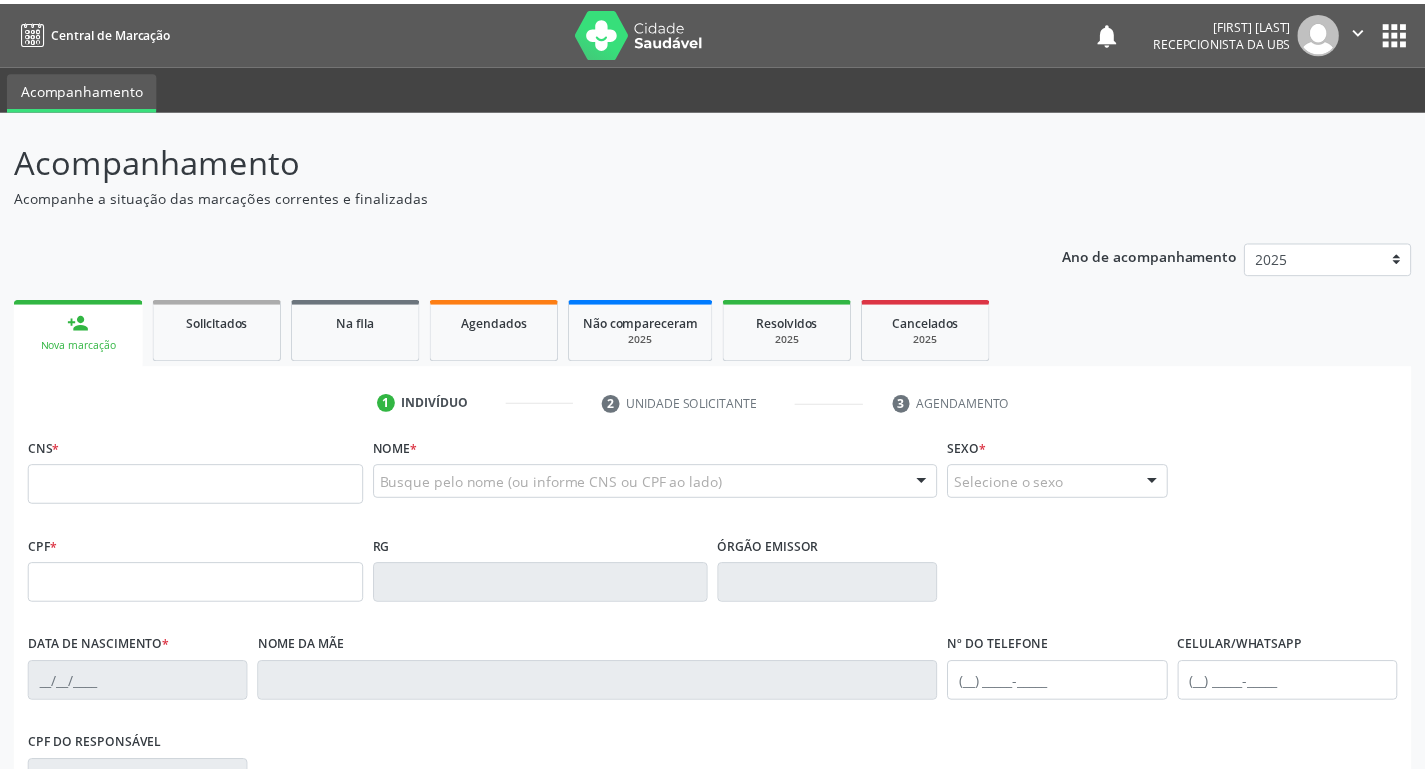 scroll, scrollTop: 0, scrollLeft: 0, axis: both 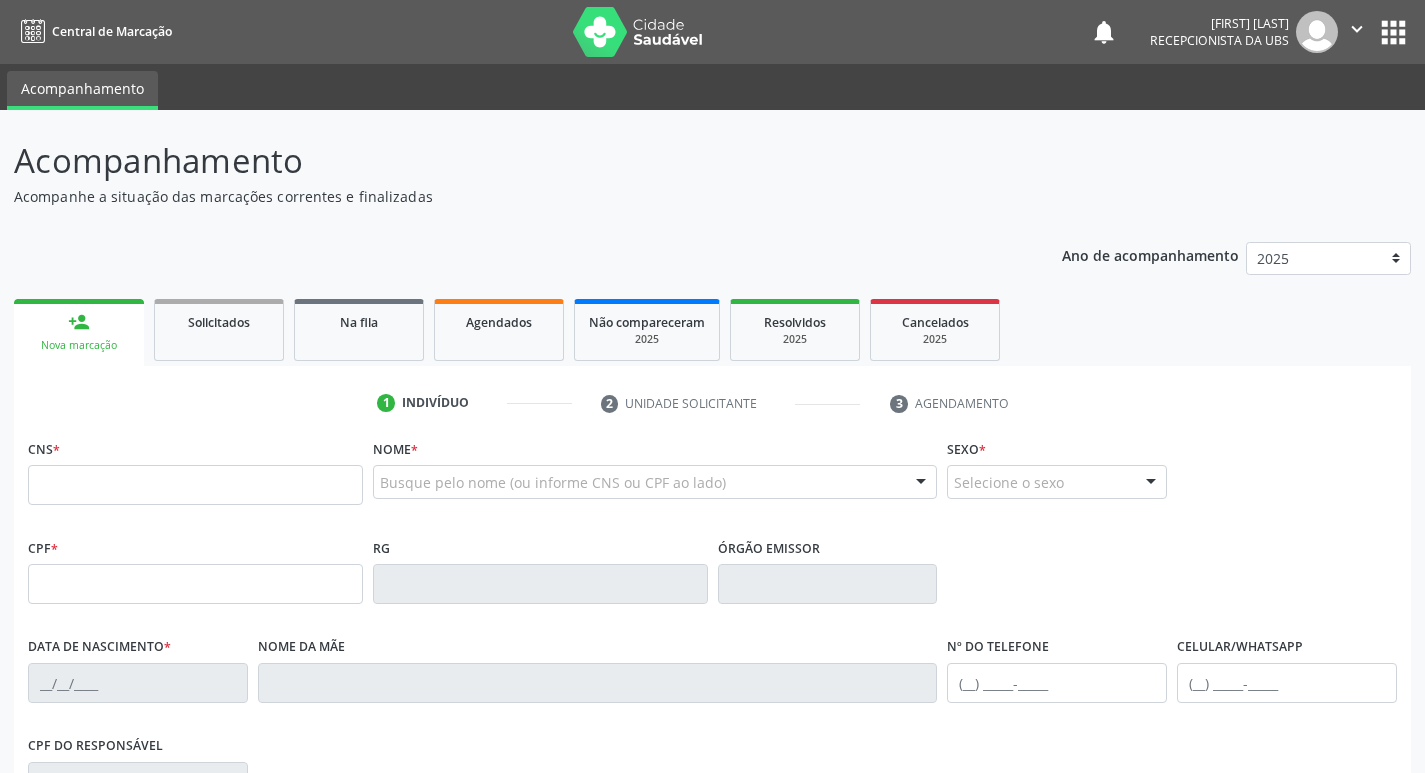 click at bounding box center (195, 485) 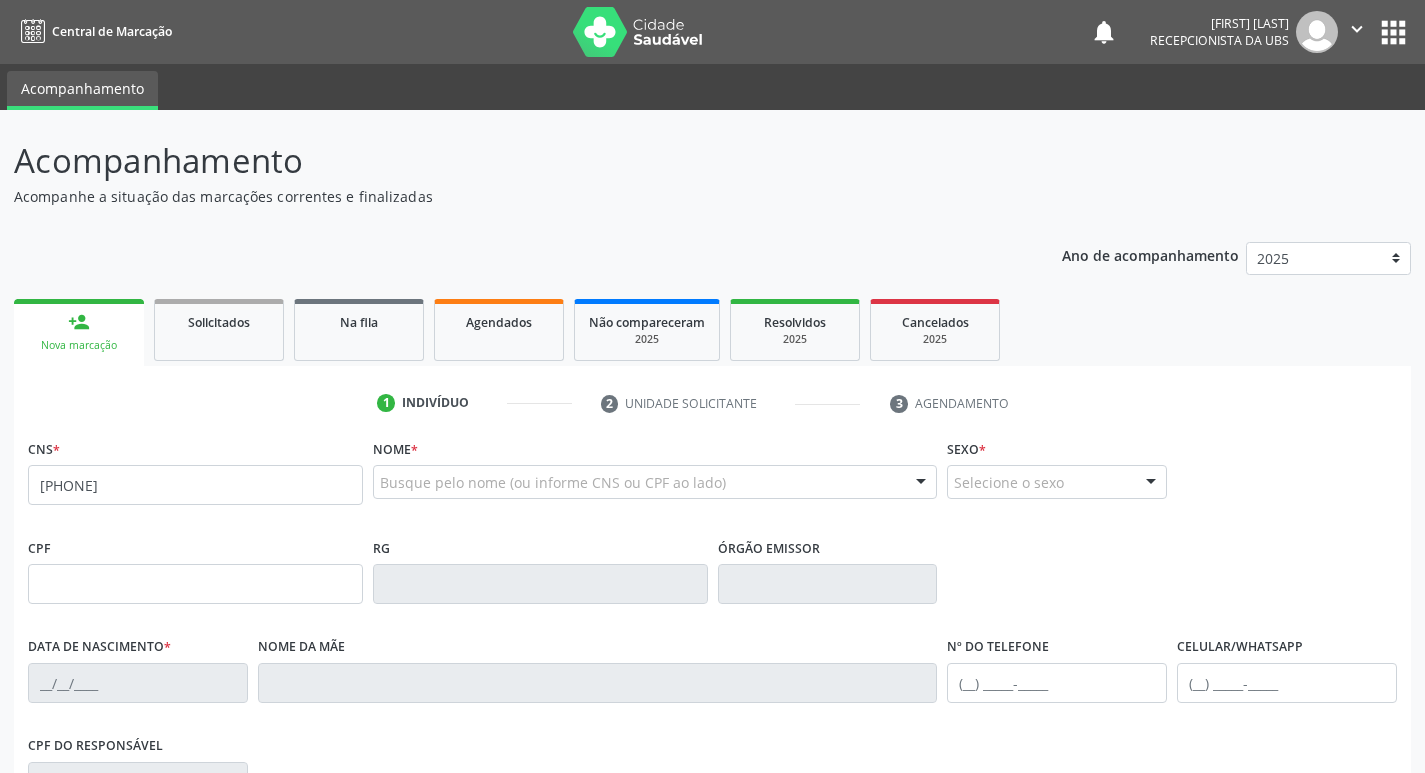 type on "[PHONE]" 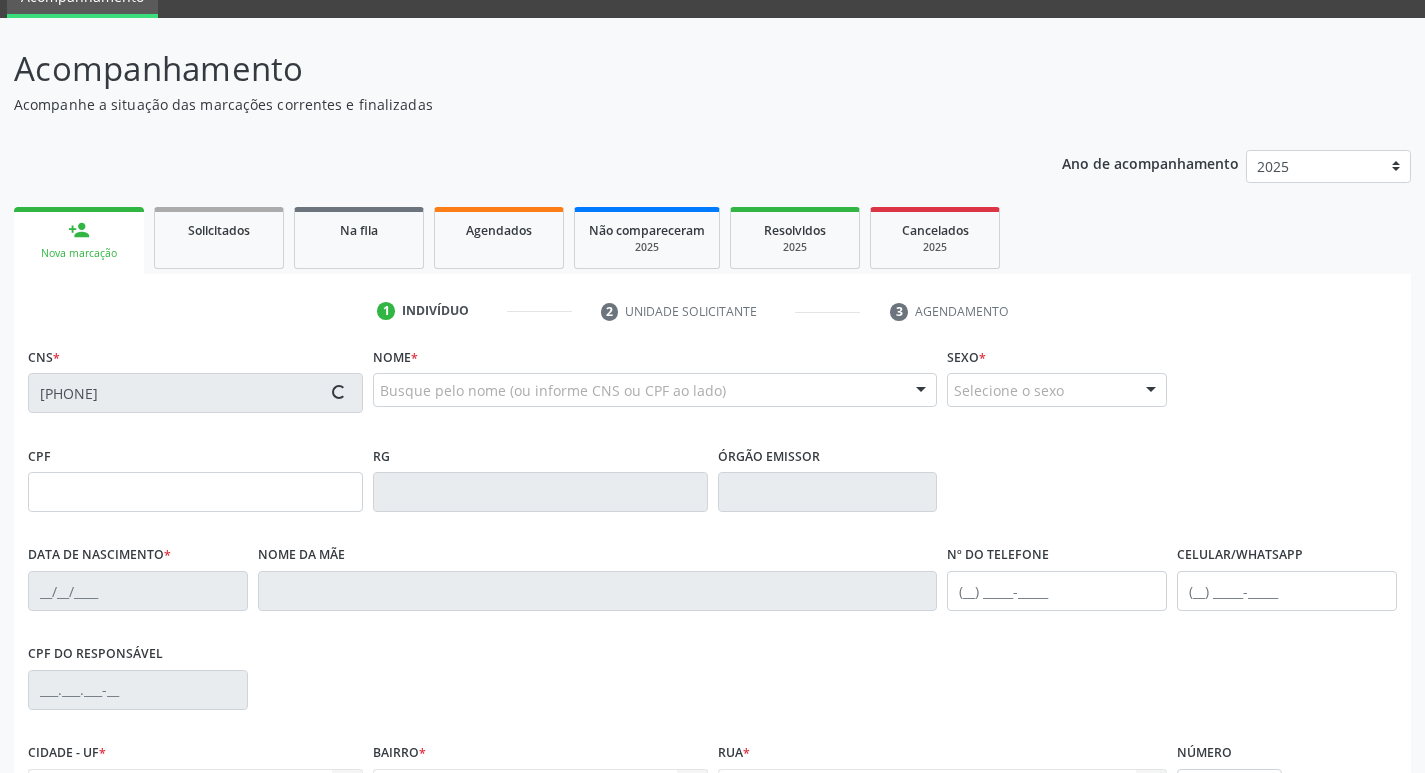 type on "[CPF]" 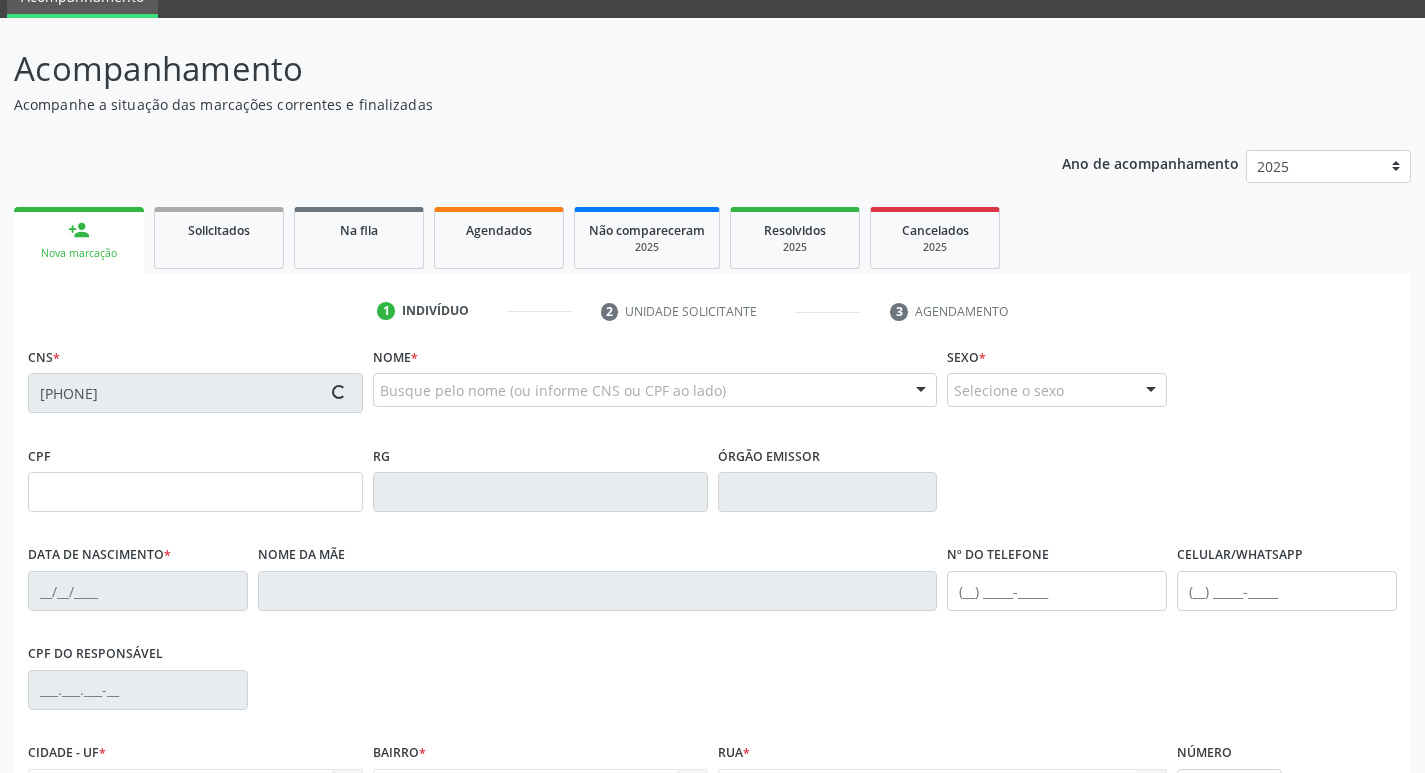 type on "[DATE]" 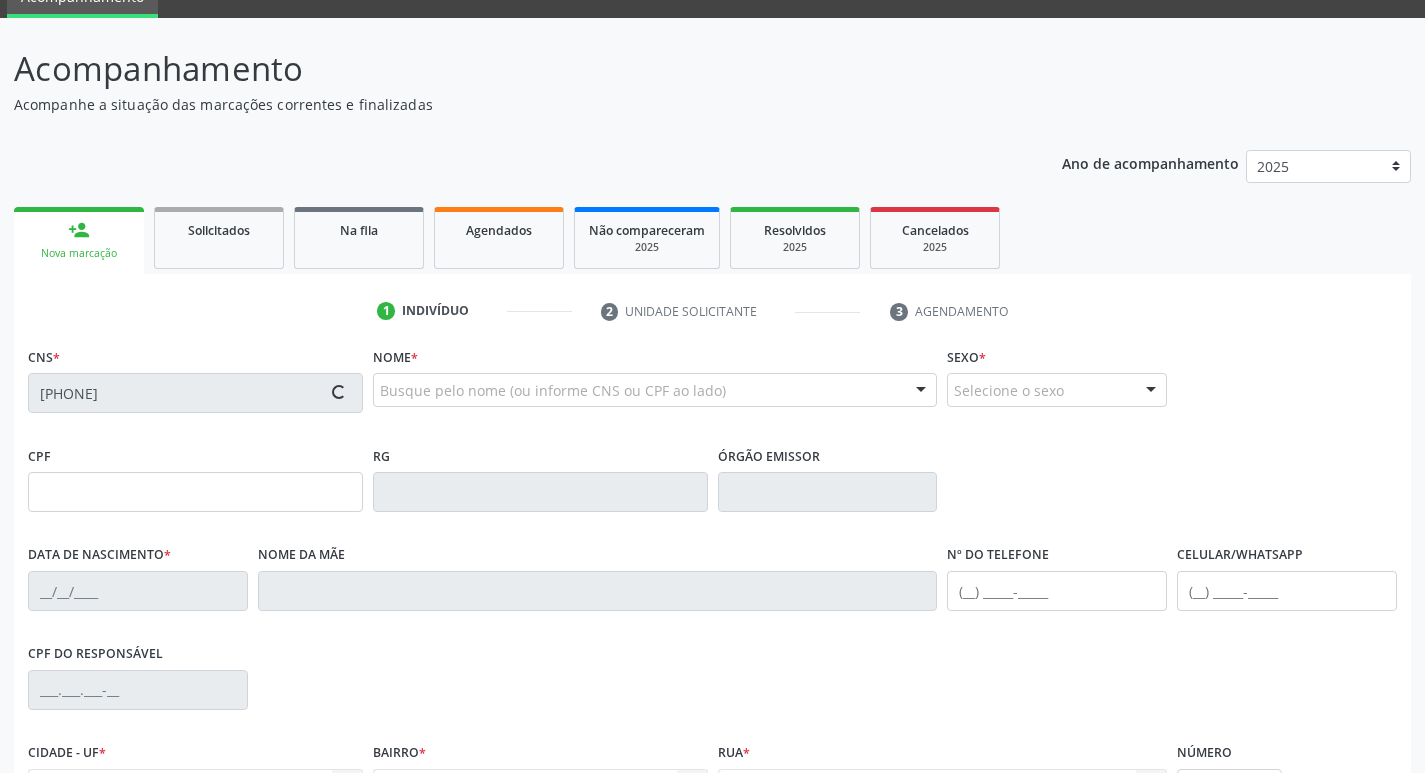 type on "([PHONE])" 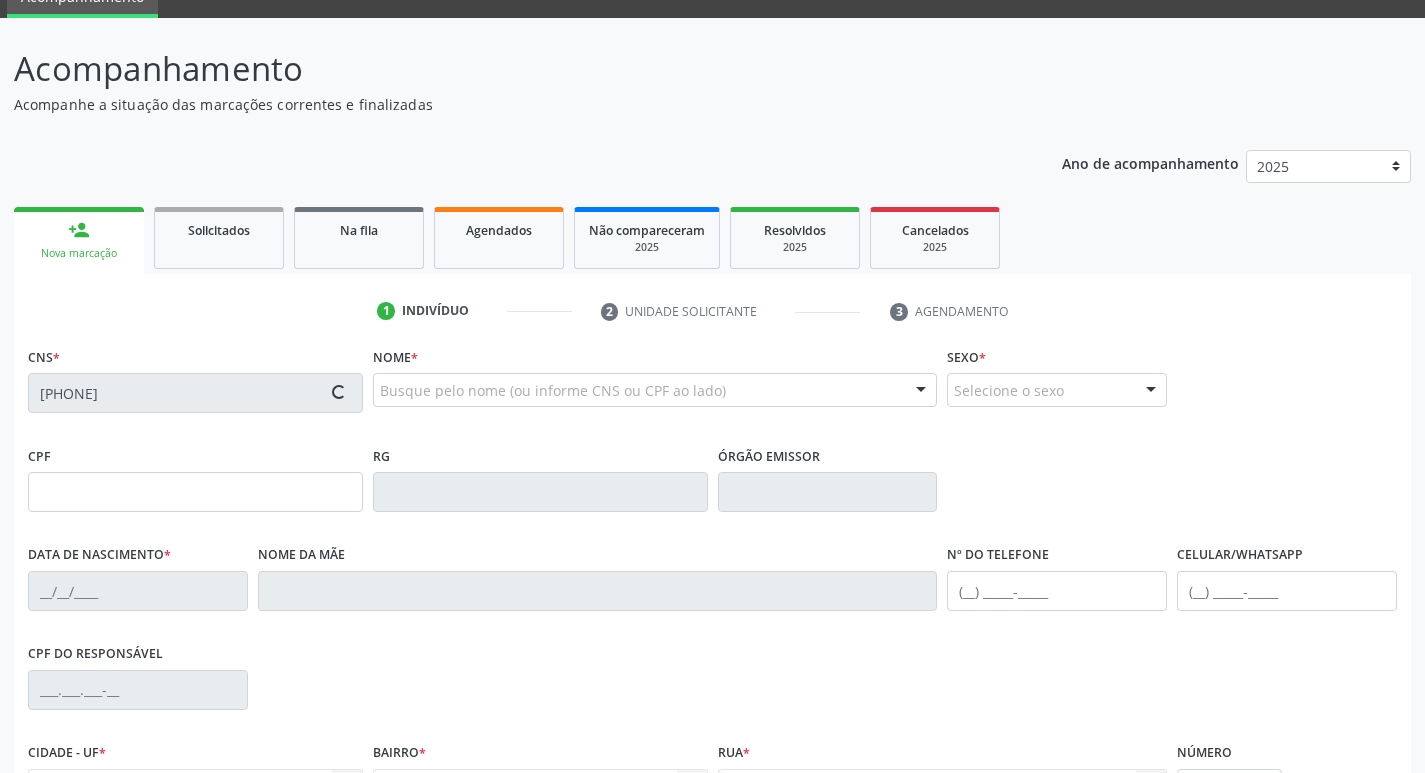 type on "[CPF]" 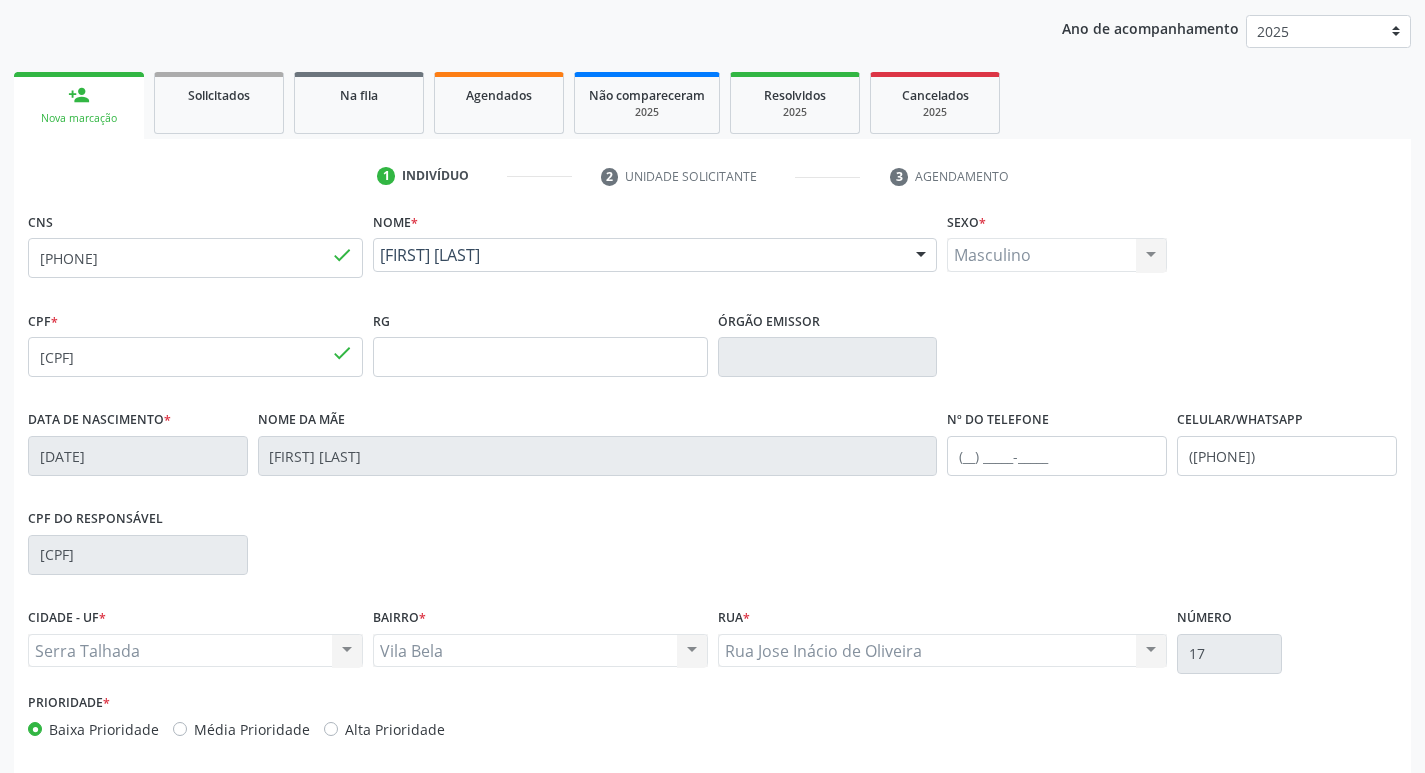 scroll, scrollTop: 311, scrollLeft: 0, axis: vertical 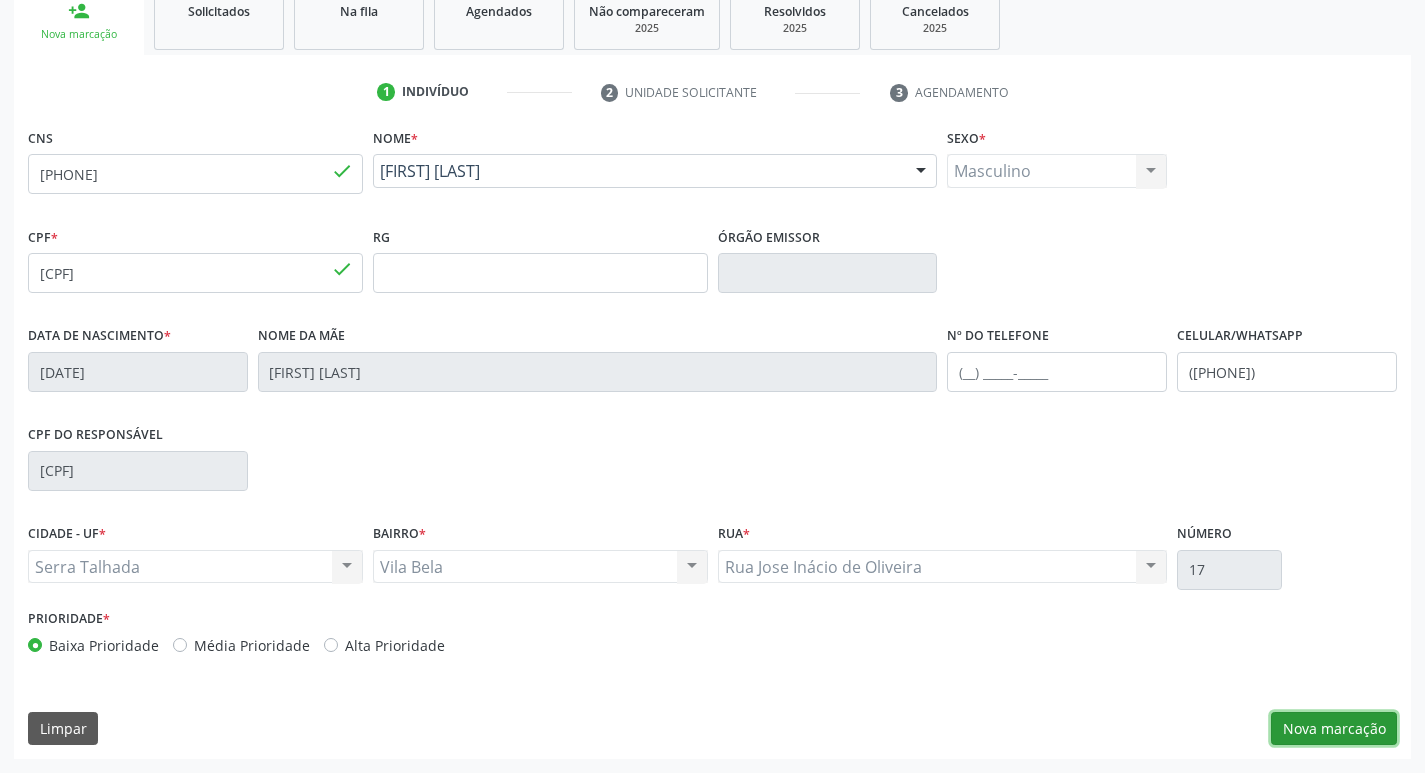 click on "Nova marcação" at bounding box center [1334, 729] 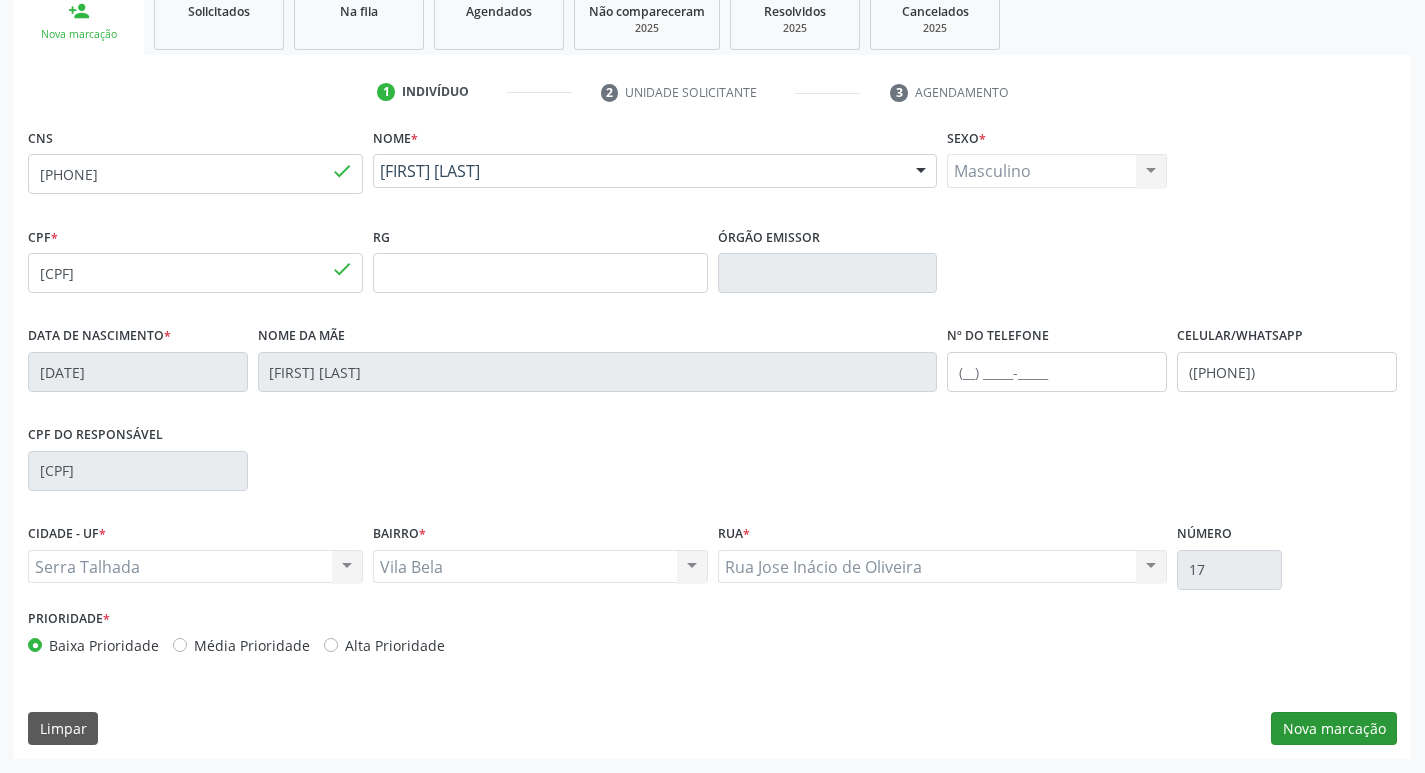 scroll, scrollTop: 133, scrollLeft: 0, axis: vertical 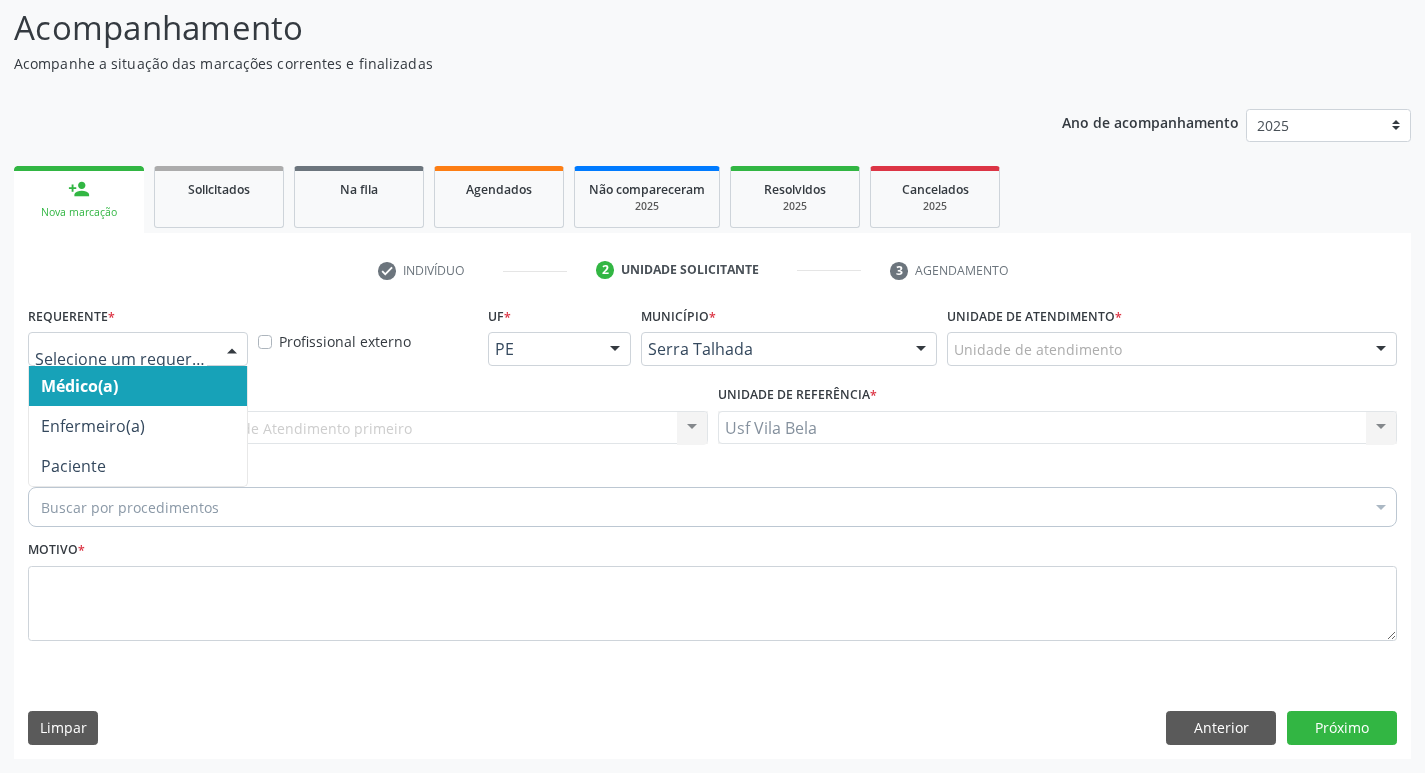 click at bounding box center [138, 349] 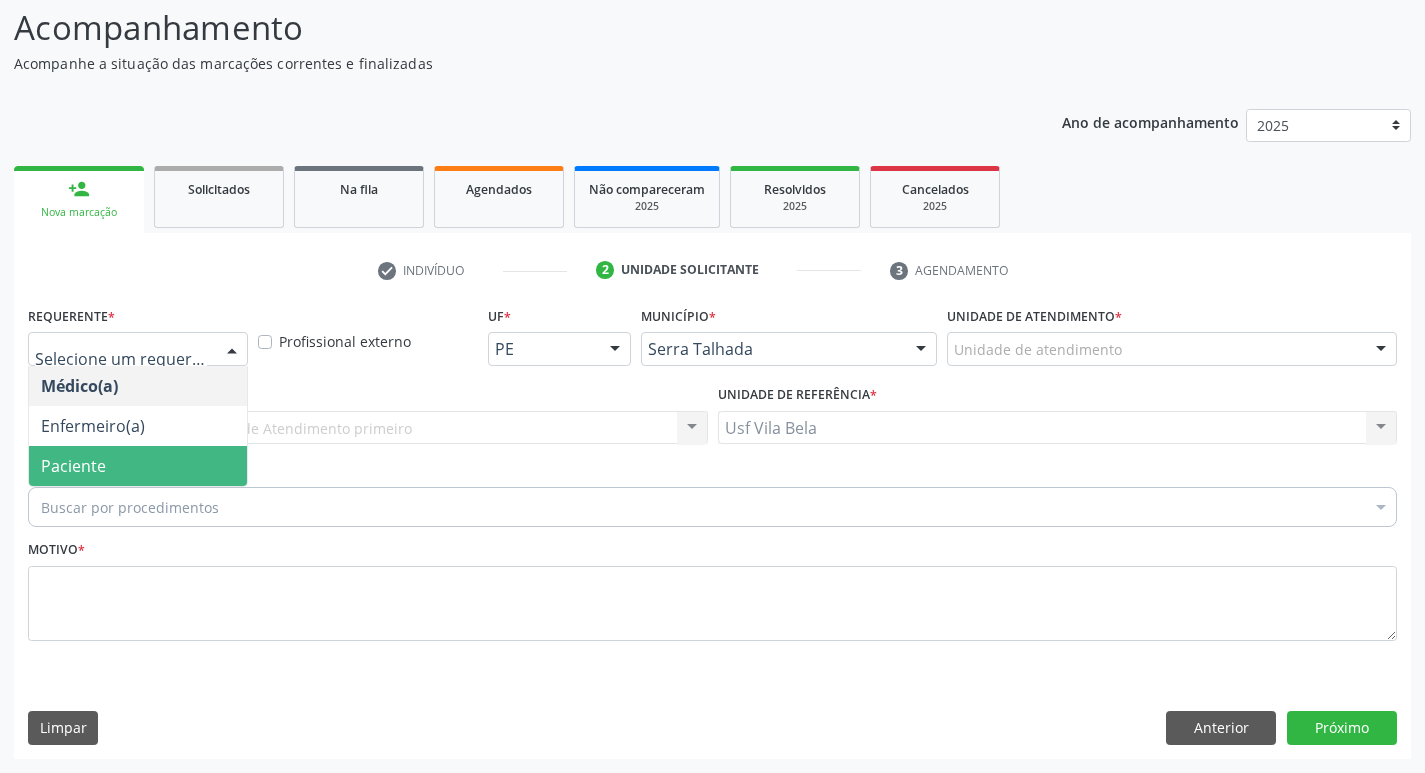 click on "Paciente" at bounding box center (138, 466) 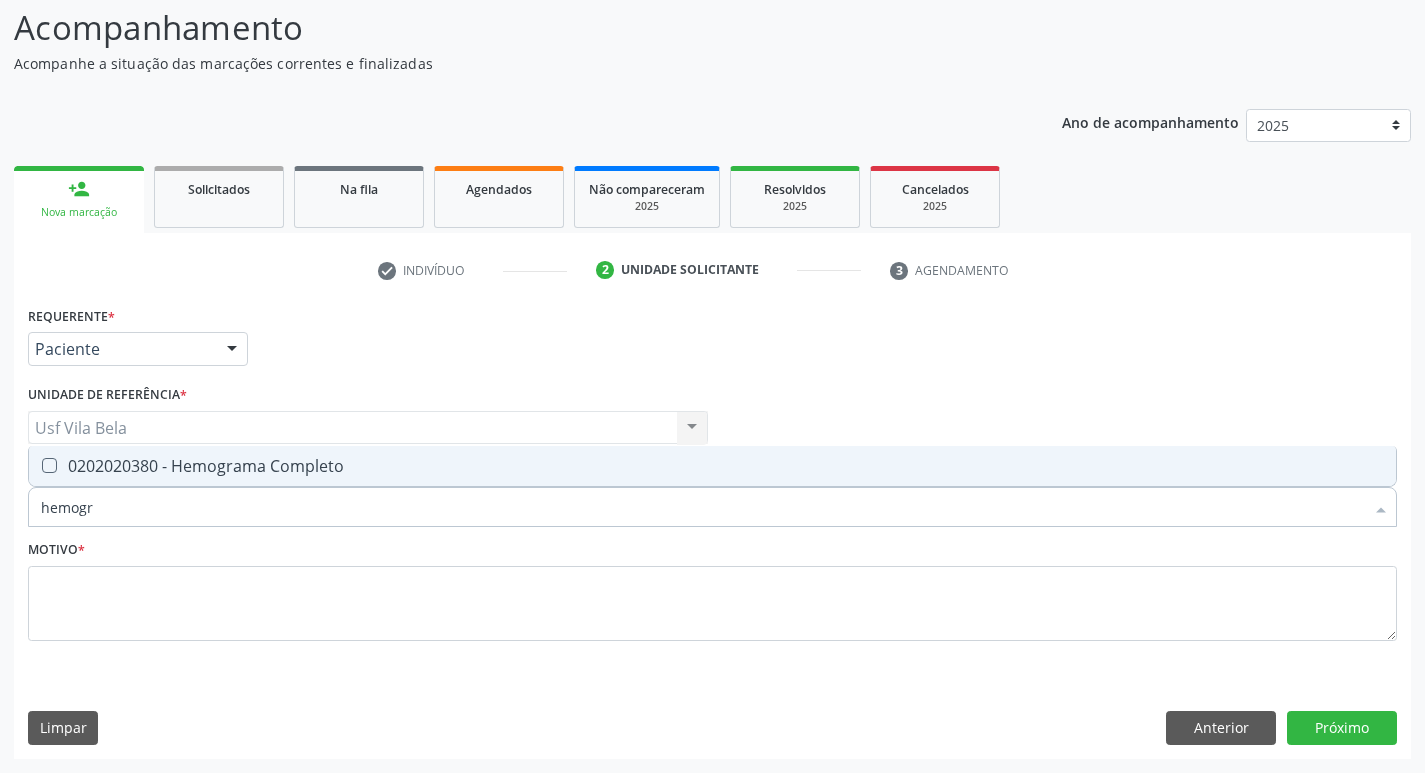 type on "hemogra" 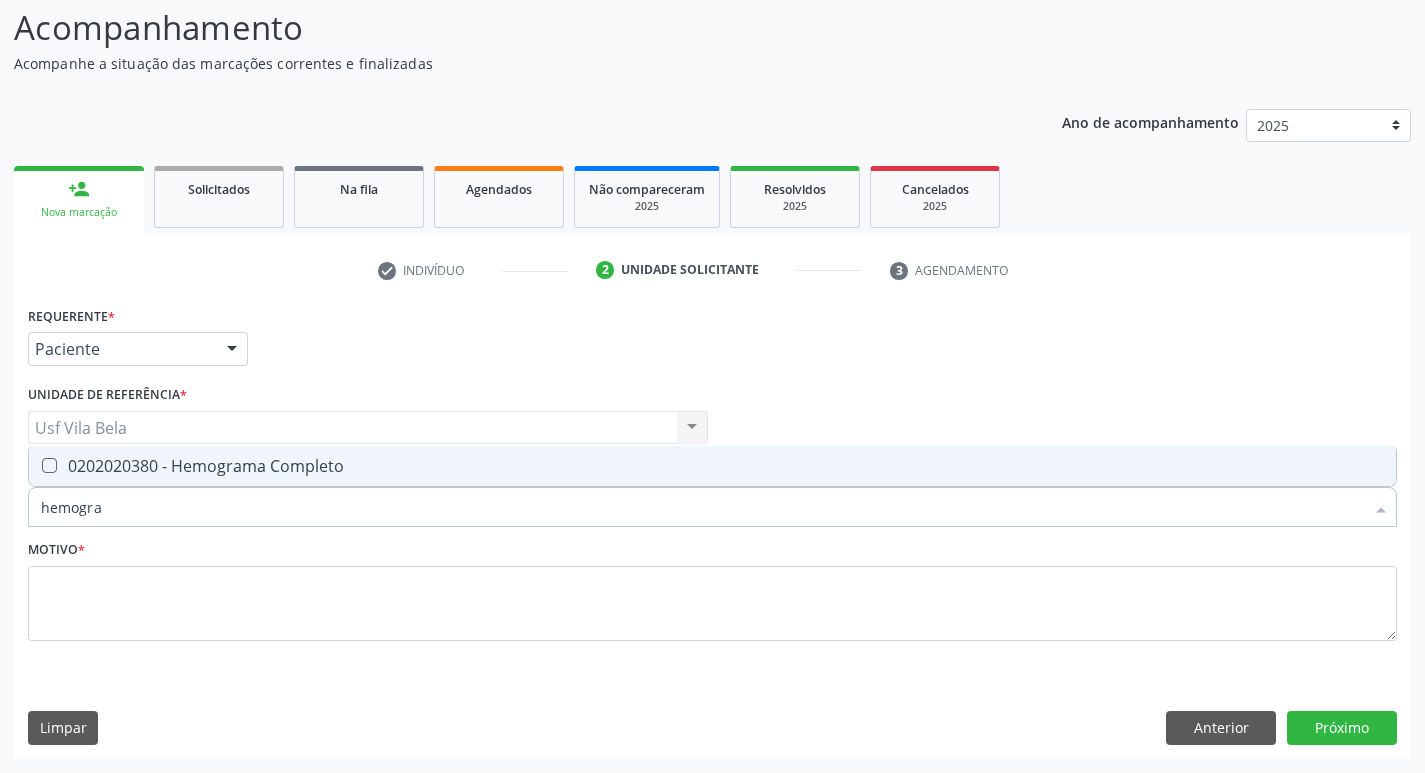 click on "0202020380 - Hemograma Completo" at bounding box center (712, 466) 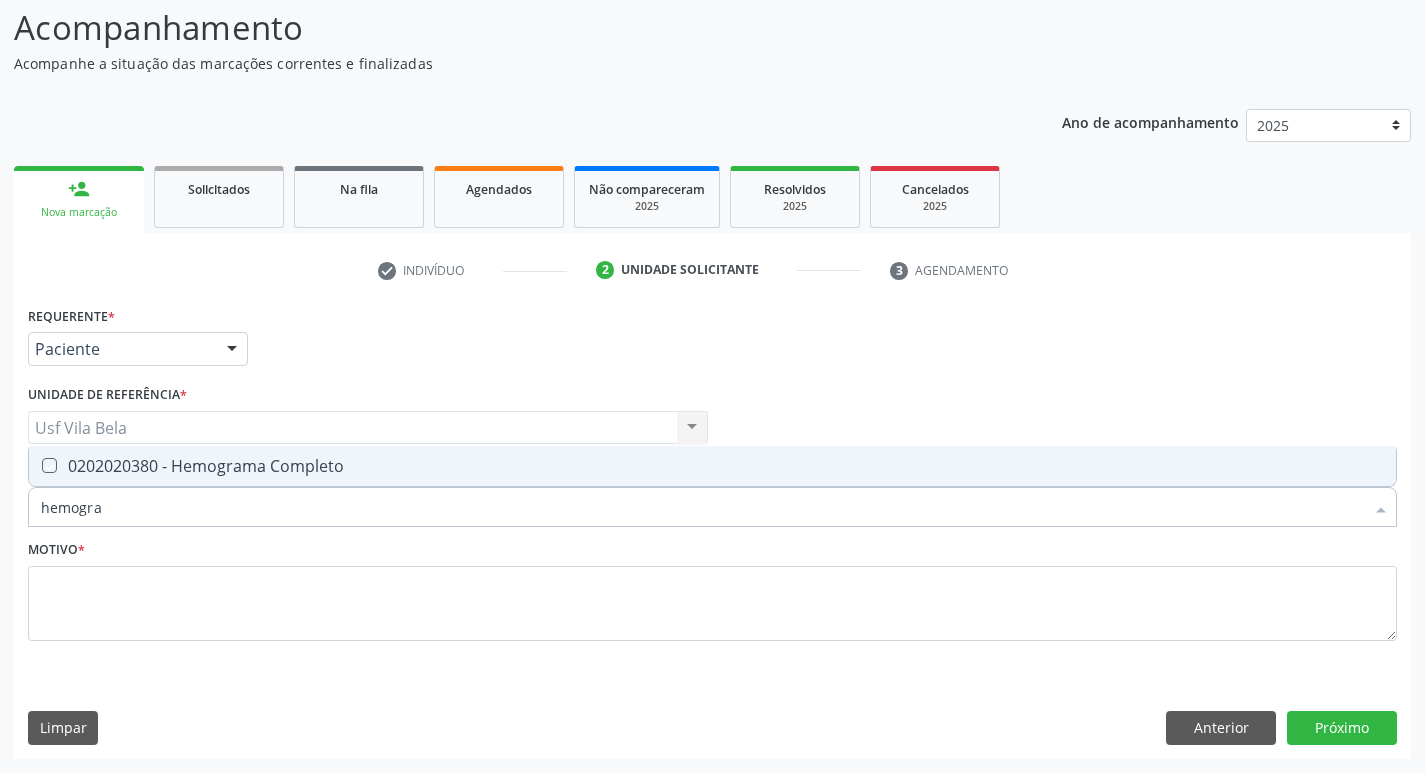 checkbox on "true" 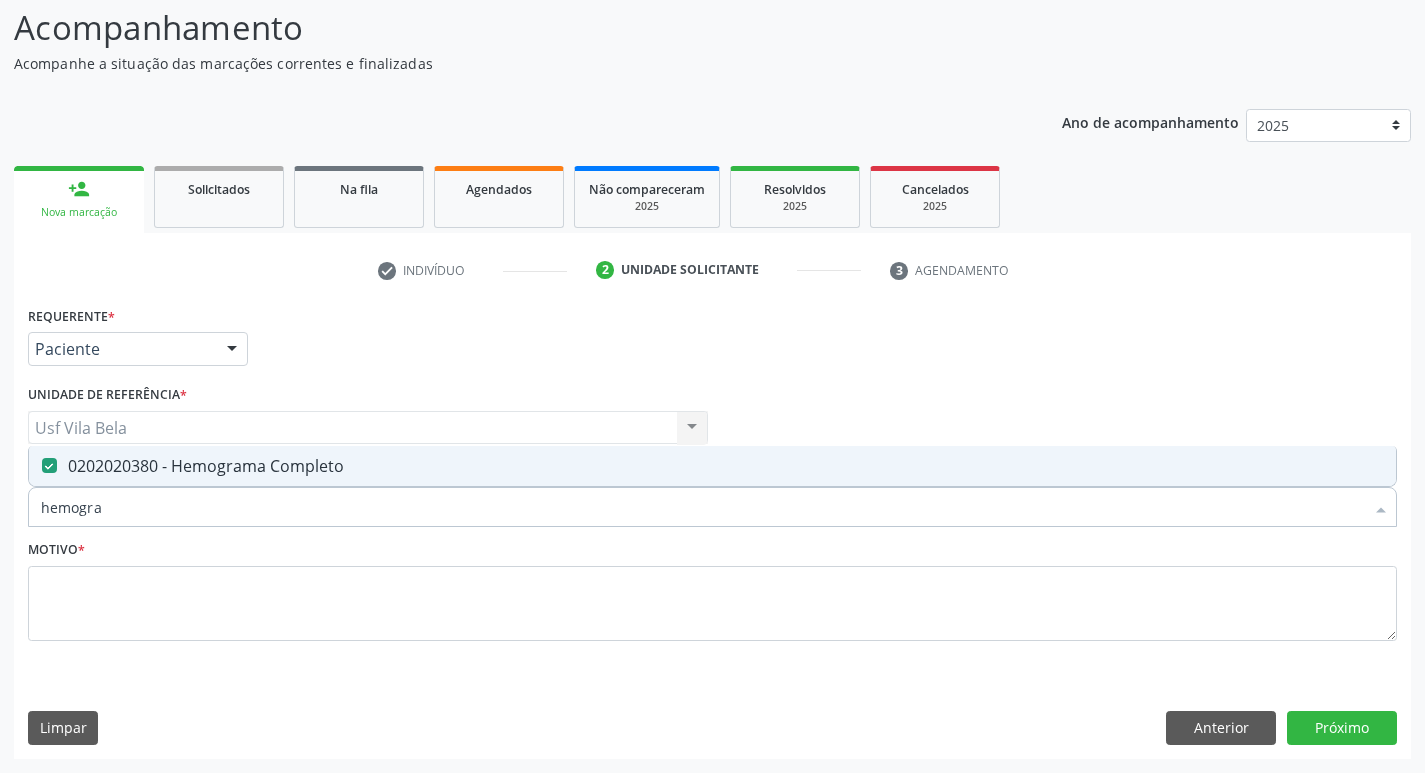 drag, startPoint x: 54, startPoint y: 501, endPoint x: 0, endPoint y: 500, distance: 54.00926 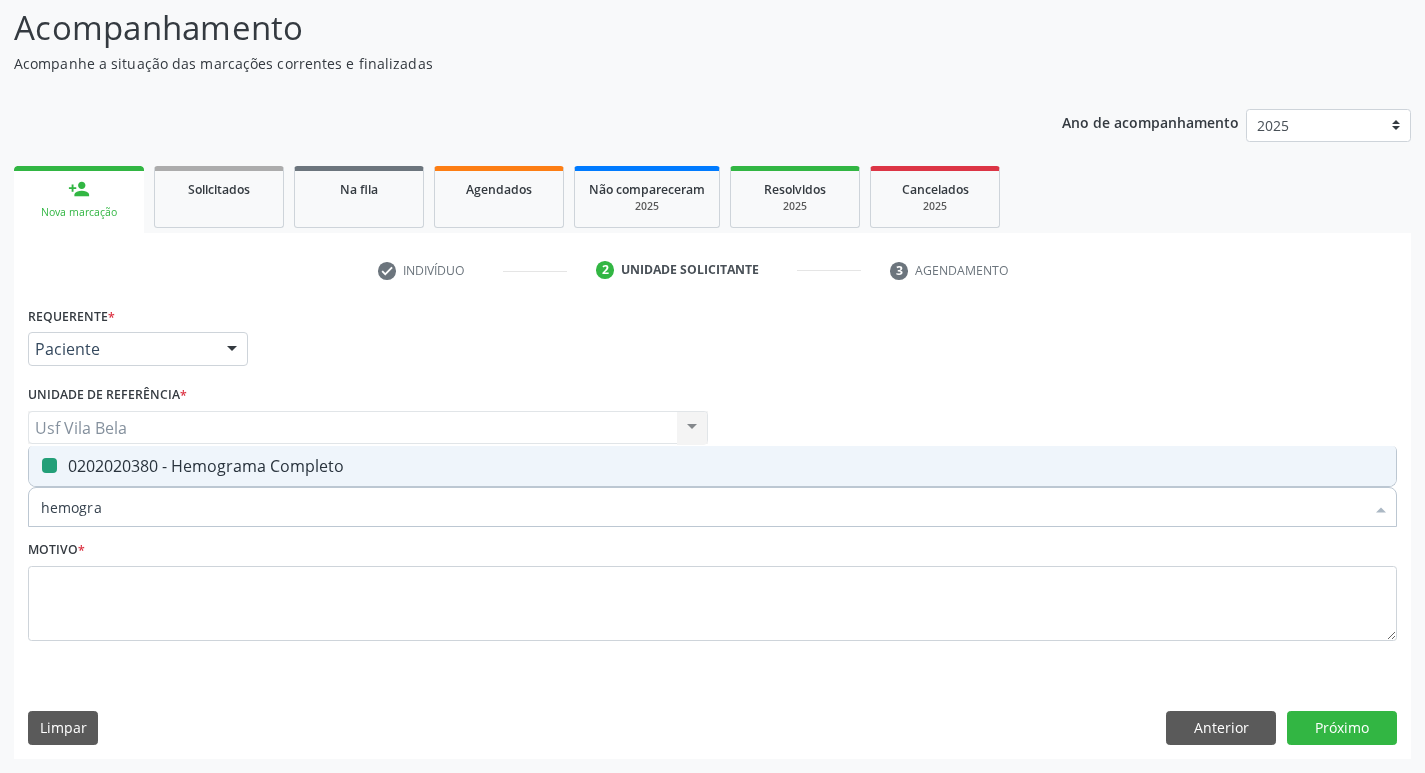 type 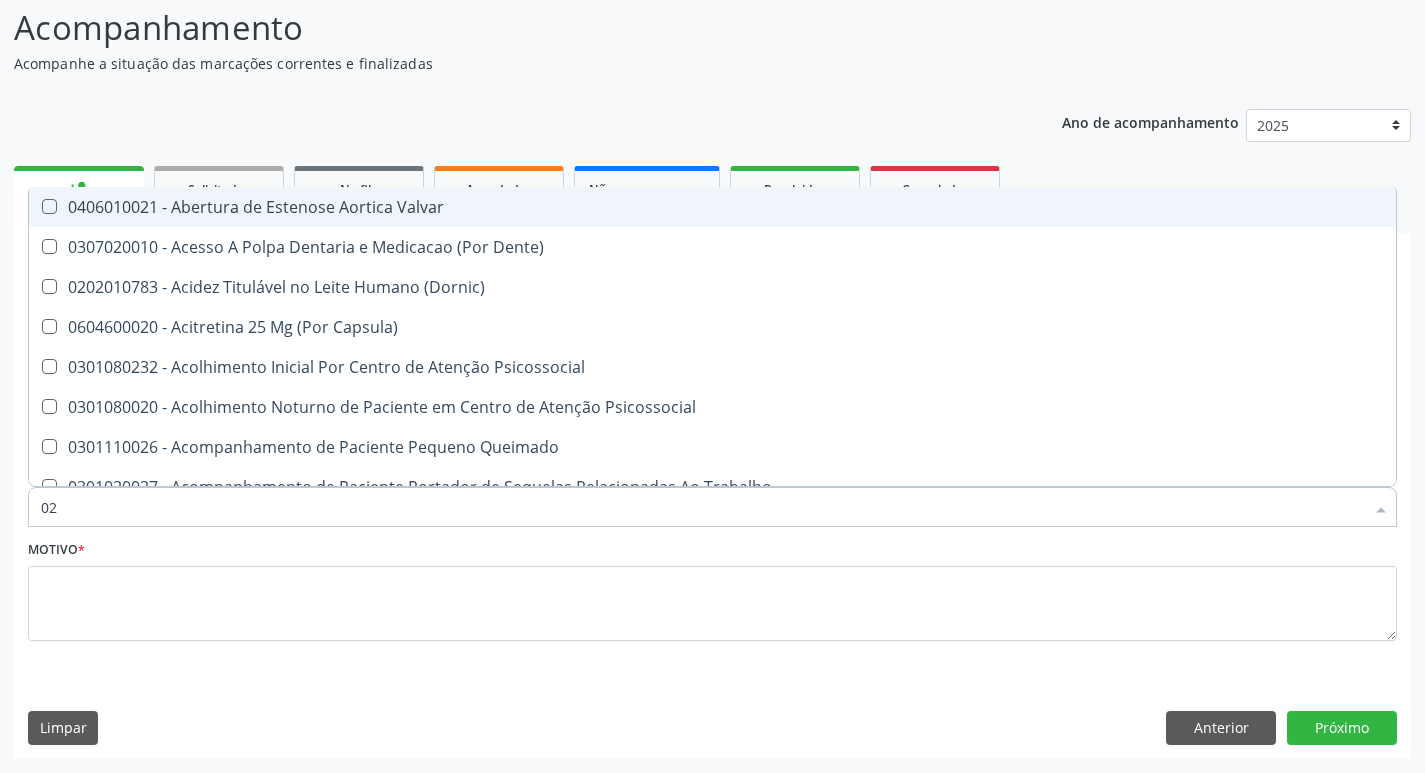 type on "020" 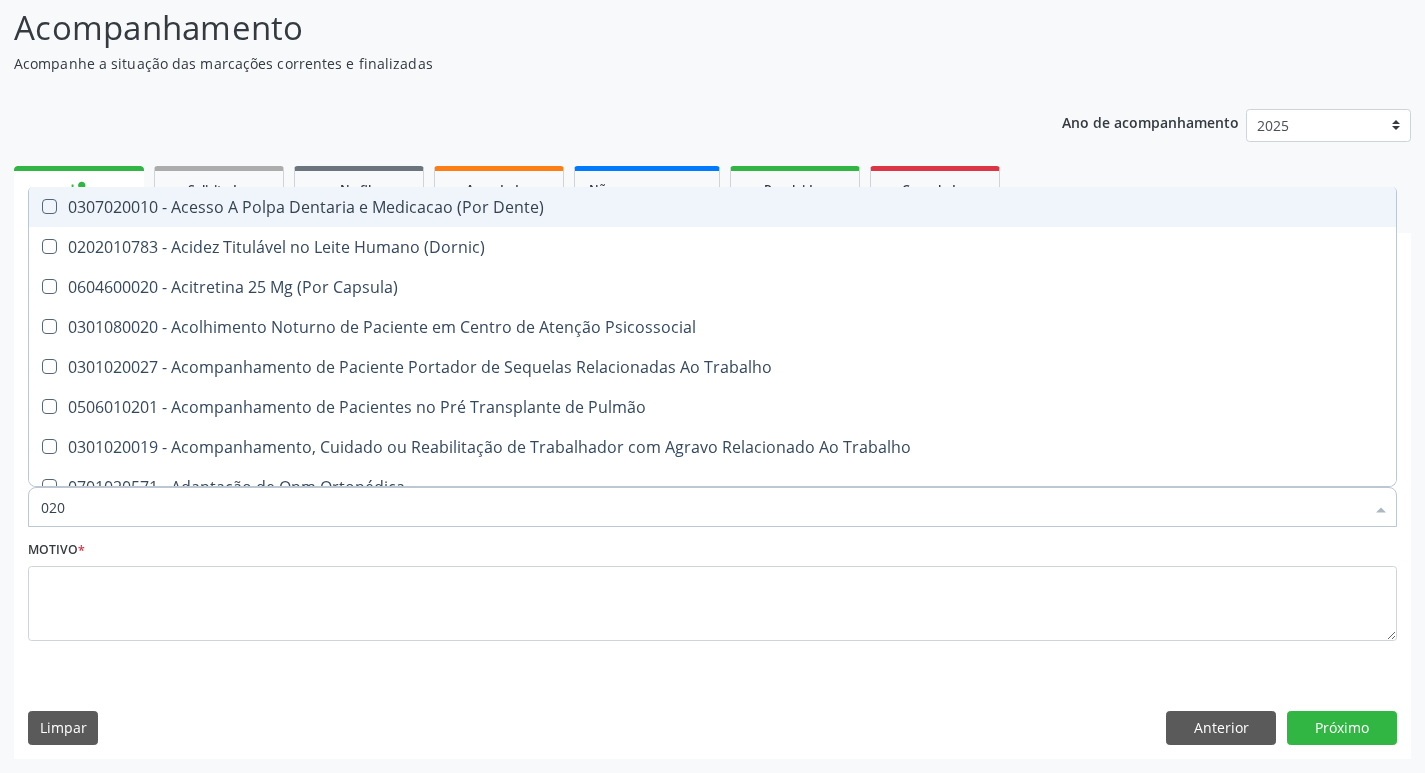 type on "0202" 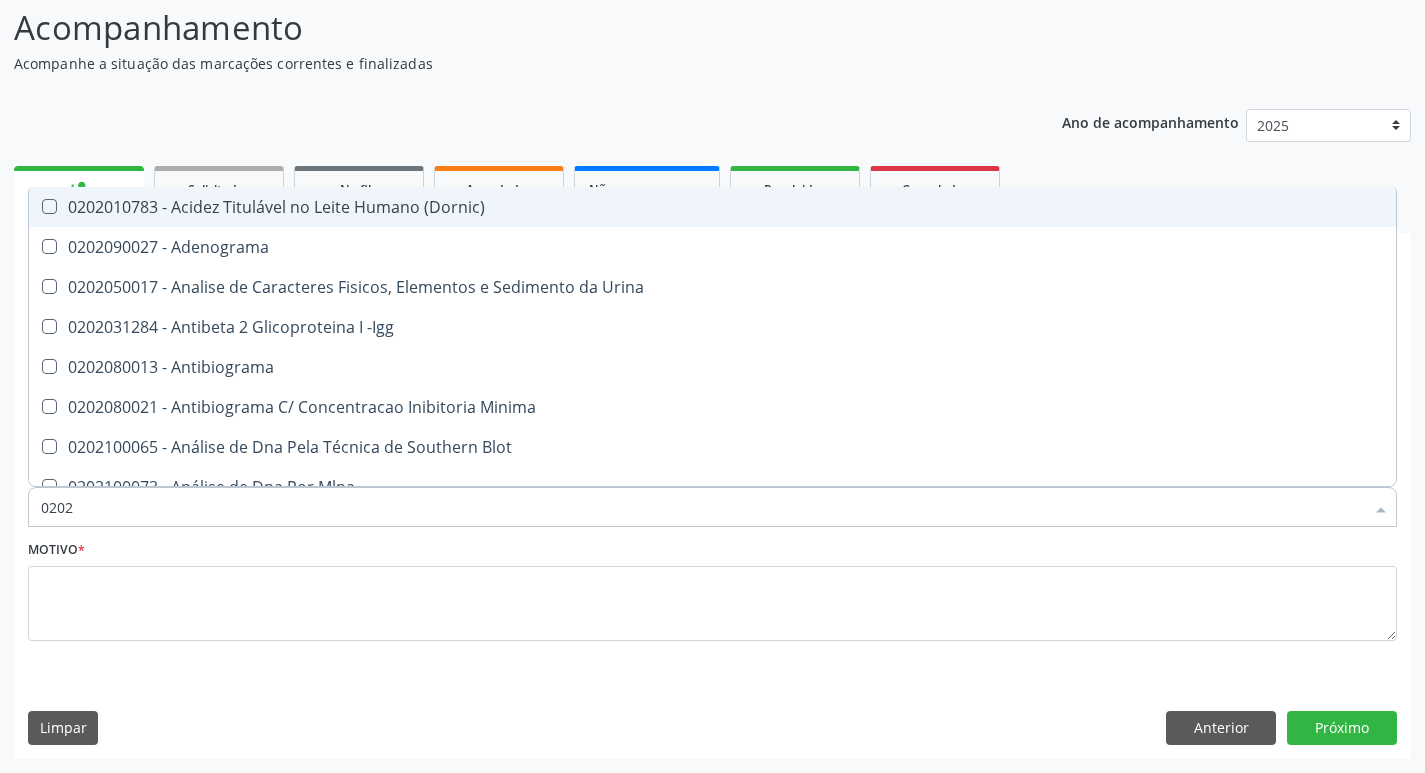 type on "02020" 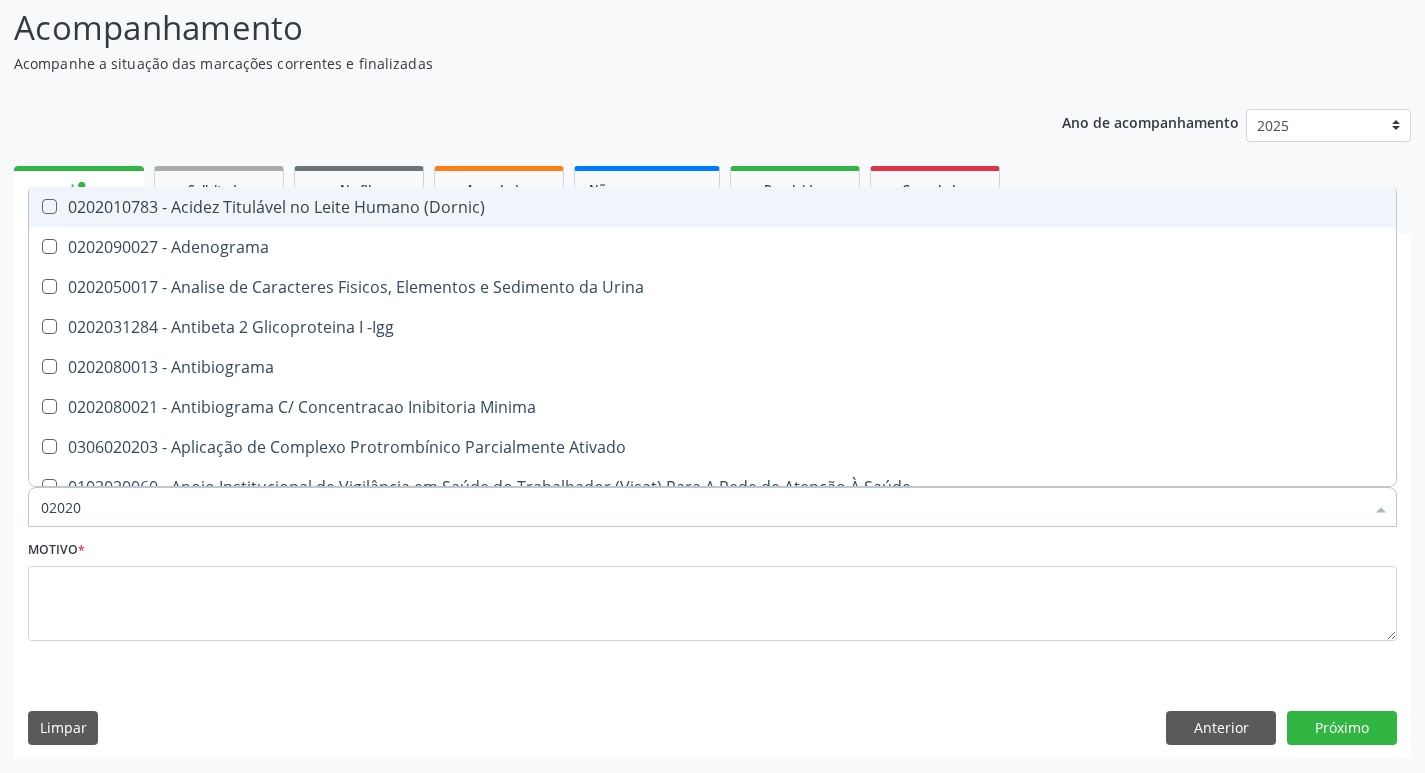 type on "020203" 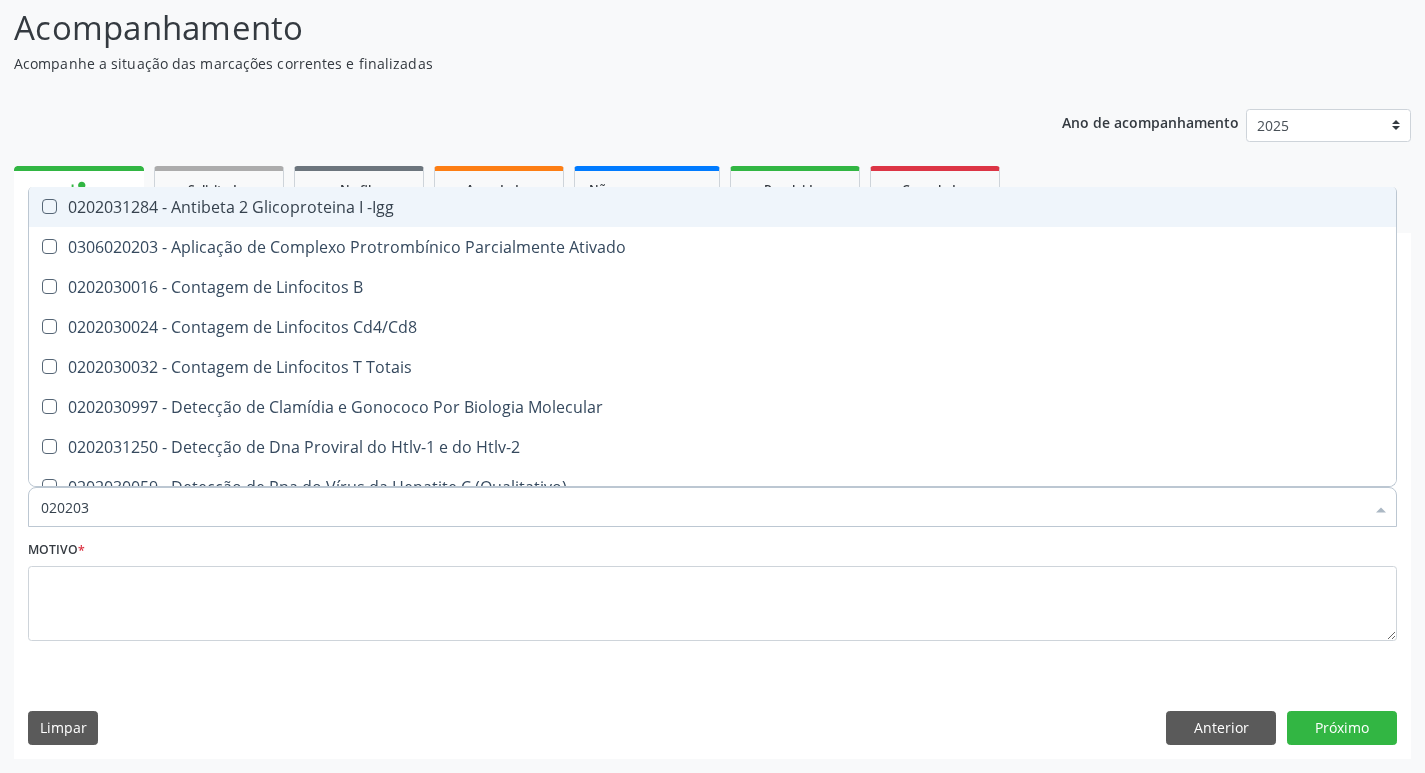 type on "0202030" 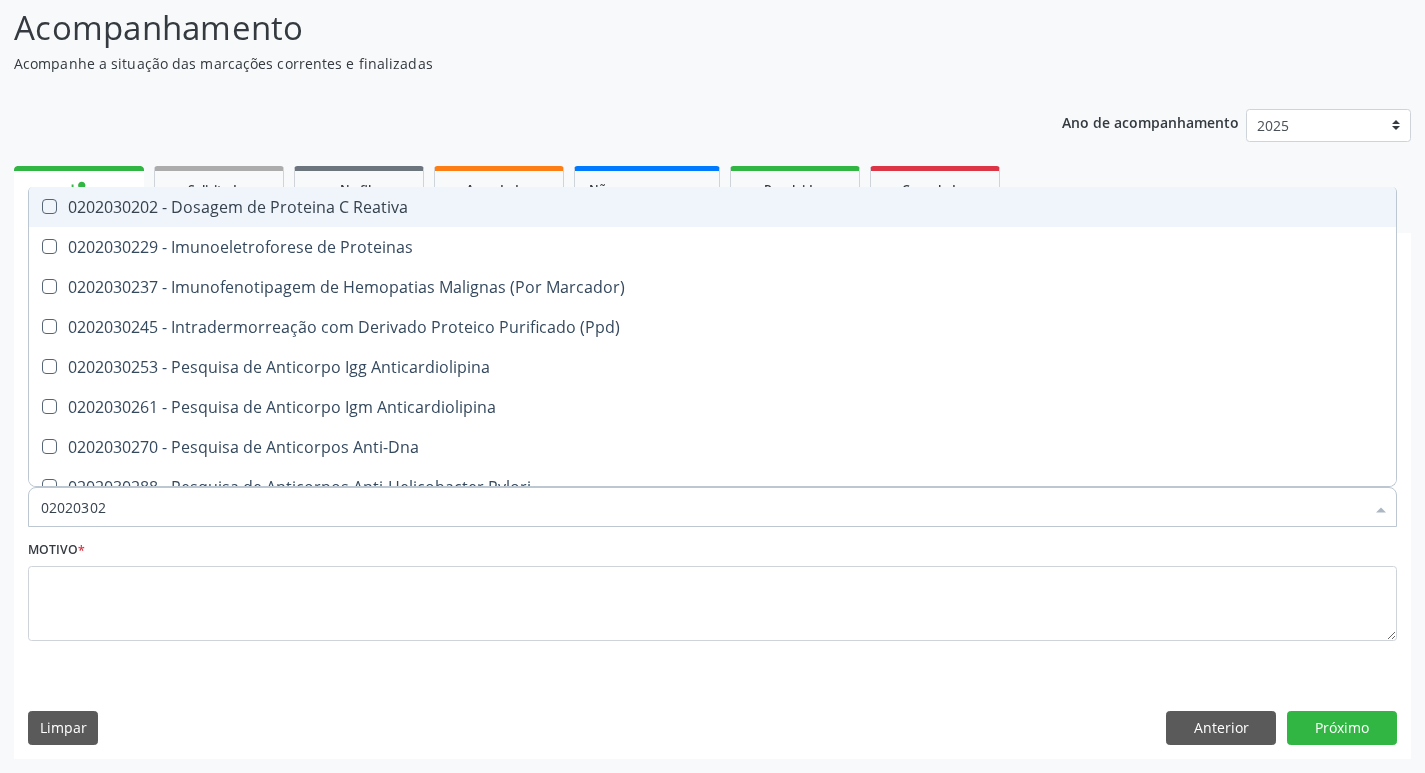 type on "020203022" 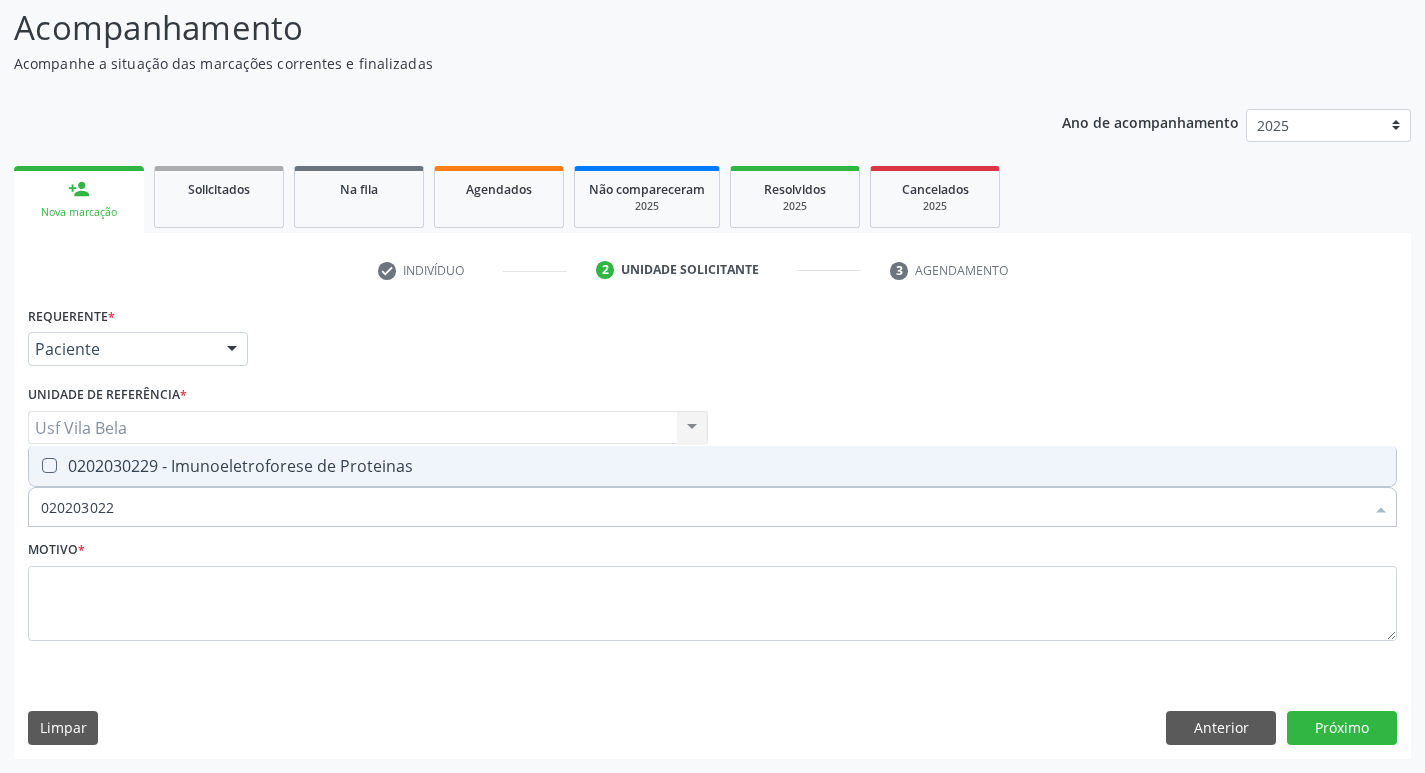 click on "0202030229 - Imunoeletroforese de Proteinas" at bounding box center (712, 466) 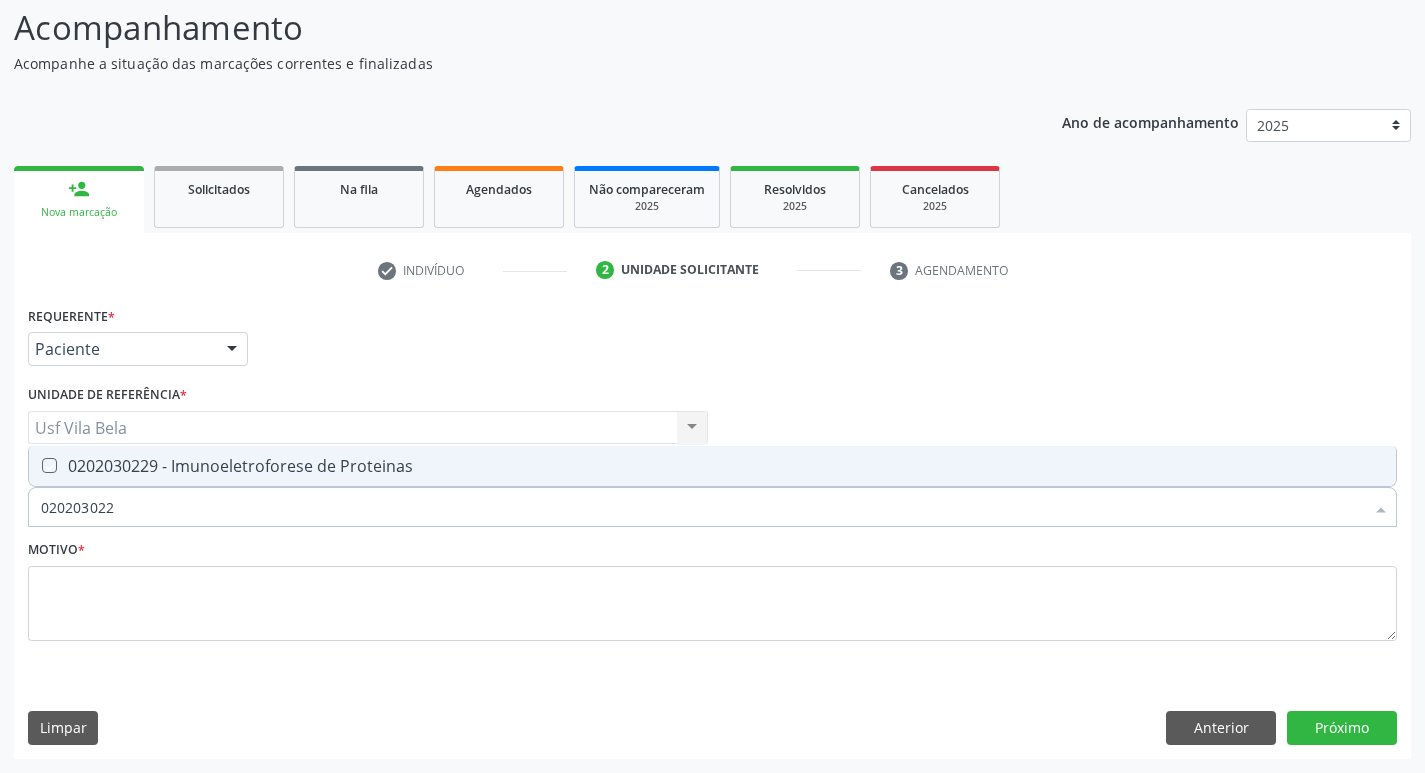 checkbox on "true" 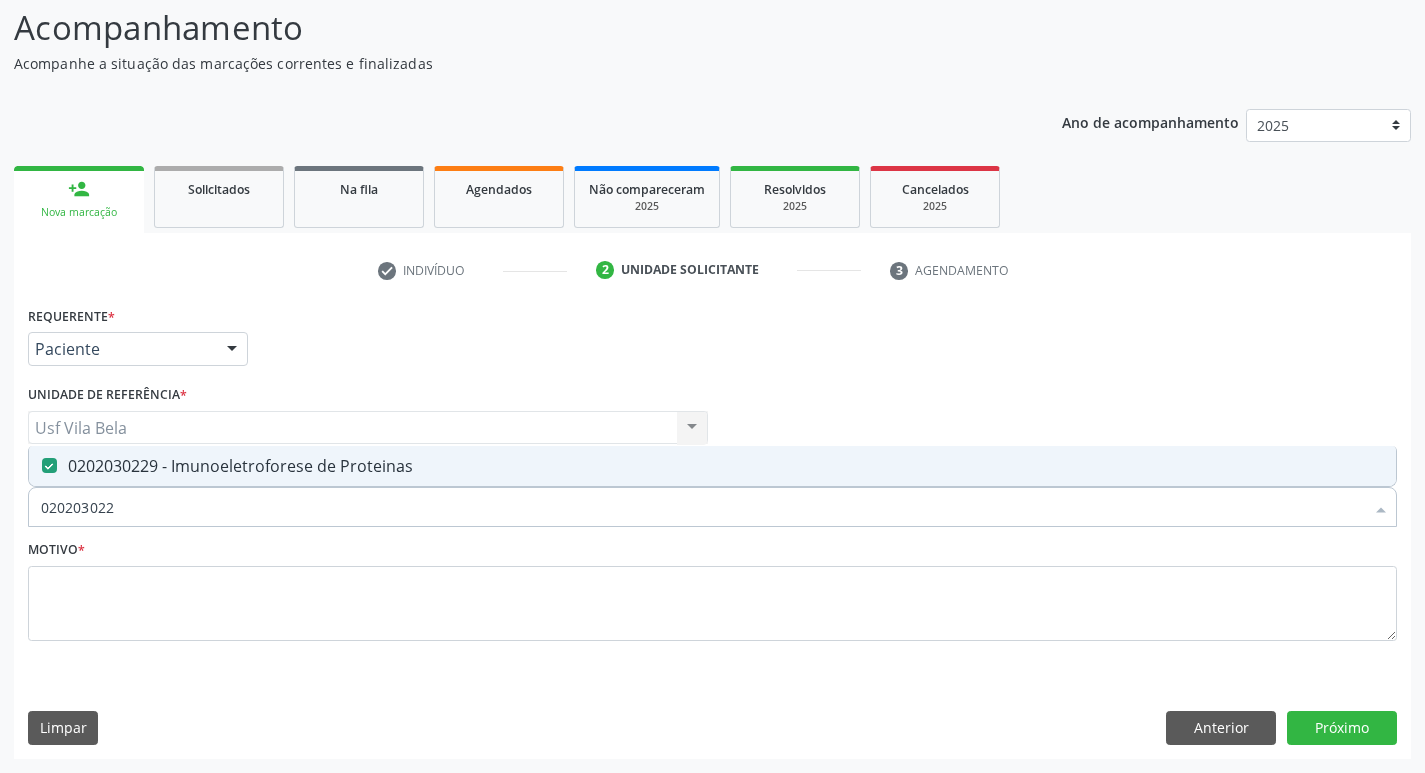 drag, startPoint x: 83, startPoint y: 521, endPoint x: 0, endPoint y: 529, distance: 83.38465 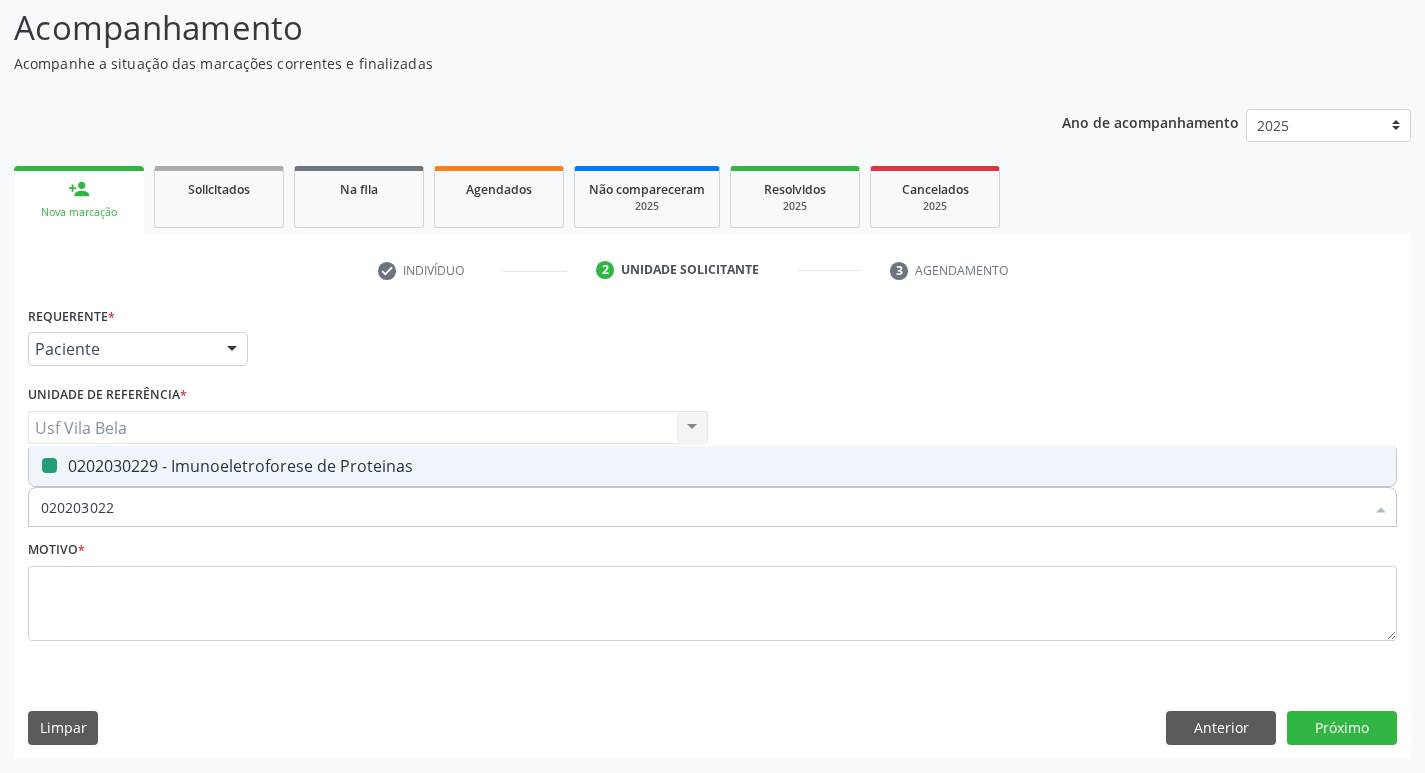 type on "22" 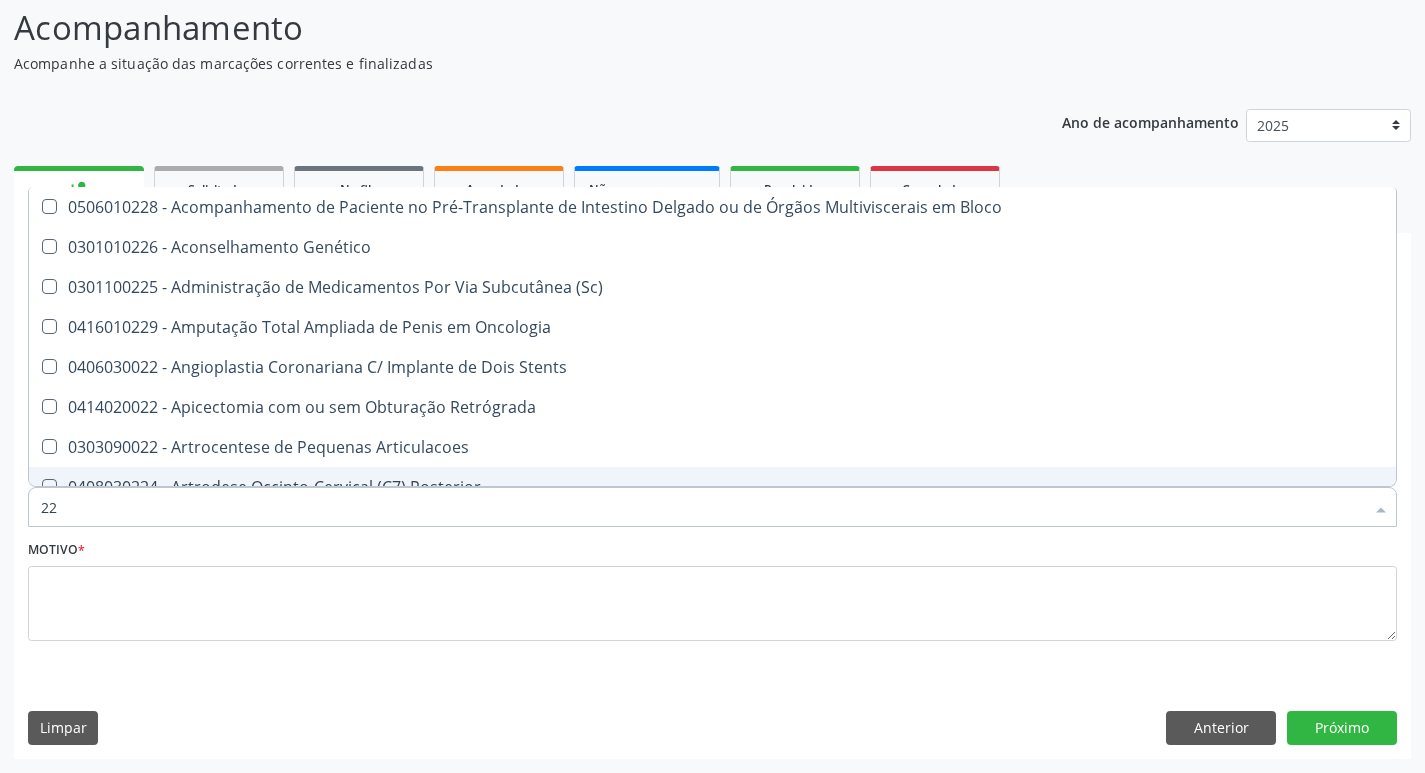 drag, startPoint x: 148, startPoint y: 508, endPoint x: 5, endPoint y: 502, distance: 143.12582 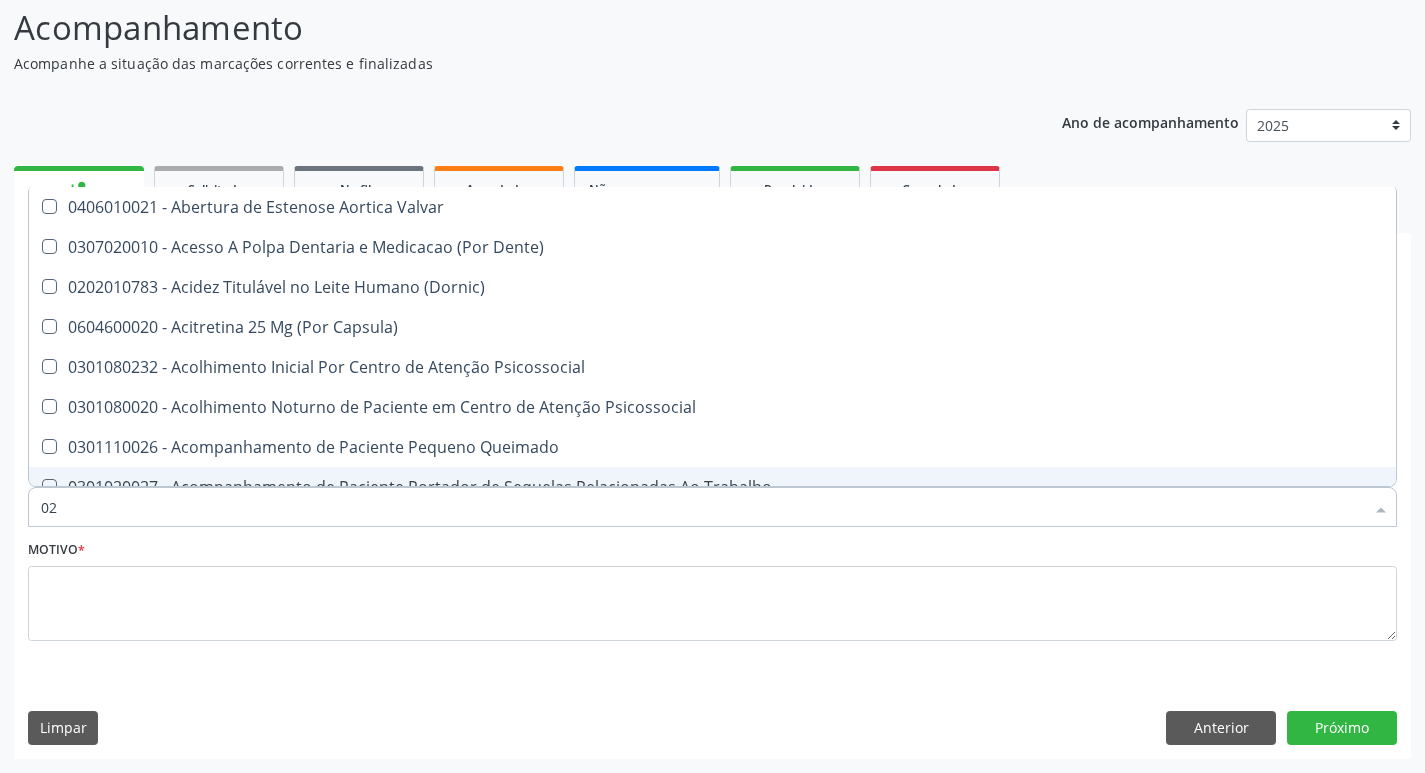 type on "020" 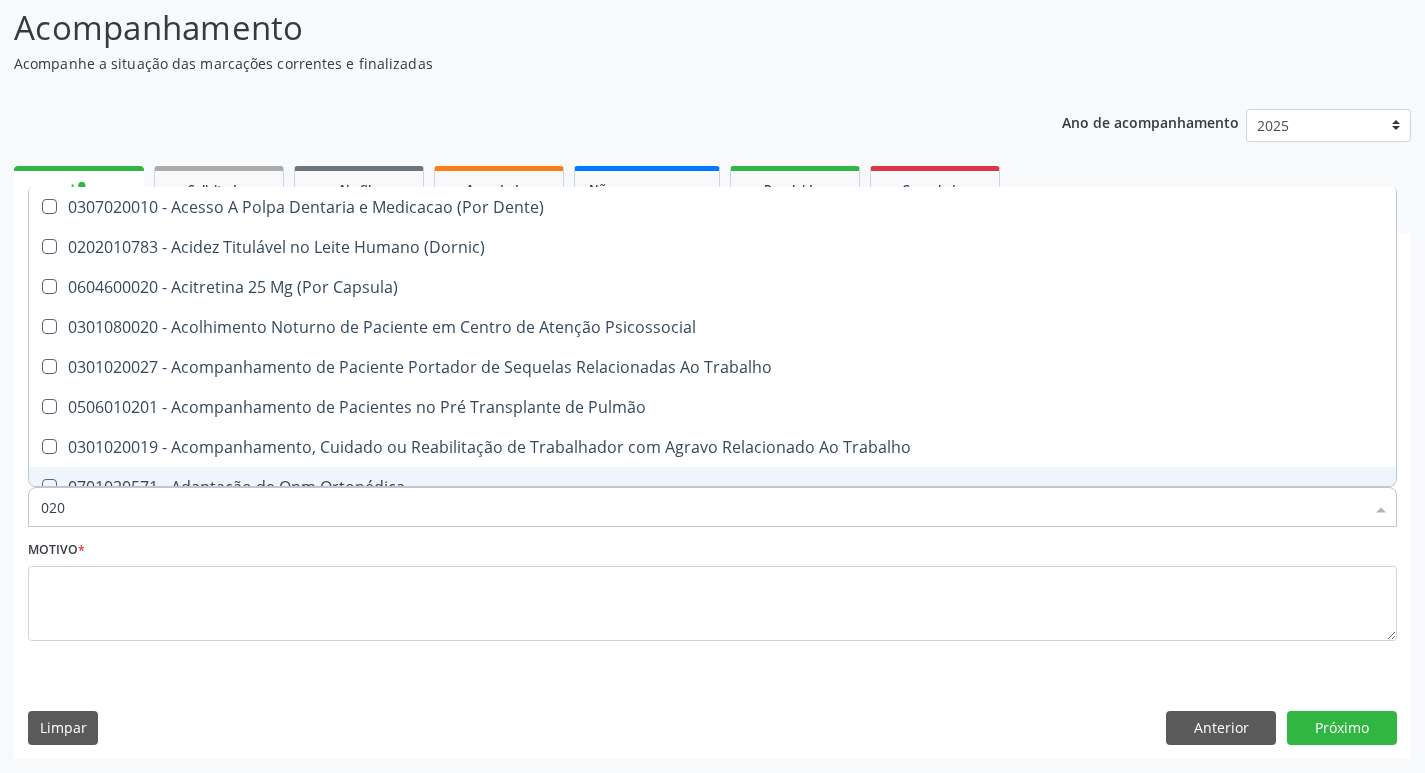 type on "0202" 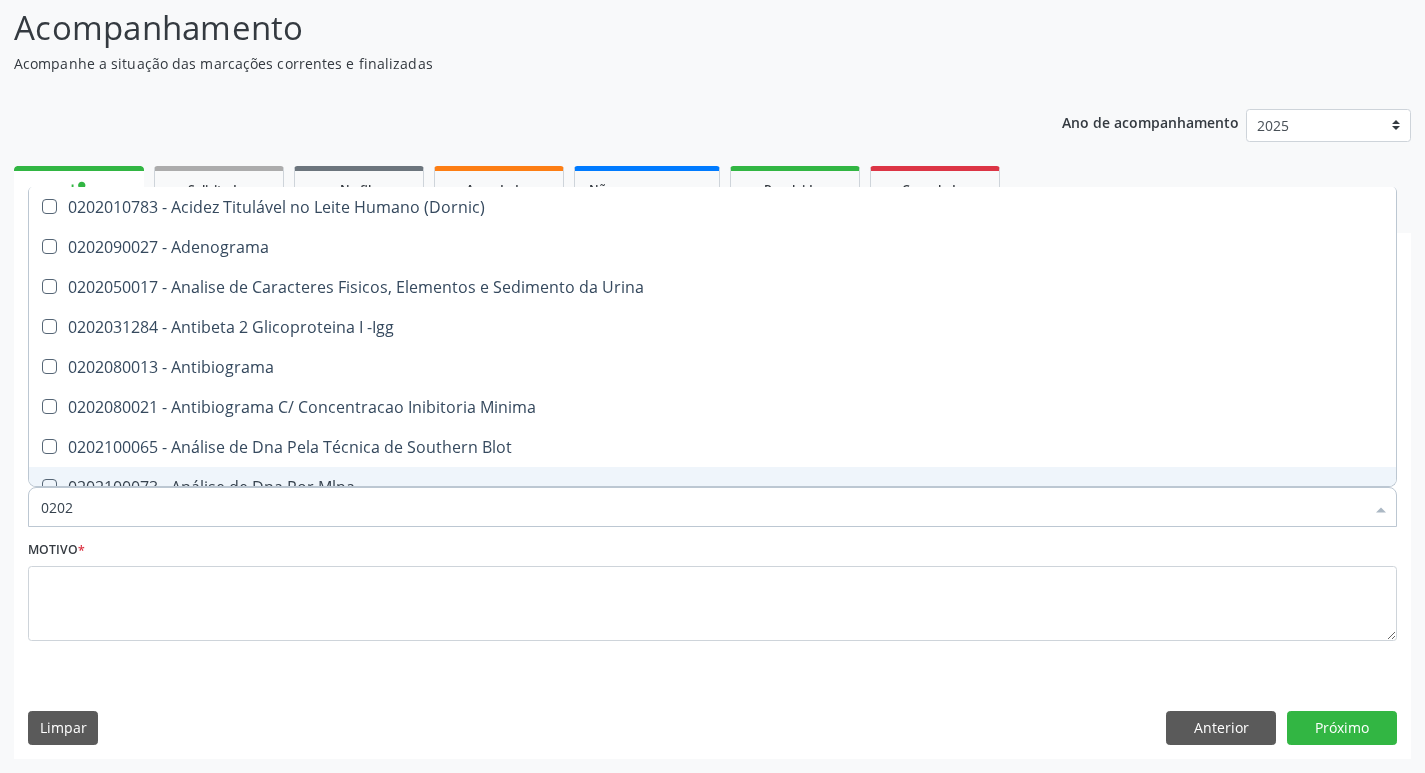 type on "02020" 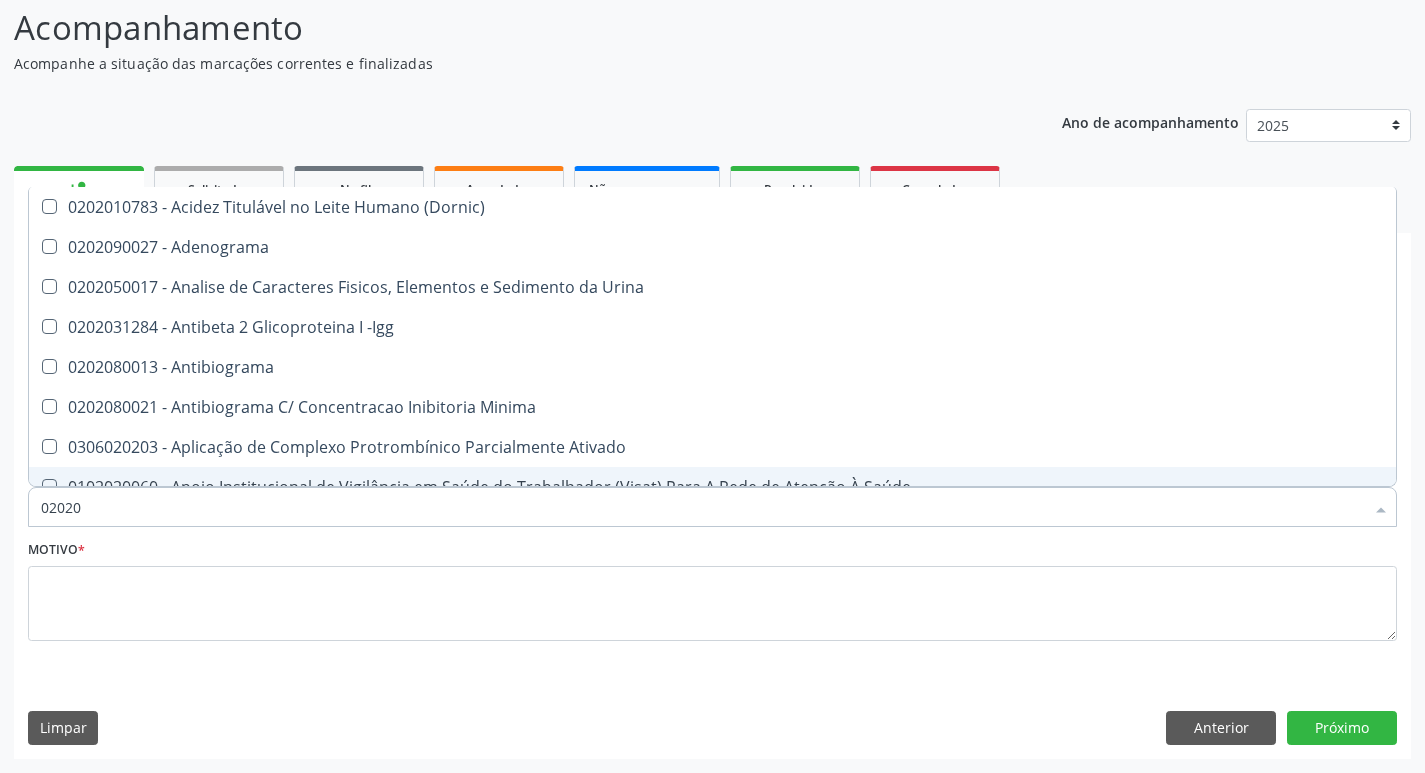 type on "020203" 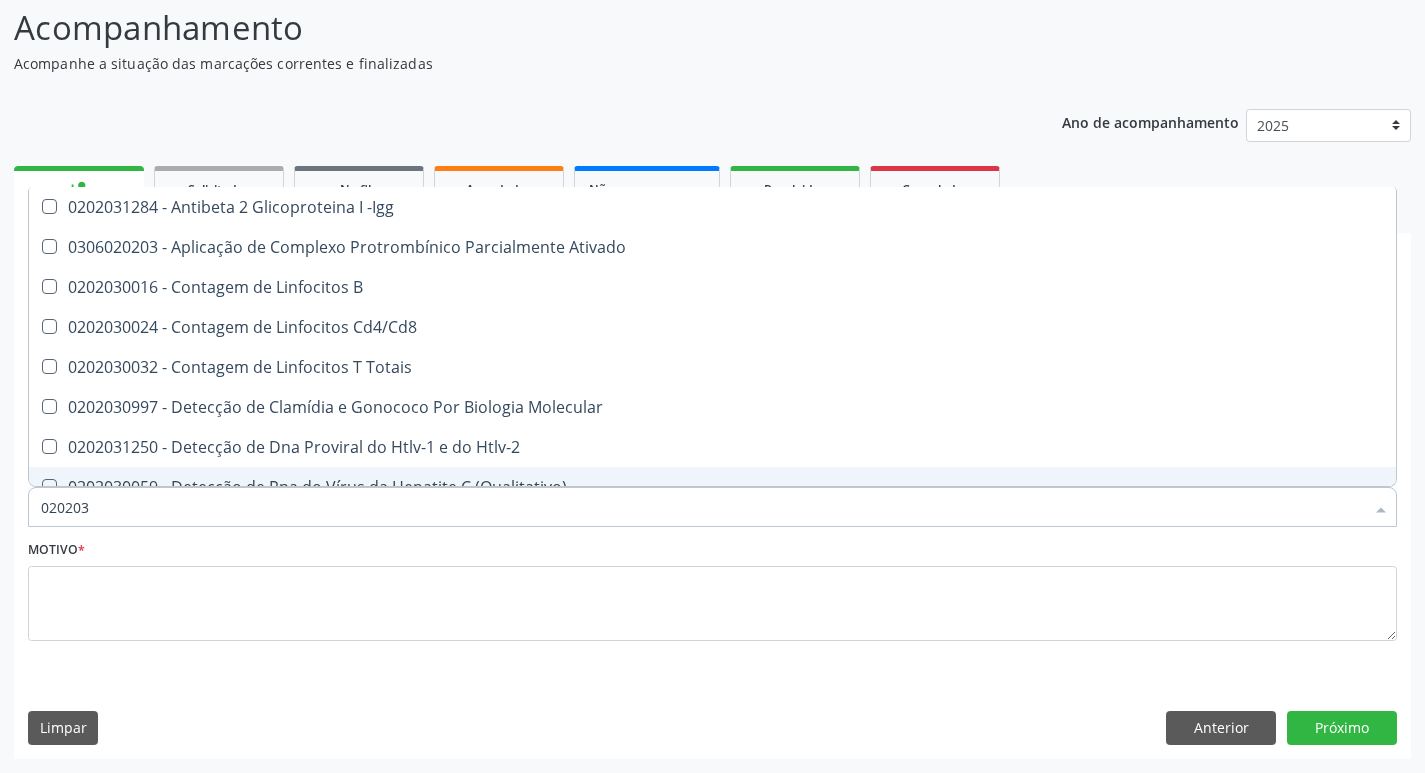 type on "0202030" 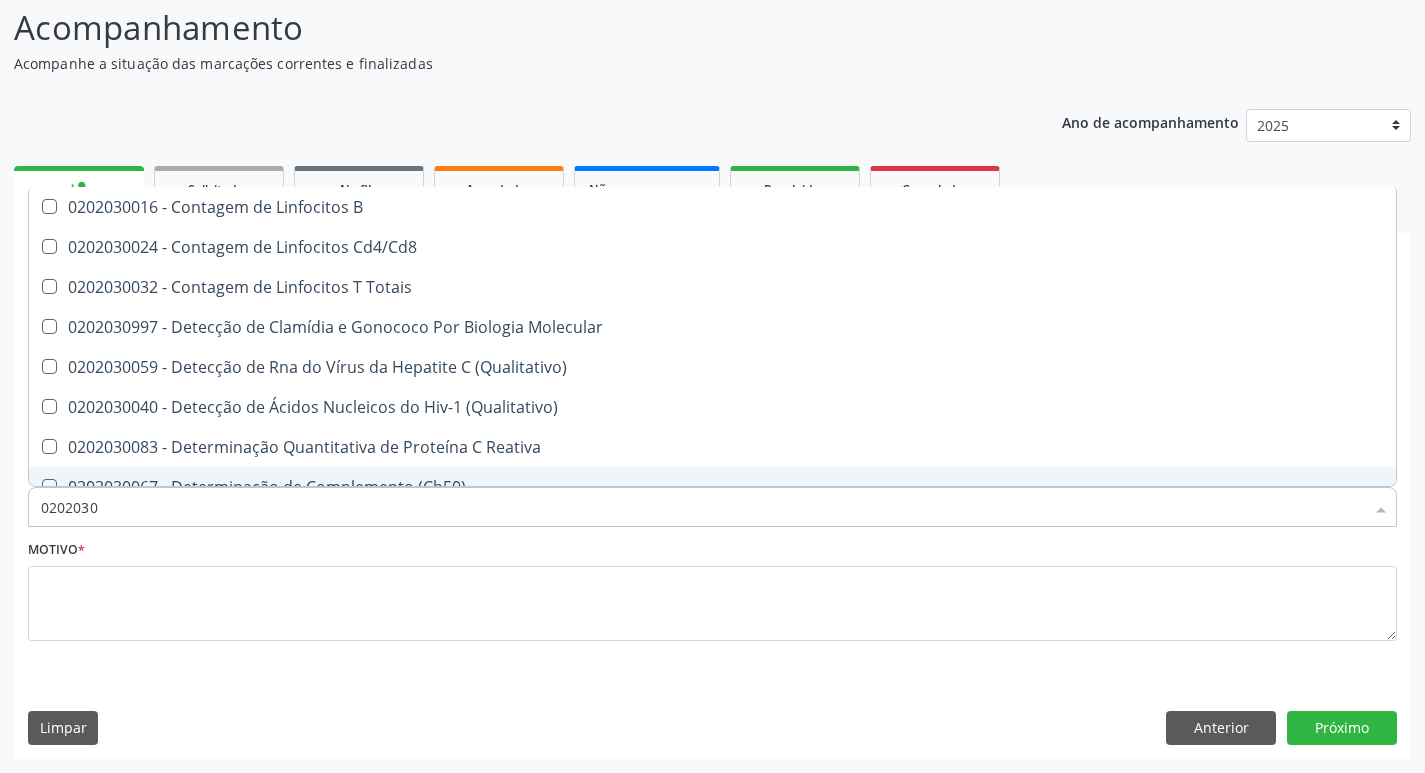 type on "02020302" 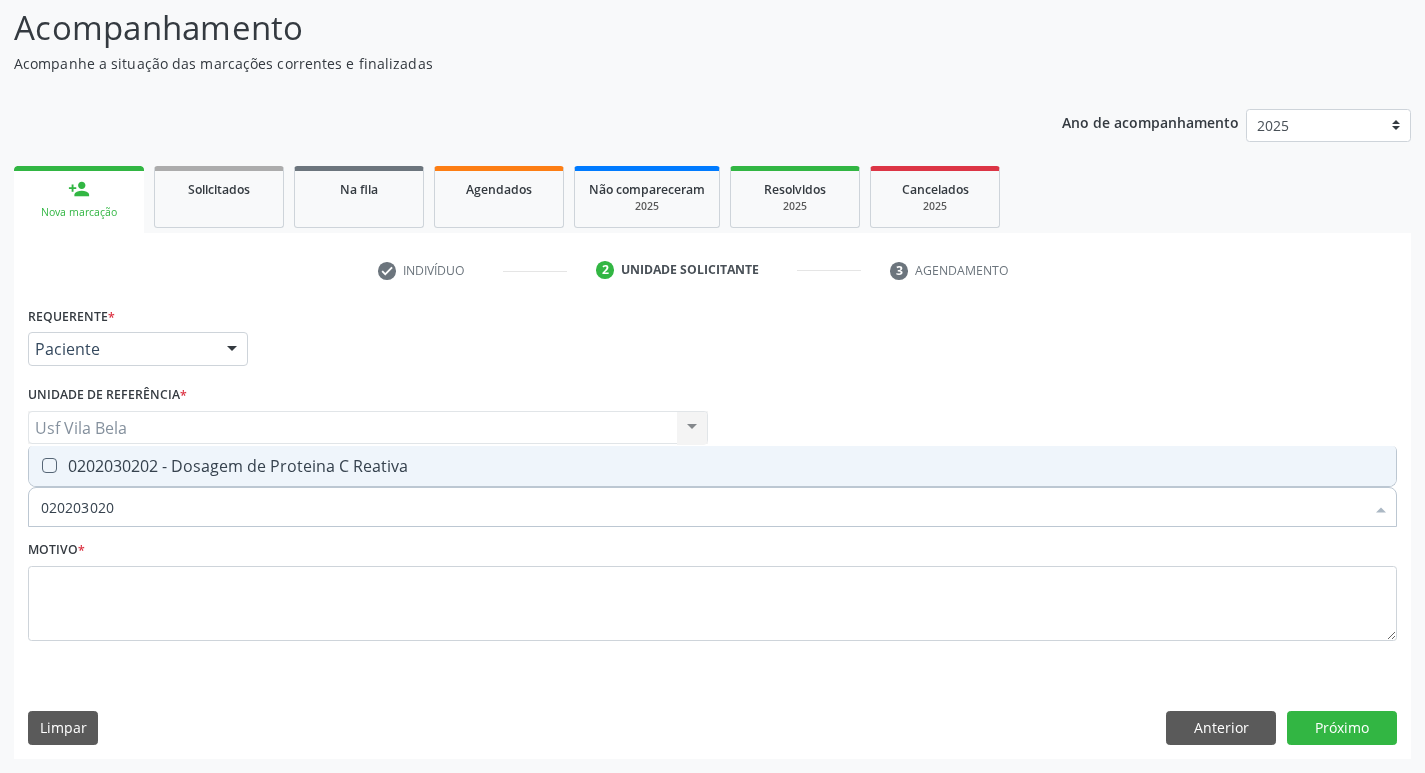 type on "0202030202" 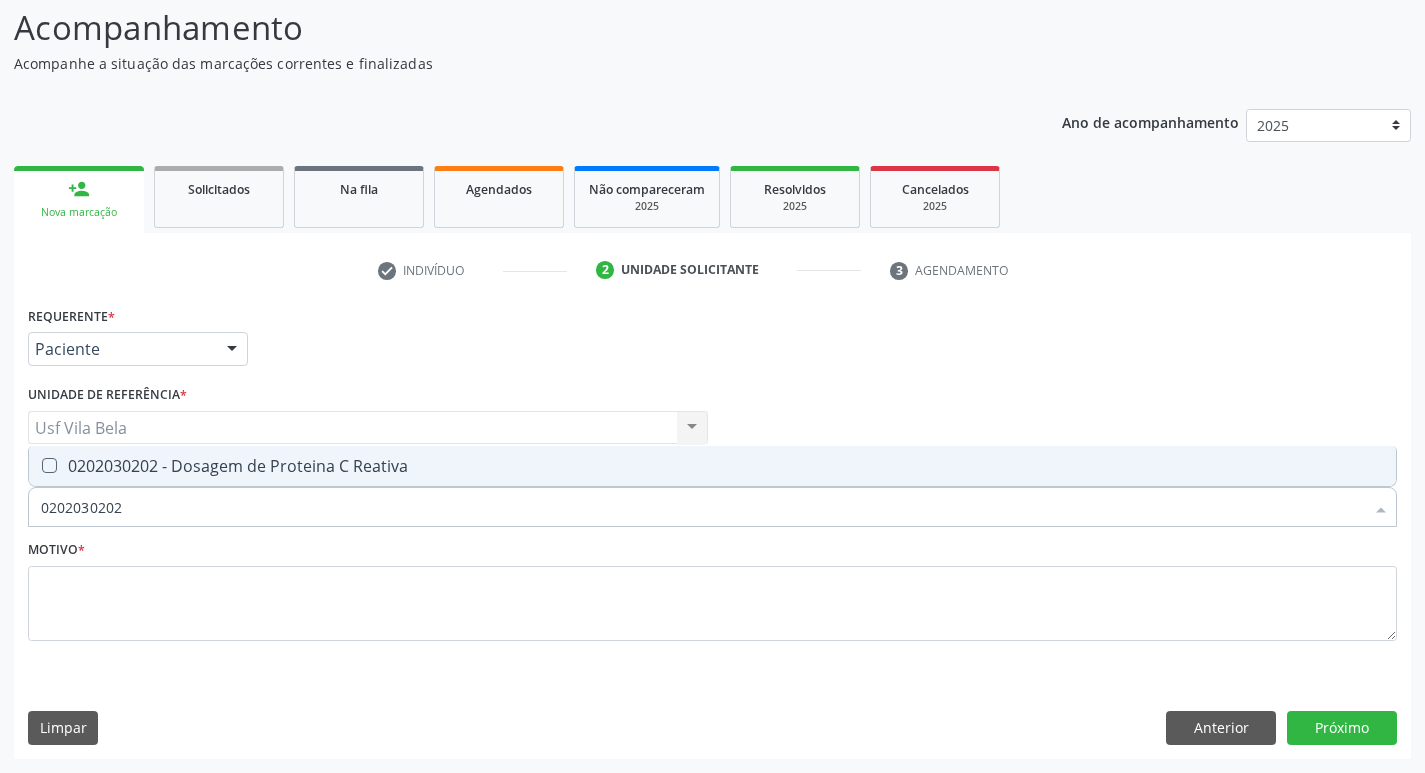click on "0202030202 - Dosagem de Proteina C Reativa" at bounding box center [712, 466] 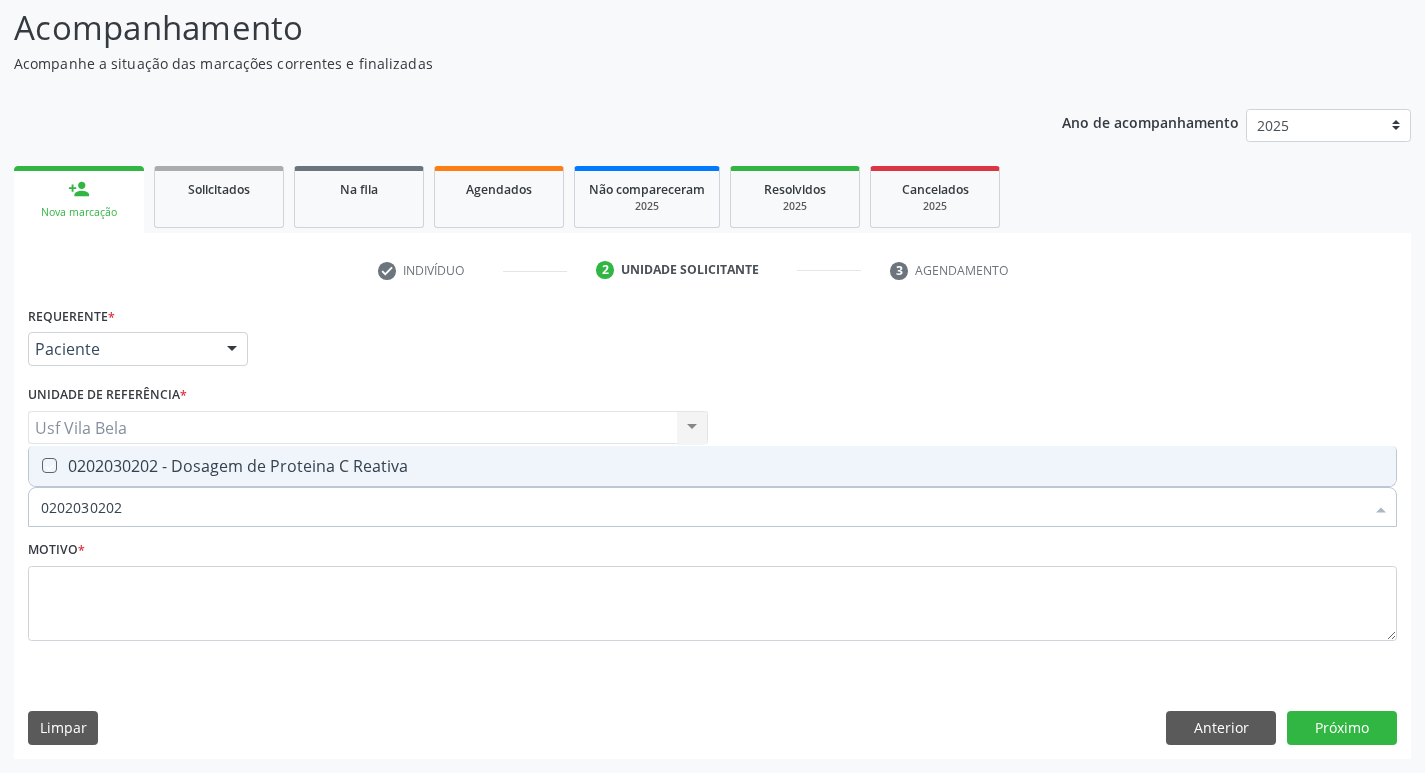 checkbox on "true" 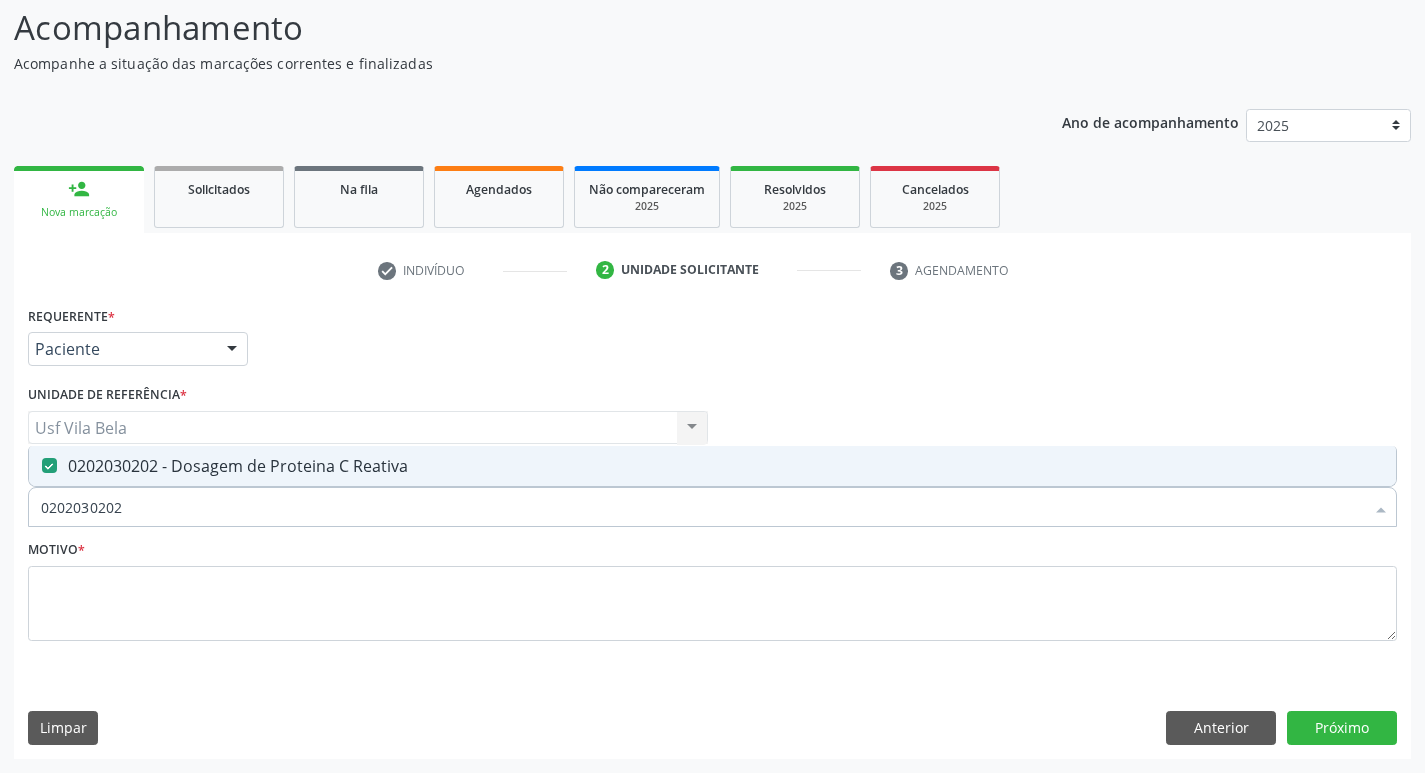 drag, startPoint x: 63, startPoint y: 528, endPoint x: 10, endPoint y: 538, distance: 53.935146 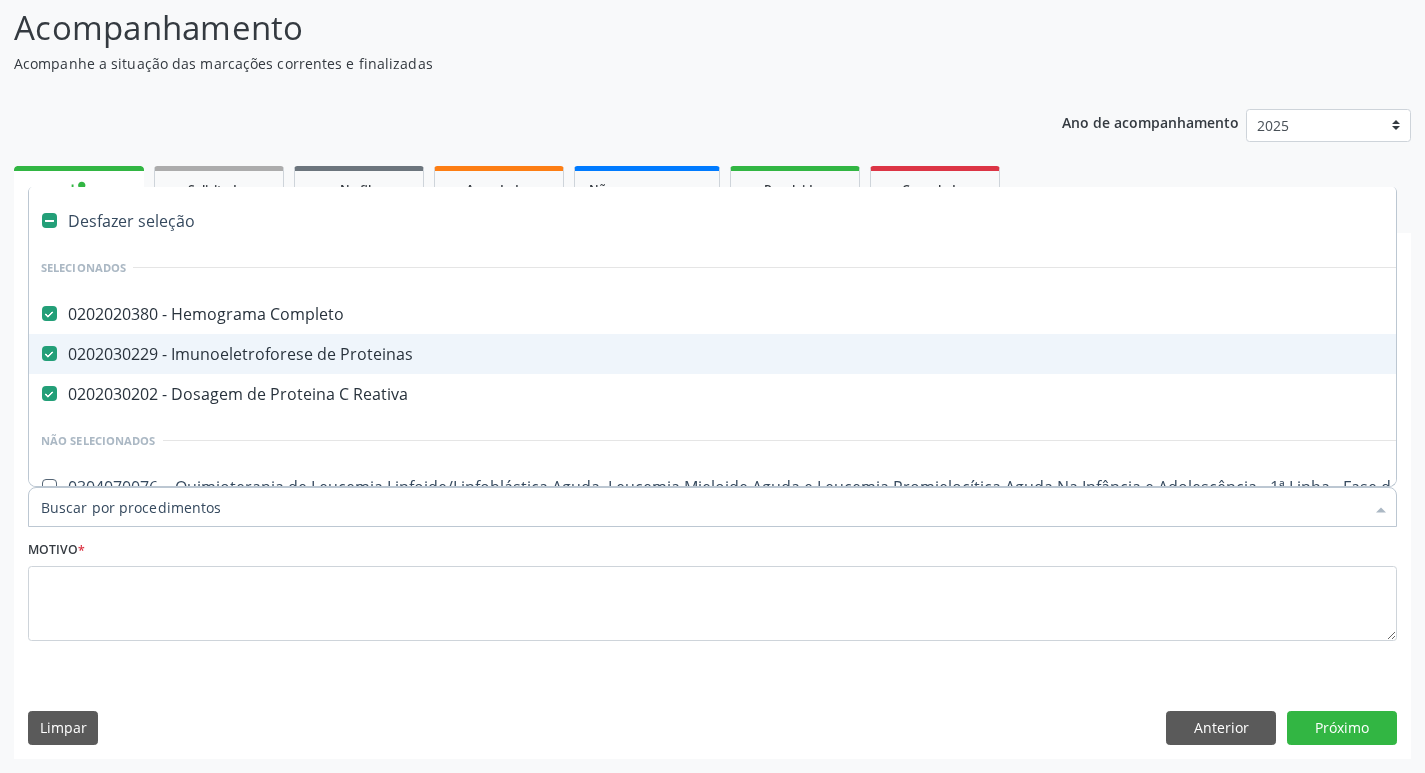 click on "0202030229 - Imunoeletroforese de Proteinas" at bounding box center (819, 354) 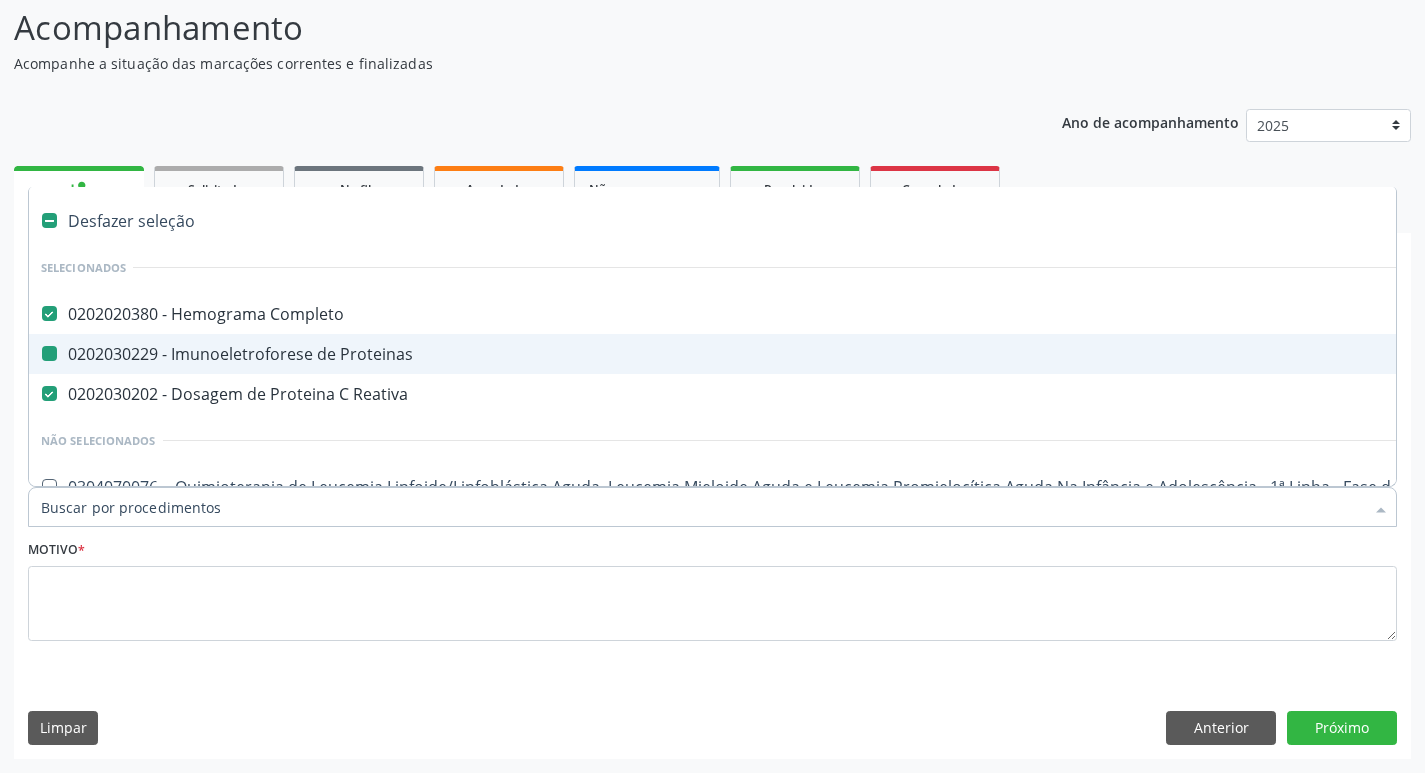 checkbox on "false" 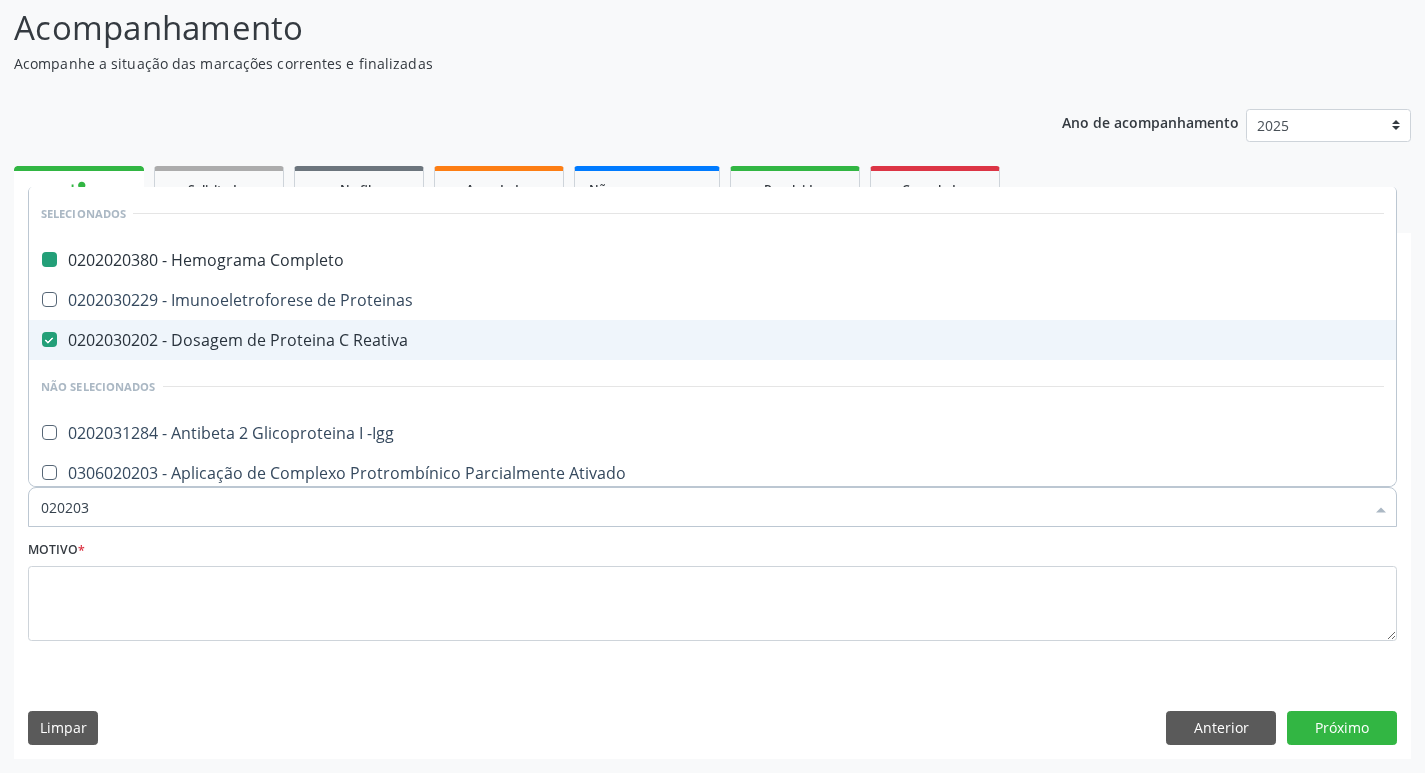 type on "0202030" 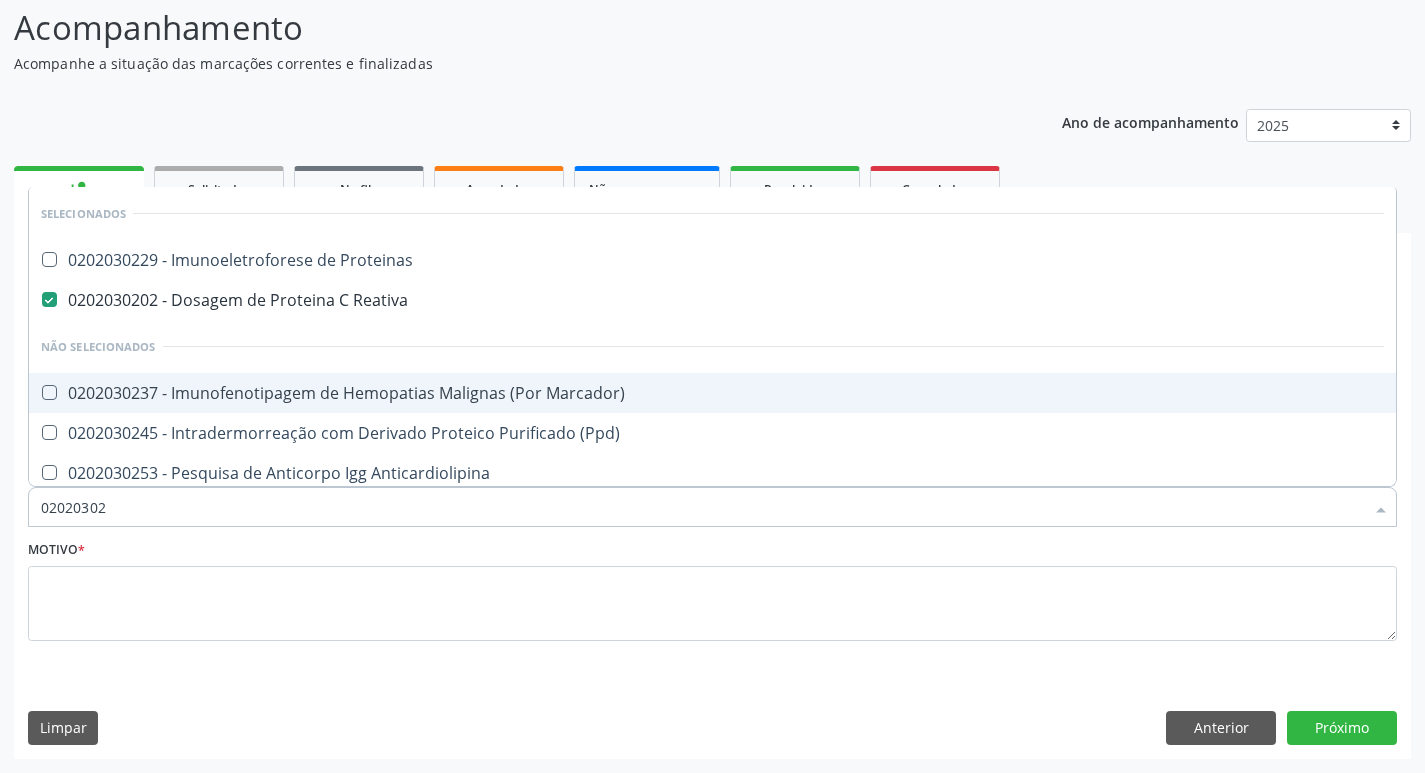 type on "020203020" 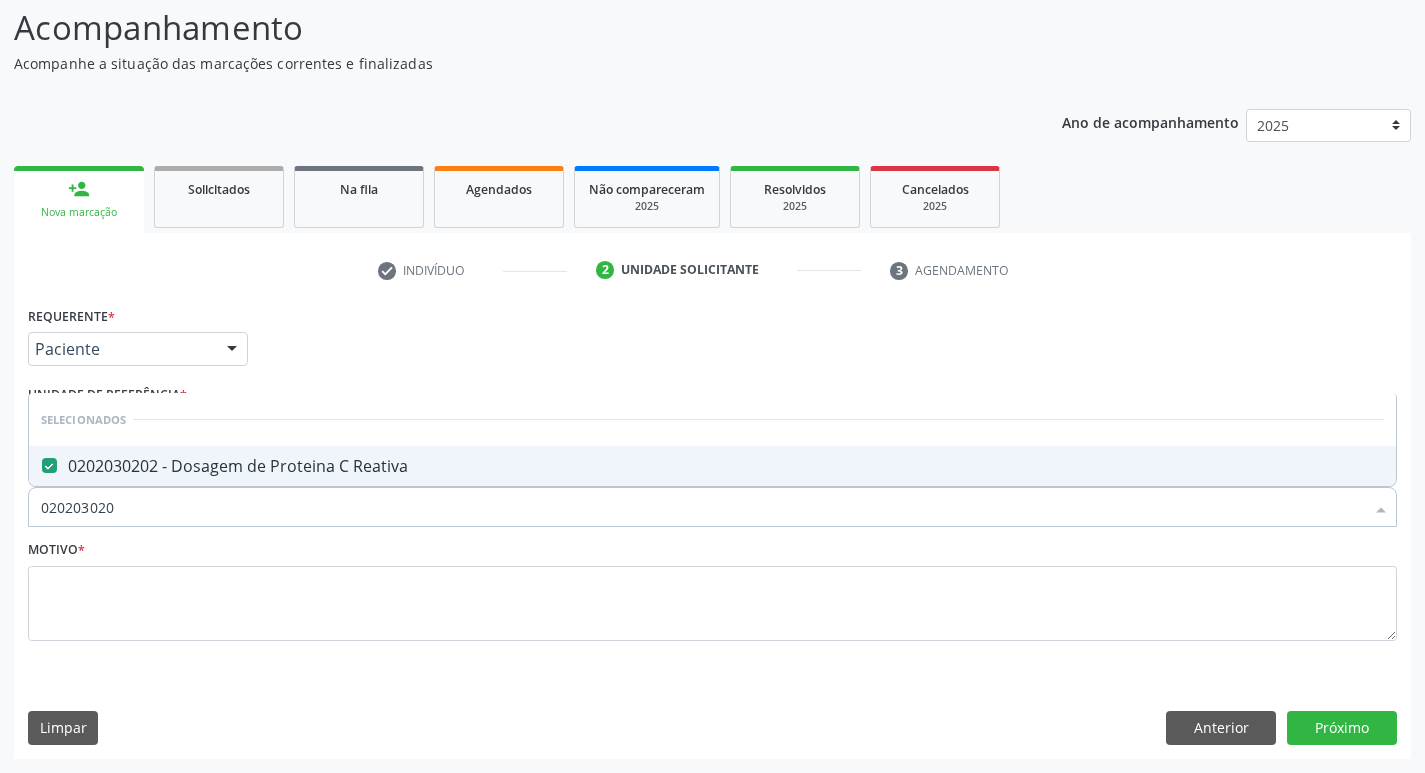type on "02020302" 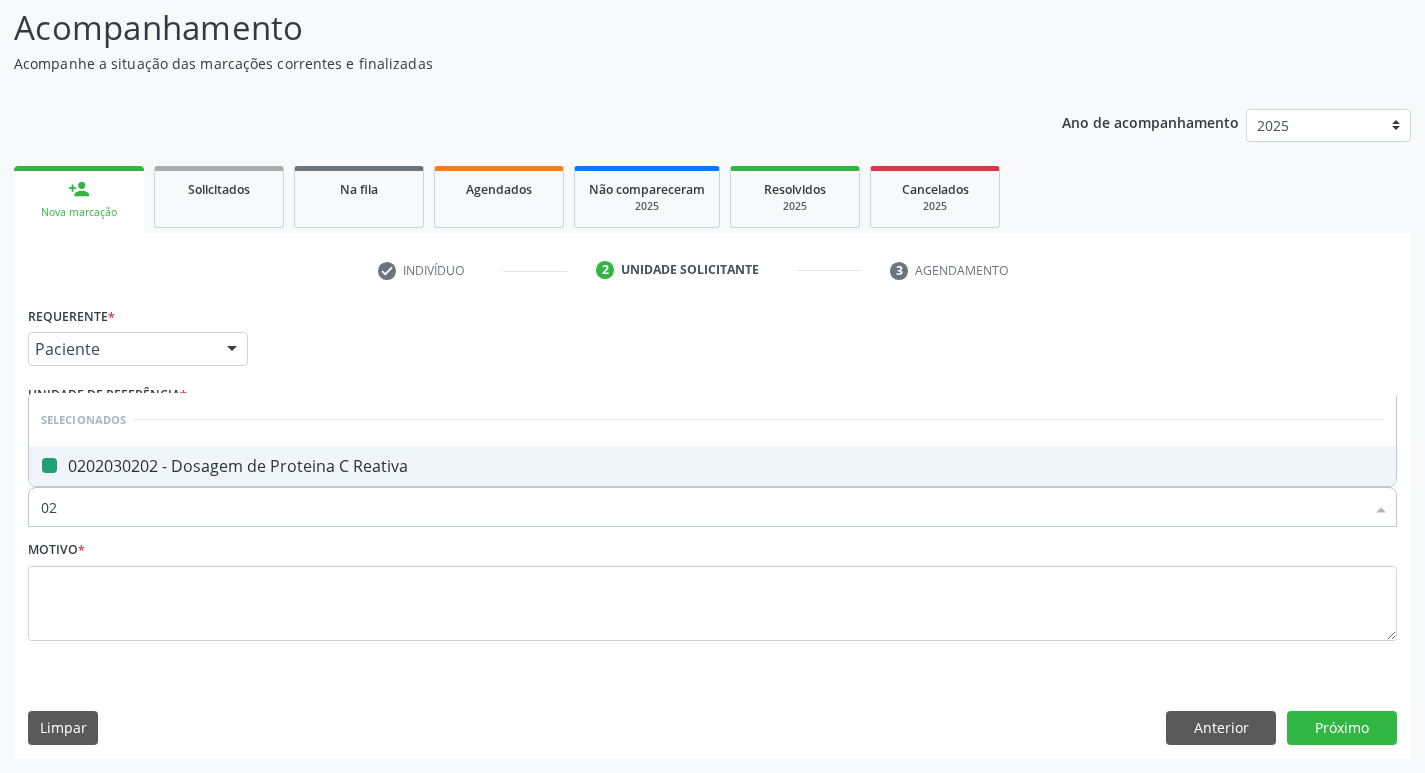 type on "0" 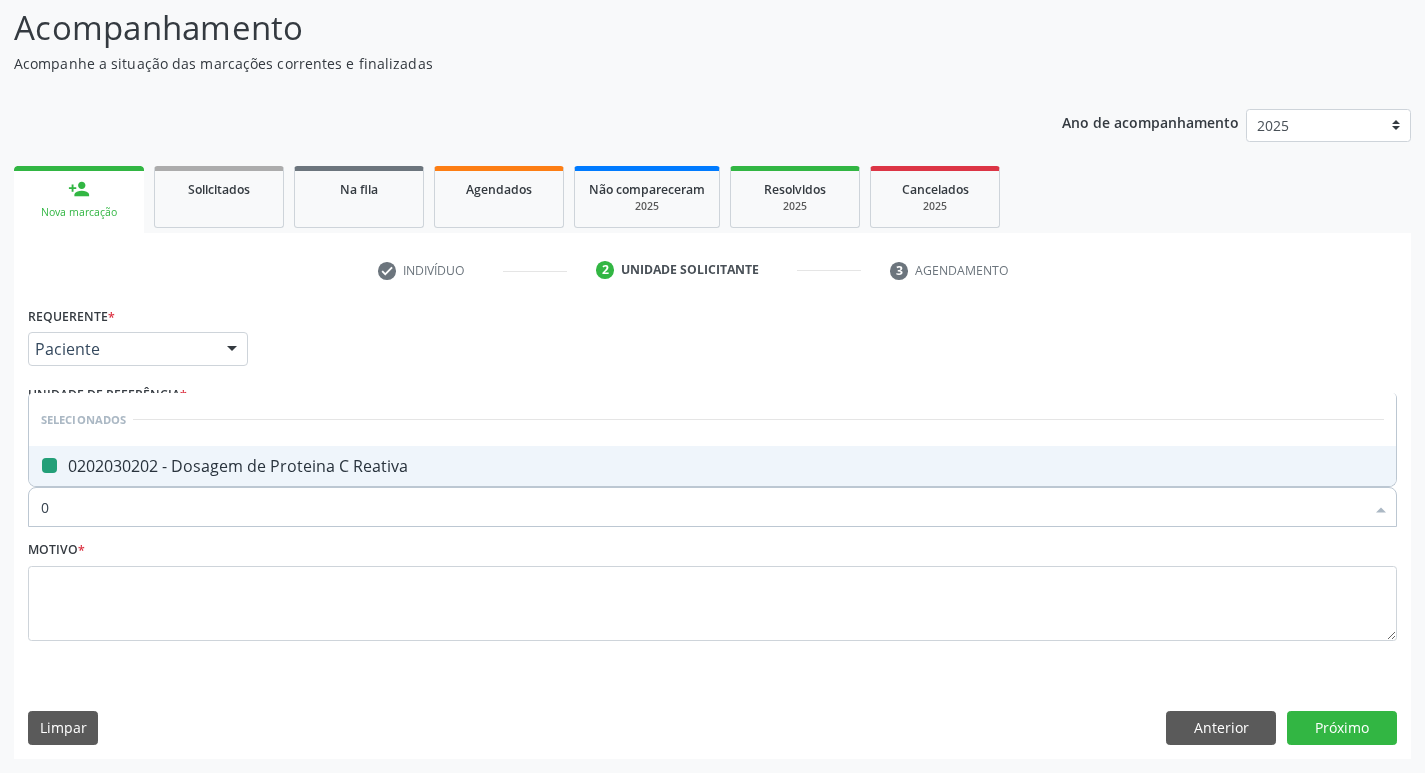 type 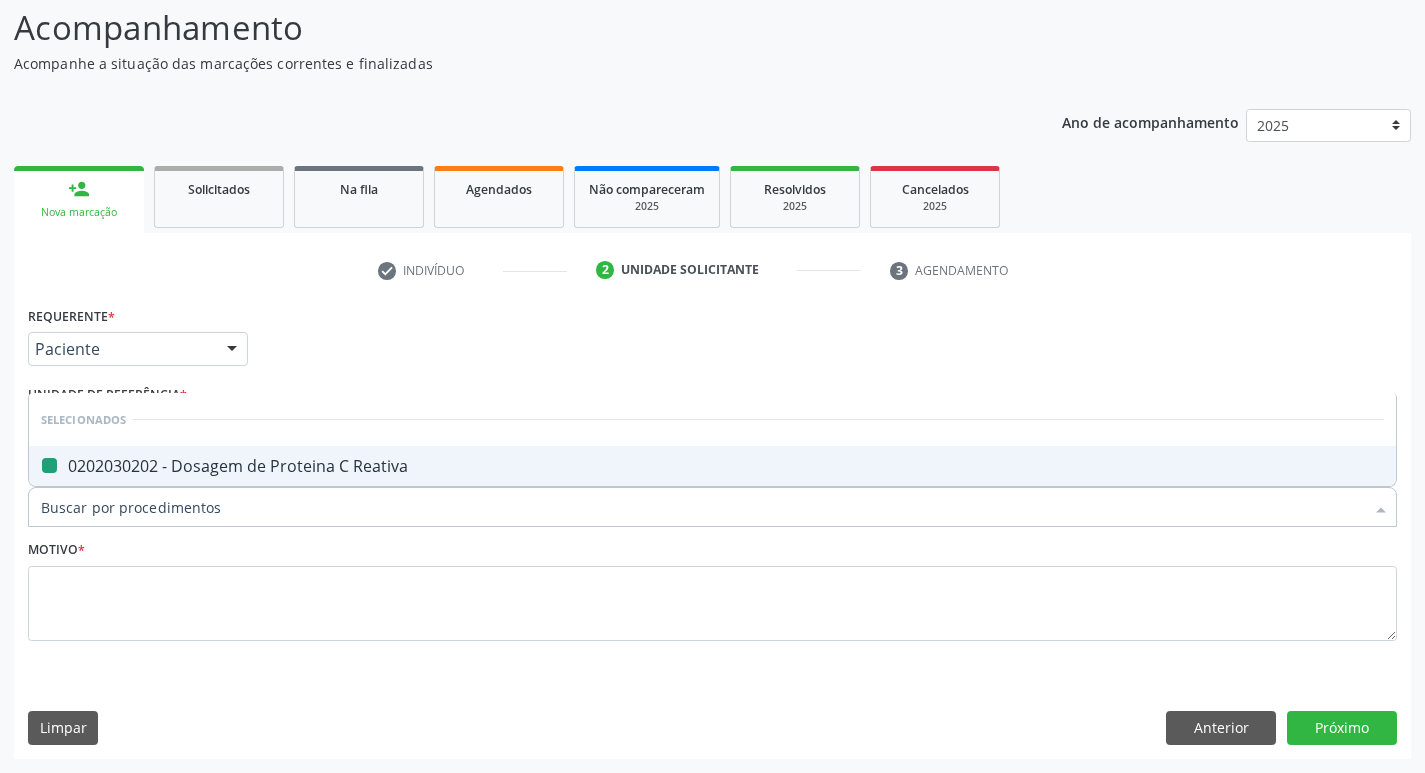 checkbox on "true" 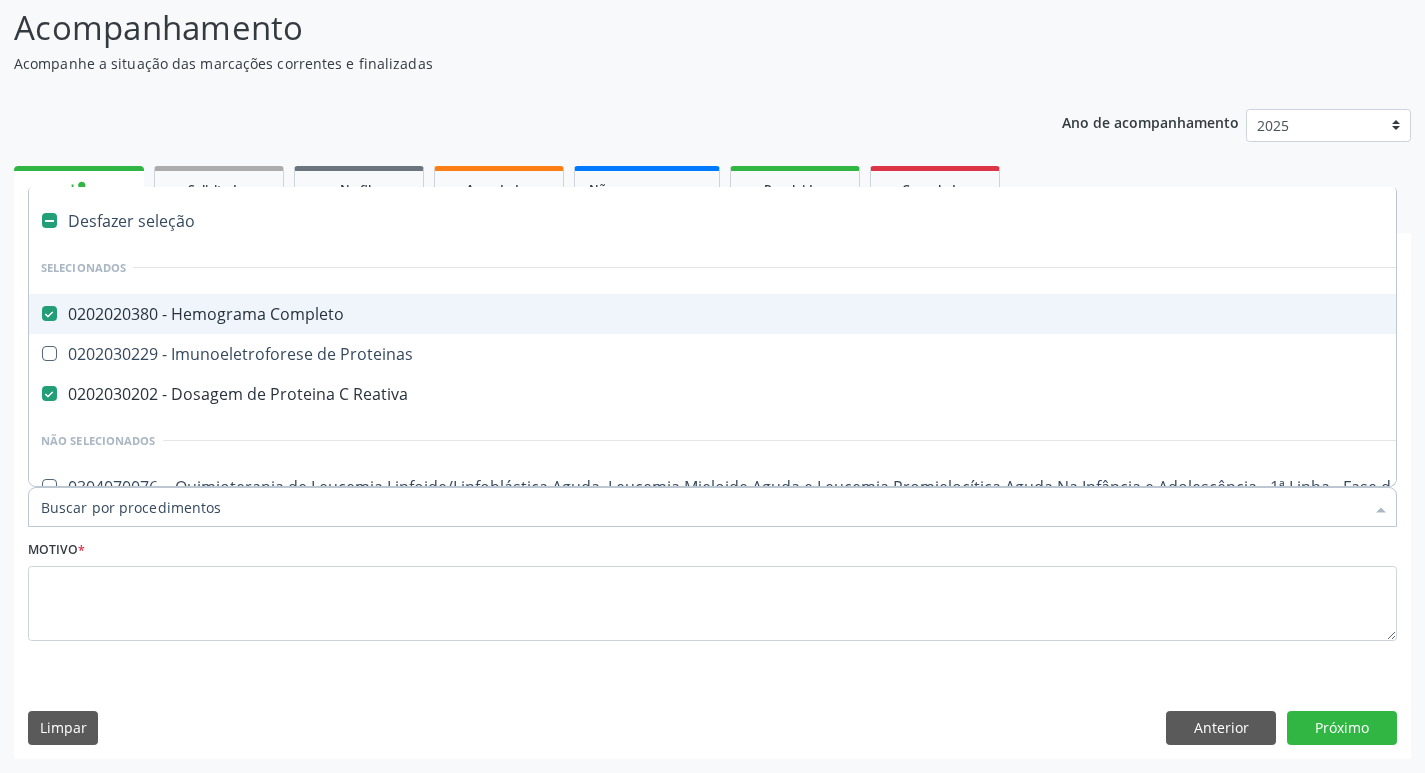 type on "f" 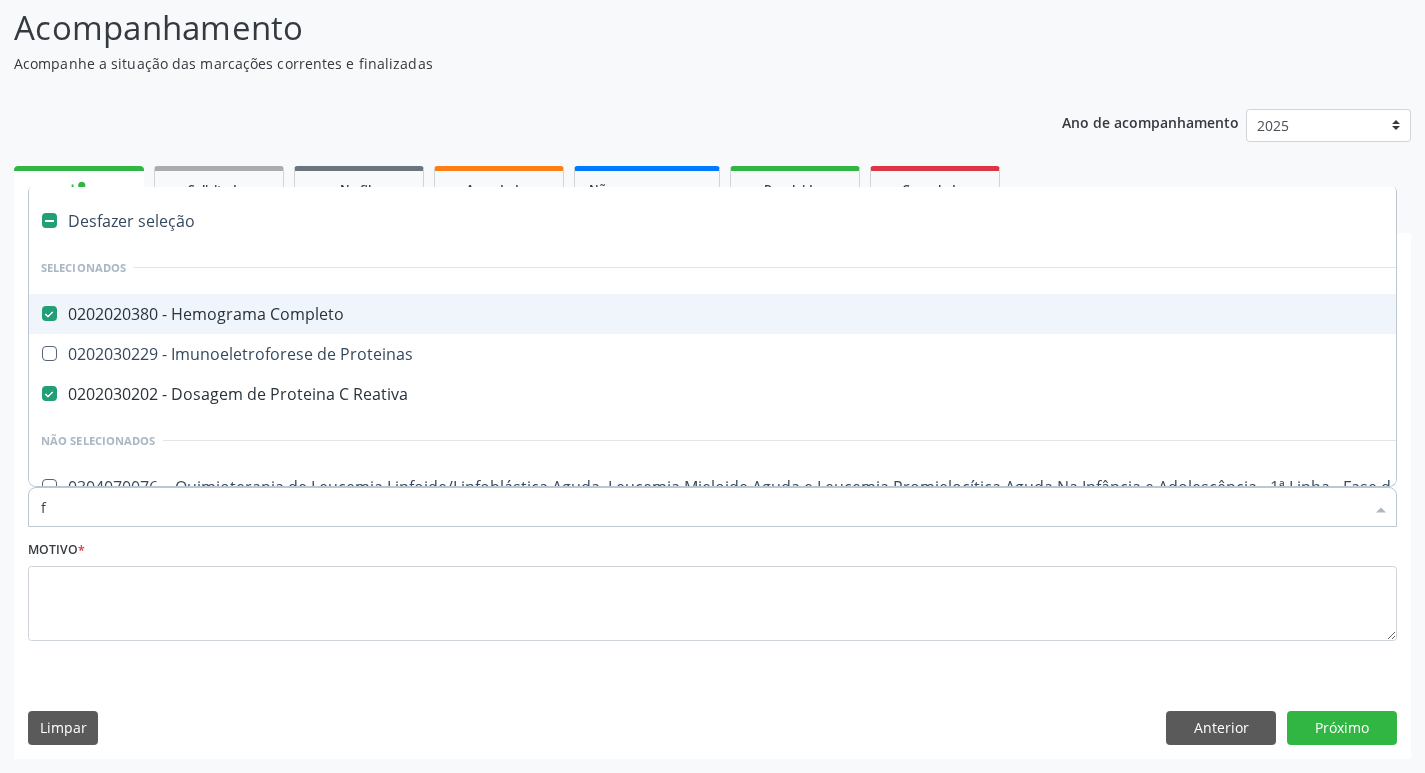 checkbox on "false" 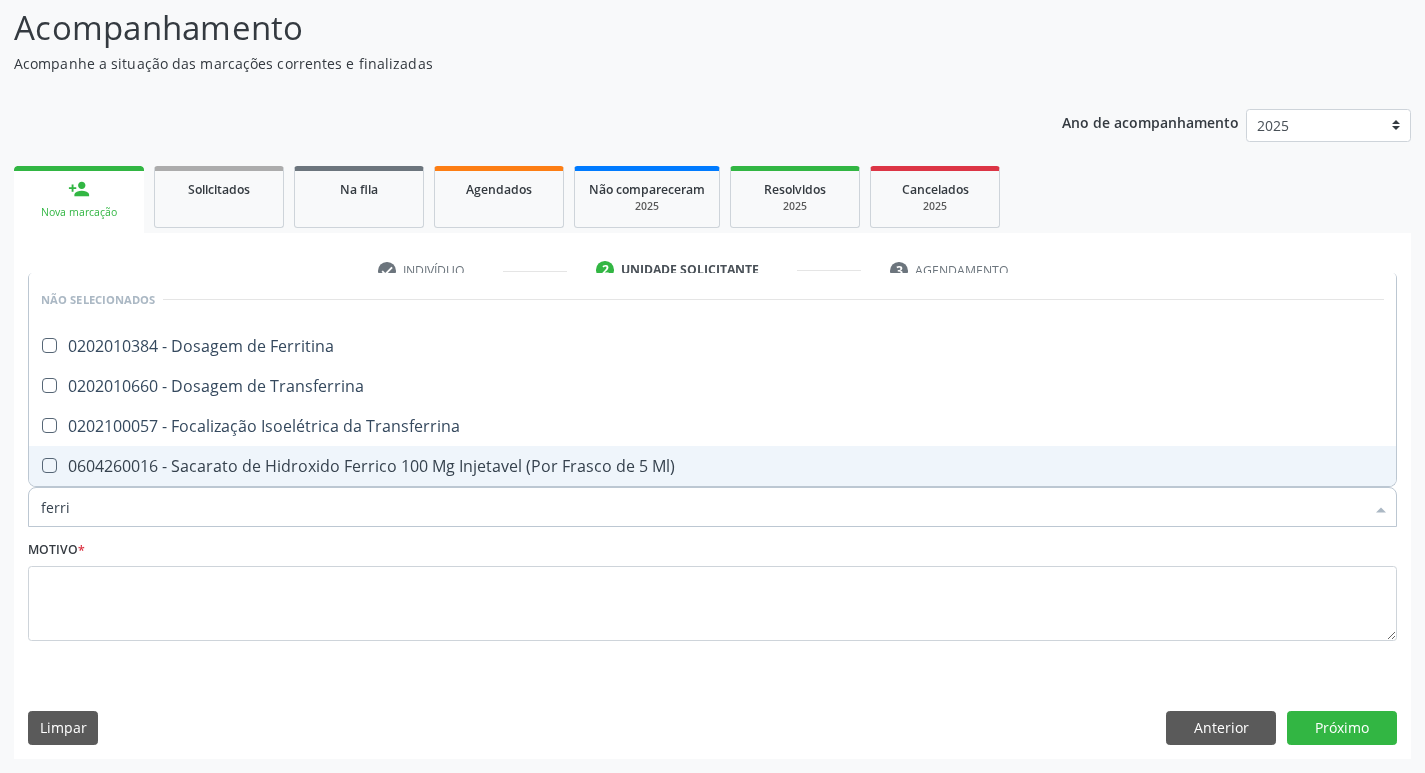 type on "ferrit" 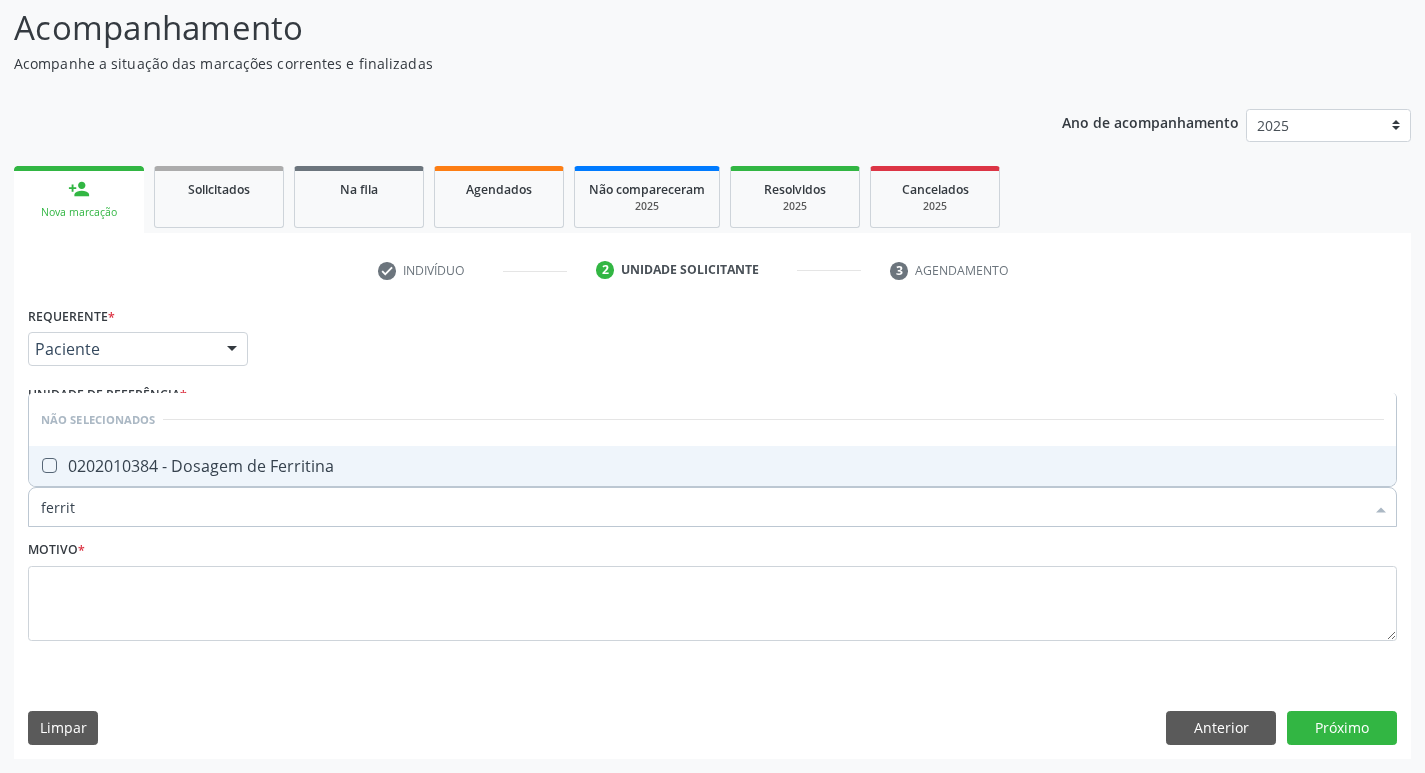 click on "0202010384 - Dosagem de Ferritina" at bounding box center [712, 466] 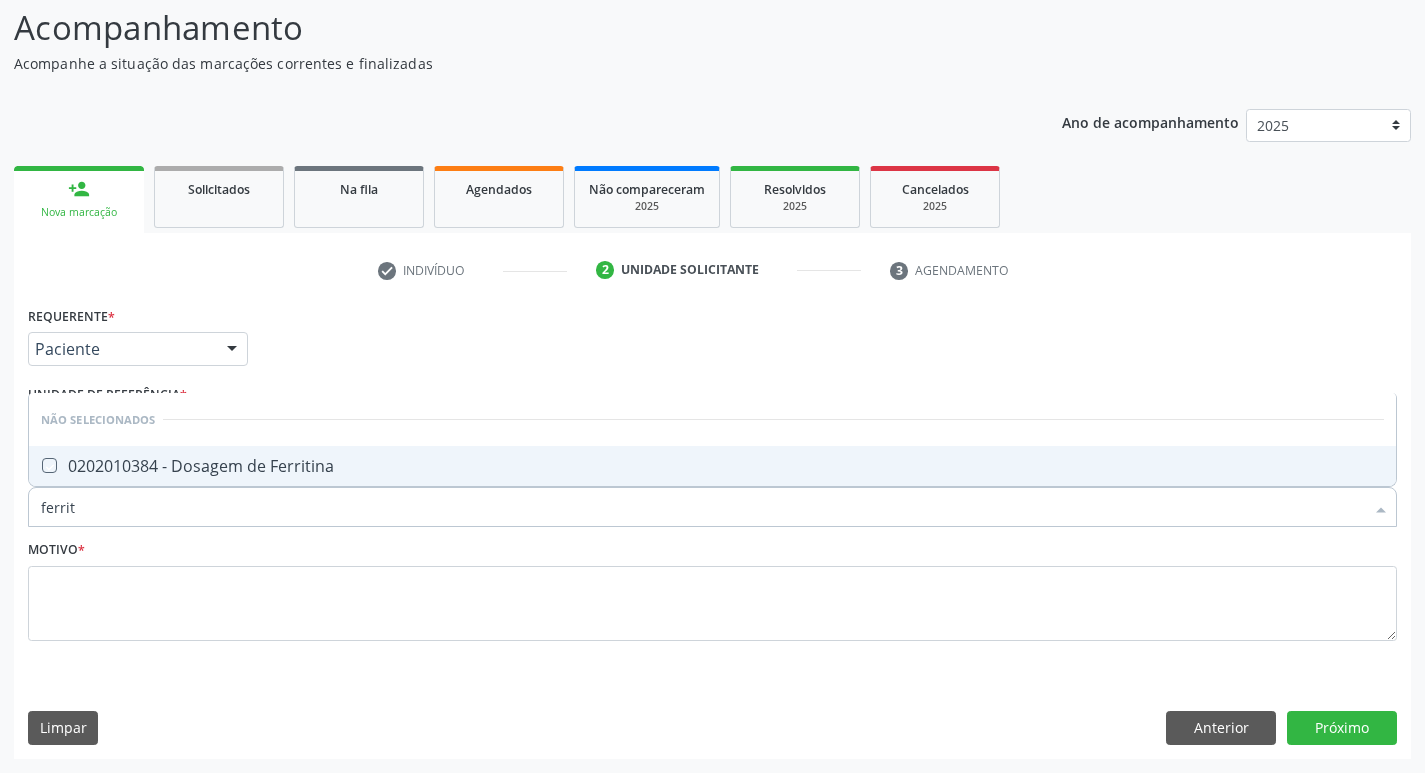 checkbox on "true" 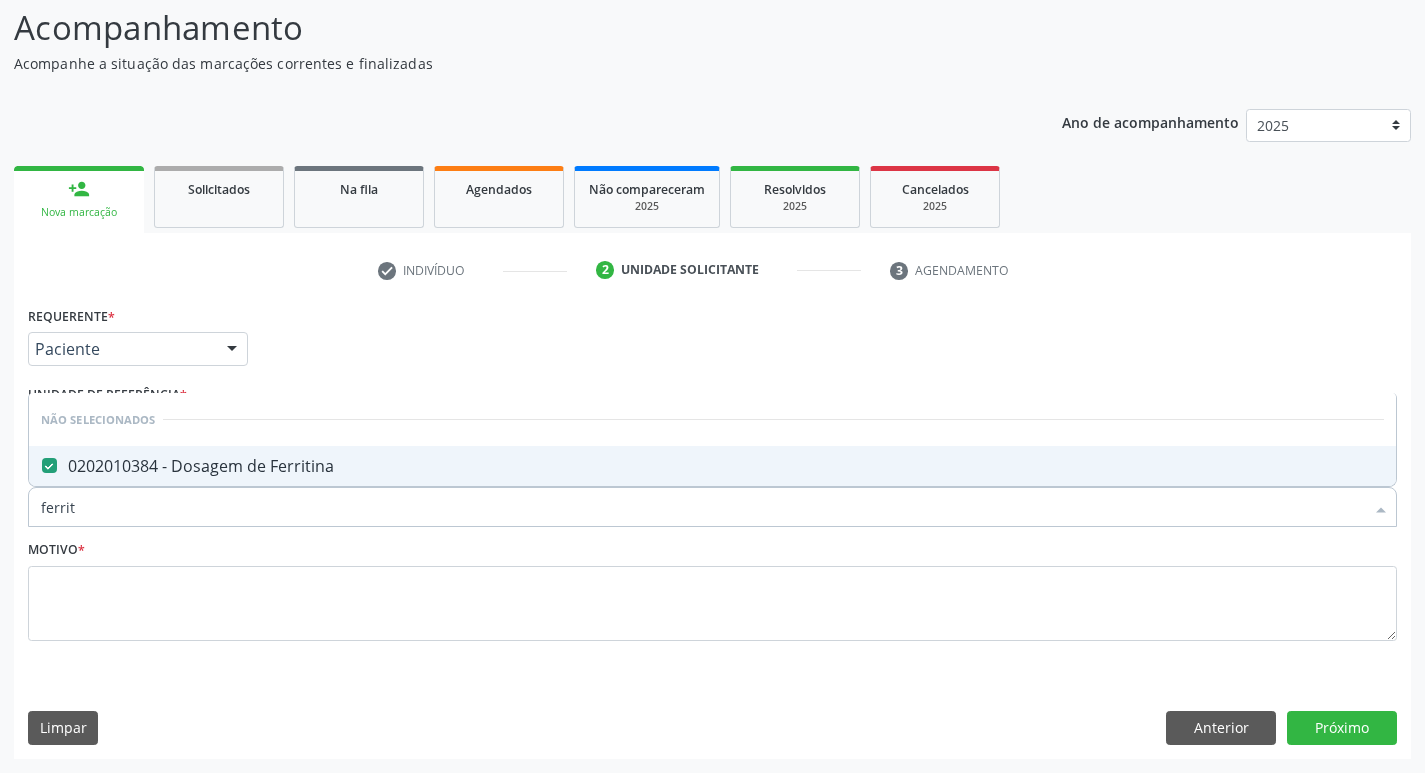 drag, startPoint x: 431, startPoint y: 550, endPoint x: 431, endPoint y: 567, distance: 17 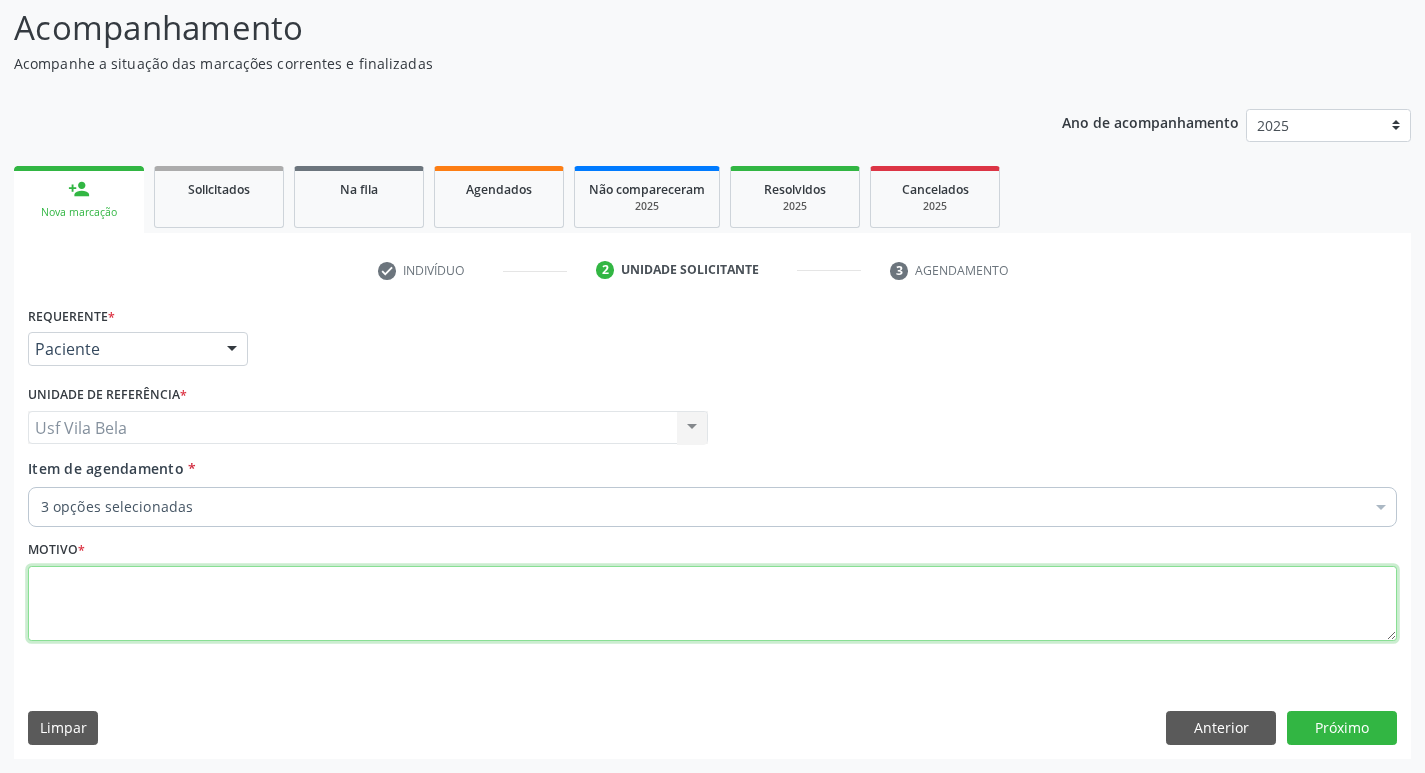 click at bounding box center (712, 604) 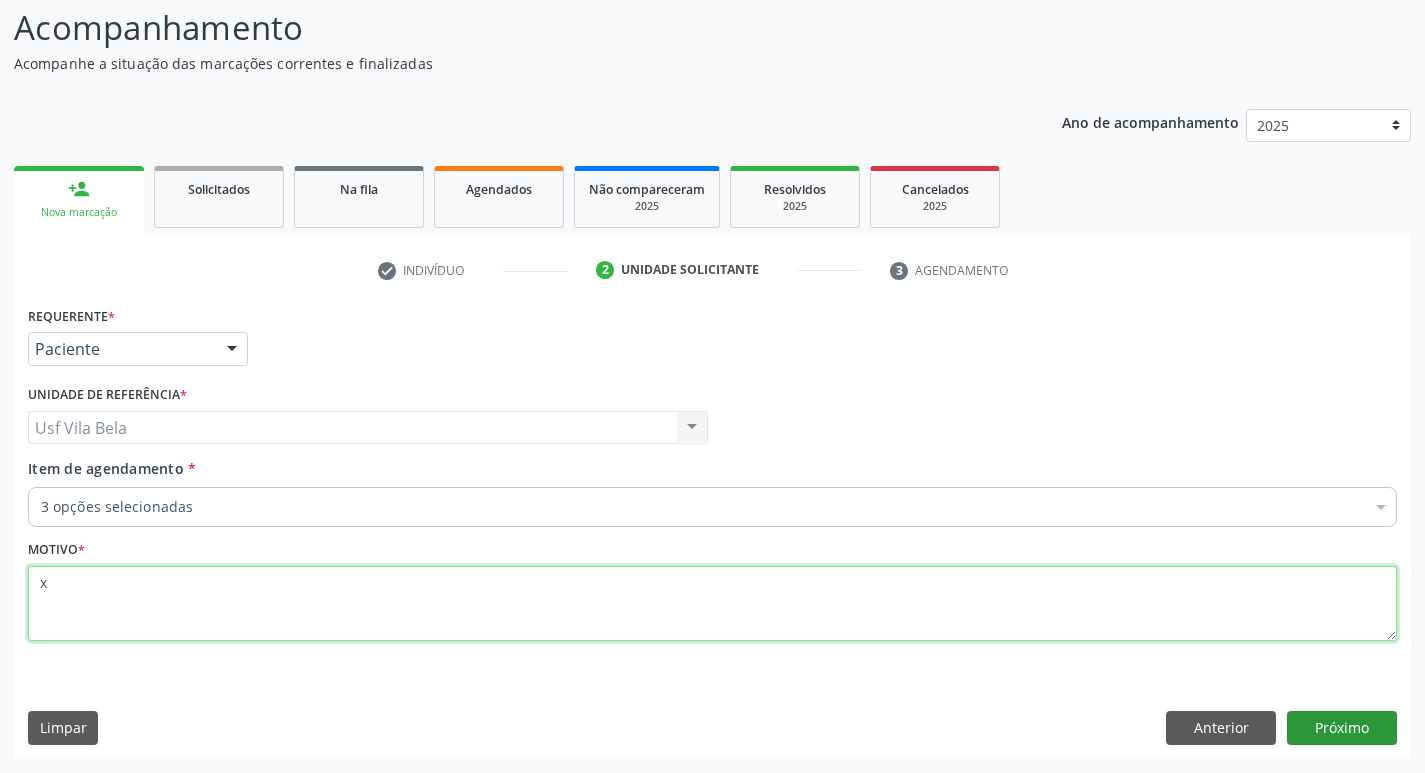 type on "x" 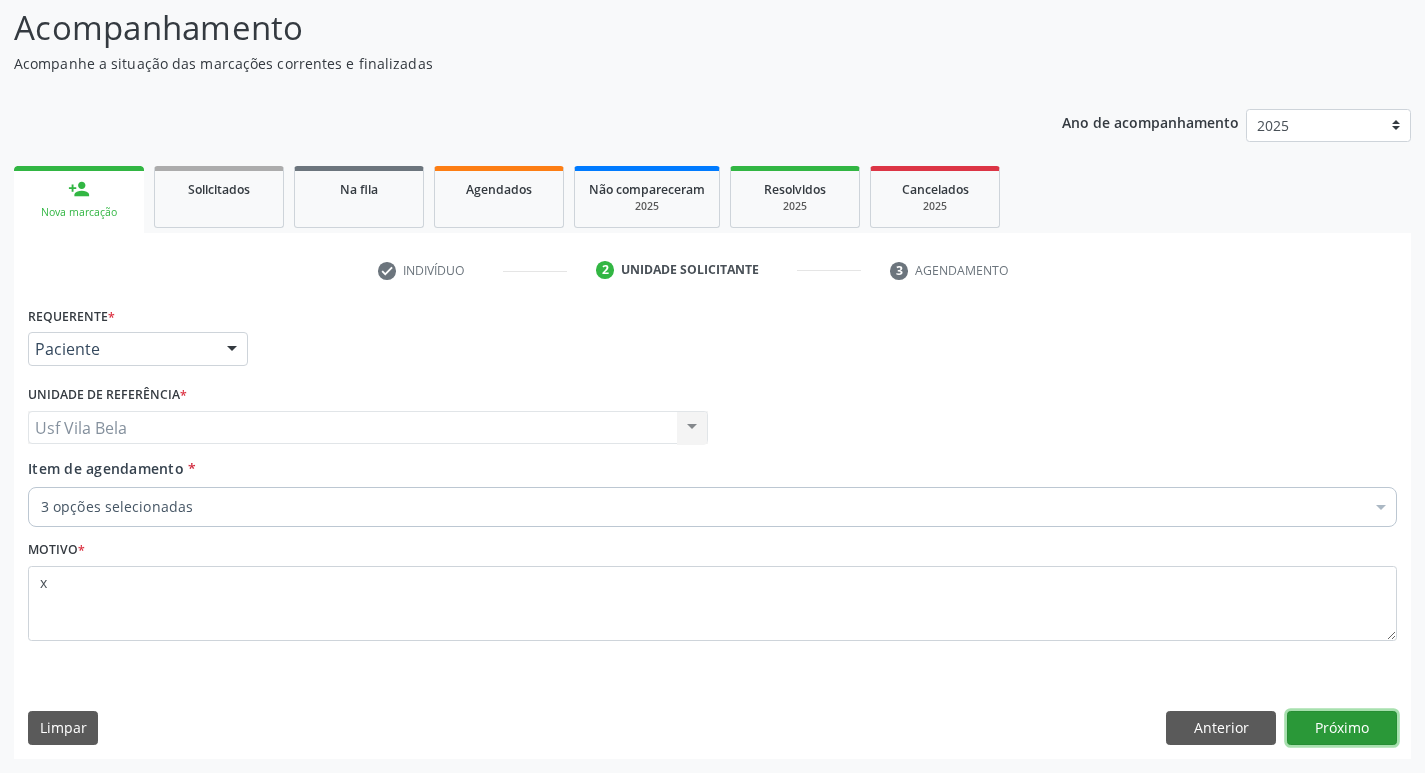click on "Próximo" at bounding box center [1342, 728] 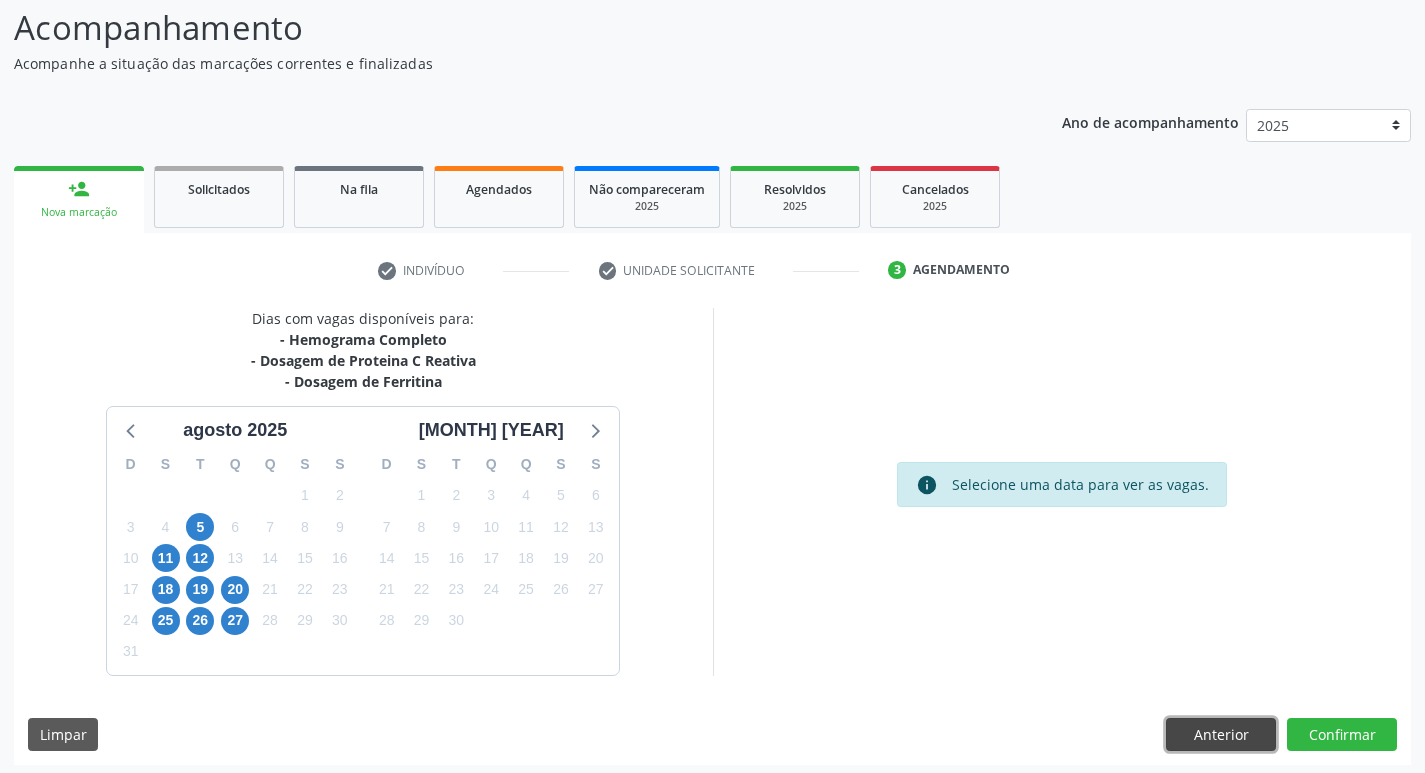 click on "Anterior" at bounding box center [1221, 735] 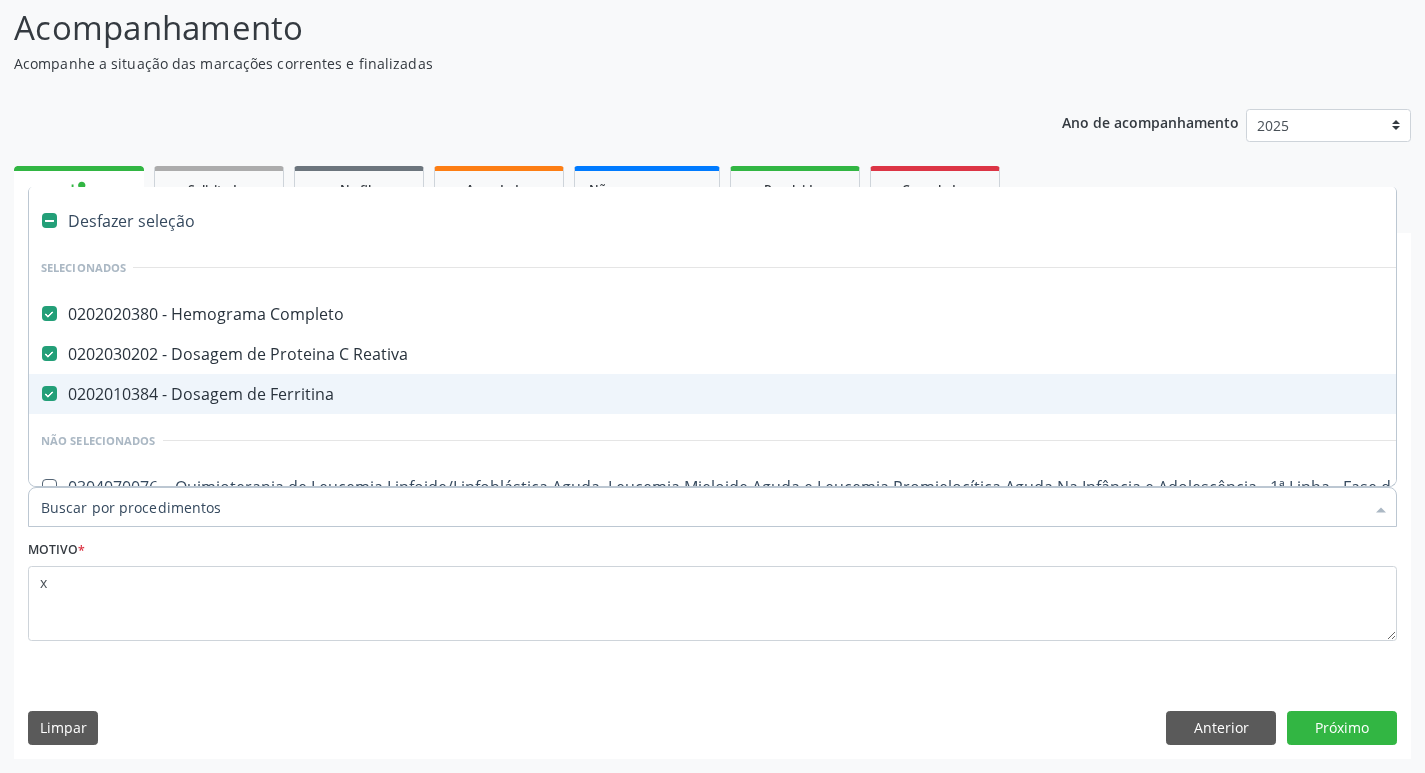 click on "0202010384 - Dosagem de Ferritina" at bounding box center [819, 394] 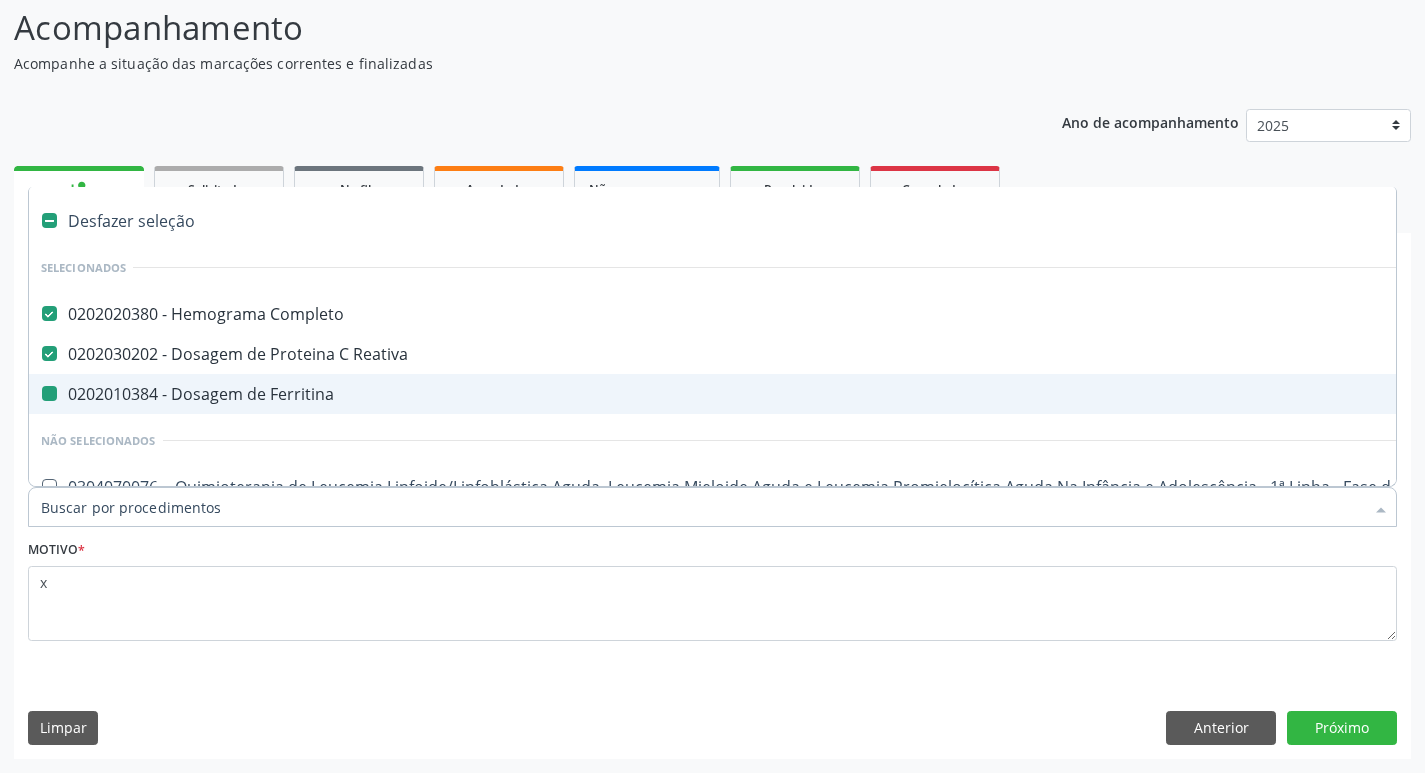 checkbox on "false" 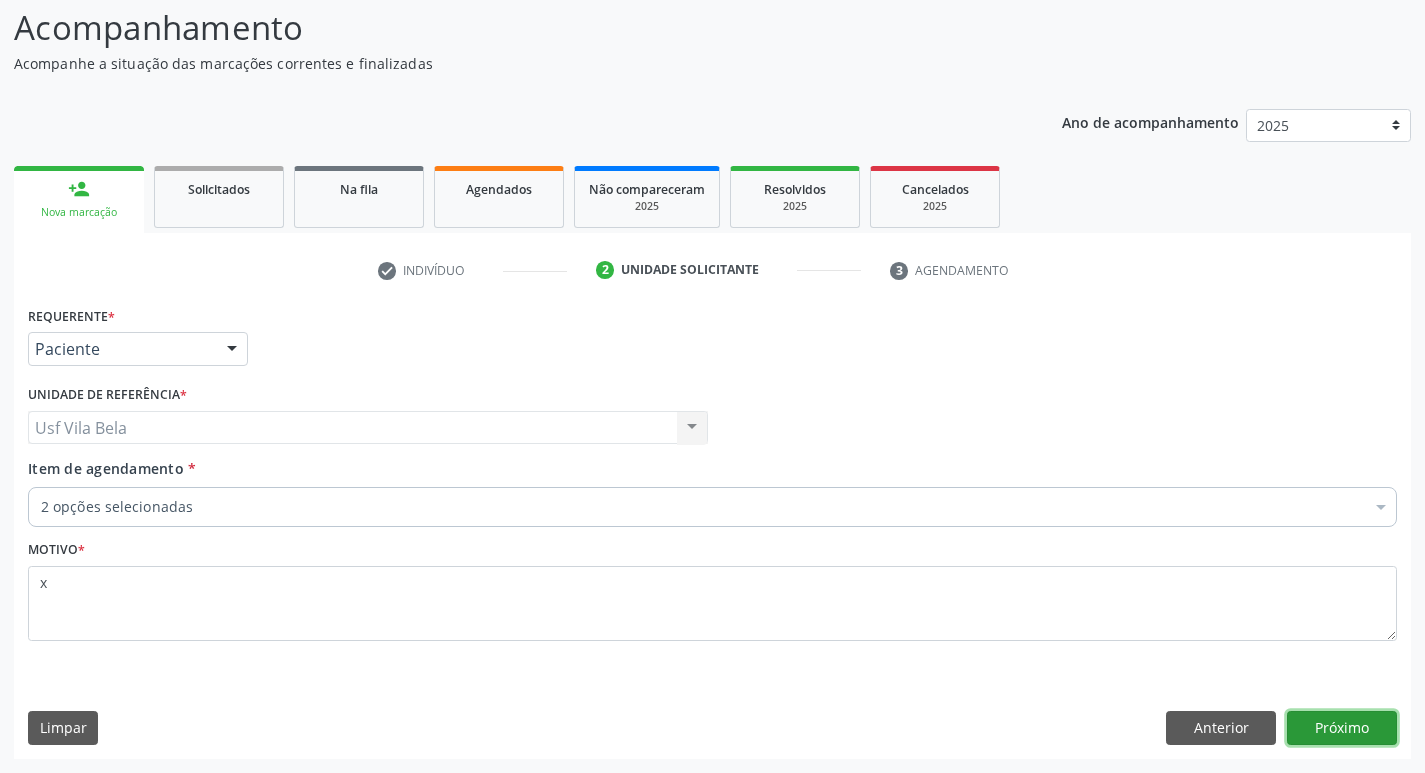 click on "Próximo" at bounding box center (1342, 728) 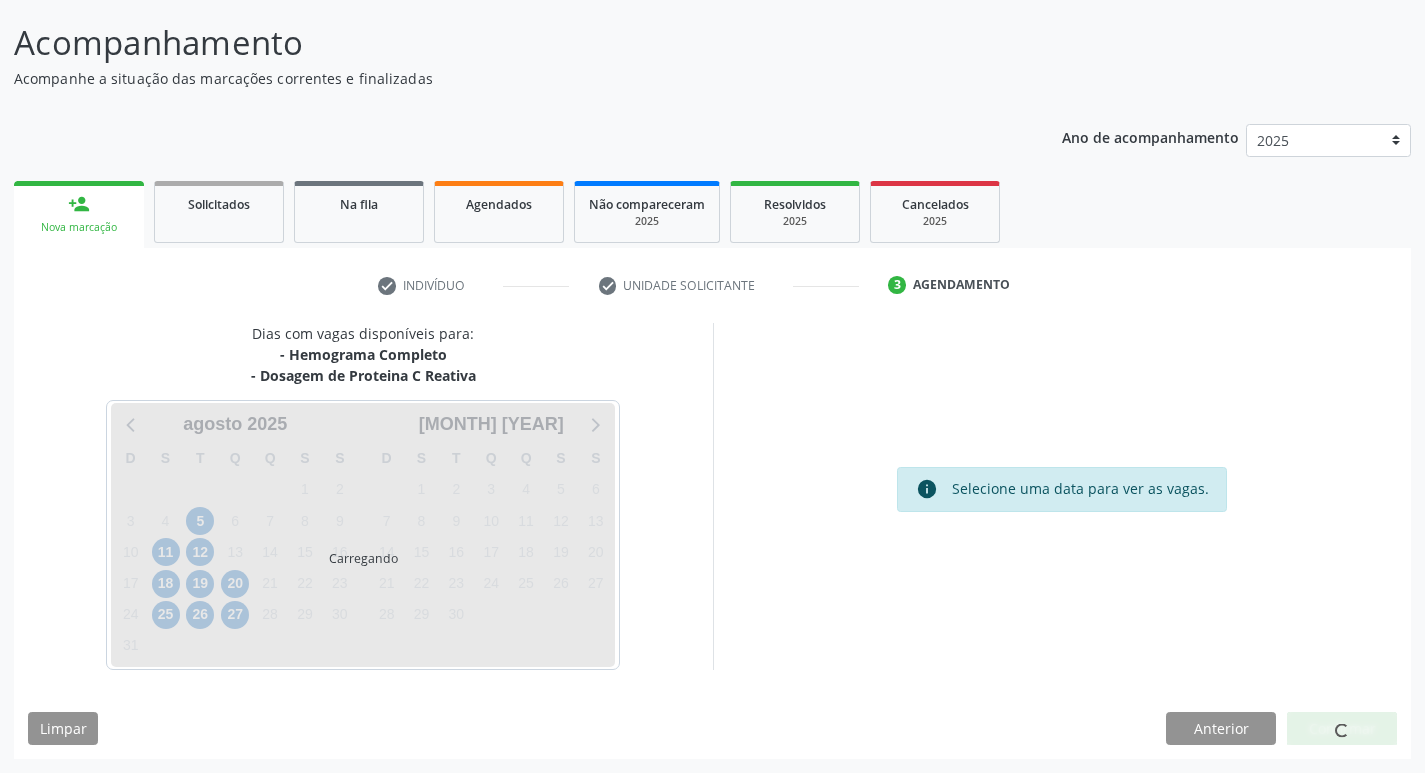 scroll, scrollTop: 118, scrollLeft: 0, axis: vertical 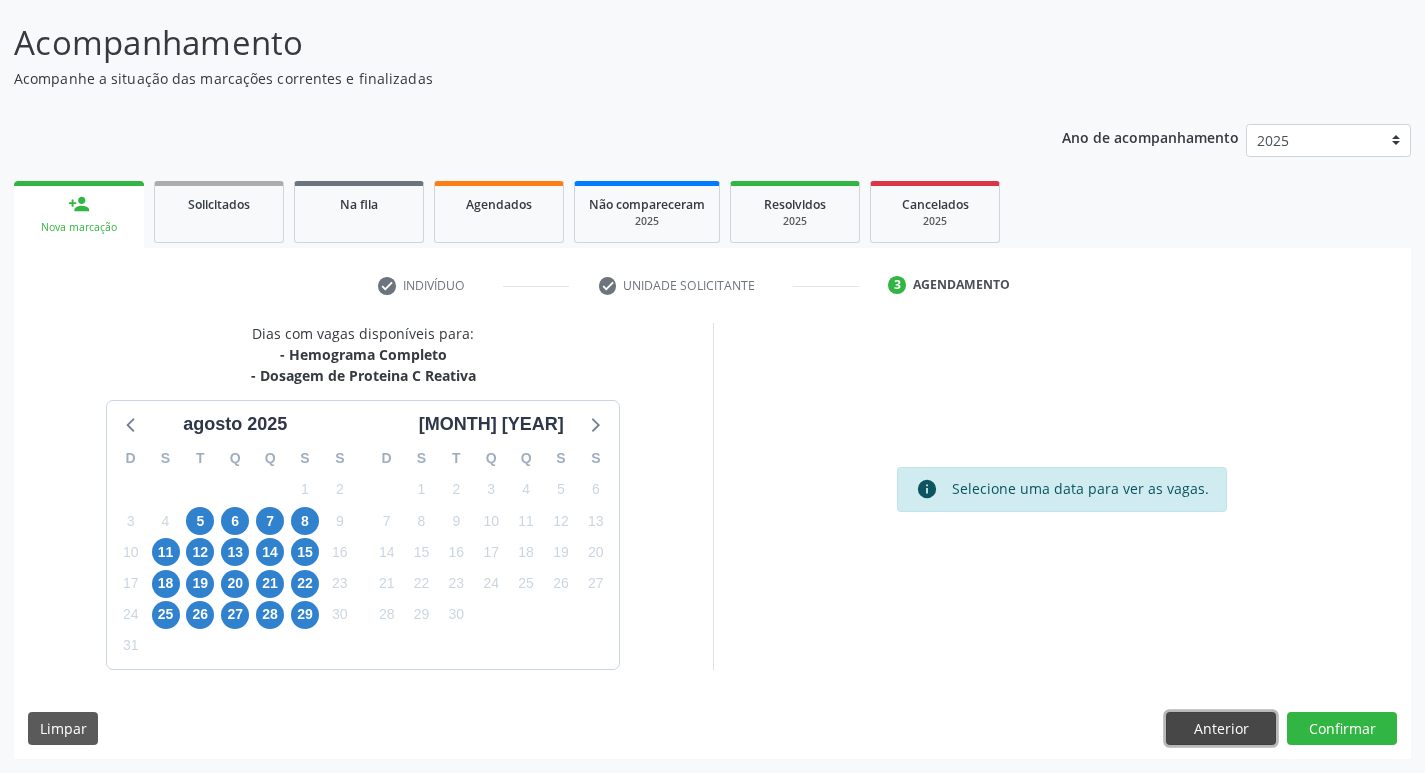 click on "Anterior" at bounding box center [1221, 729] 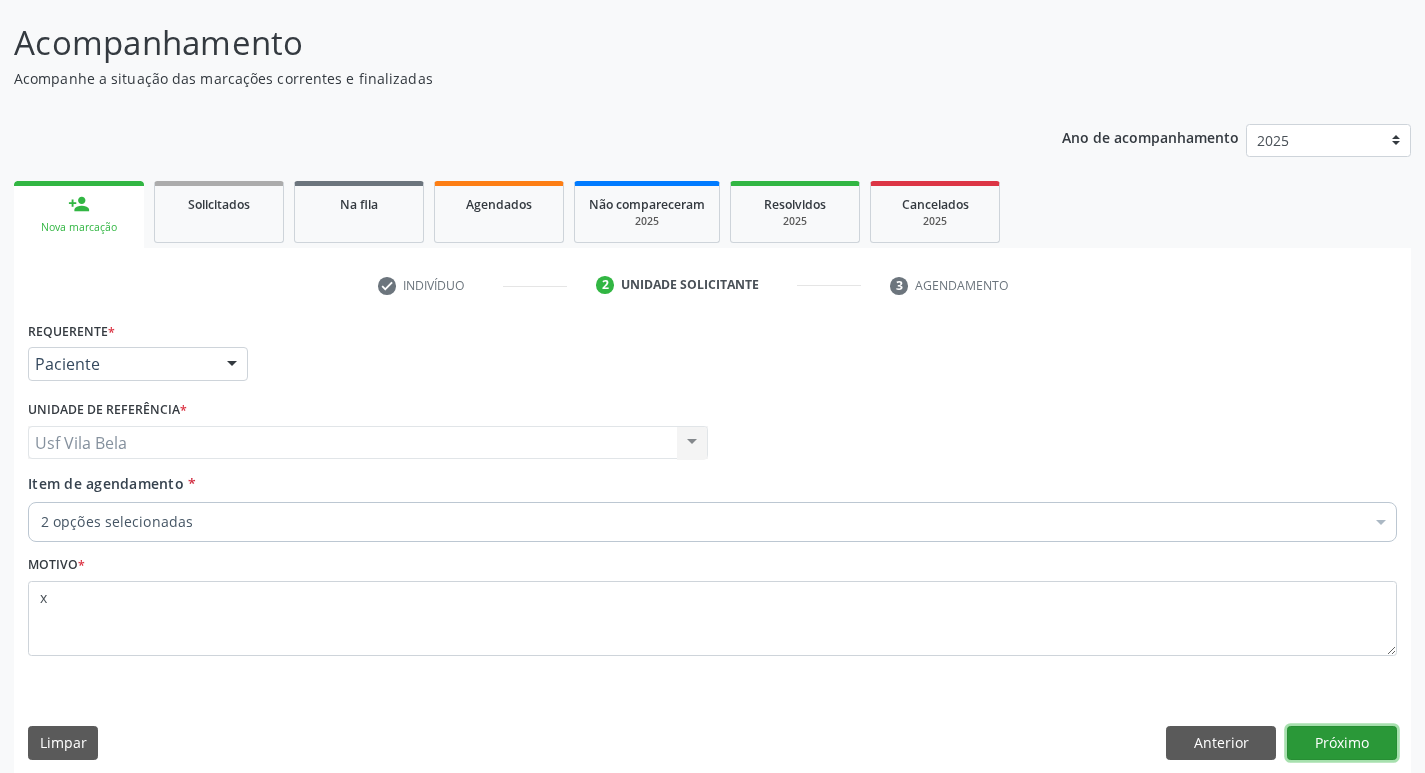 click on "Próximo" at bounding box center (1342, 743) 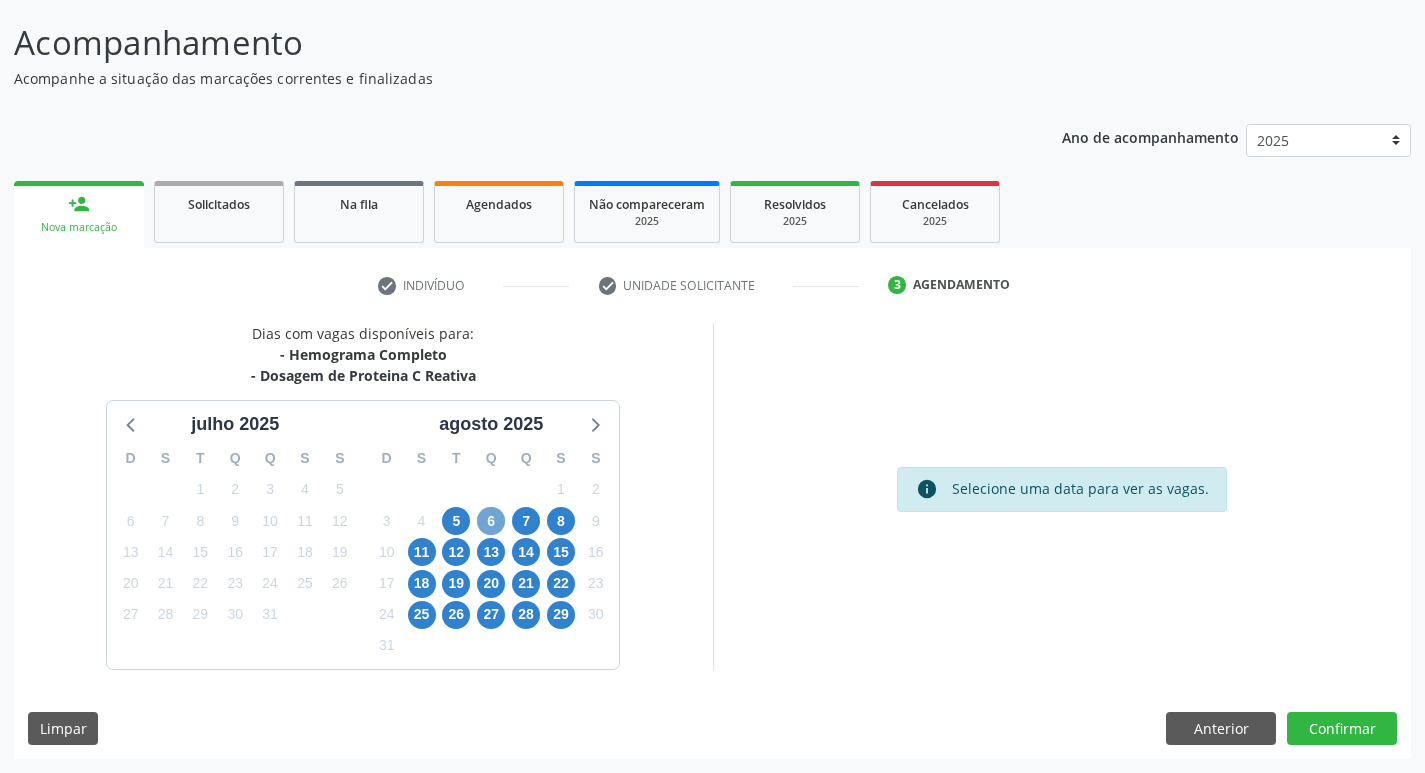 click on "6" at bounding box center (491, 521) 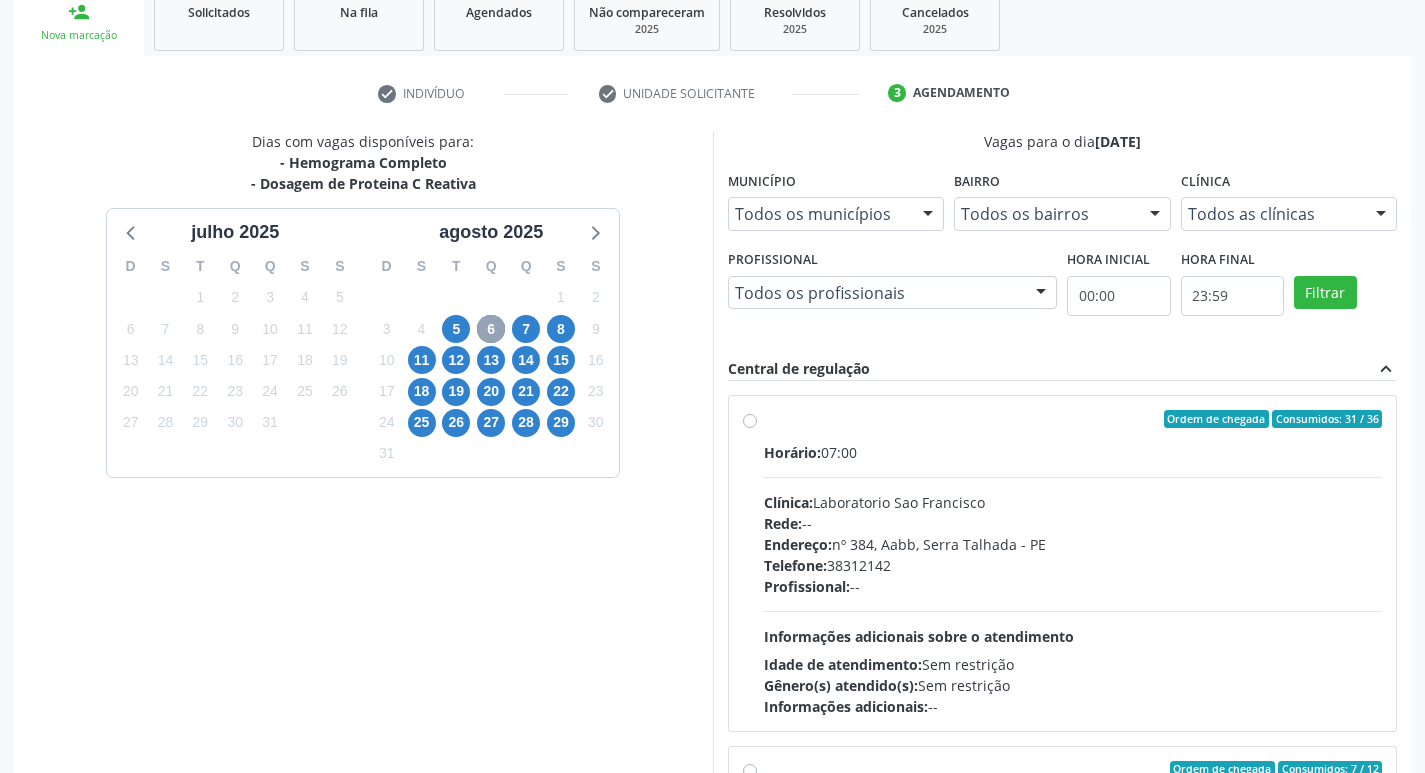 scroll, scrollTop: 318, scrollLeft: 0, axis: vertical 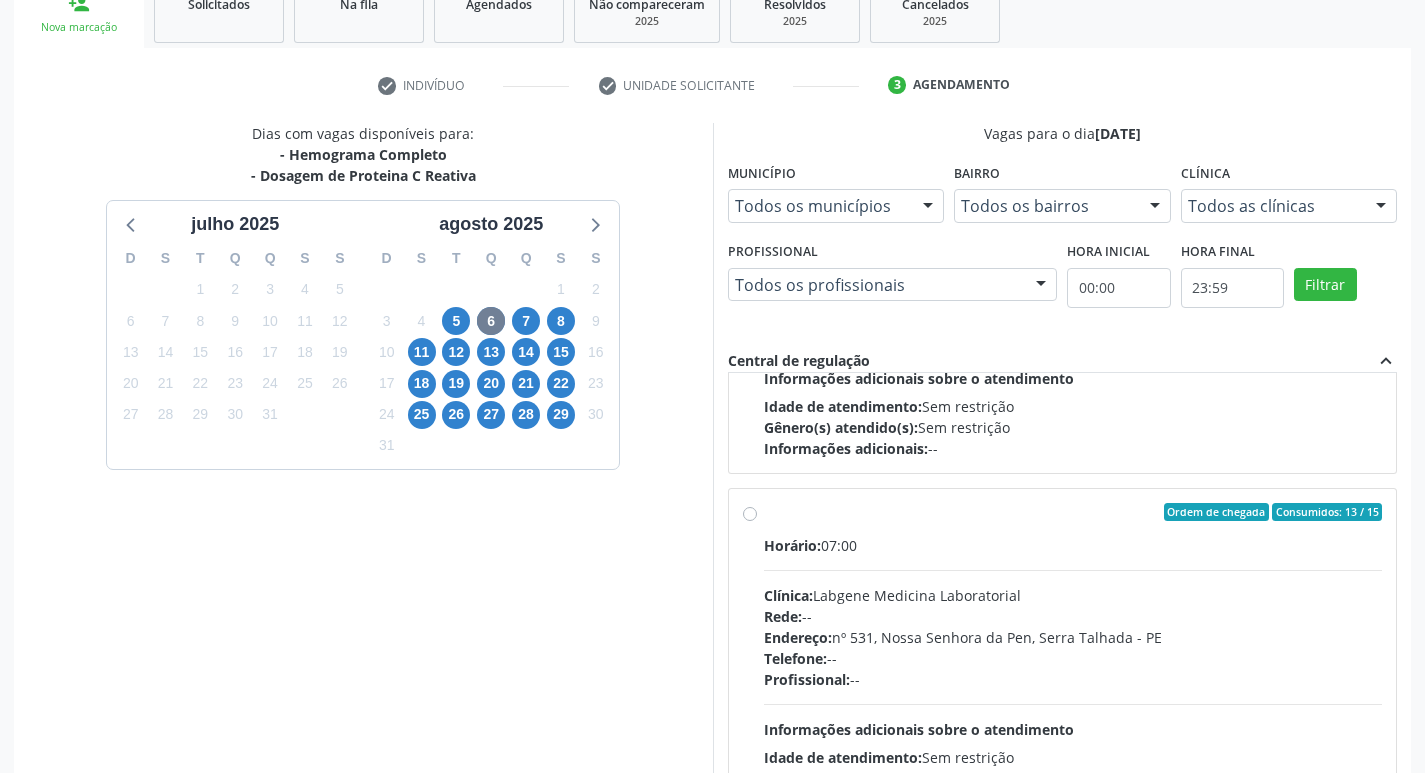 click at bounding box center (1073, 570) 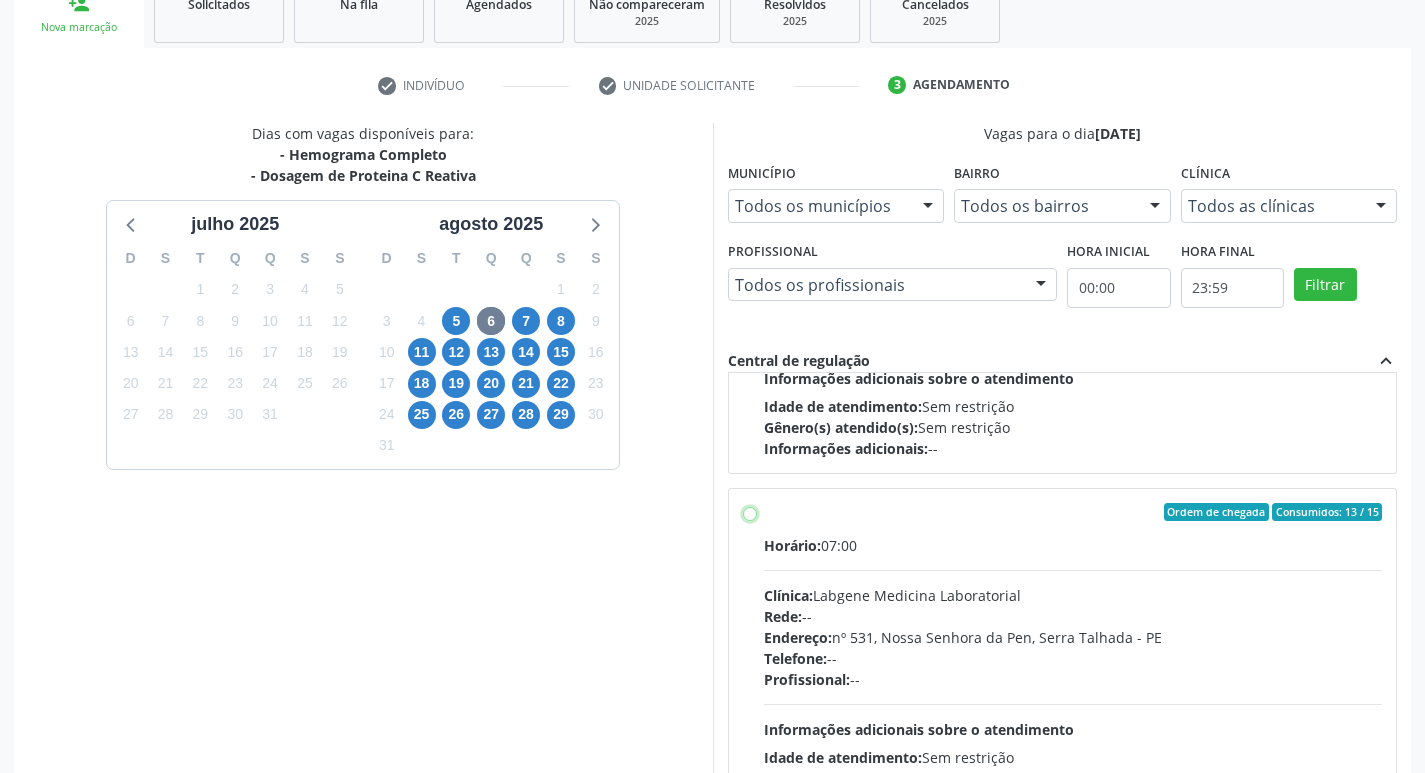 radio on "true" 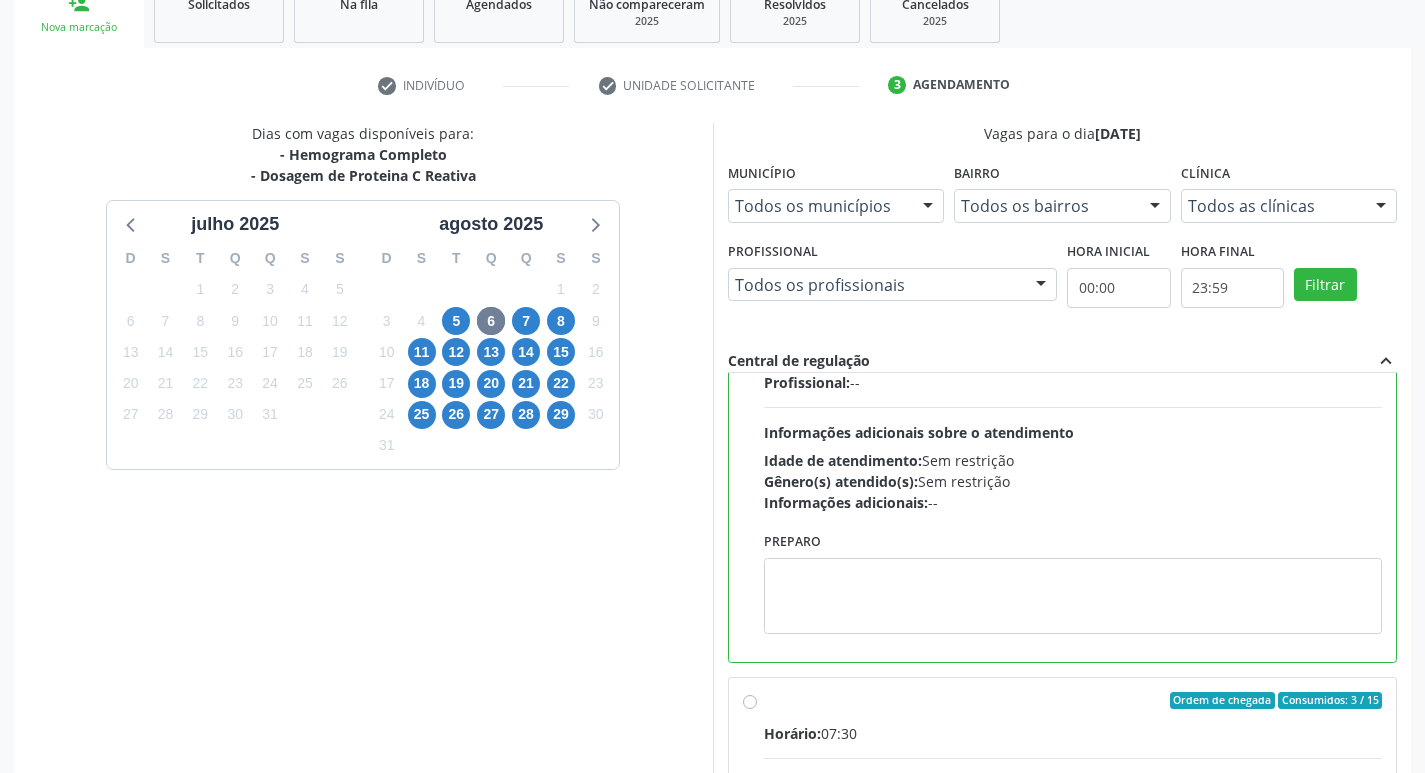 scroll, scrollTop: 900, scrollLeft: 0, axis: vertical 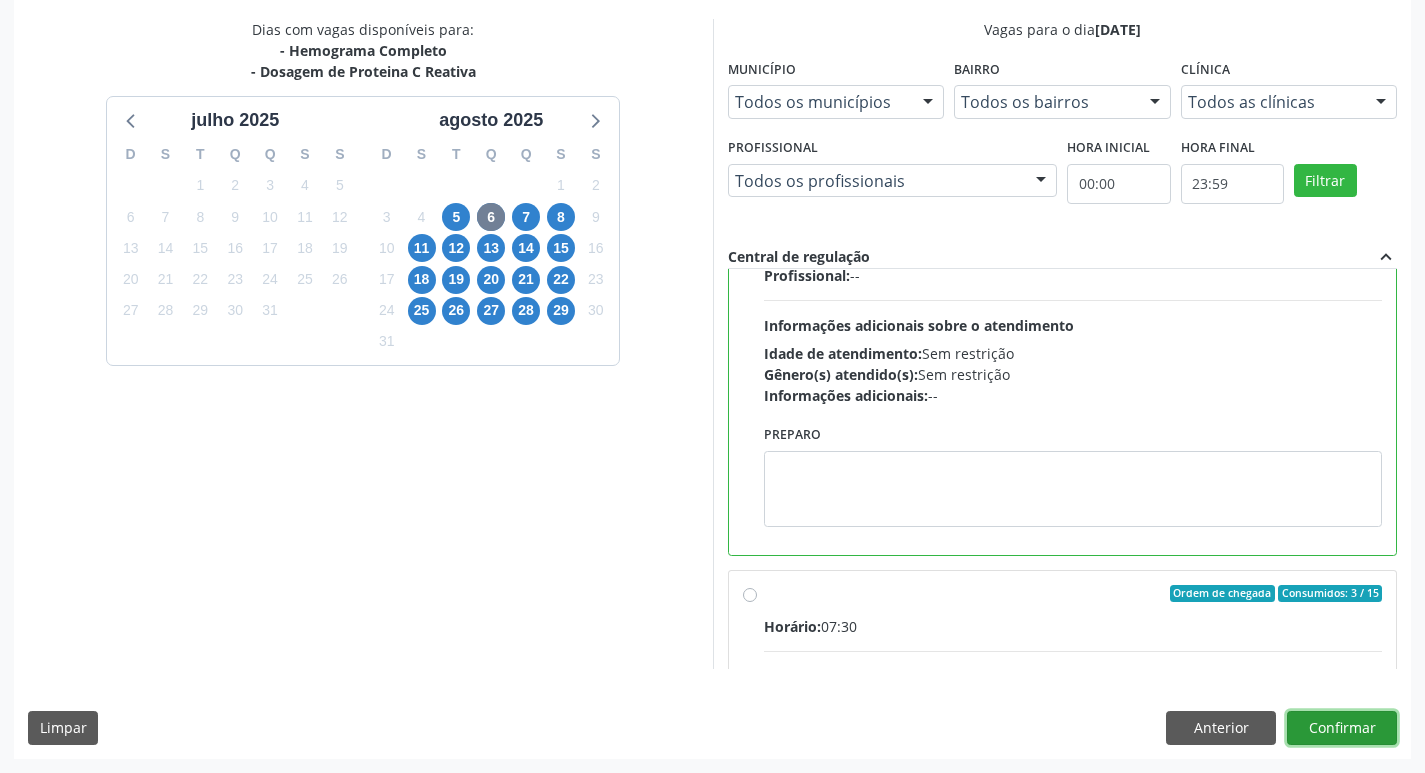 click on "Confirmar" at bounding box center [1342, 728] 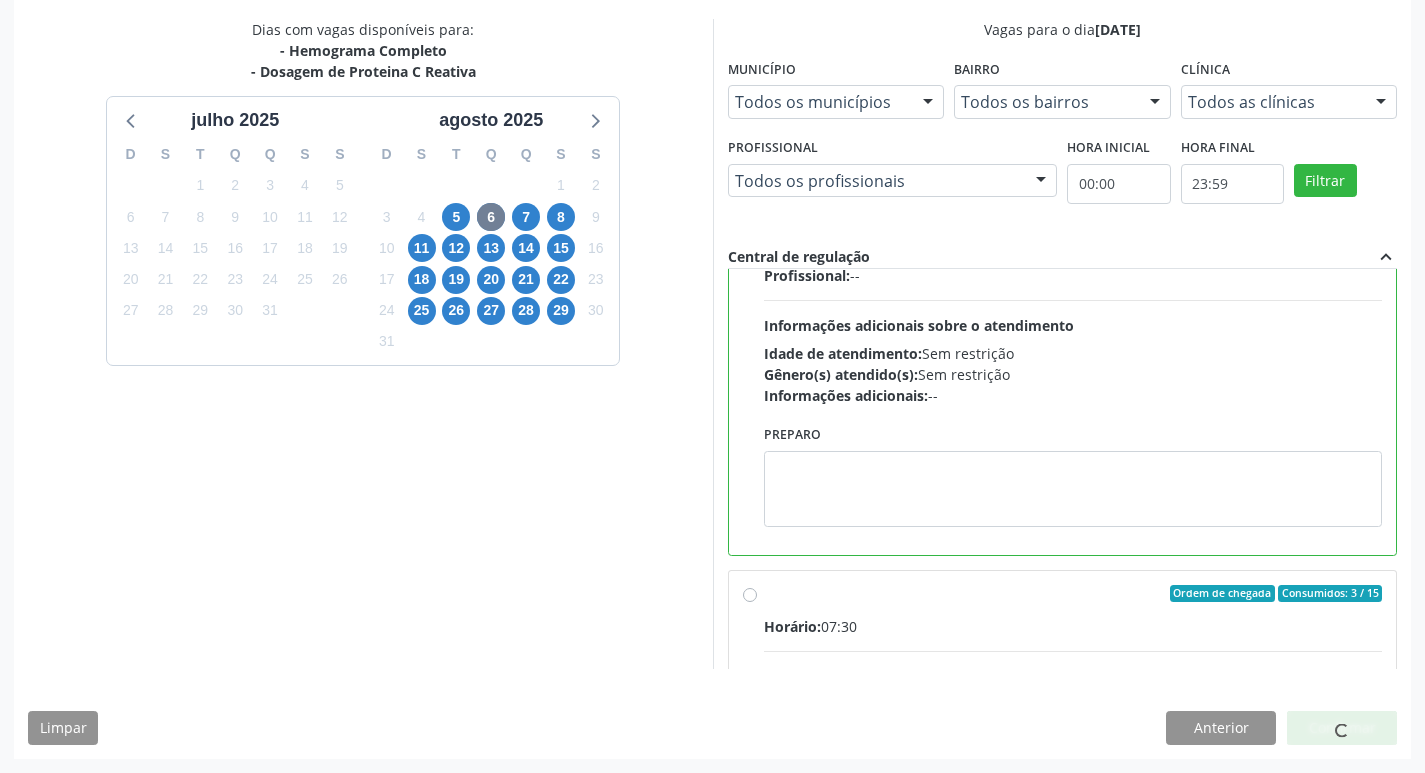 scroll, scrollTop: 0, scrollLeft: 0, axis: both 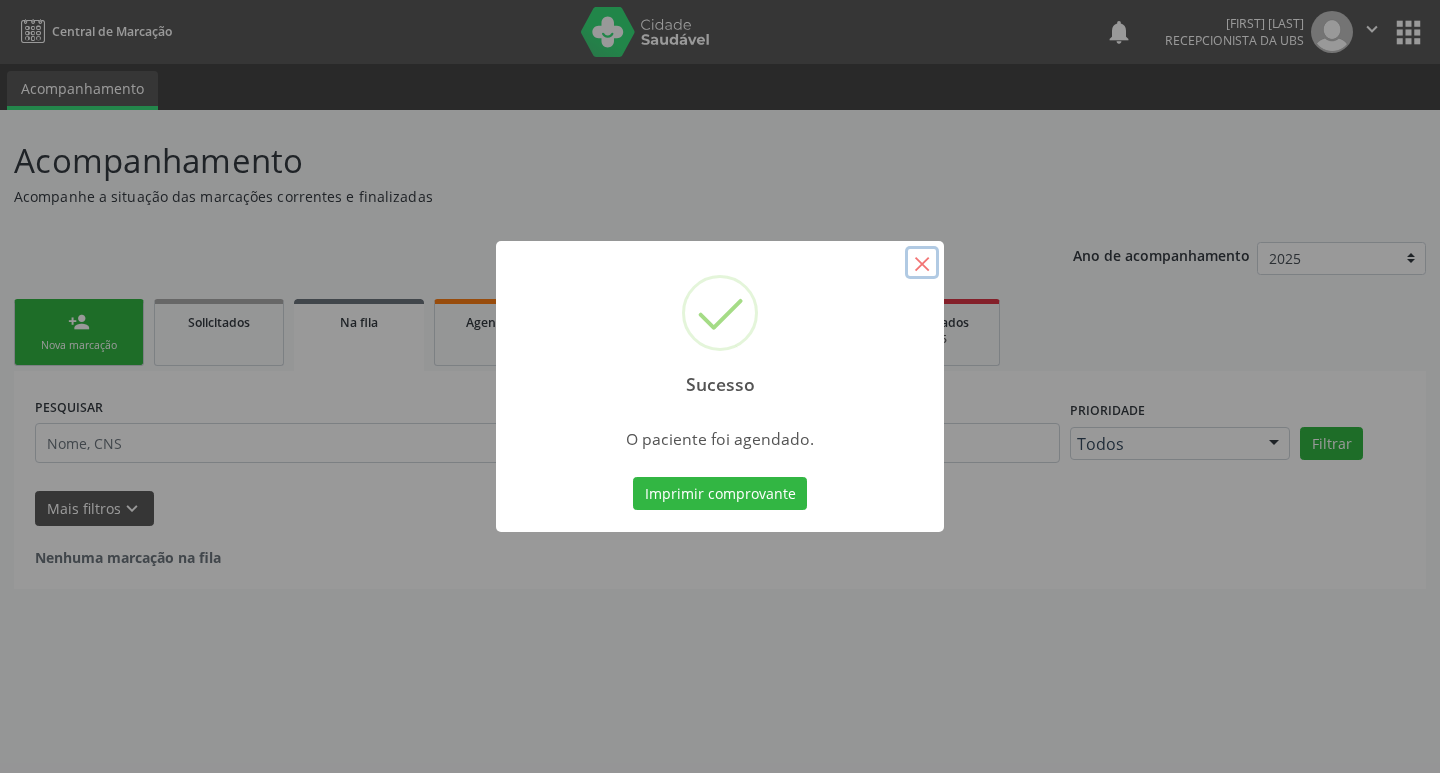 click on "×" at bounding box center [922, 263] 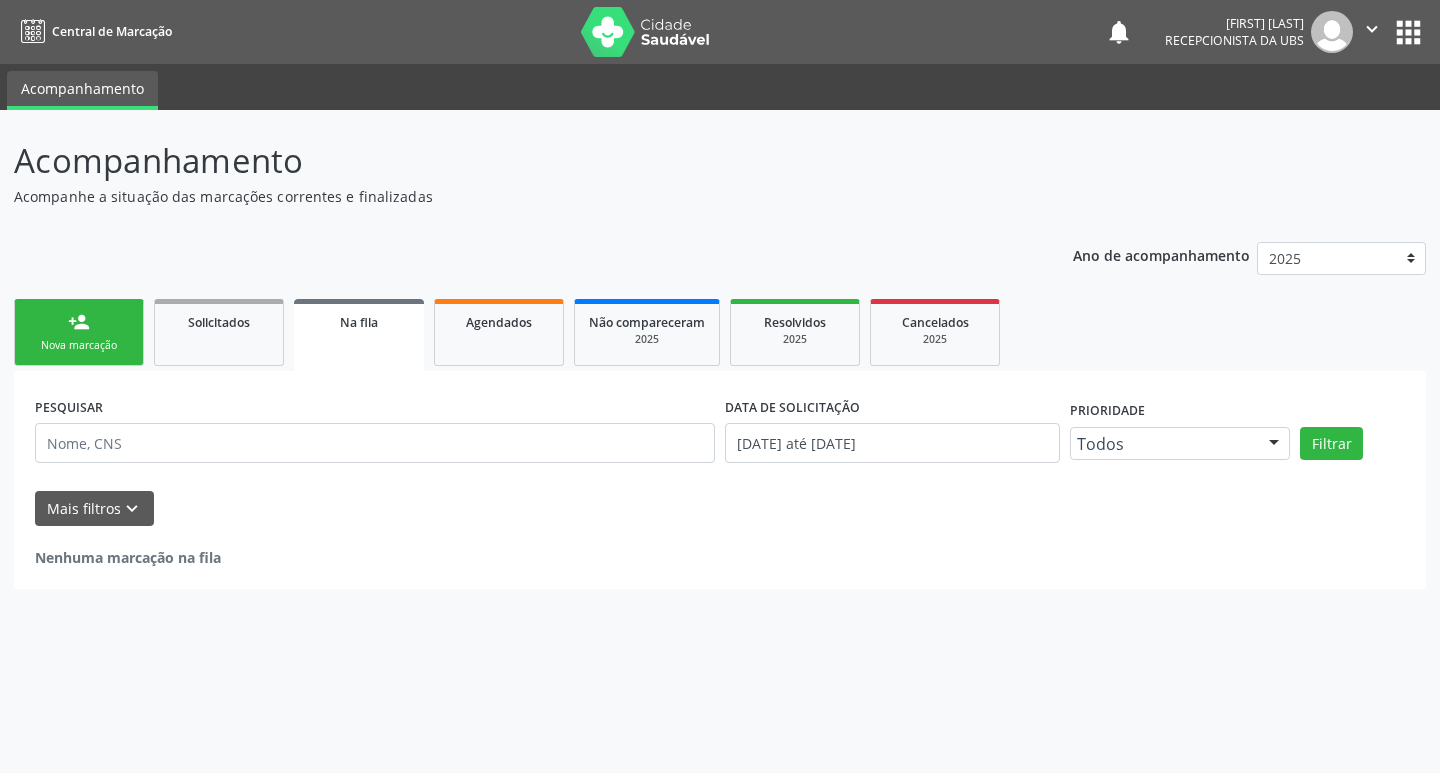 click on "Nova marcação" at bounding box center (79, 345) 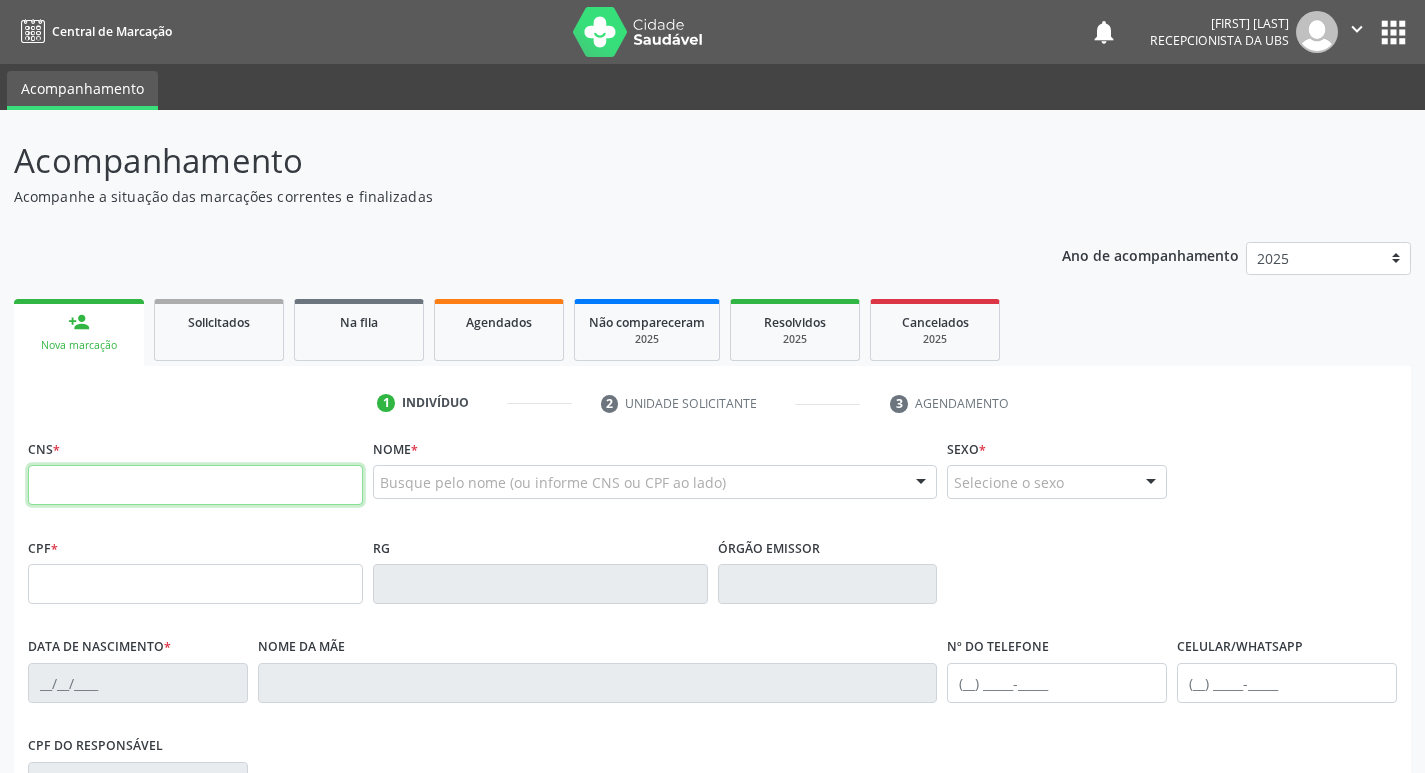 click at bounding box center [195, 485] 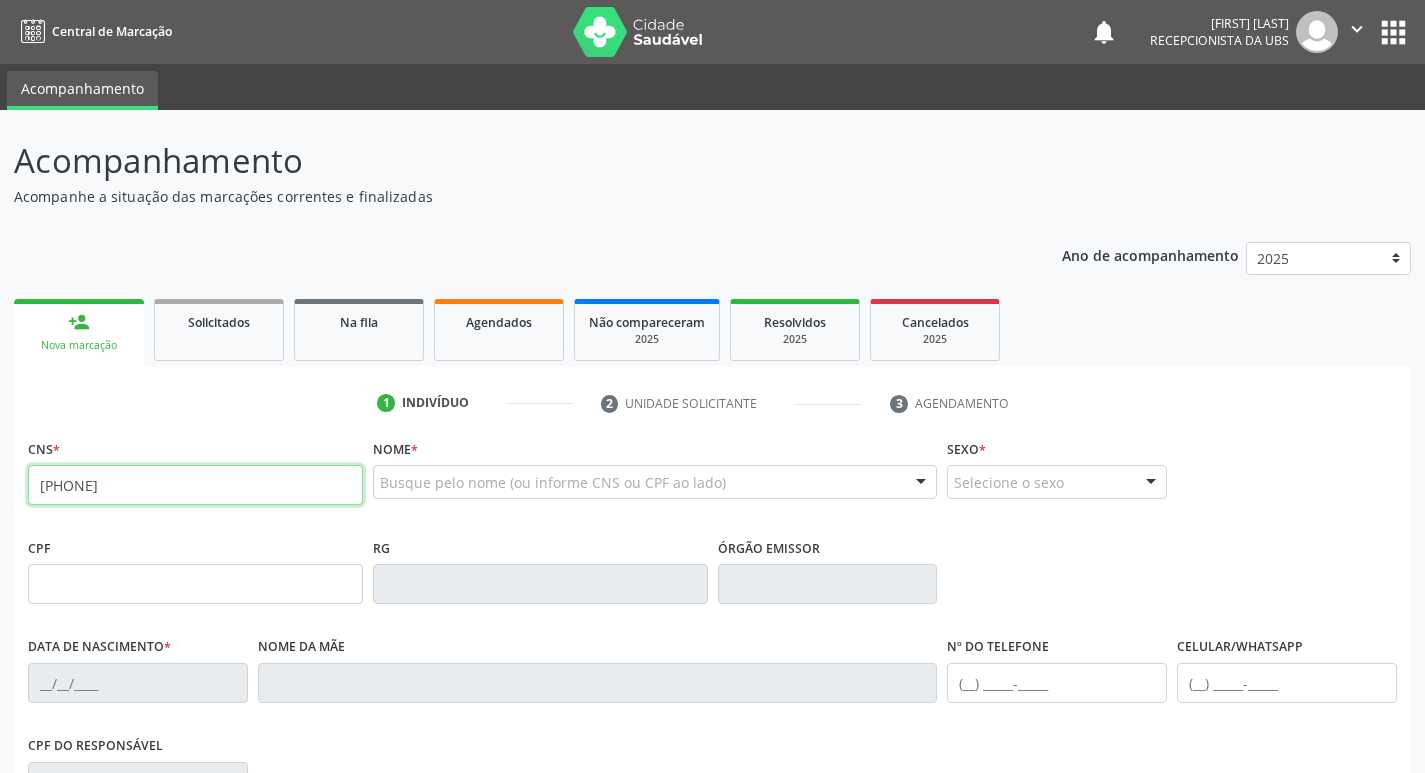 type on "898 0063 8878 3076" 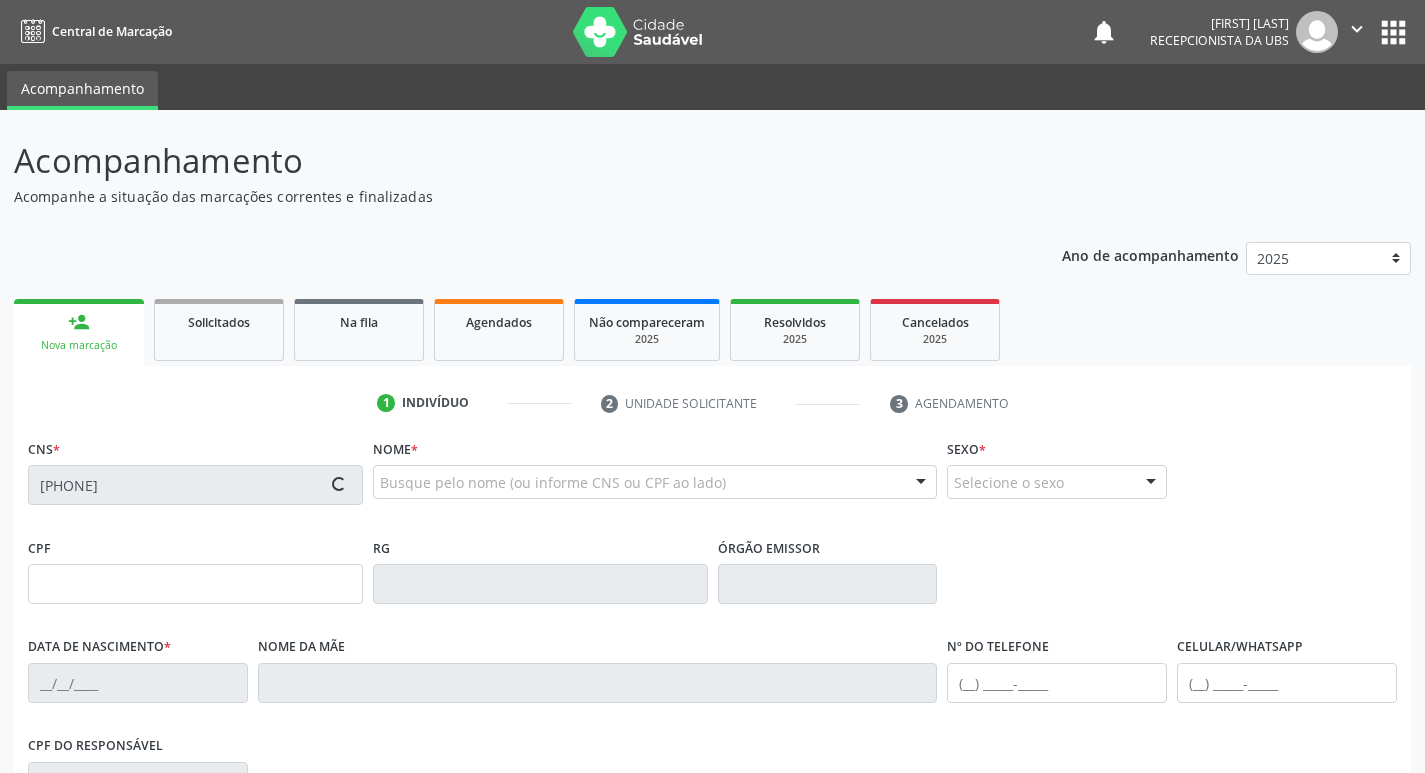 type on "17/12/2024" 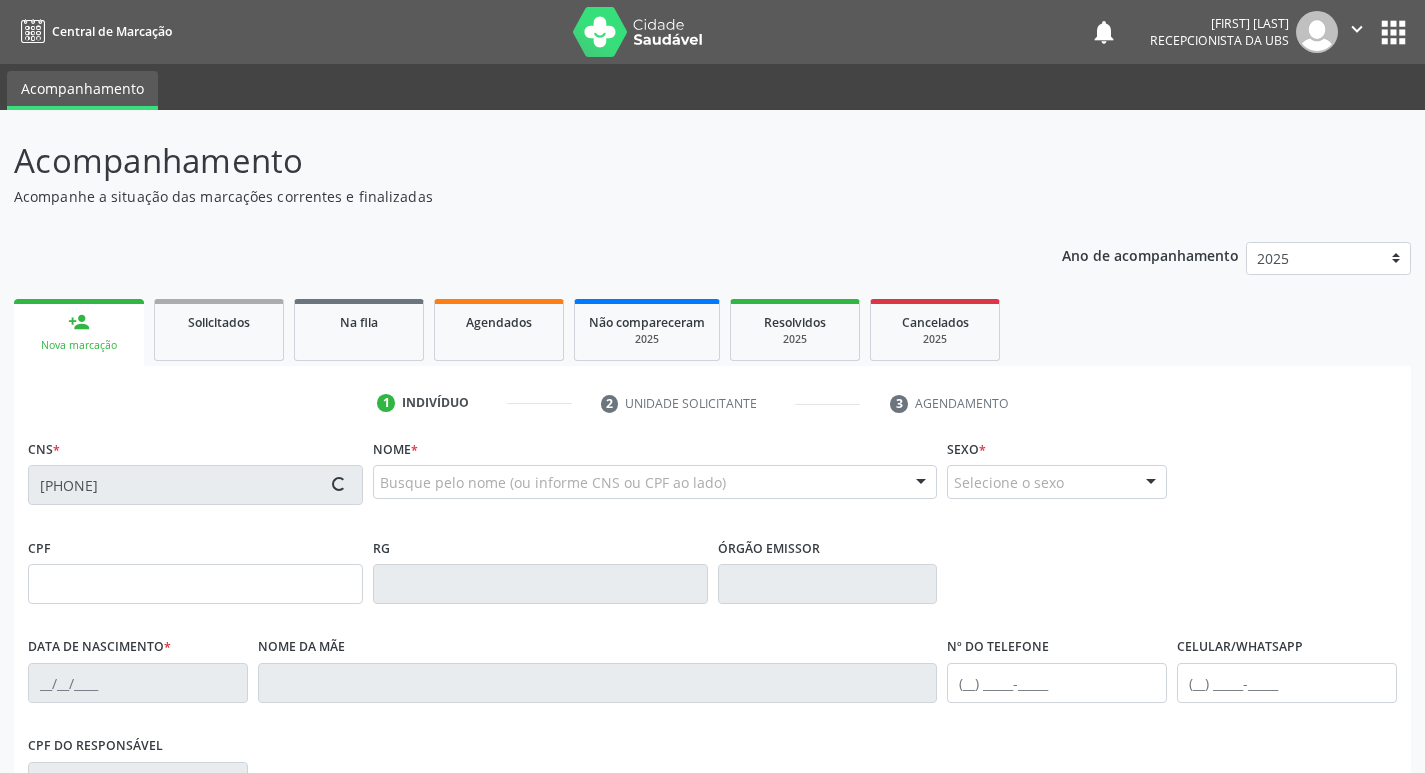 type on "Fernanda Bispo da Silva" 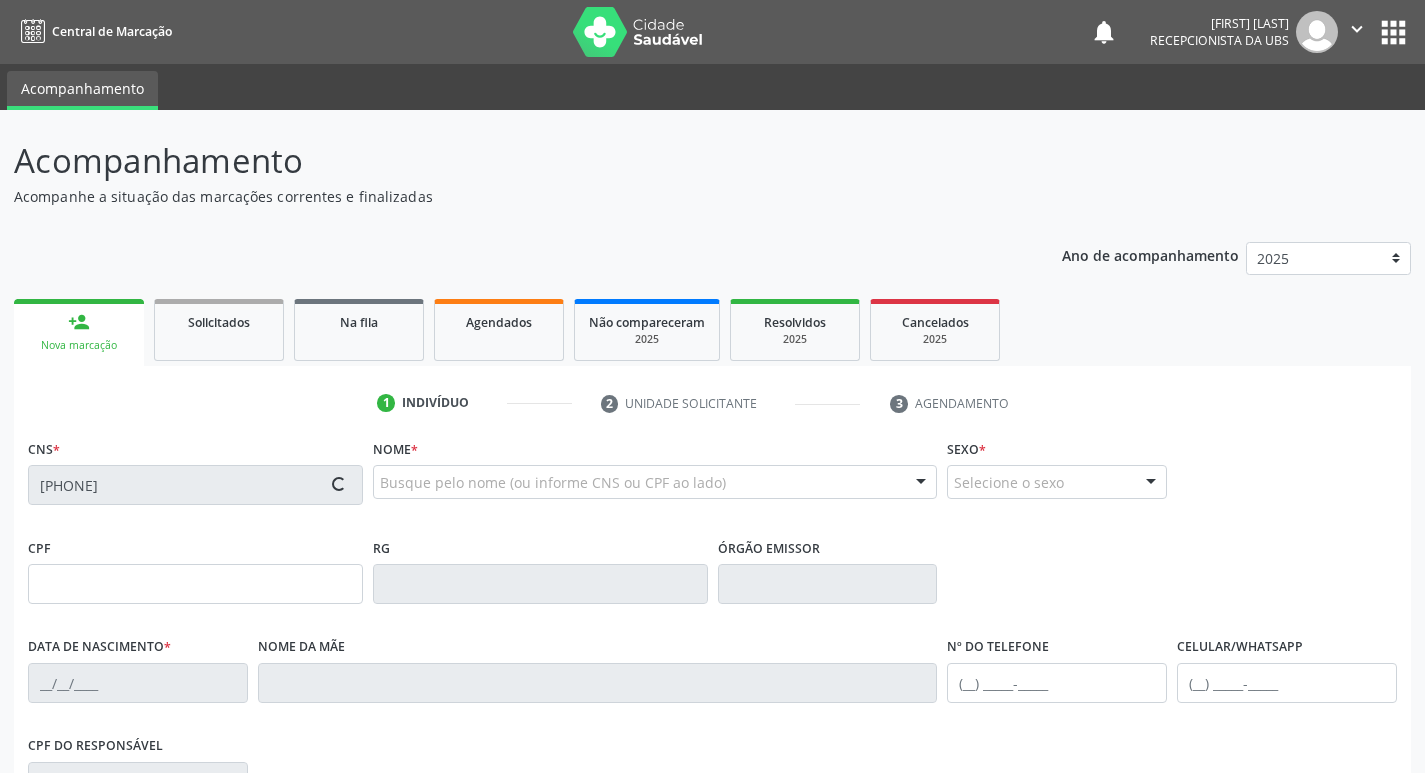type on "31" 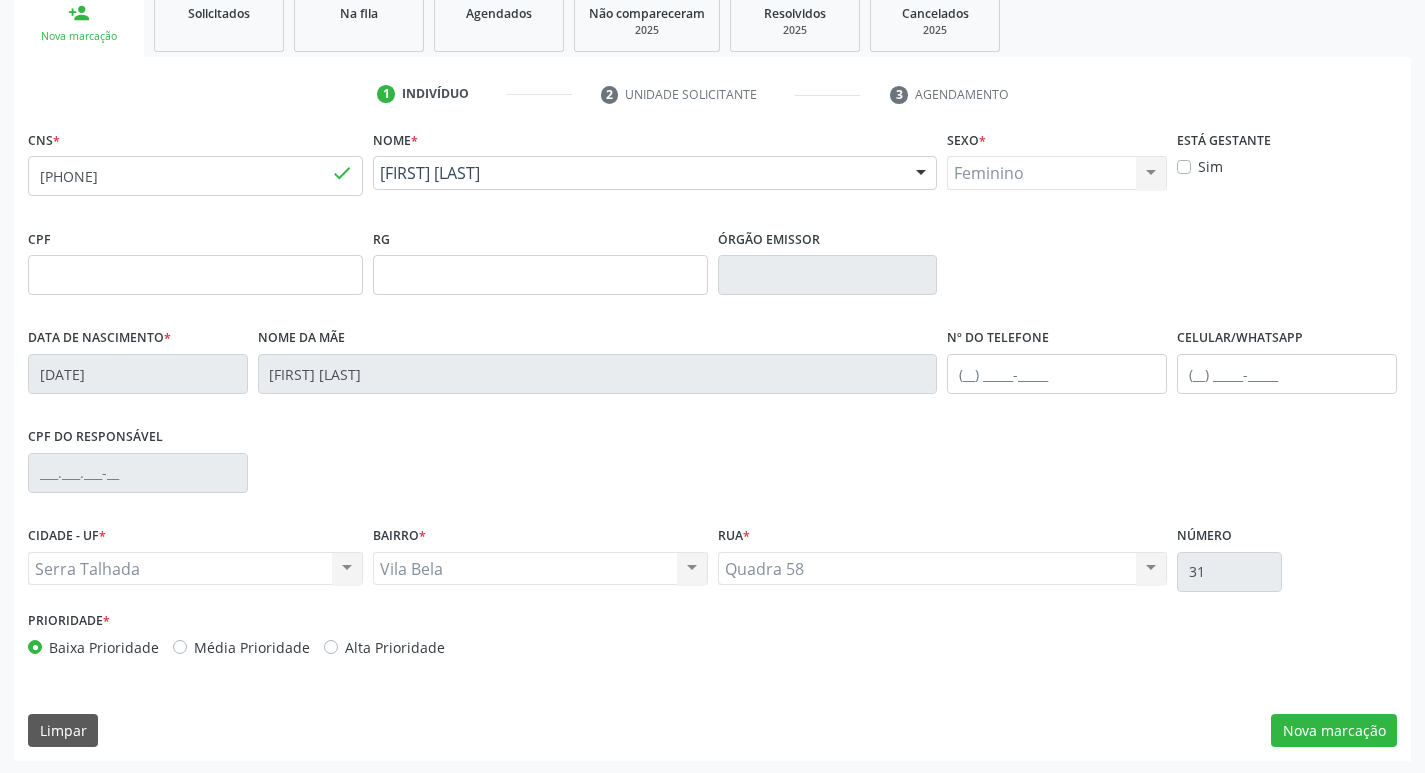 scroll, scrollTop: 311, scrollLeft: 0, axis: vertical 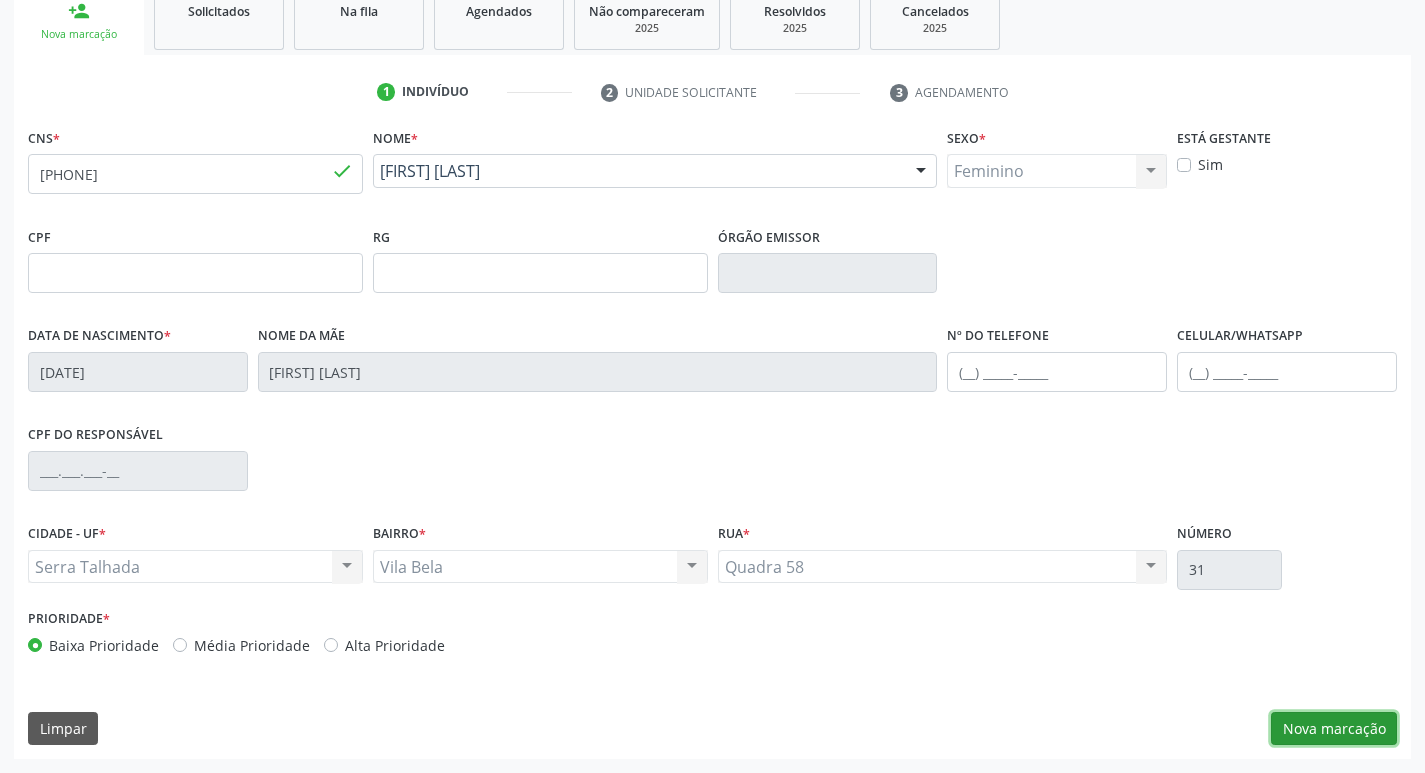 click on "Nova marcação" at bounding box center (1334, 729) 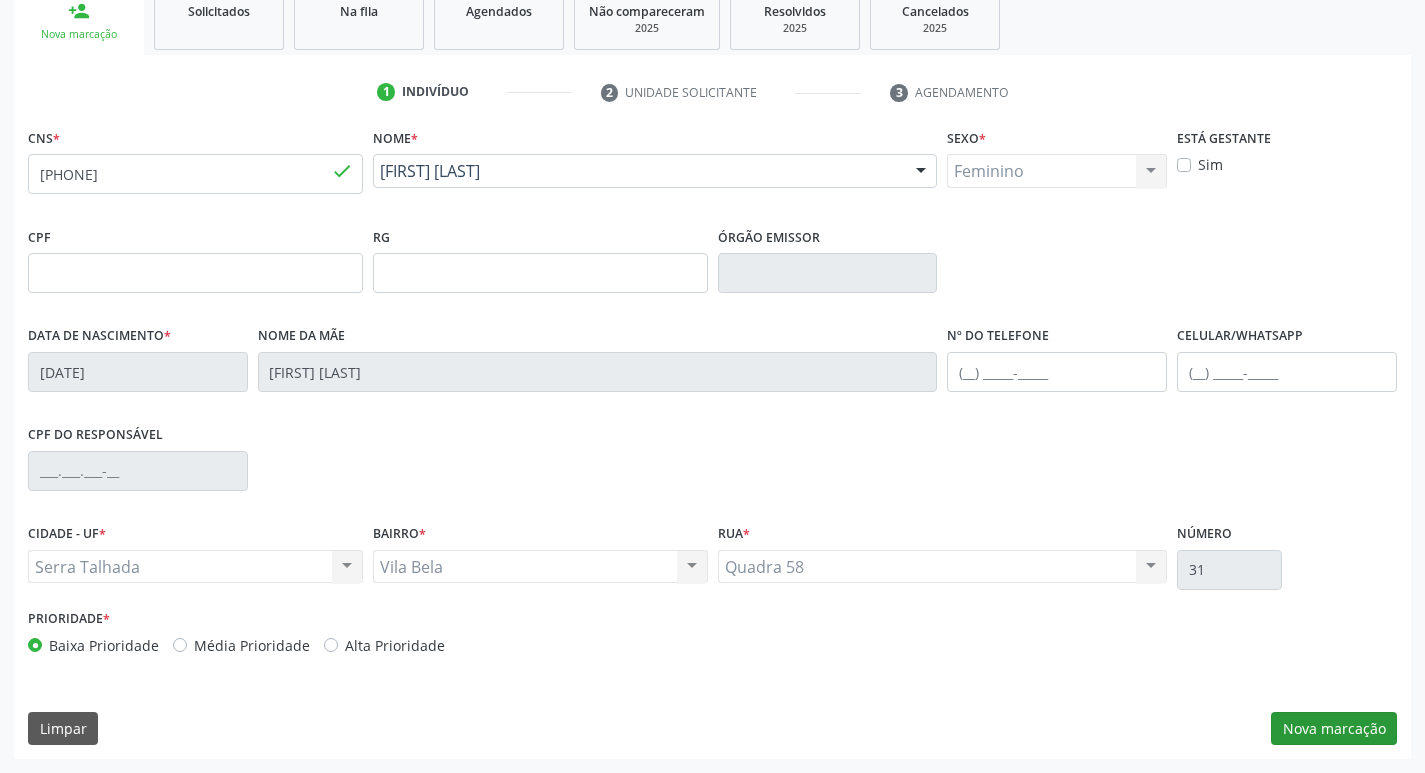scroll, scrollTop: 133, scrollLeft: 0, axis: vertical 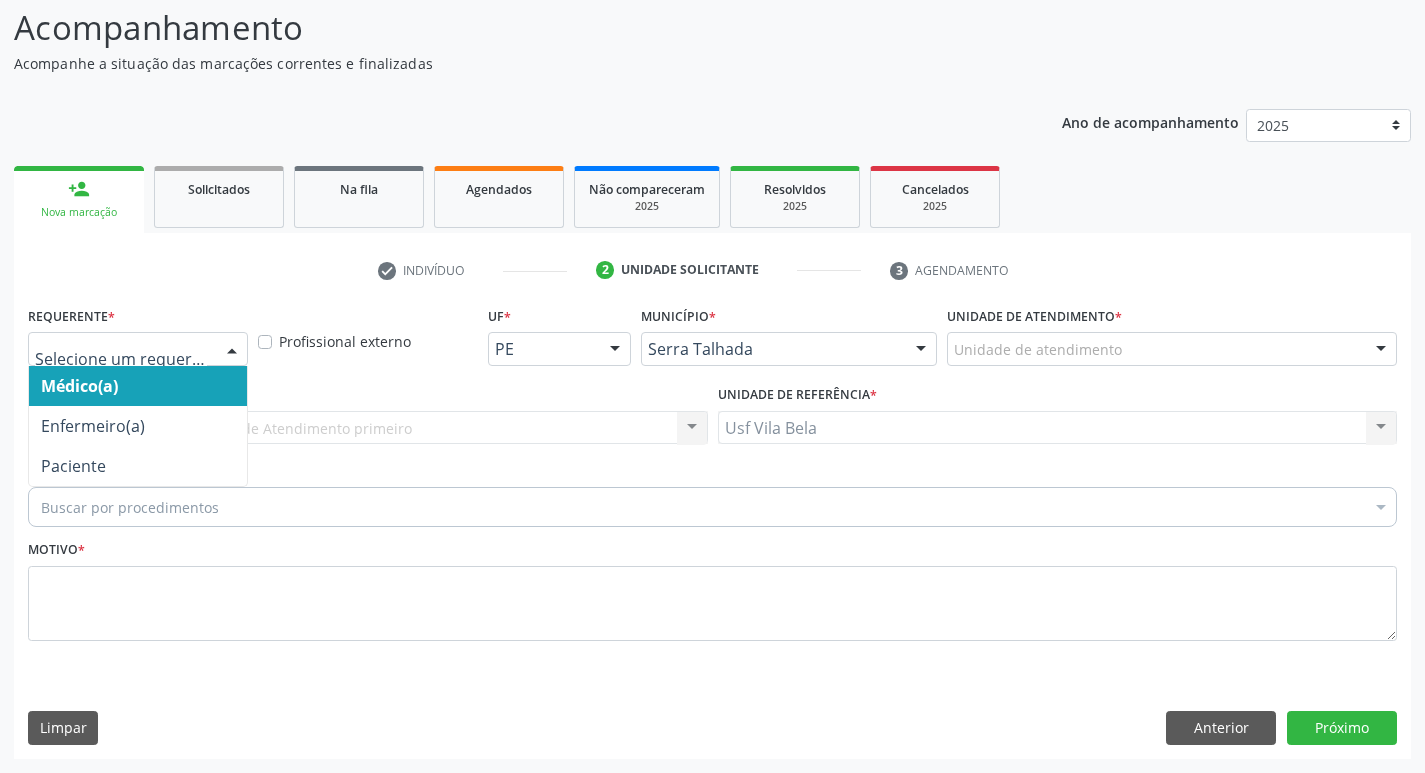 click at bounding box center (138, 349) 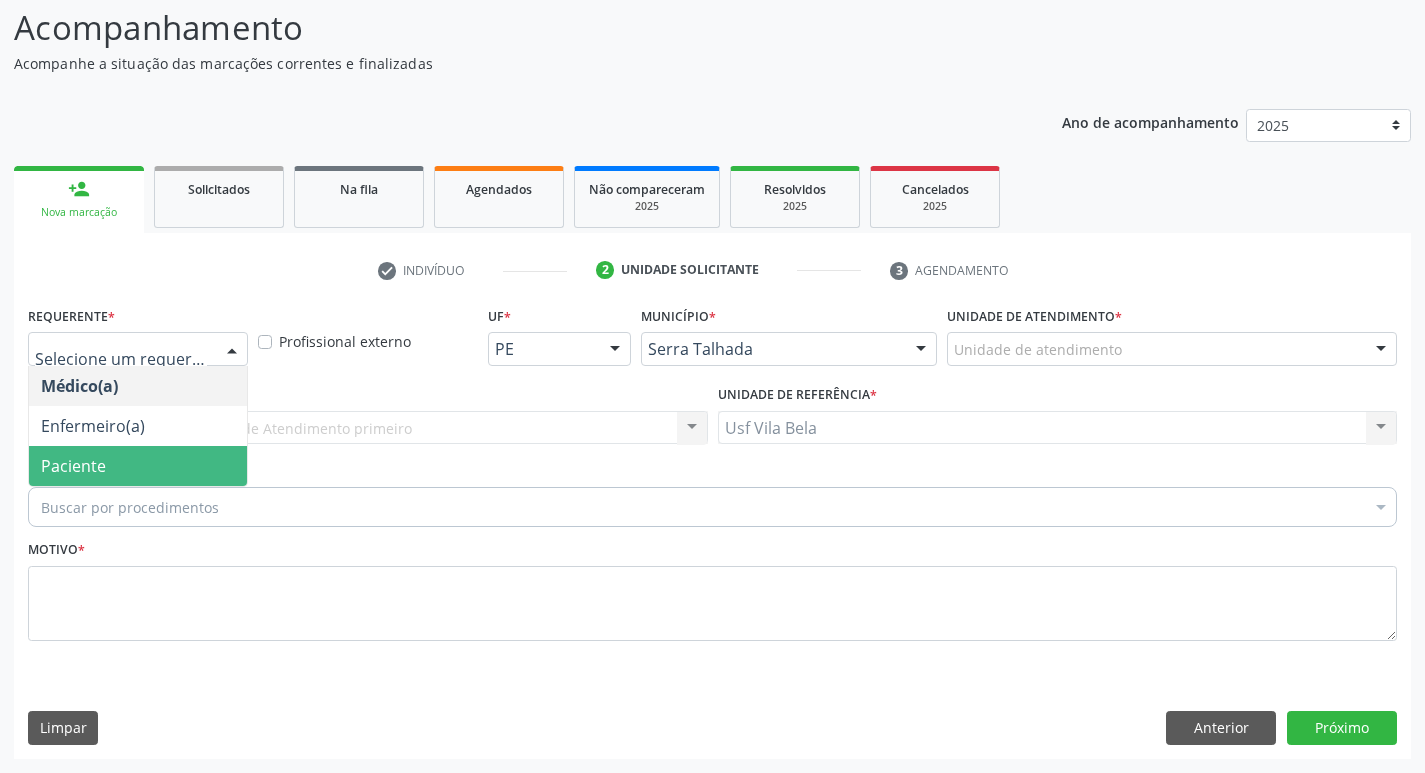 click on "Paciente" at bounding box center (138, 466) 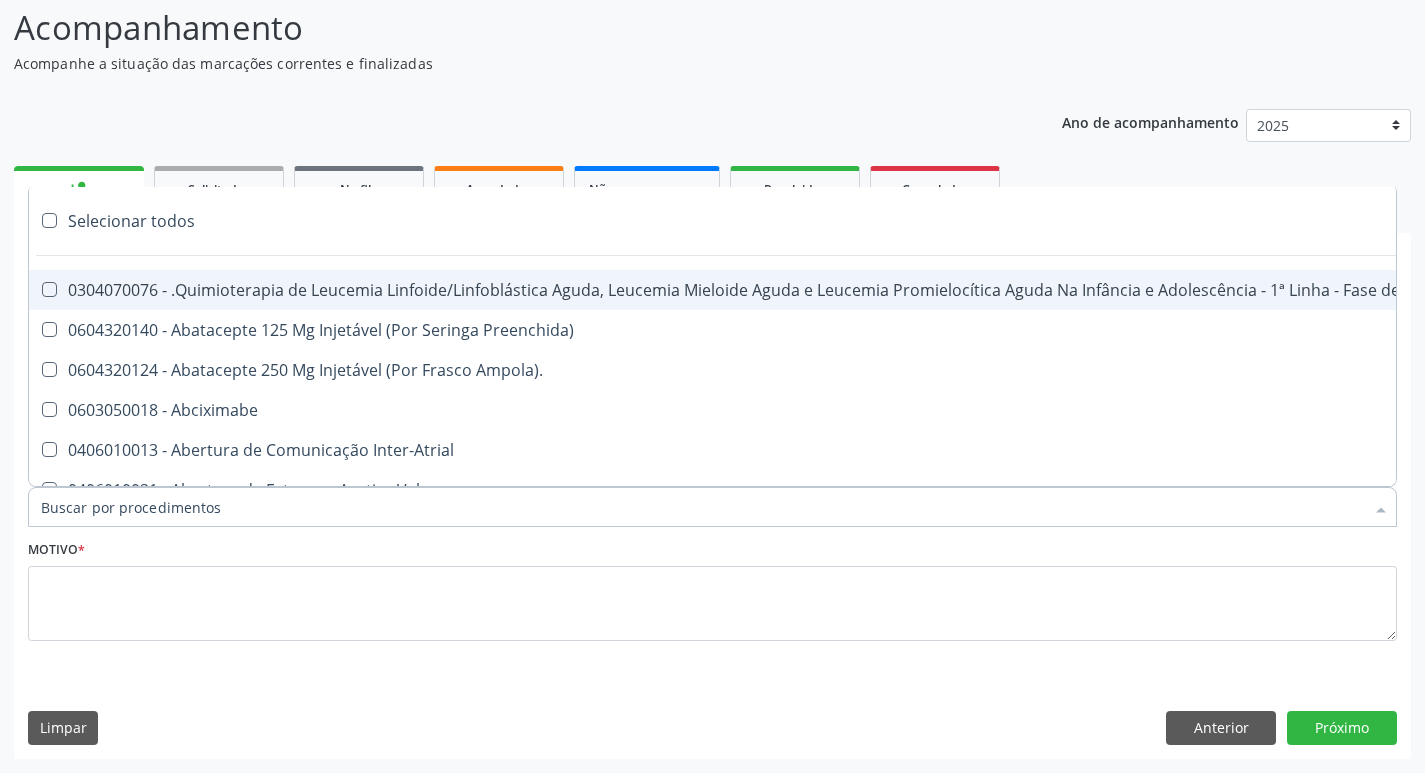 click at bounding box center (712, 507) 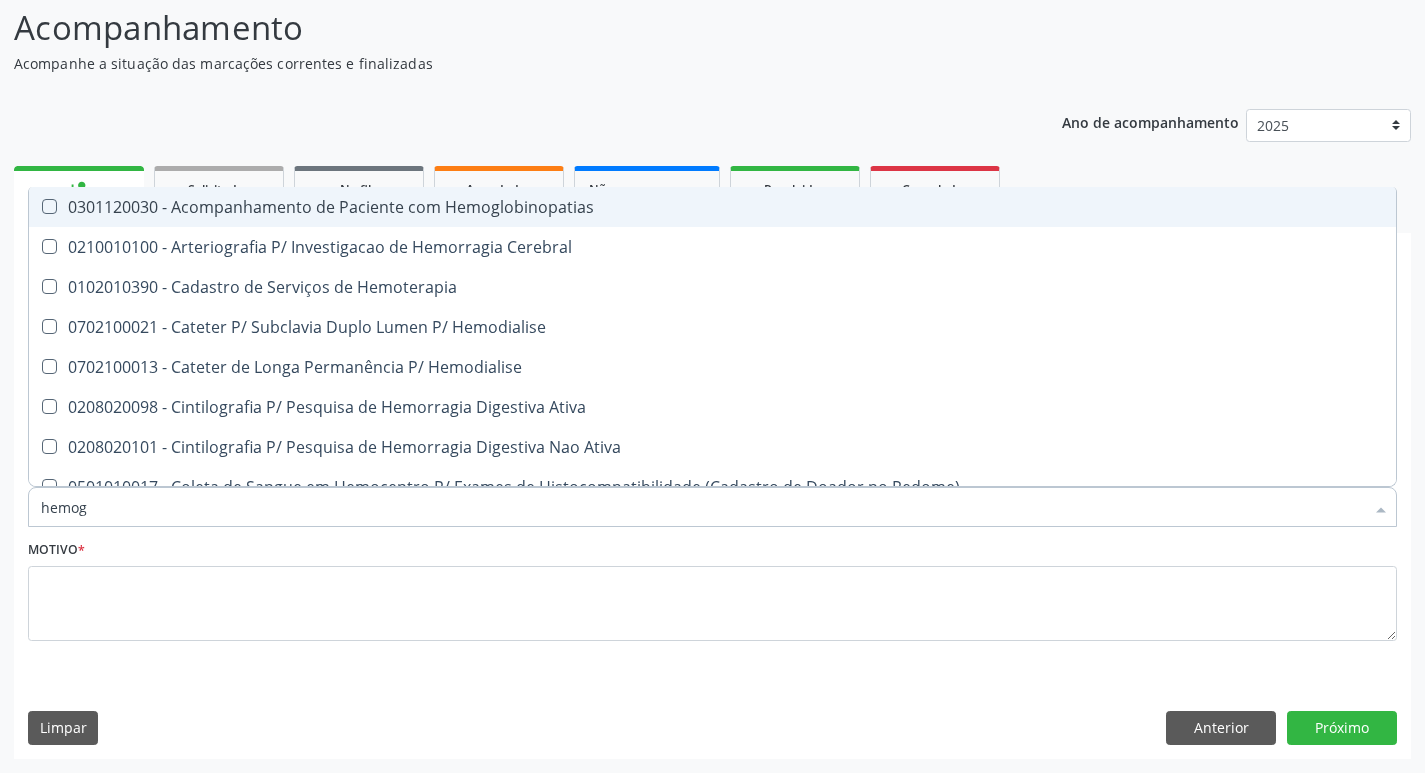 type on "hemogr" 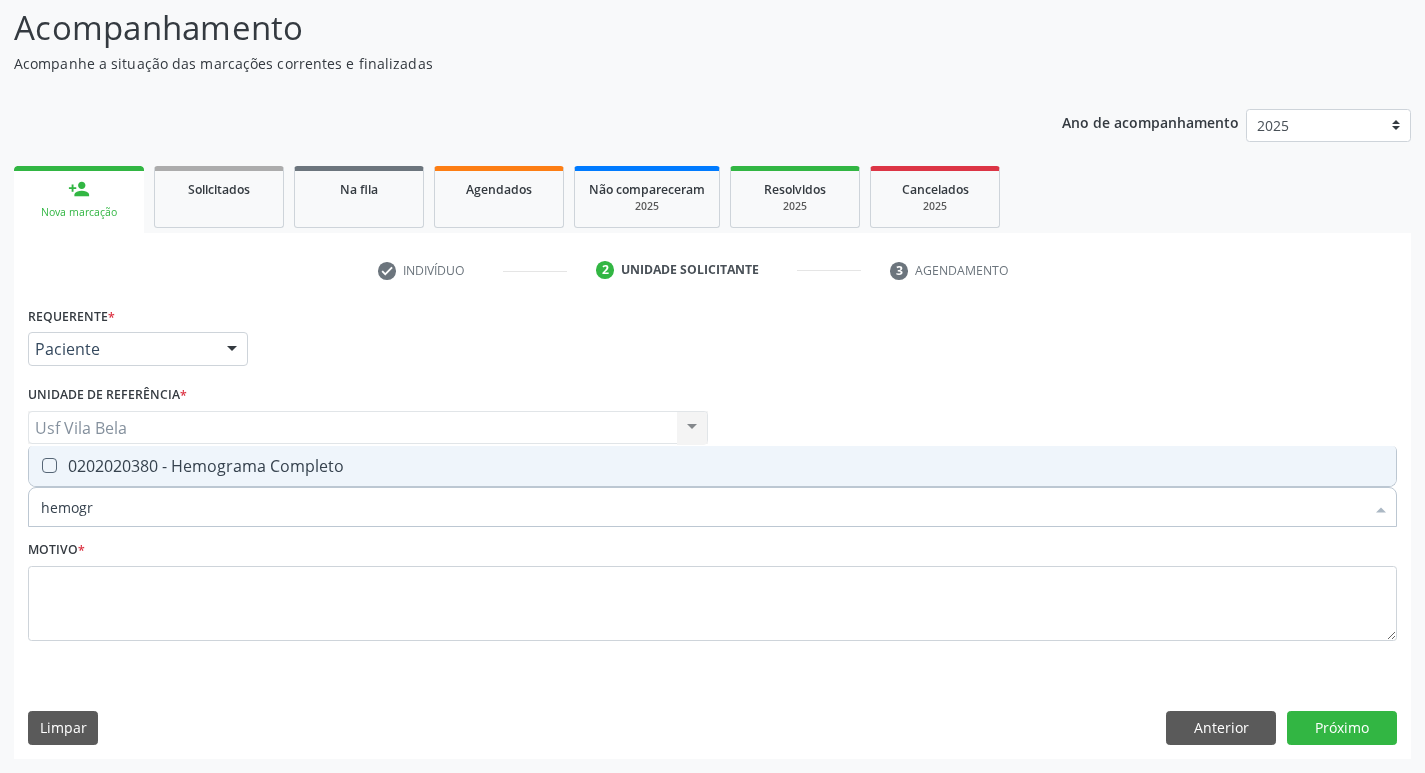 click on "0202020380 - Hemograma Completo" at bounding box center (712, 466) 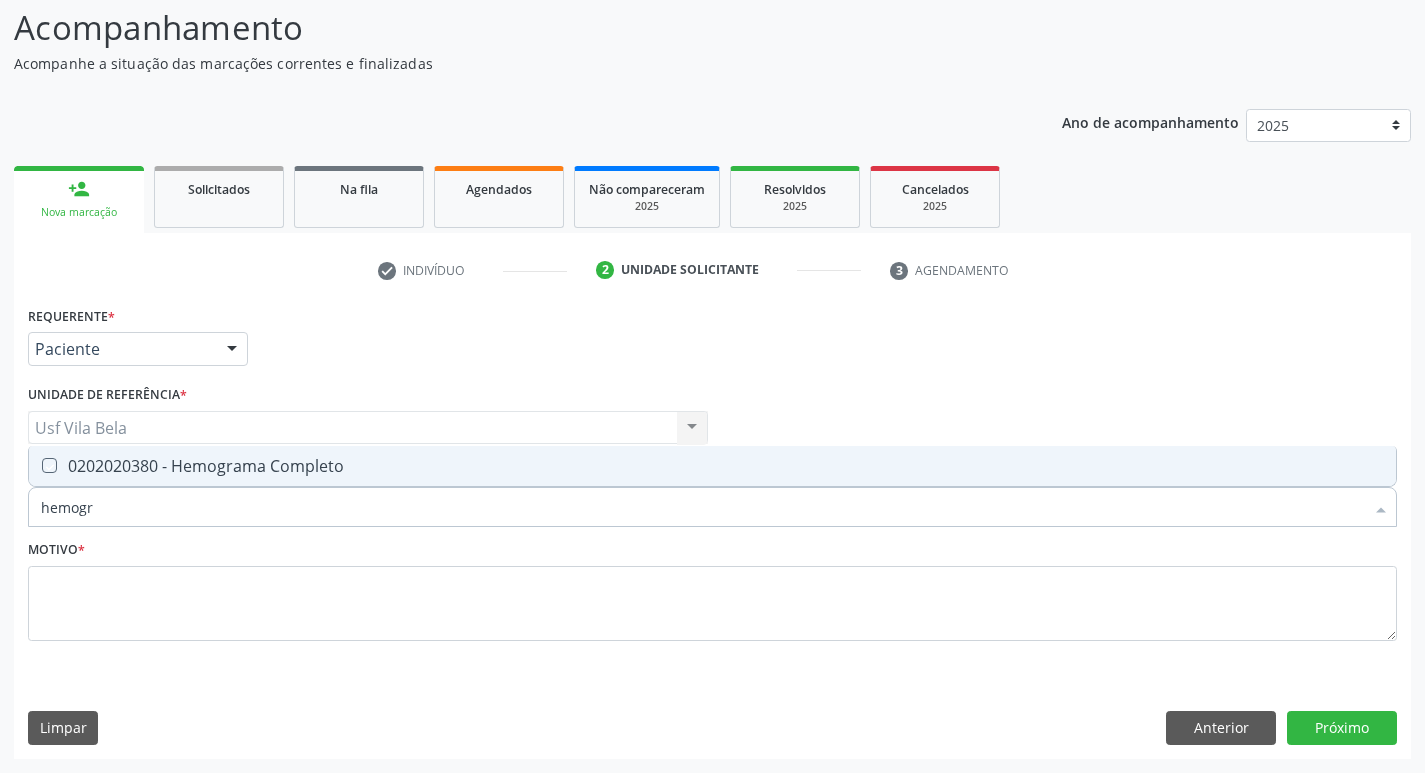 checkbox on "true" 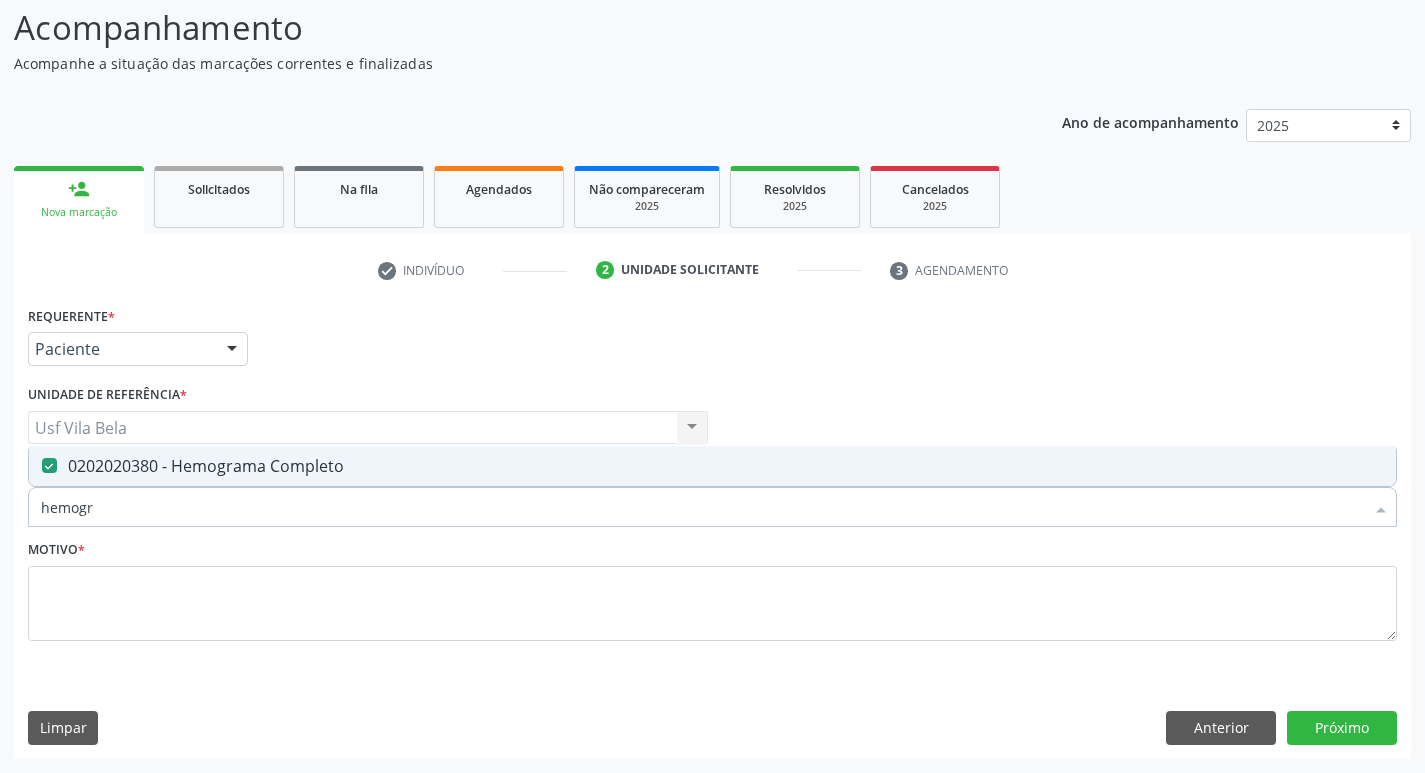 drag, startPoint x: 131, startPoint y: 508, endPoint x: 0, endPoint y: 529, distance: 132.67253 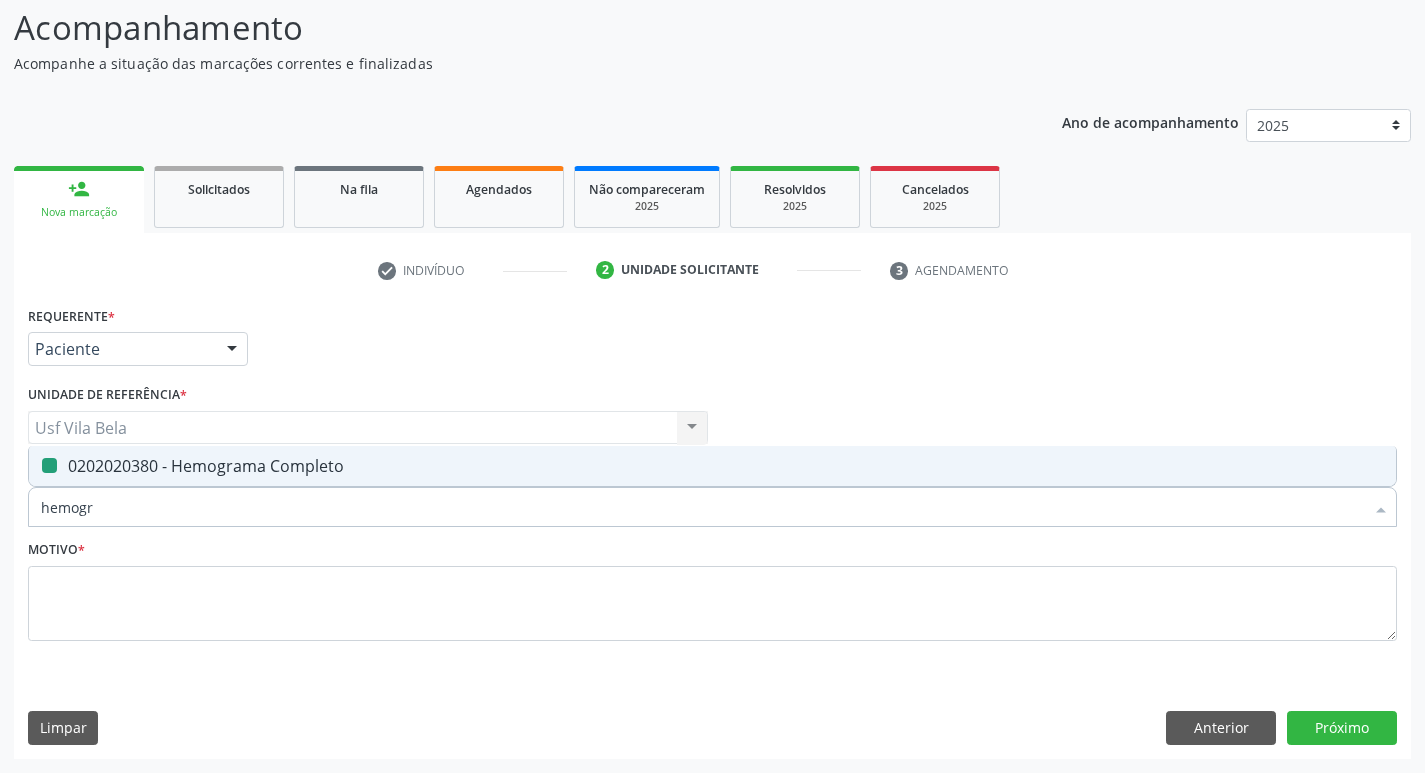 type 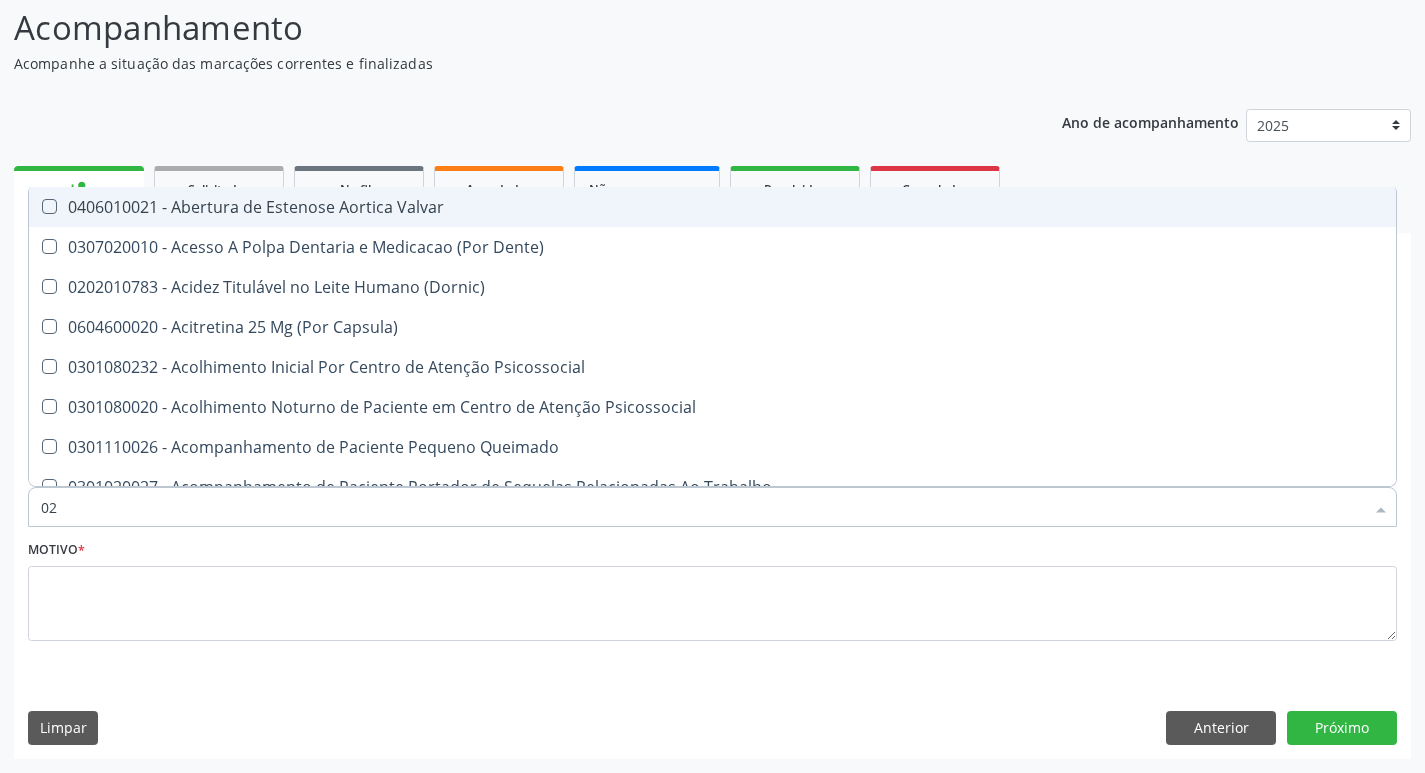 type on "020" 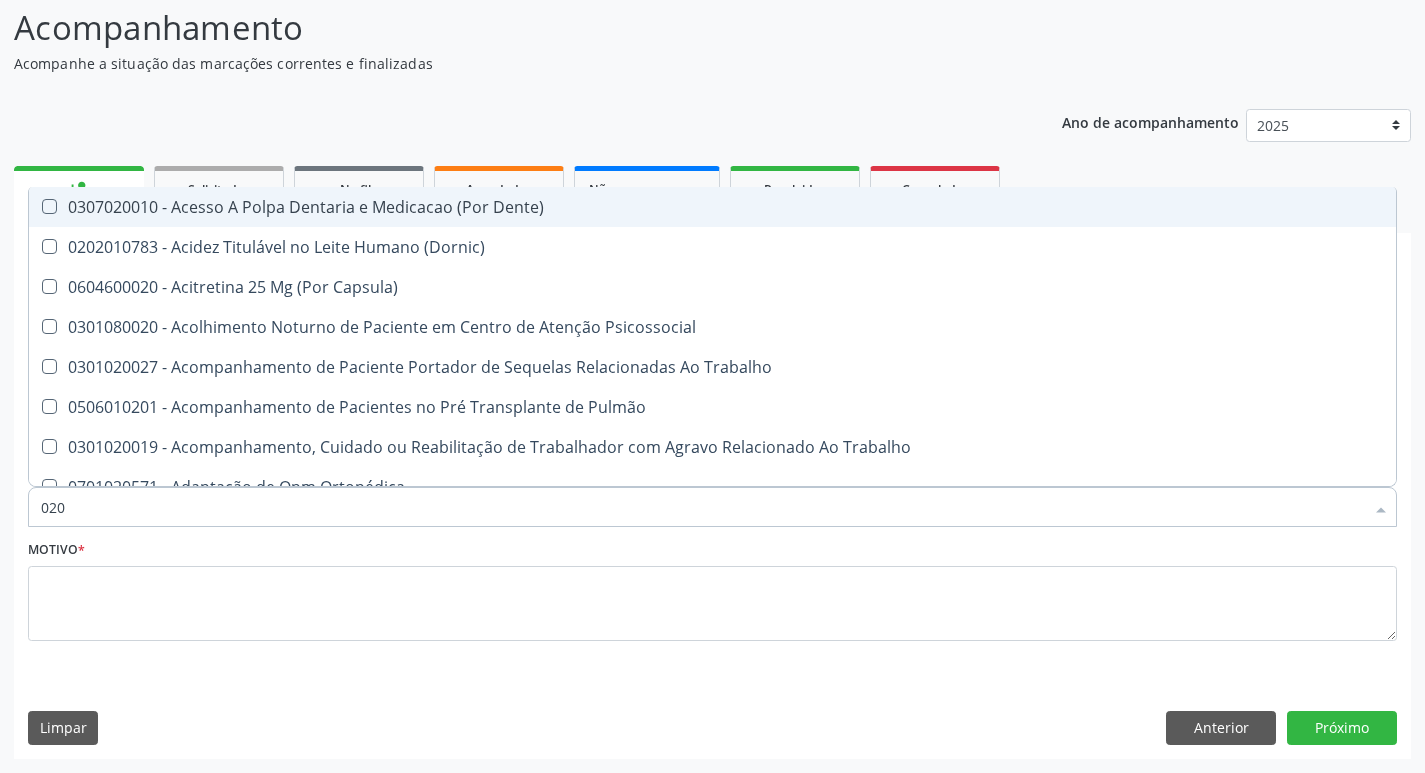 type on "0202" 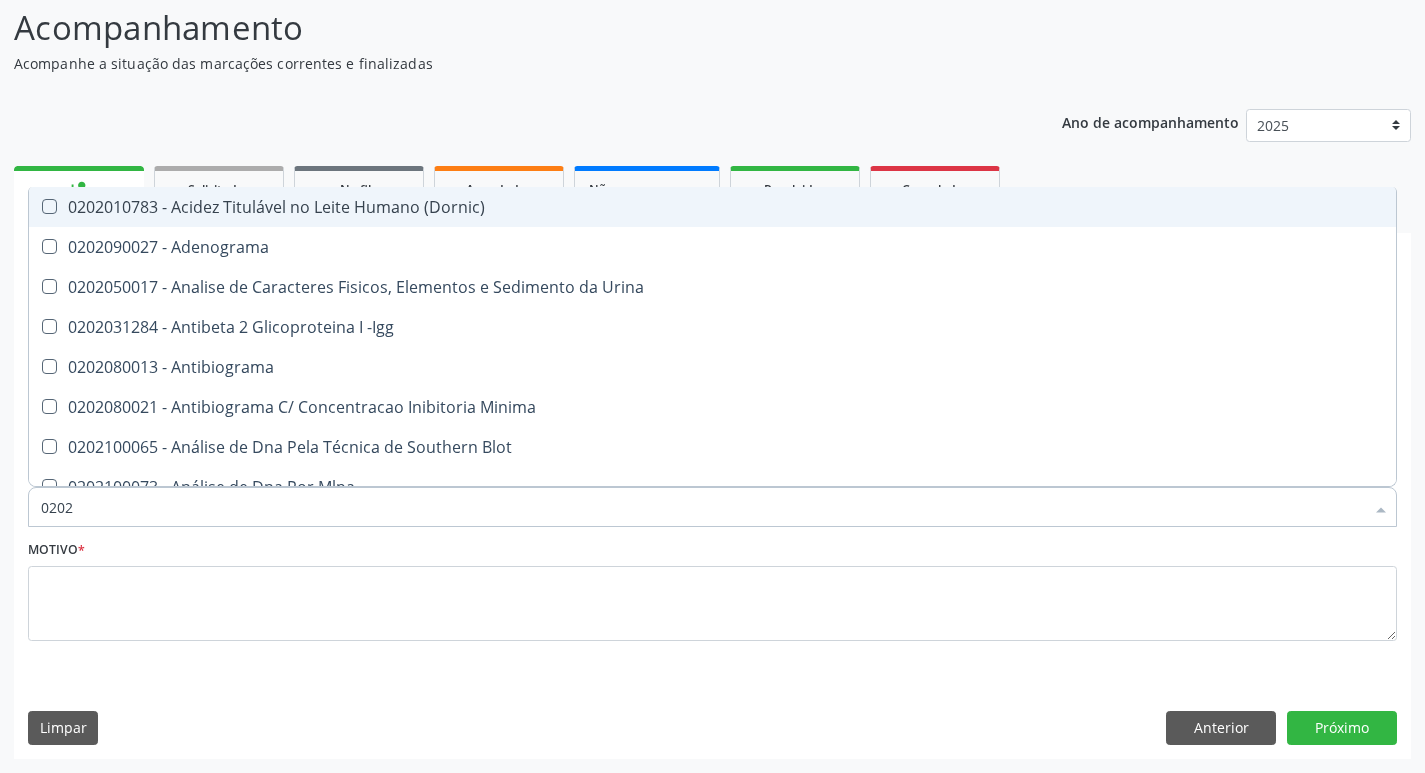 type on "02020" 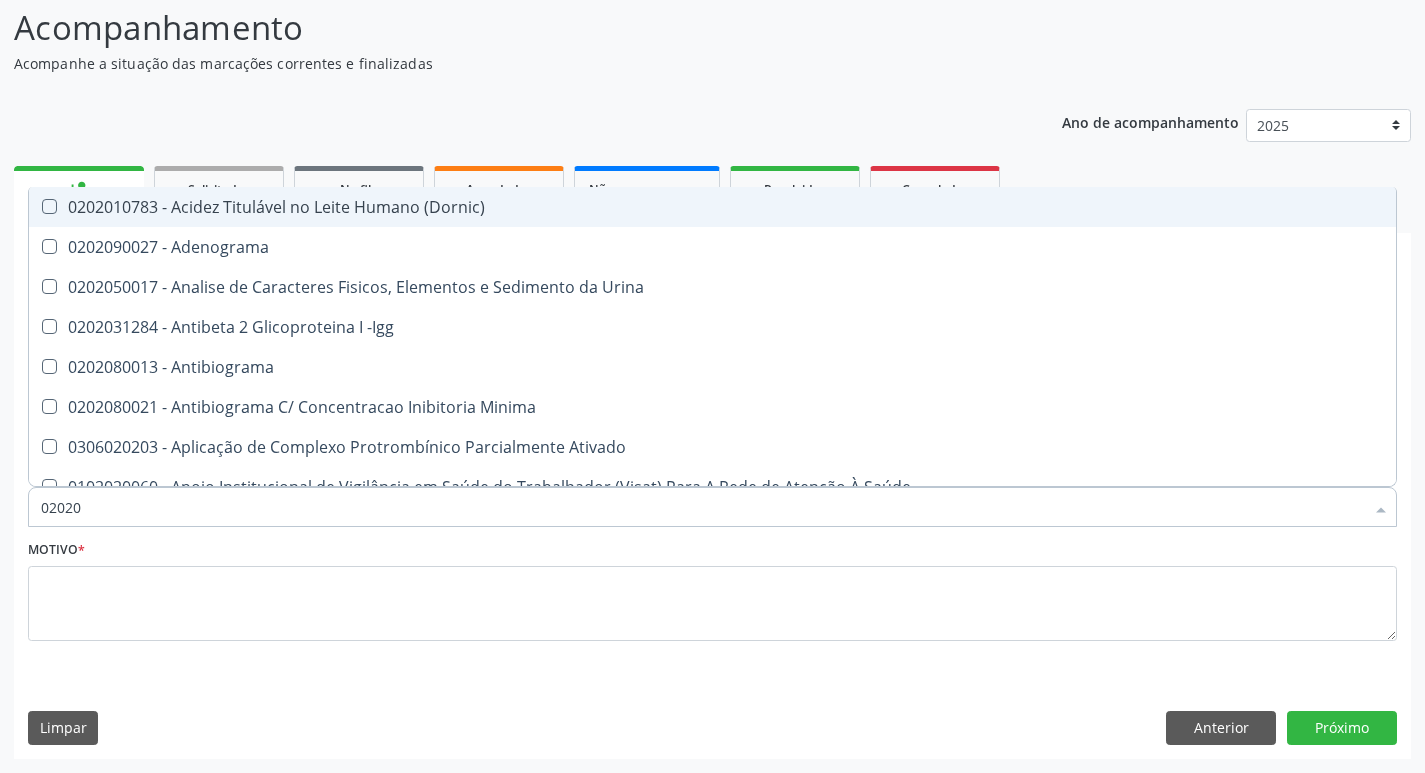 type on "020203" 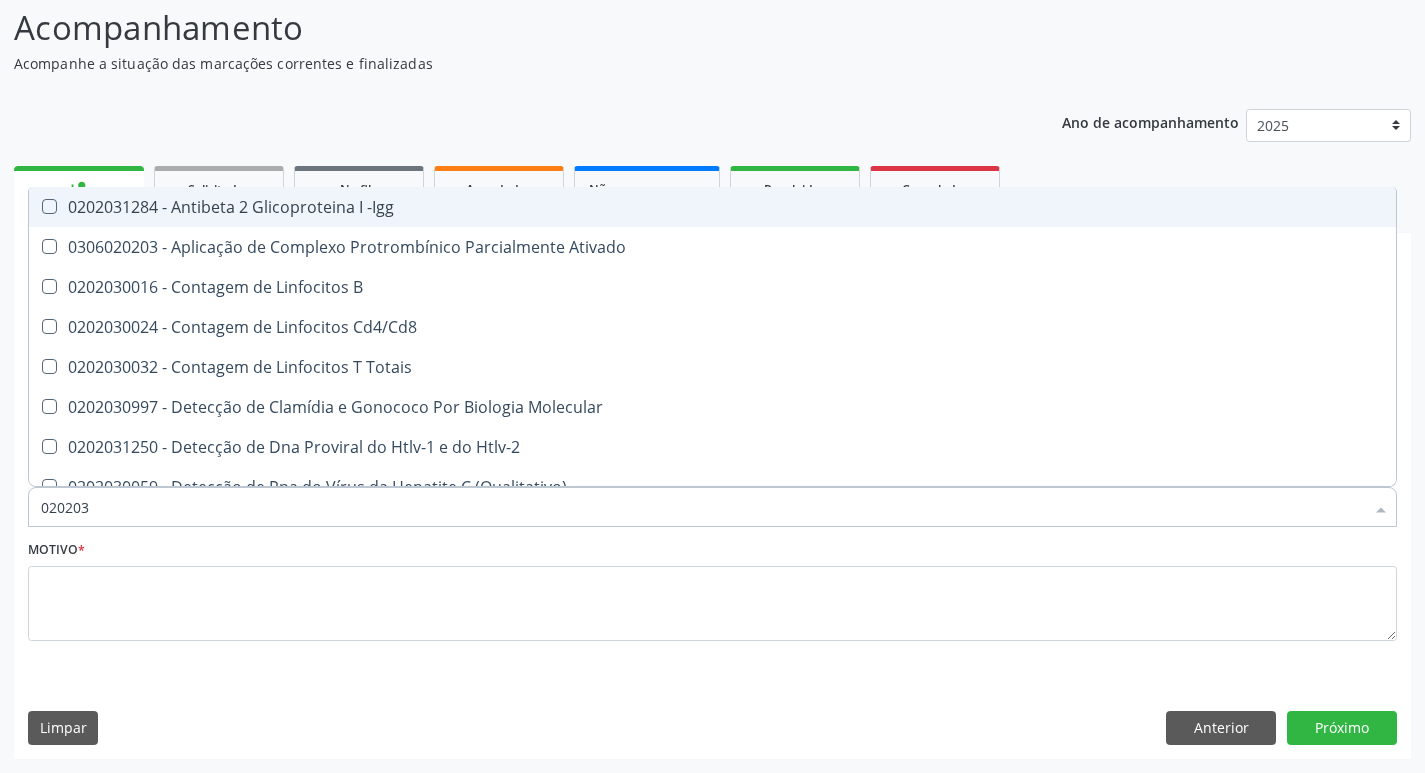 type on "0202030" 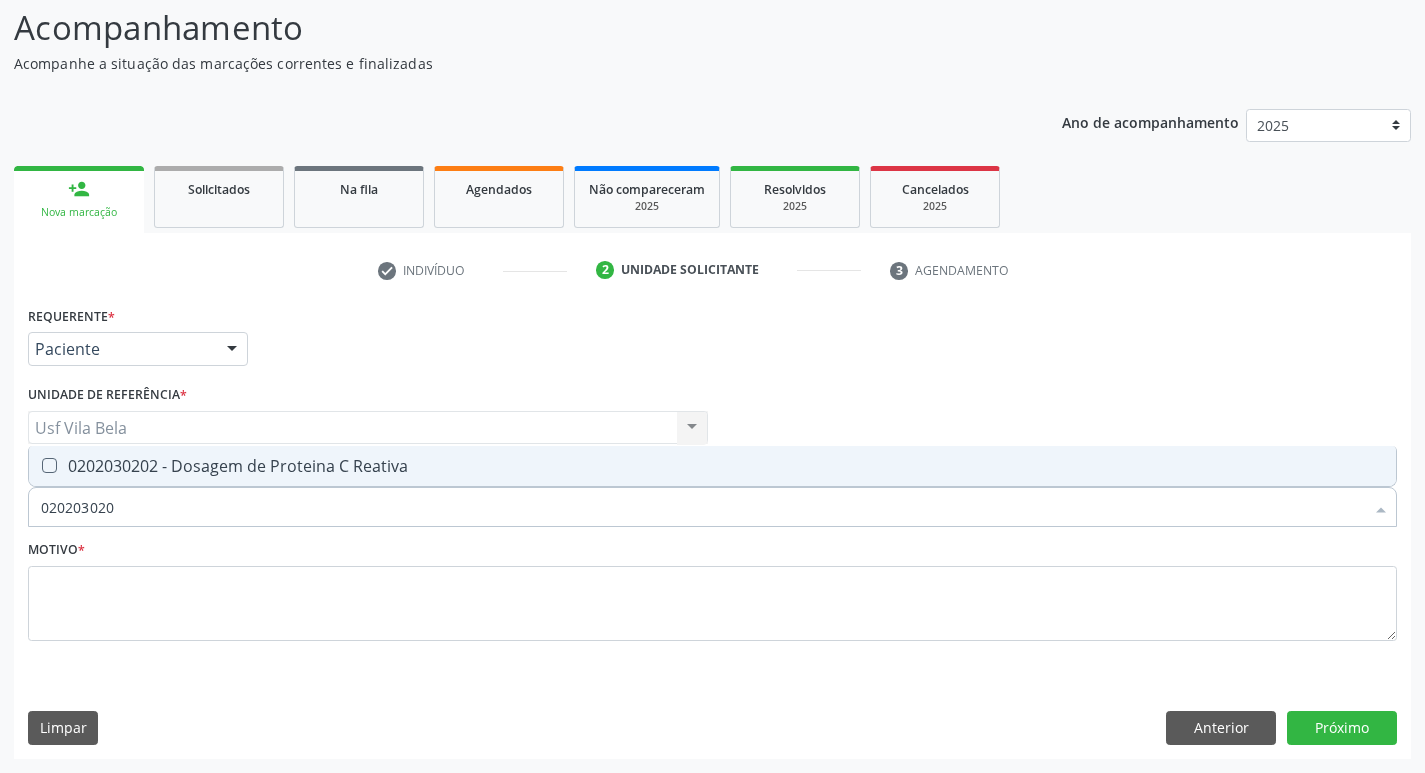 type on "0202030202" 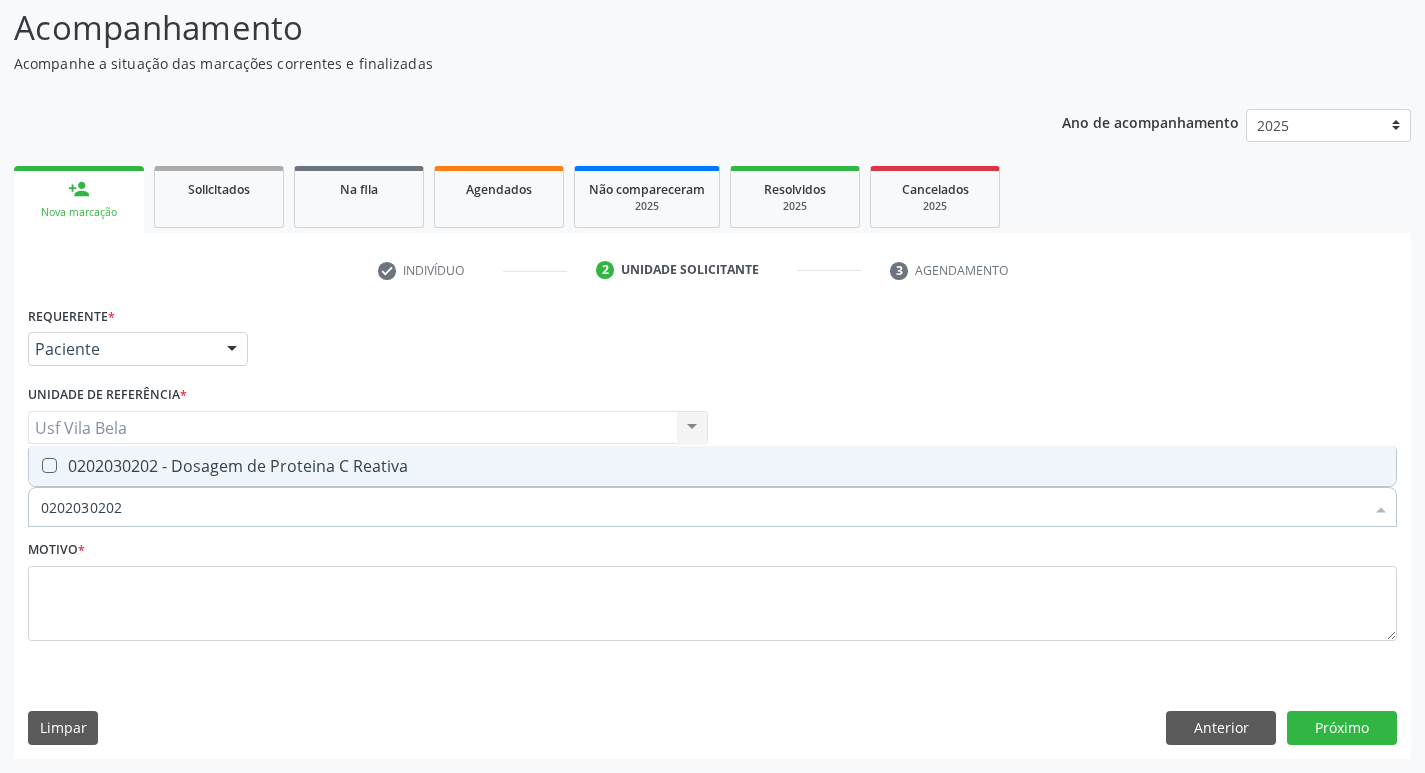 click on "0202030202 - Dosagem de Proteina C Reativa" at bounding box center [712, 466] 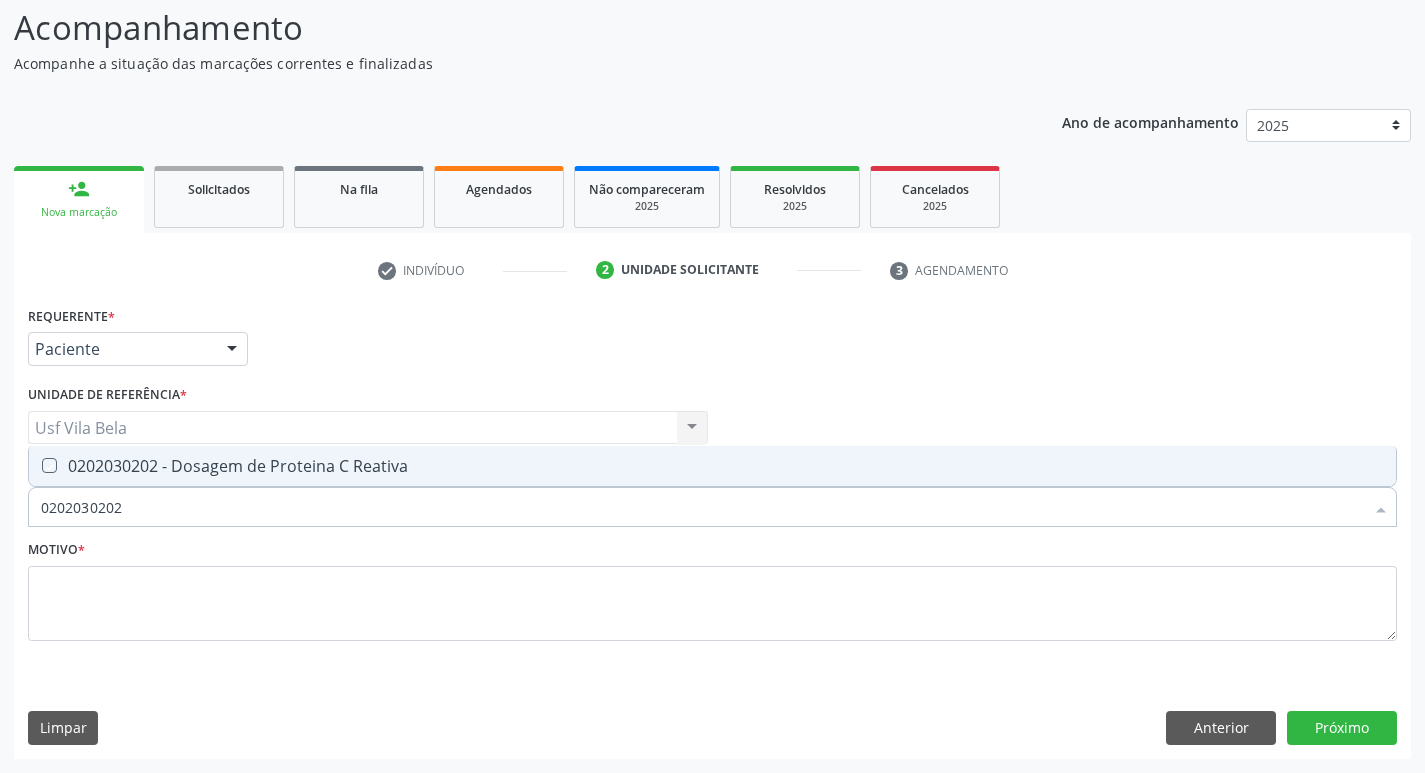 checkbox on "true" 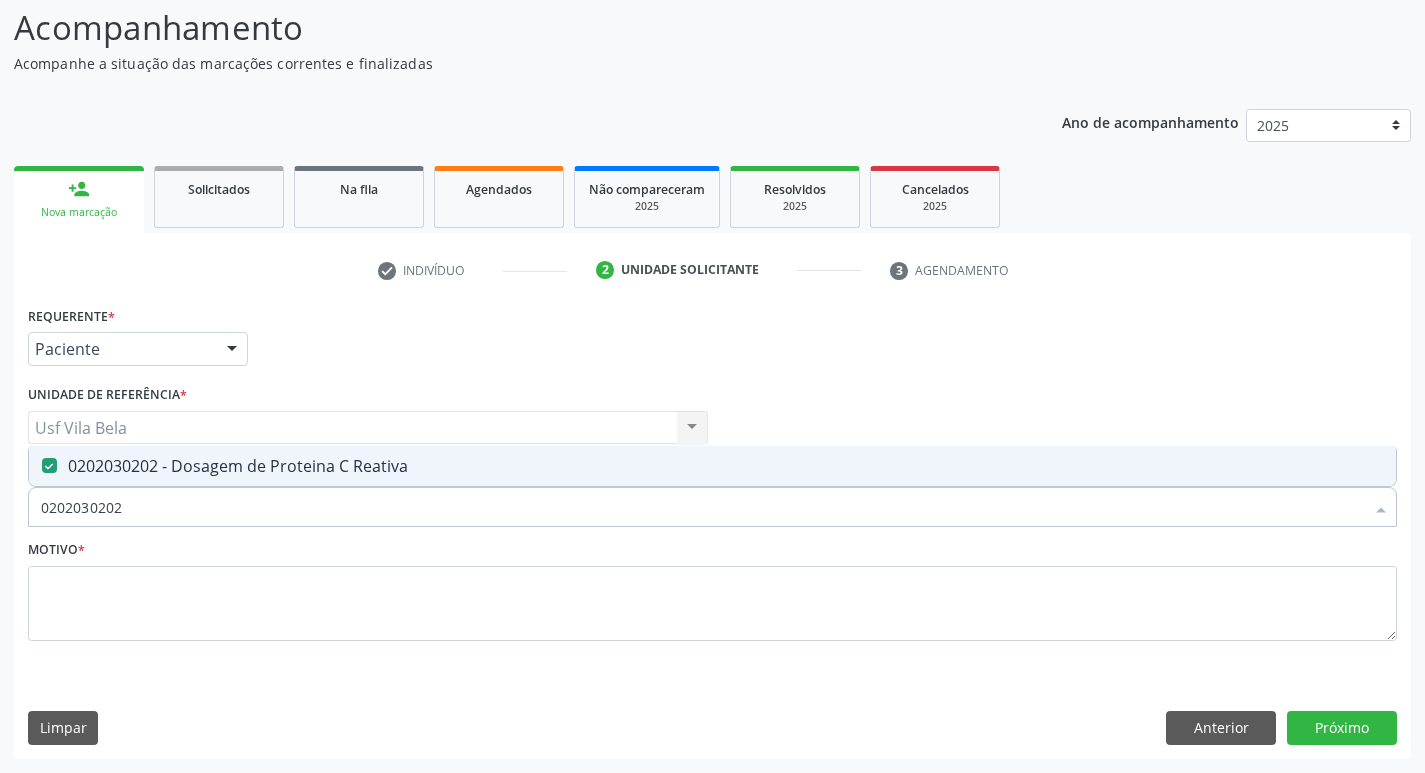drag, startPoint x: 145, startPoint y: 520, endPoint x: 0, endPoint y: 556, distance: 149.40215 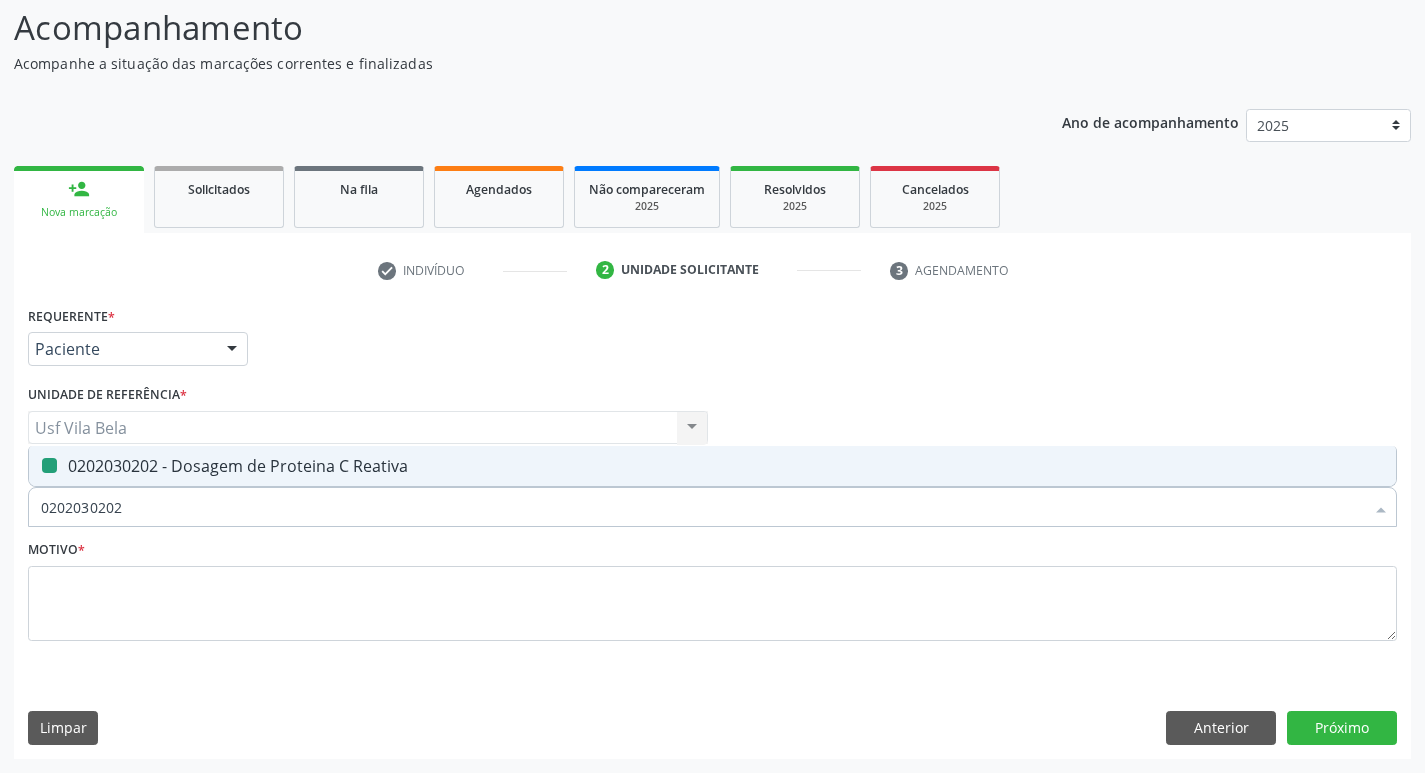 type 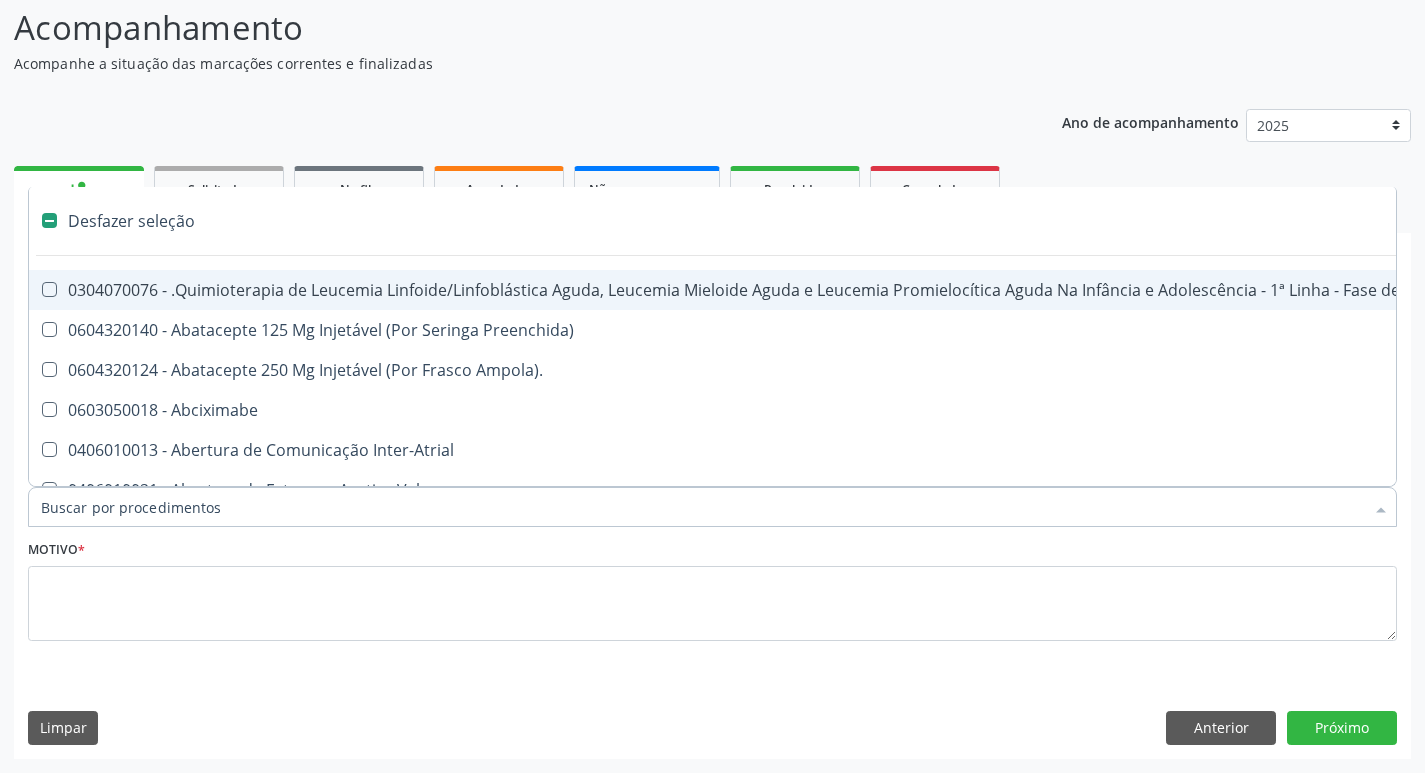 type on "d" 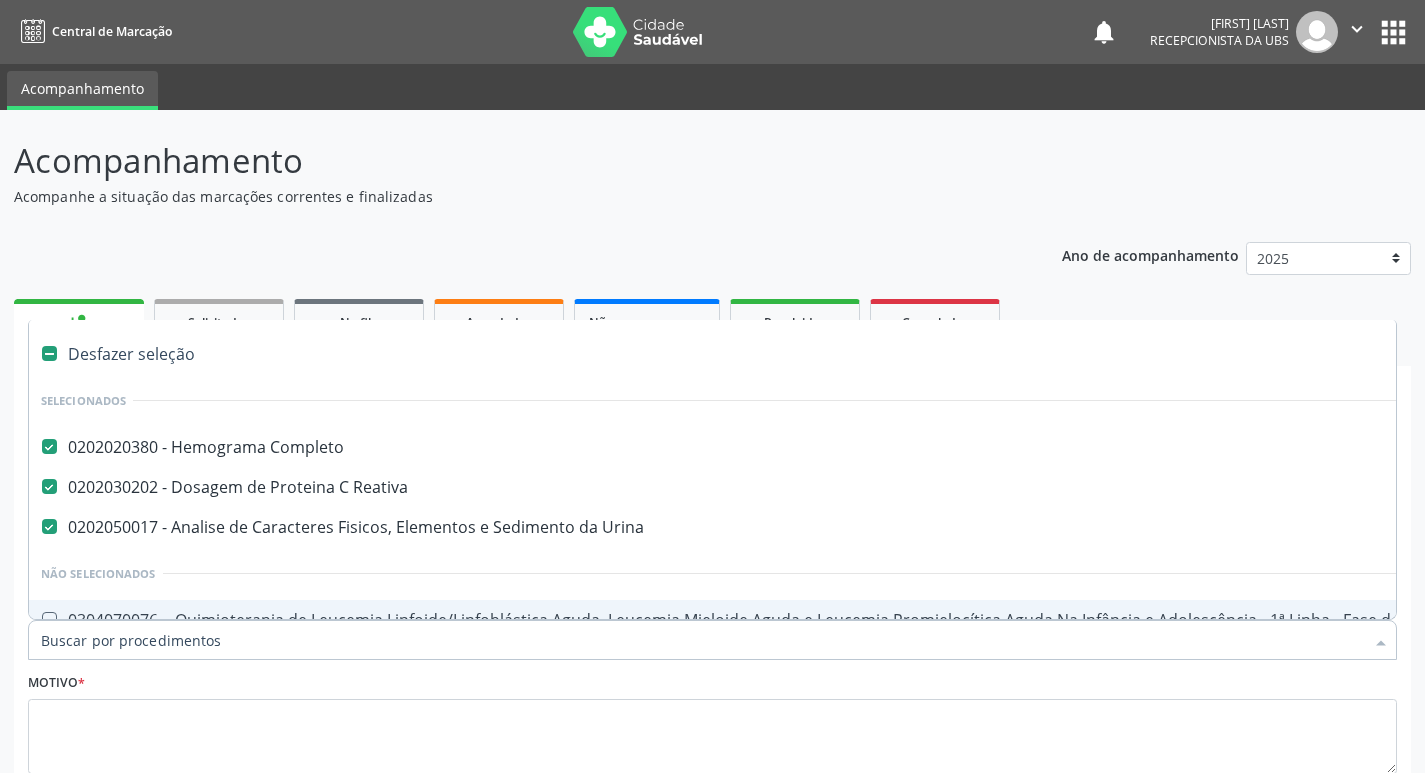 scroll, scrollTop: 133, scrollLeft: 0, axis: vertical 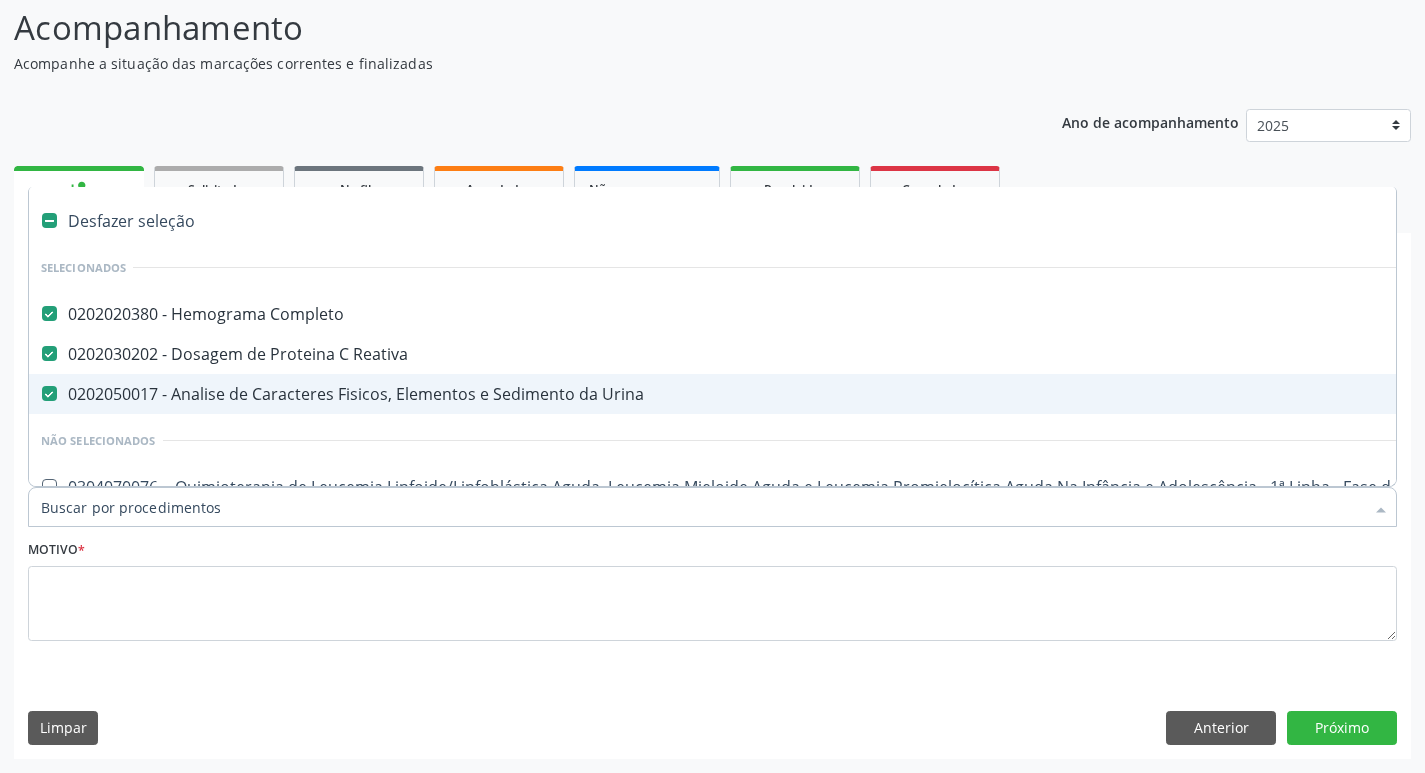 click on "0202050017 - Analise de Caracteres Fisicos, Elementos e Sedimento da Urina" at bounding box center [819, 394] 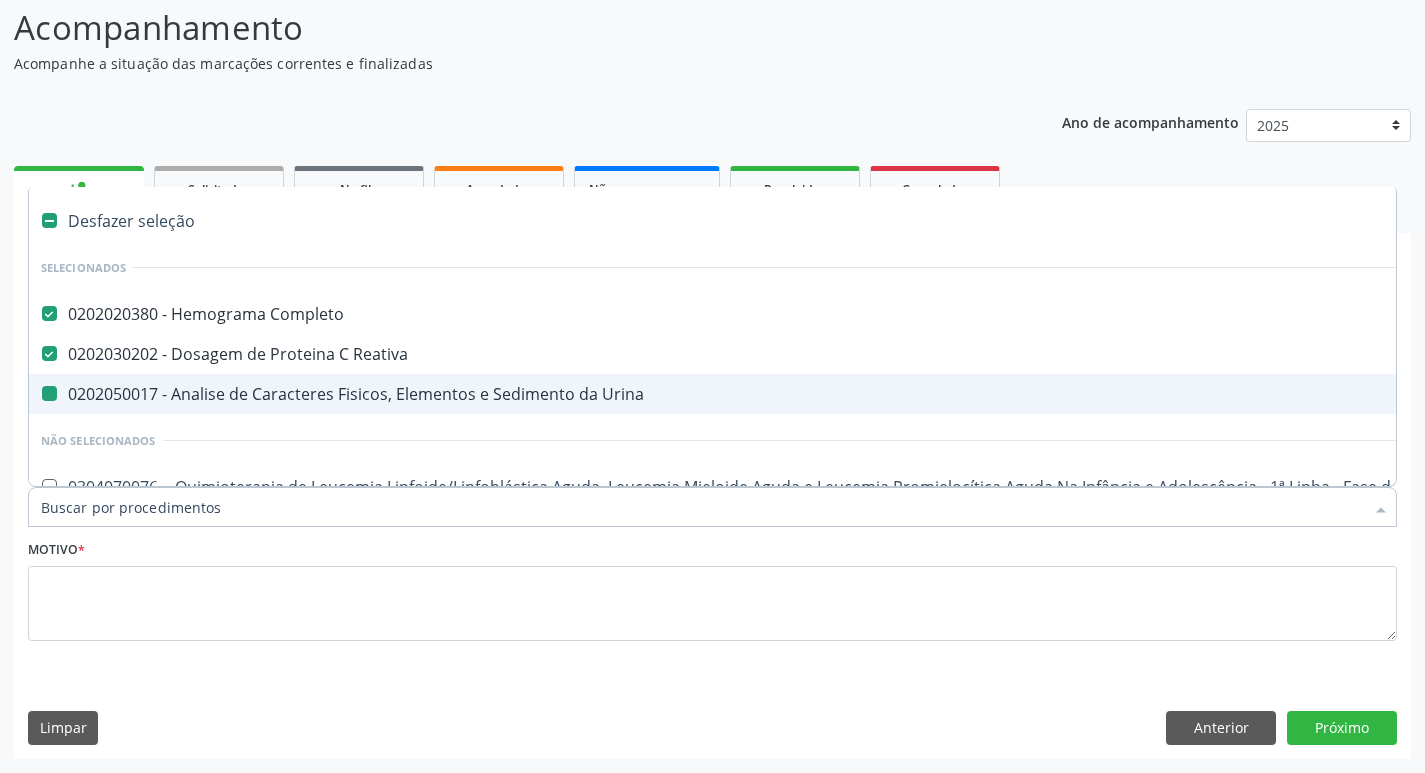 checkbox on "false" 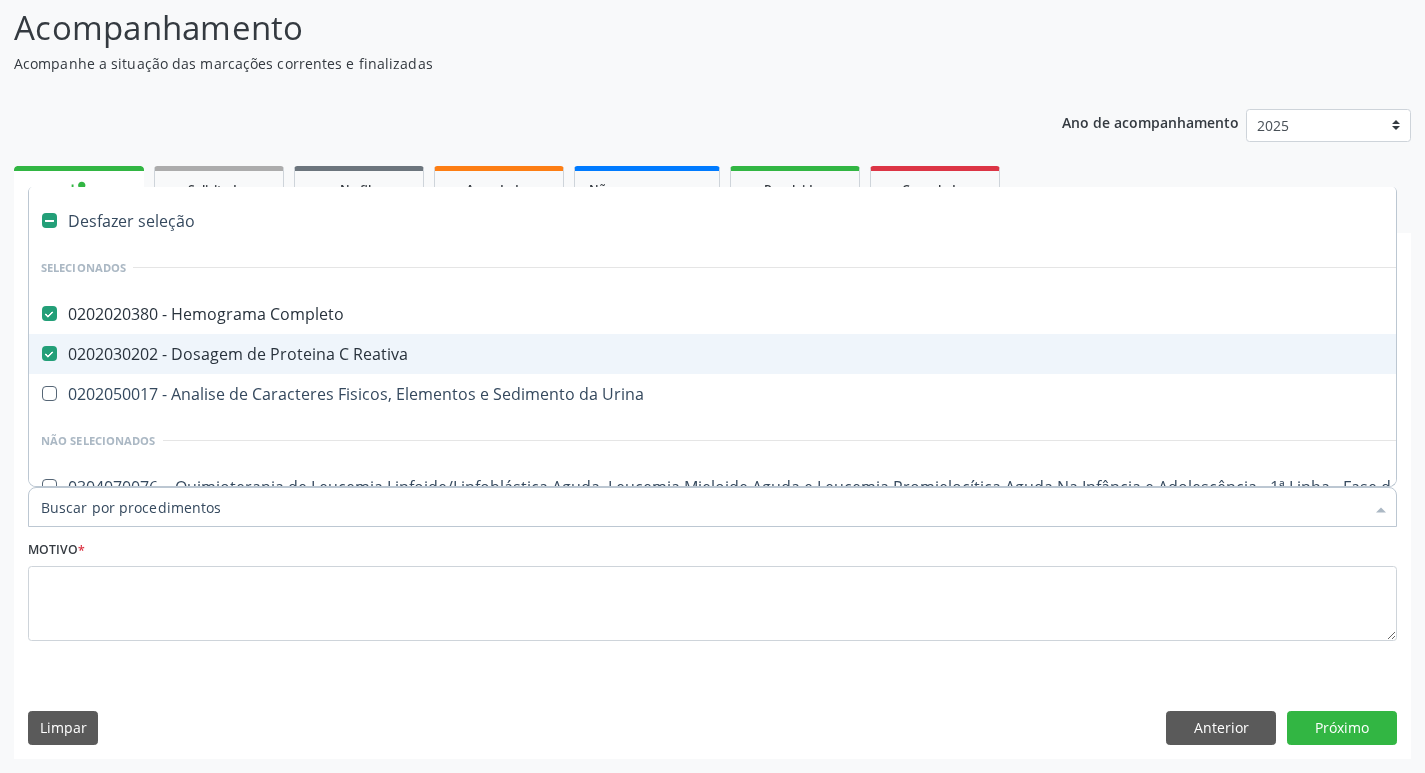 click on "Ano de acompanhamento
2025 2024
person_add
Nova marcação
Solicitados   Na fila   Agendados   Não compareceram
2025
Resolvidos
2025
Cancelados
2025
check
Indivíduo
2
Unidade solicitante
3
Agendamento
CNS
*
898 0063 8878 3076       done
Nome
*
Valentina do Nascimento Bispo
Valentina do Nascimento Bispo
CNS:
898 0063 8878 3076
CPF:    --   Nascimento:
17/12/2024
Nenhum resultado encontrado para: "   "
Digite o nome
Sexo
*
Feminino         Masculino   Feminino
Nenhum resultado encontrado para: "   "
Não há nenhuma opção para ser exibida.
Está gestante
Sim
CPF
RG" at bounding box center (712, 427) 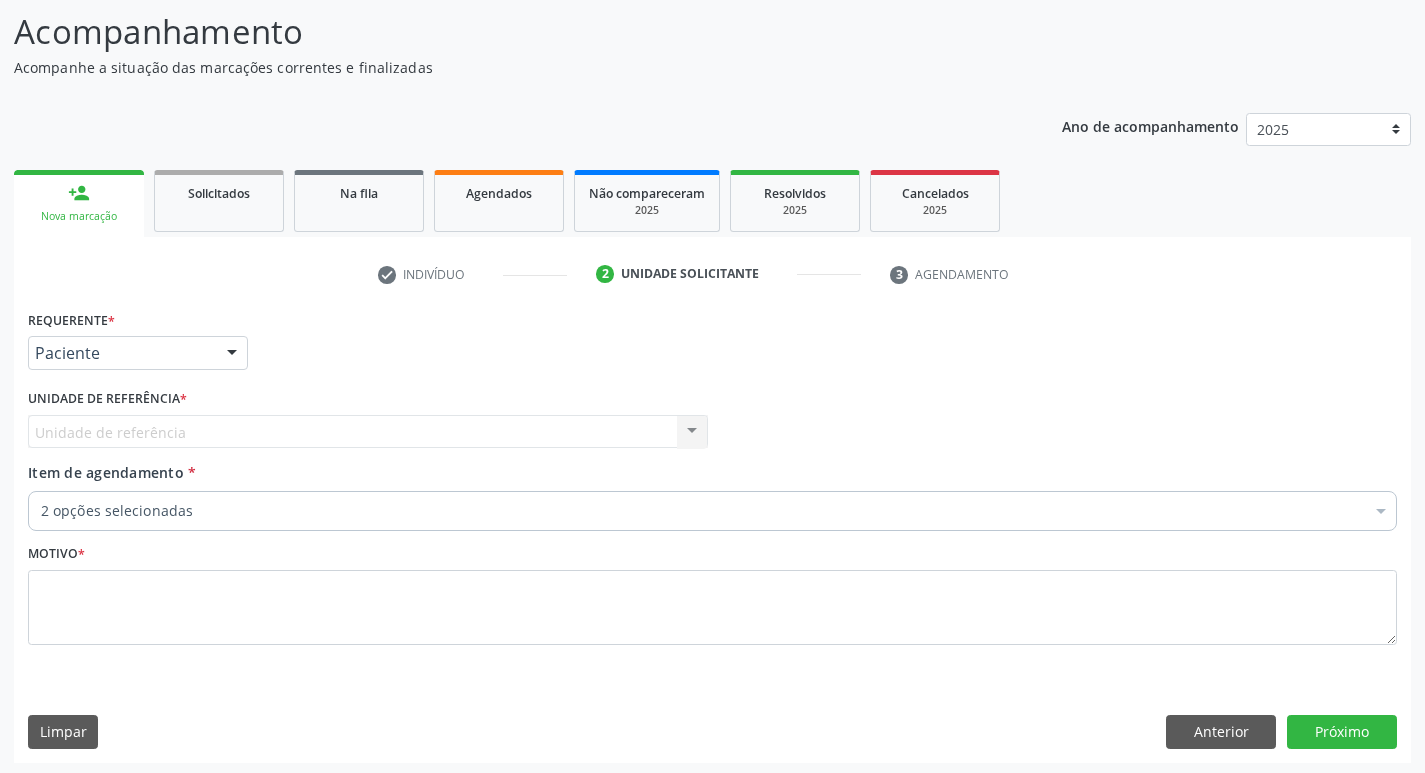 scroll, scrollTop: 133, scrollLeft: 0, axis: vertical 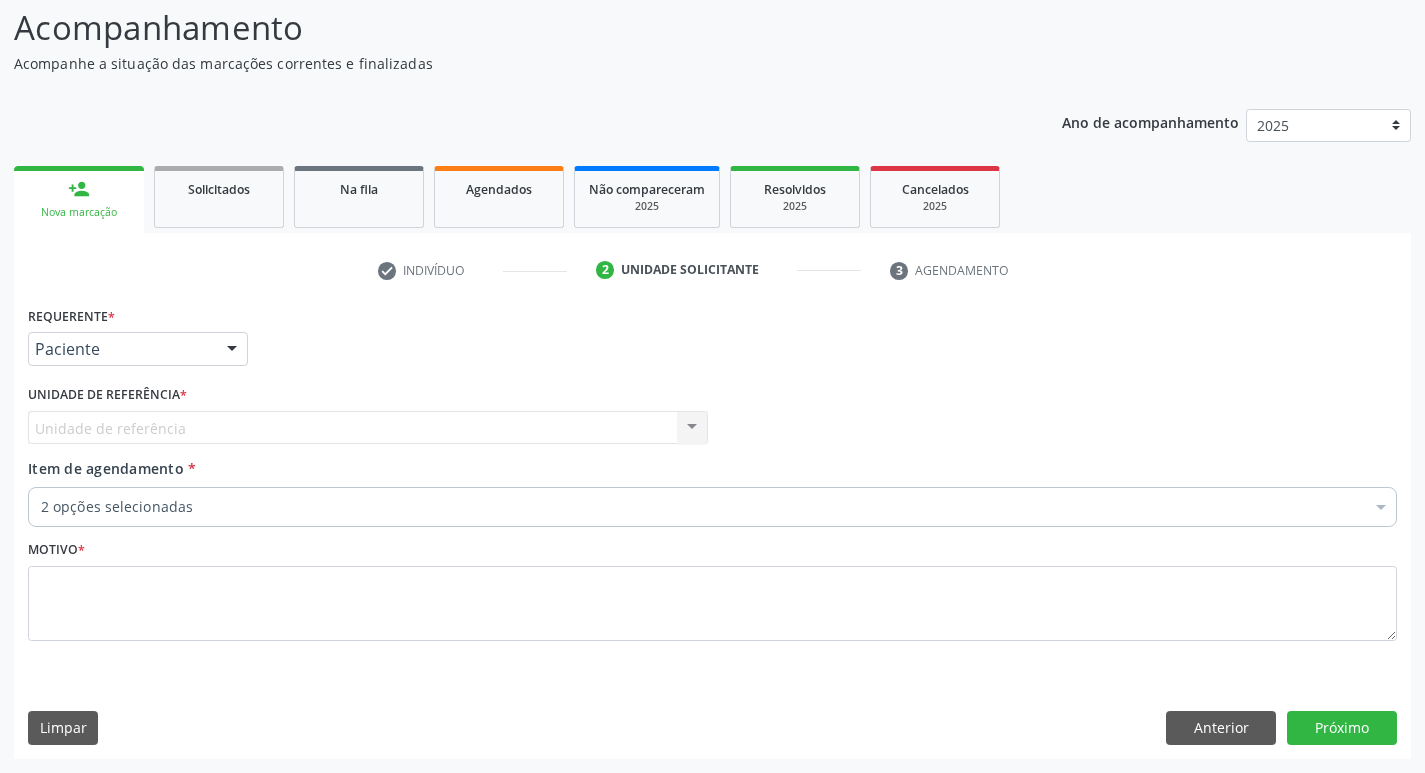 click on "person_add
Nova marcação" at bounding box center (79, 199) 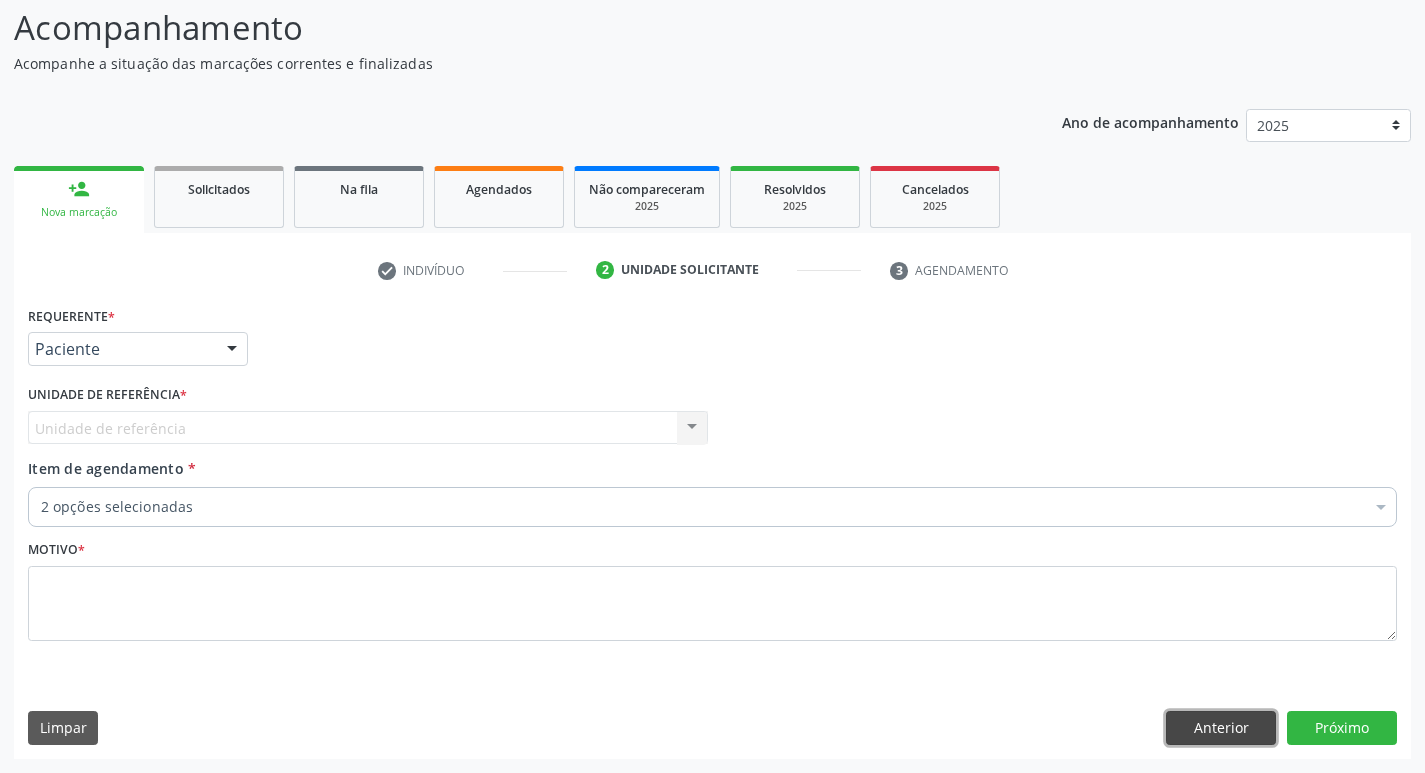 click on "Anterior" at bounding box center [1221, 728] 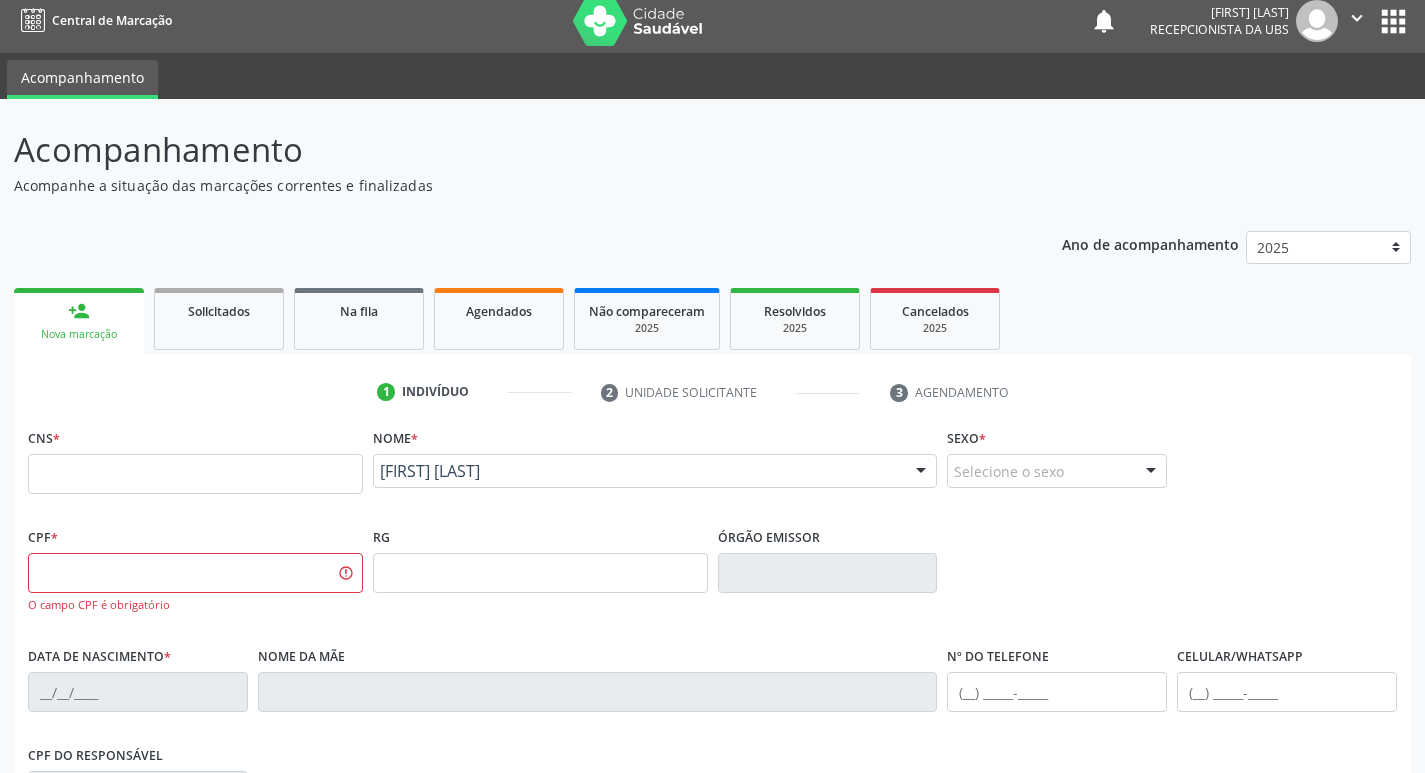 scroll, scrollTop: 0, scrollLeft: 0, axis: both 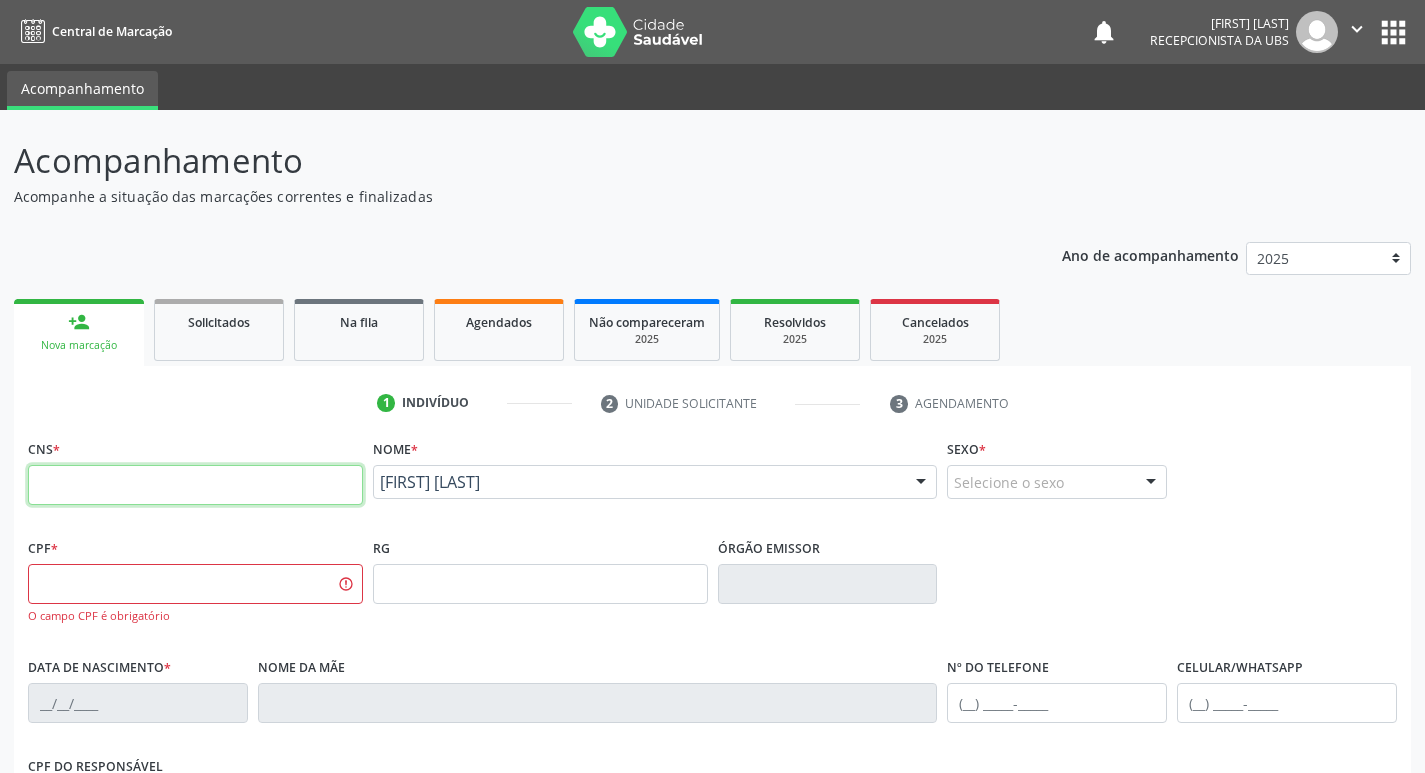 click at bounding box center [195, 485] 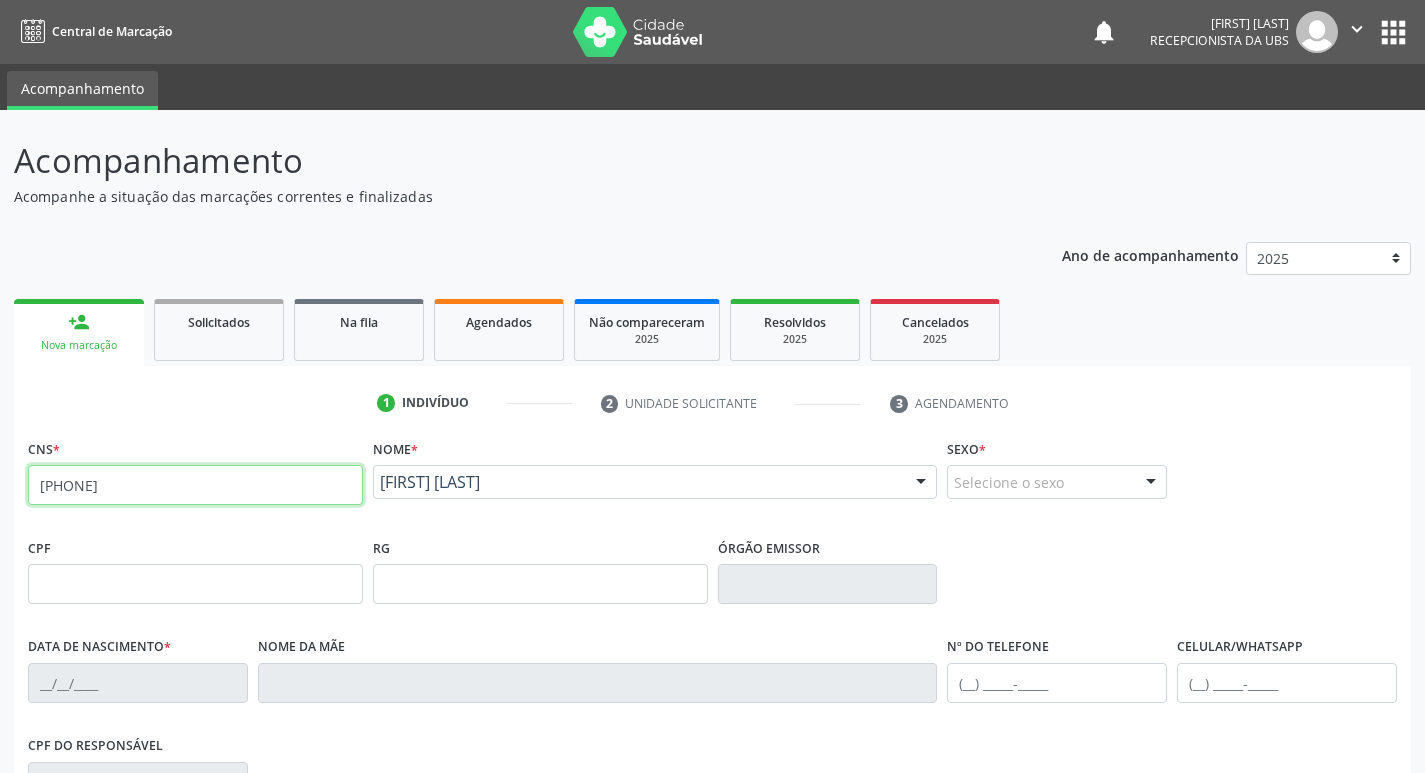 type on "[PHONE]" 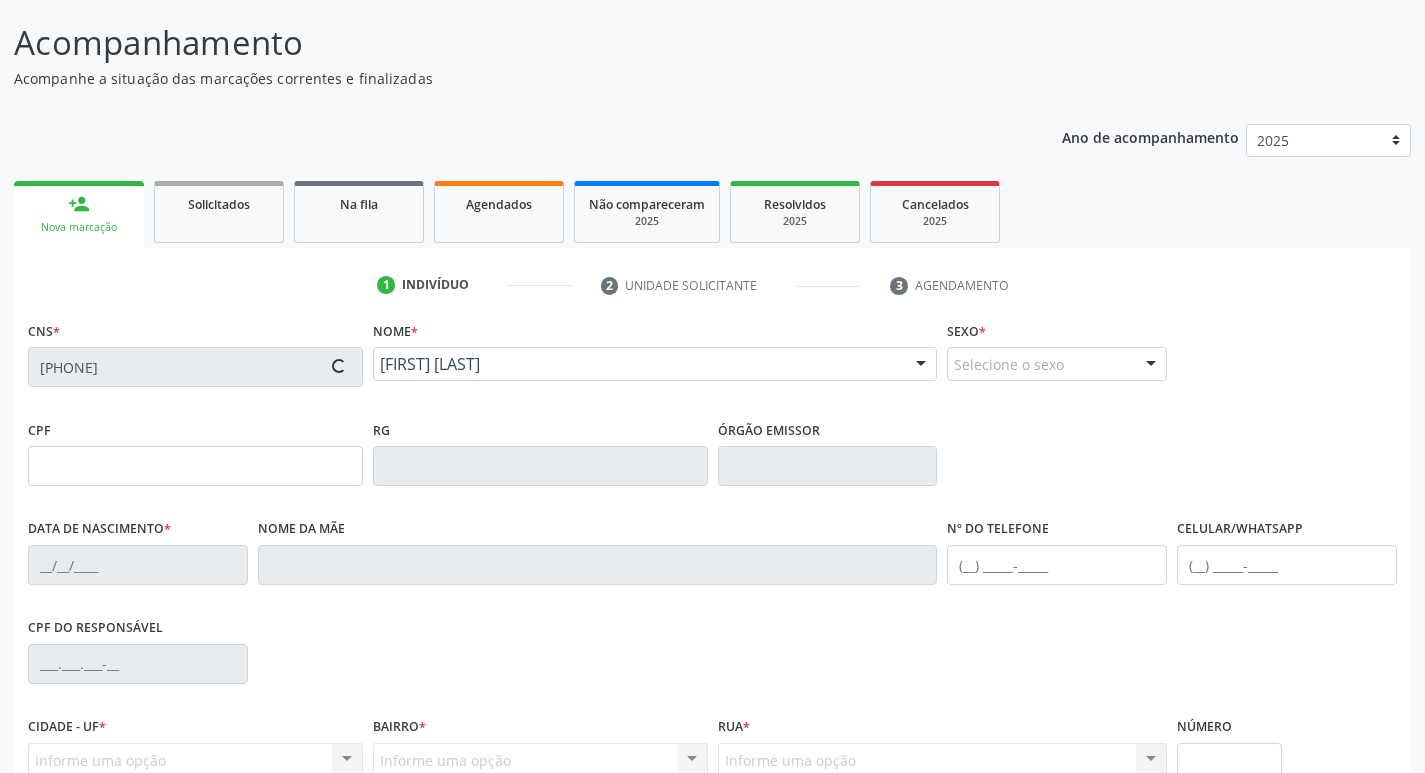 scroll, scrollTop: 300, scrollLeft: 0, axis: vertical 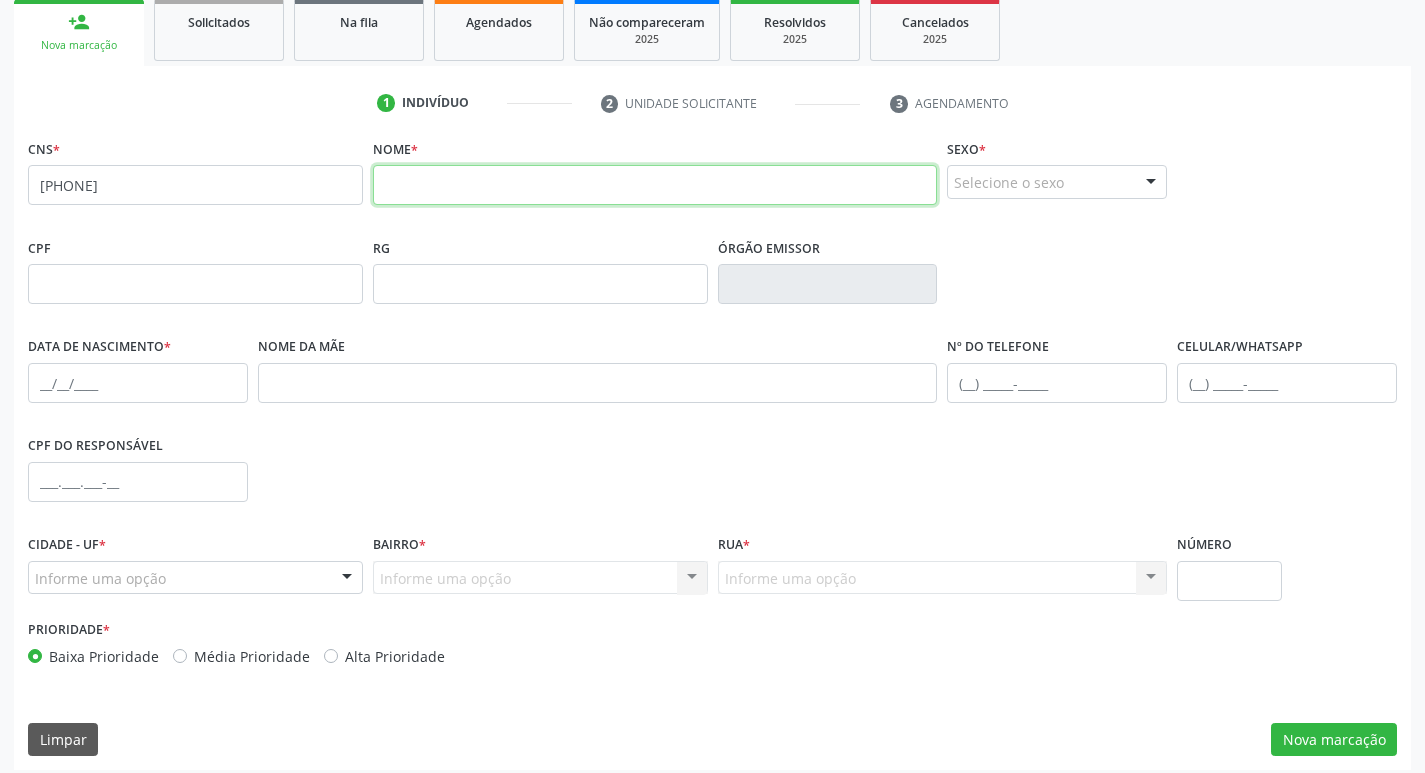 click at bounding box center [655, 185] 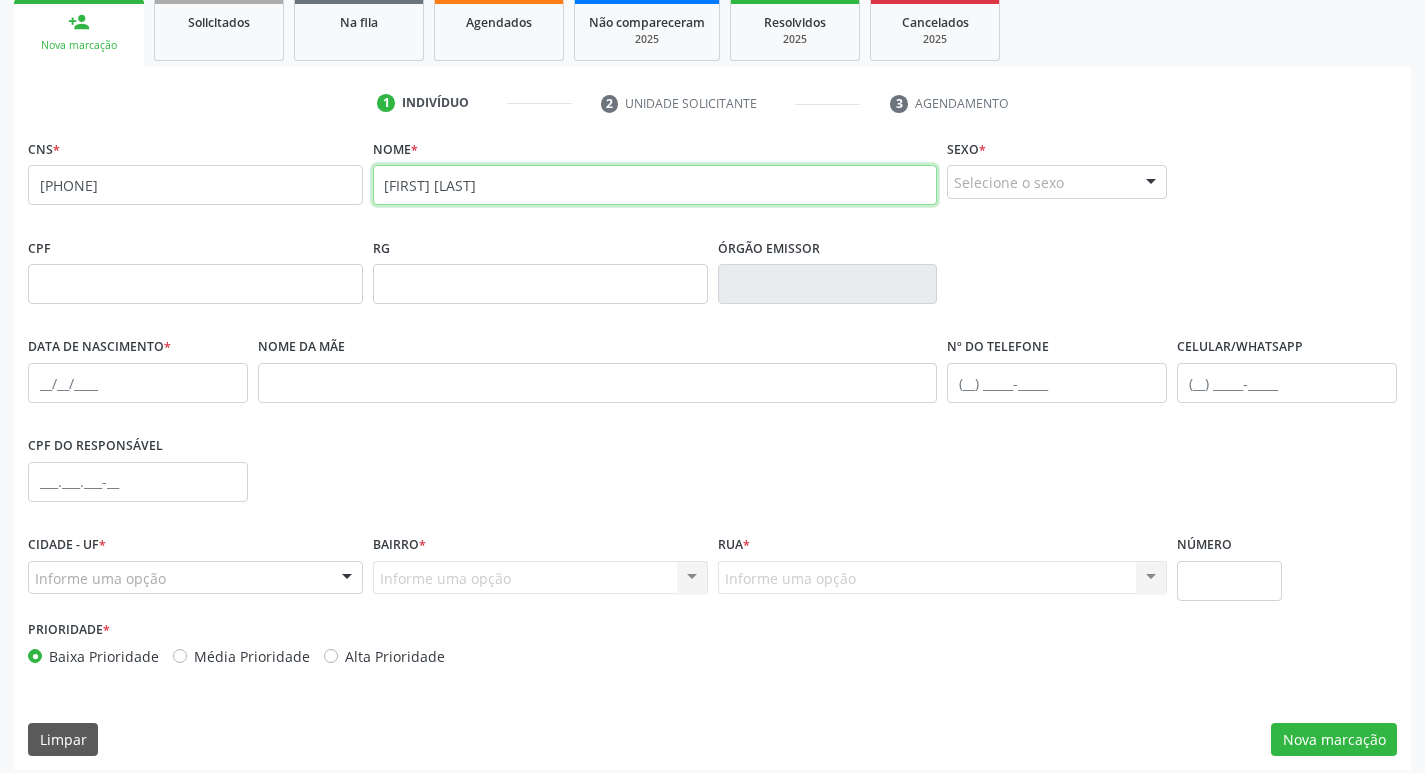 type on "[FIRST] de [LAST] [LAST]" 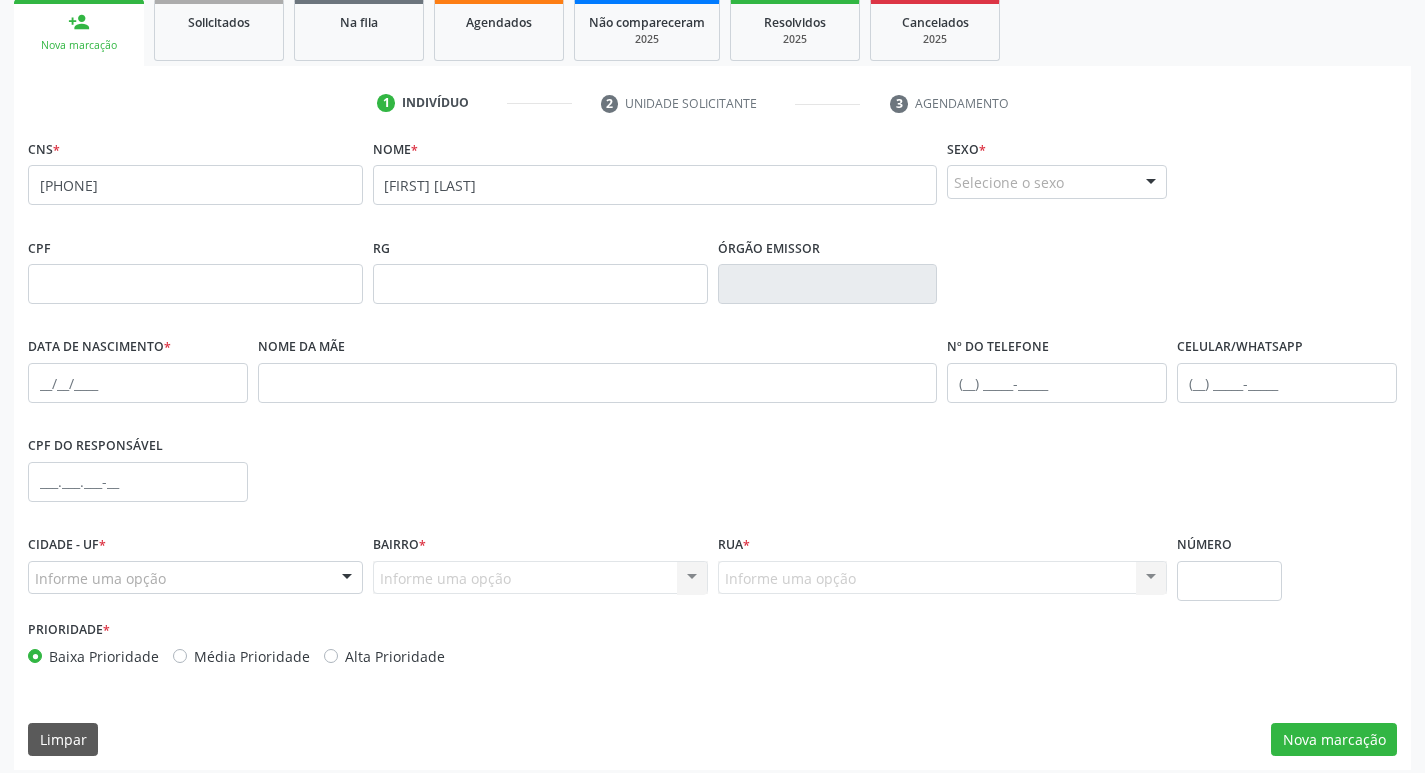 click on "Selecione o sexo" at bounding box center (1057, 182) 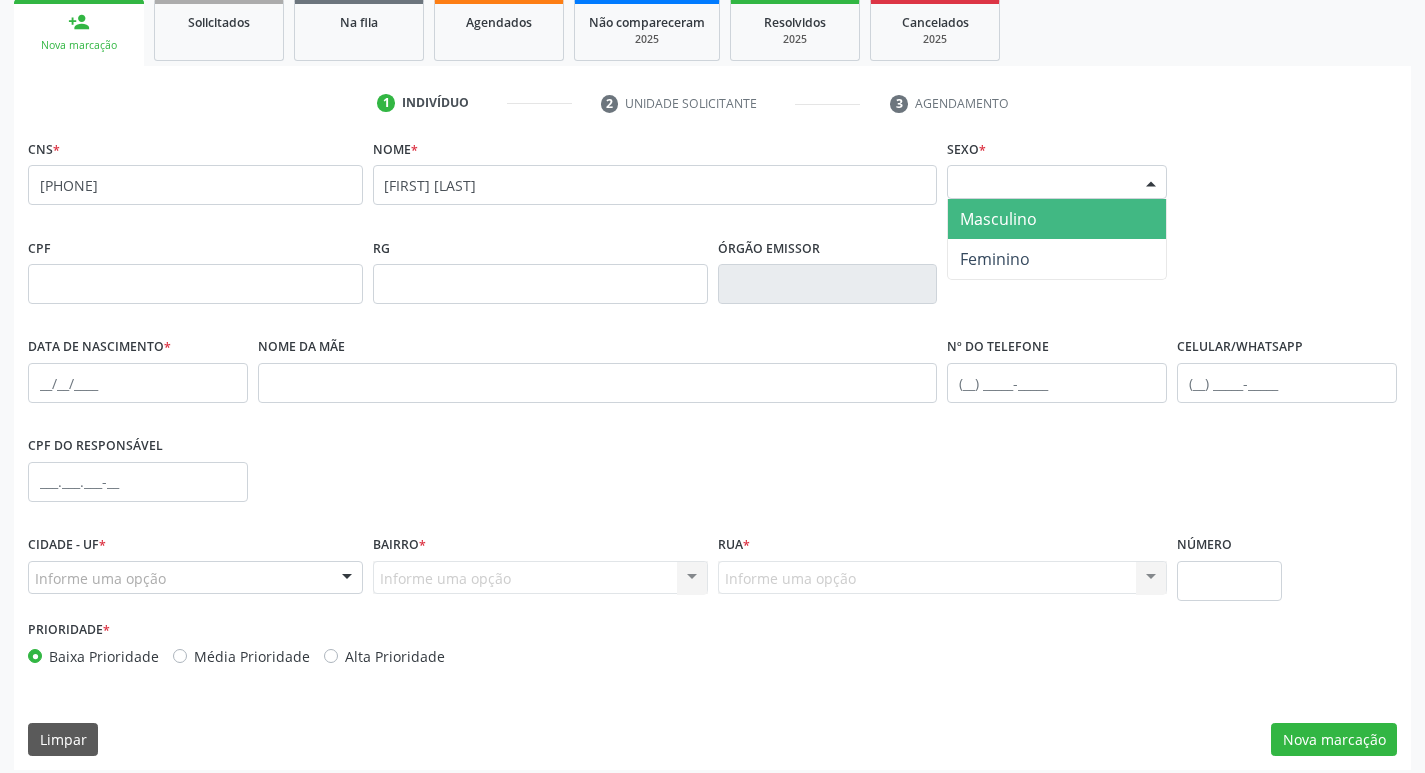 click on "Masculino" at bounding box center [1057, 219] 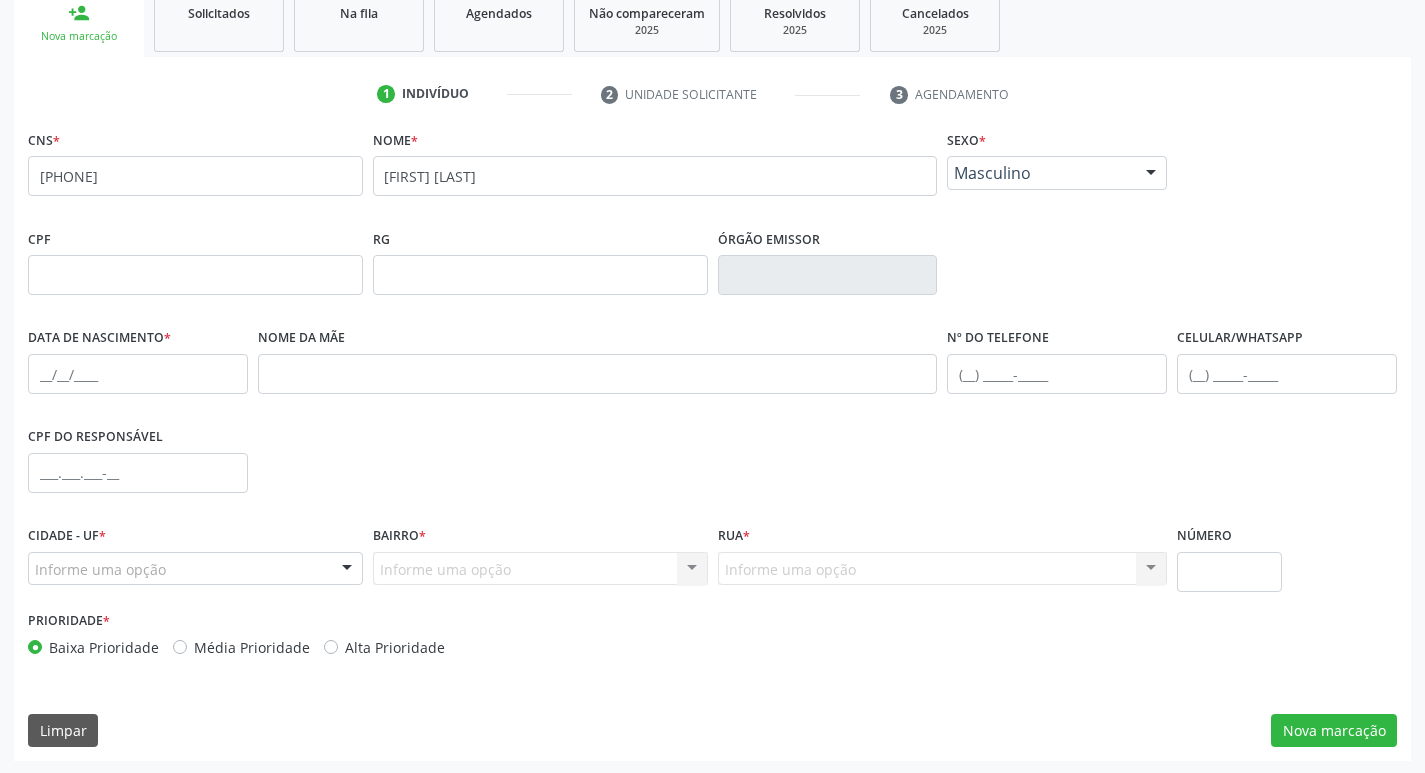 scroll, scrollTop: 311, scrollLeft: 0, axis: vertical 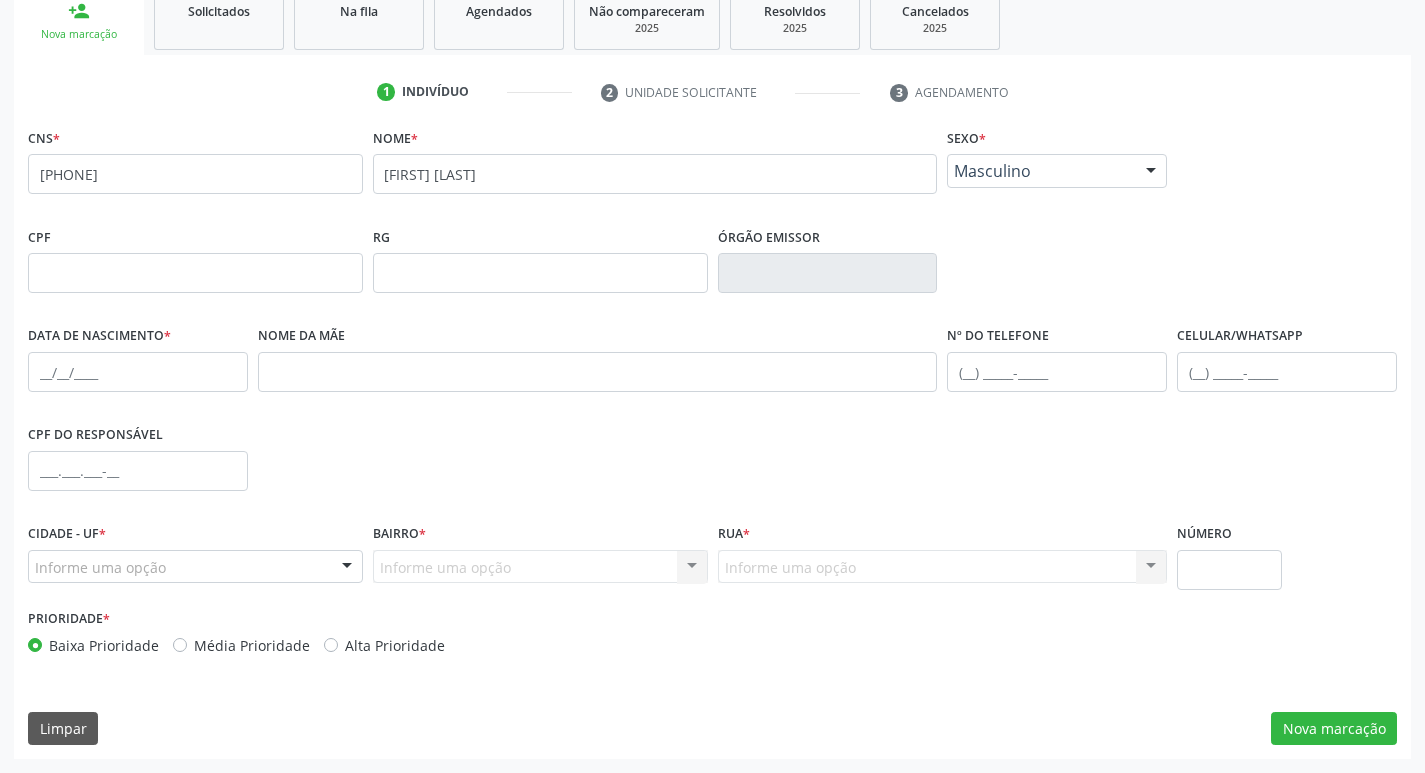 click on "Nº do Telefone" at bounding box center [1057, 363] 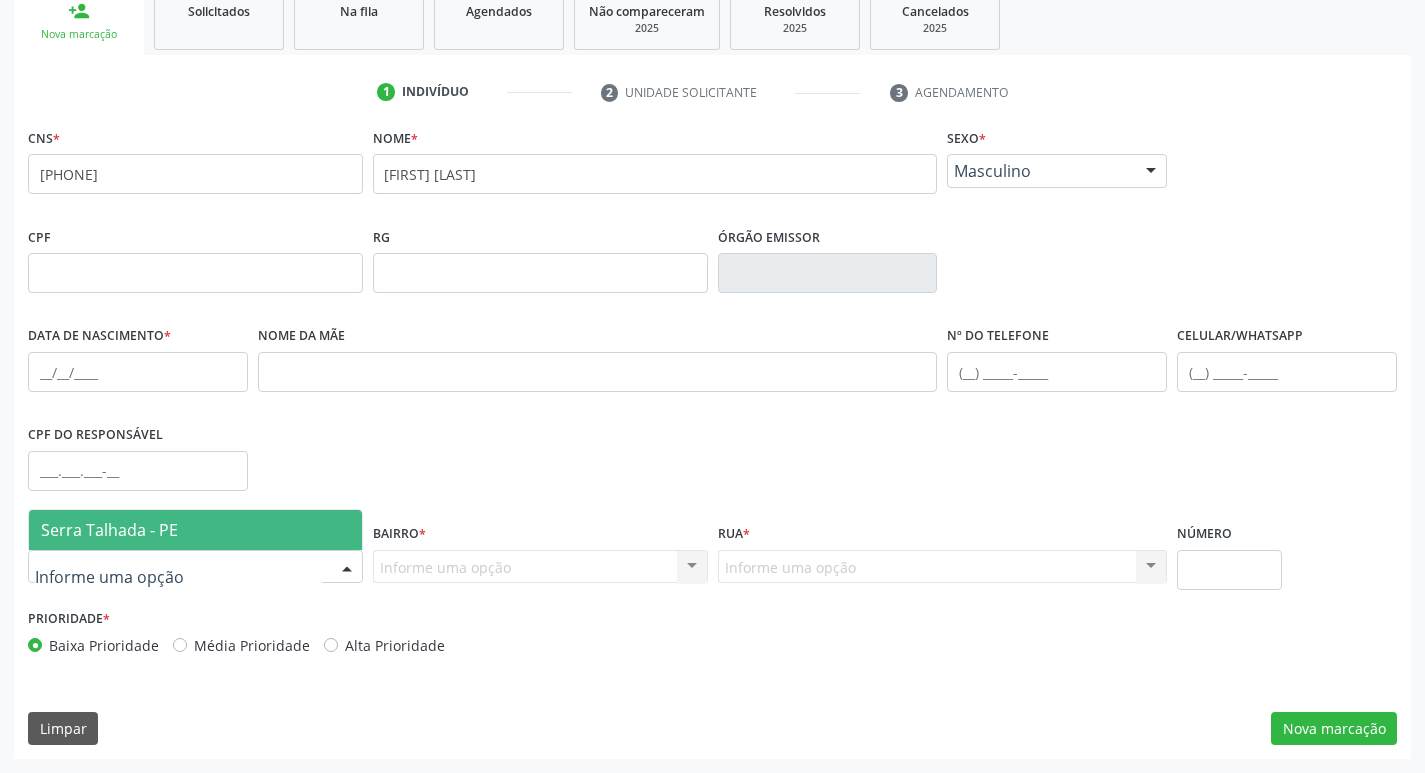 click on "Serra Talhada - PE" at bounding box center [109, 530] 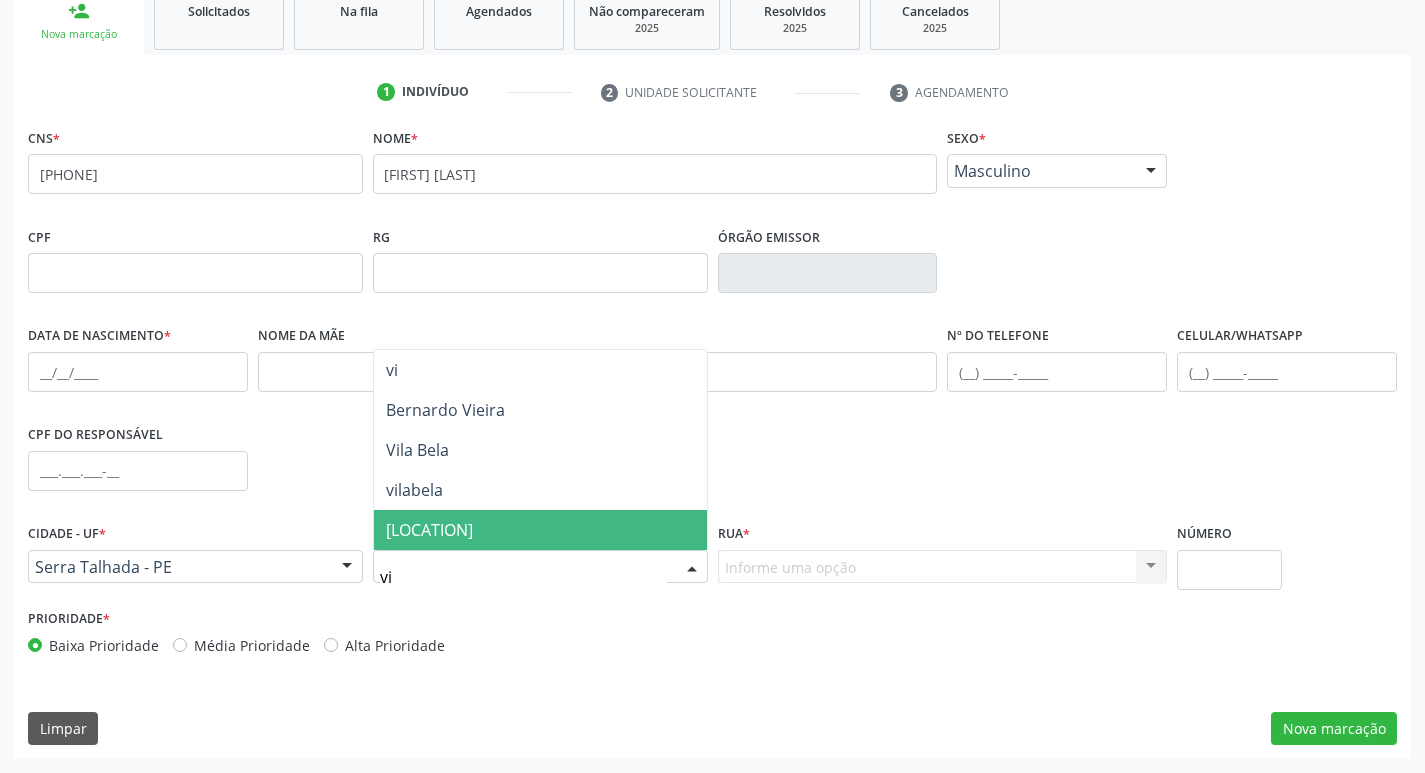 click on "vial [LAST]" at bounding box center (540, 530) 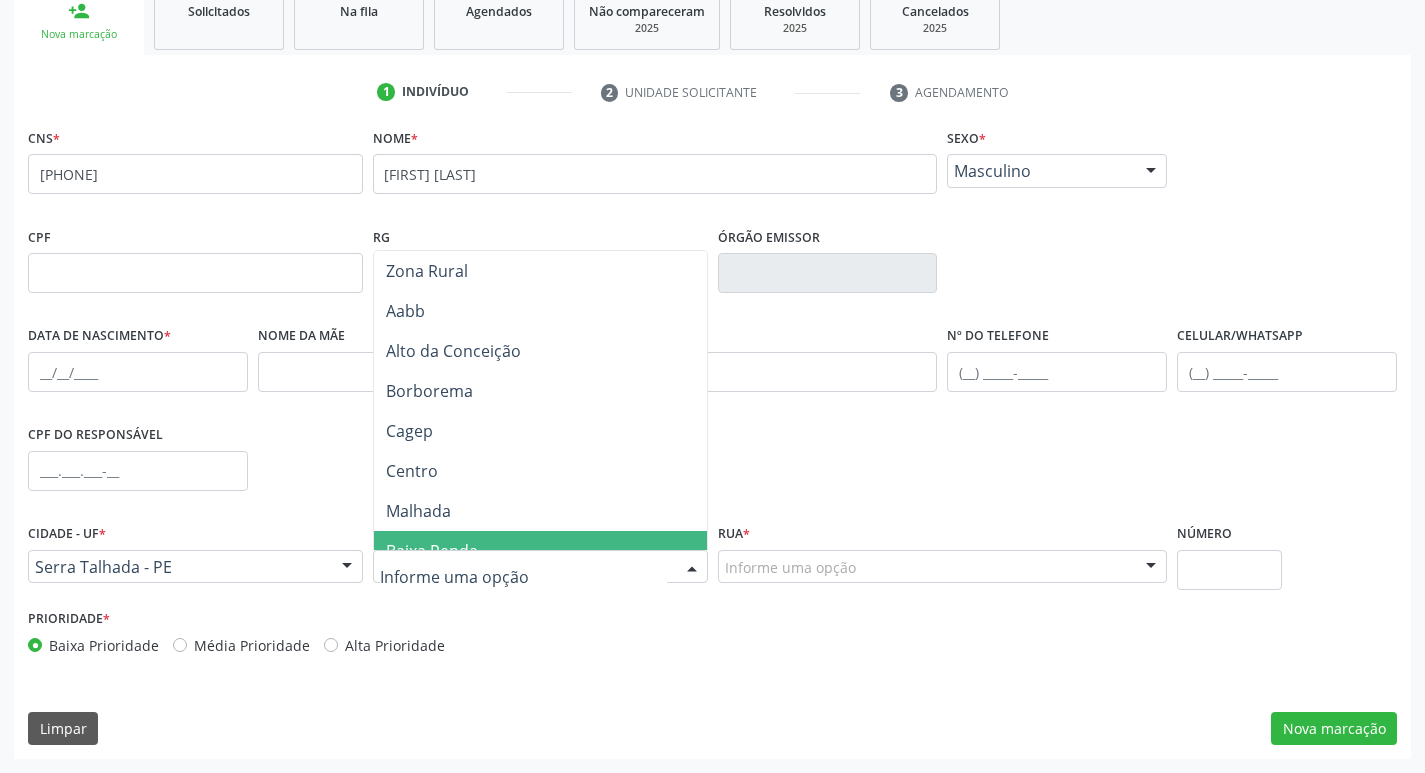 drag, startPoint x: 450, startPoint y: 570, endPoint x: 358, endPoint y: 571, distance: 92.00543 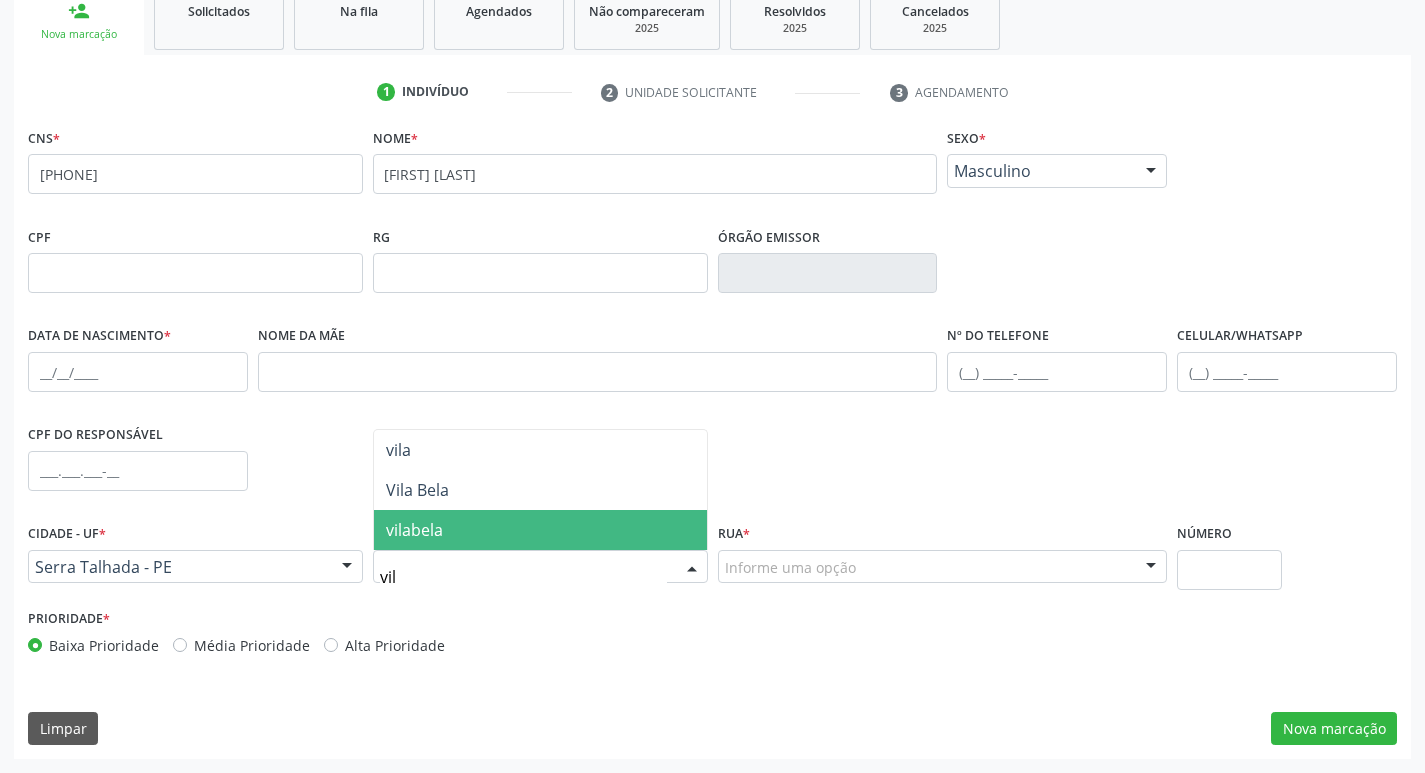 type on "vila" 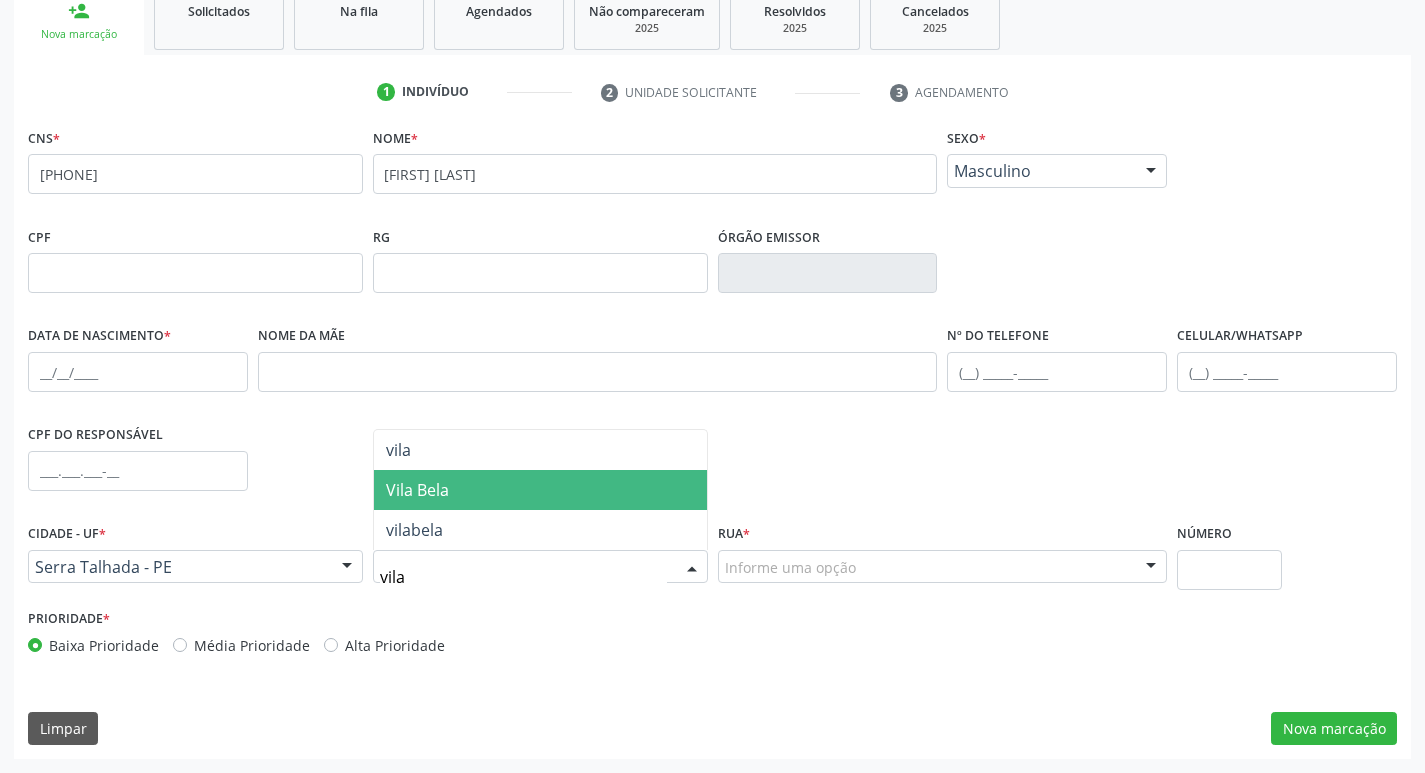 click on "Vila Bela" at bounding box center (540, 490) 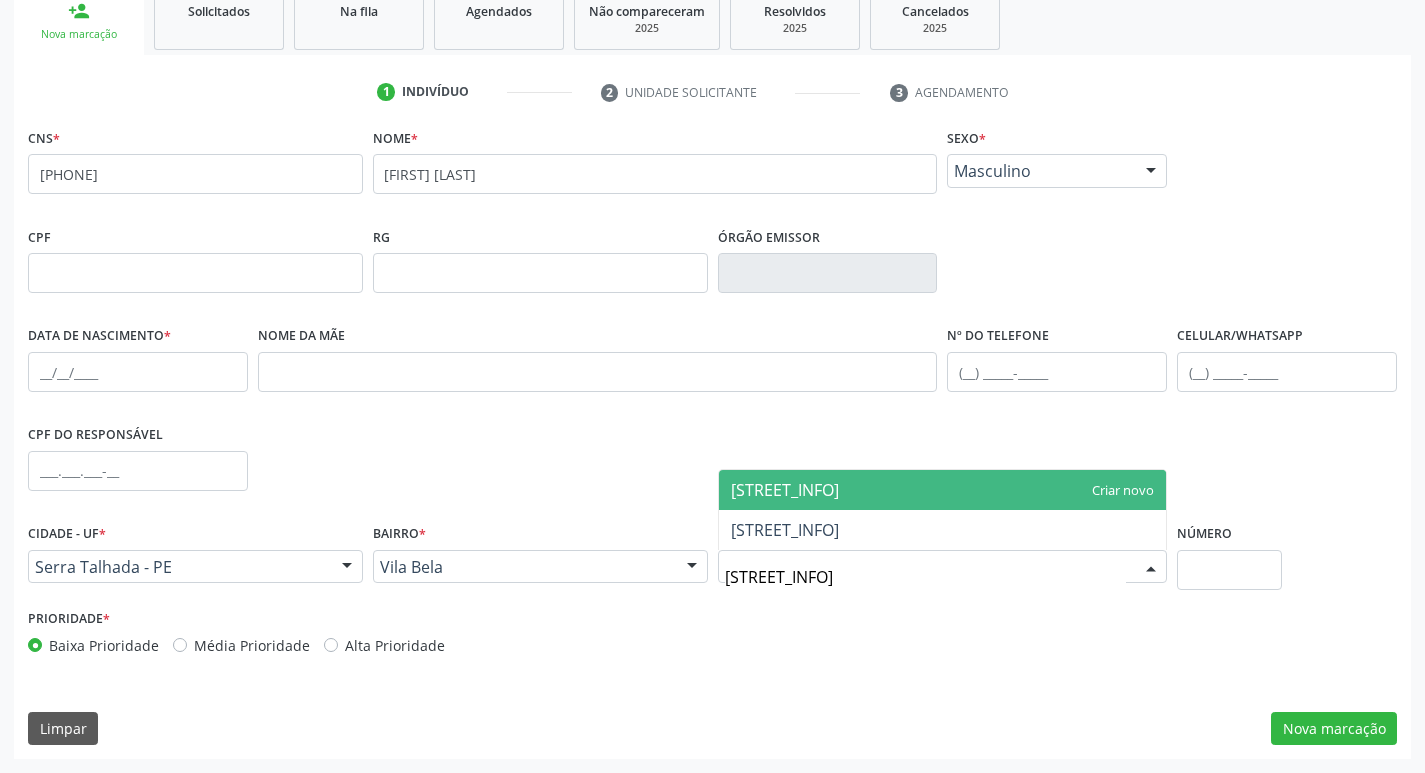 type on "quadra 30 lote27" 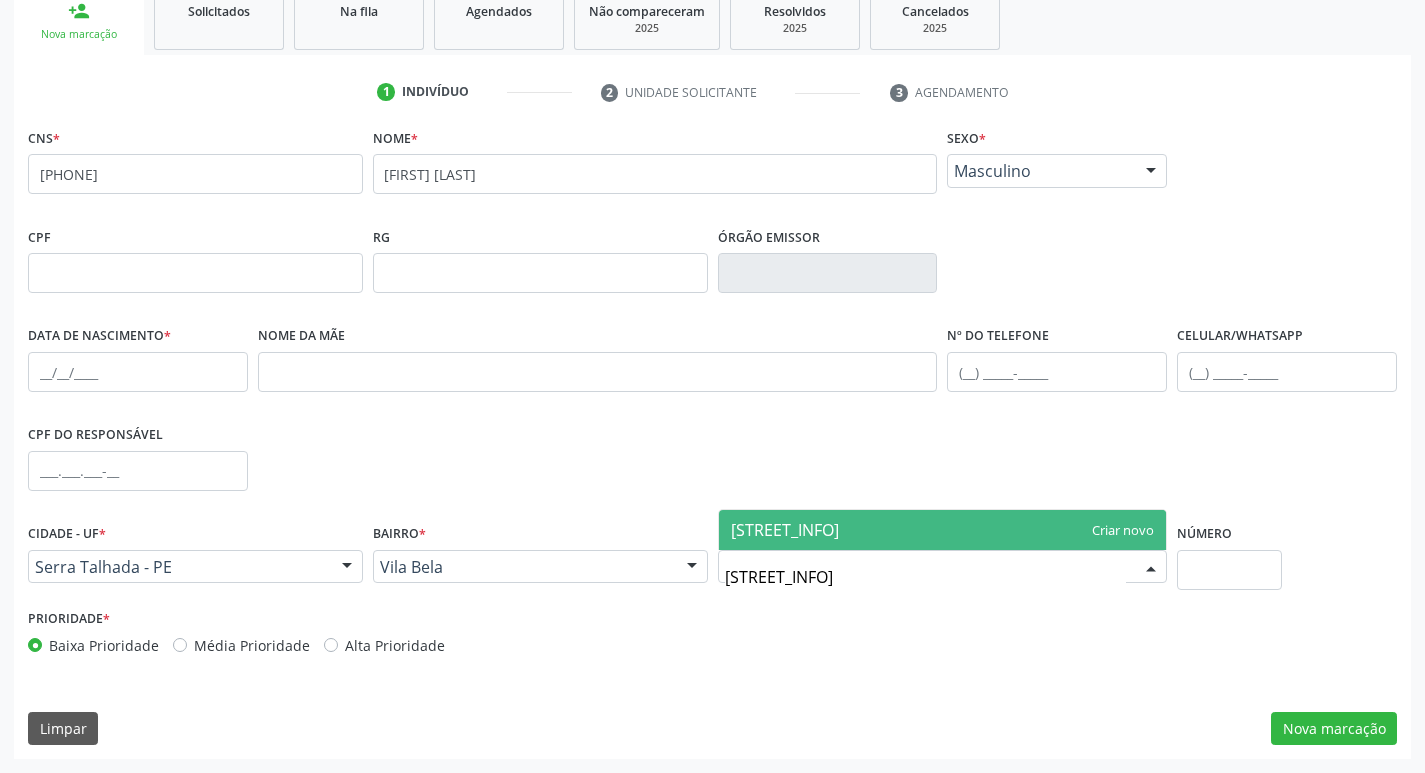 click on "quadra 30 lote27" at bounding box center (943, 530) 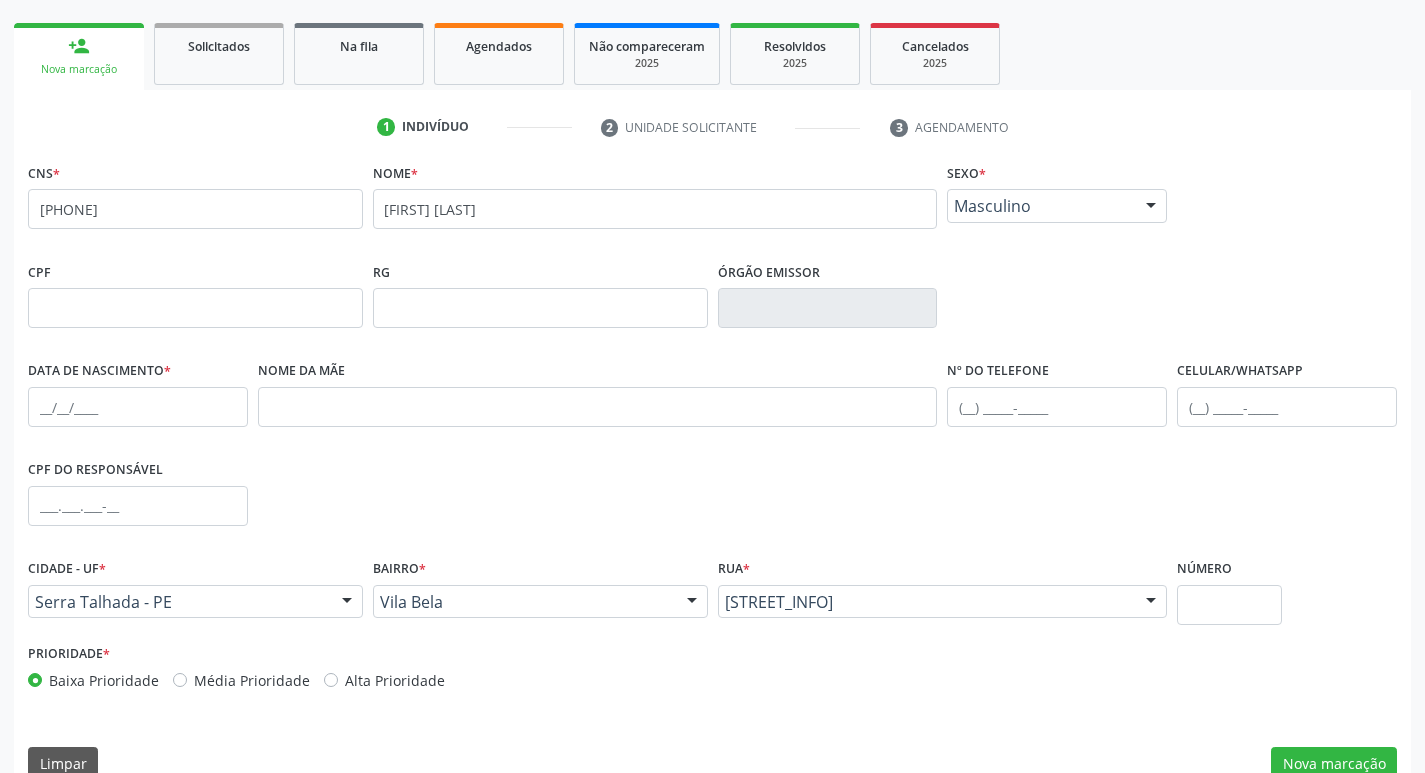 scroll, scrollTop: 311, scrollLeft: 0, axis: vertical 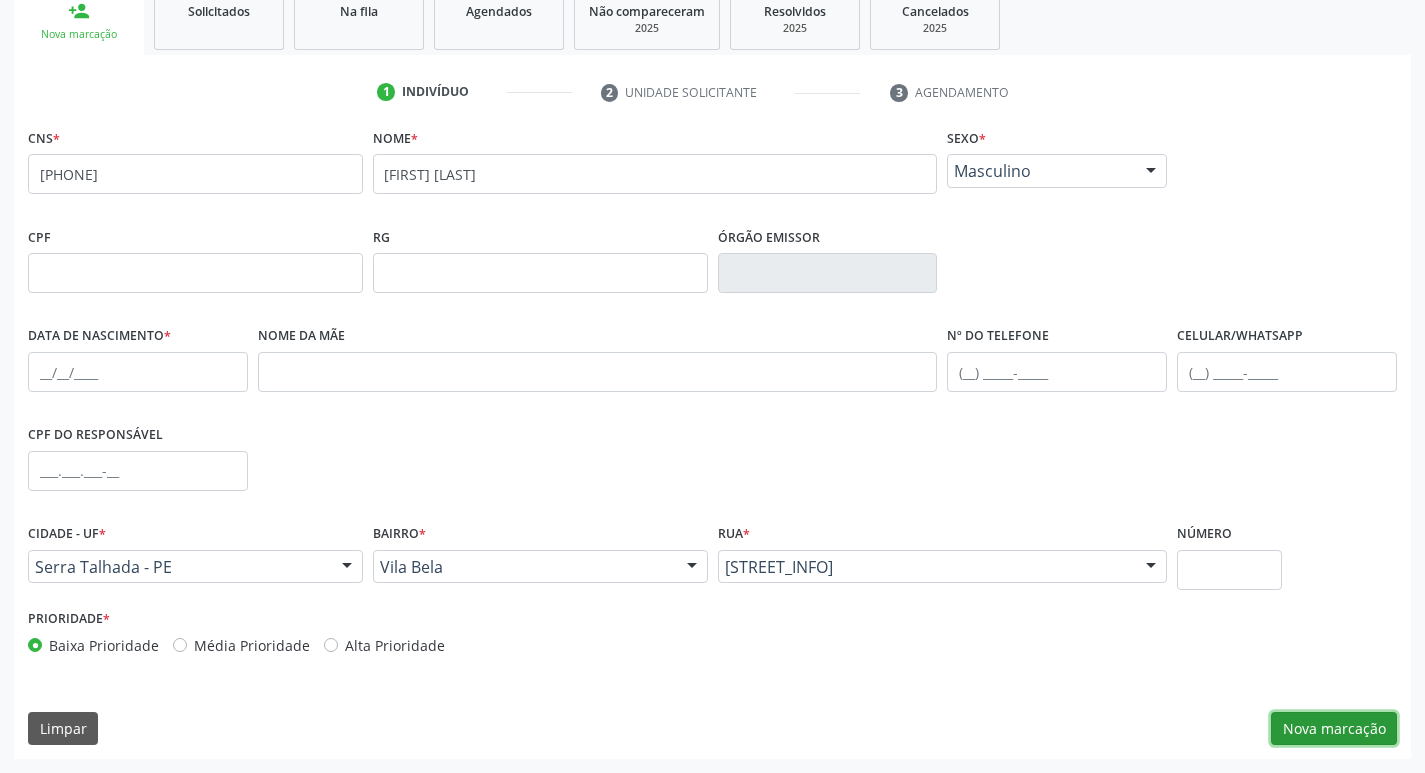 click on "Nova marcação" at bounding box center (1334, 729) 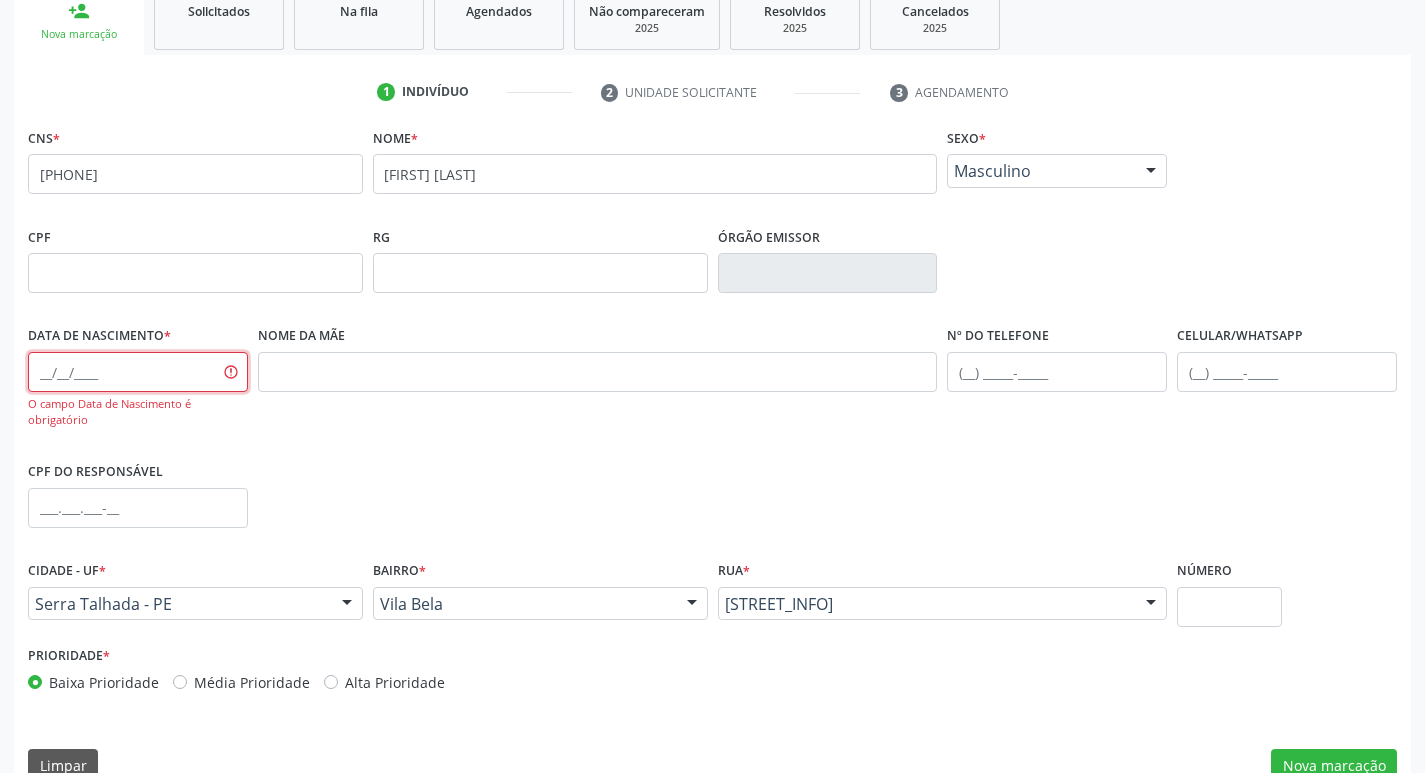 click at bounding box center [138, 372] 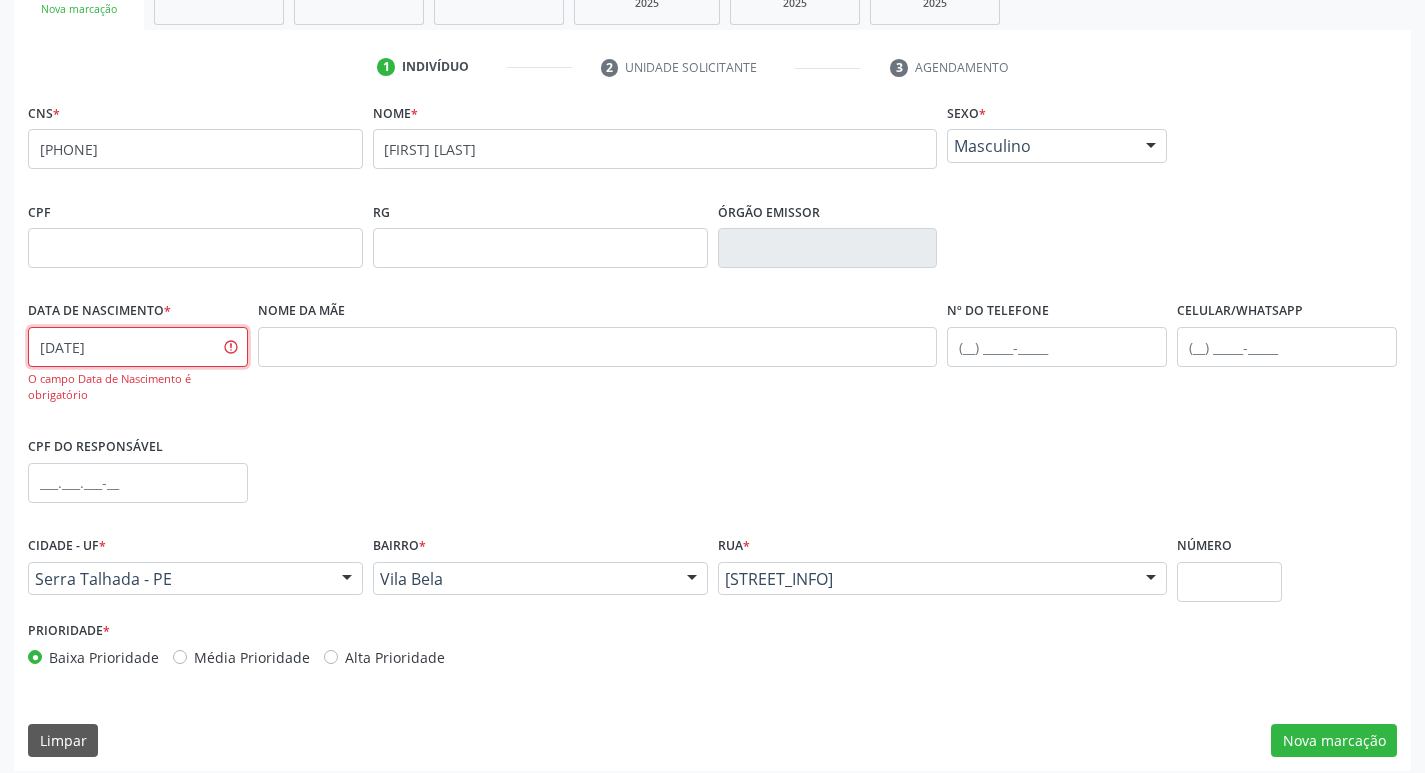 scroll, scrollTop: 348, scrollLeft: 0, axis: vertical 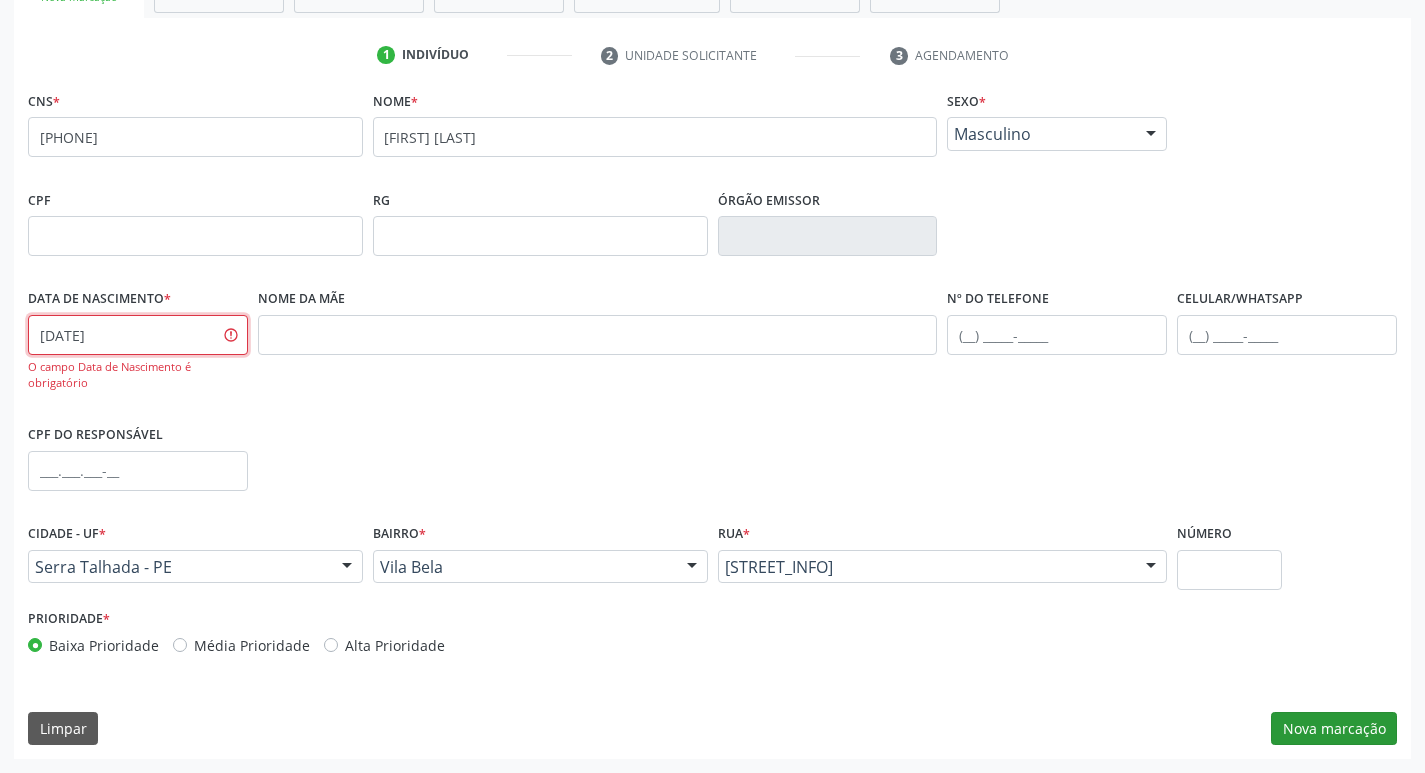 type on "[DATE]" 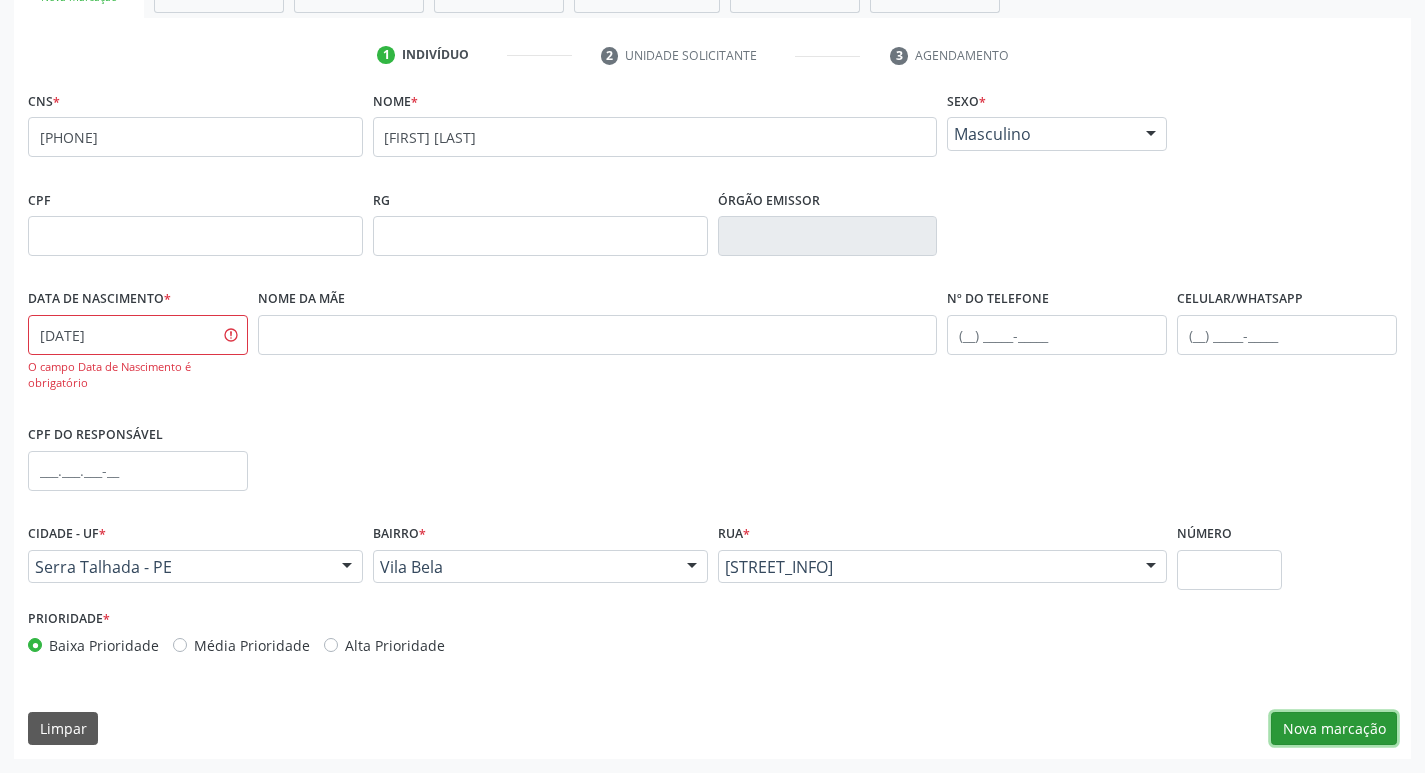 click on "Nova marcação" at bounding box center [1334, 729] 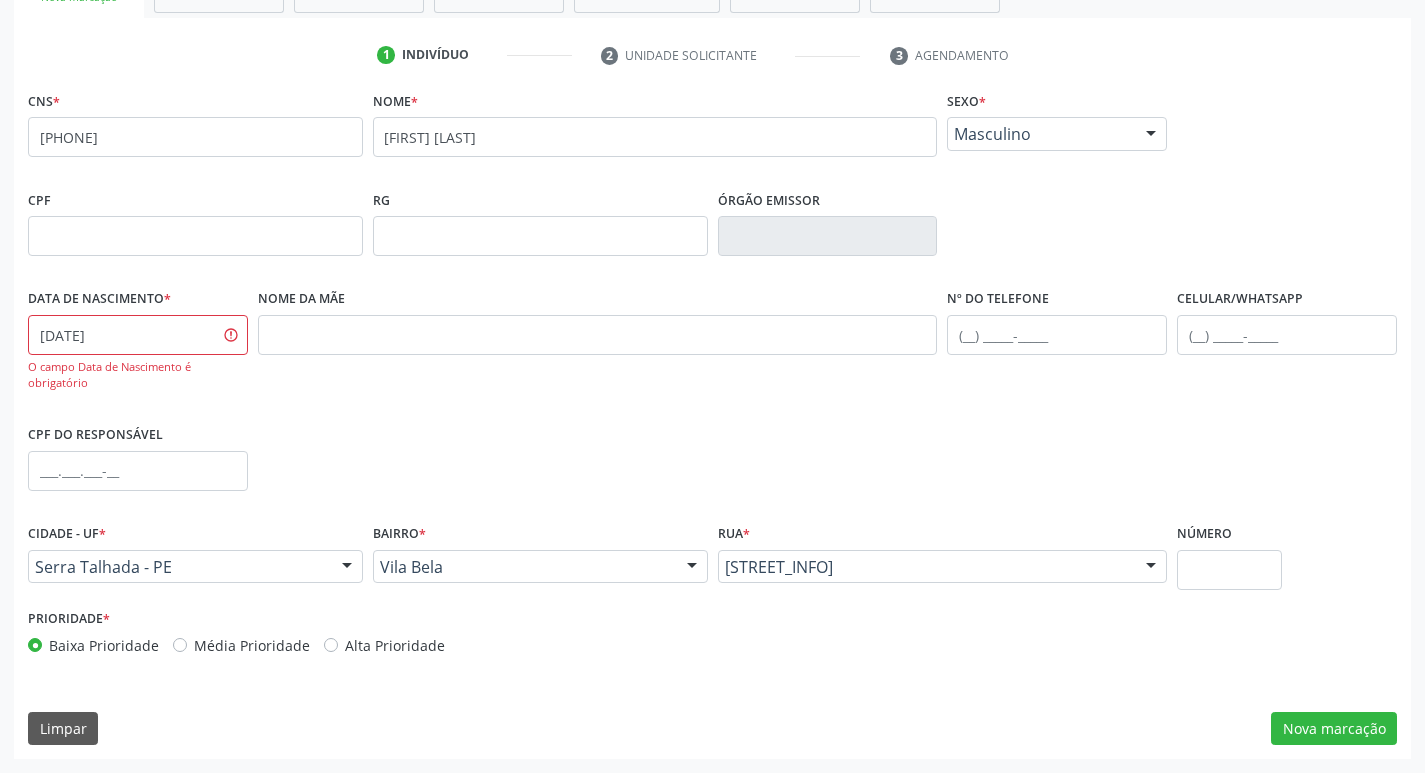 scroll, scrollTop: 133, scrollLeft: 0, axis: vertical 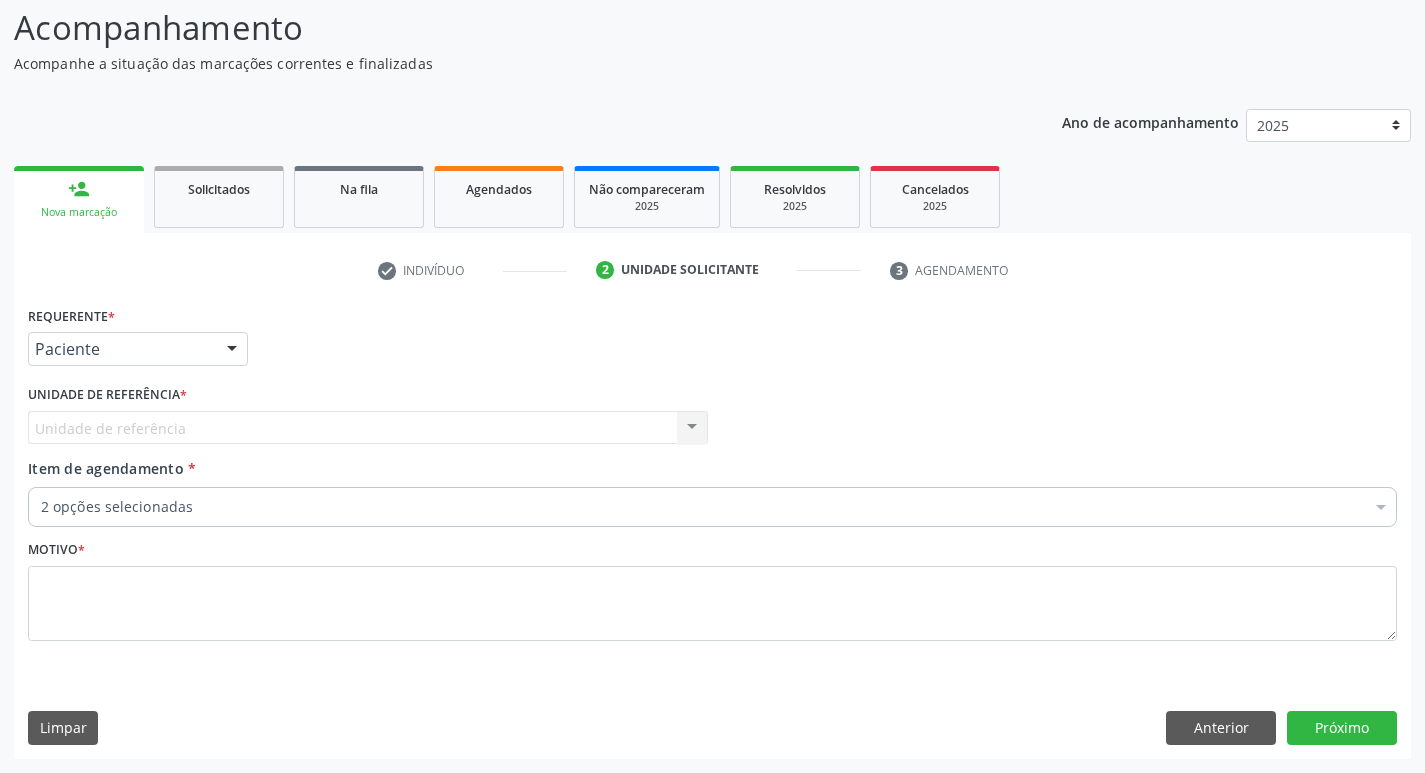 click on "Paciente" at bounding box center [138, 349] 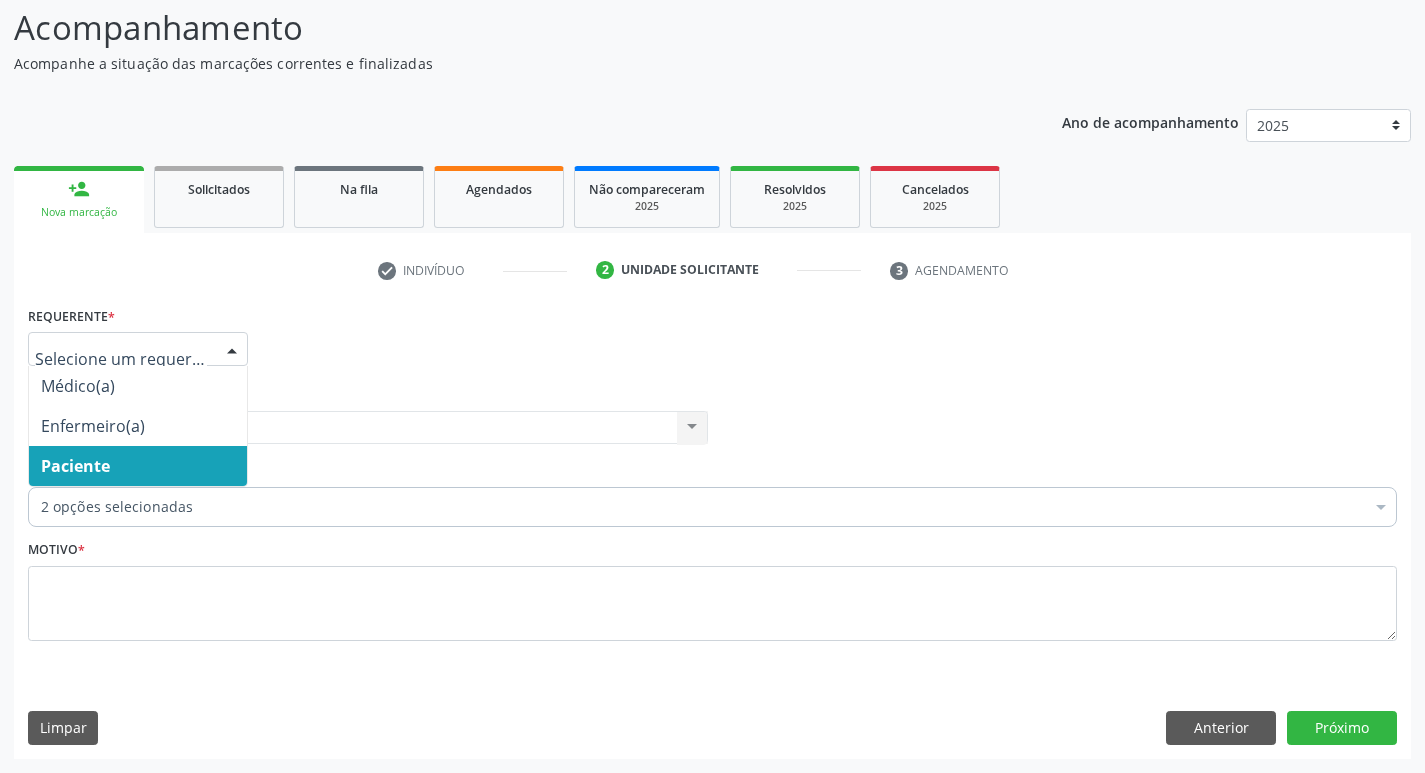 click on "Paciente" at bounding box center (75, 466) 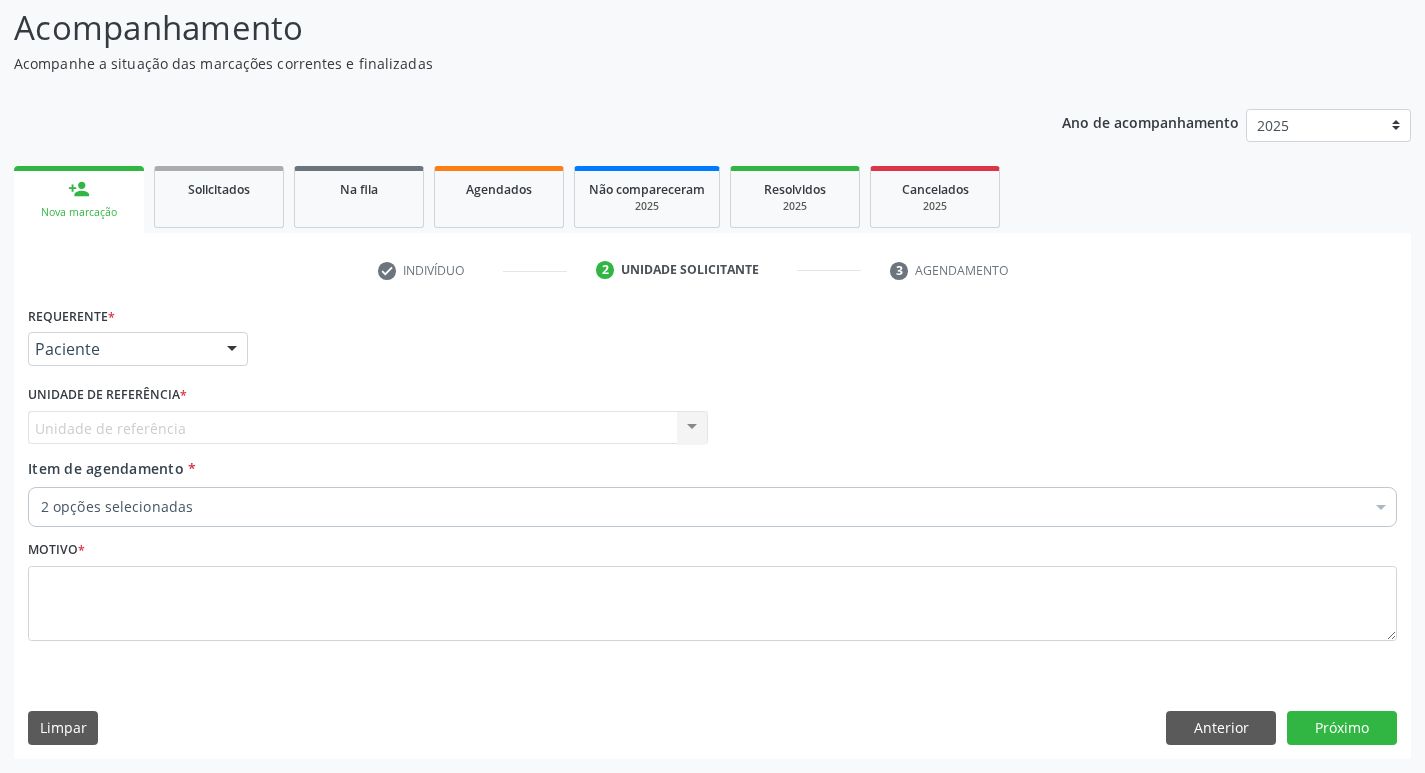 click on "Motivo
*" at bounding box center [712, 588] 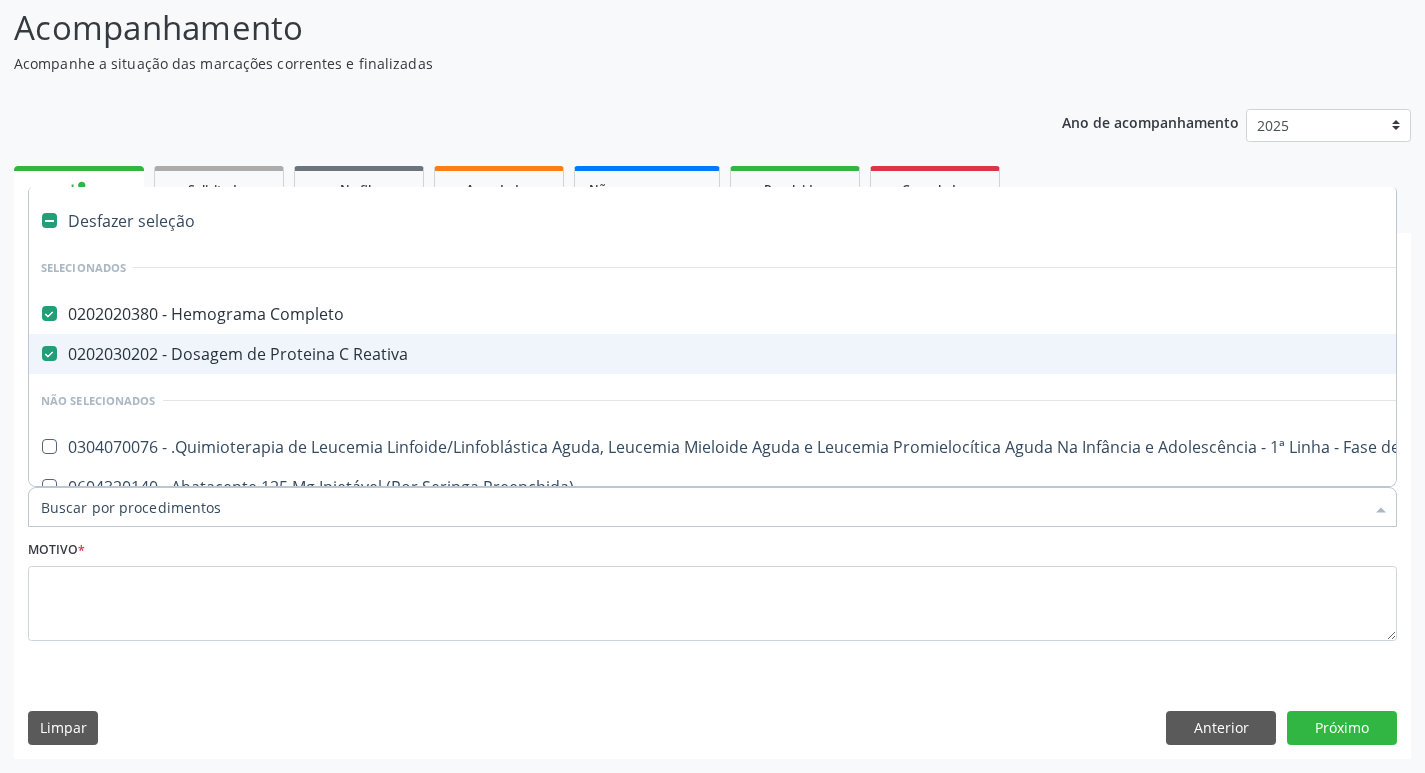 click on "0202030202 - Dosagem de Proteina C Reativa" at bounding box center (819, 354) 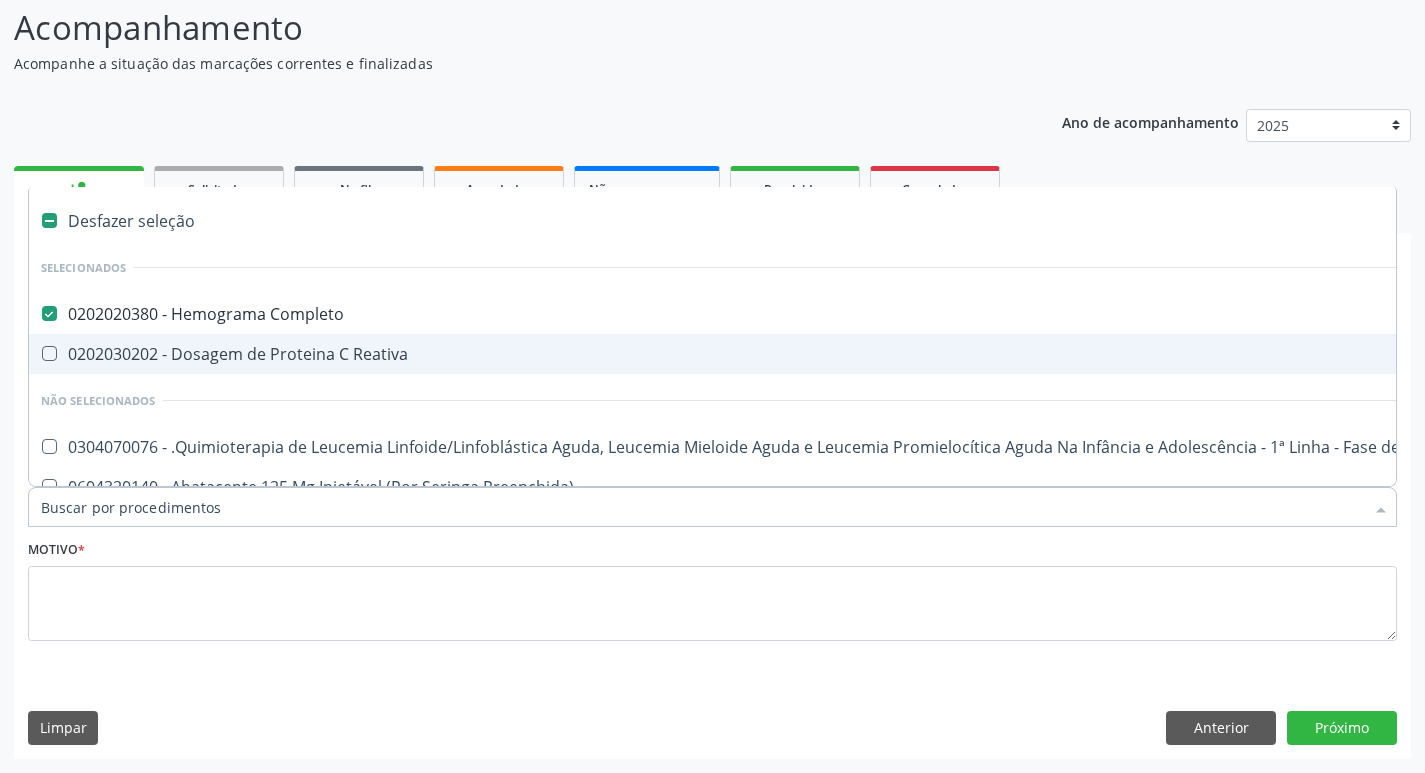 checkbox on "false" 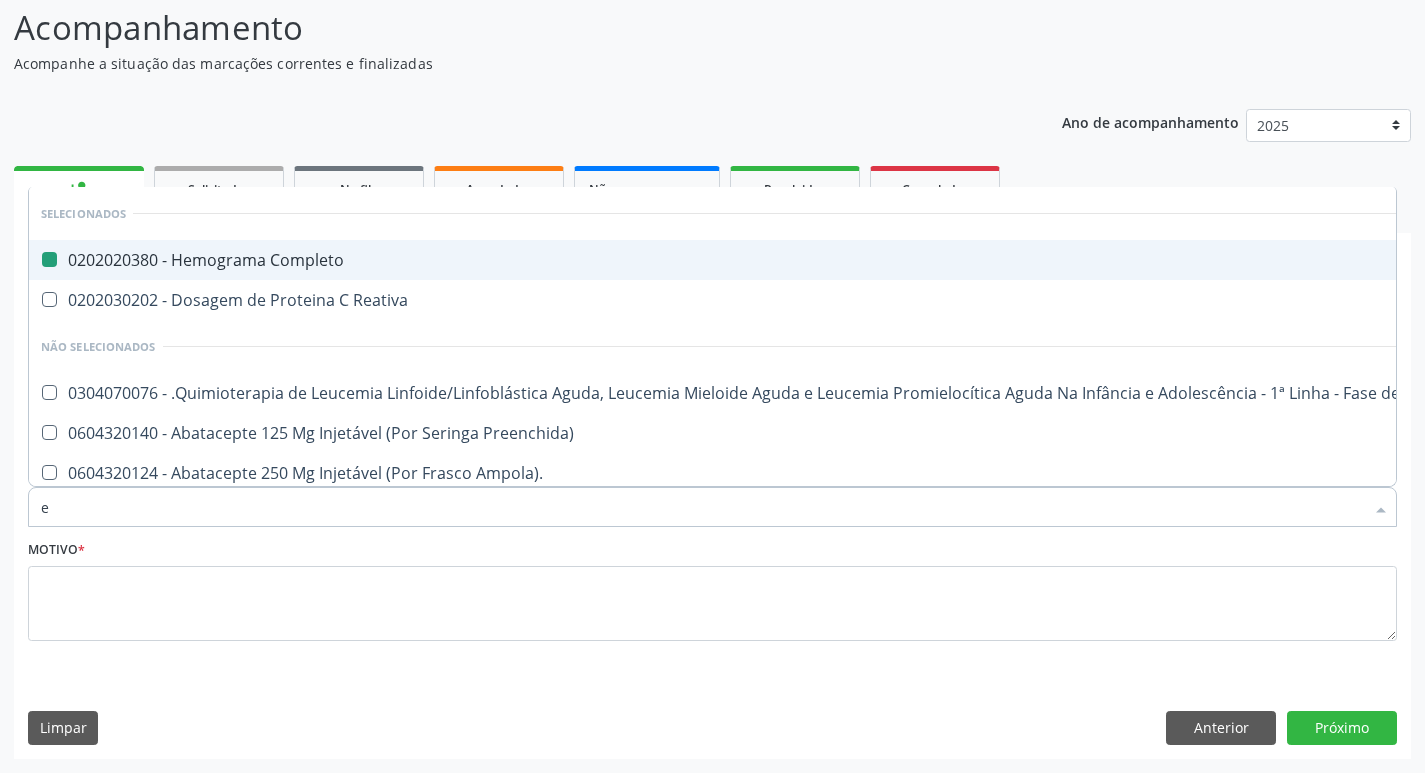 type on "er" 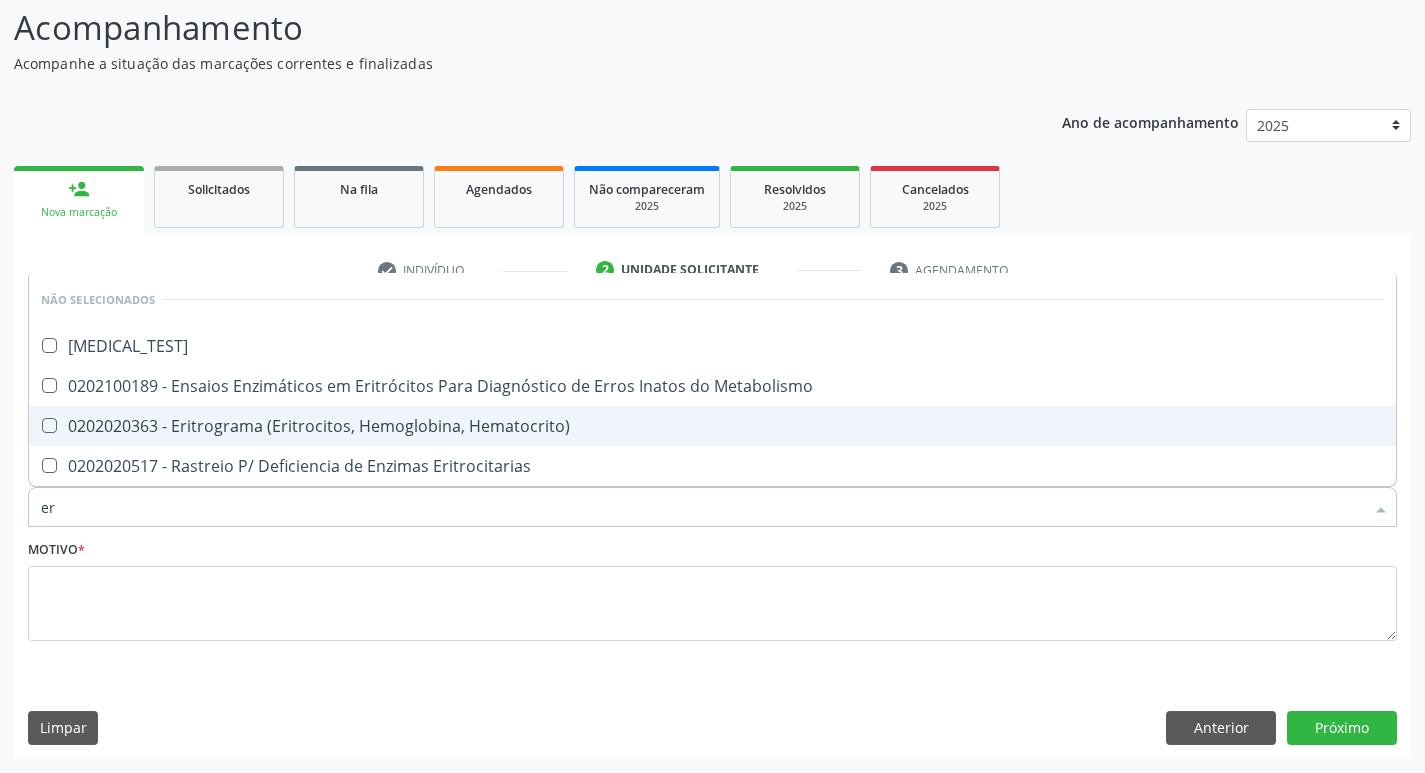 type on "e" 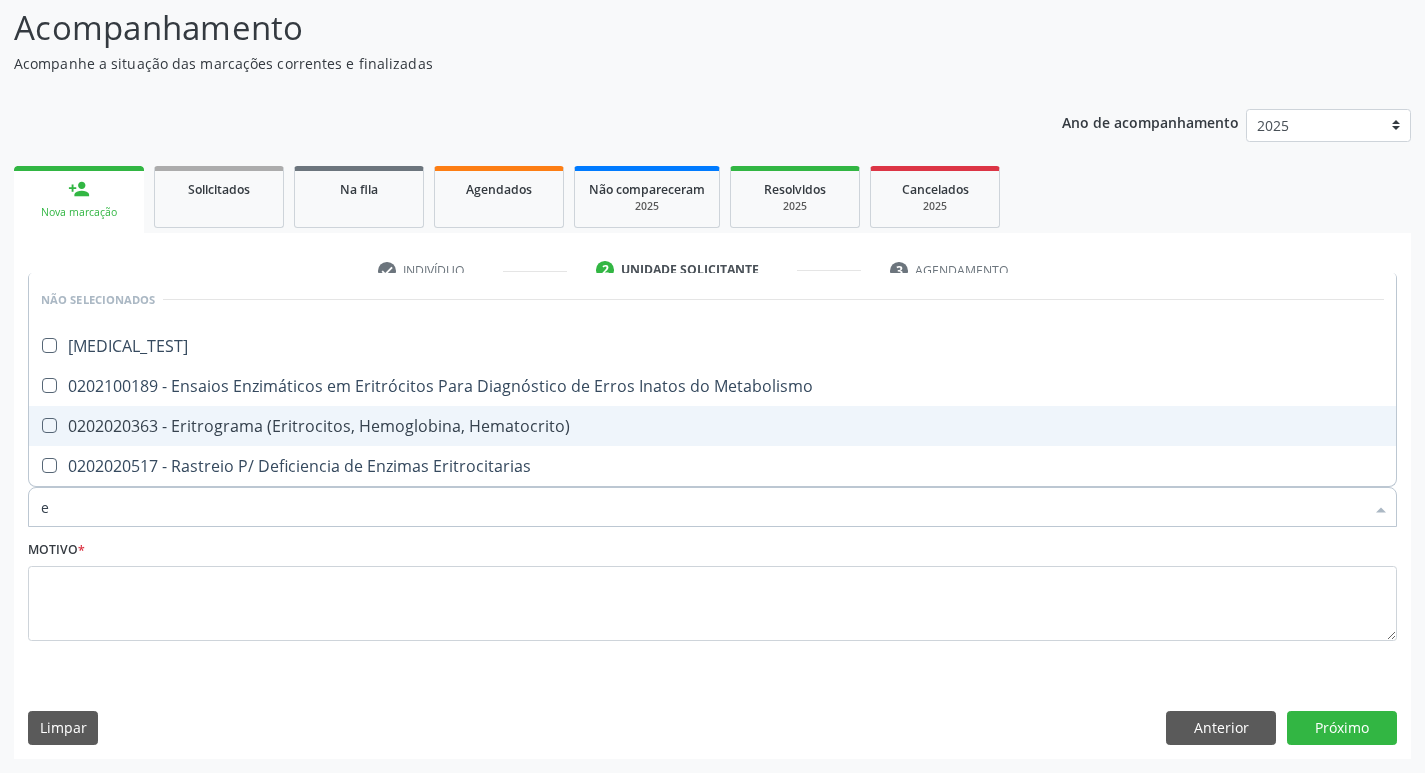 type 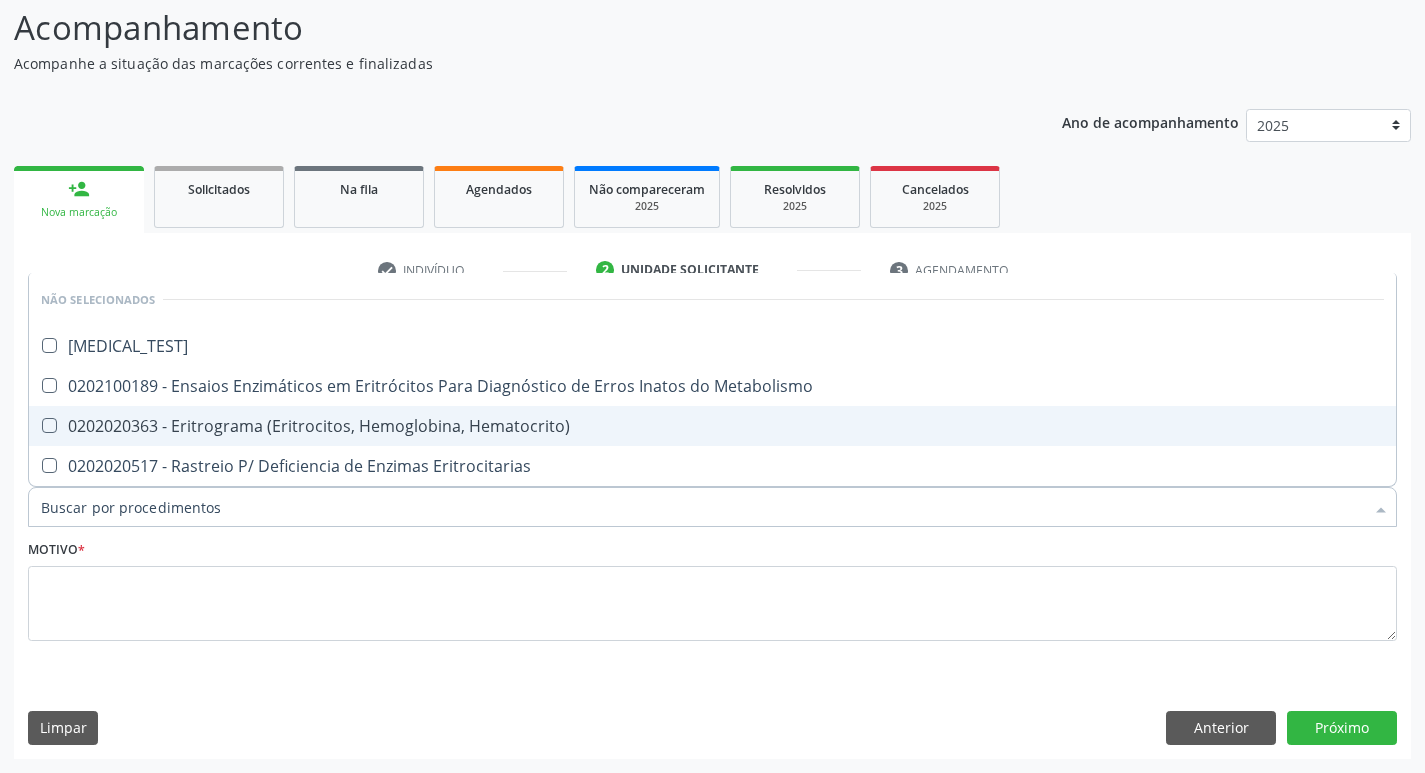 checkbox on "true" 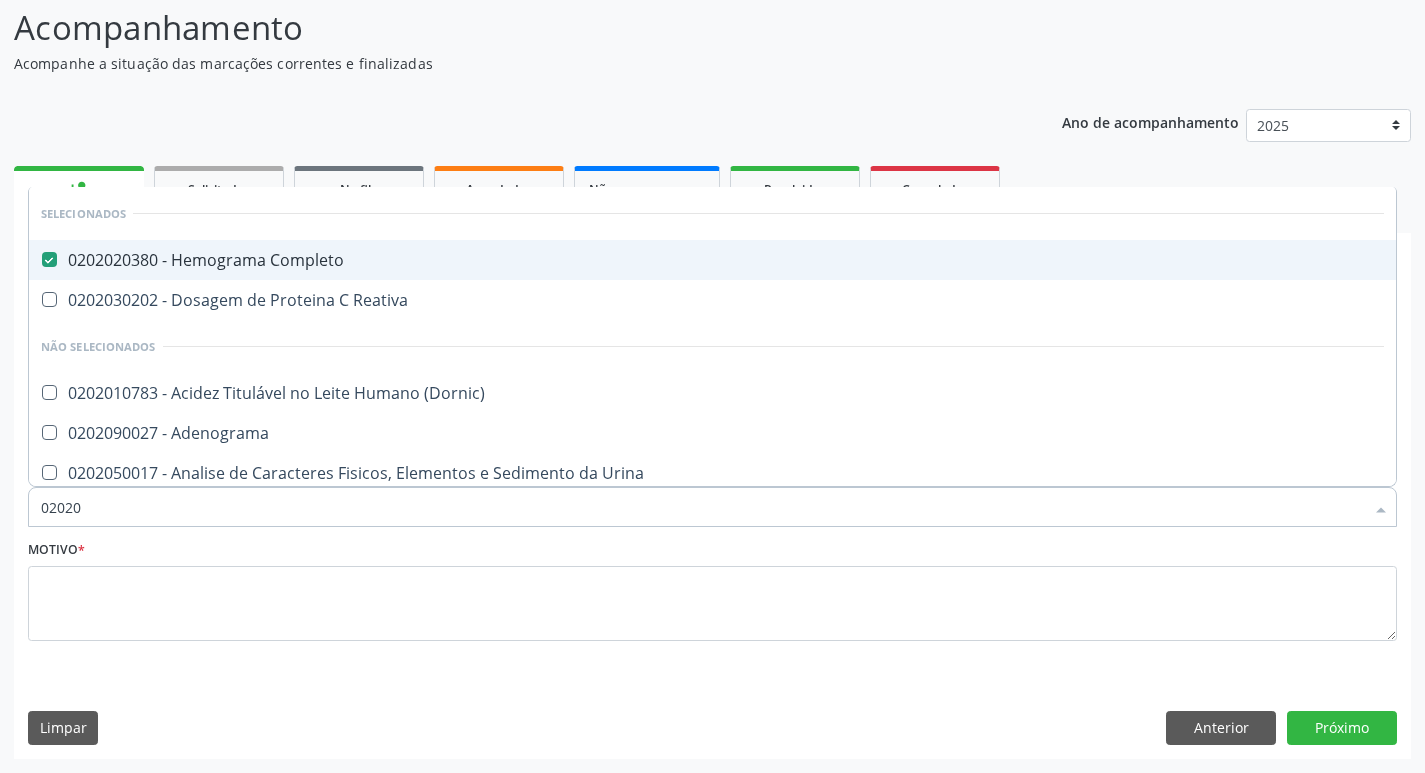 type on "020201" 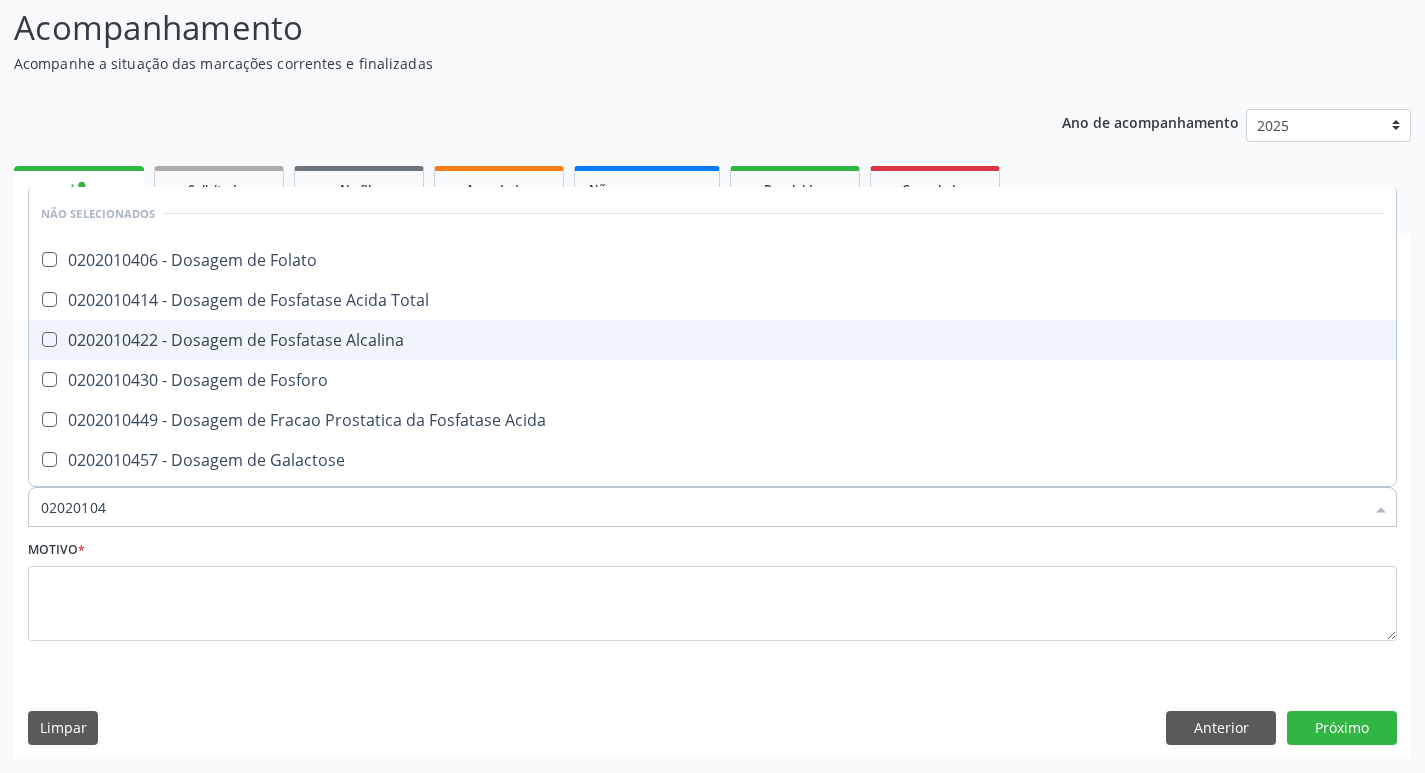 type on "020201047" 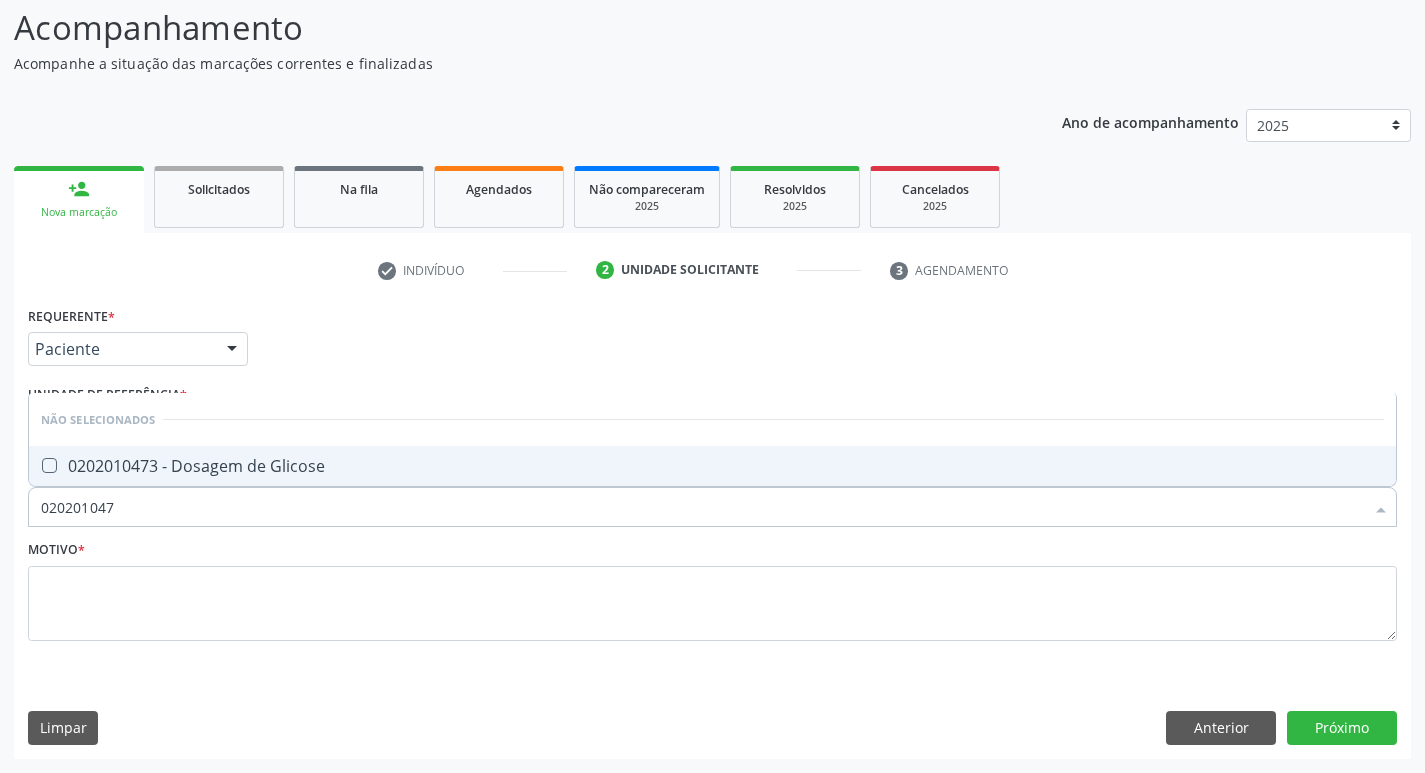 click on "0202010473 - Dosagem de Glicose" at bounding box center (712, 466) 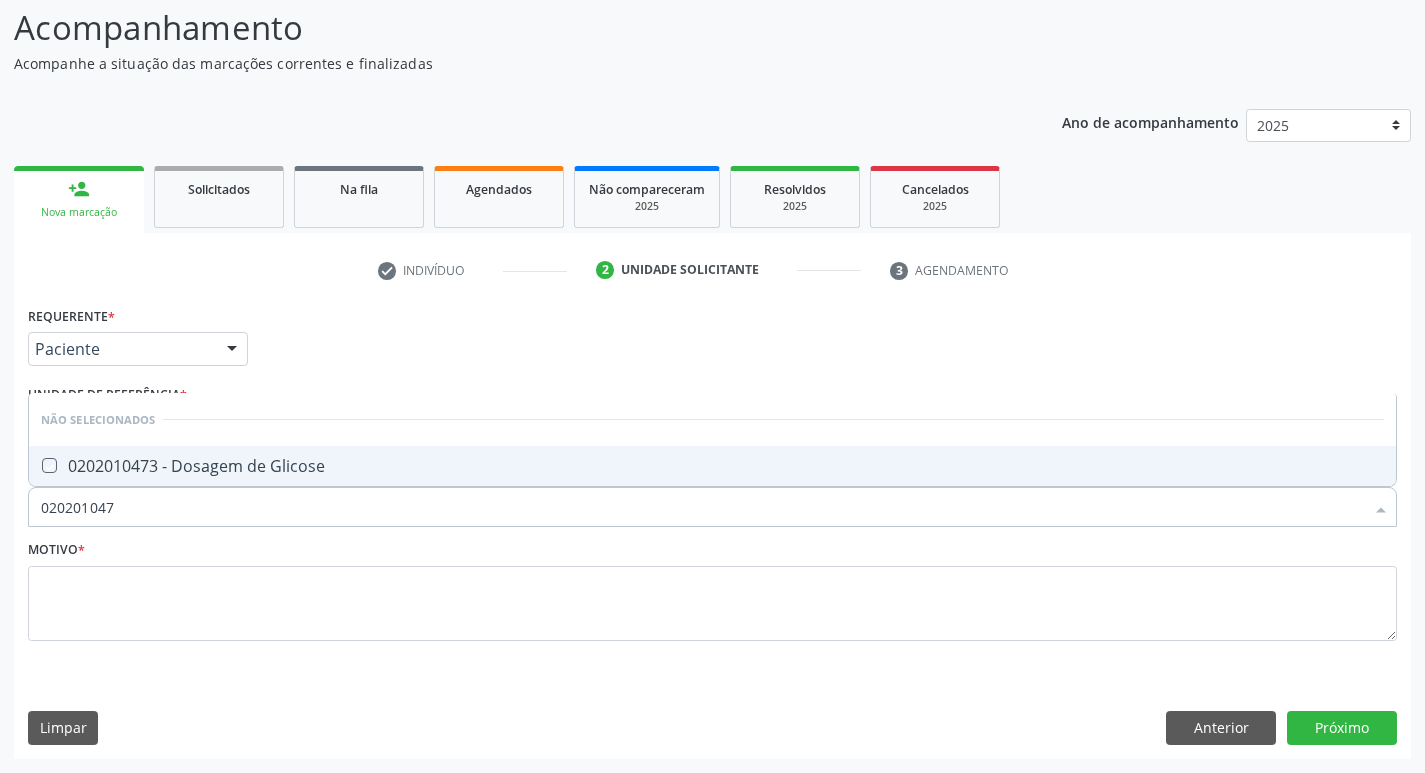 checkbox on "true" 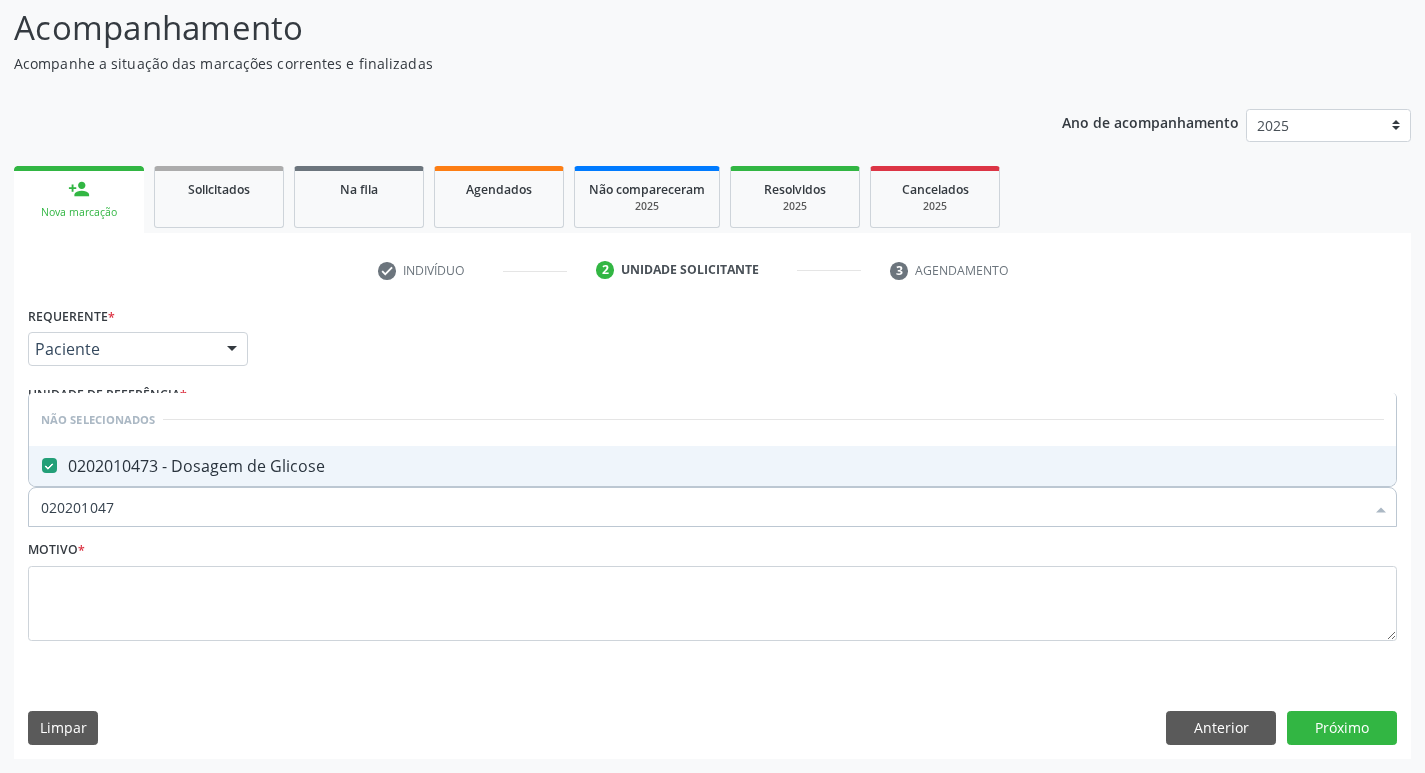 drag, startPoint x: 139, startPoint y: 514, endPoint x: 14, endPoint y: 533, distance: 126.43575 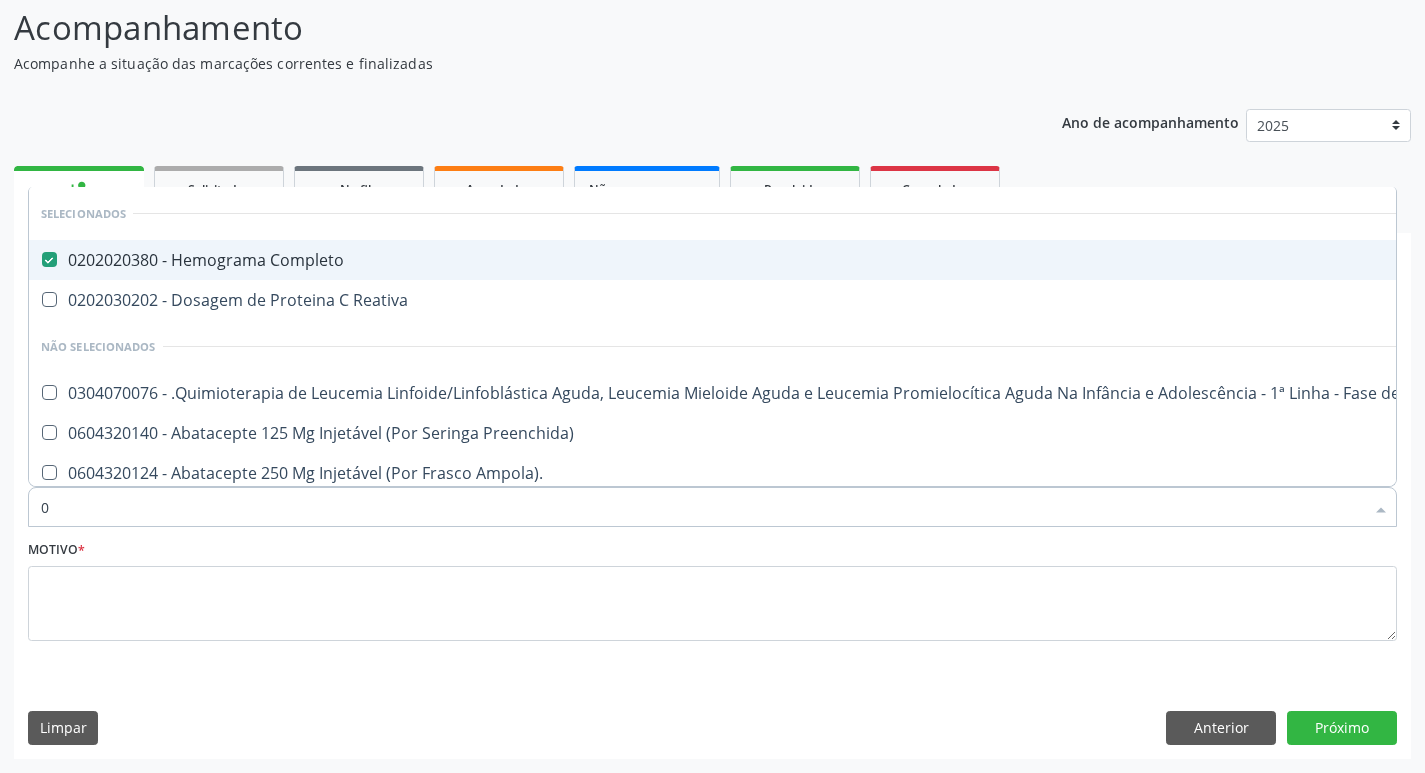 type on "02" 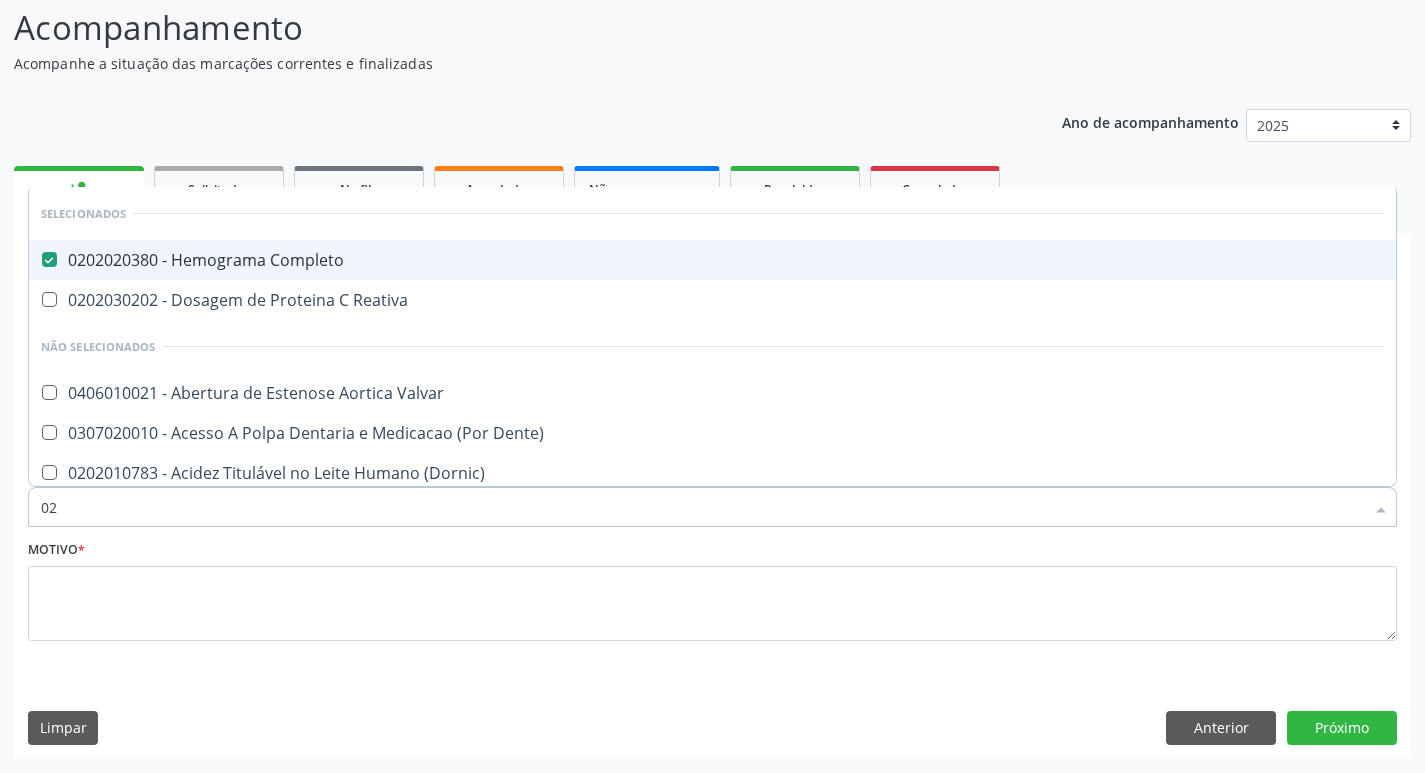 type on "020" 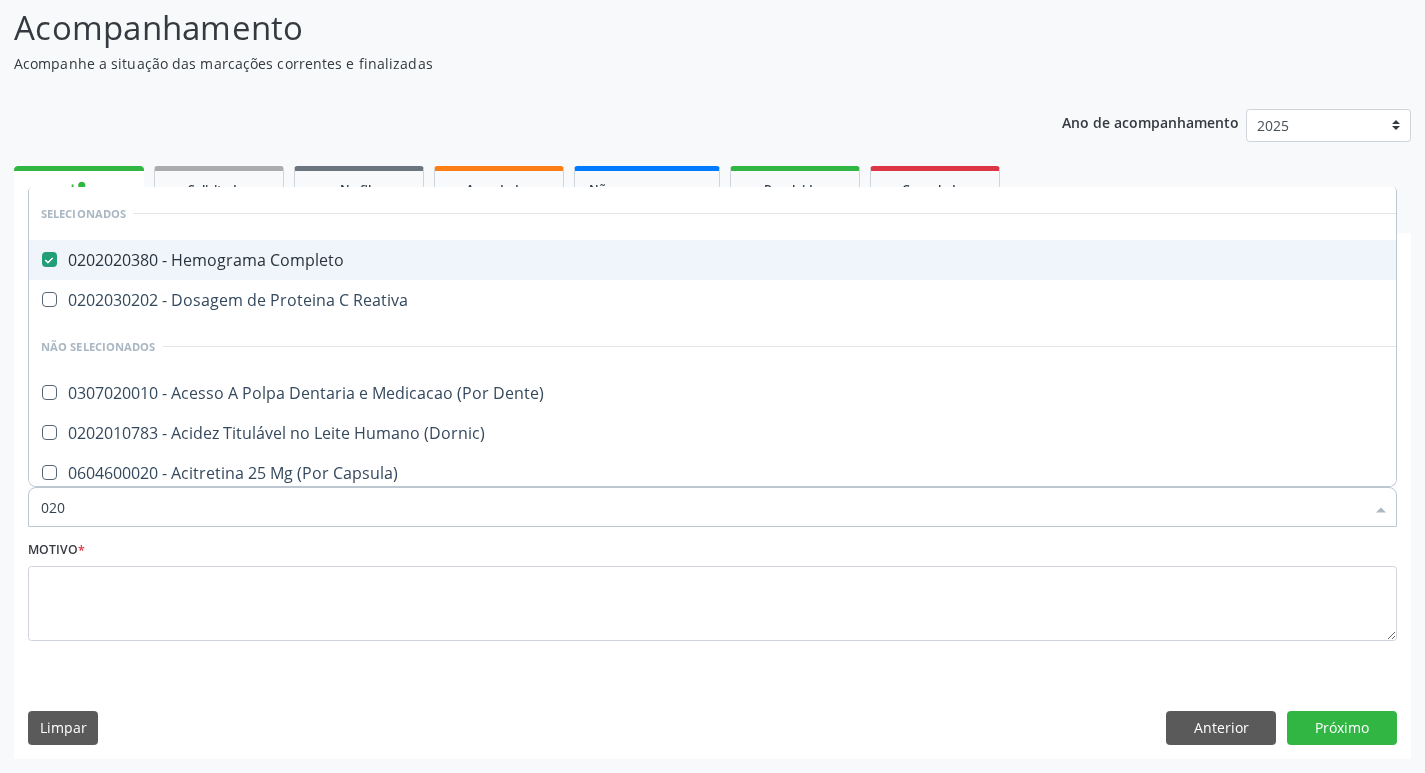 type on "0202" 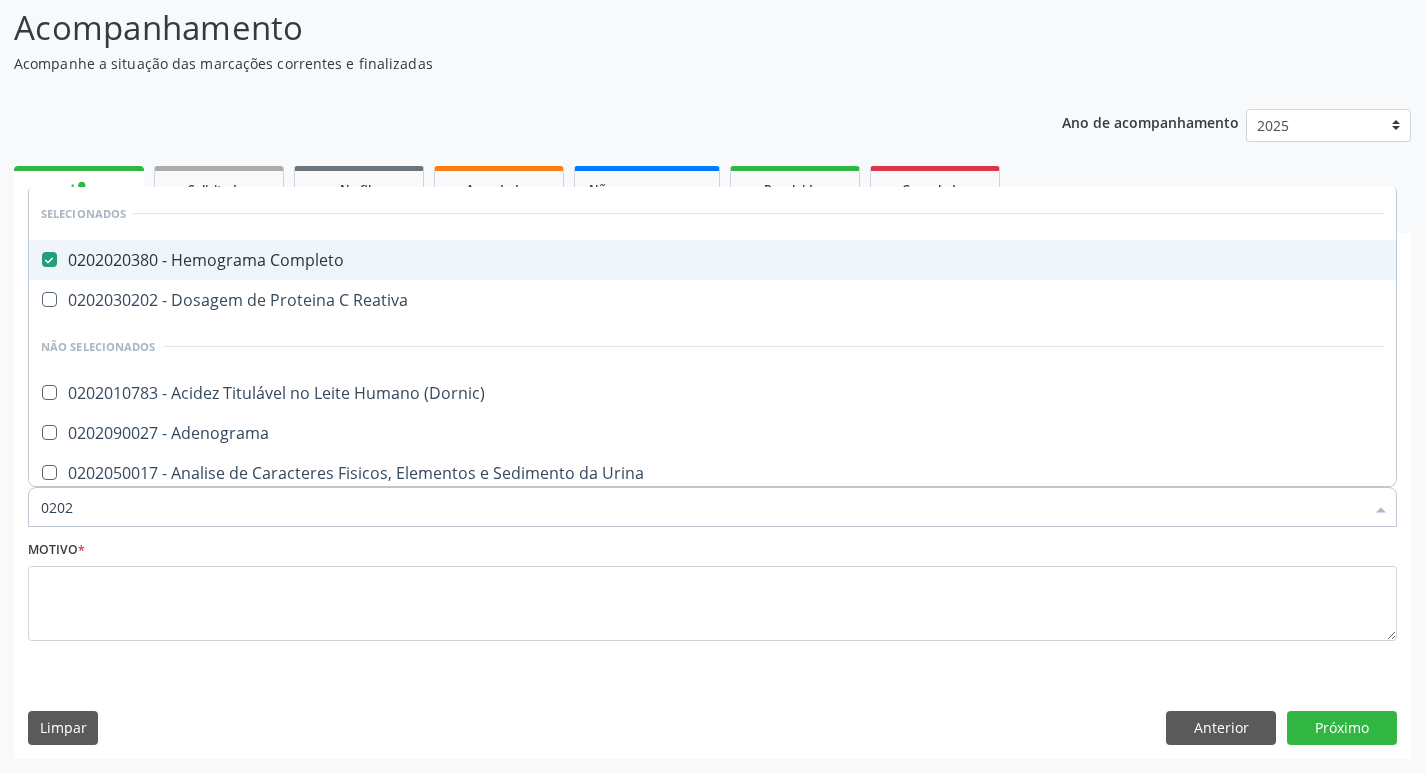 type on "02020" 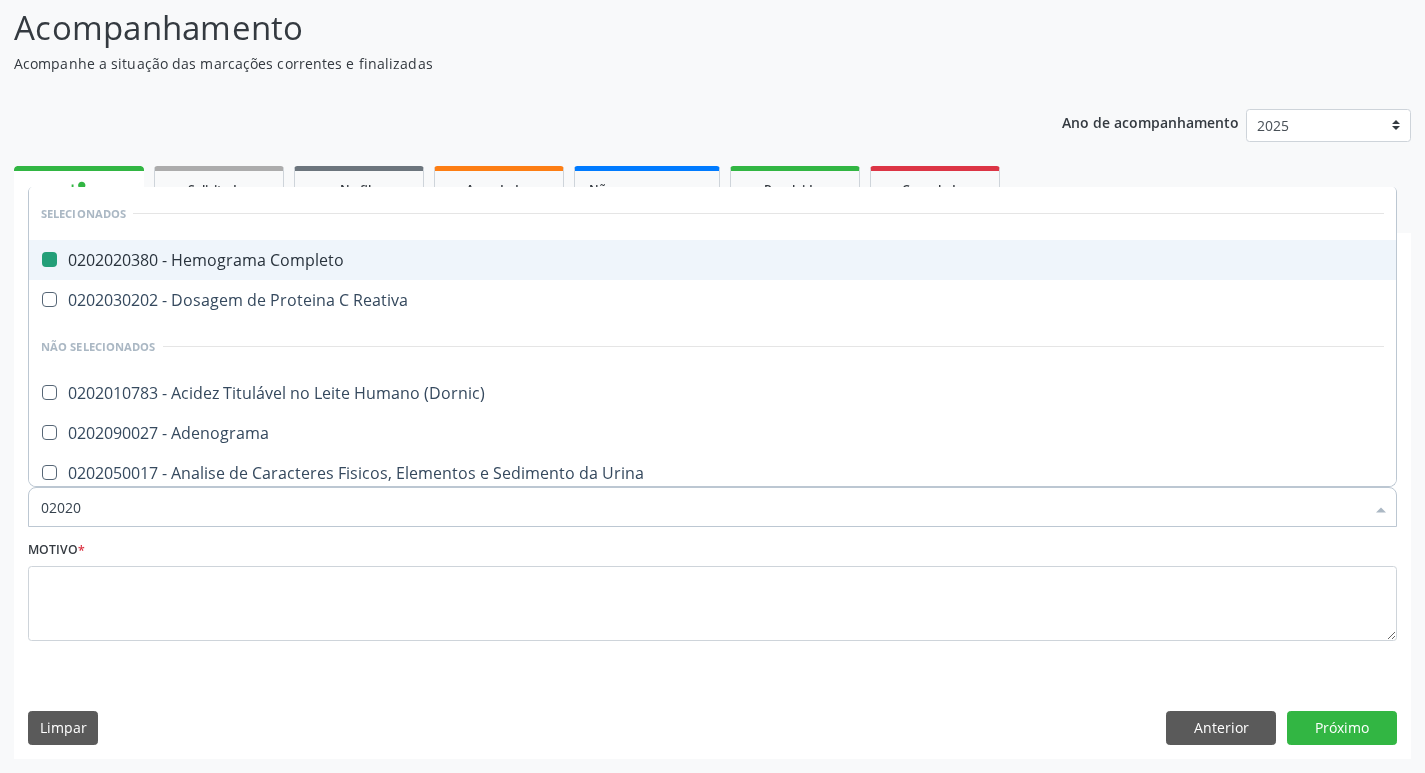 type on "020201" 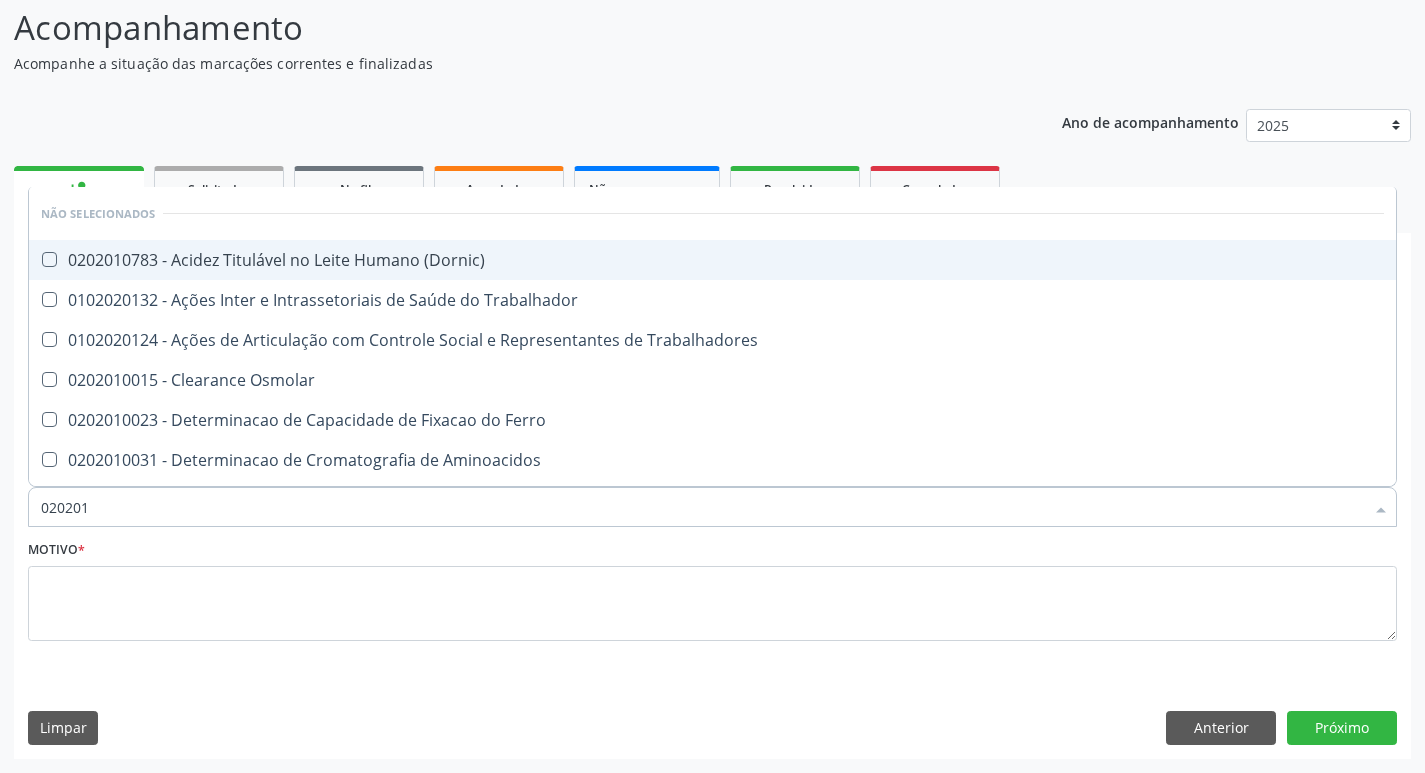 type on "0202010" 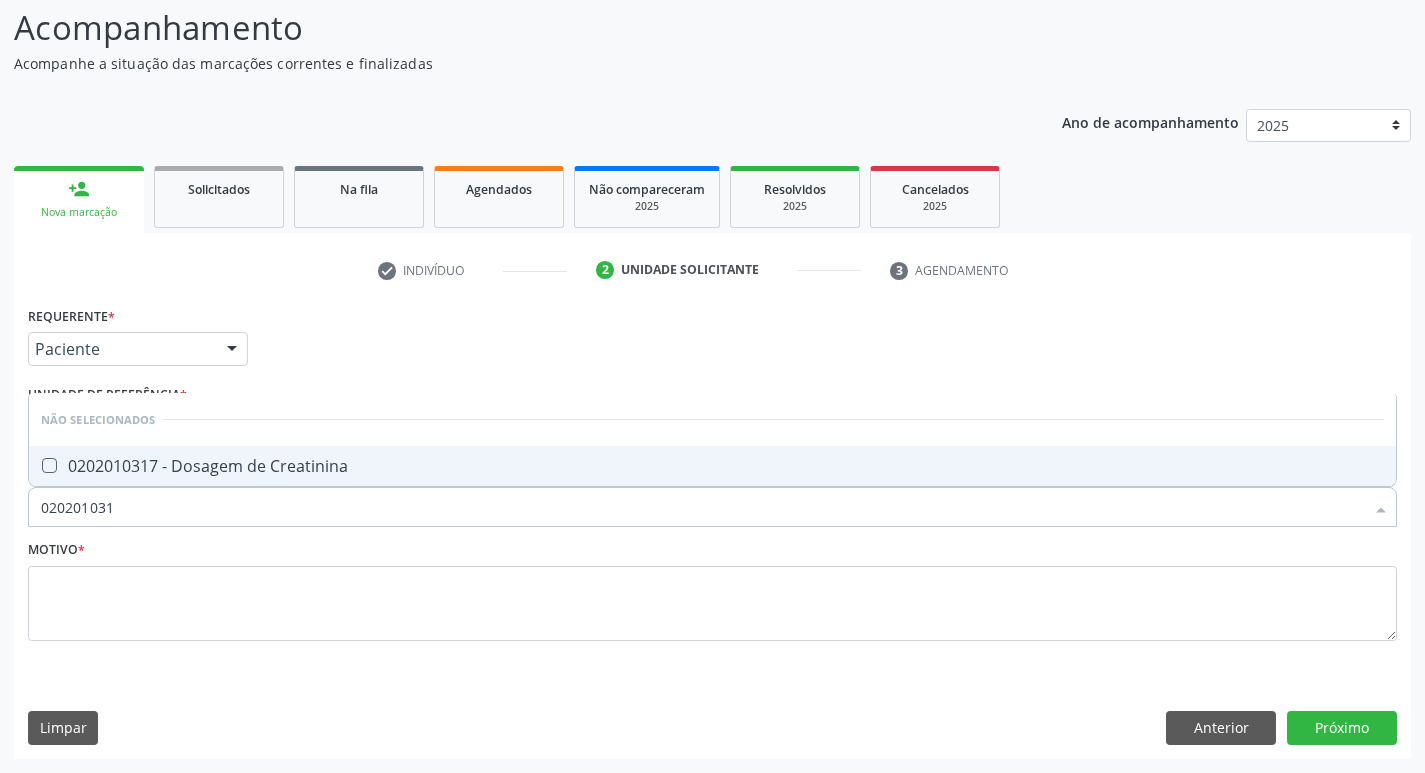 type on "0202010317" 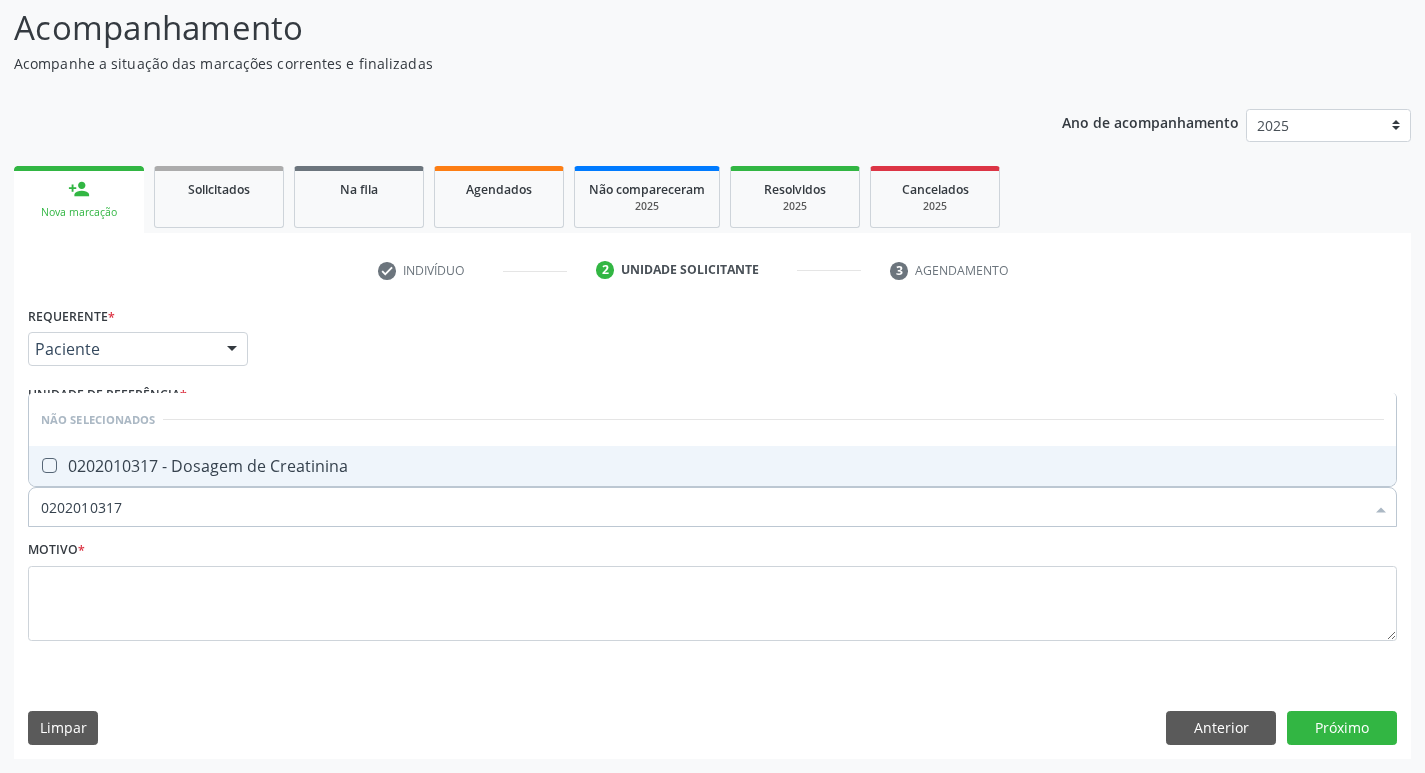 click on "0202010317 - Dosagem de Creatinina" at bounding box center (712, 466) 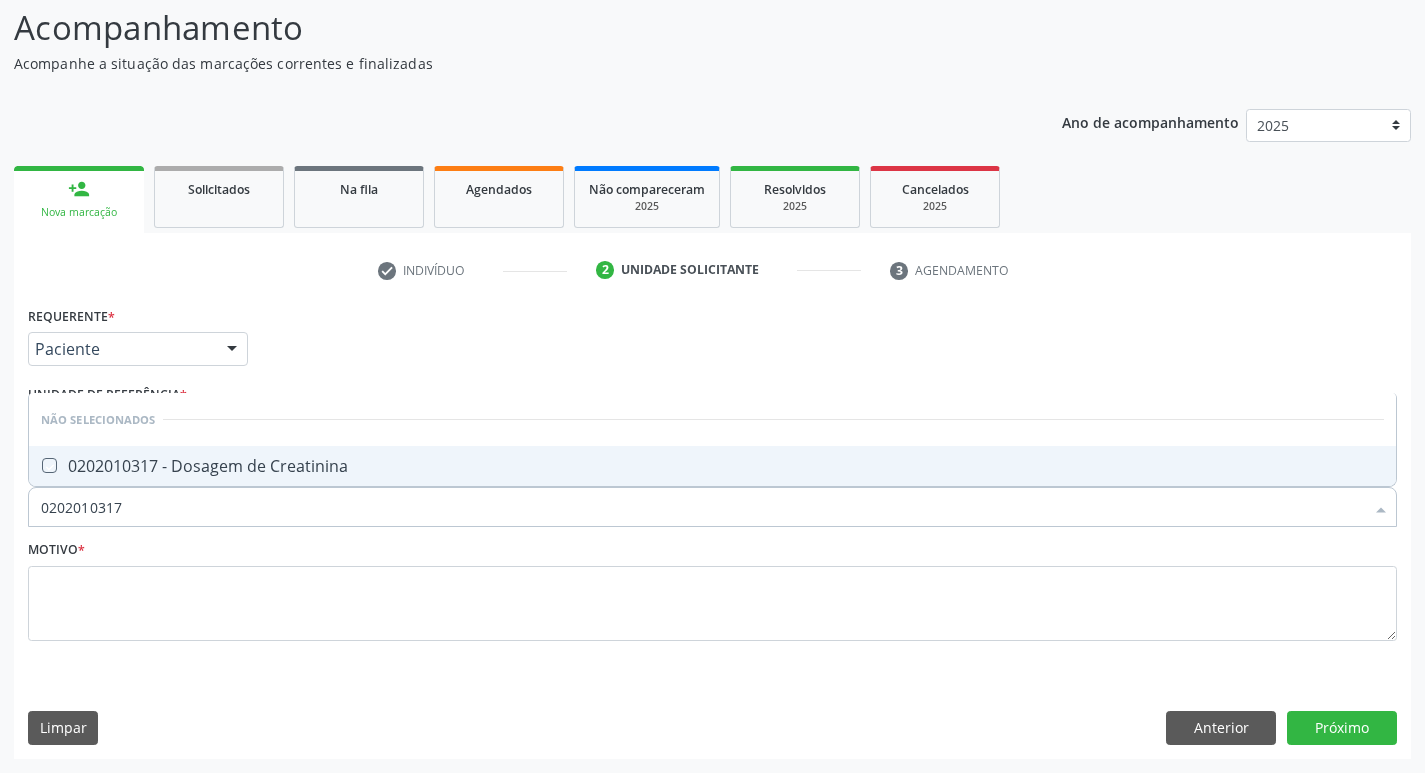 checkbox on "true" 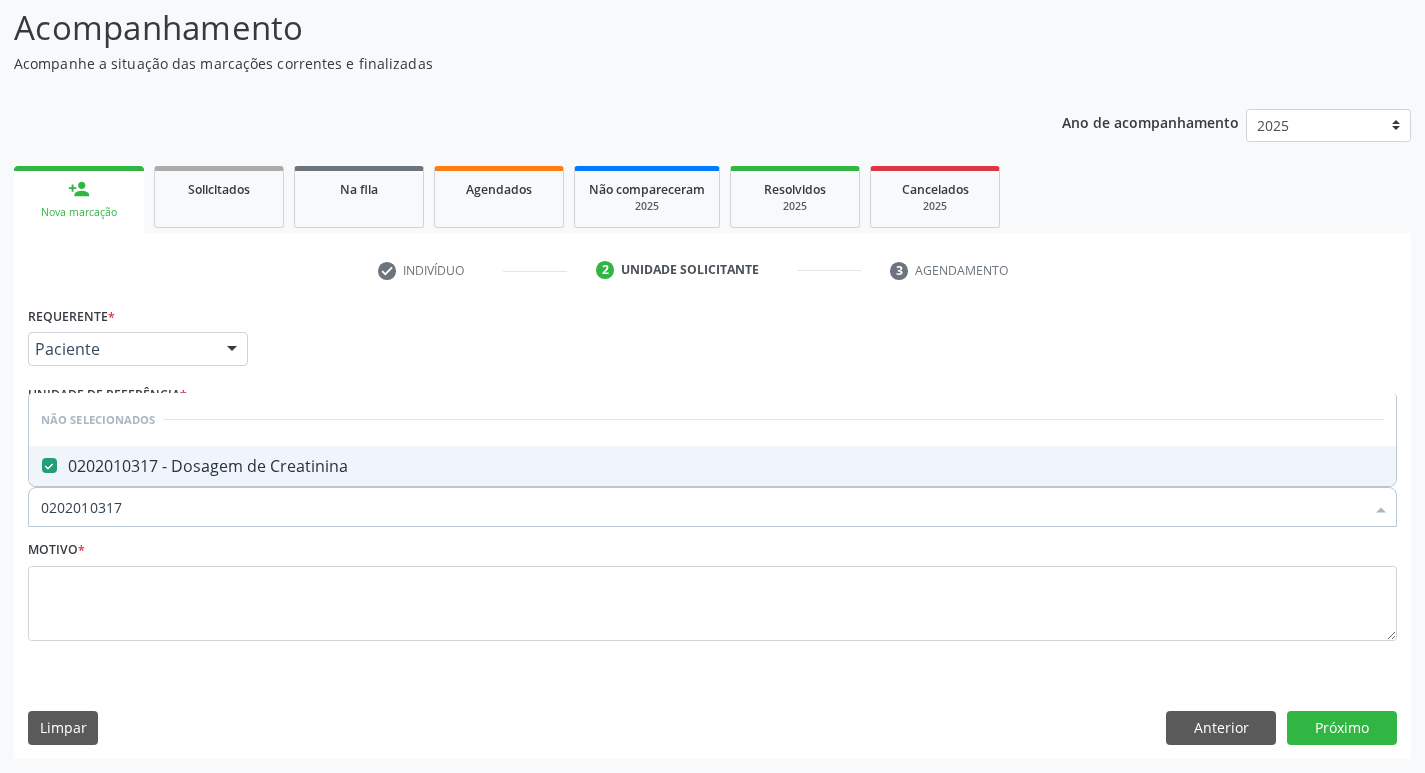 drag, startPoint x: 136, startPoint y: 529, endPoint x: 0, endPoint y: 566, distance: 140.94325 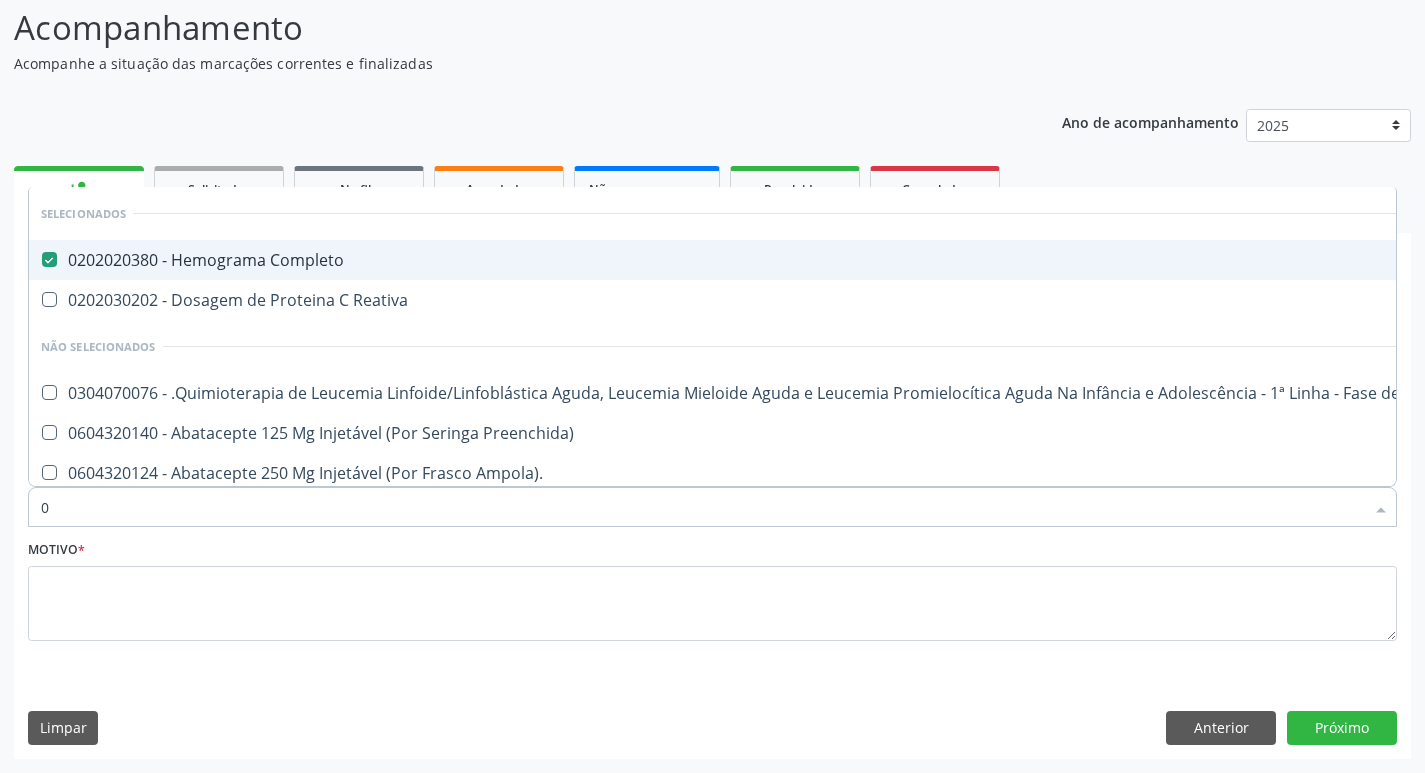 type on "02" 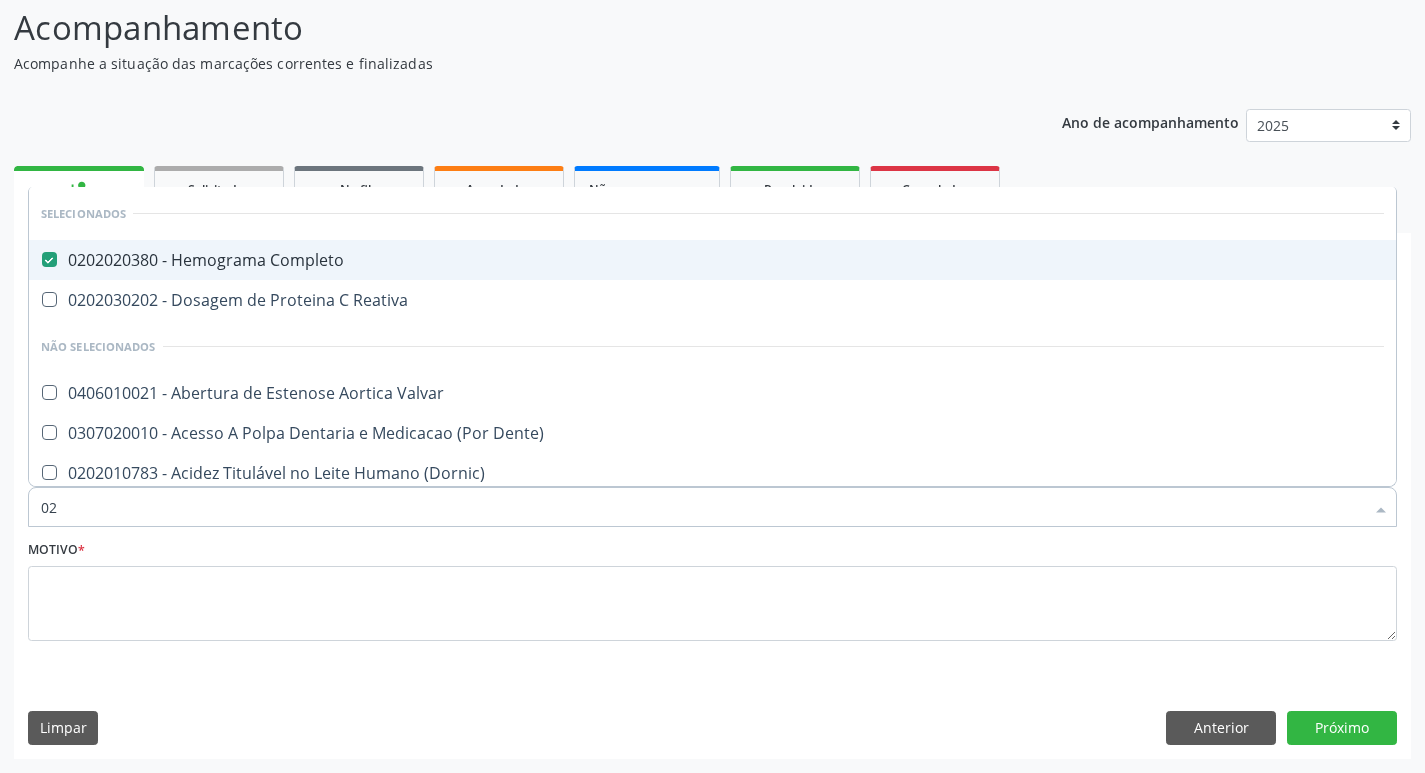 type on "020" 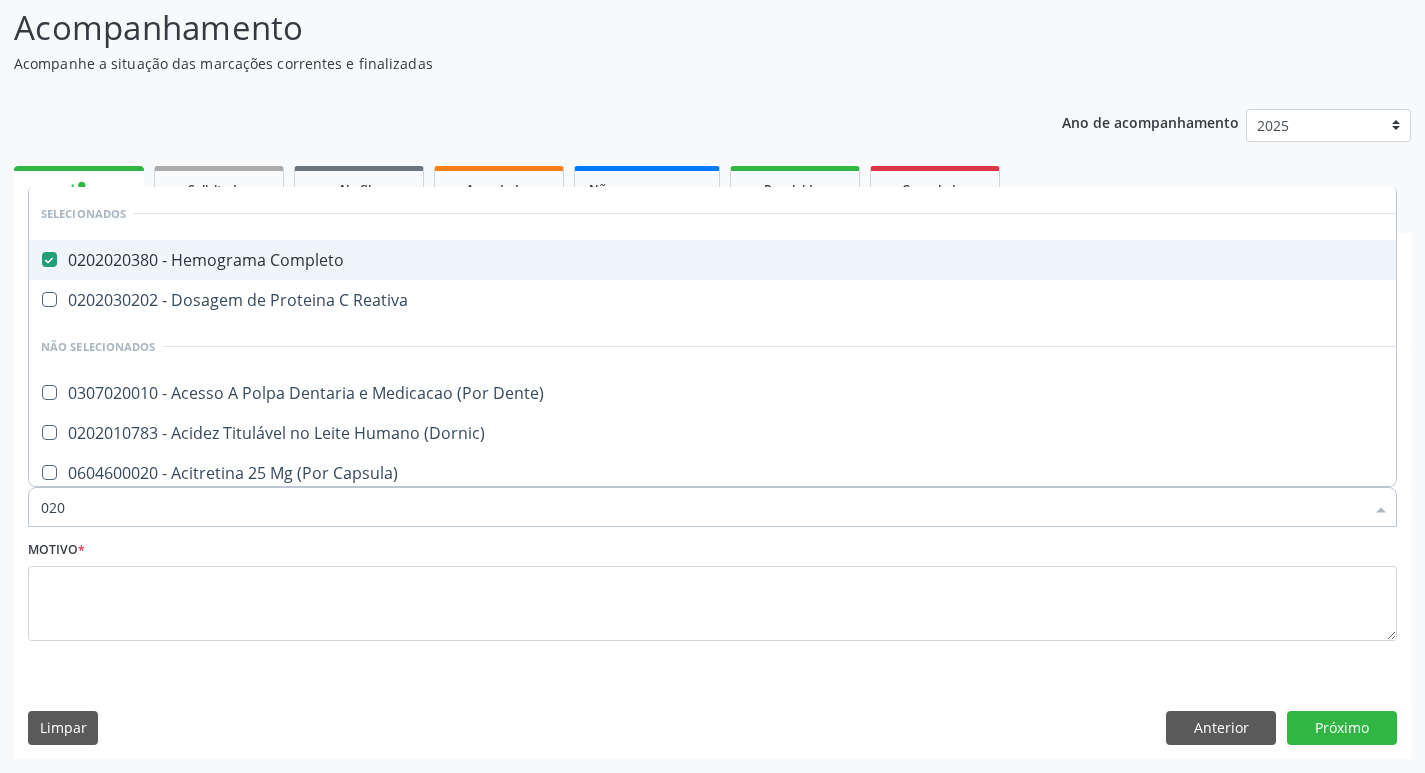 type on "0202" 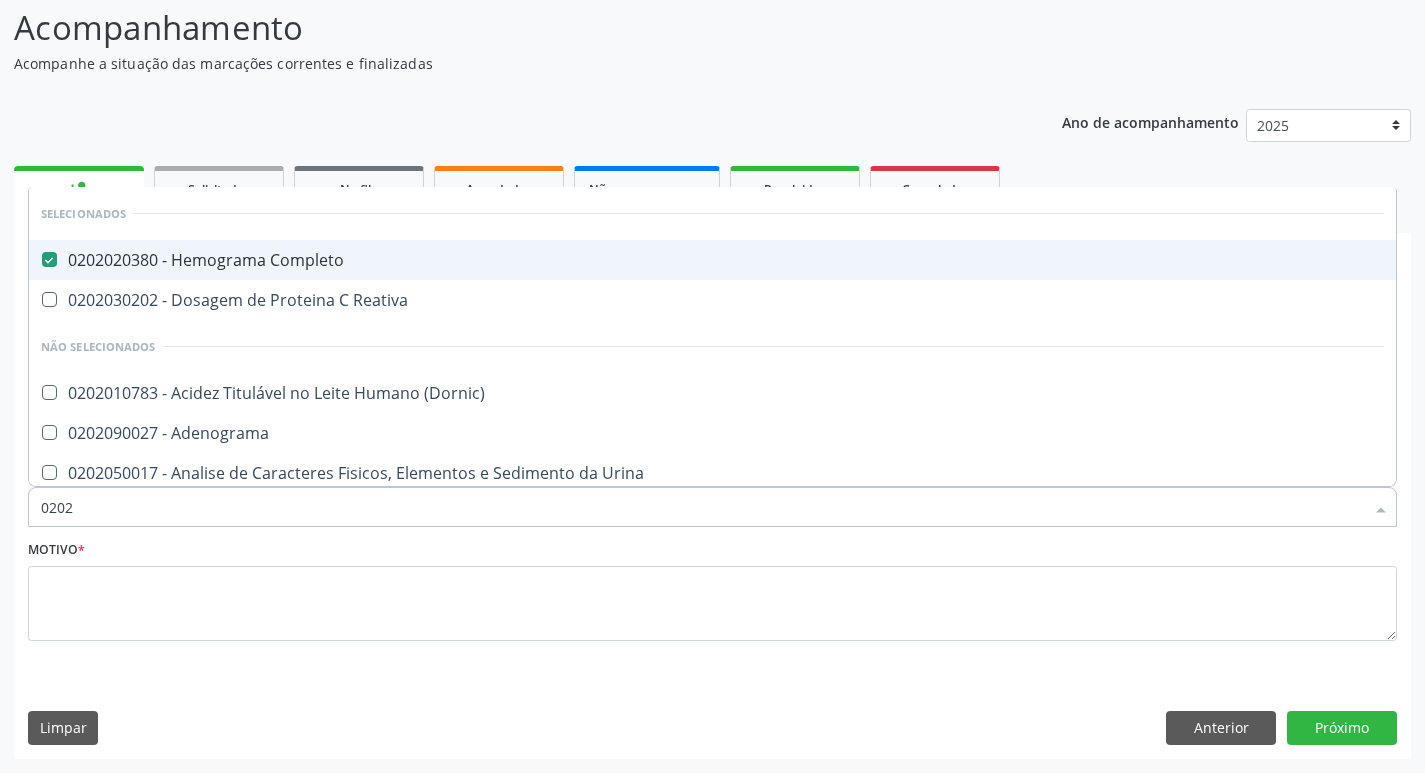 type on "02020" 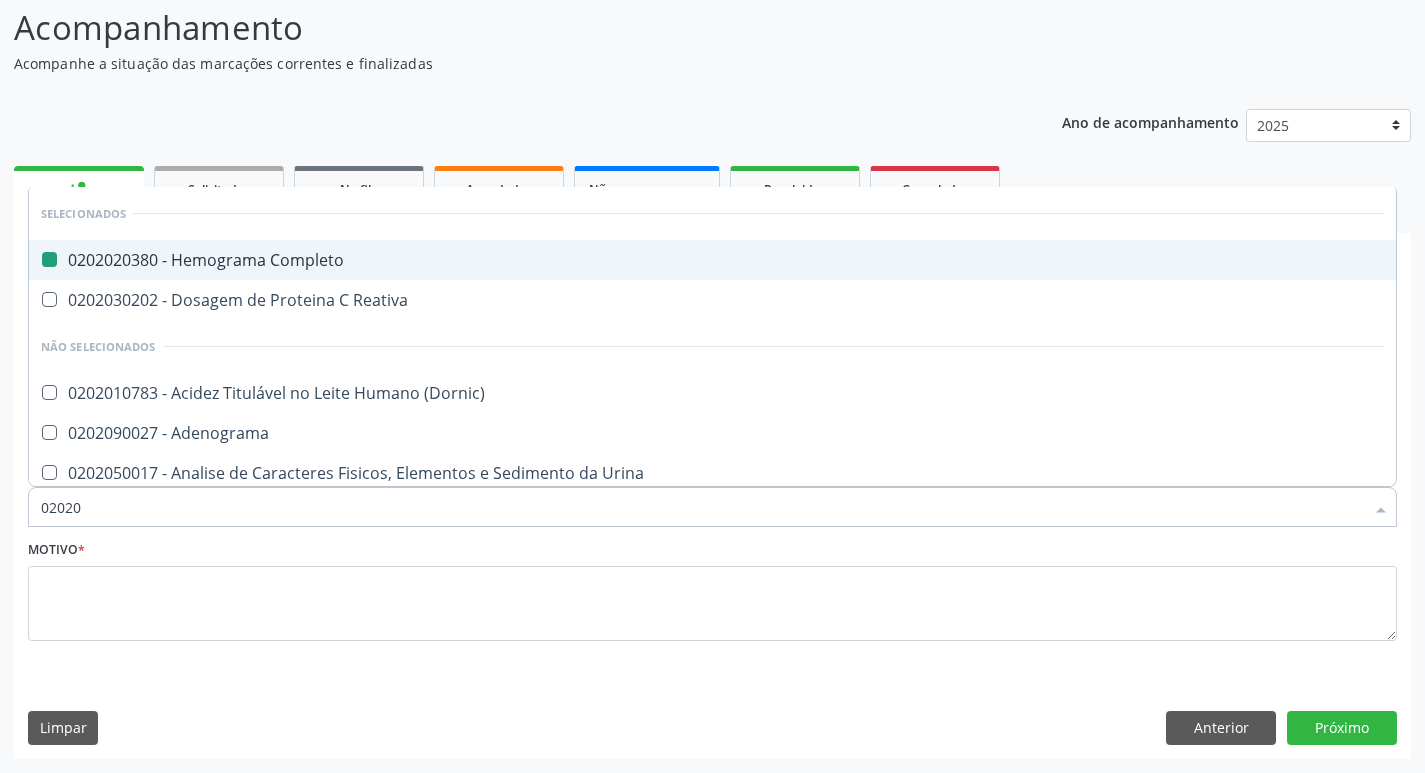 type on "020201" 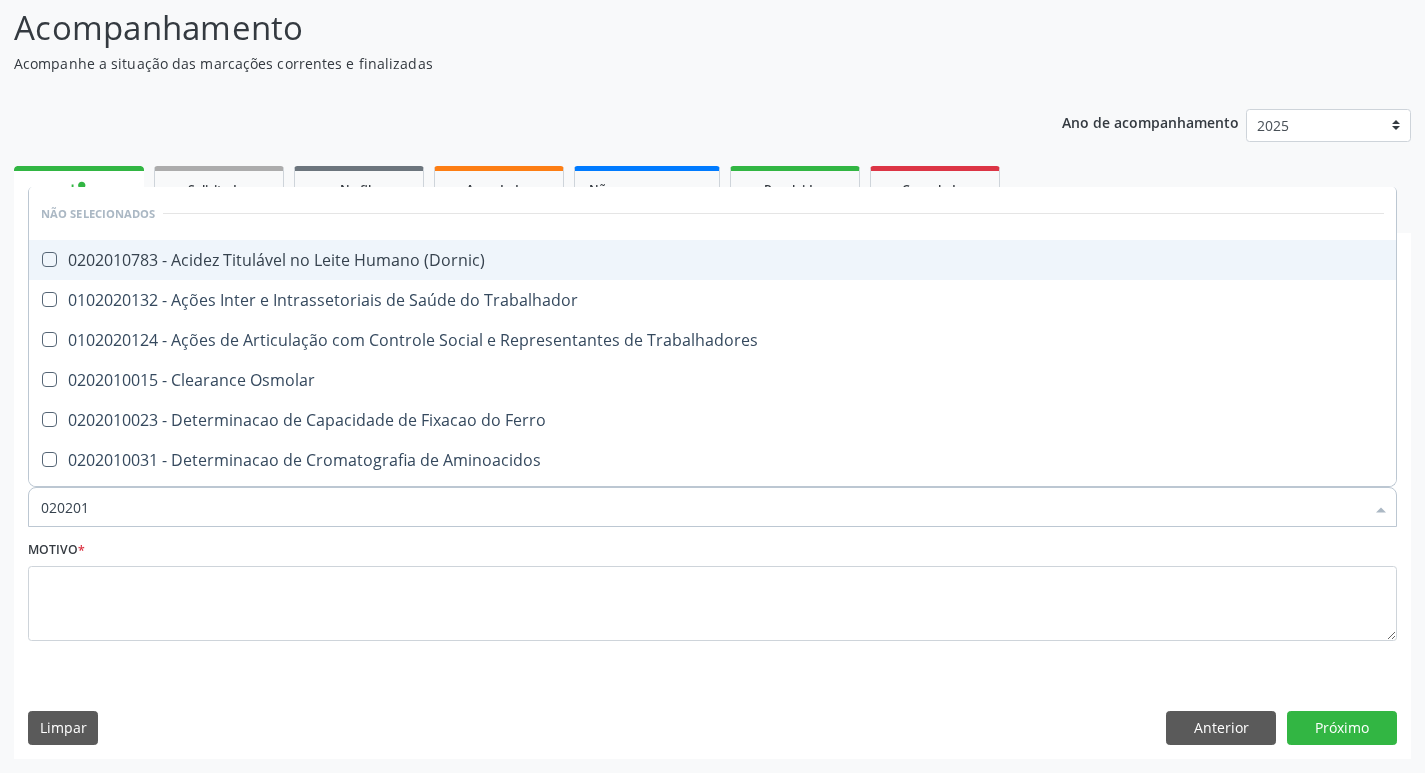 type on "0202010" 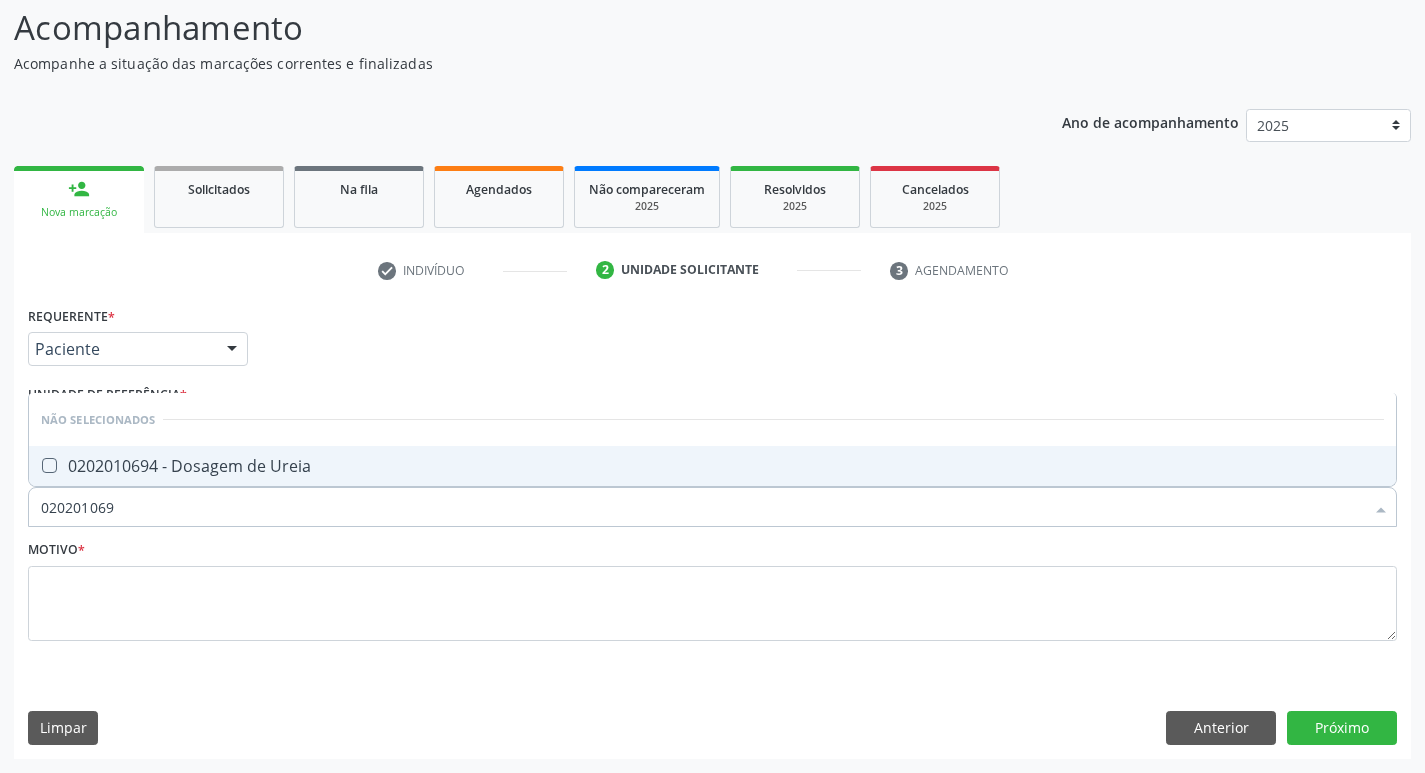 type on "0202010694" 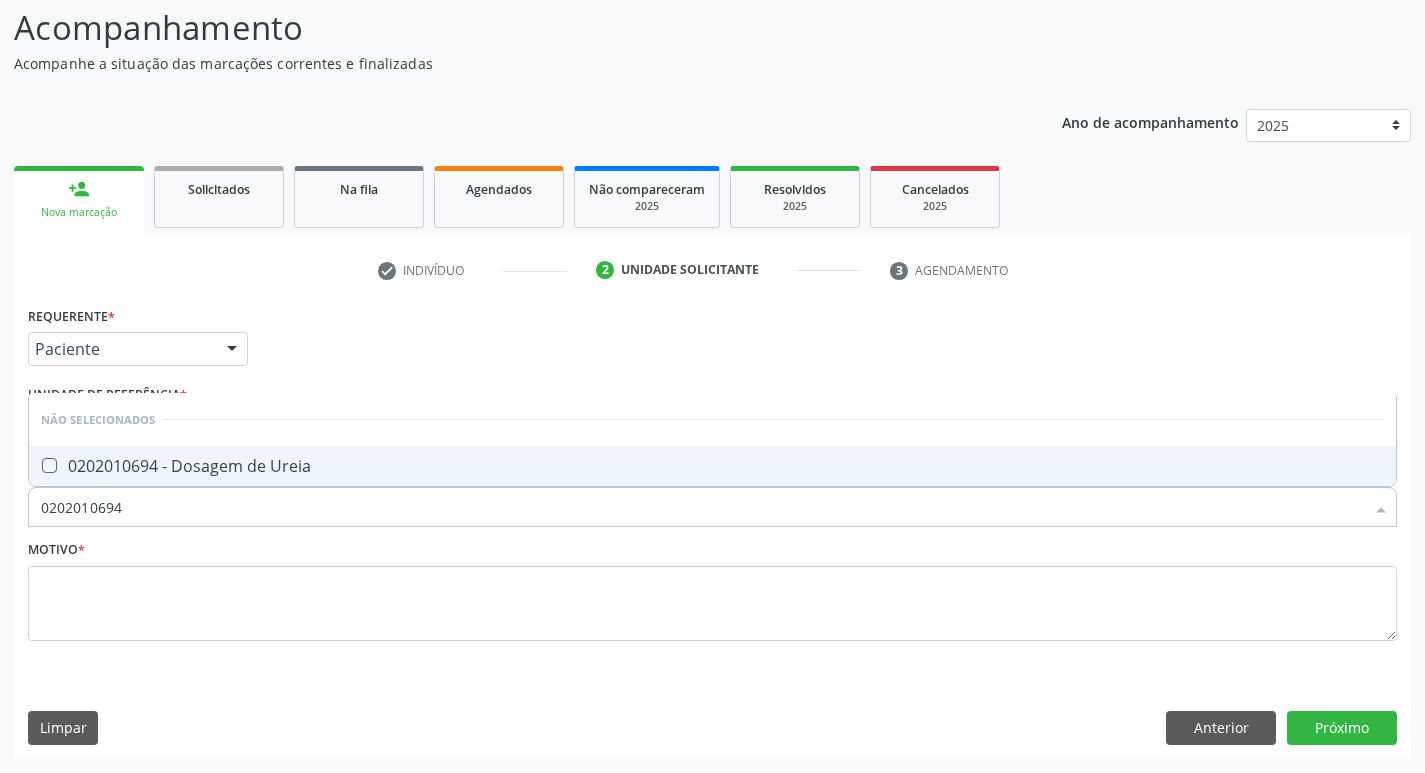 click on "0202010694 - Dosagem de Ureia" at bounding box center (712, 466) 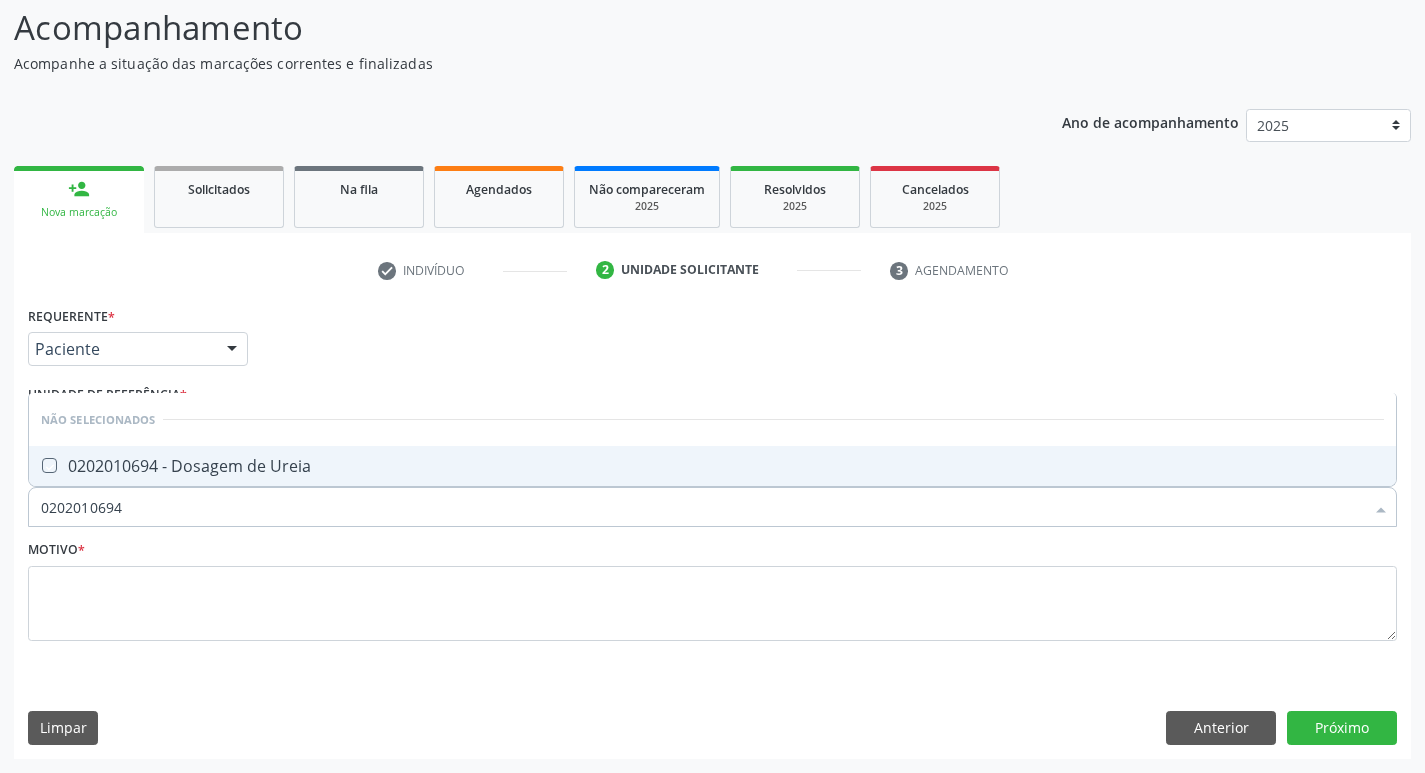 checkbox on "true" 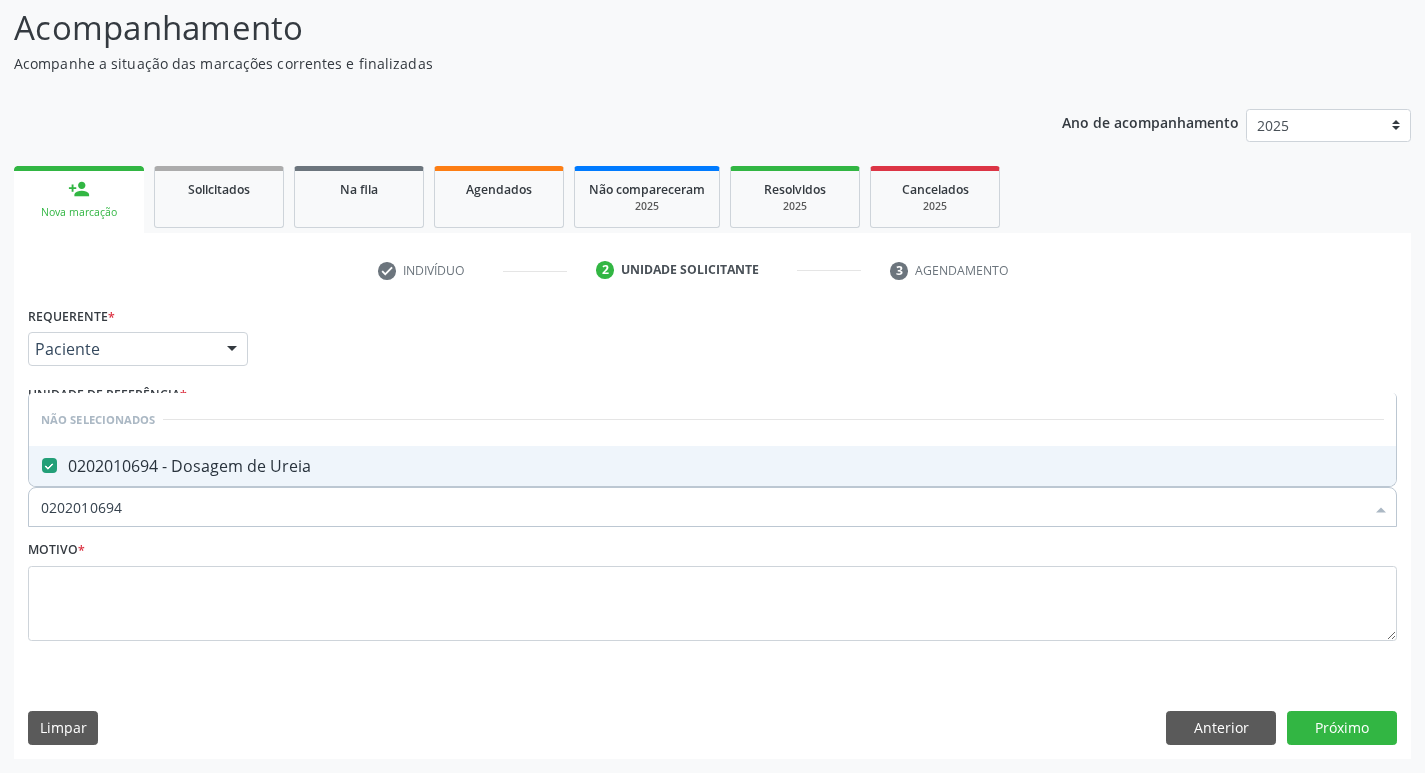 drag, startPoint x: 94, startPoint y: 519, endPoint x: 0, endPoint y: 523, distance: 94.08507 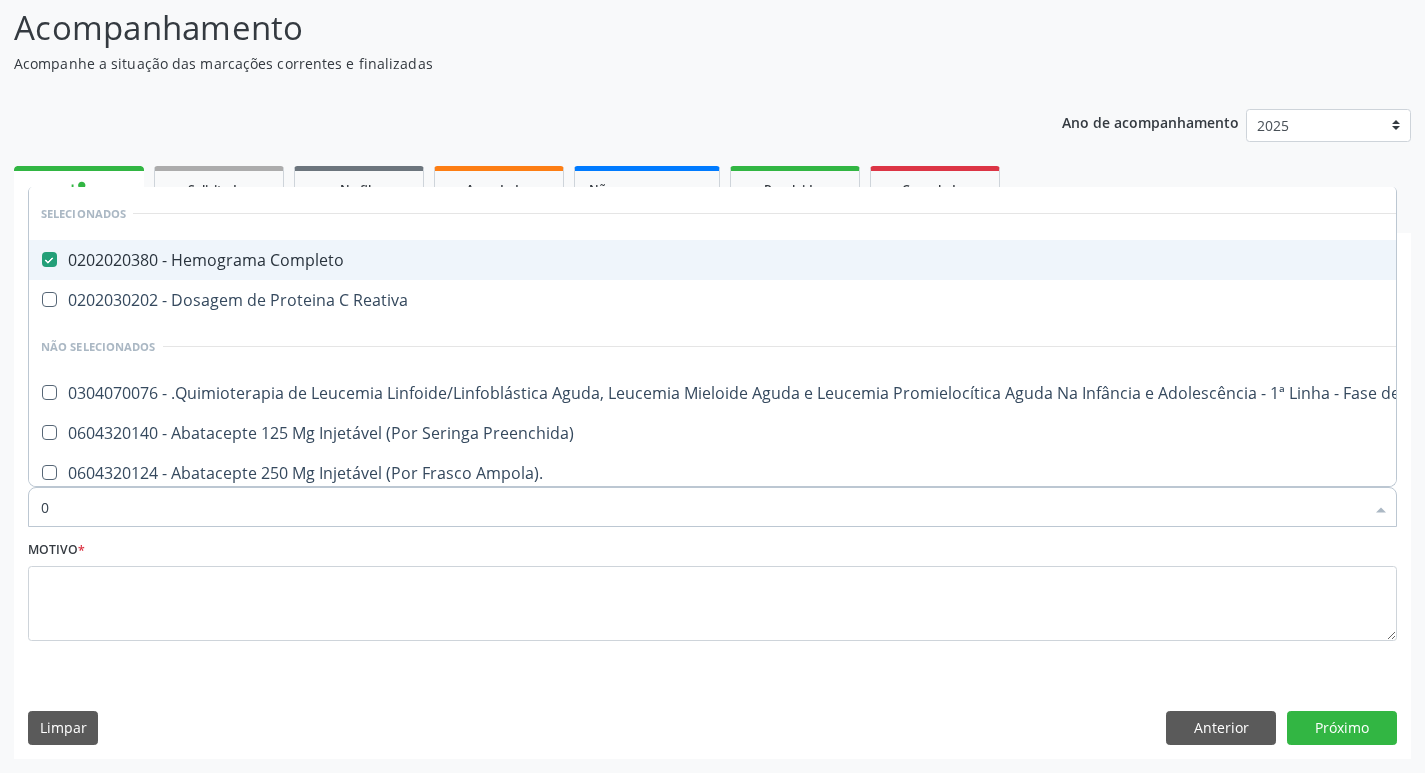 type on "02" 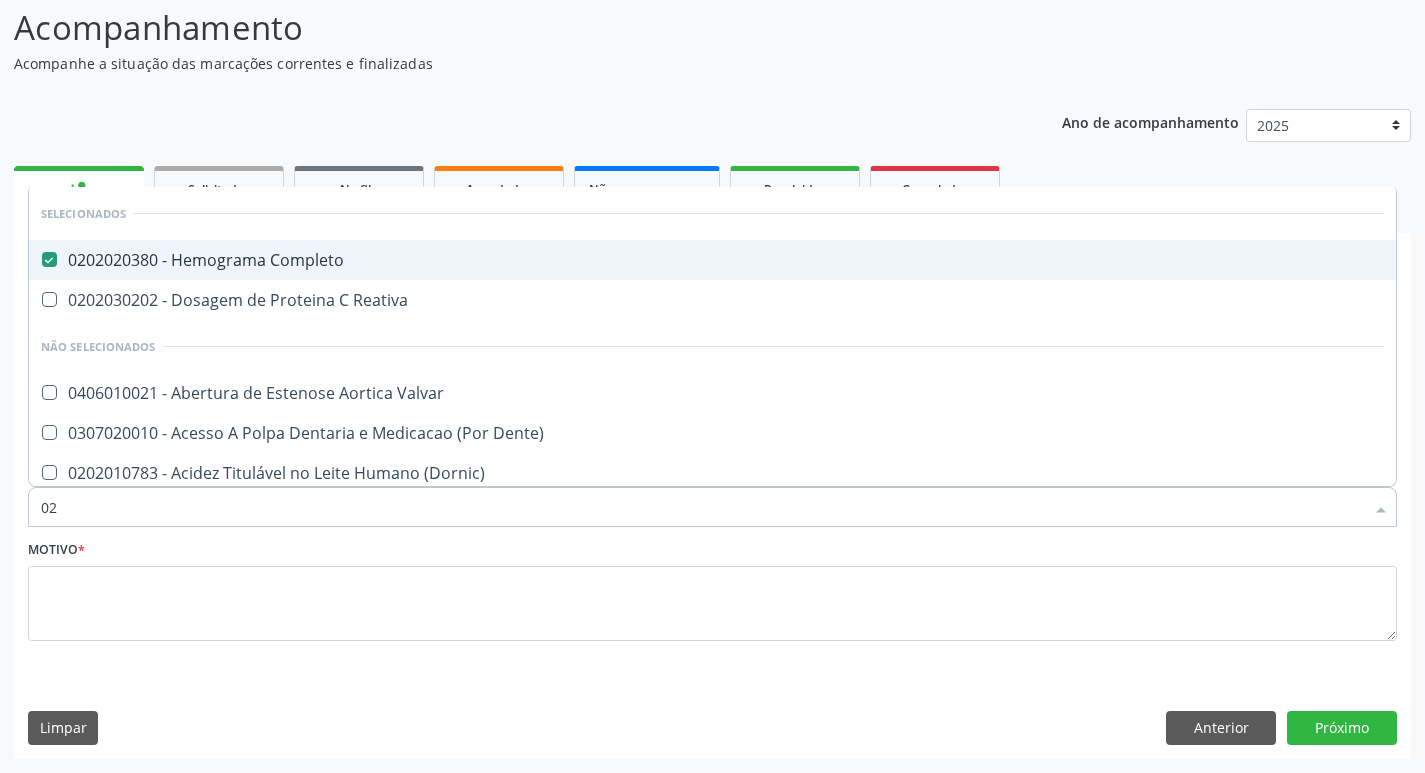 type on "020" 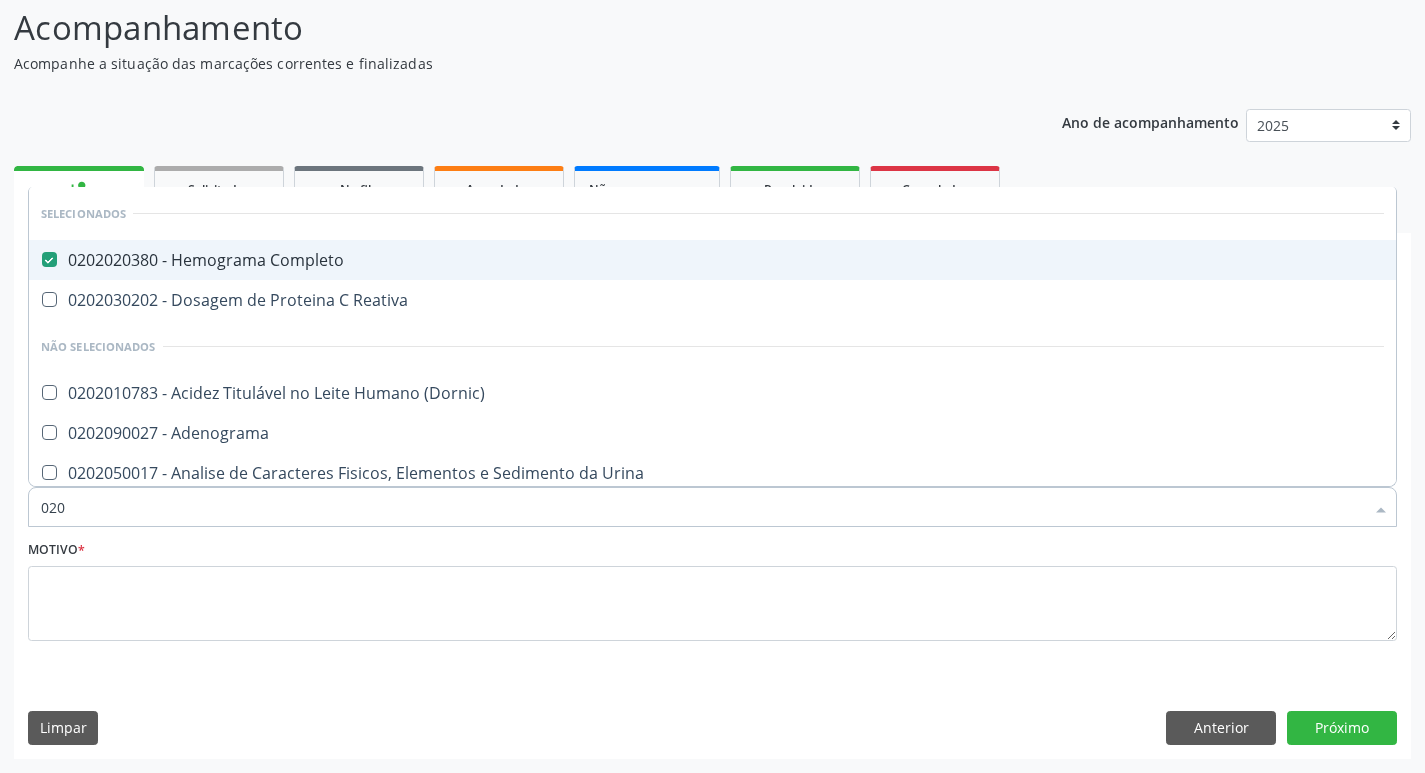 type on "0202" 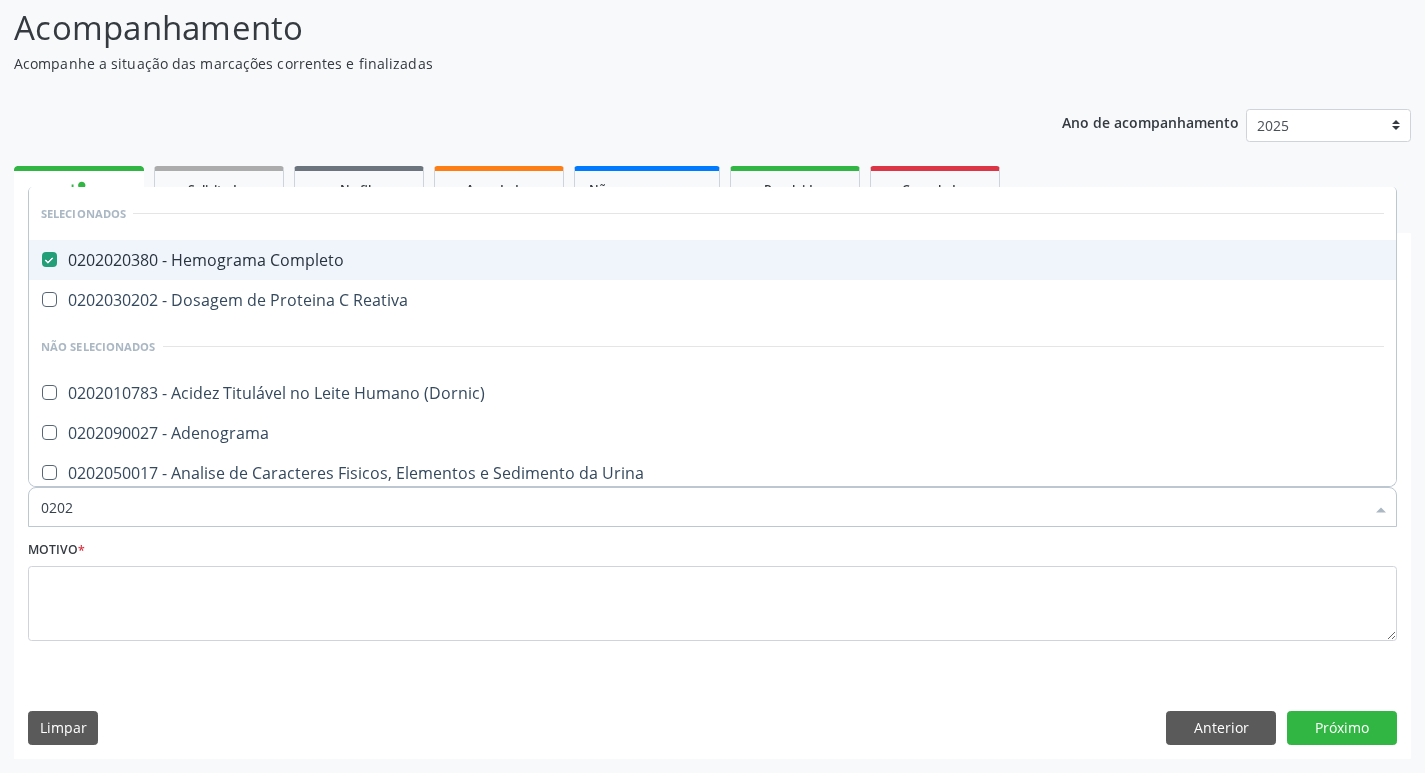 type on "02020" 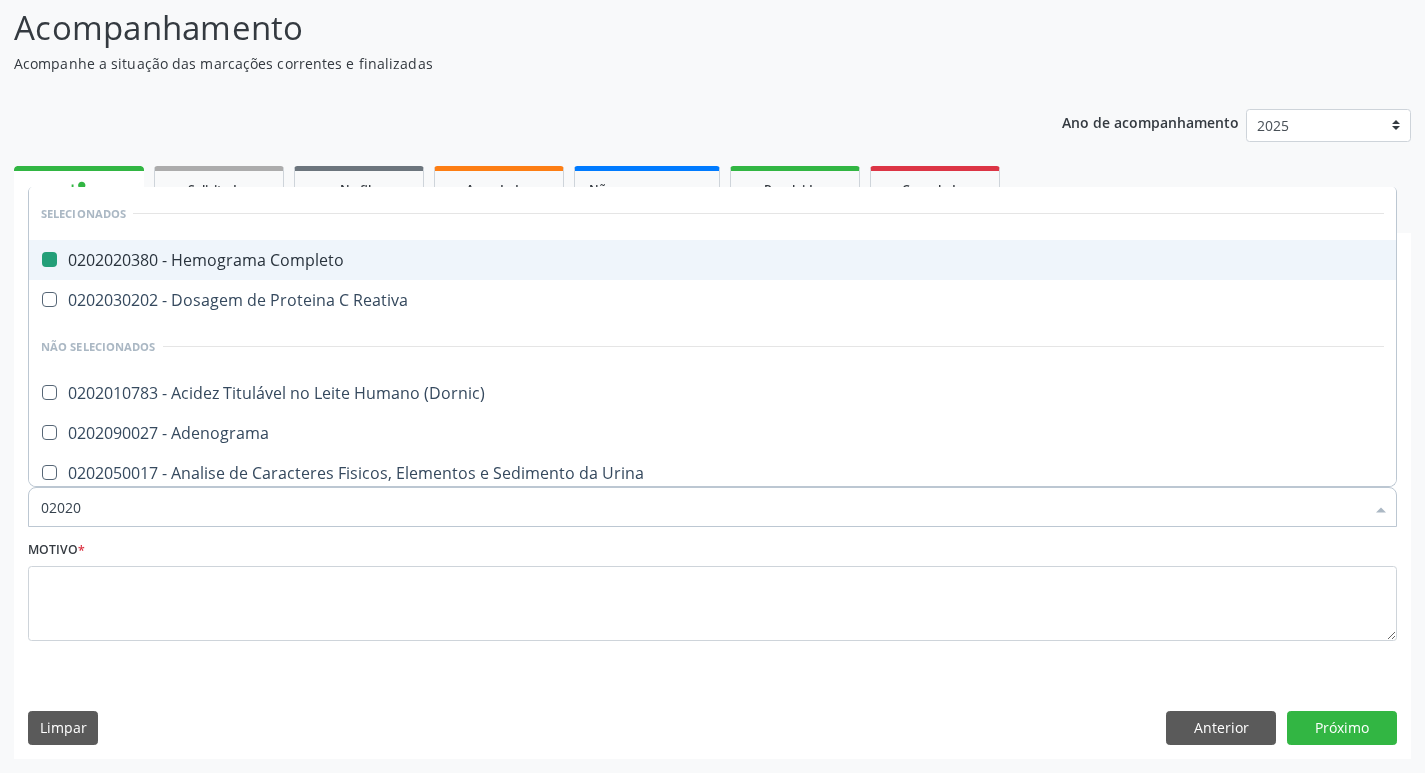 type on "020201" 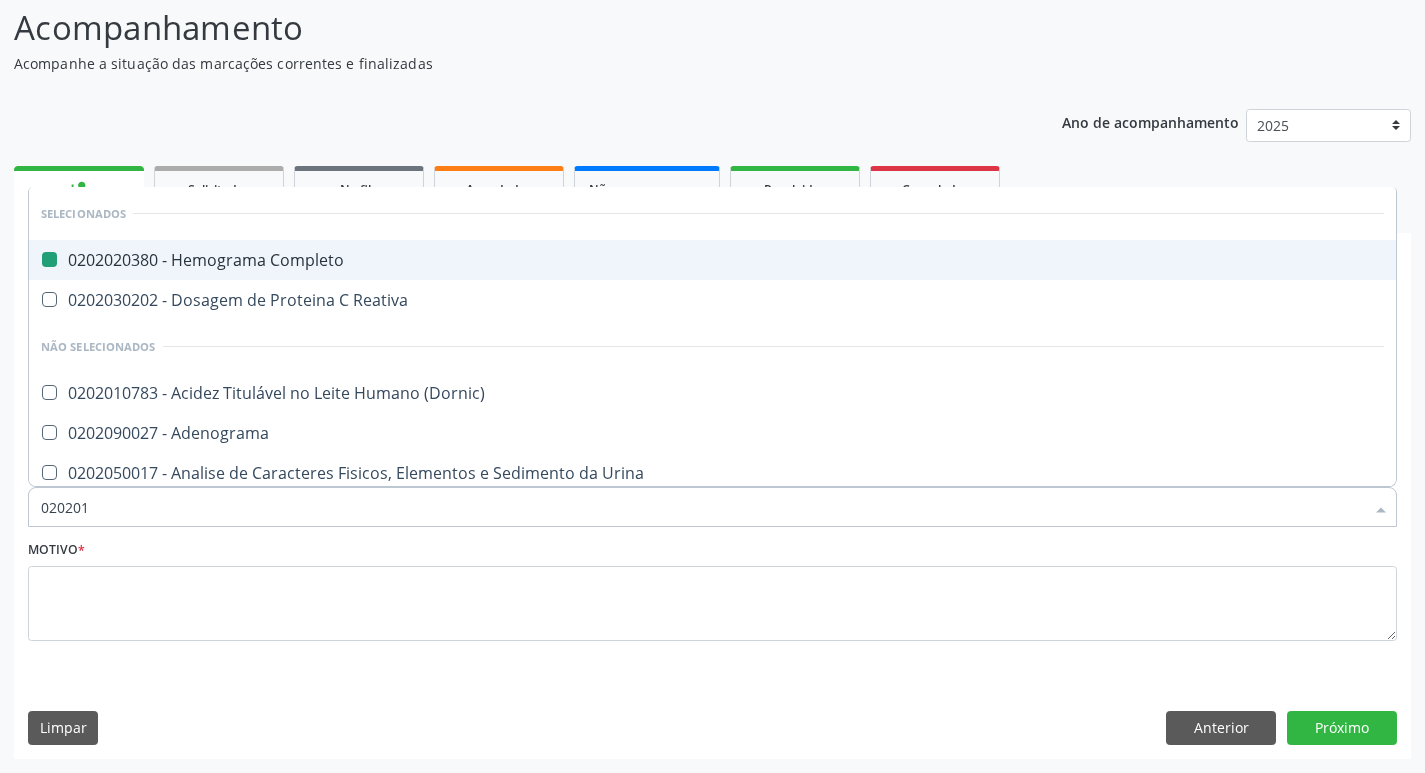 type on "0202010" 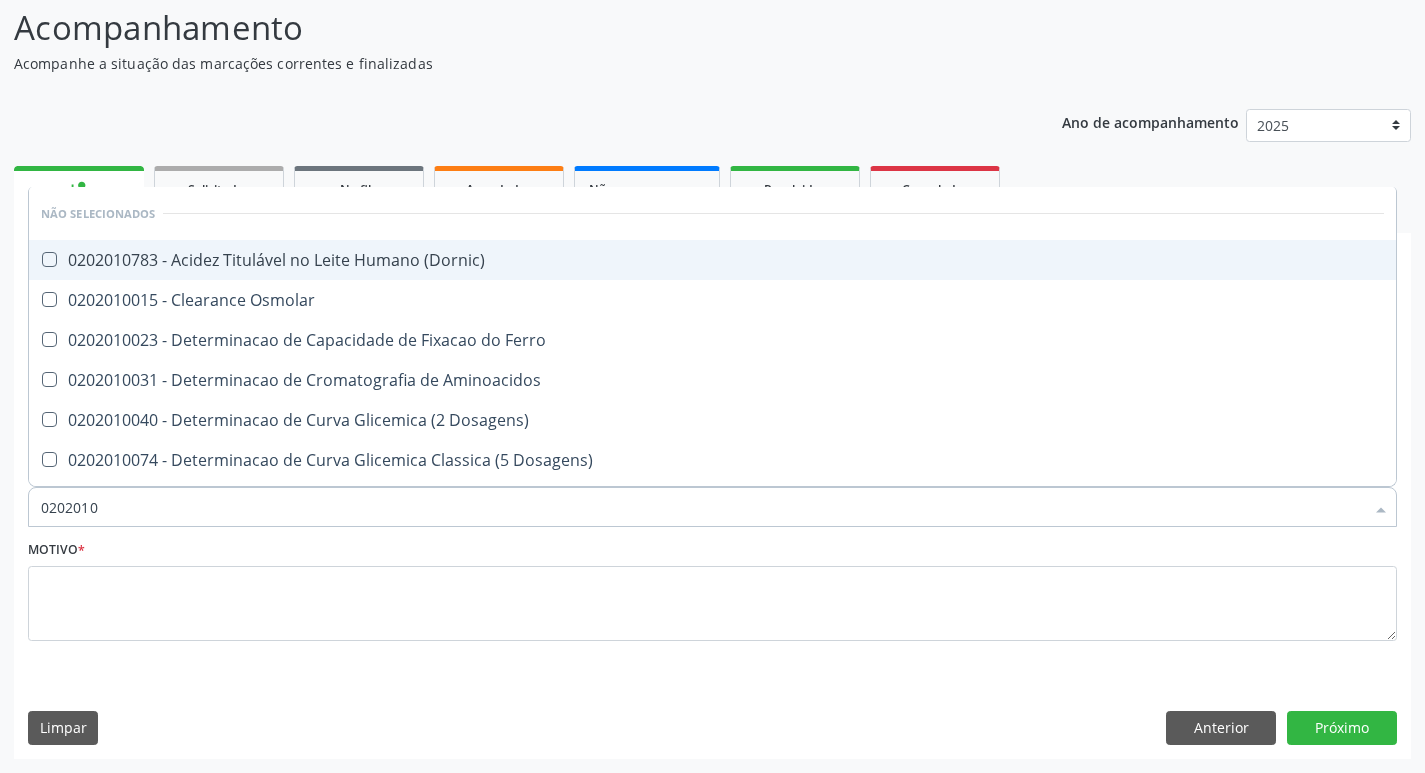 type on "02020106" 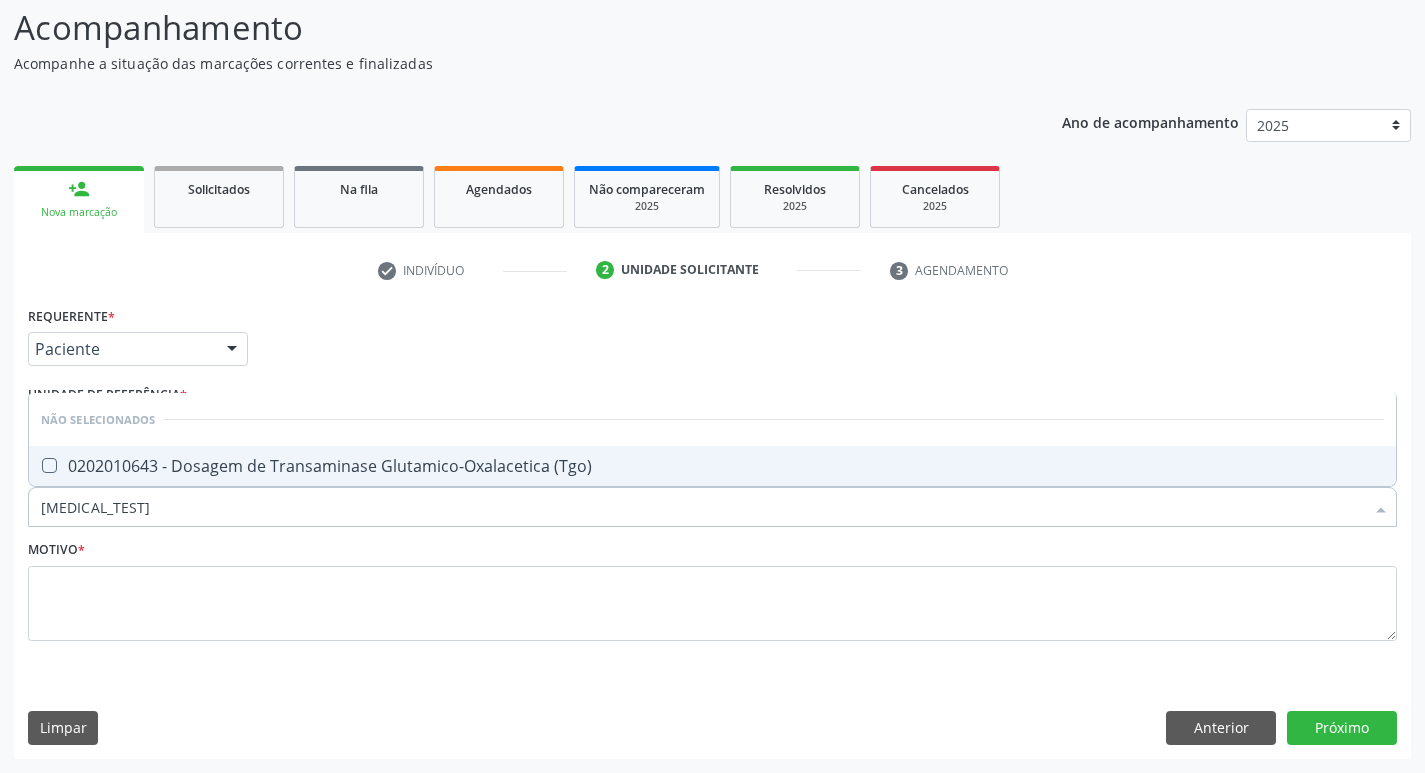 type on "0202010643" 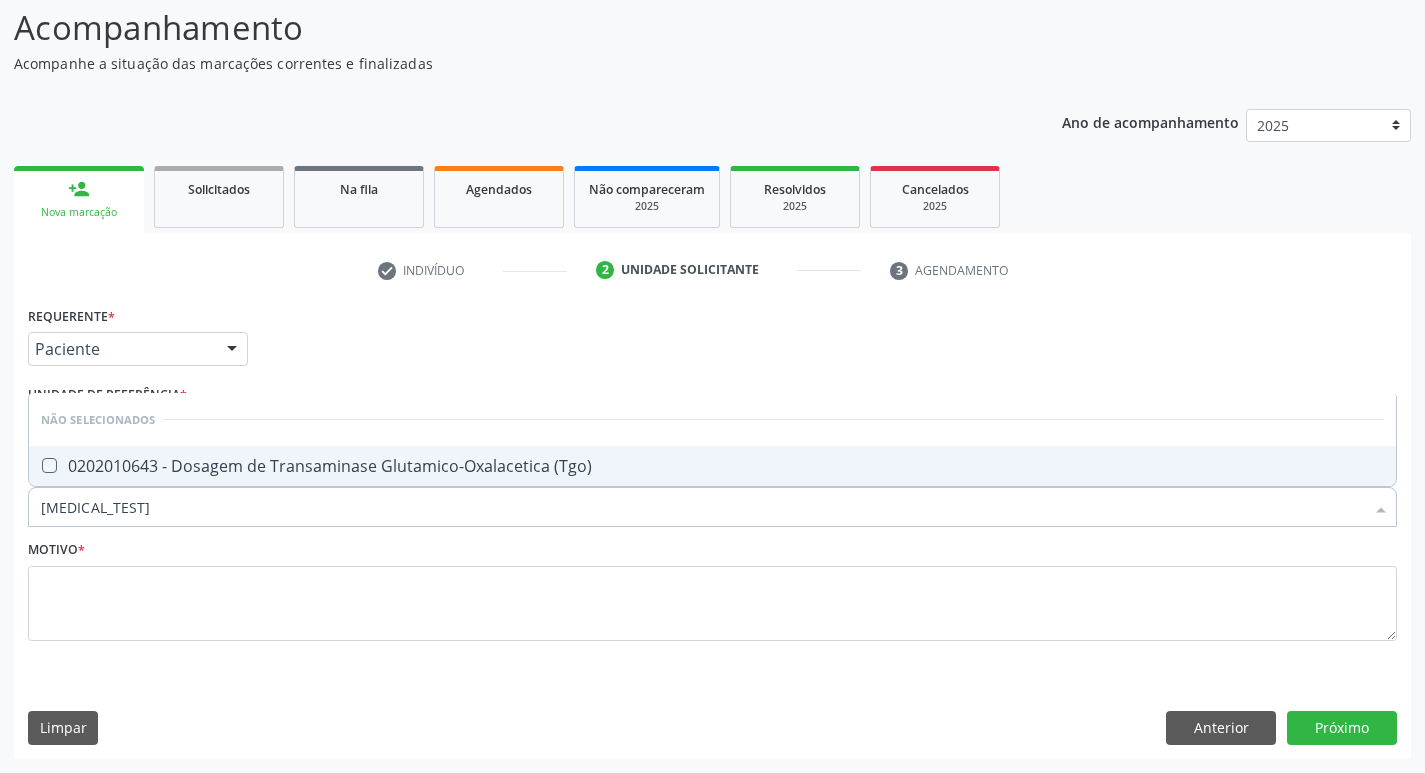 checkbox on "true" 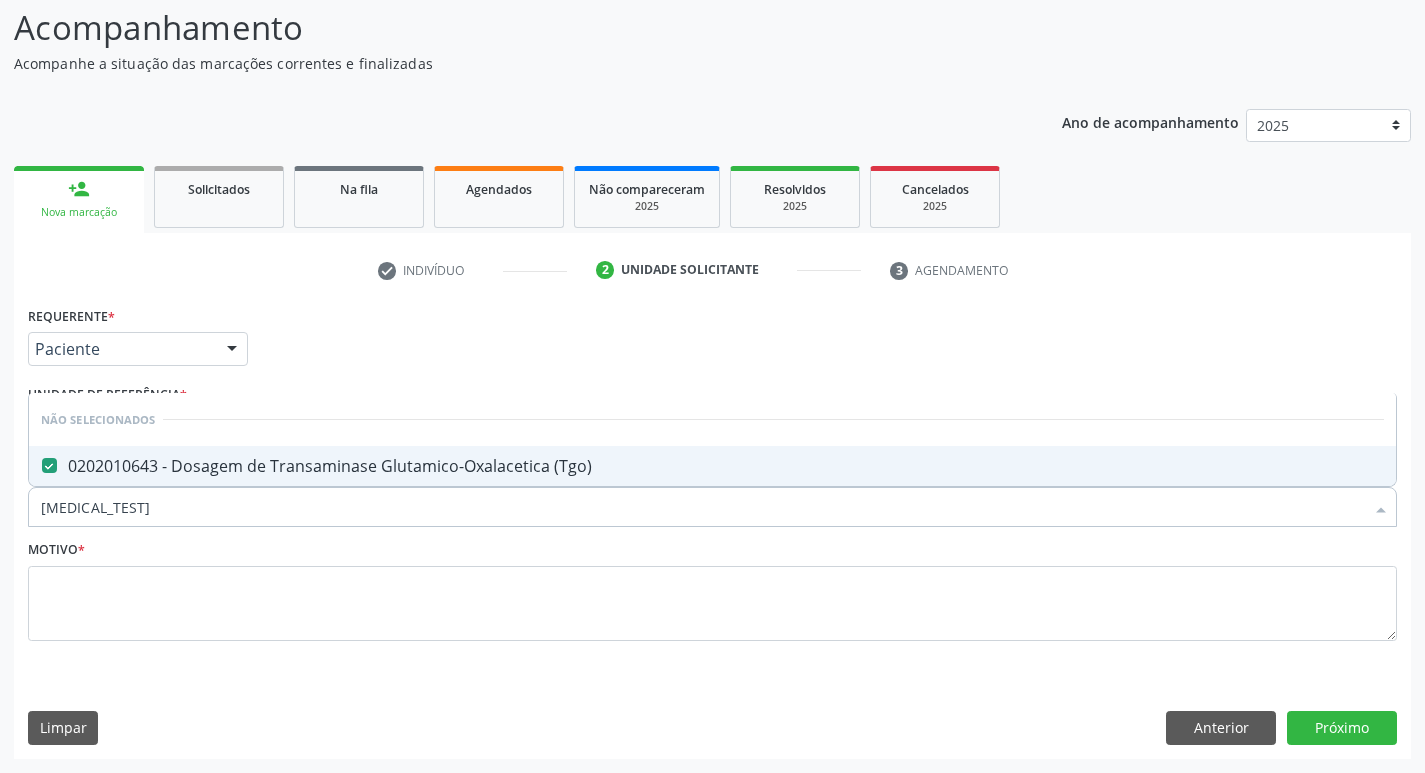 click on "Acompanhamento
Acompanhe a situação das marcações correntes e finalizadas
Relatórios
Ano de acompanhamento
2025 2024
person_add
Nova marcação
Solicitados   Na fila   Agendados   Não compareceram
2025
Resolvidos
2025
Cancelados
2025
check
Indivíduo
2
Unidade solicitante
3
Agendamento
CNS
*
702 6067 2639 9540       none
Nome
*
bernado de sousa silva
Sexo
*
Masculino         Masculino   Feminino
Nenhum resultado encontrado para: "   "
Não há nenhuma opção para ser exibida.
CPF
RG
Órgão emissor
Data de nascimento
*
15/10/2020
Nome da mãe
Nº do Telefone" at bounding box center (712, 375) 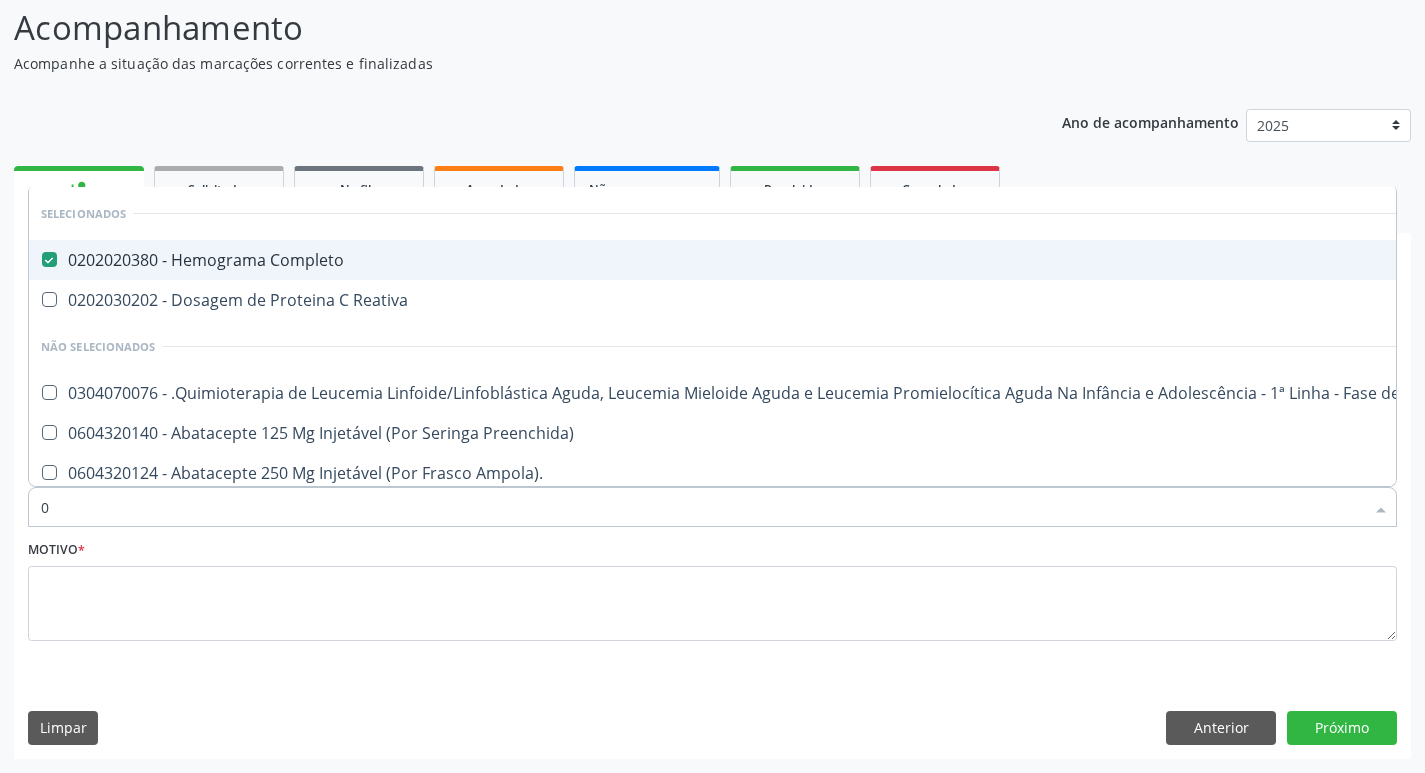 type on "02" 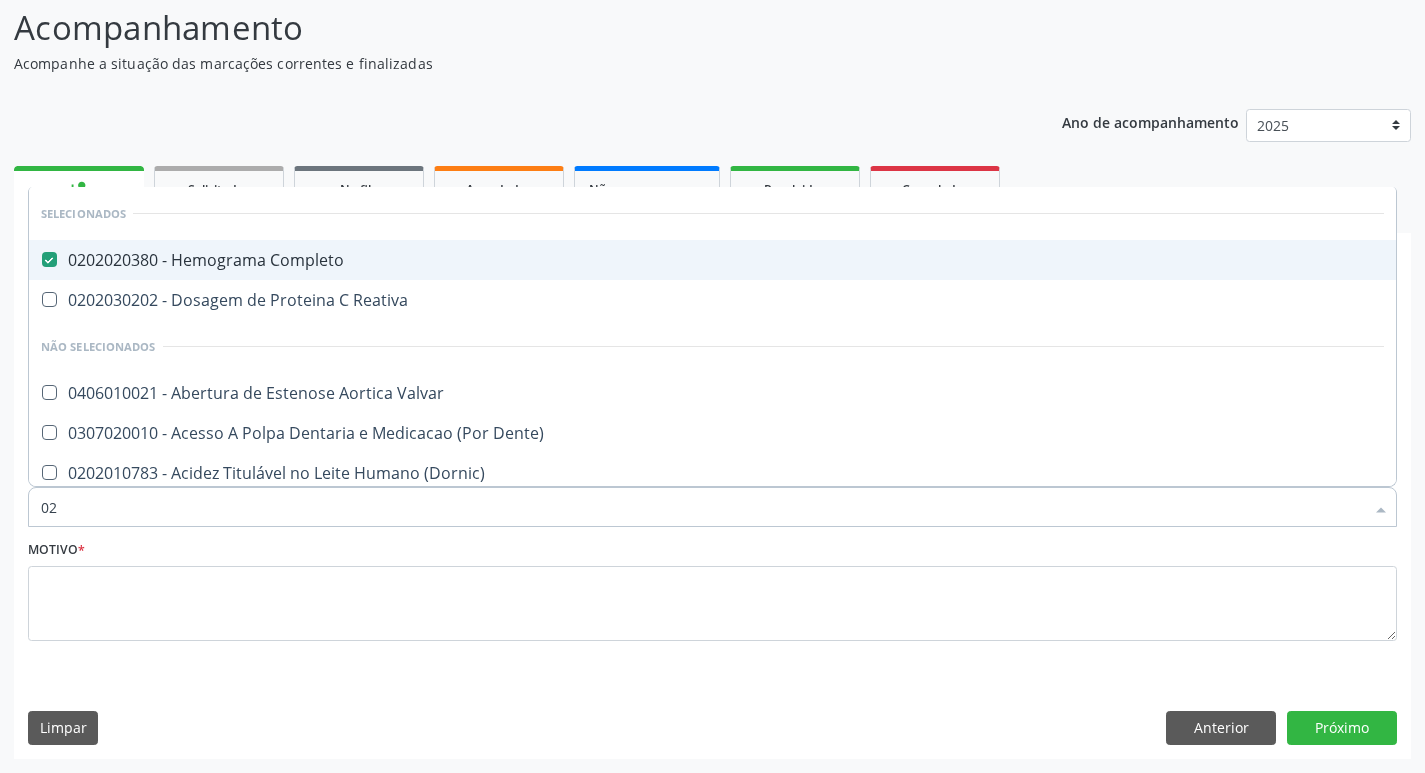 type on "020" 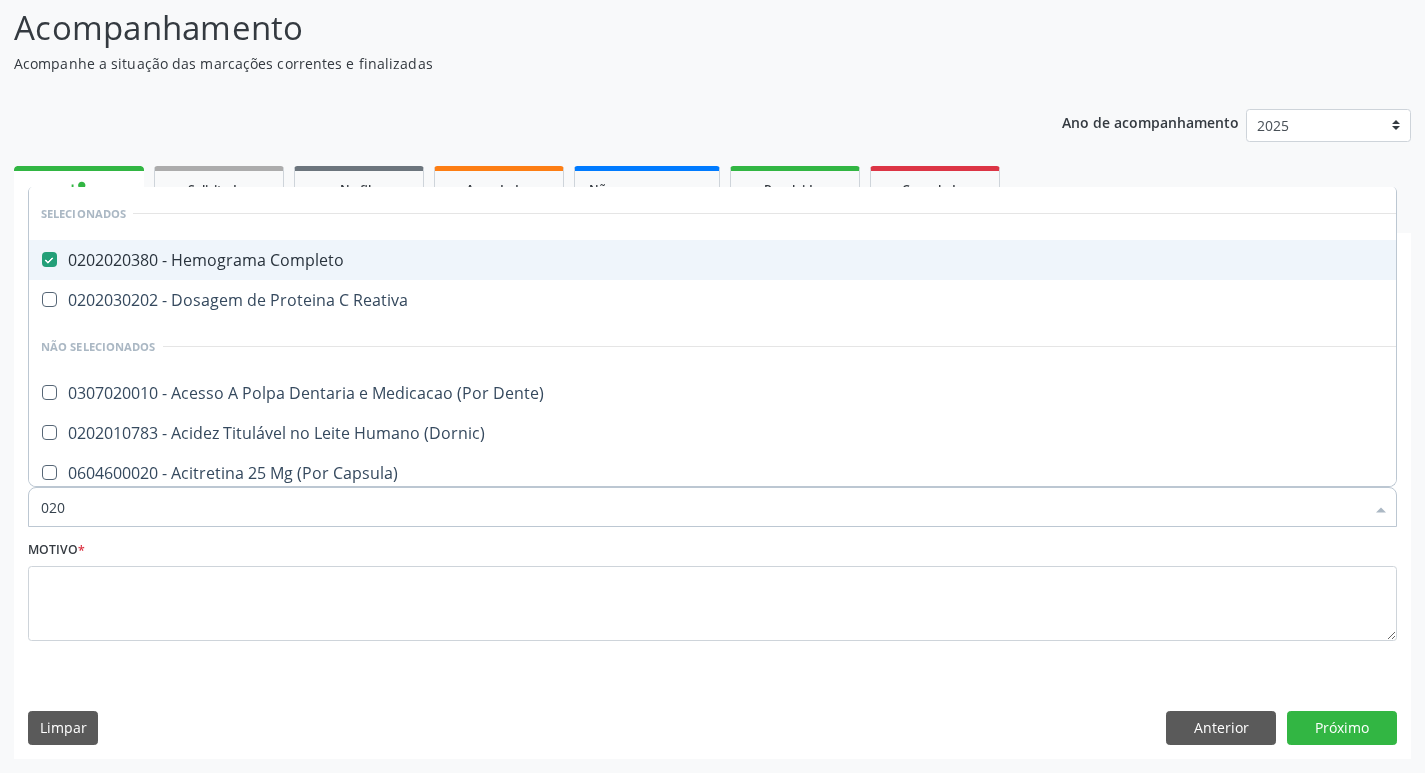 type on "0202" 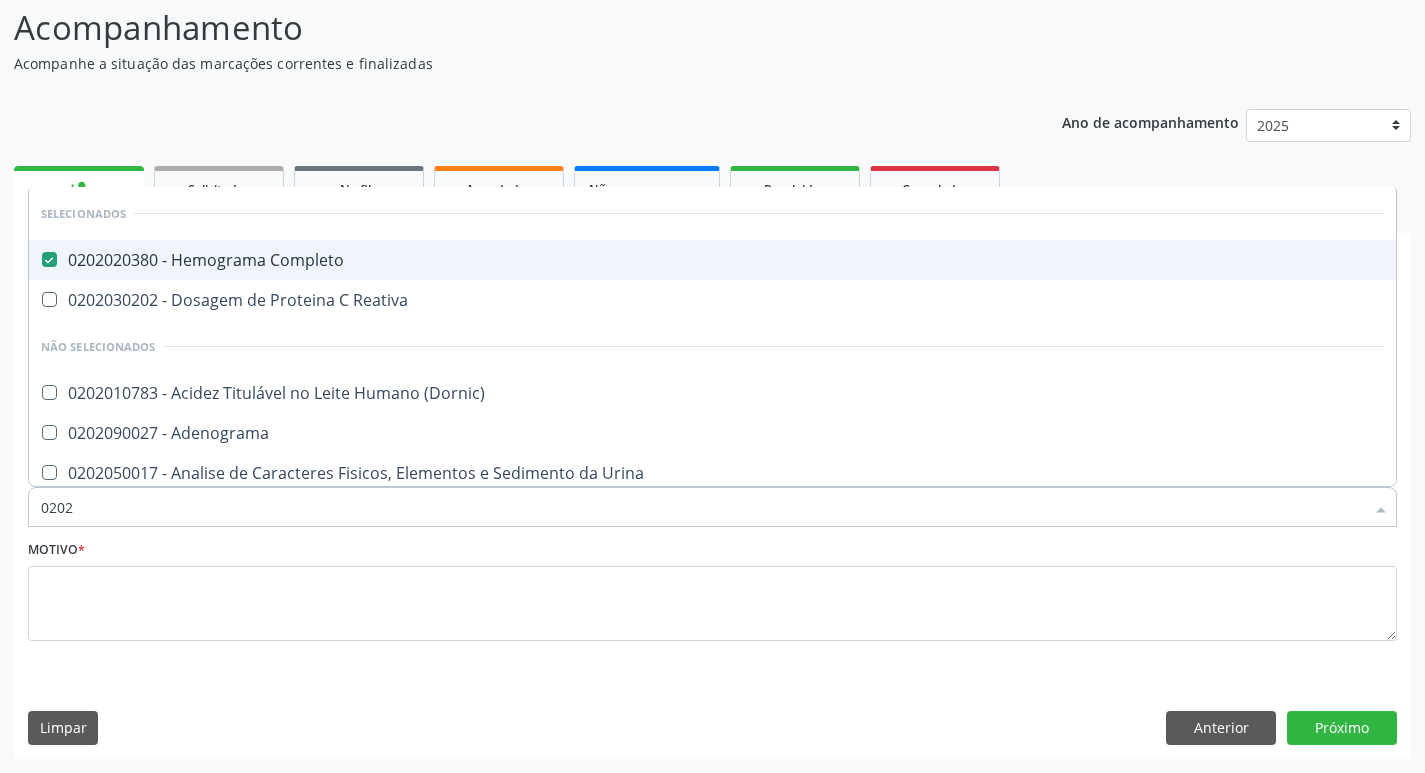 type on "02020" 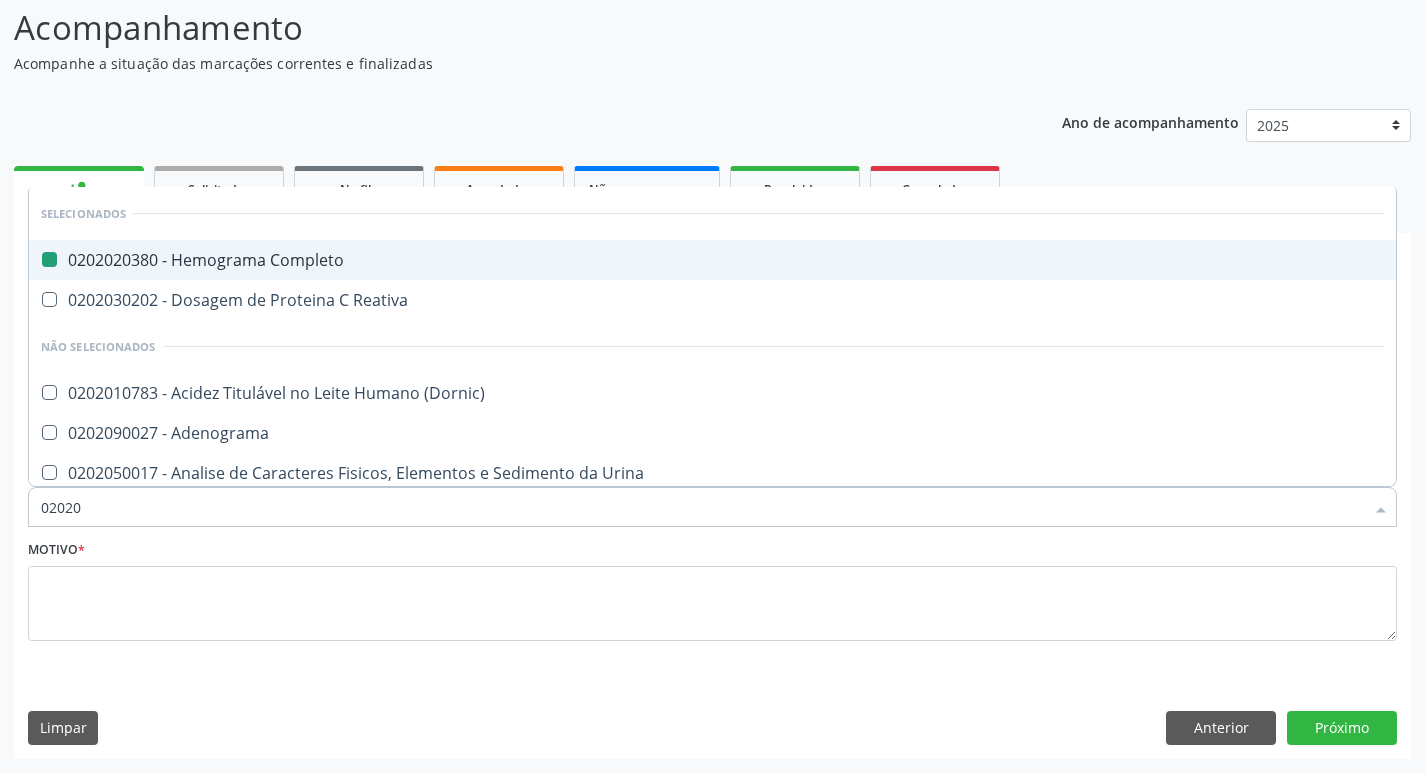 type on "020201" 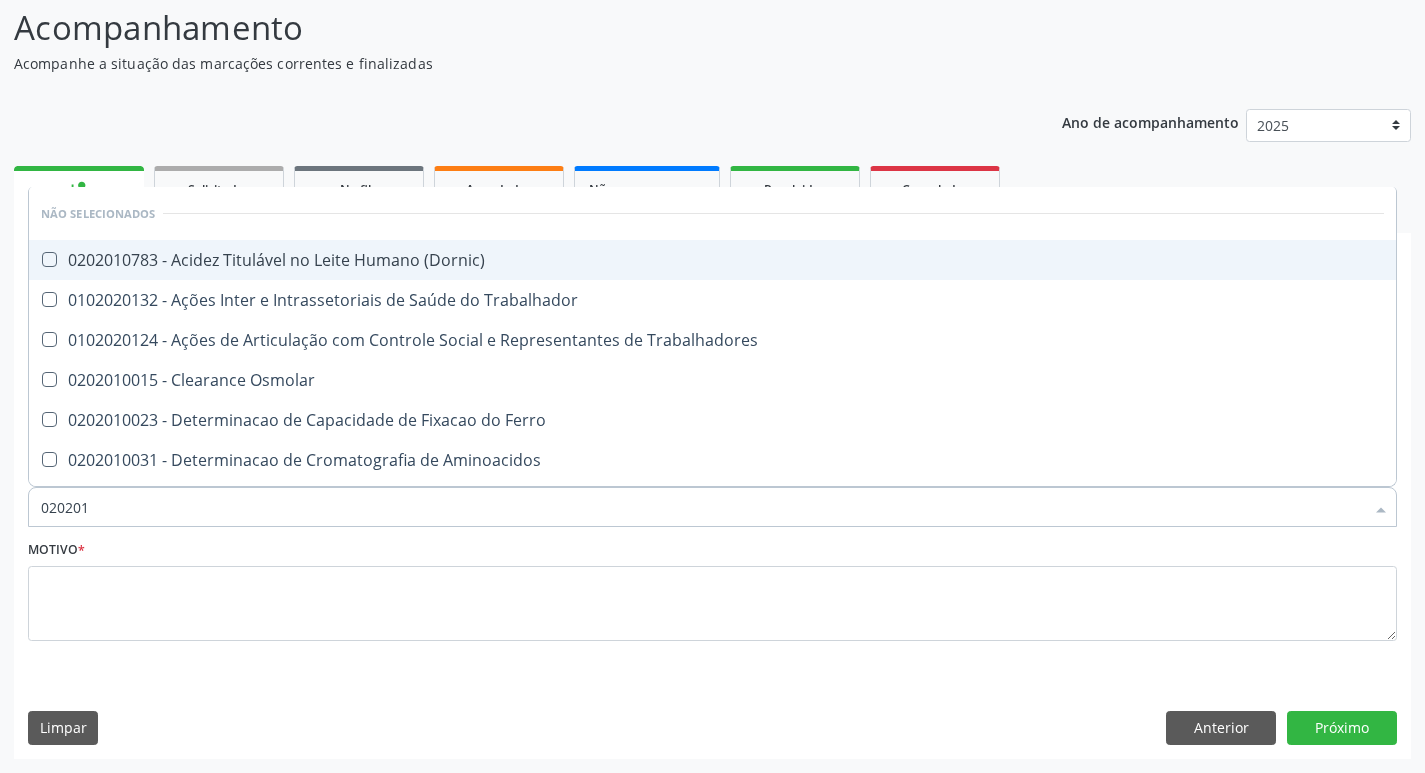 type on "0202010" 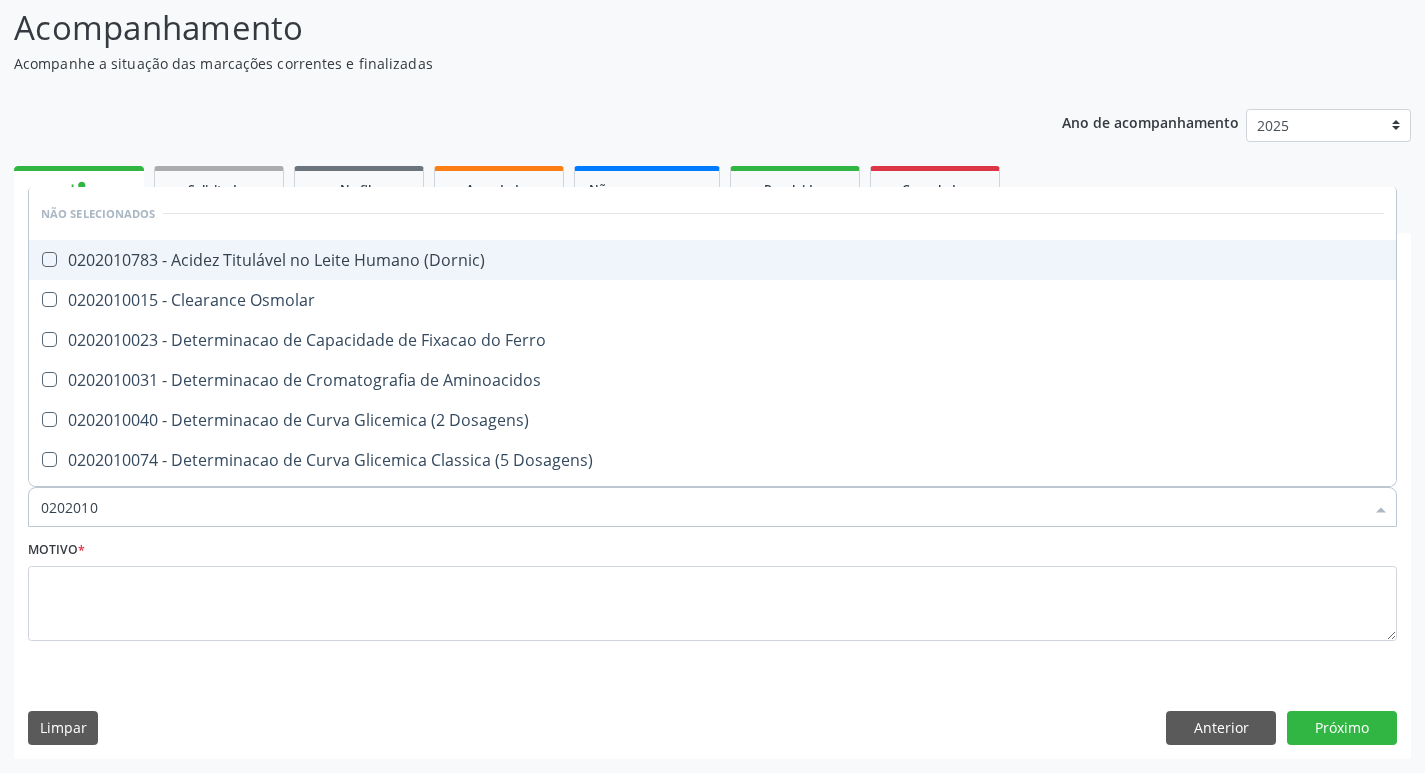 type on "02020106" 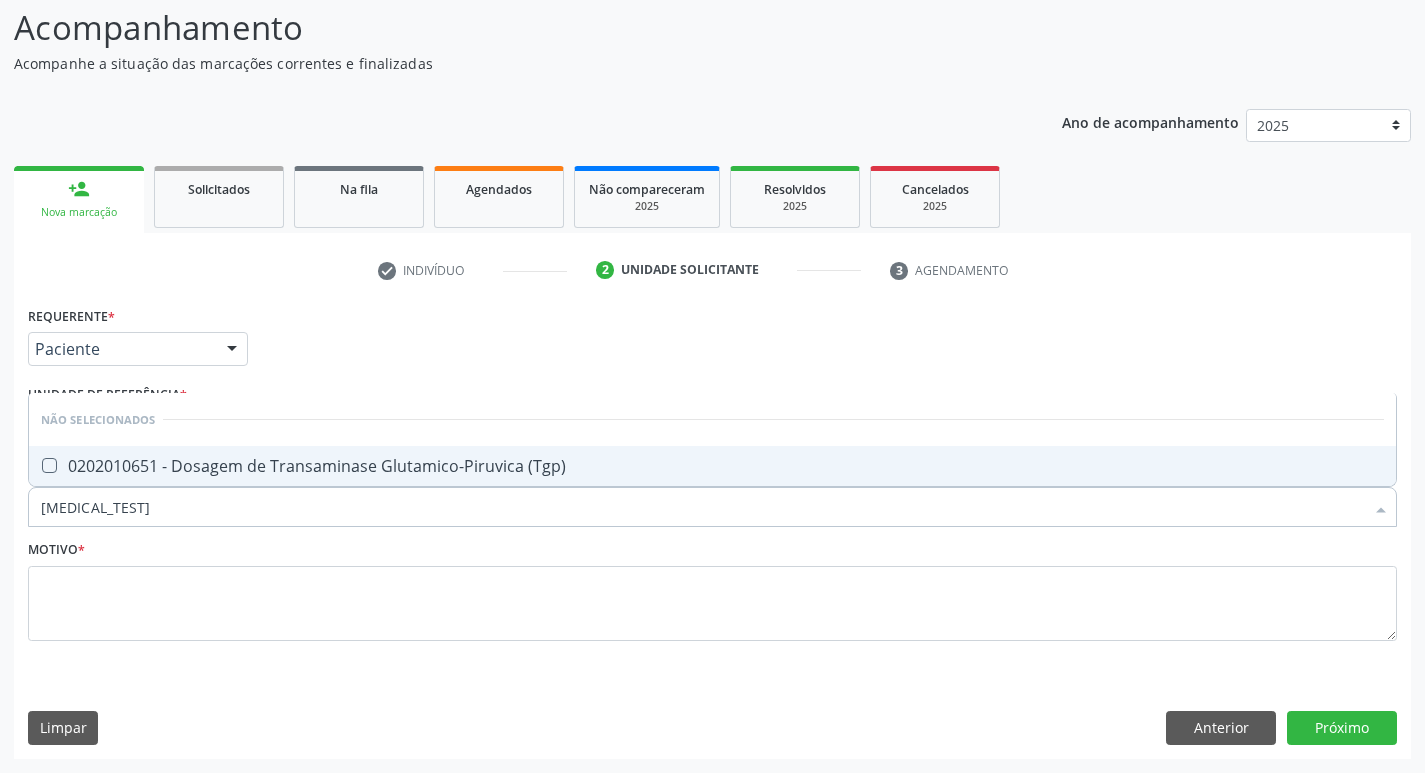 type on "0202010651" 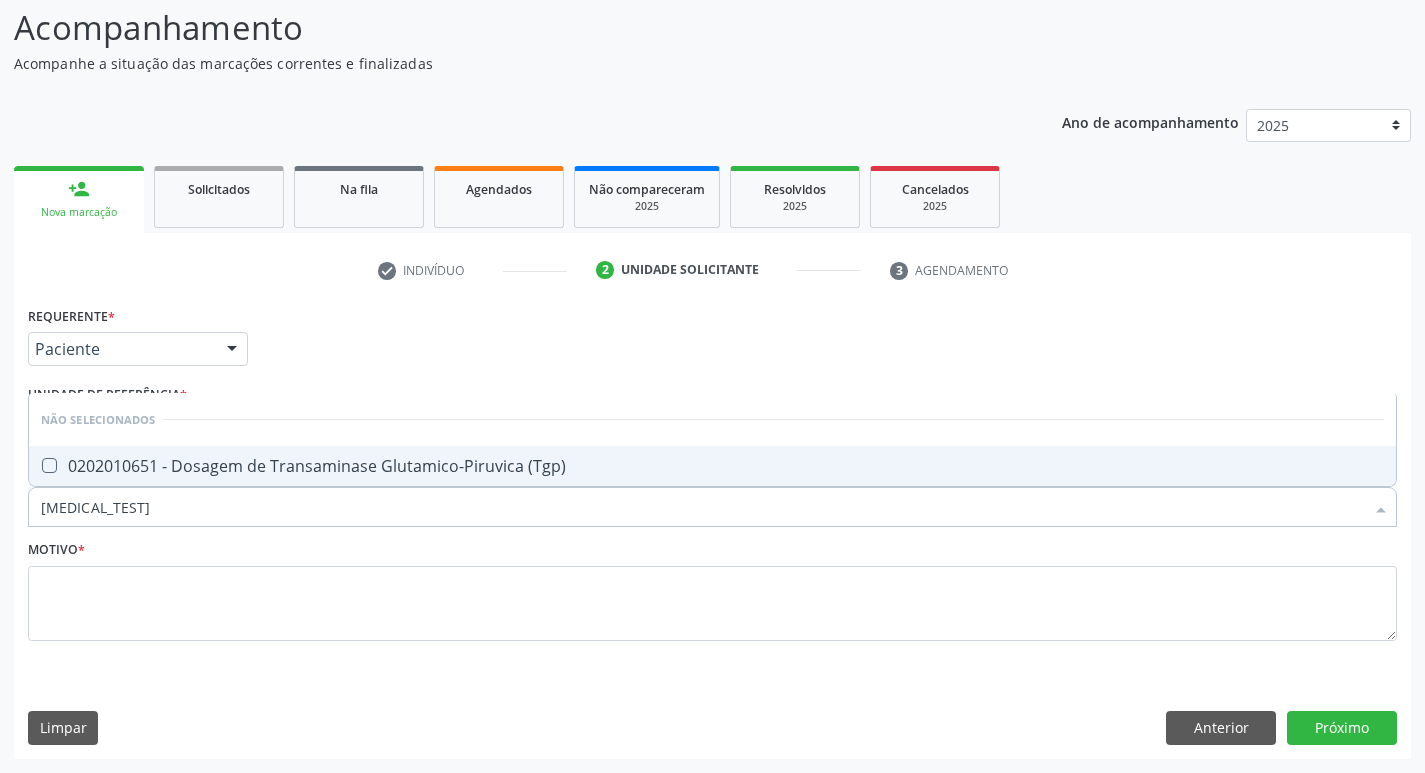 click on "0202010651 - Dosagem de Transaminase Glutamico-Piruvica (Tgp)" at bounding box center [712, 466] 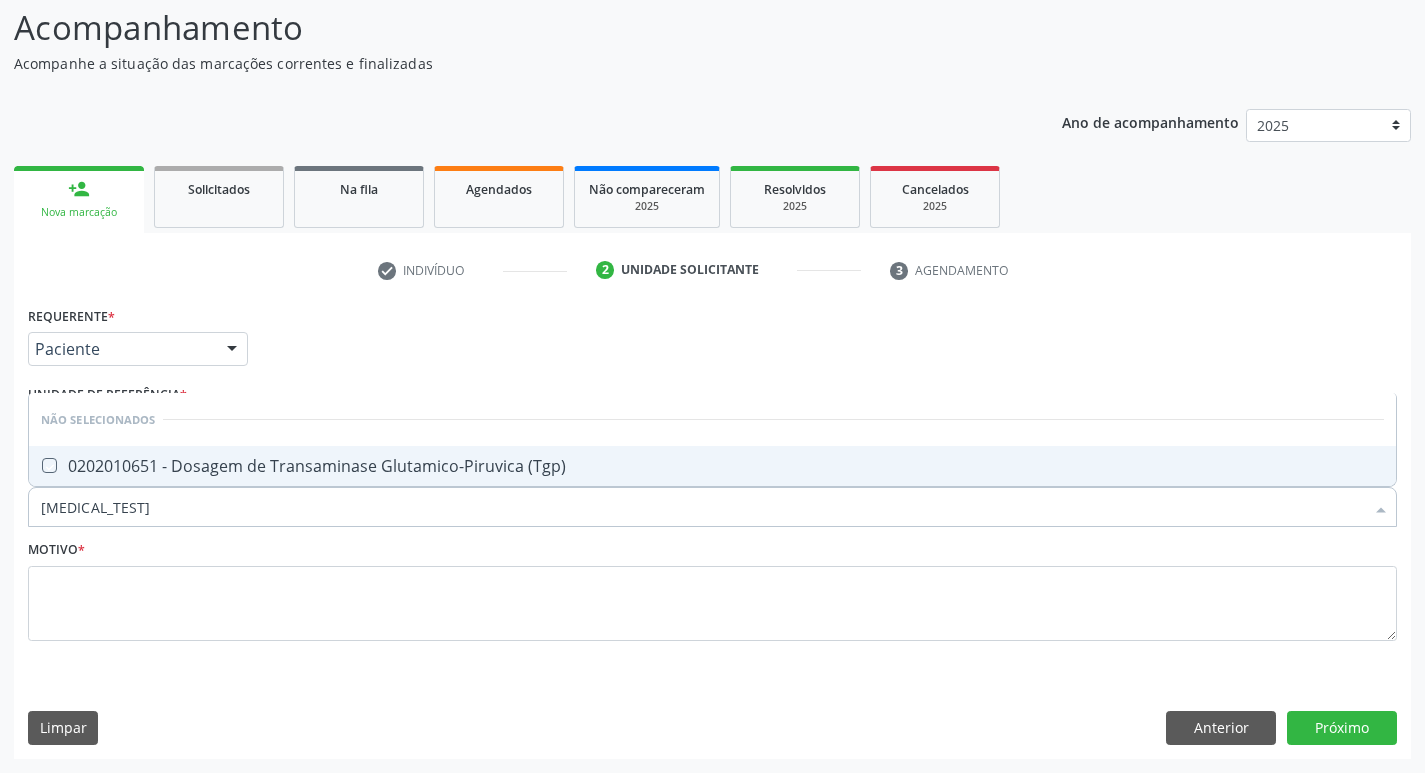checkbox on "true" 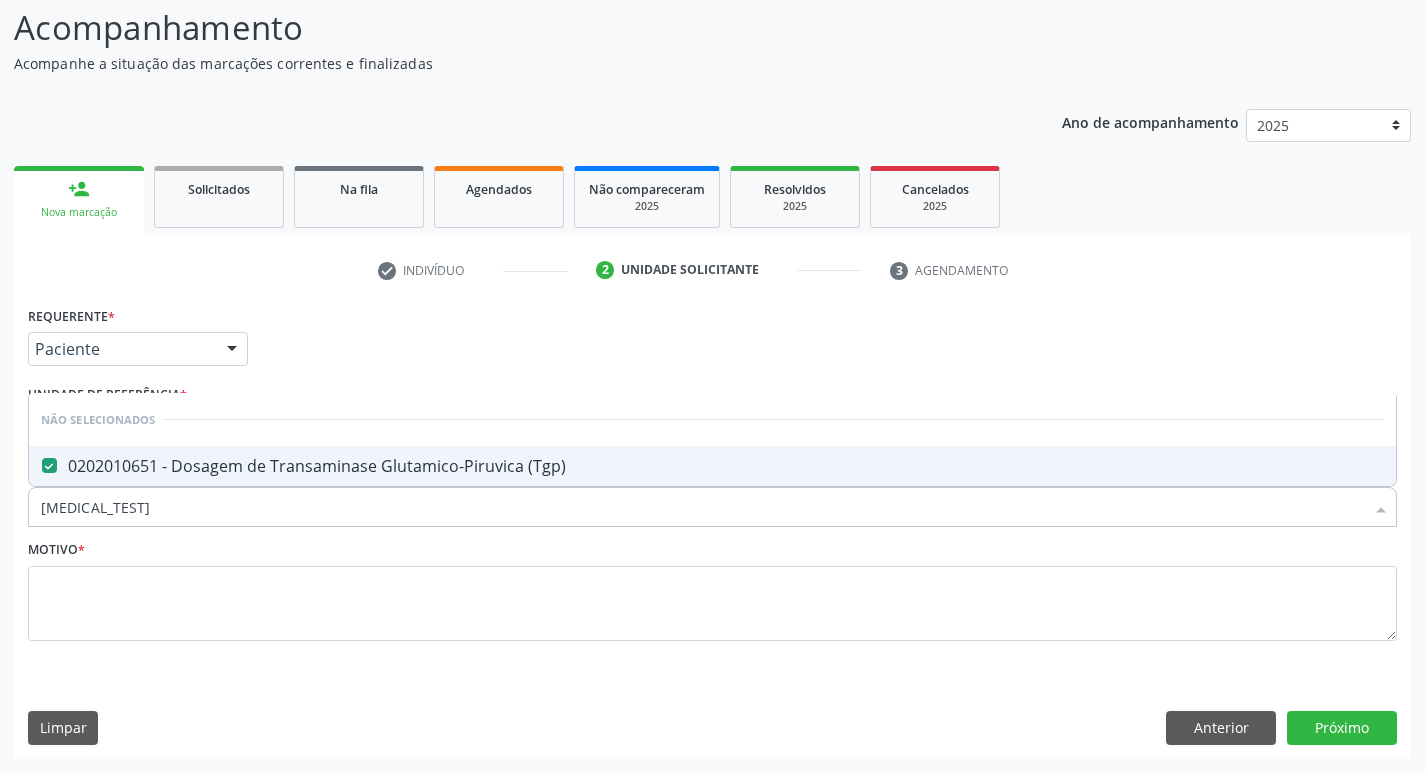 drag, startPoint x: 124, startPoint y: 495, endPoint x: 20, endPoint y: 444, distance: 115.83177 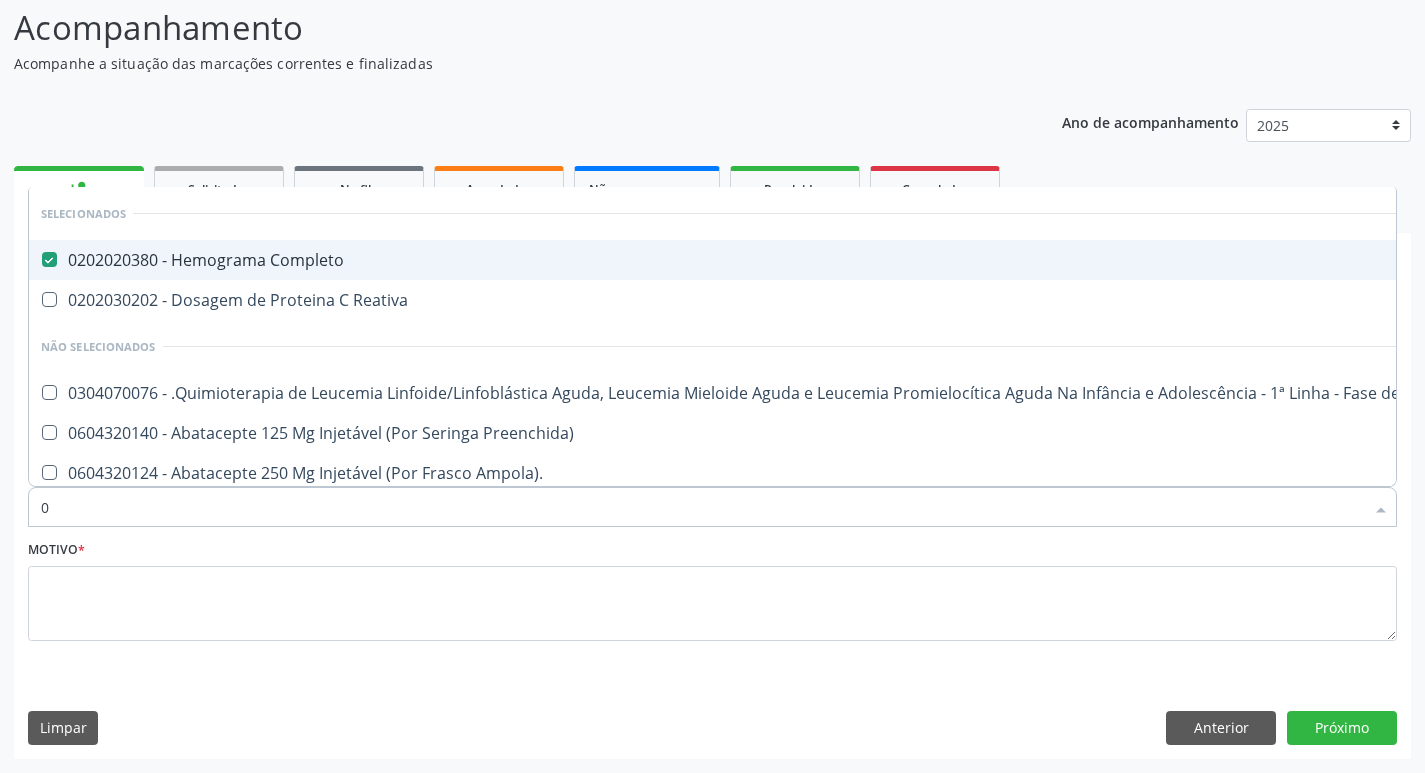 type on "02" 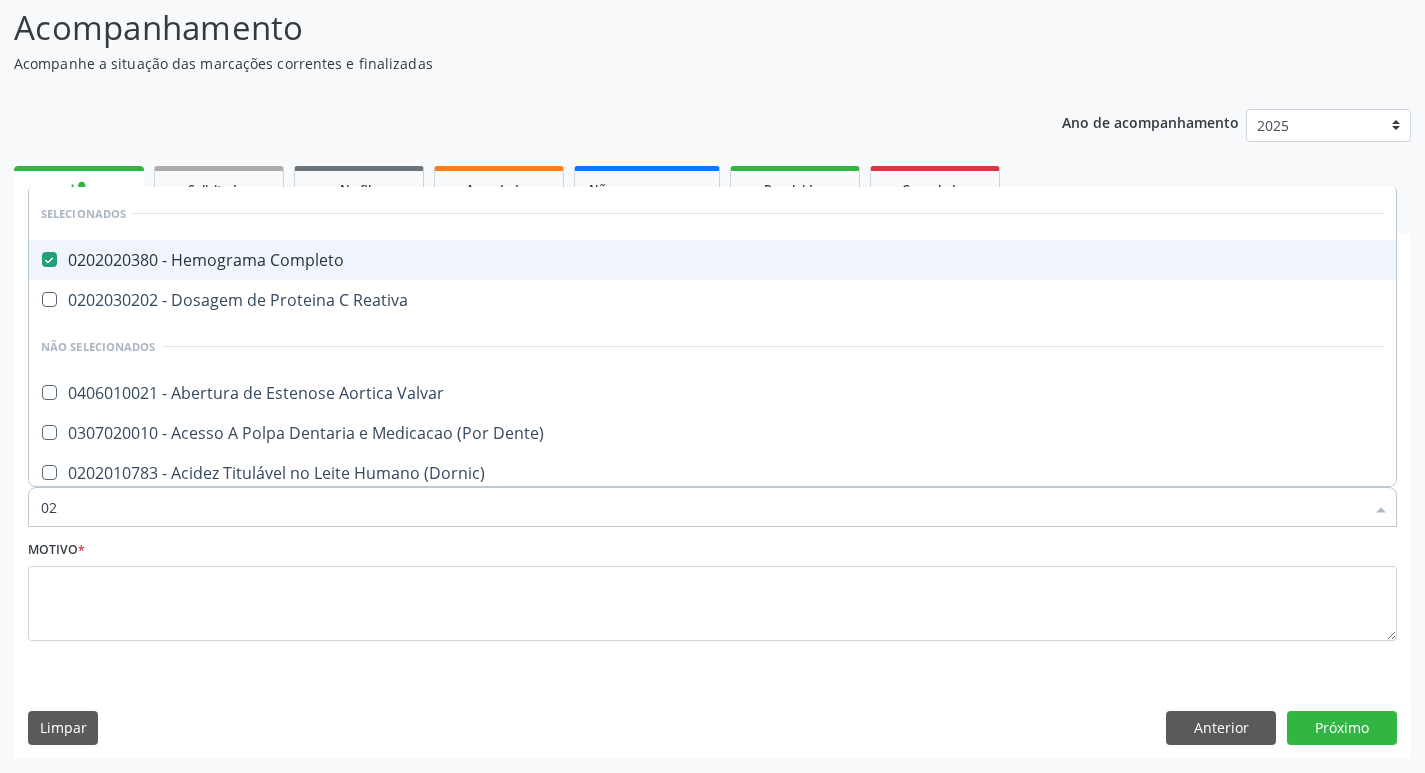 type on "020" 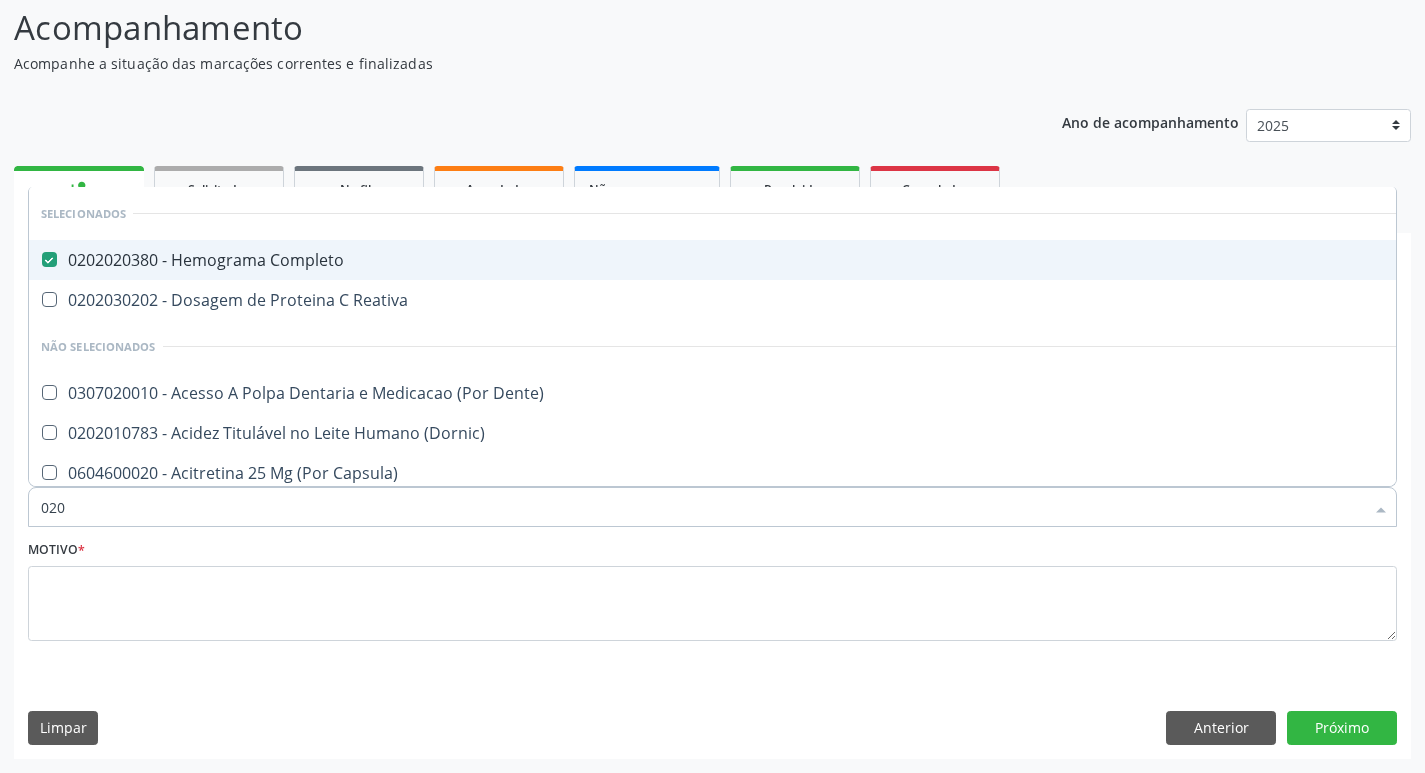 type on "0202" 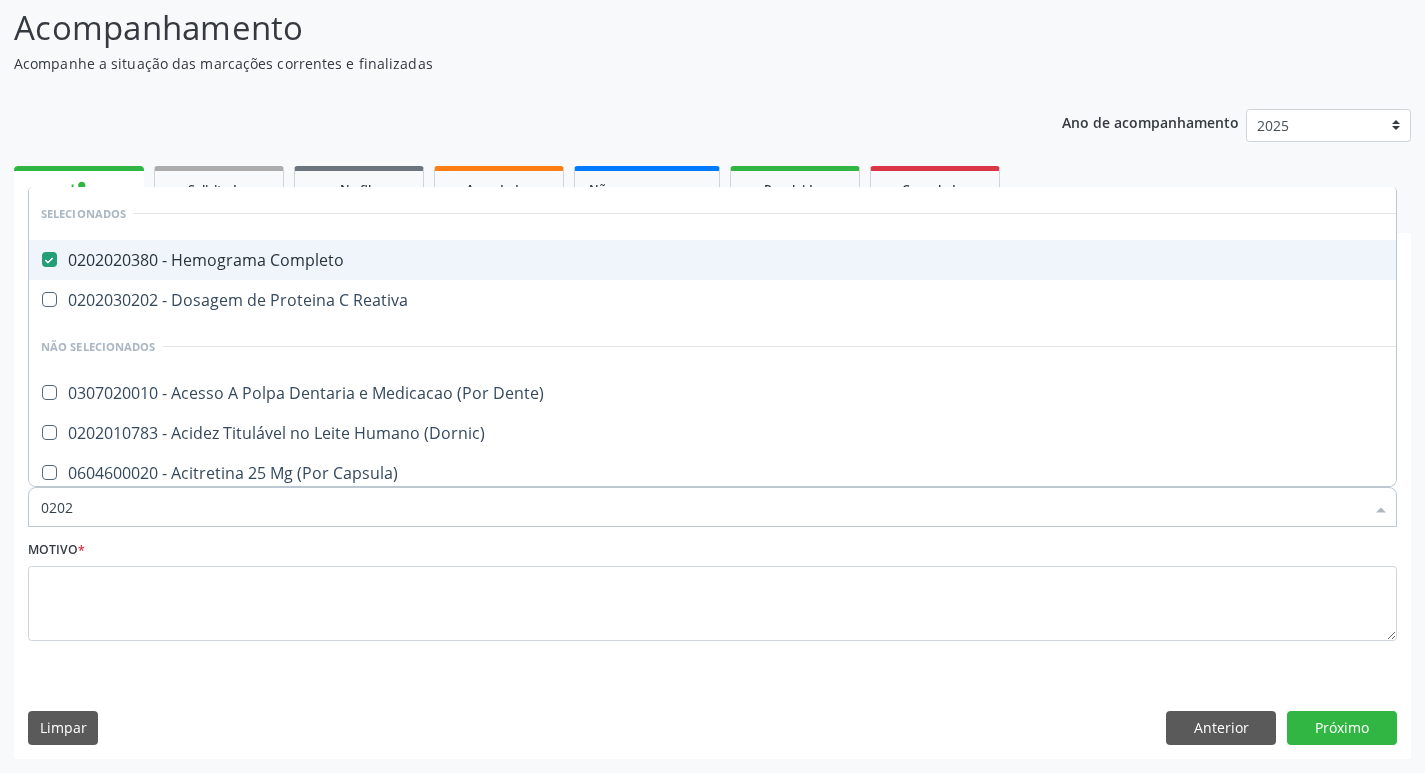 checkbox on "true" 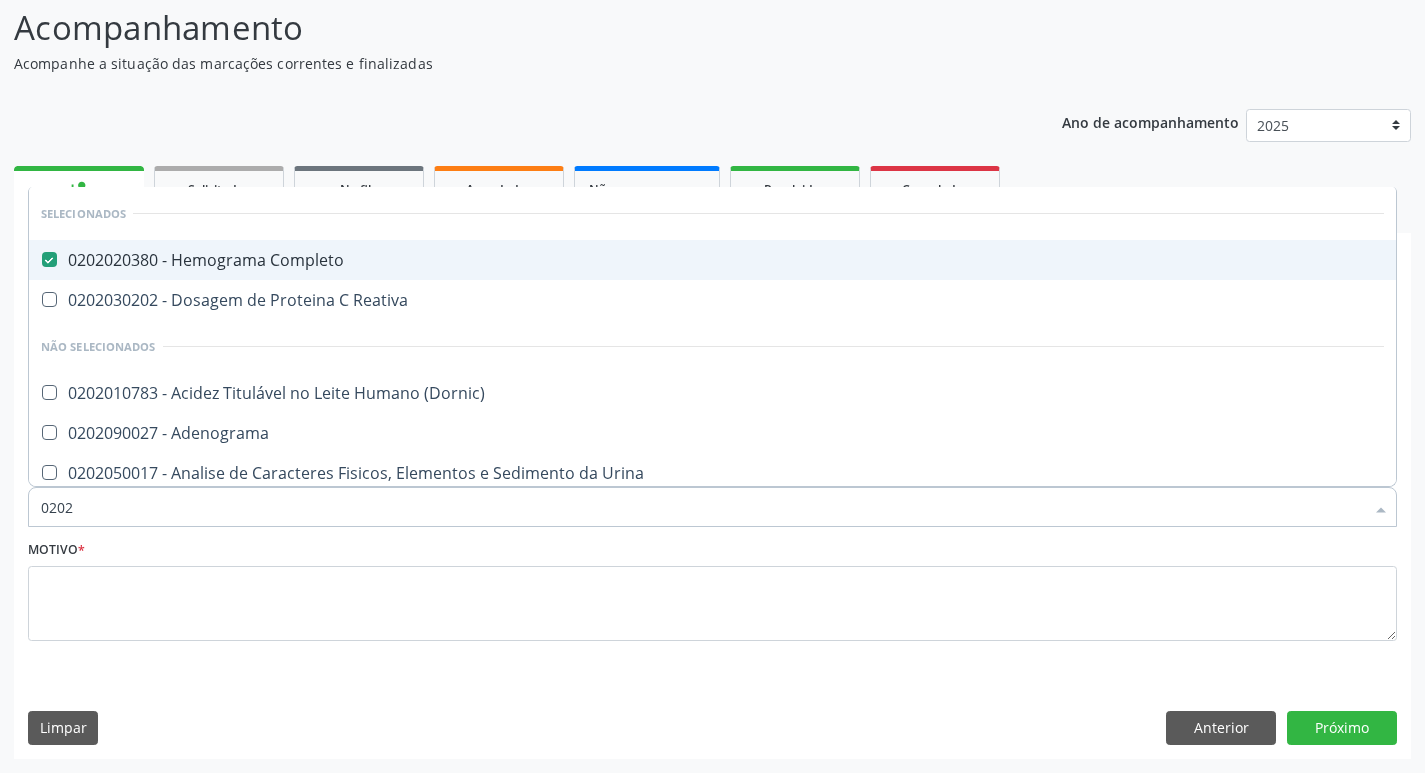type on "02020" 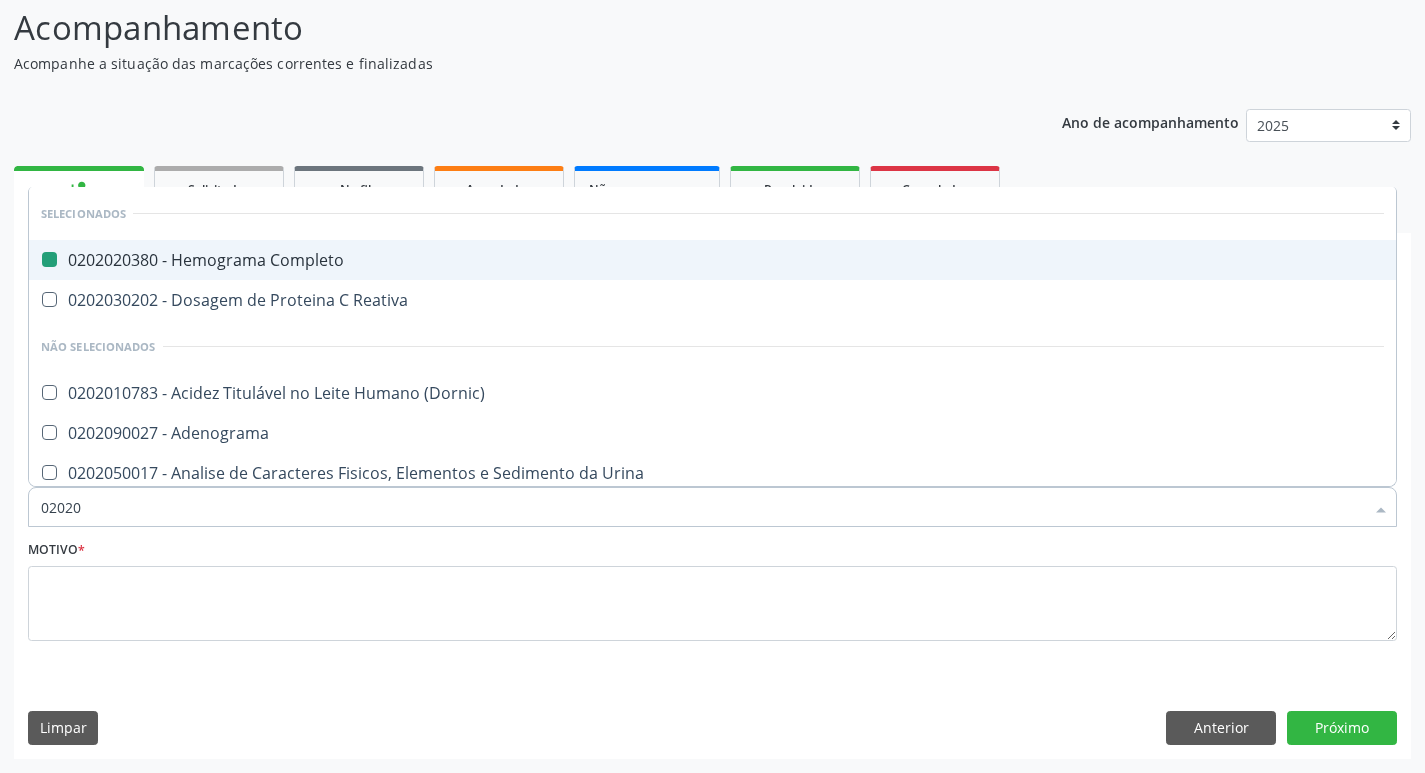 type on "020206" 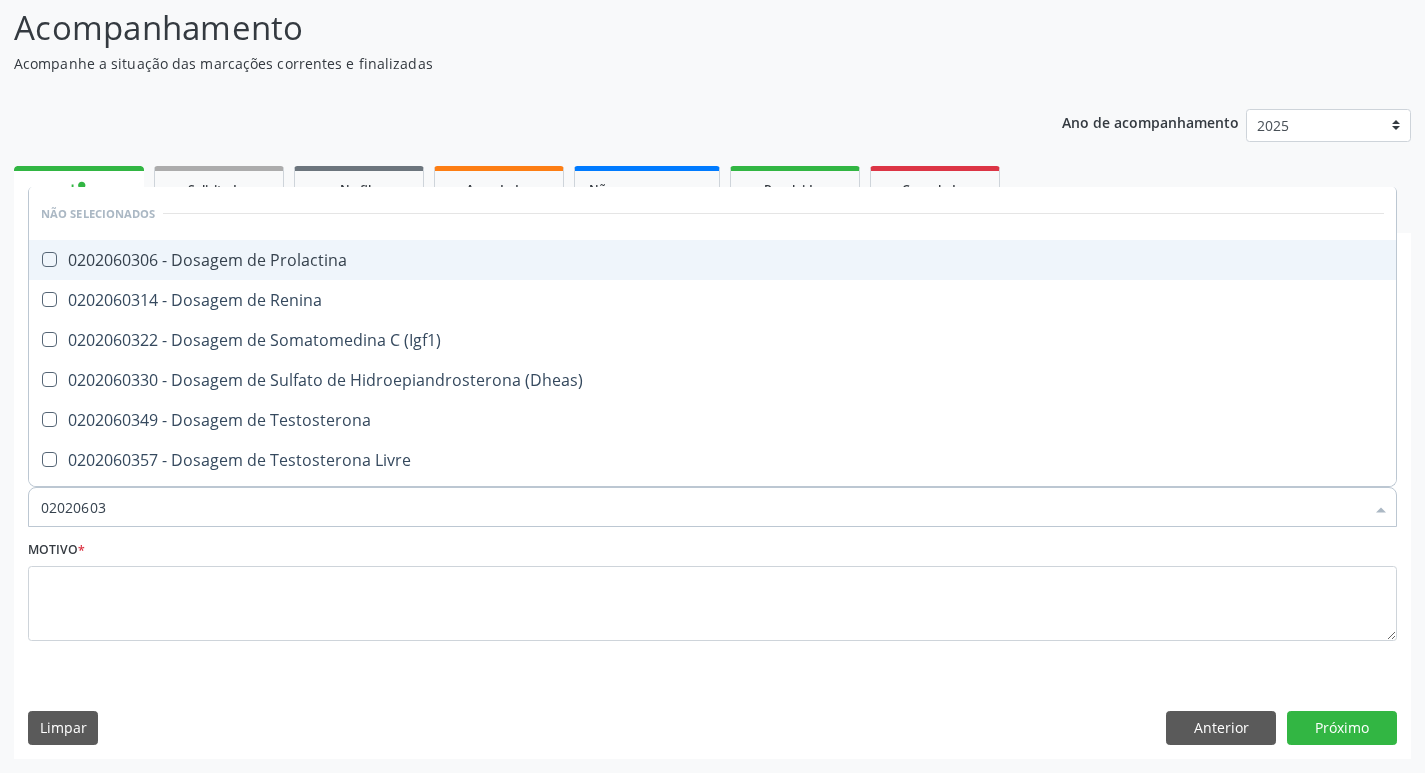 type on "020206038" 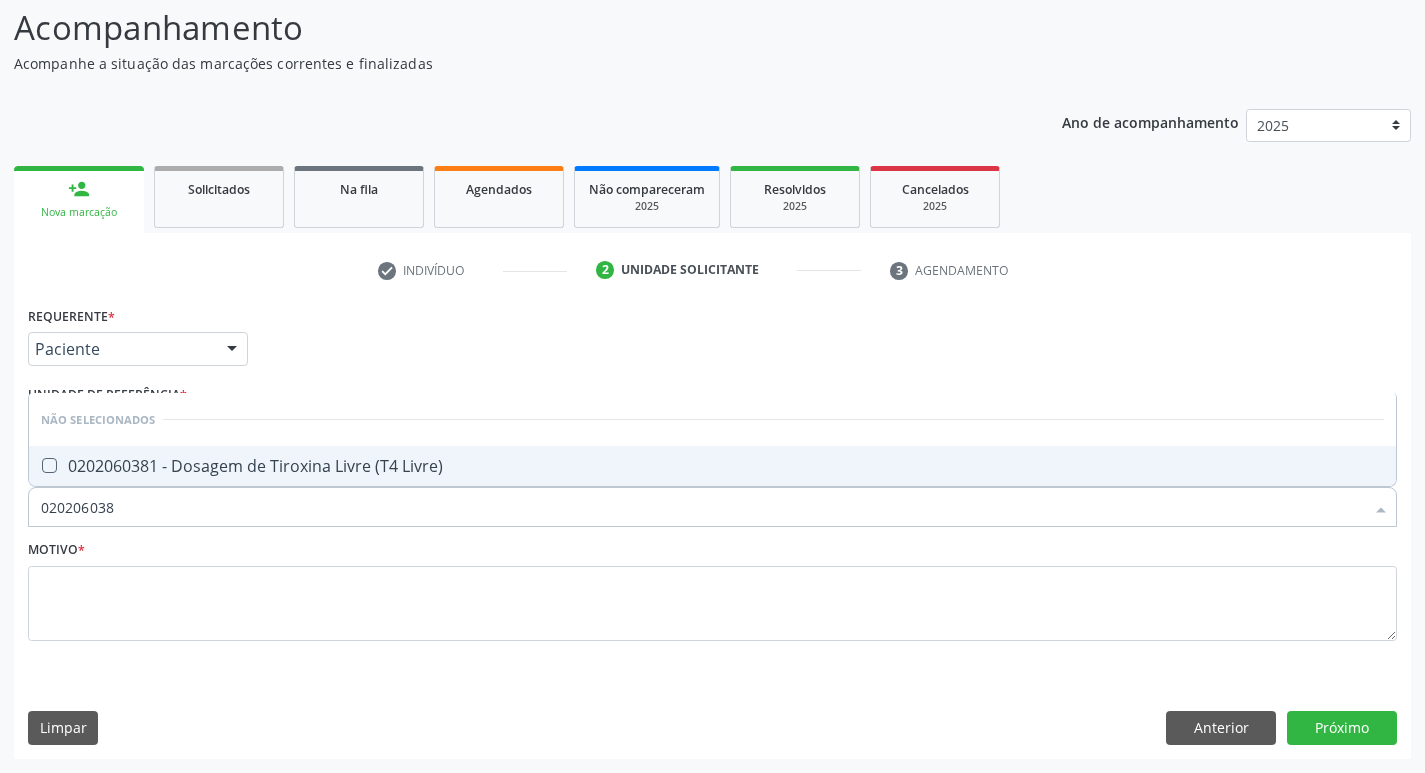 click on "0202060381 - Dosagem de Tiroxina Livre (T4 Livre)" at bounding box center (712, 466) 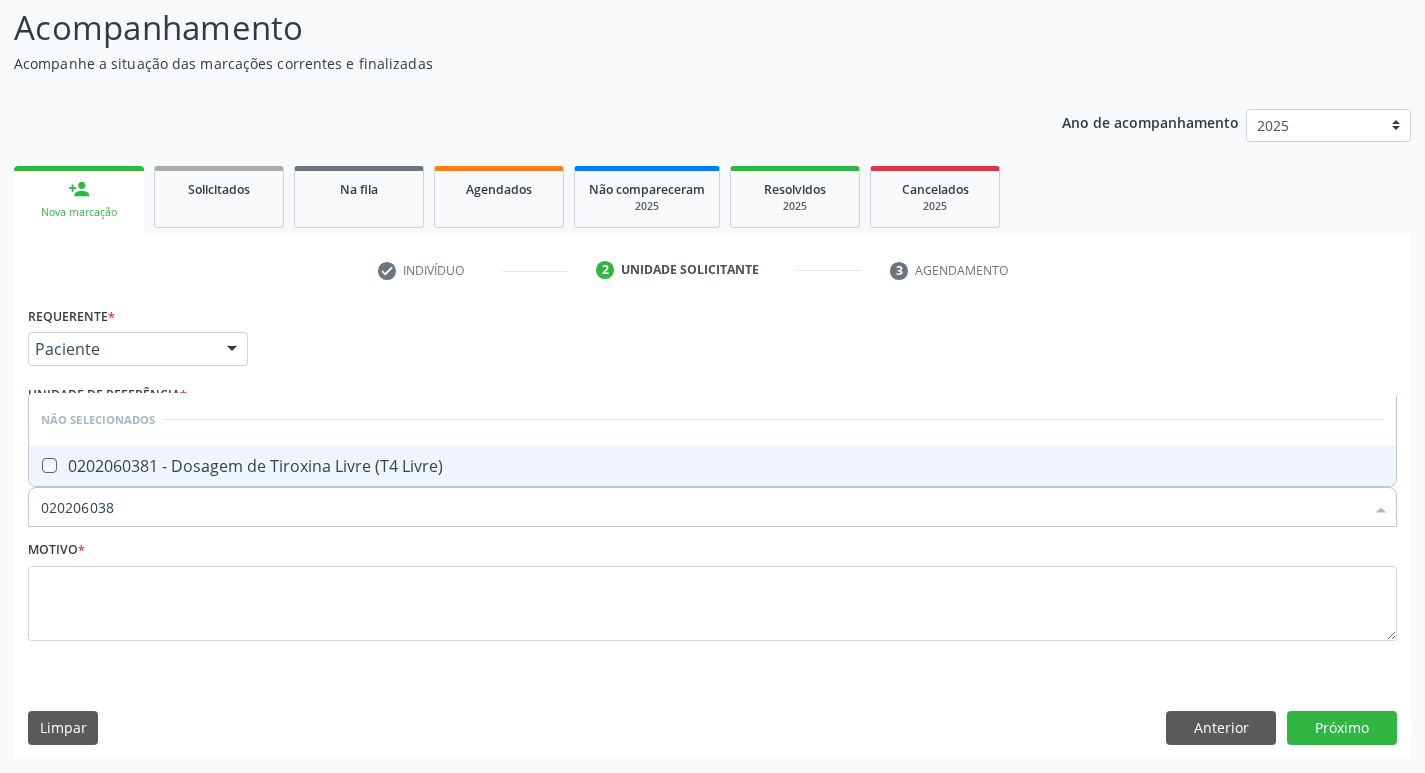 checkbox on "true" 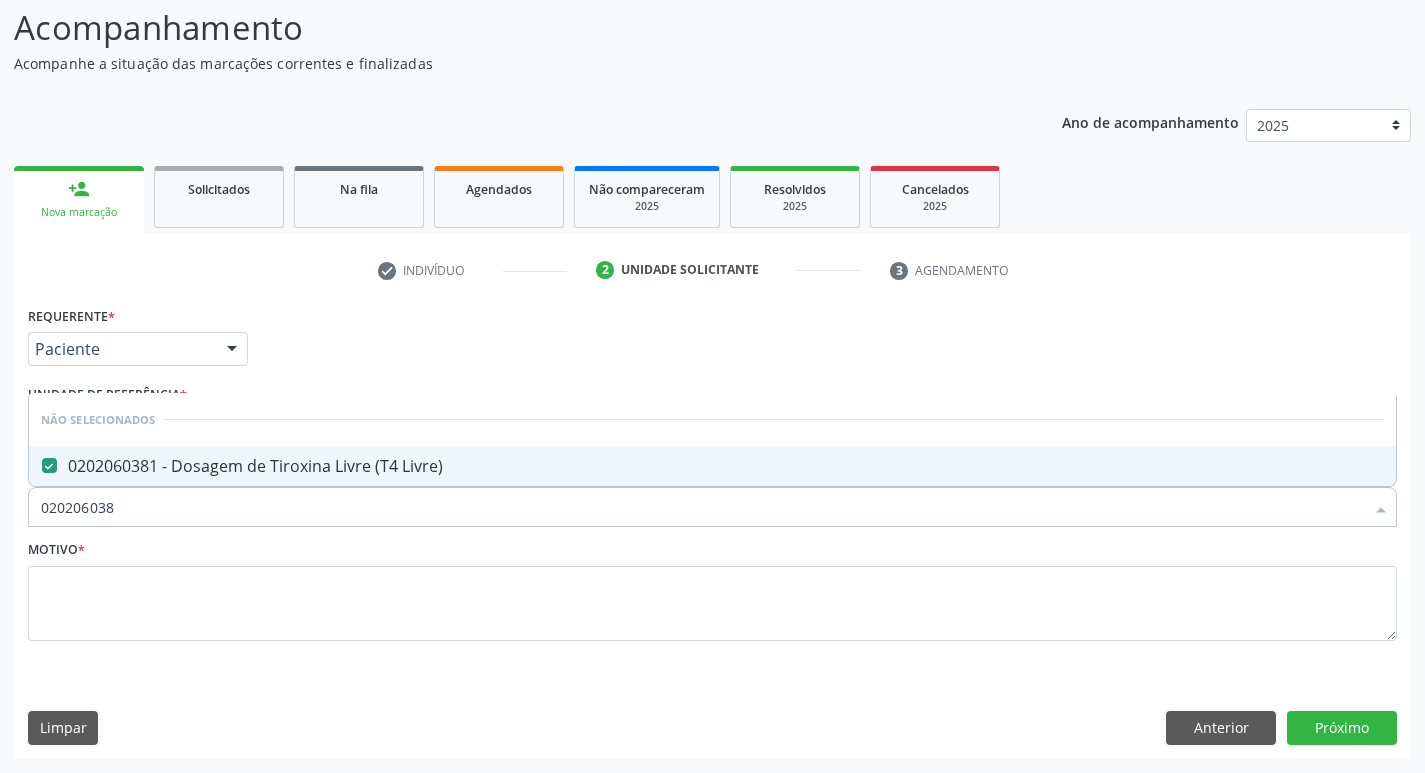 drag, startPoint x: 128, startPoint y: 523, endPoint x: 0, endPoint y: 508, distance: 128.87592 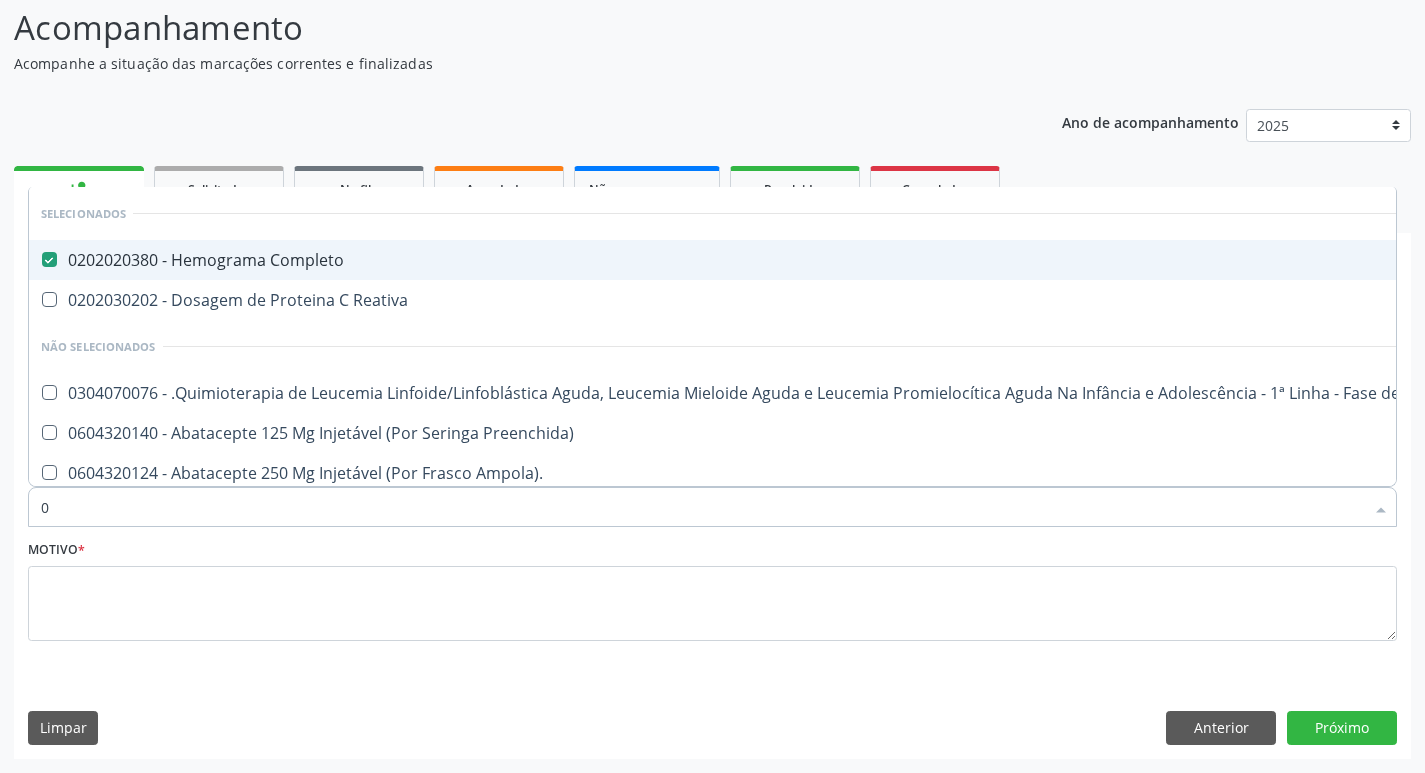 type on "02" 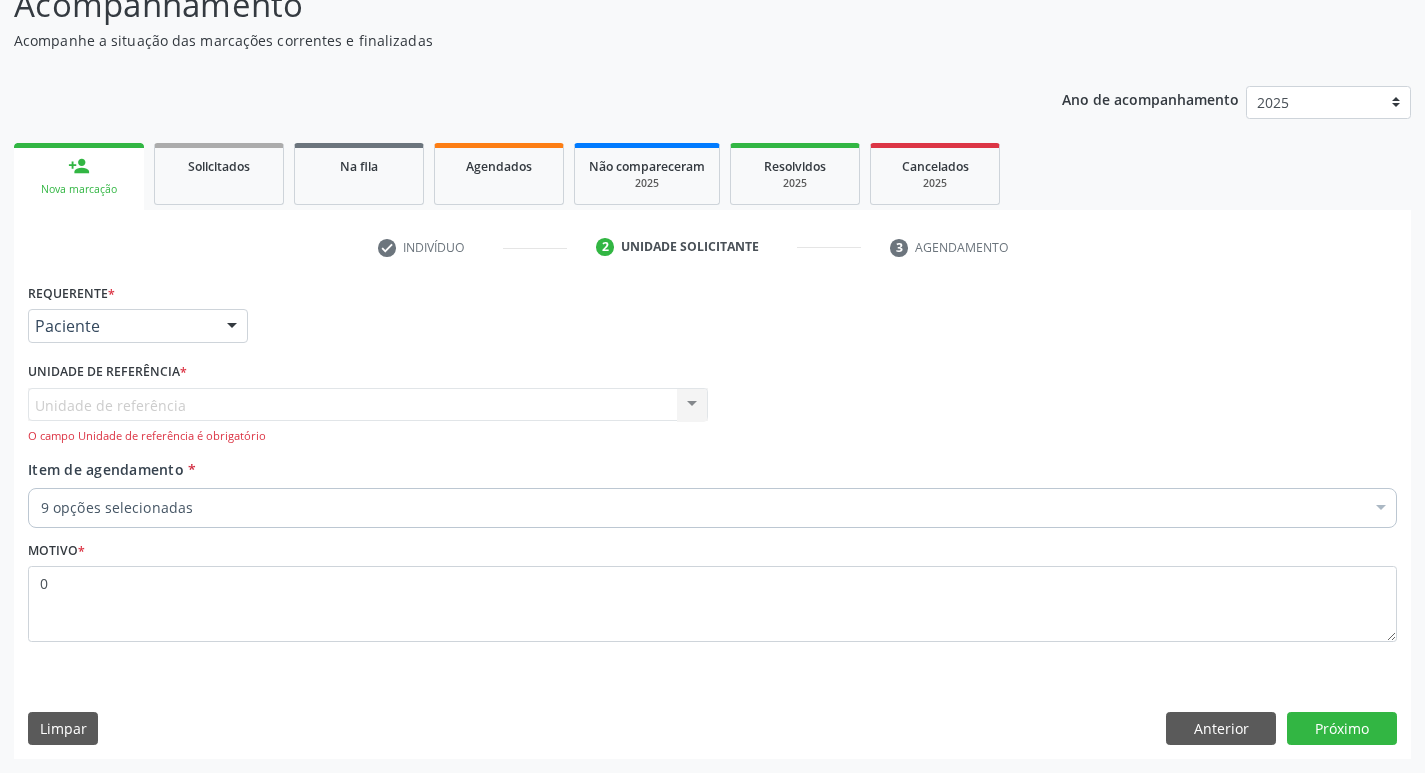 scroll, scrollTop: 156, scrollLeft: 0, axis: vertical 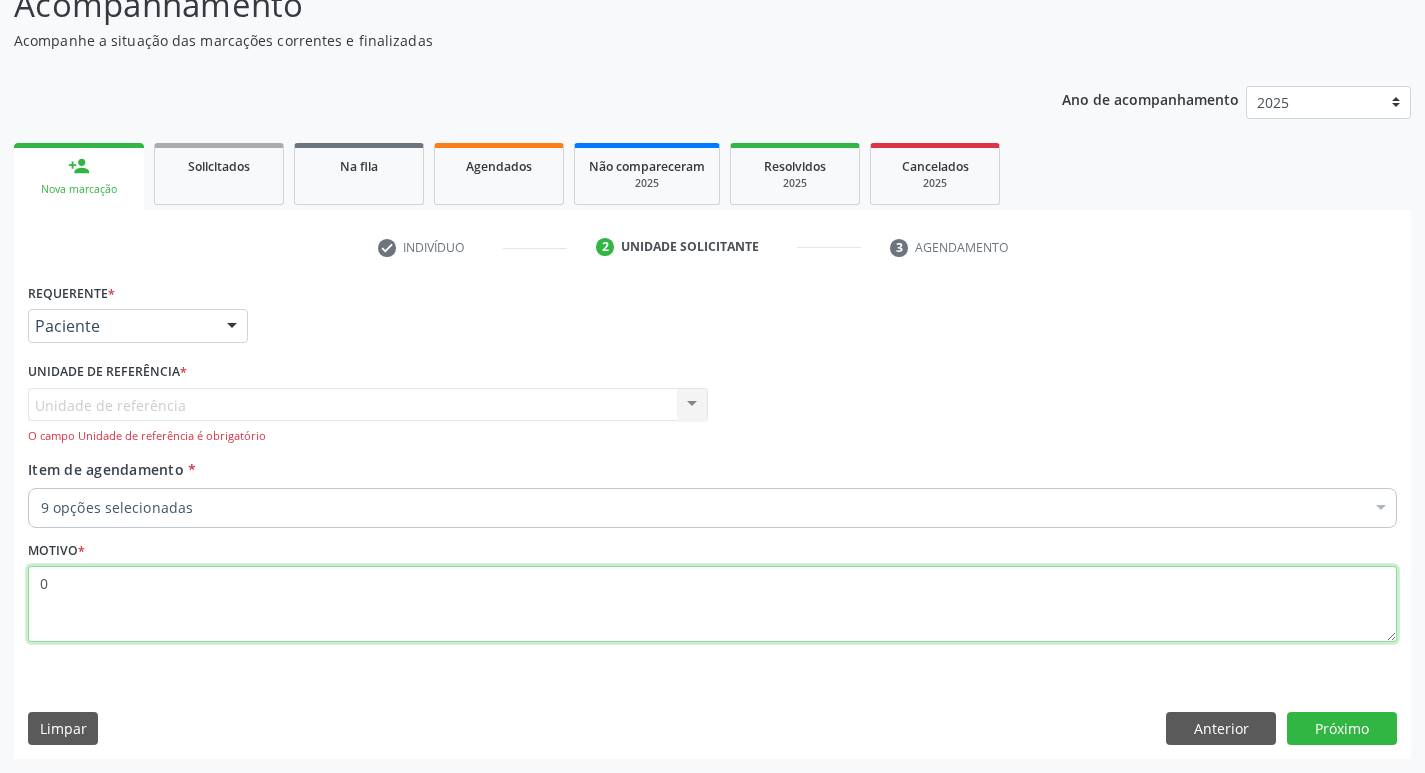 click on "0" at bounding box center (712, 604) 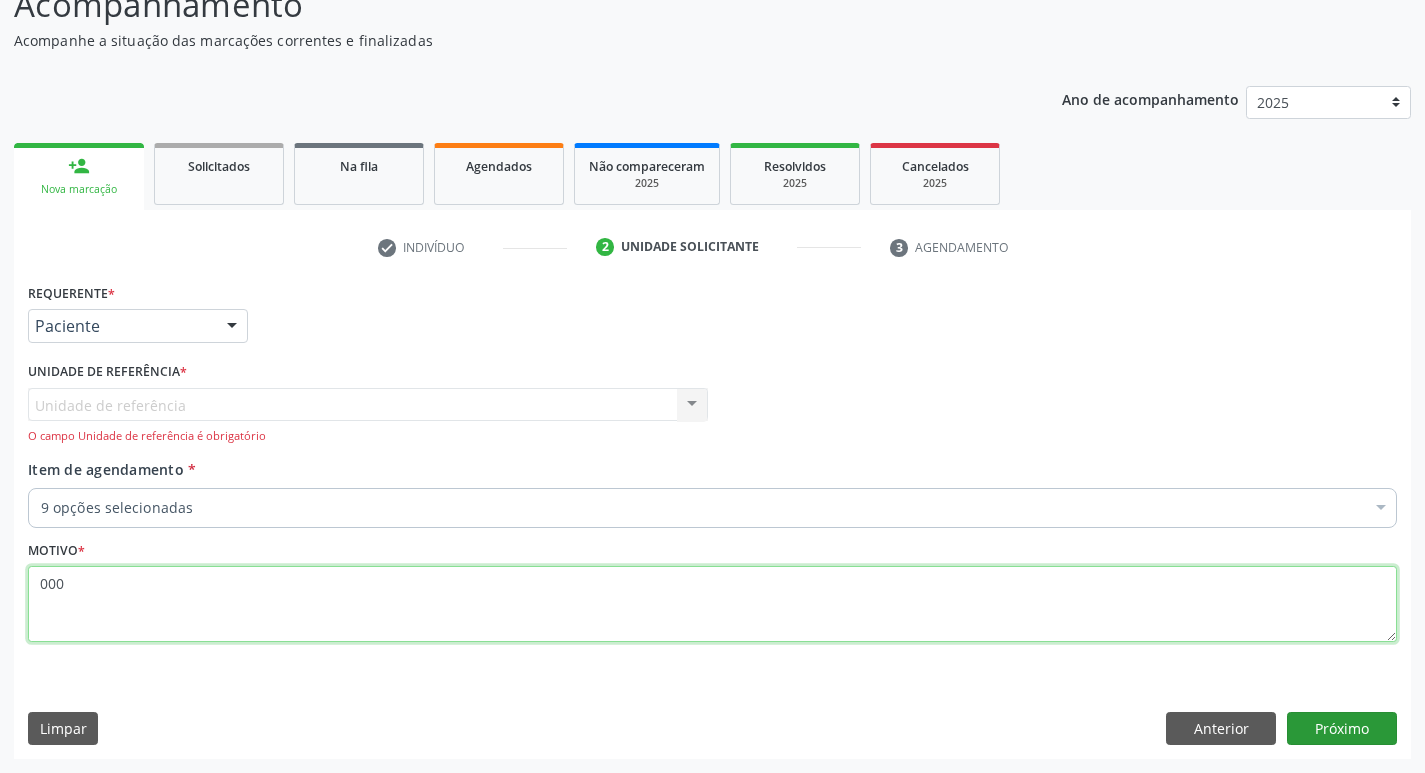 type on "000" 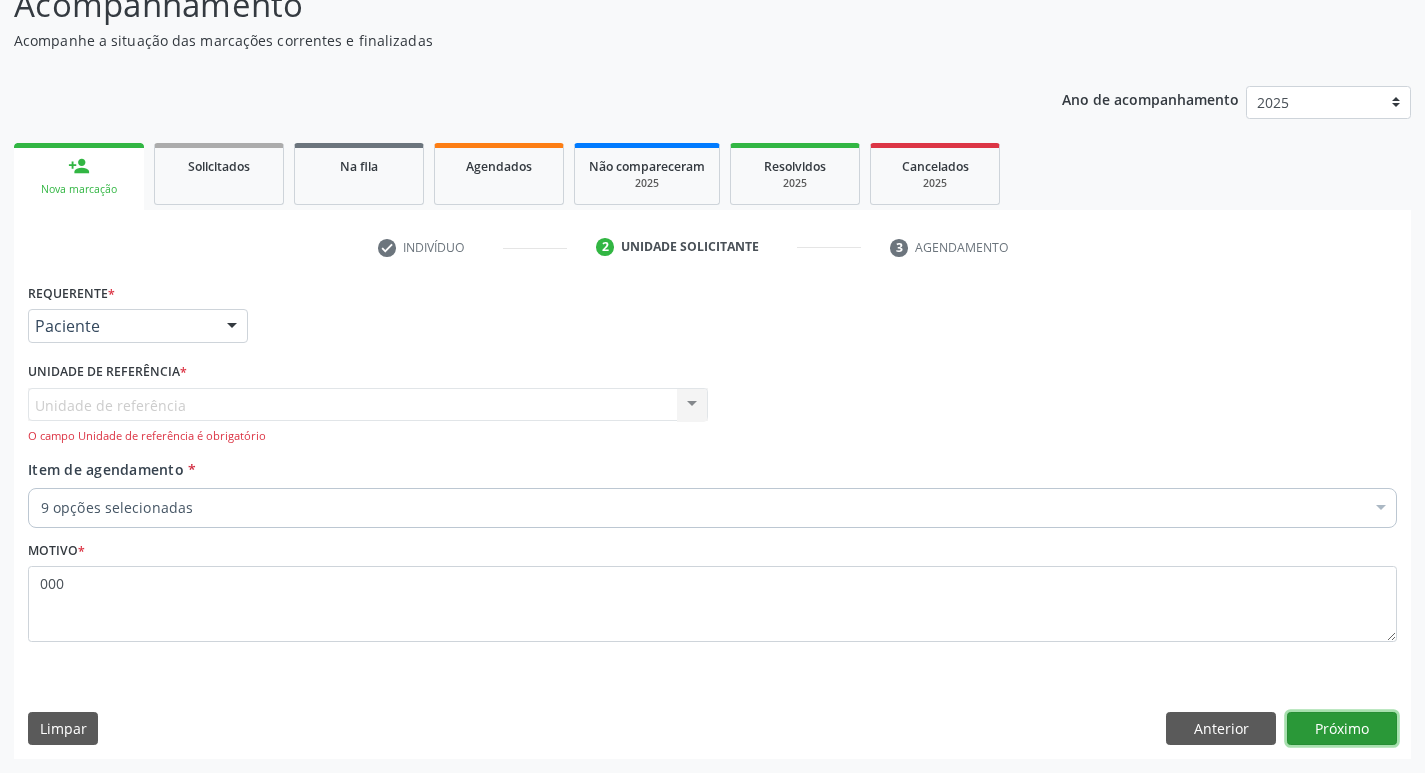 click on "Próximo" at bounding box center [1342, 729] 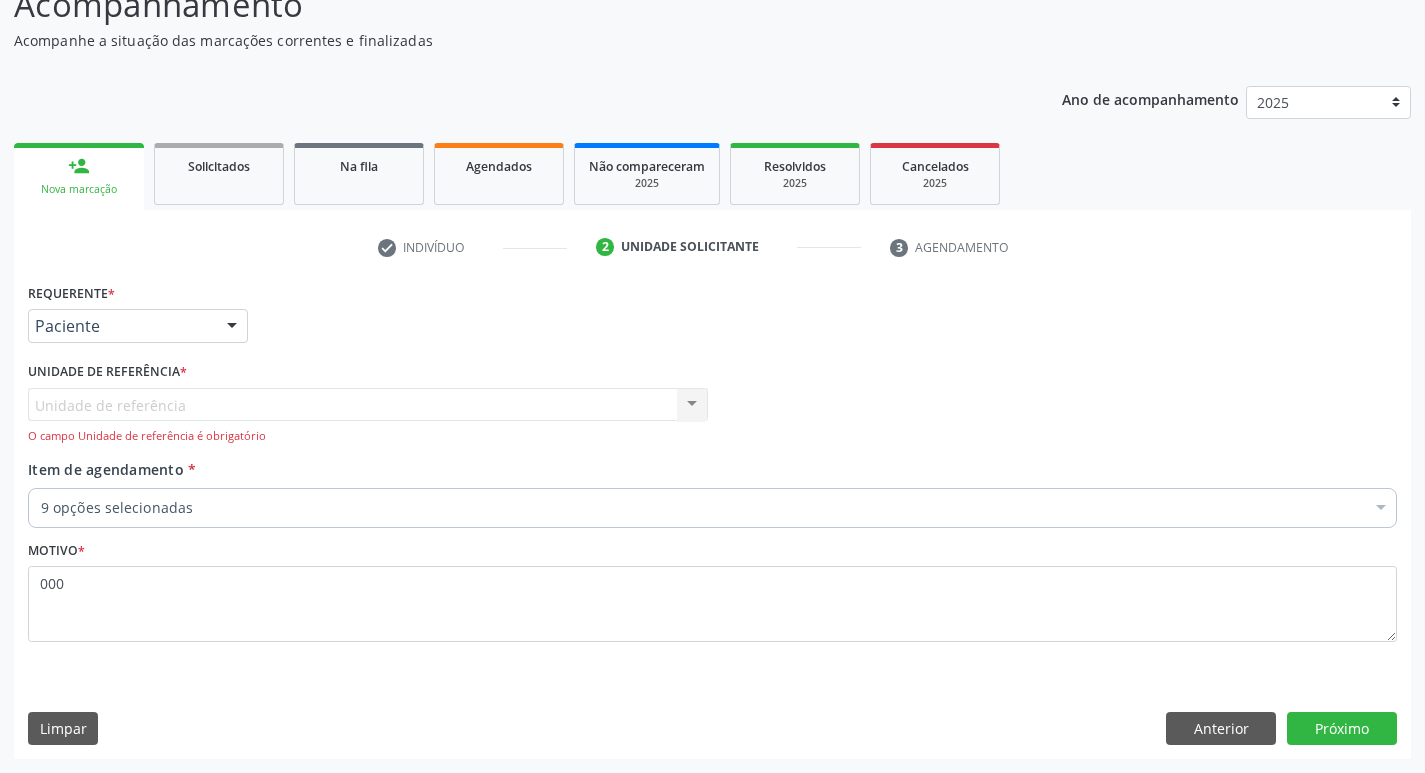 click on "Unidade de referência
Usf Vila Bela
Nenhum resultado encontrado para: "   "
Não há nenhuma opção para ser exibida.
O campo Unidade de referência é obrigatório" at bounding box center (368, 416) 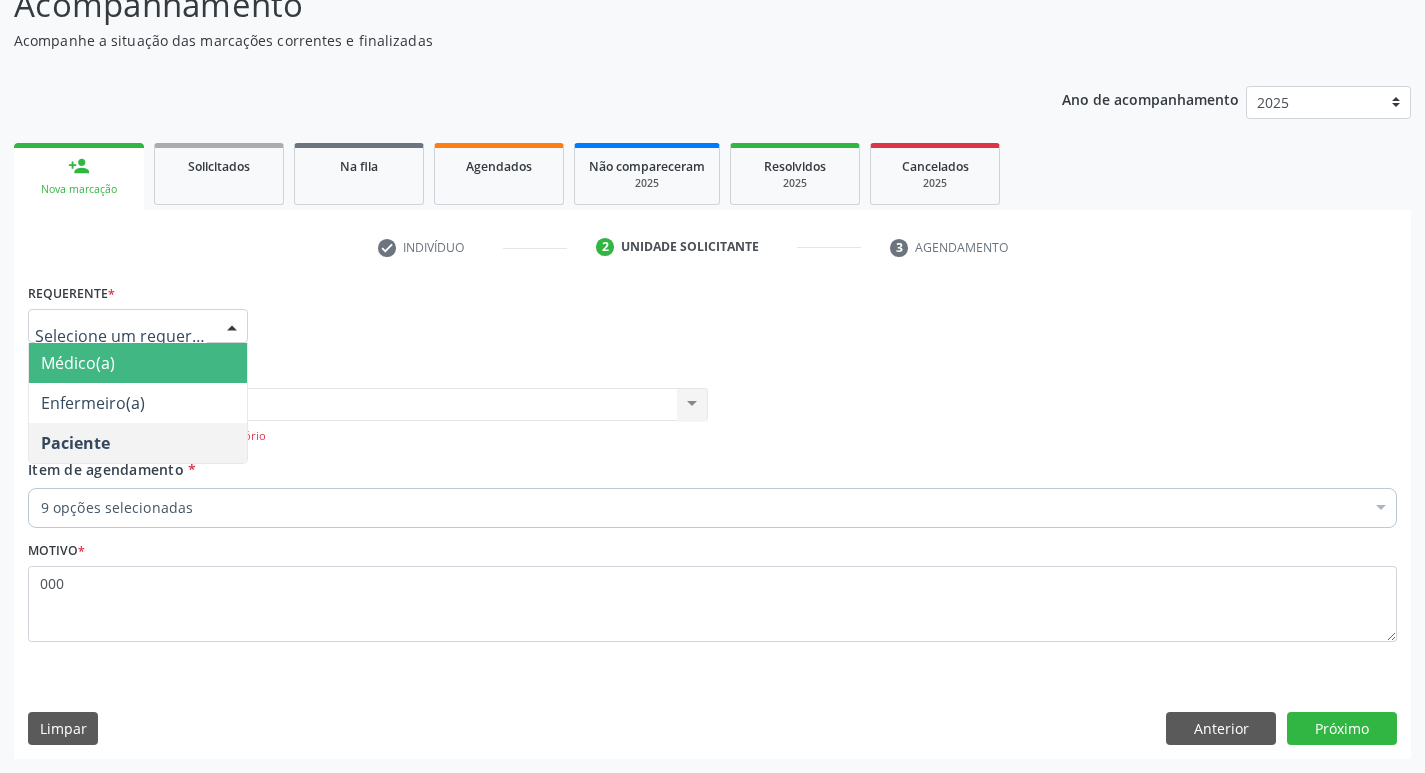 click on "Médico(a)" at bounding box center (138, 363) 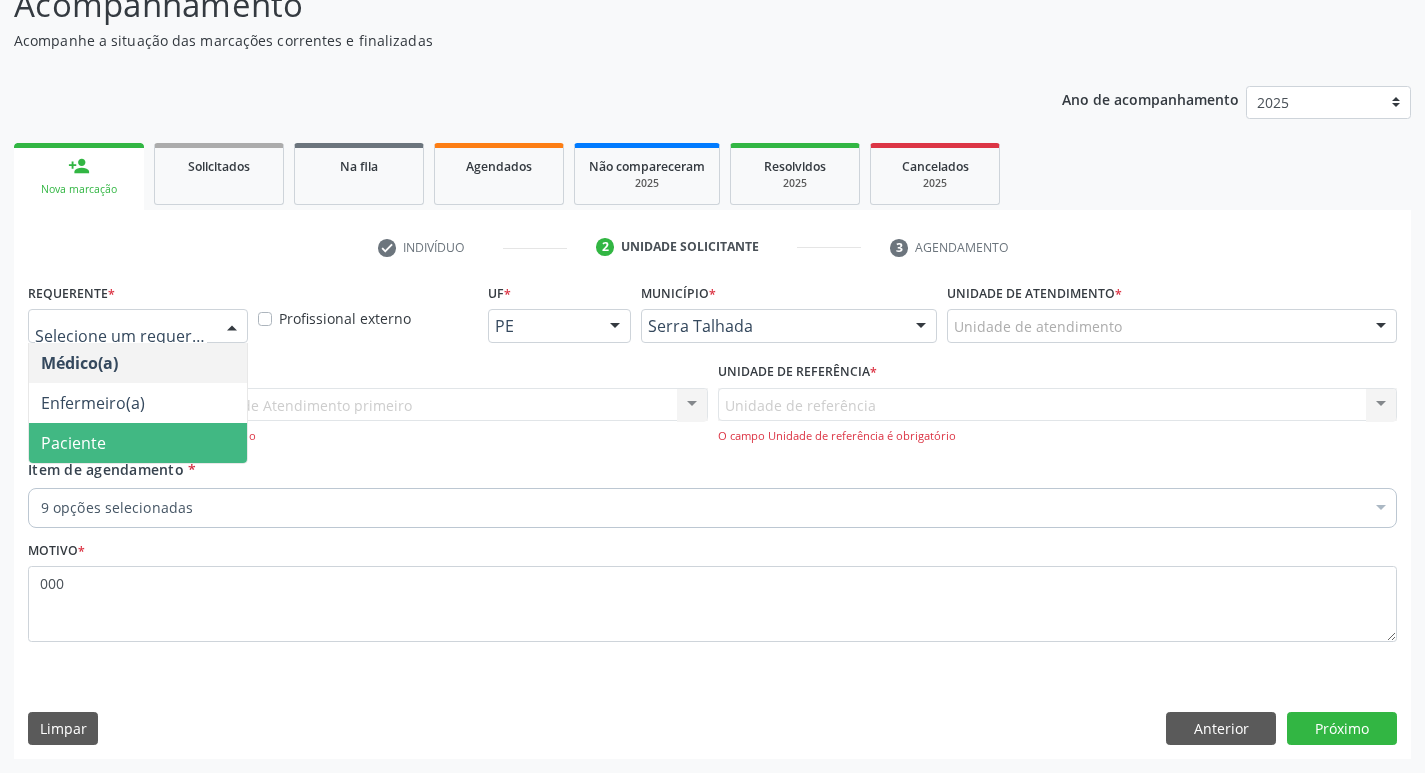 click on "Paciente" at bounding box center [138, 443] 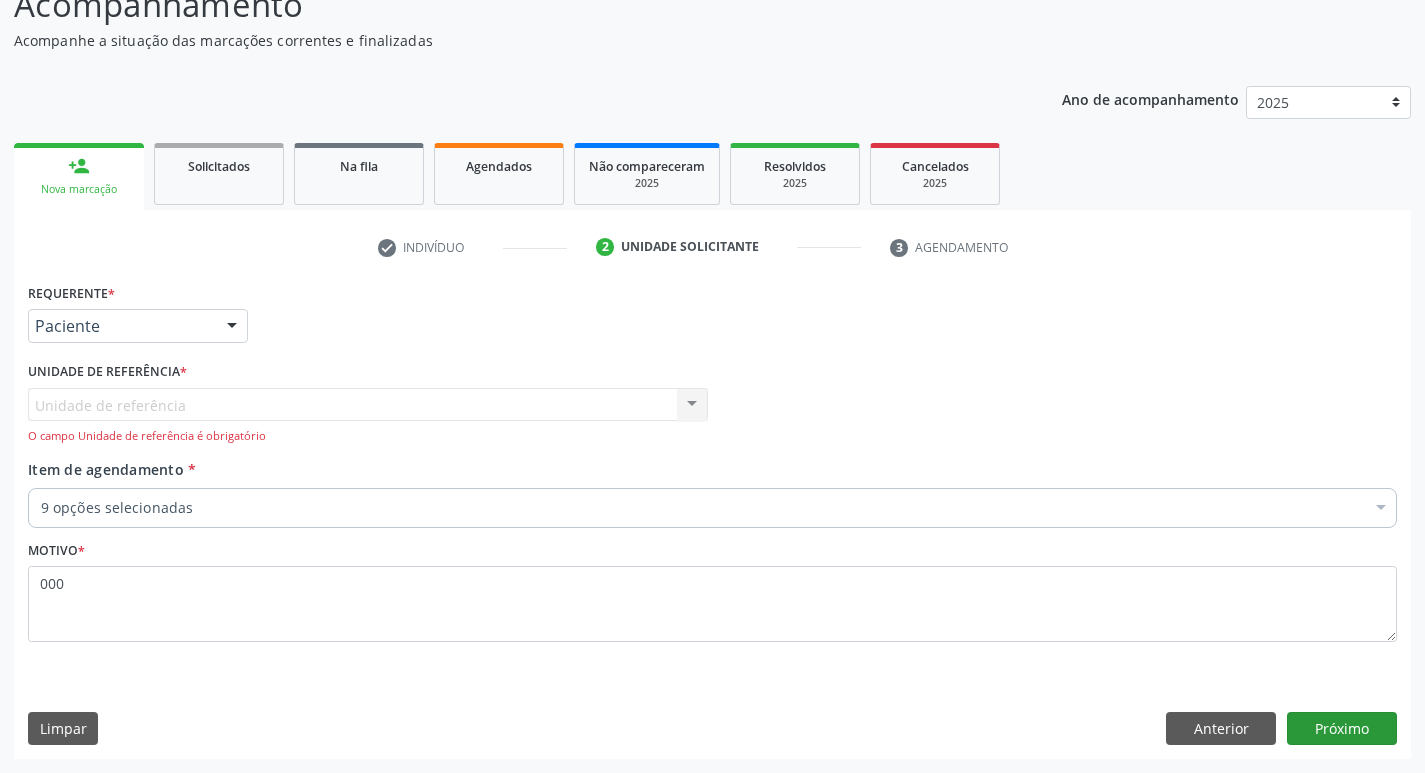 drag, startPoint x: 1306, startPoint y: 694, endPoint x: 1313, endPoint y: 726, distance: 32.75668 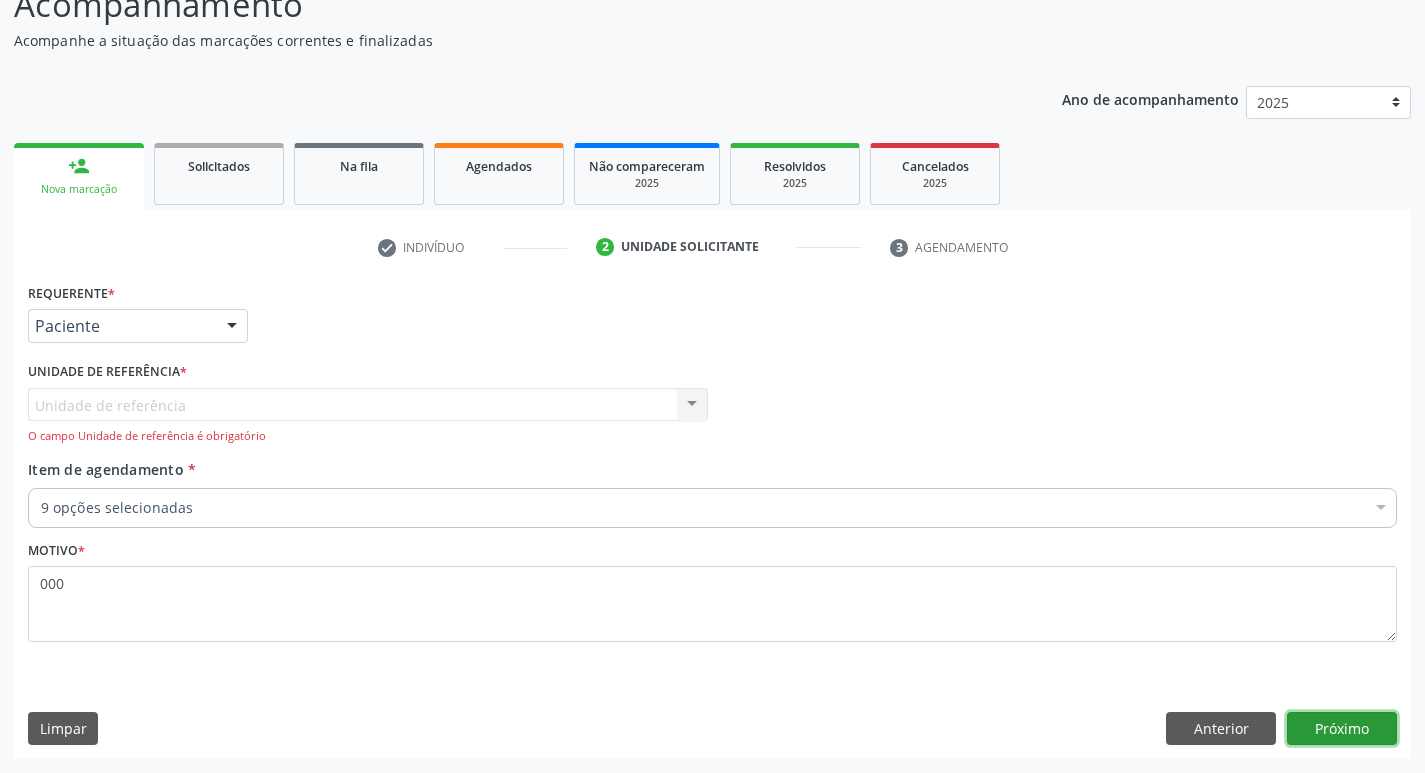 click on "Próximo" at bounding box center [1342, 729] 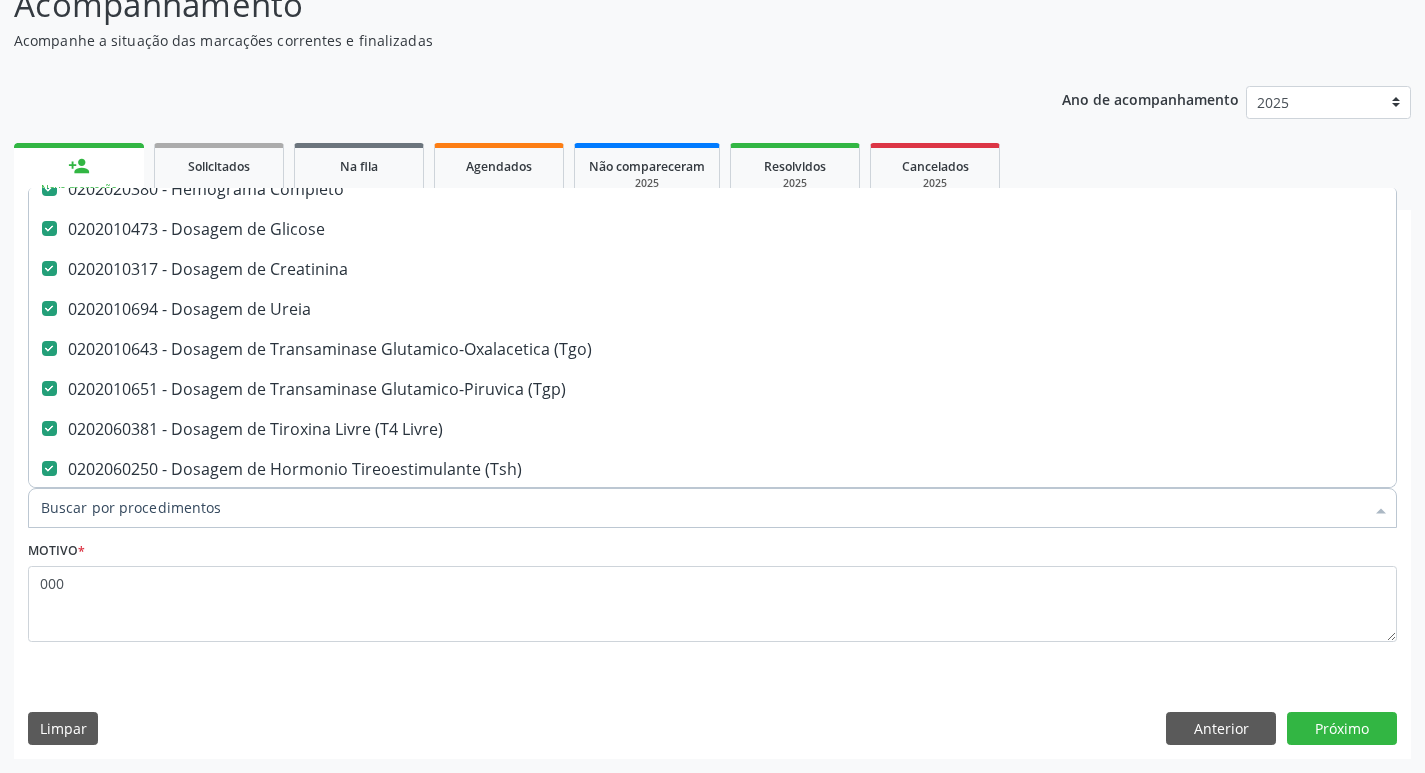 scroll, scrollTop: 0, scrollLeft: 0, axis: both 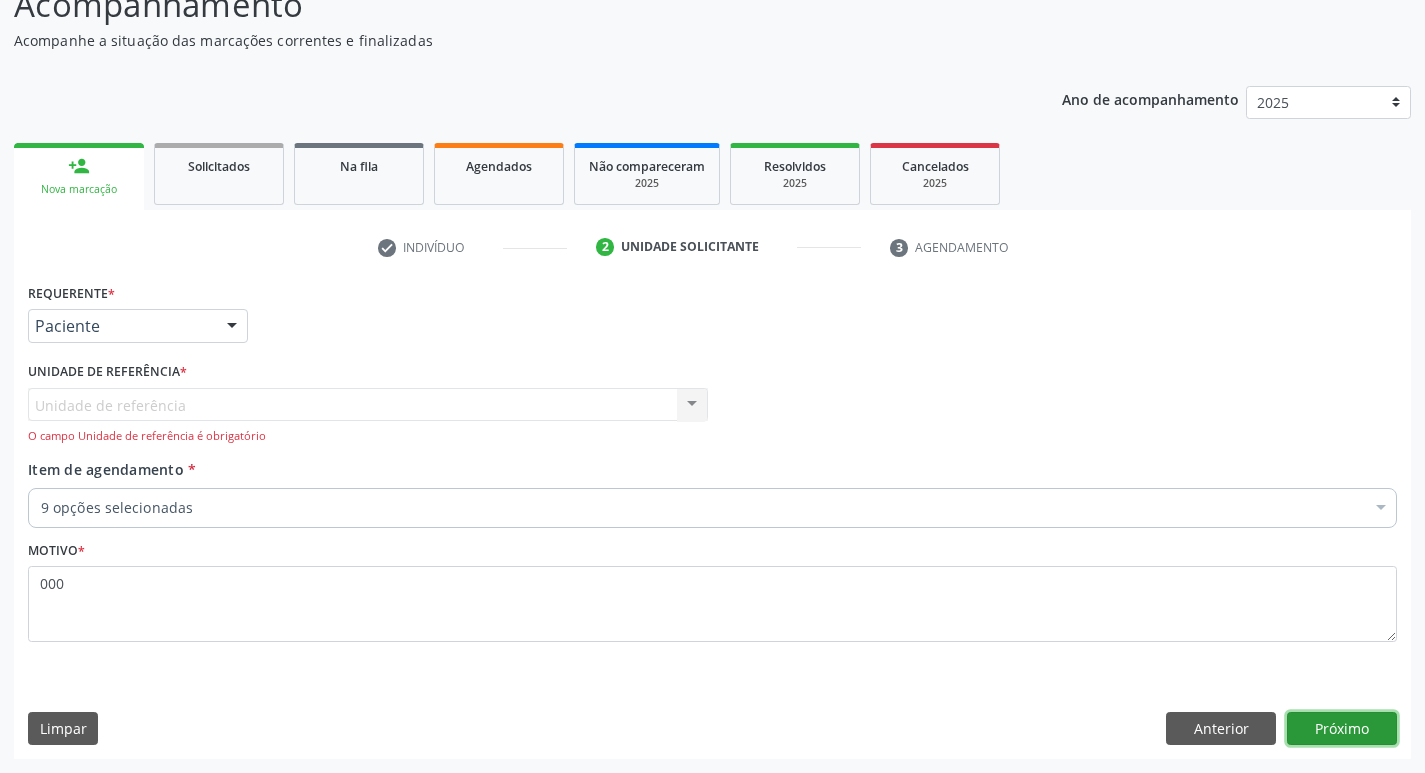 click on "Próximo" at bounding box center (1342, 729) 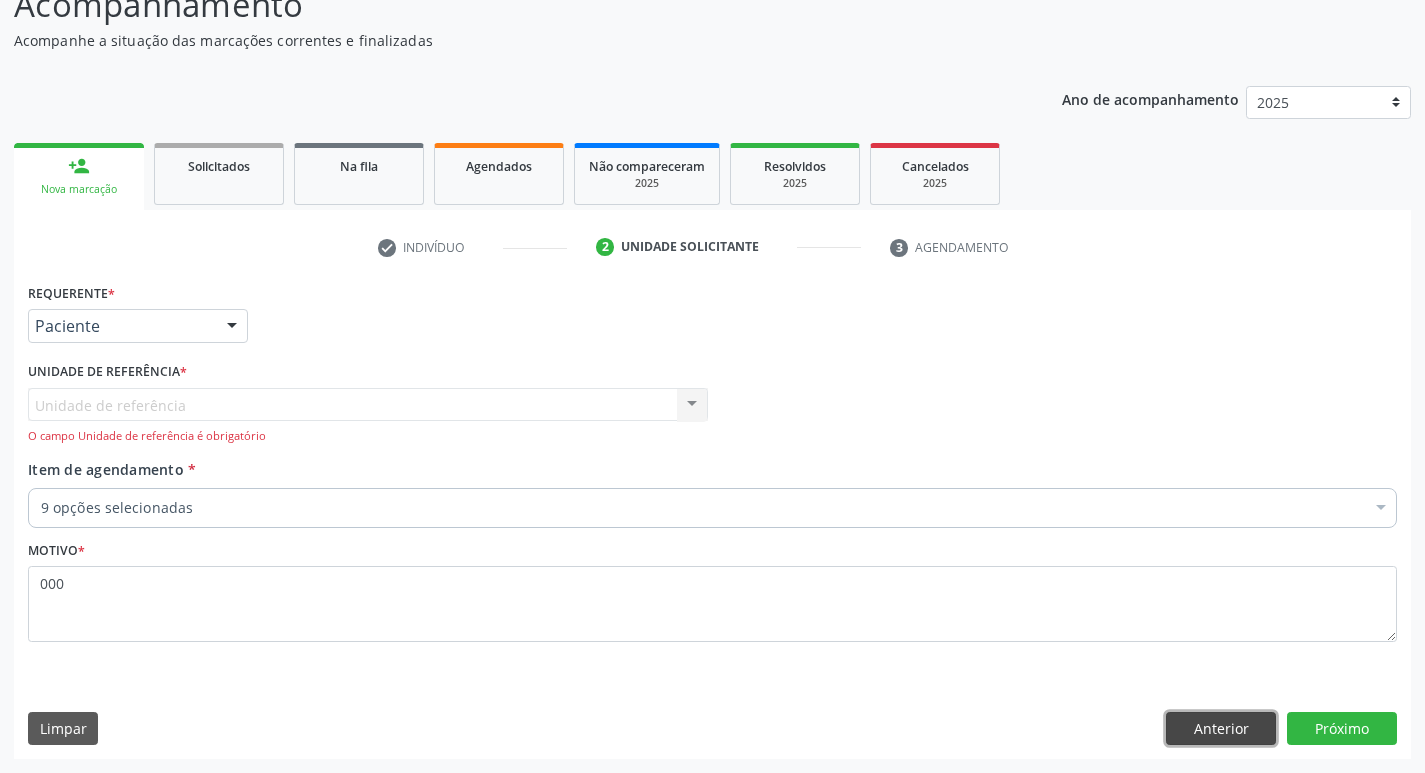 click on "Anterior" at bounding box center [1221, 729] 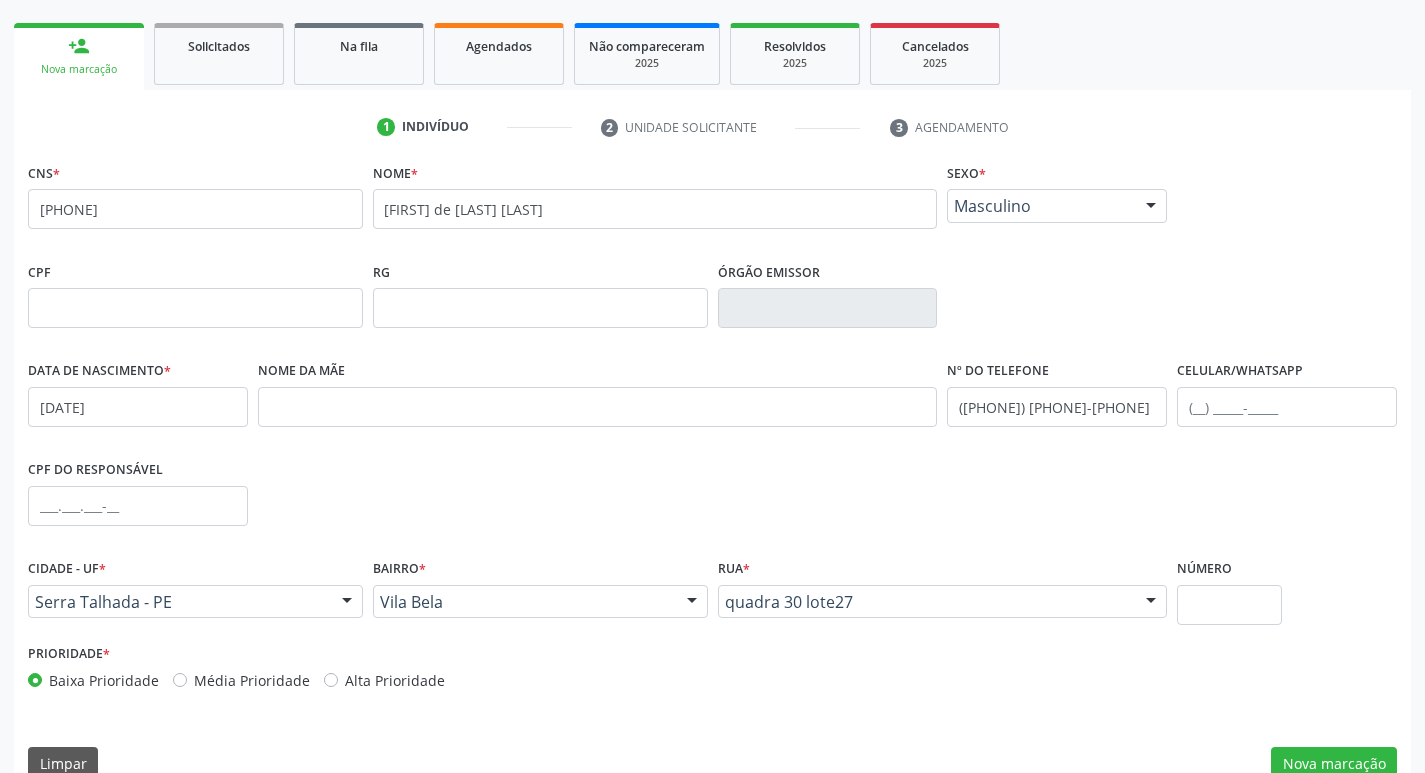 scroll, scrollTop: 311, scrollLeft: 0, axis: vertical 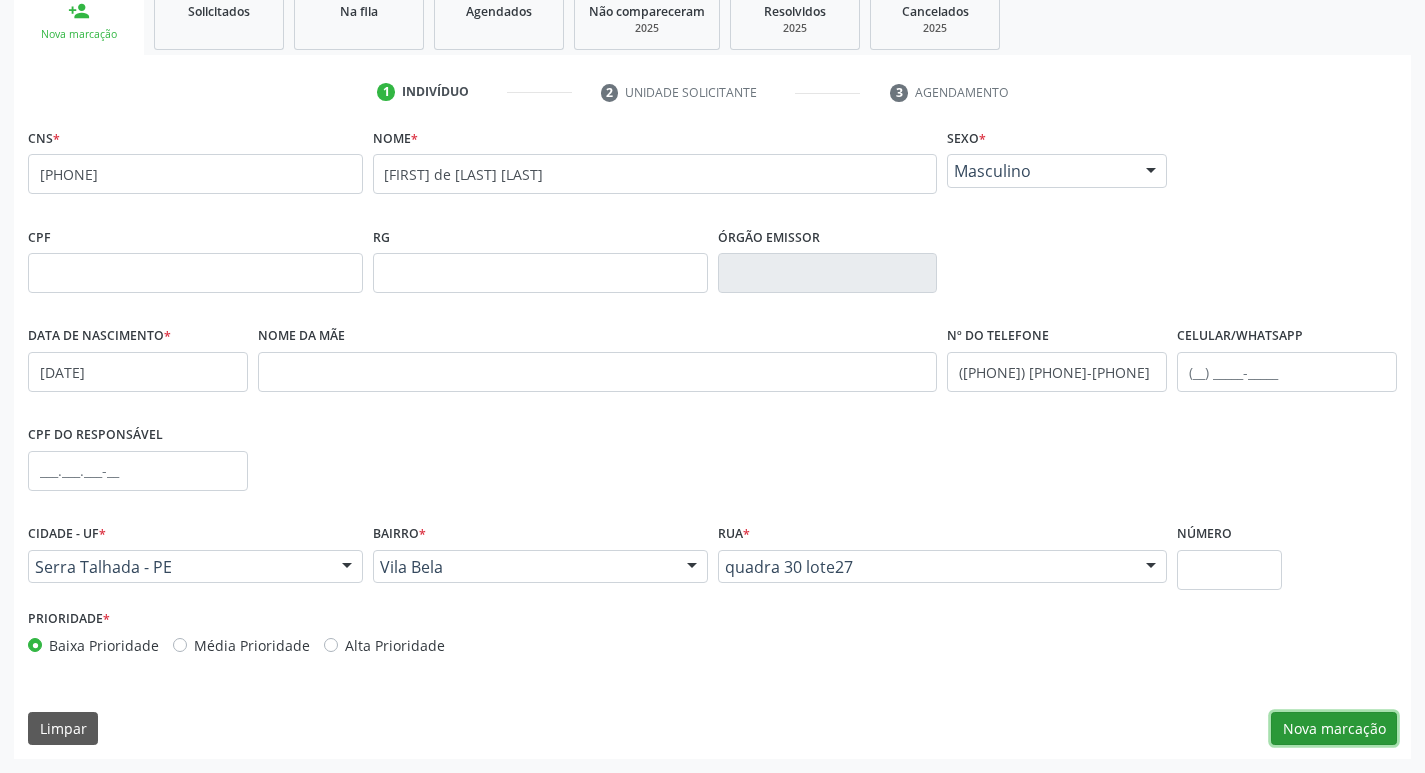 click on "Nova marcação" at bounding box center (1334, 729) 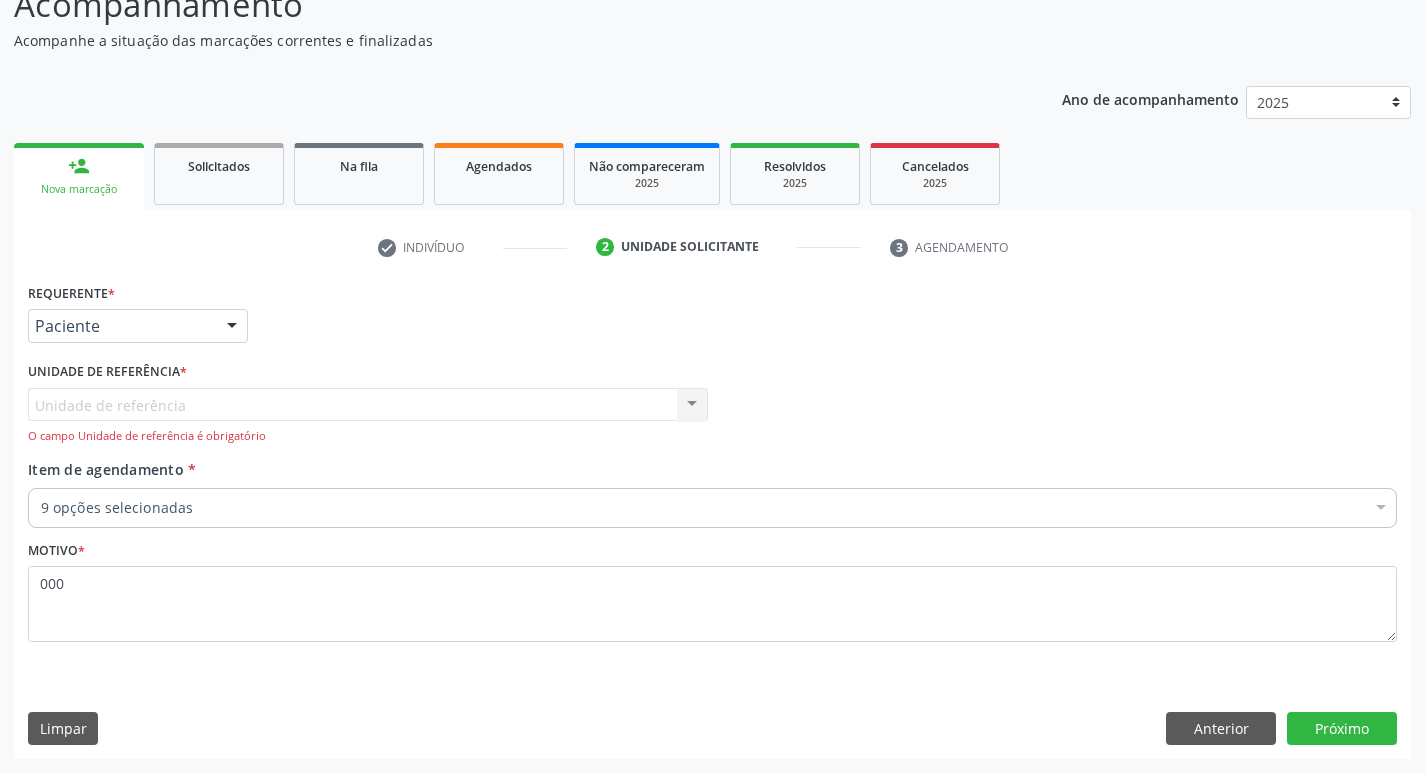 scroll, scrollTop: 156, scrollLeft: 0, axis: vertical 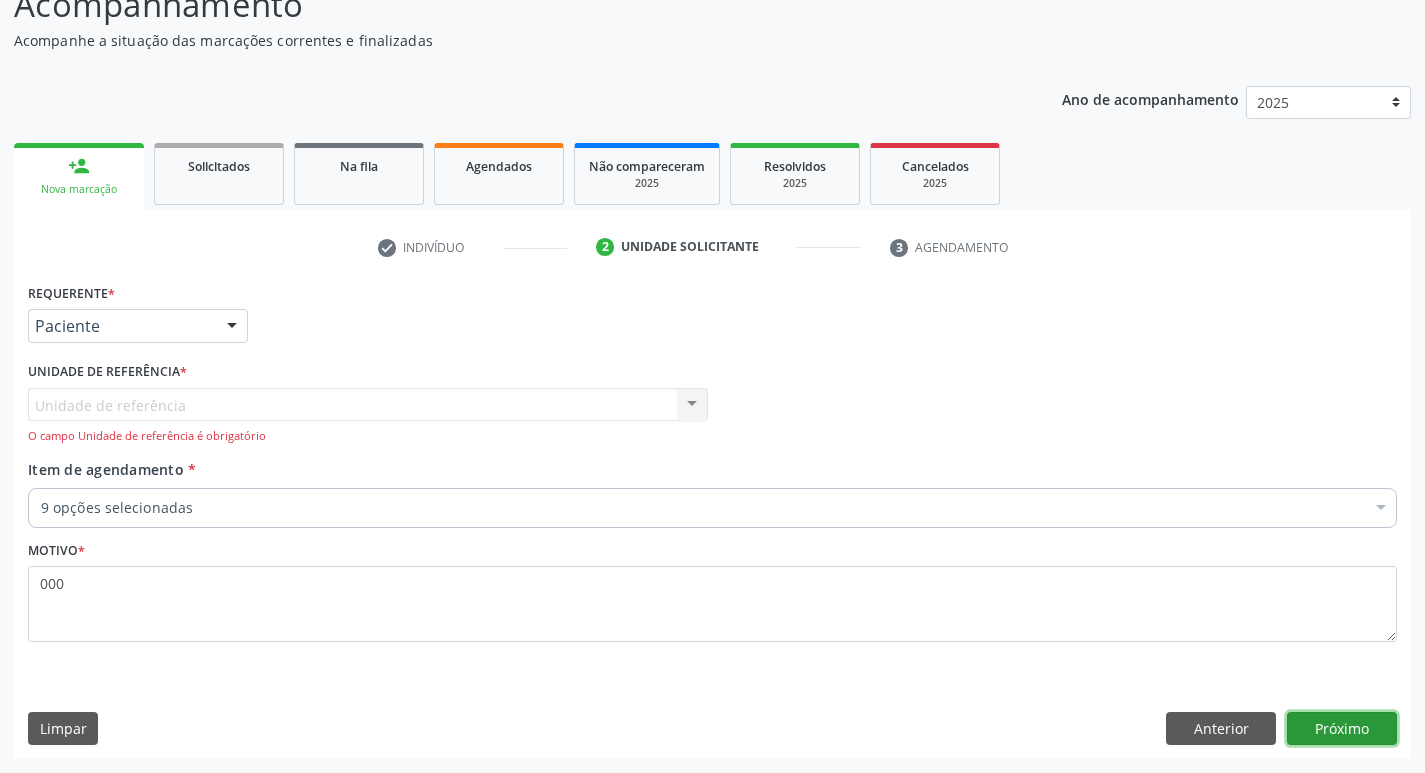 click on "Próximo" at bounding box center [1342, 729] 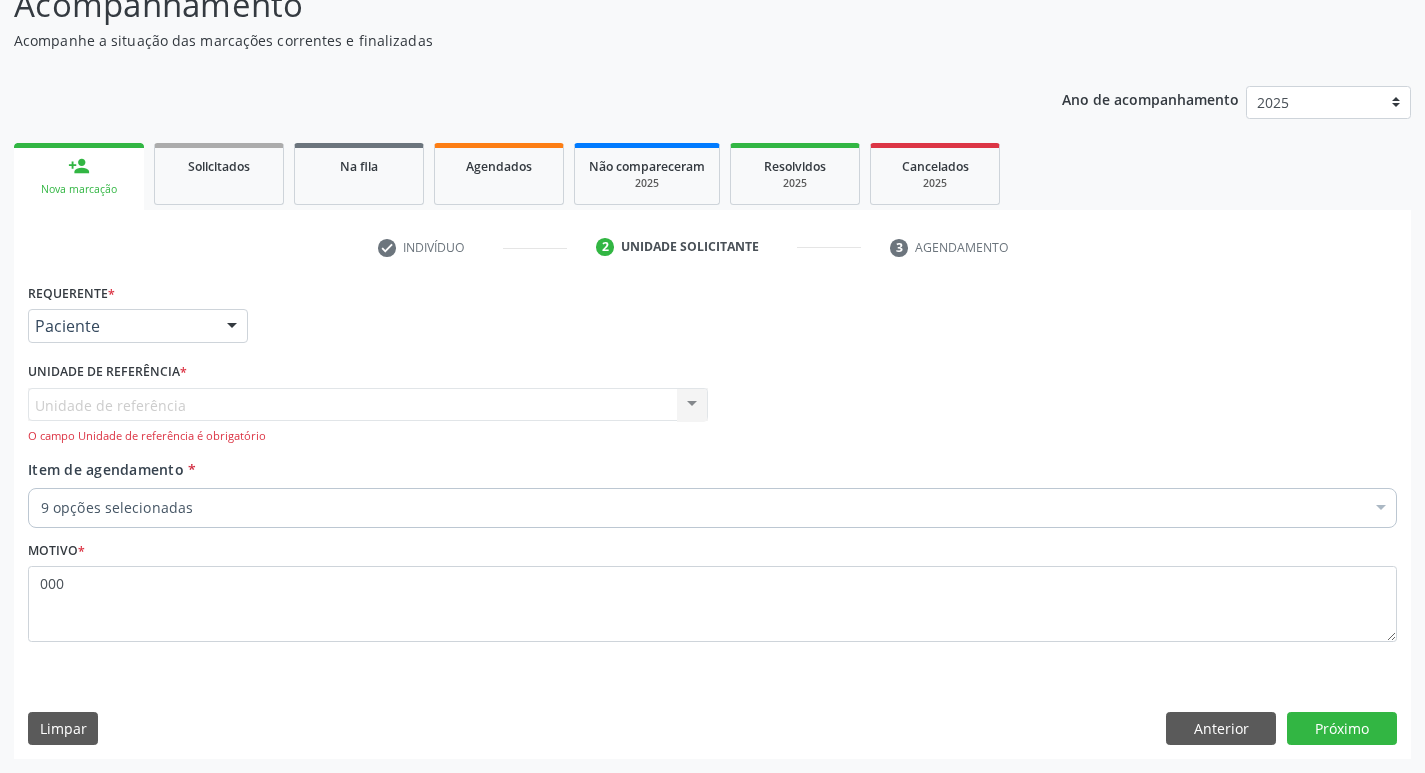 click on "Unidade de referência
Usf Vila Bela
Nenhum resultado encontrado para: "   "
Não há nenhuma opção para ser exibida.
O campo Unidade de referência é obrigatório" at bounding box center (368, 416) 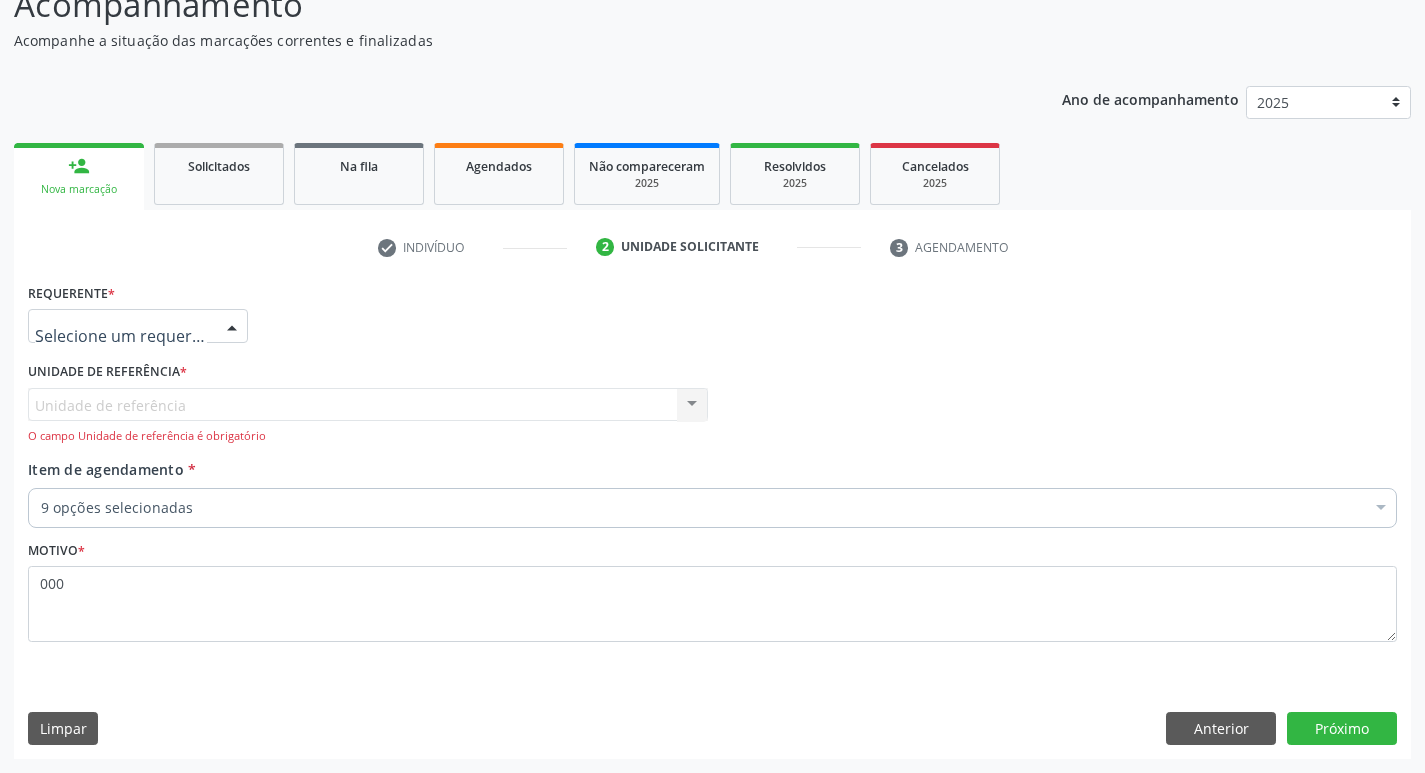 click at bounding box center (232, 327) 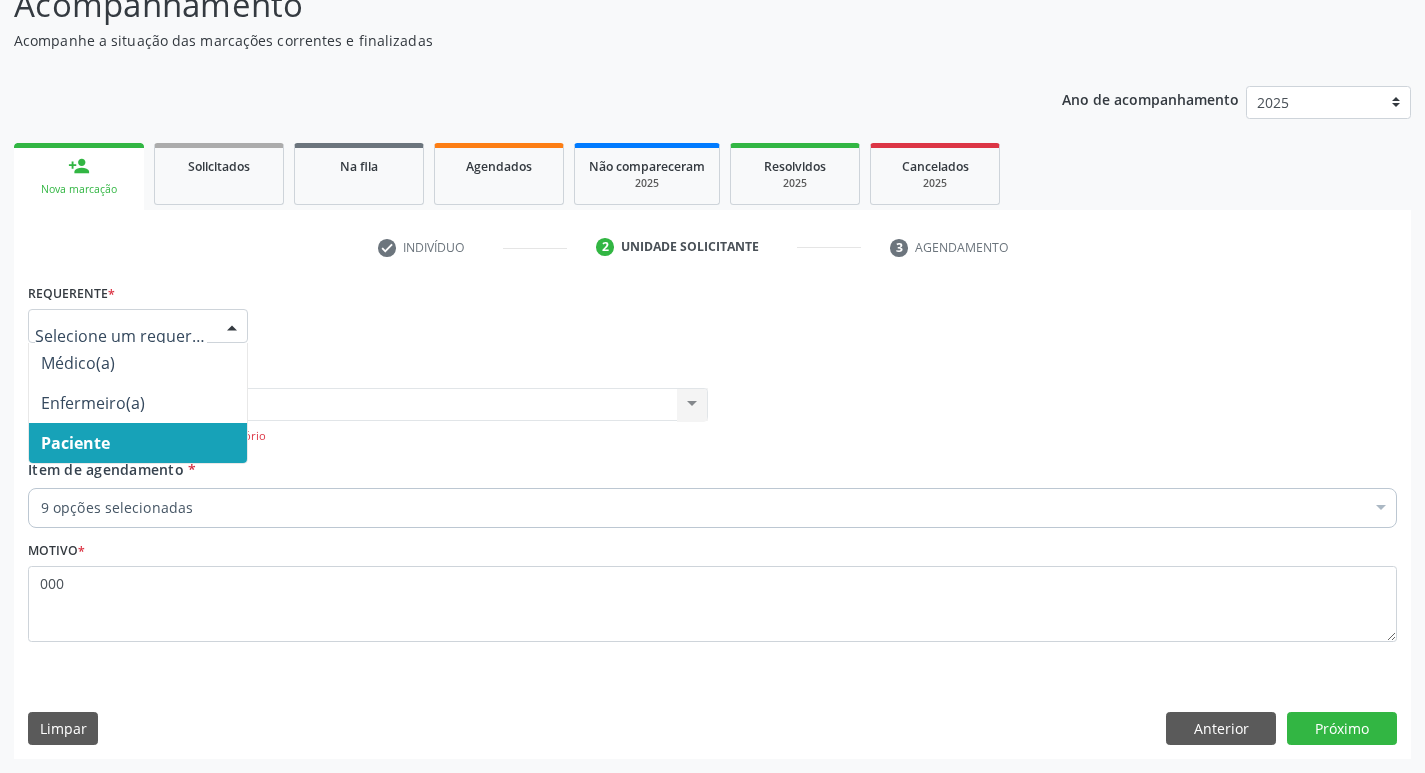 click on "Paciente" at bounding box center (75, 443) 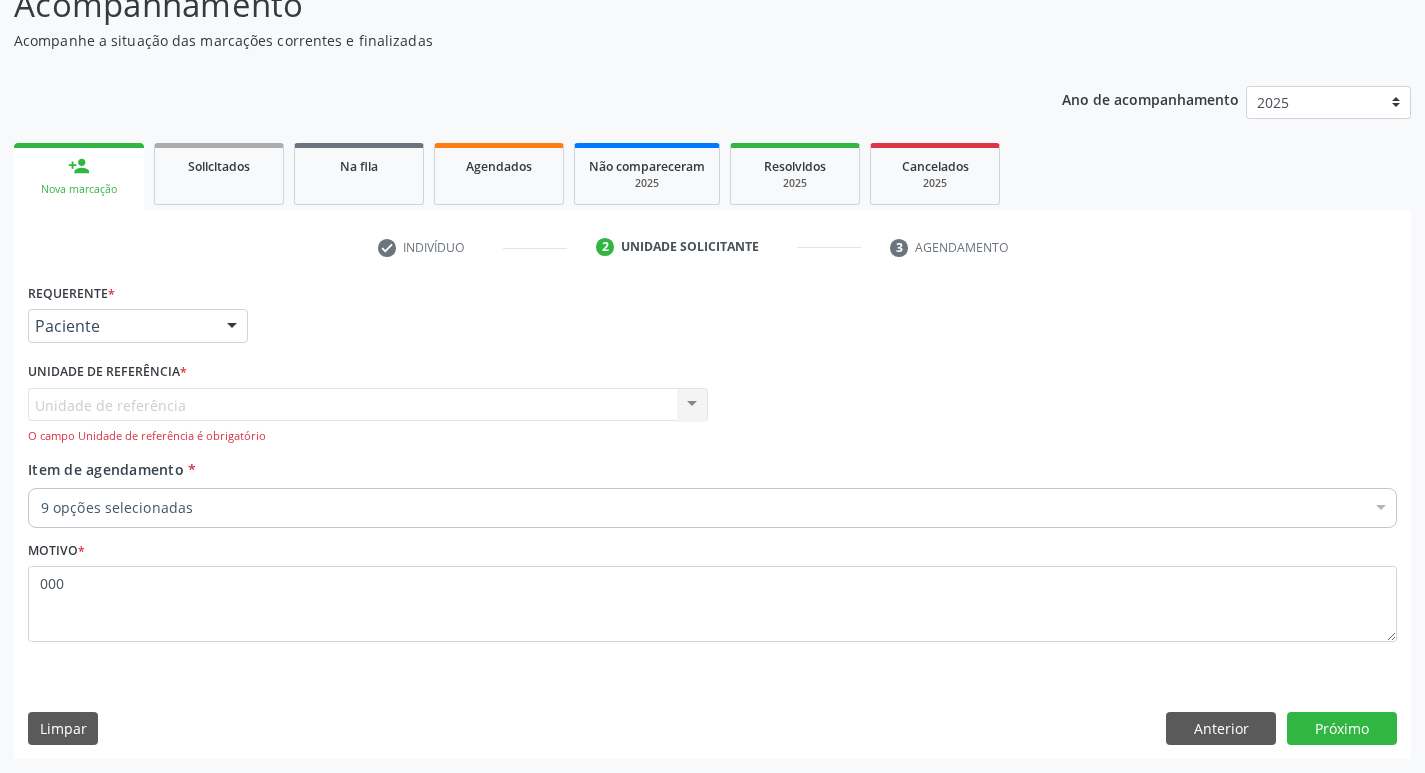 drag, startPoint x: 227, startPoint y: 430, endPoint x: 246, endPoint y: 427, distance: 19.235384 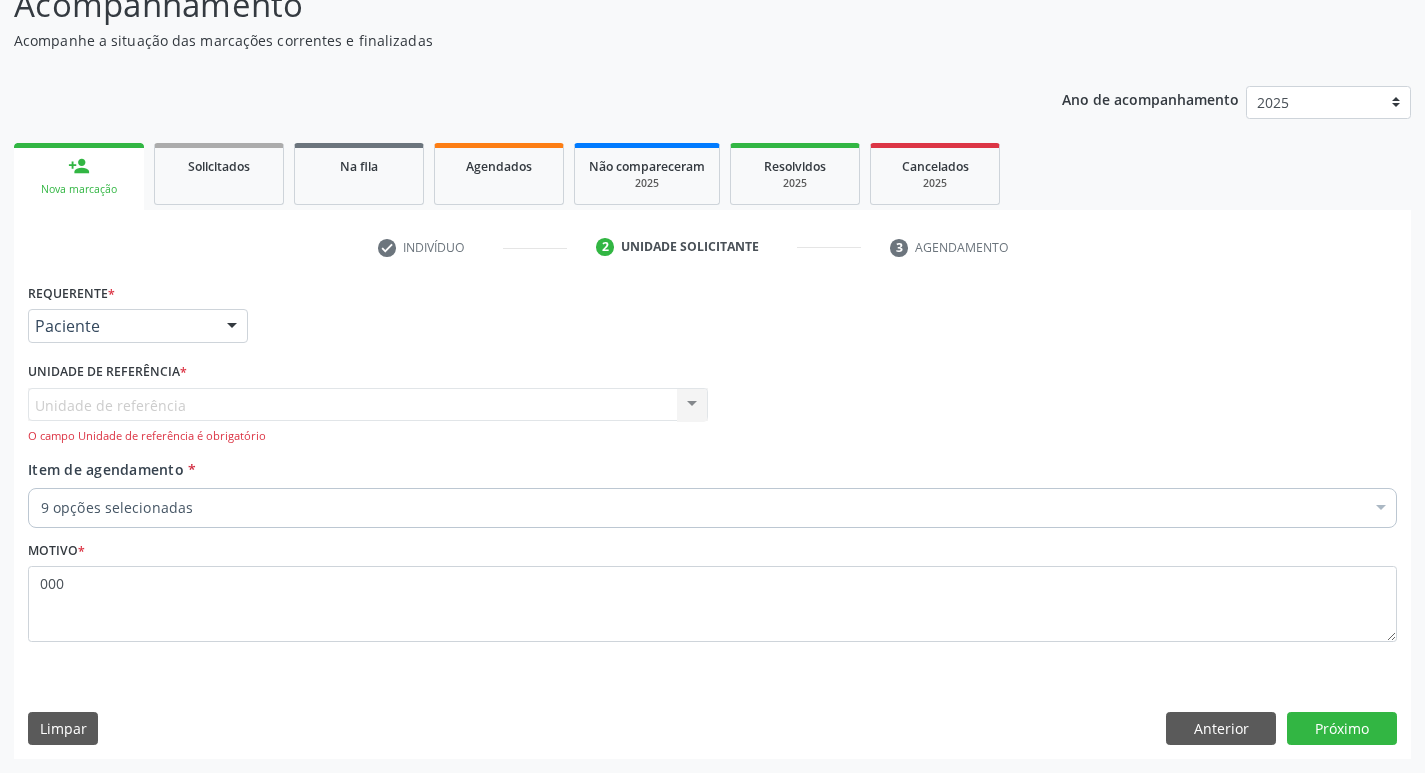 click on "Unidade de referência
Usf Vila Bela
Nenhum resultado encontrado para: "   "
Não há nenhuma opção para ser exibida.
O campo Unidade de referência é obrigatório" at bounding box center [368, 416] 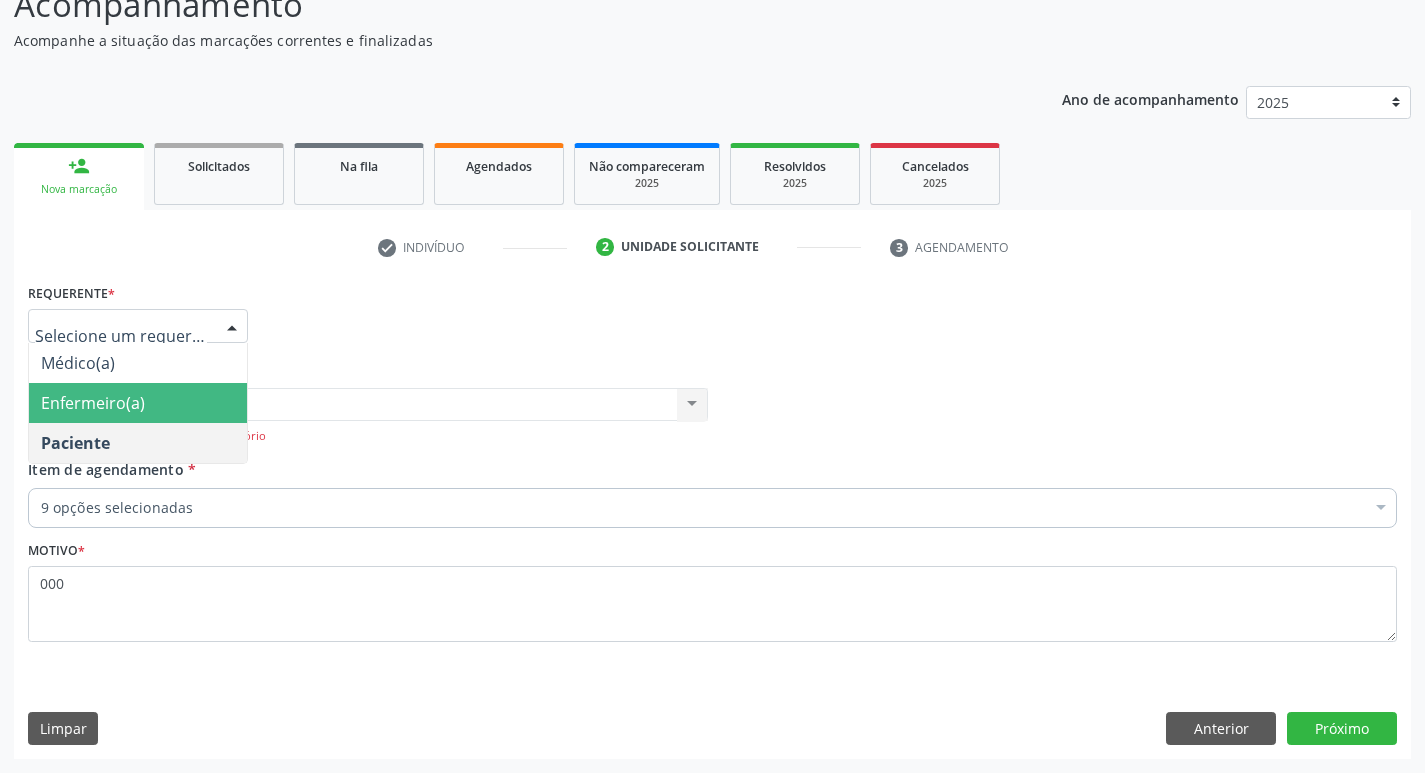 click on "Enfermeiro(a)" at bounding box center (93, 403) 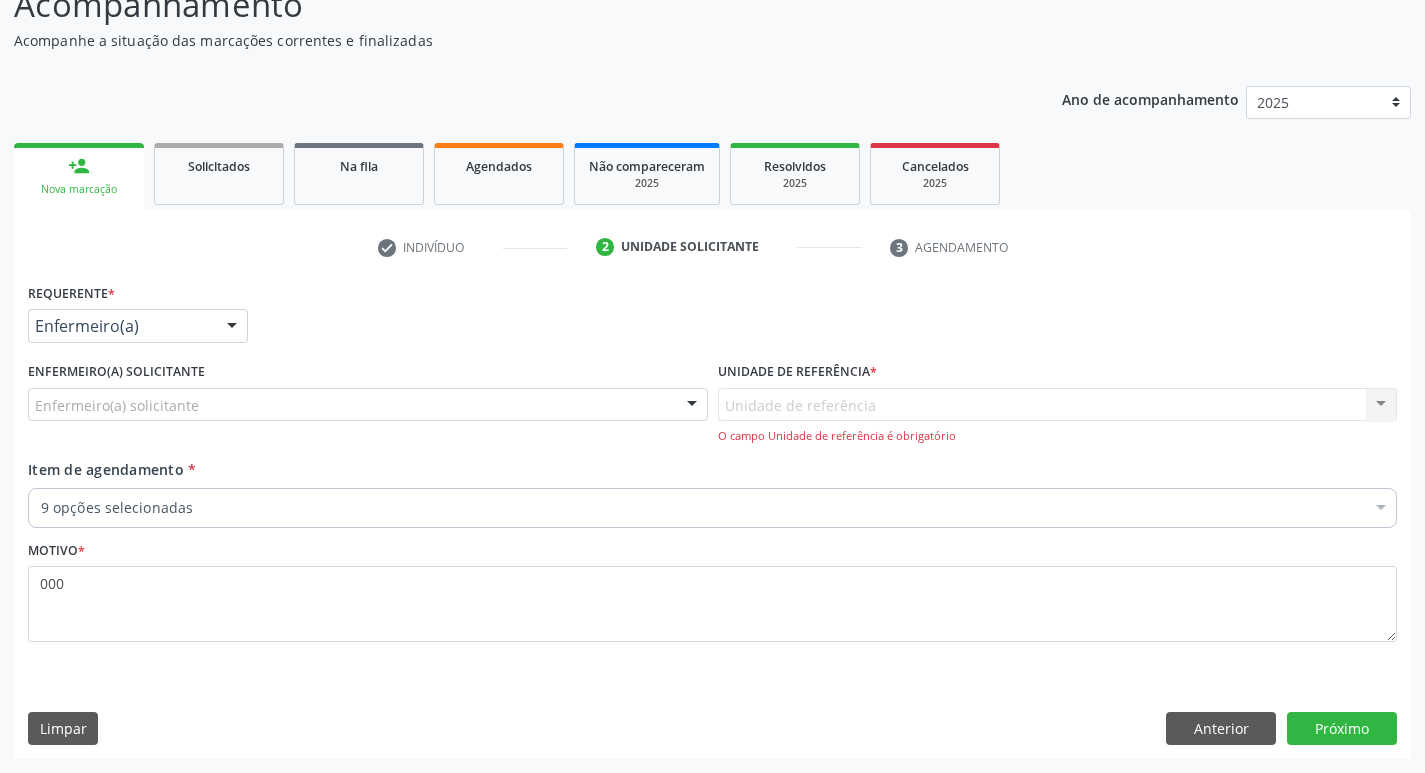 click at bounding box center [692, 406] 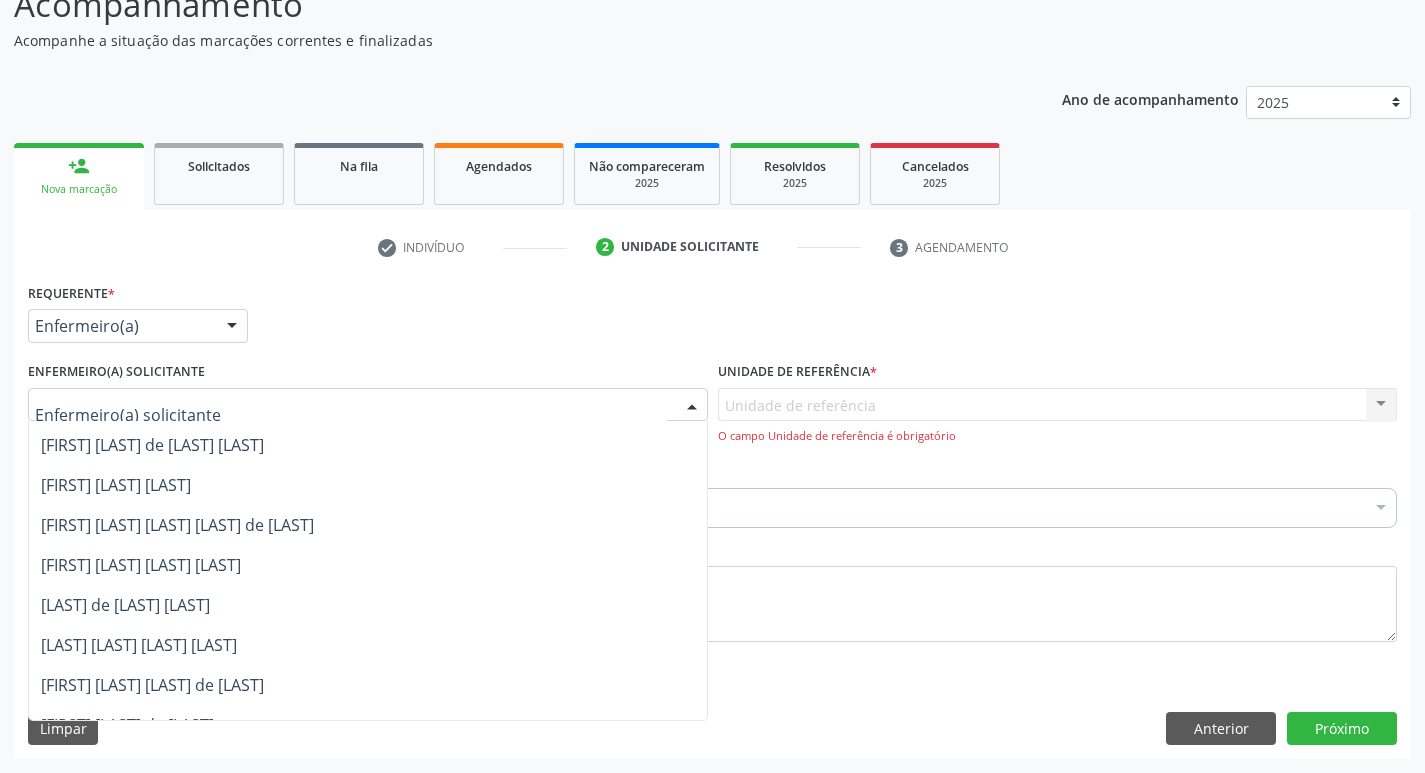 scroll, scrollTop: 1501, scrollLeft: 0, axis: vertical 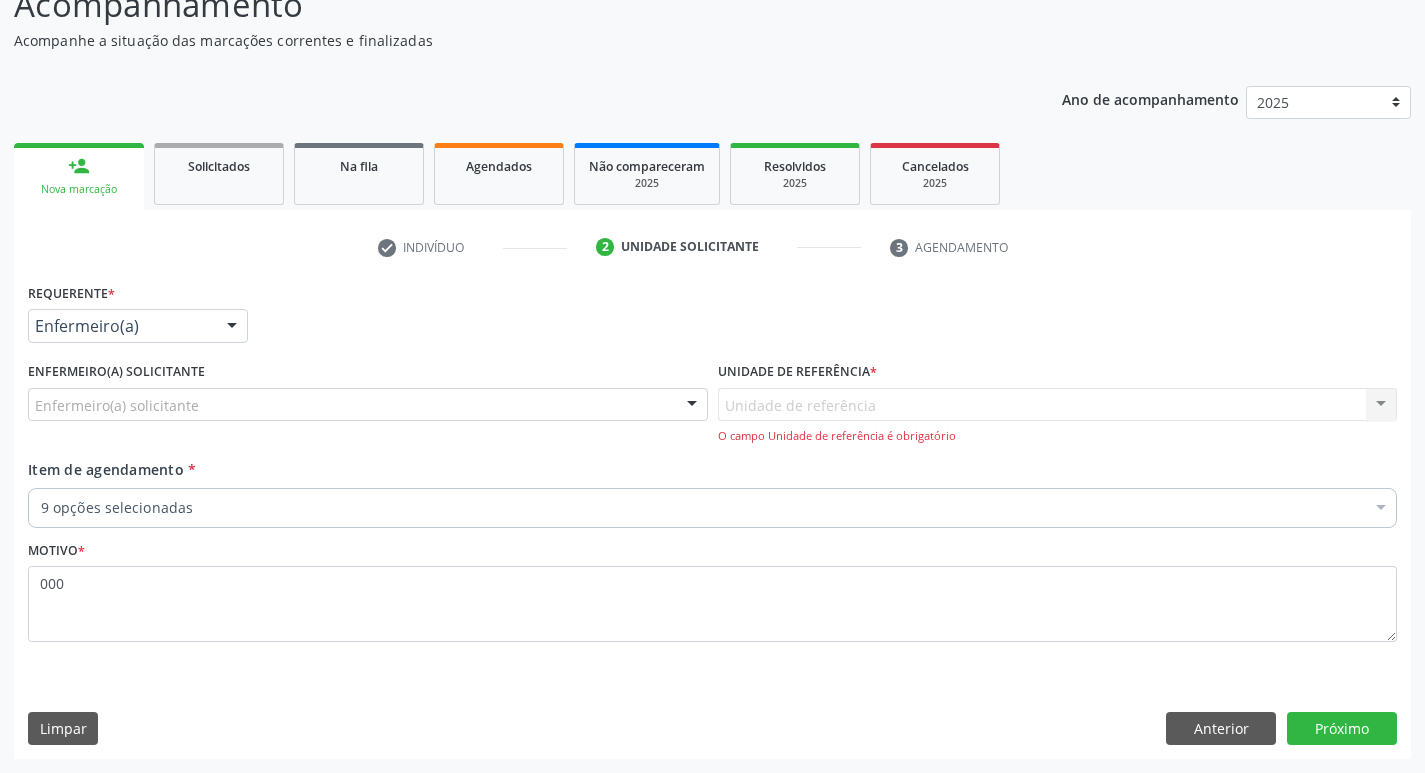 click on "Unidade de referência
Usf Vila Bela
Nenhum resultado encontrado para: "   "
Não há nenhuma opção para ser exibida.
O campo Unidade de referência é obrigatório" at bounding box center (1058, 416) 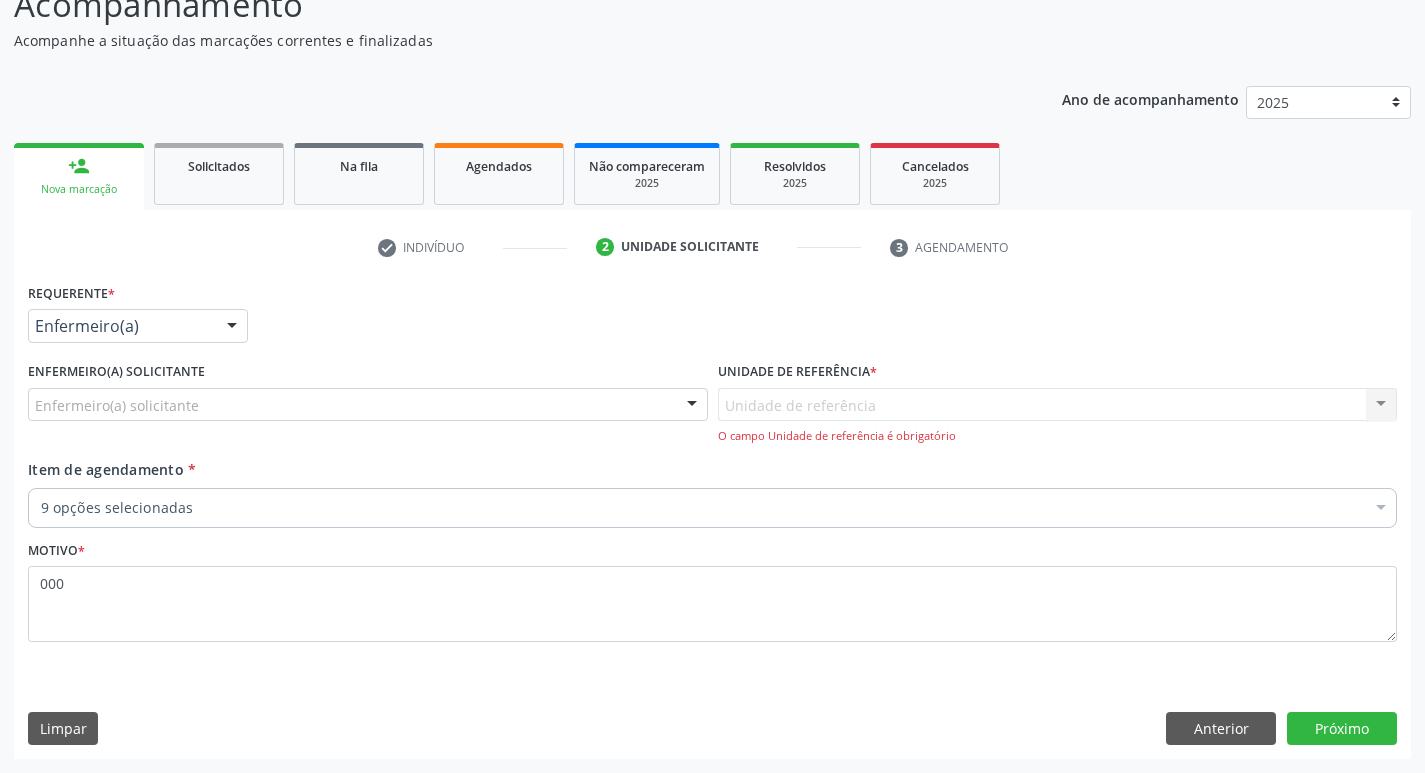 click on "Requerente
*
Enfermeiro(a)         Médico(a)   Enfermeiro(a)   Paciente
Nenhum resultado encontrado para: "   "
Não há nenhuma opção para ser exibida." at bounding box center [138, 317] 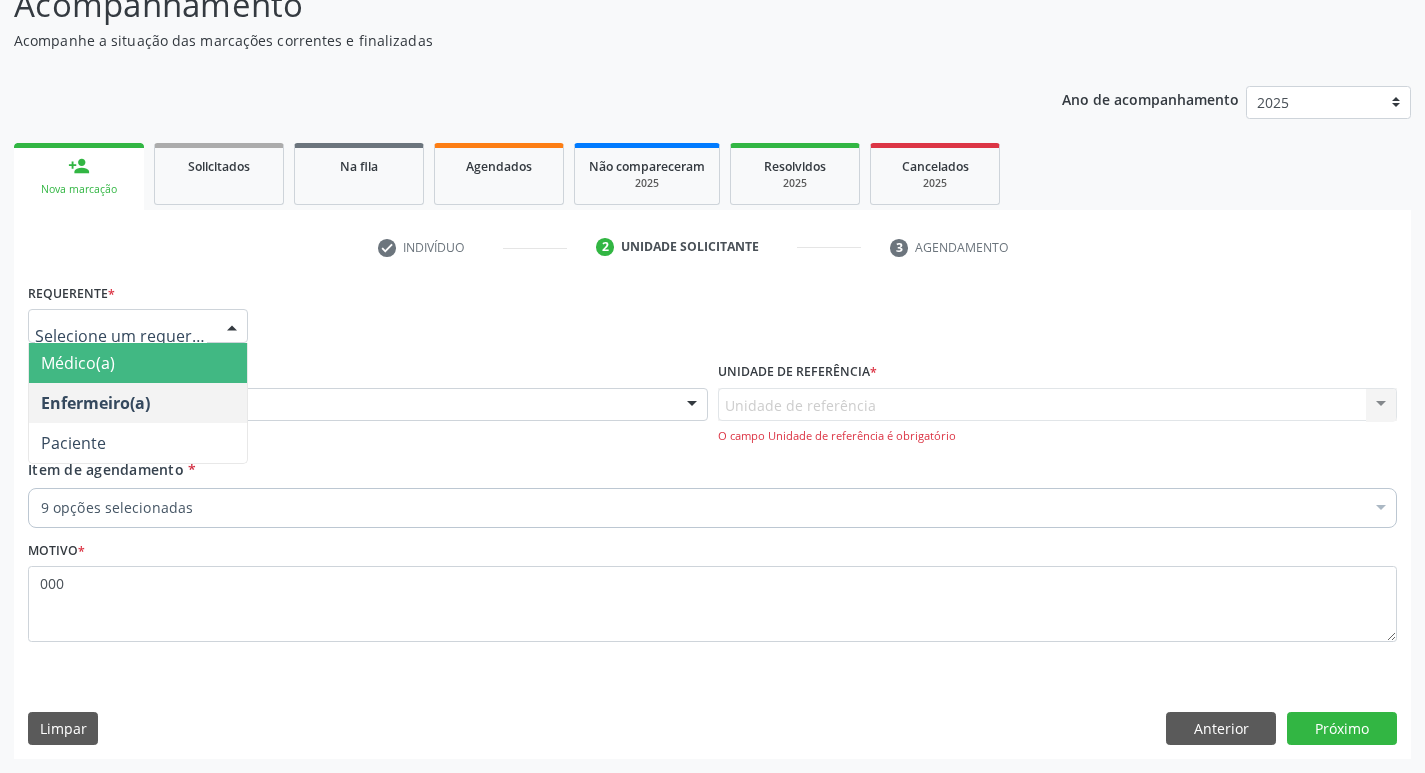 click on "Médico(a)   Enfermeiro(a)   Paciente
Nenhum resultado encontrado para: "   "
Não há nenhuma opção para ser exibida." at bounding box center (138, 326) 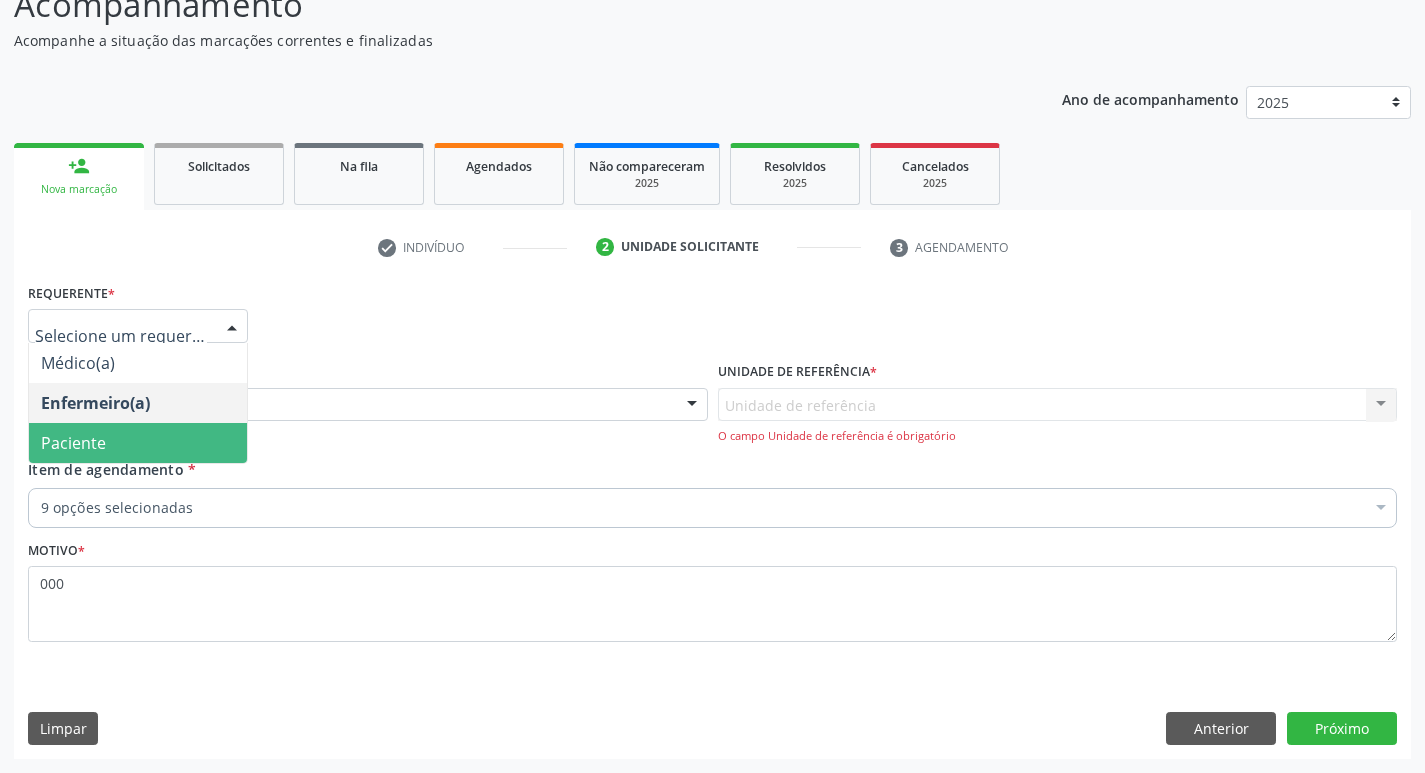 click on "Paciente" at bounding box center [138, 443] 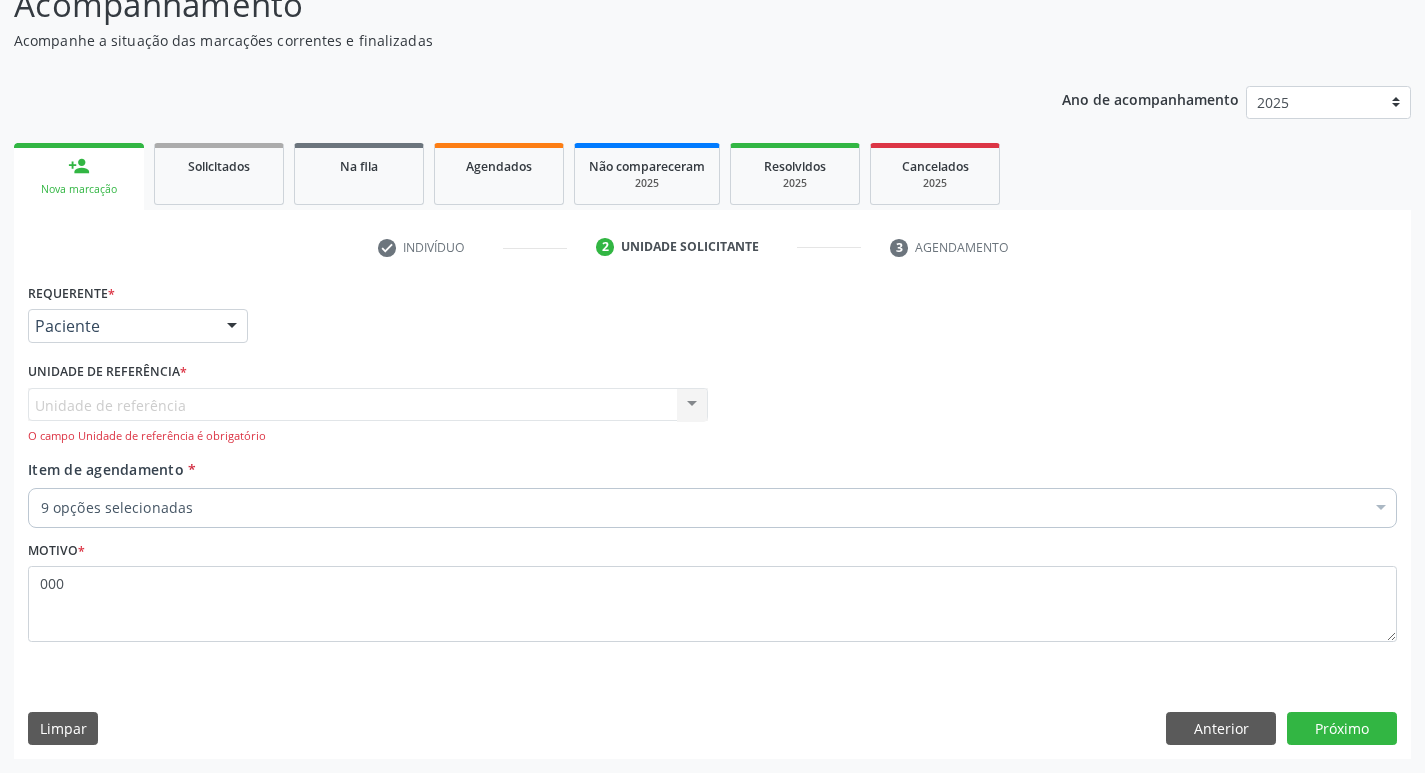 click on "Unidade de referência
Usf Vila Bela
Nenhum resultado encontrado para: "   "
Não há nenhuma opção para ser exibida.
O campo Unidade de referência é obrigatório" at bounding box center (368, 416) 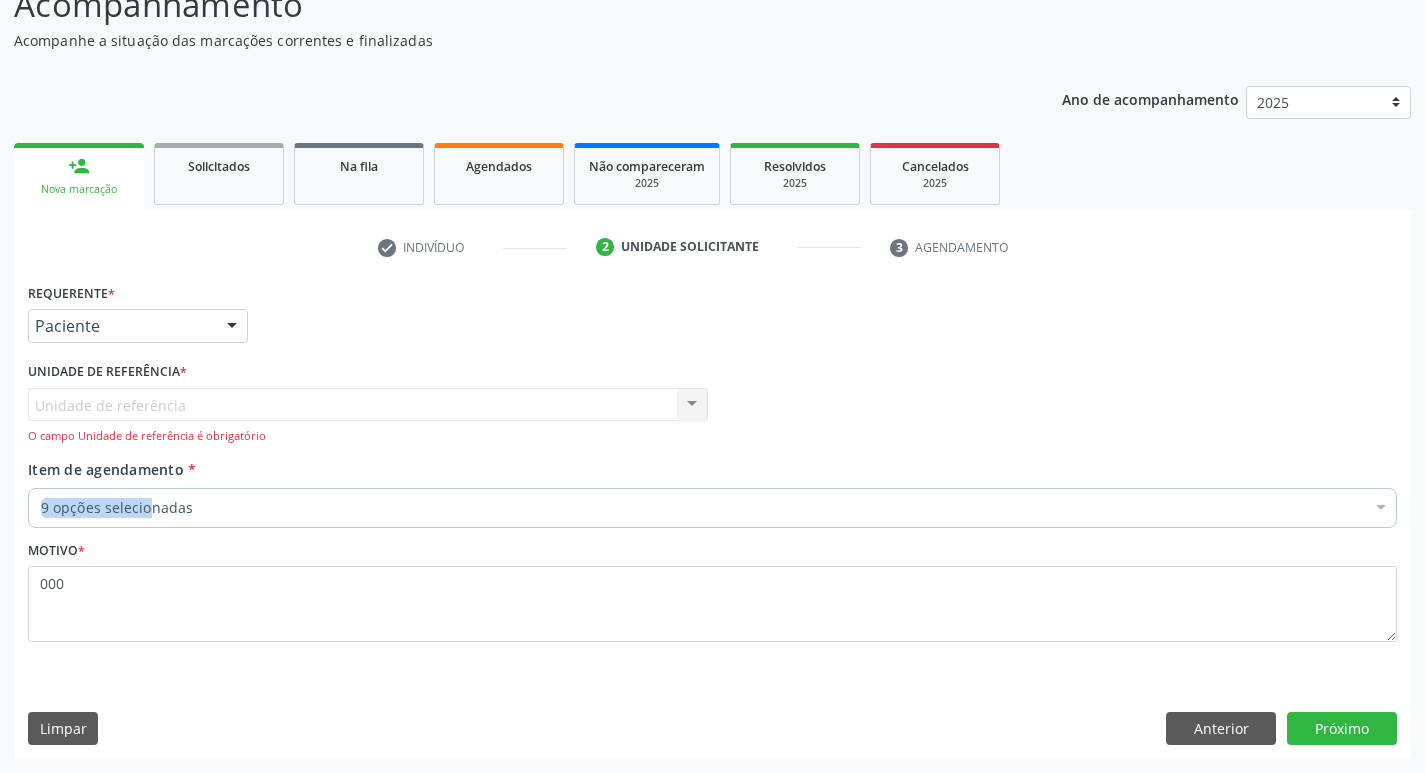 click on "Item de agendamento
*
9 opções selecionadas
Desfazer seleção
Selecionados
0202020380 - Hemograma Completo
0202010473 - Dosagem de Glicose
0202010317 - Dosagem de Creatinina
0202010694 - Dosagem de Ureia
0202010643 - Dosagem de Transaminase Glutamico-Oxalacetica (Tgo)
0202010651 - Dosagem de Transaminase Glutamico-Piruvica (Tgp)
0202060381 - Dosagem de Tiroxina Livre (T4 Livre)
0202060250 - Dosagem de Hormonio Tireoestimulante (Tsh)
0202020070 - Determinação de Tempo de Coagulação
Não selecionados
0304070076 - .Quimioterapia de Leucemia Linfoide/Linfoblástica Aguda, Leucemia Mieloide Aguda e Leucemia Promielocítica Aguda Na Infância e Adolescência - 1ª Linha - Fase de Manutenção
0604320140 - Abatacepte 125 Mg Injetável (Por Seringa Preenchida)
0603050018 - Abciximabe" at bounding box center (712, 490) 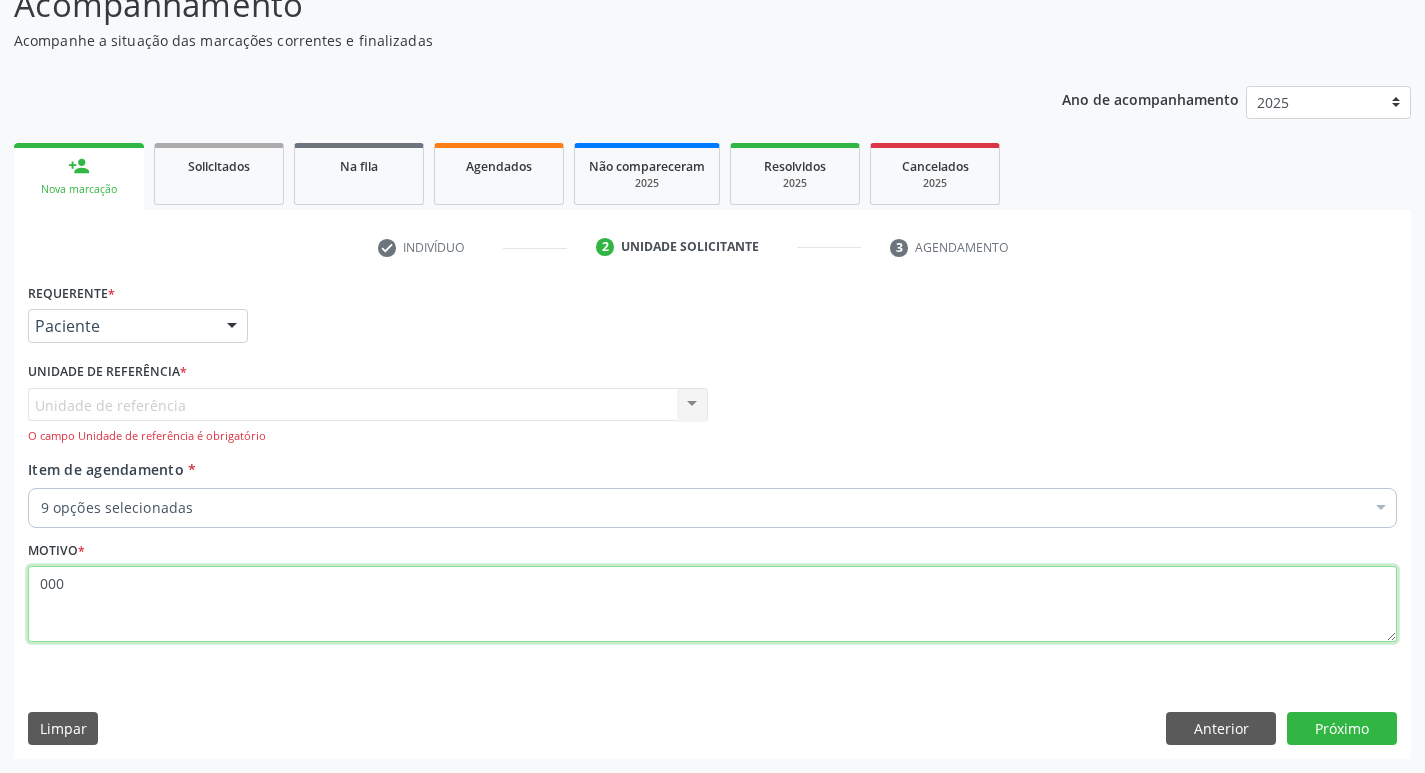 click on "000" at bounding box center [712, 604] 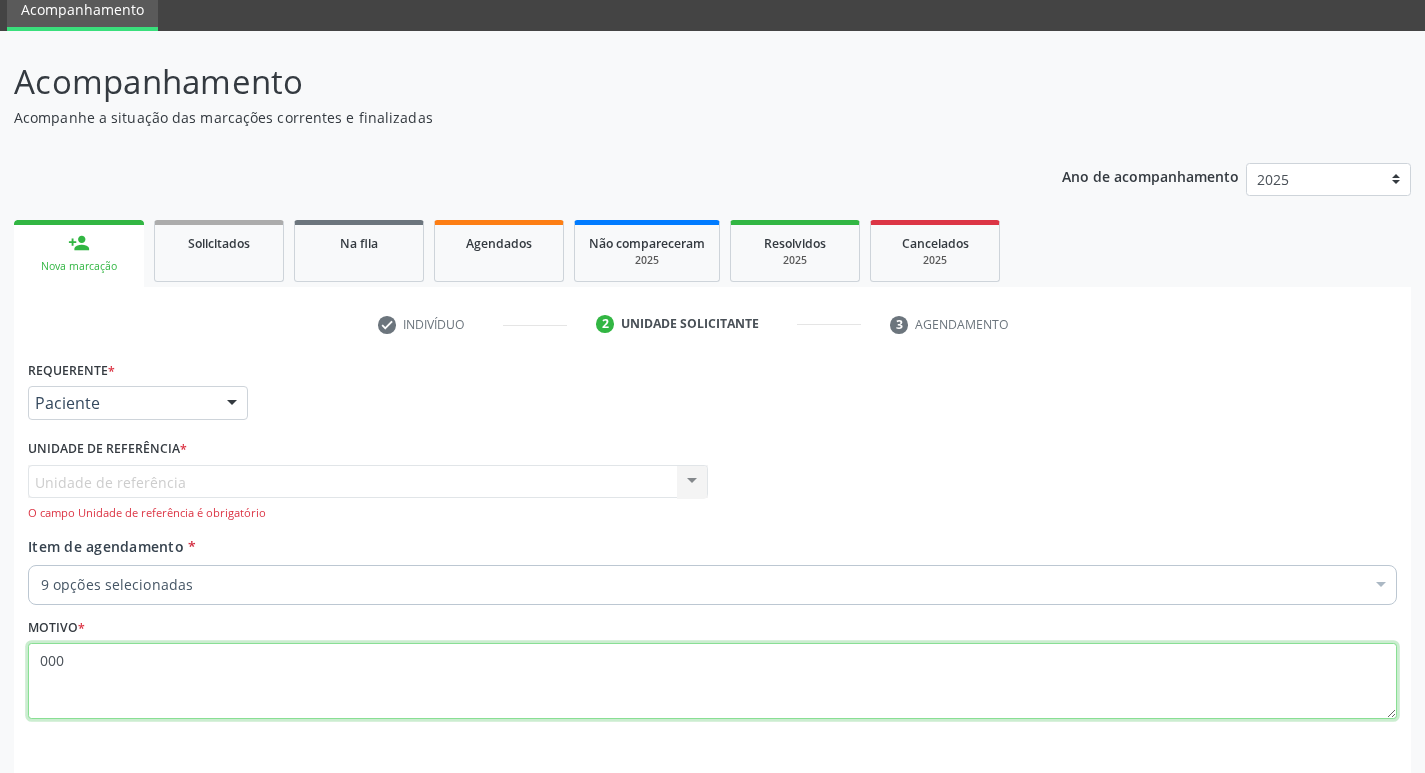 scroll, scrollTop: 0, scrollLeft: 0, axis: both 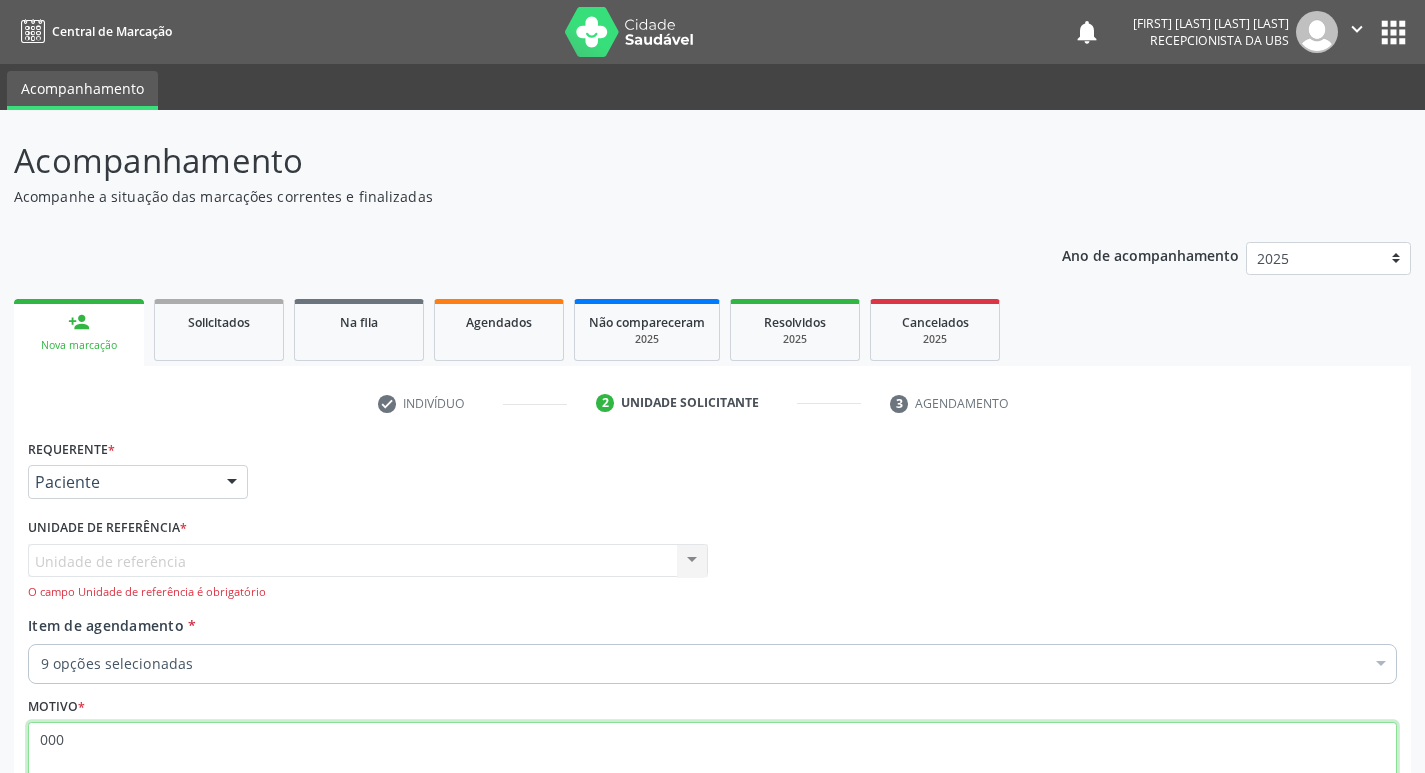 click on "" at bounding box center [1357, 32] 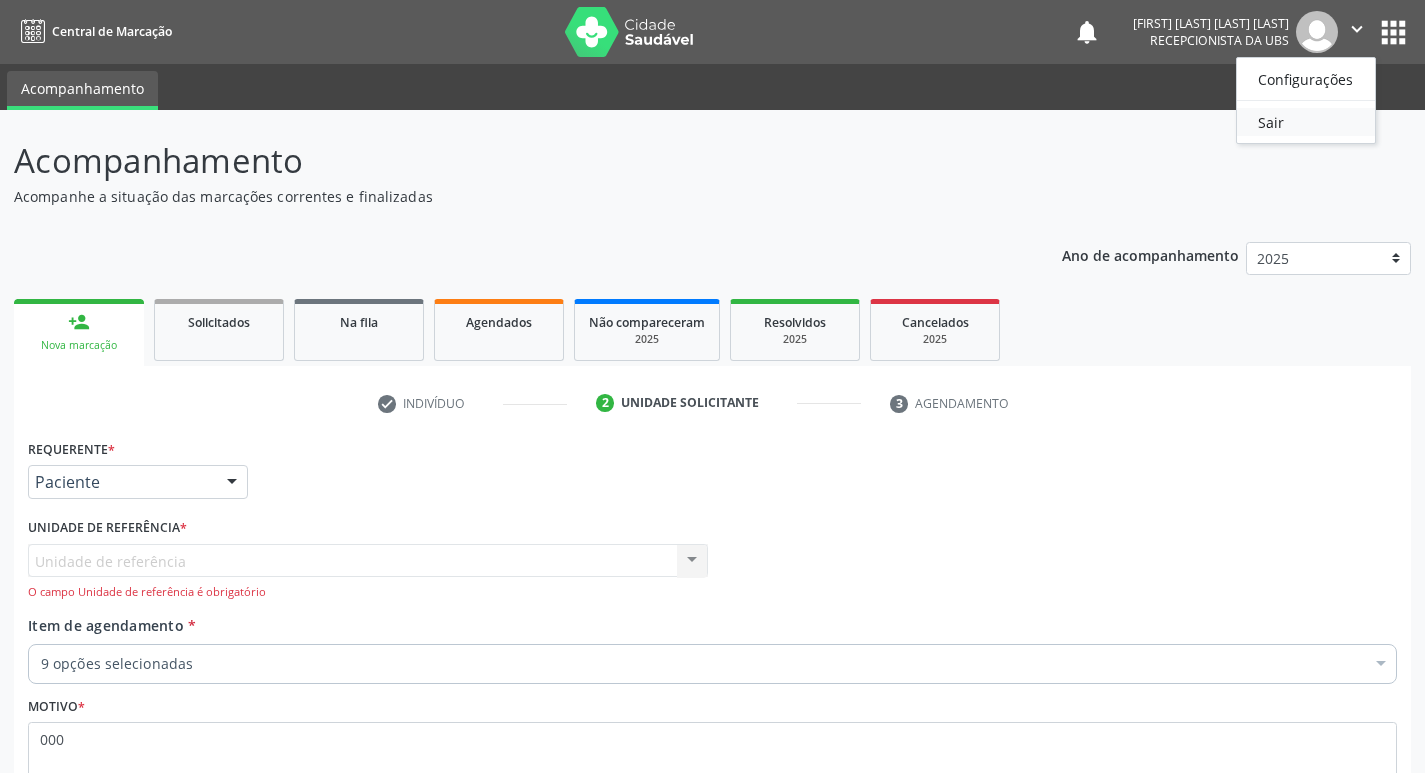 click on "Sair" at bounding box center [1306, 122] 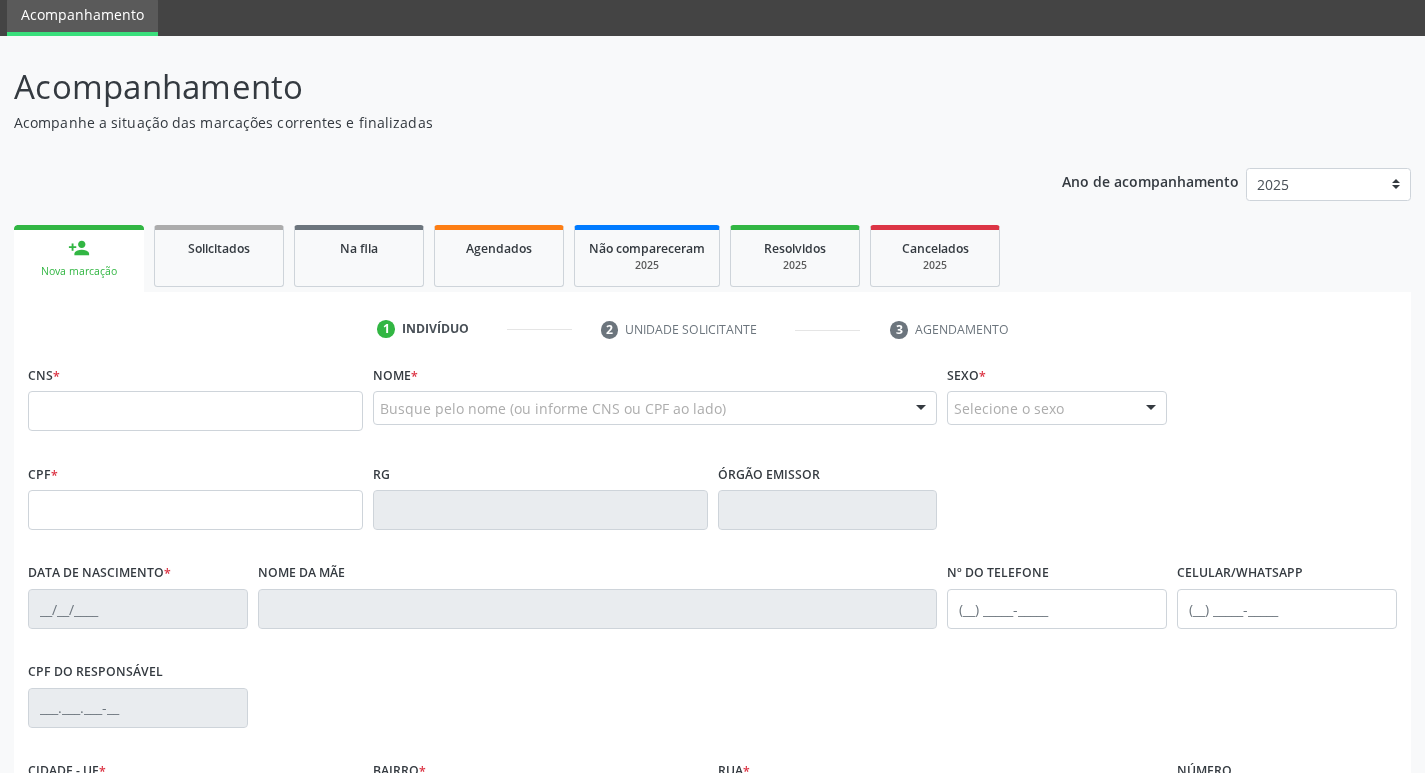 scroll, scrollTop: 200, scrollLeft: 0, axis: vertical 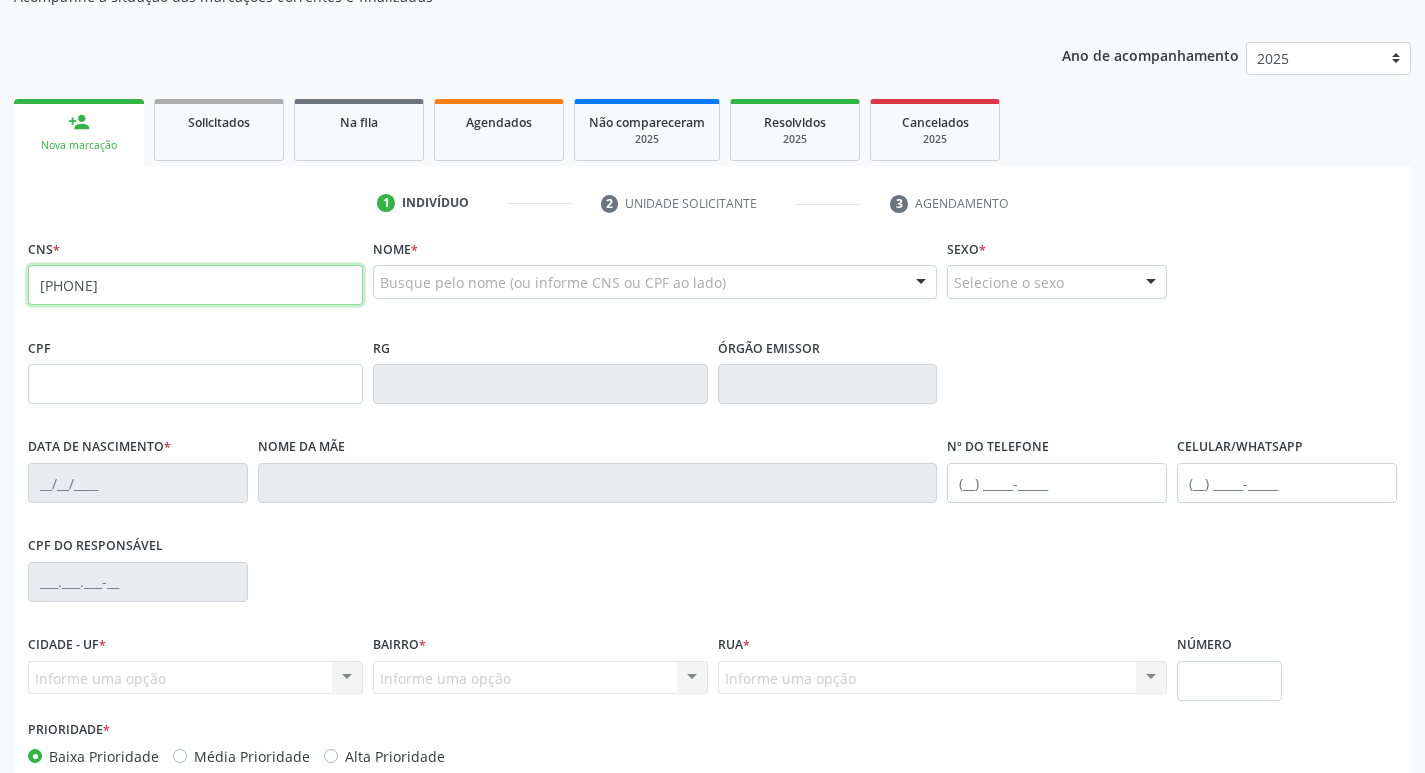 type on "[PHONE]" 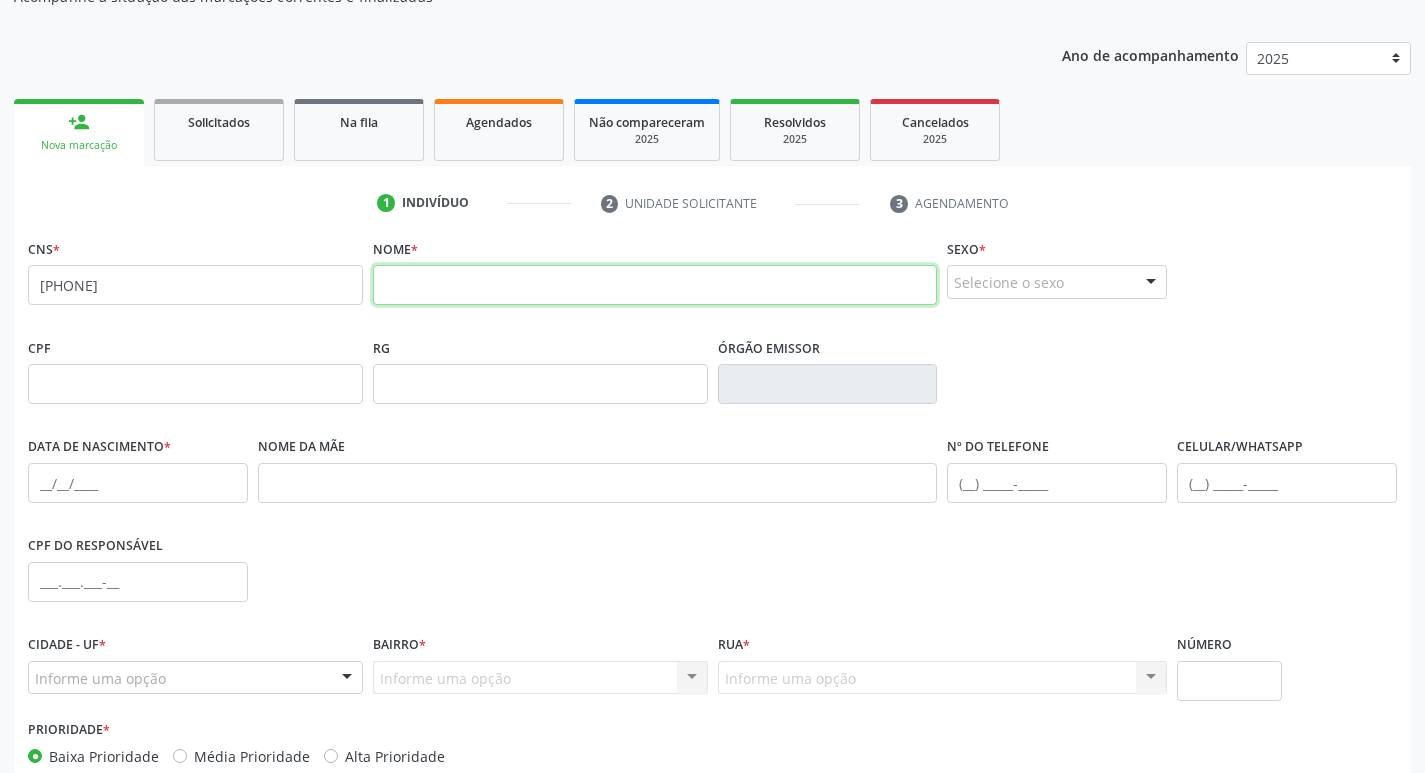 click at bounding box center [655, 285] 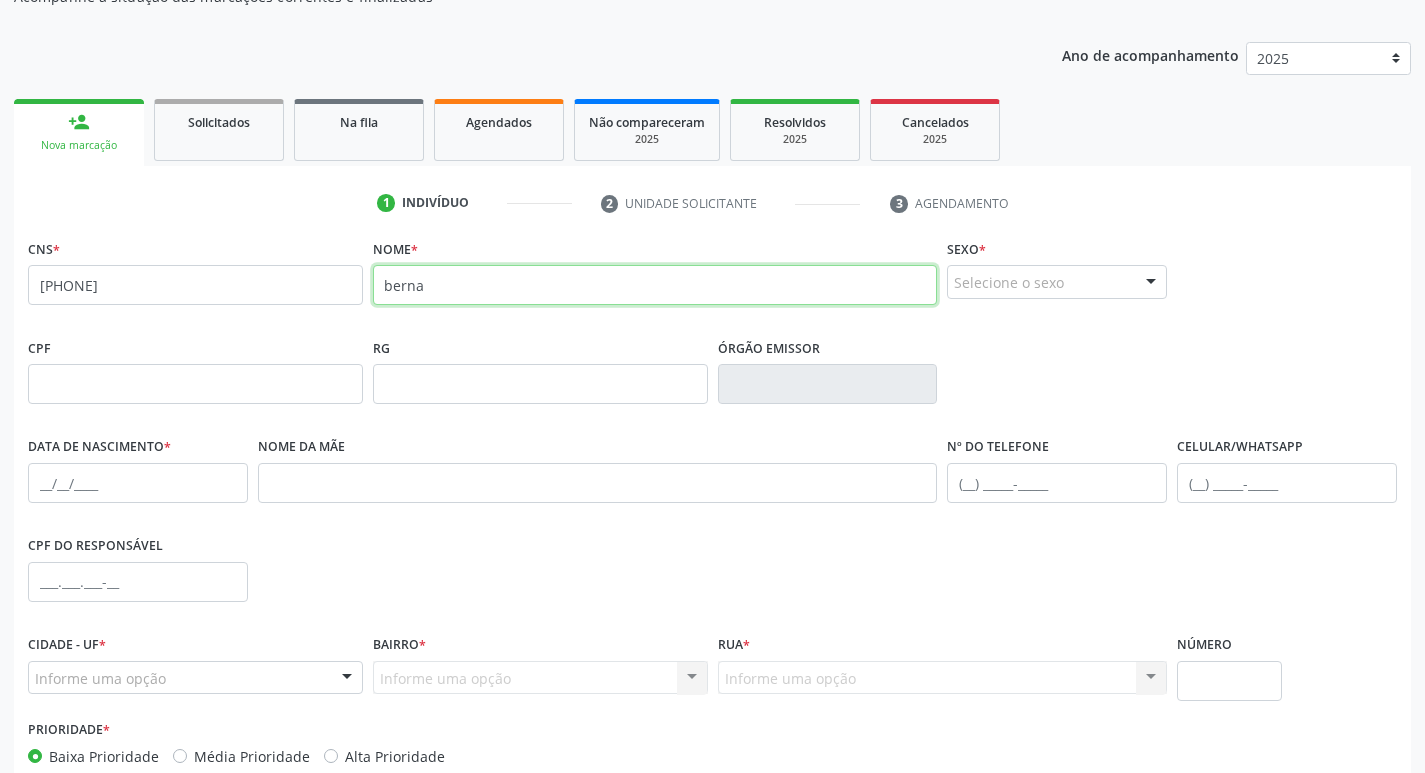 type on "[FIRST] de [LAST] [LAST]" 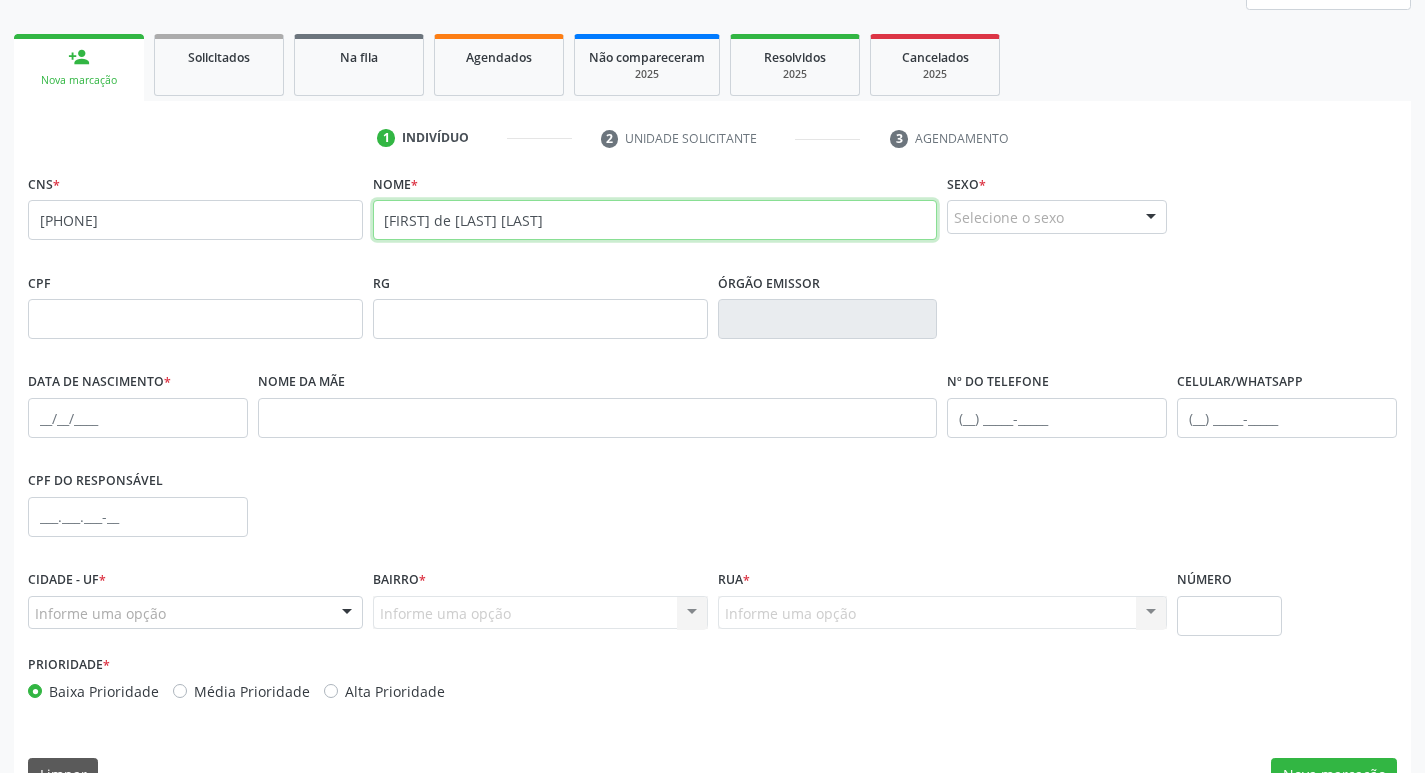 scroll, scrollTop: 300, scrollLeft: 0, axis: vertical 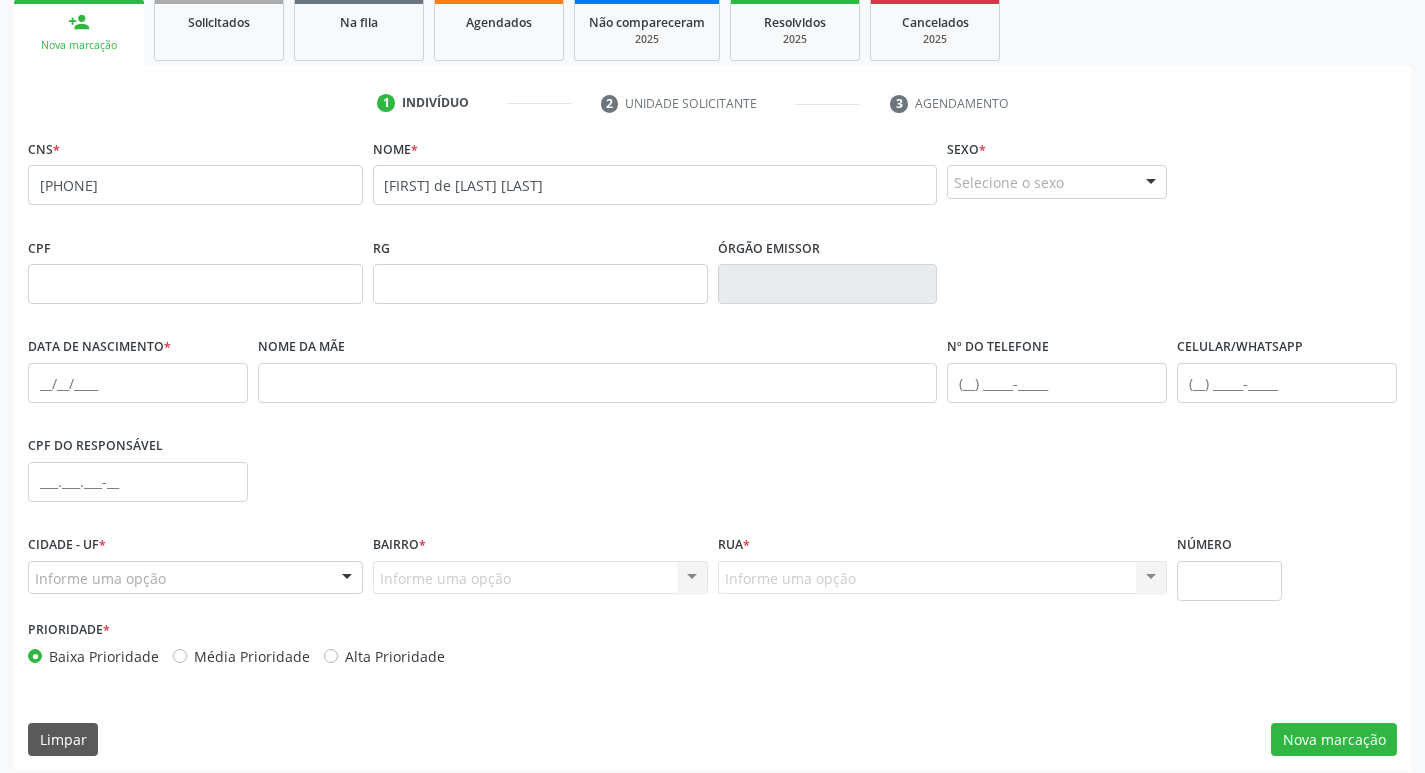 click on "Selecione o sexo" at bounding box center (1057, 182) 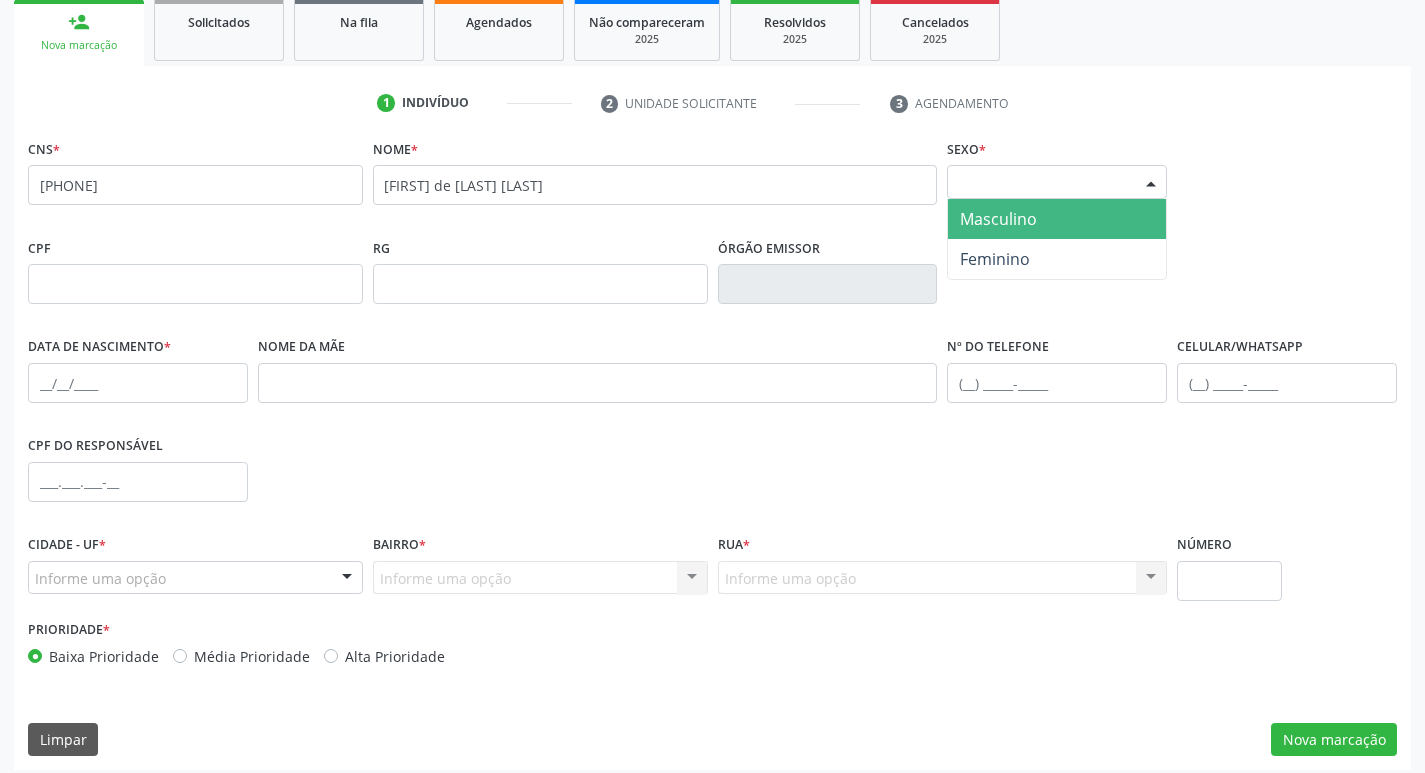 click on "Masculino" at bounding box center (998, 219) 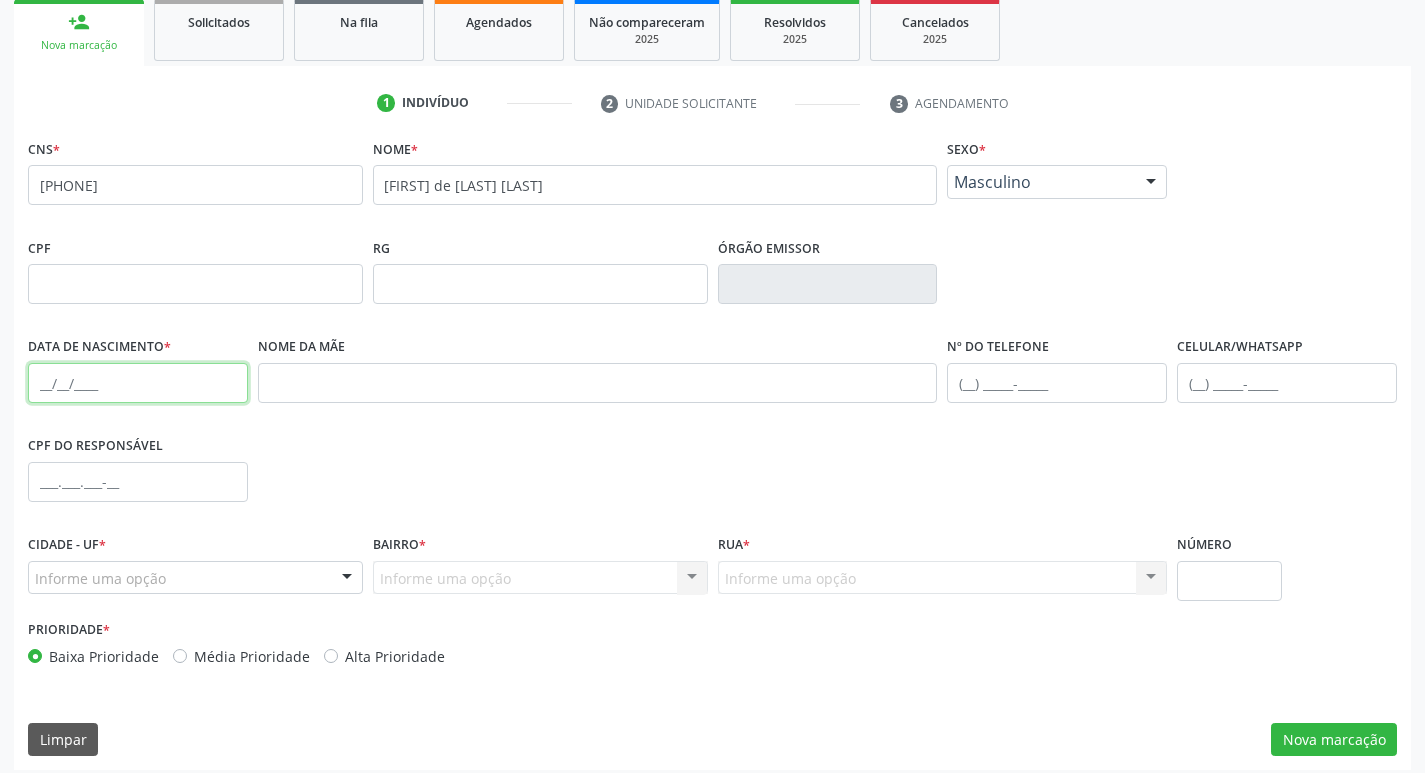 click at bounding box center [138, 383] 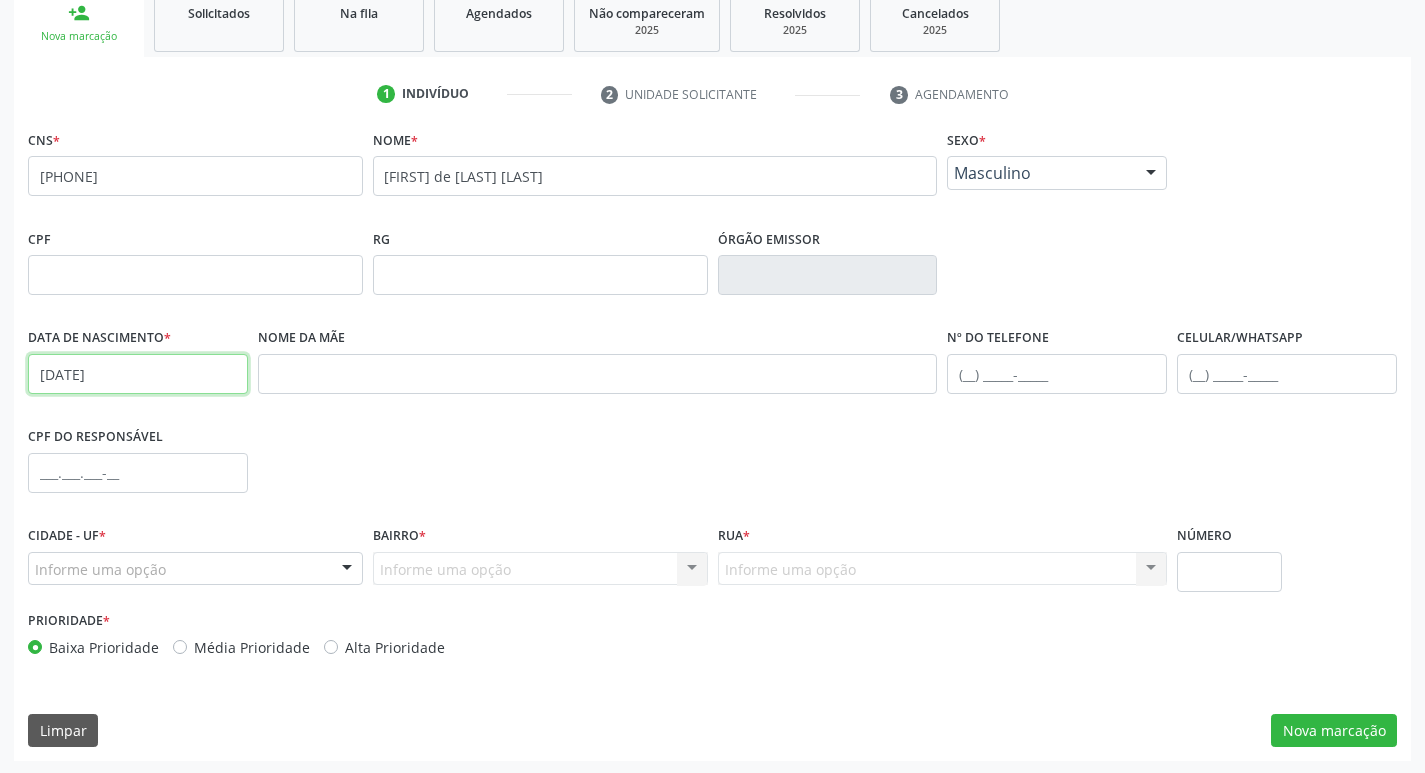 scroll, scrollTop: 311, scrollLeft: 0, axis: vertical 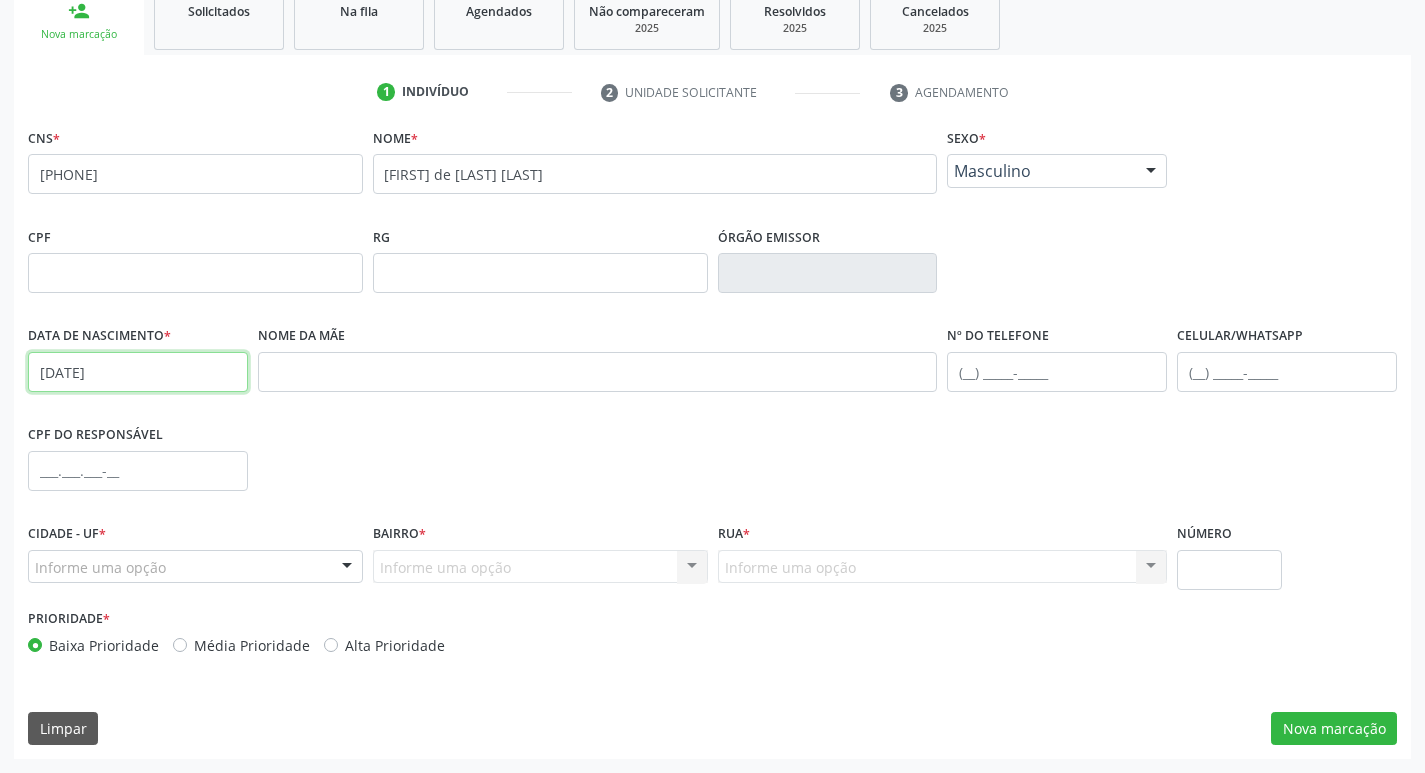 type on "[DATE]" 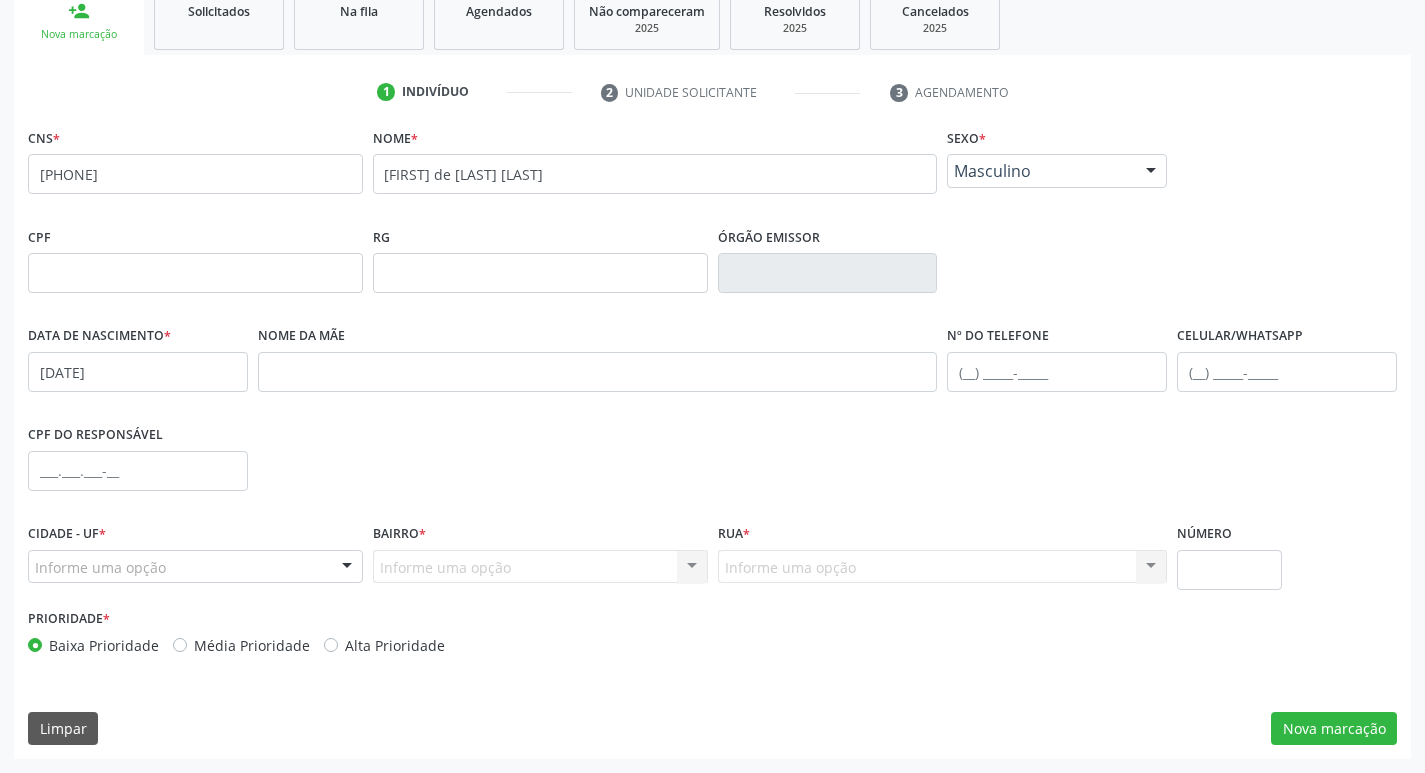 click on "Informe uma opção" at bounding box center (195, 567) 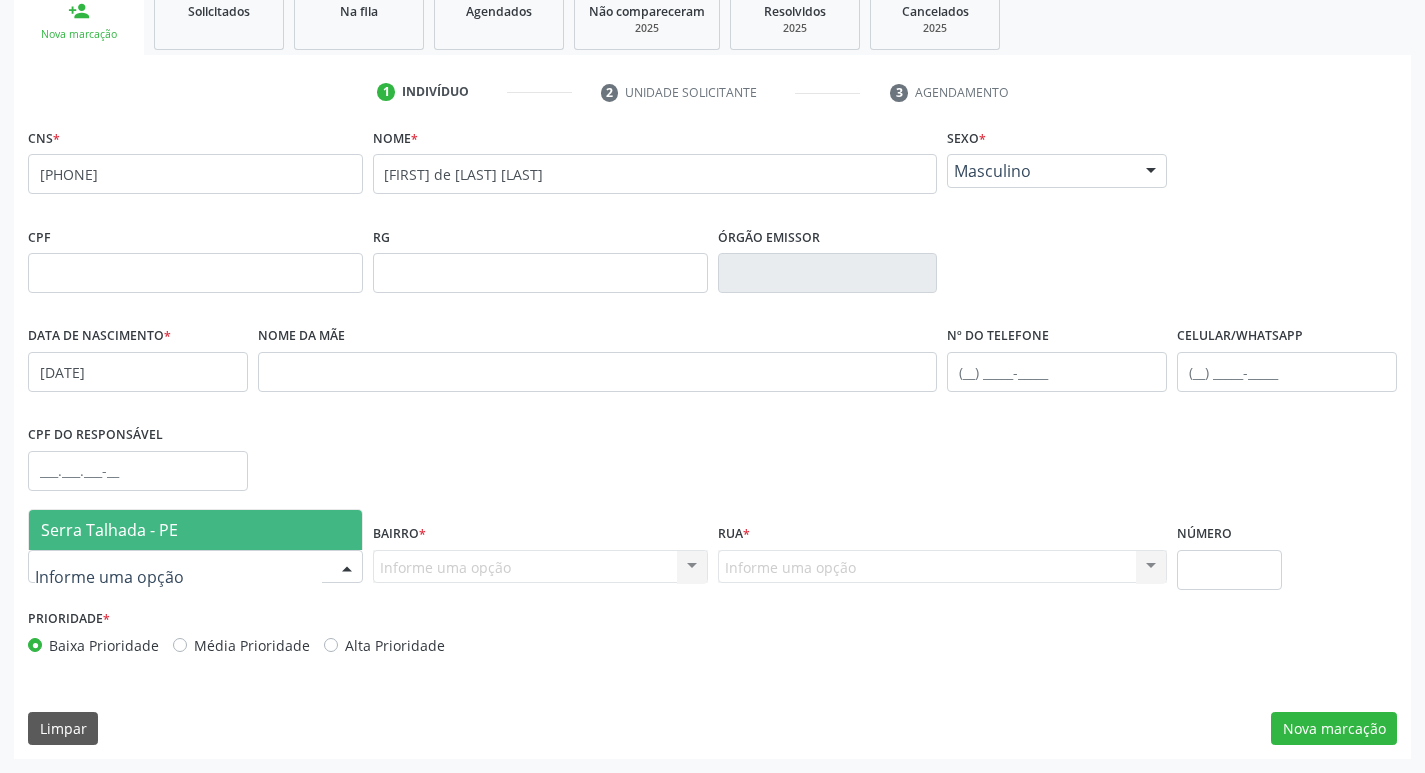 click on "Serra Talhada - PE" at bounding box center [195, 530] 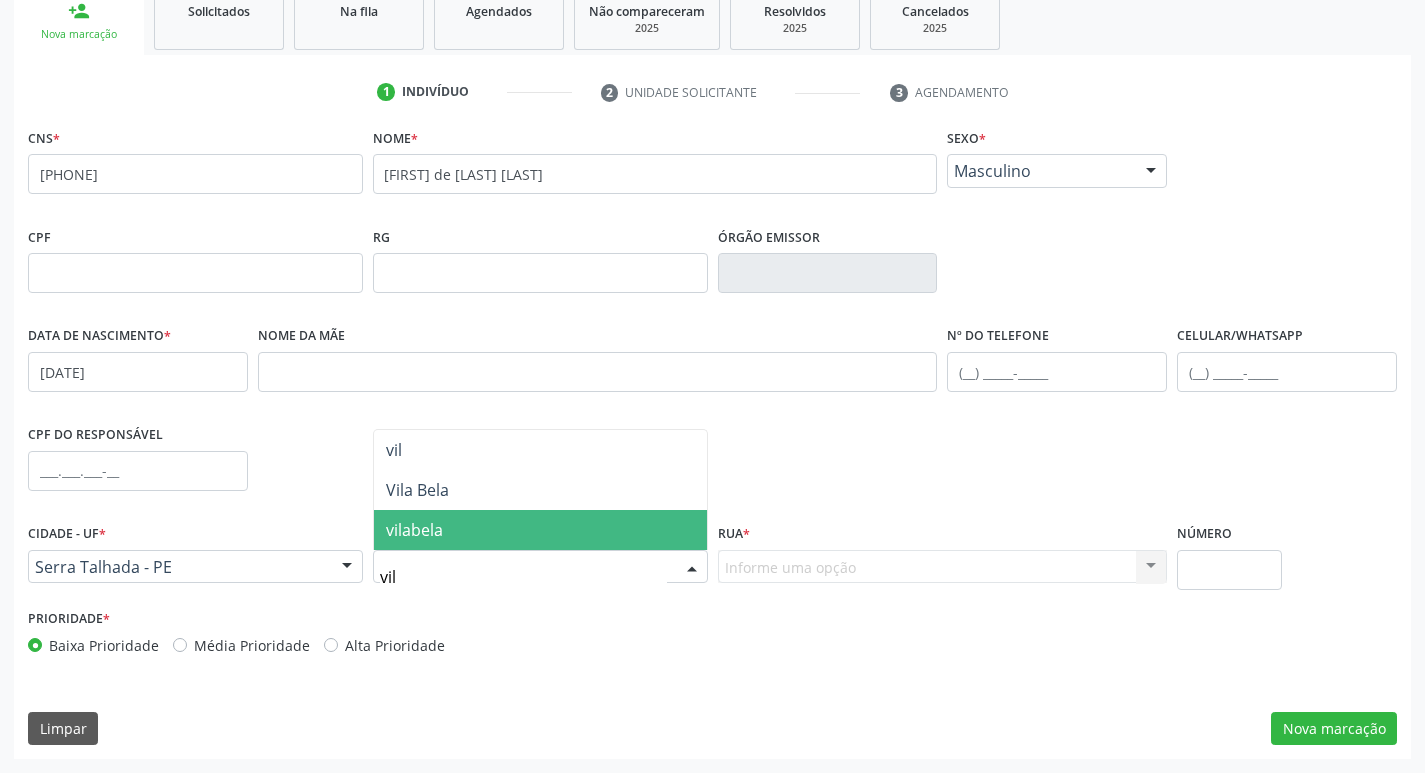 type on "vila" 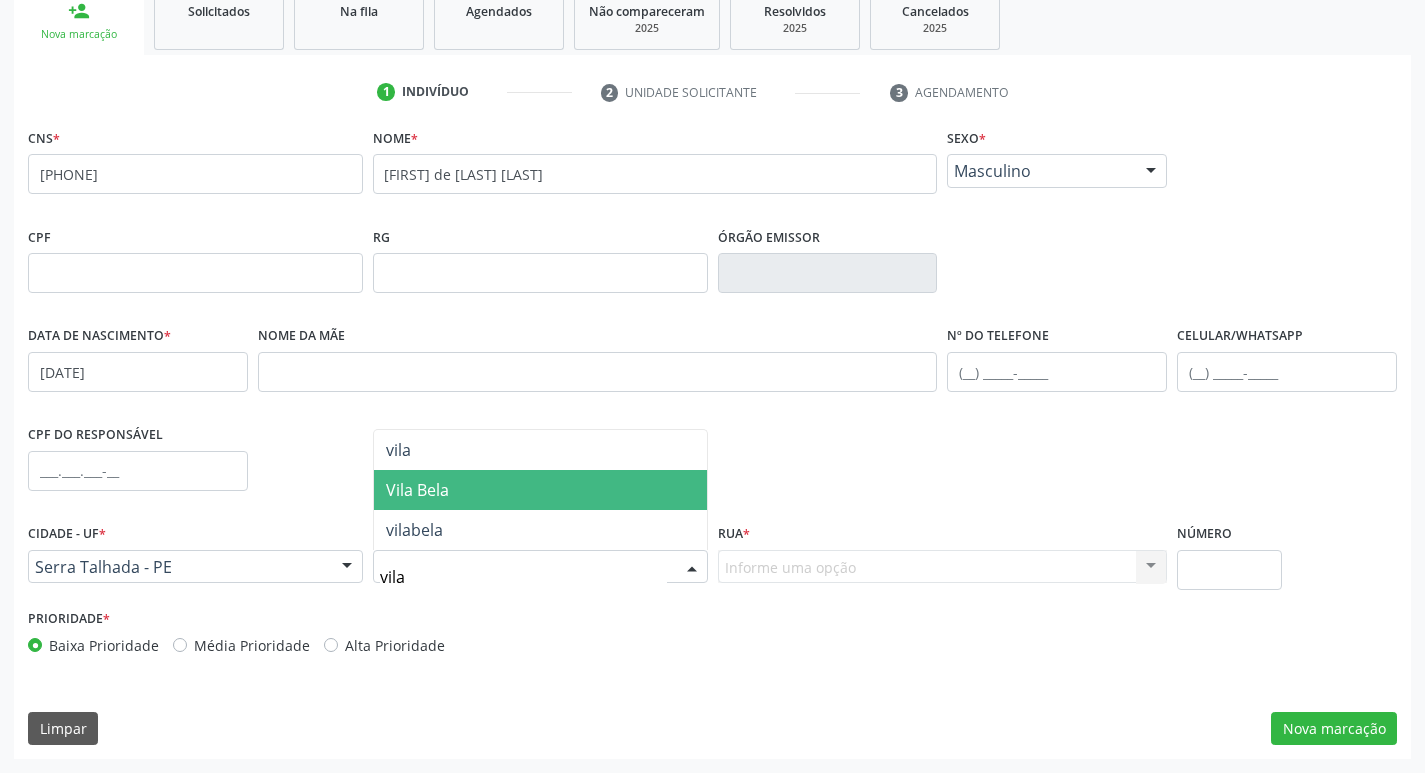 click on "Vila Bela" at bounding box center [540, 490] 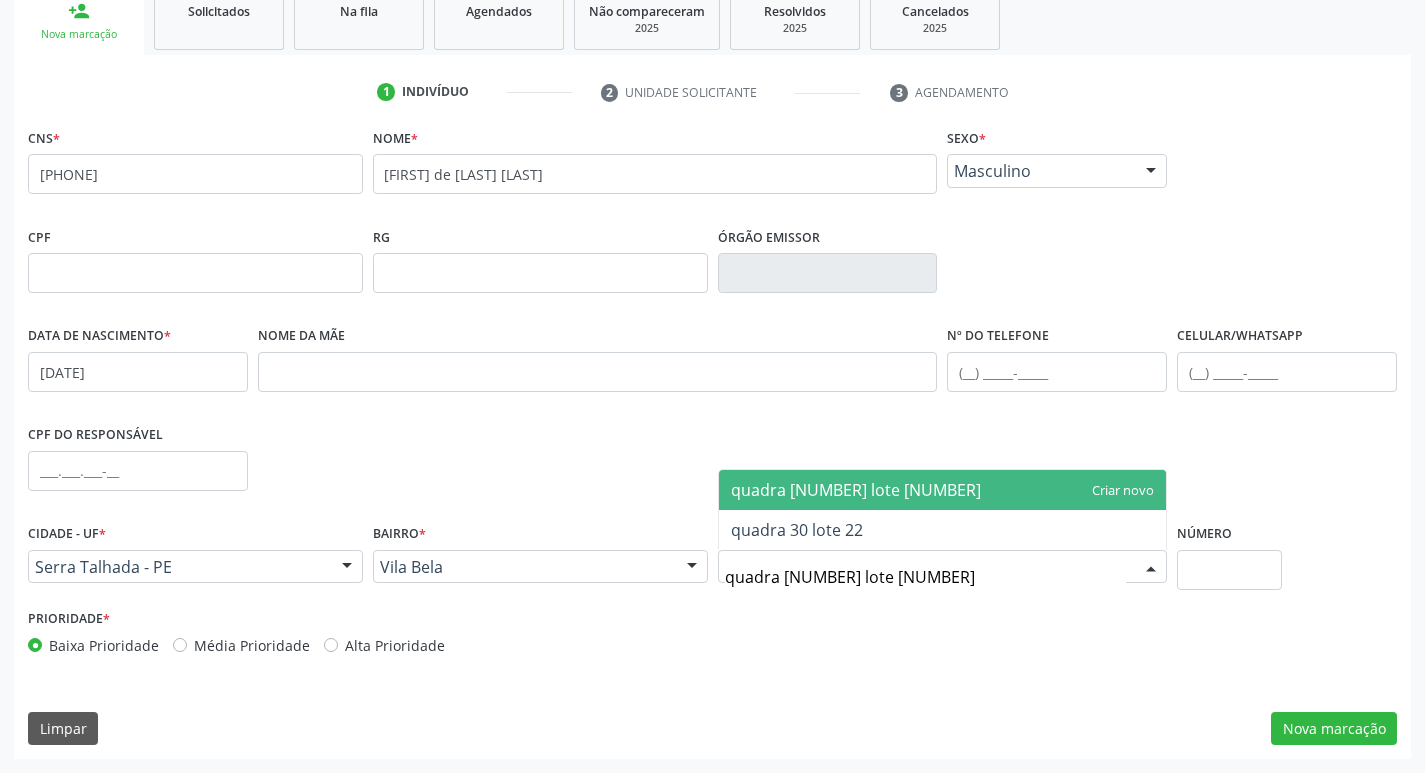type on "quadra 30 lote 27" 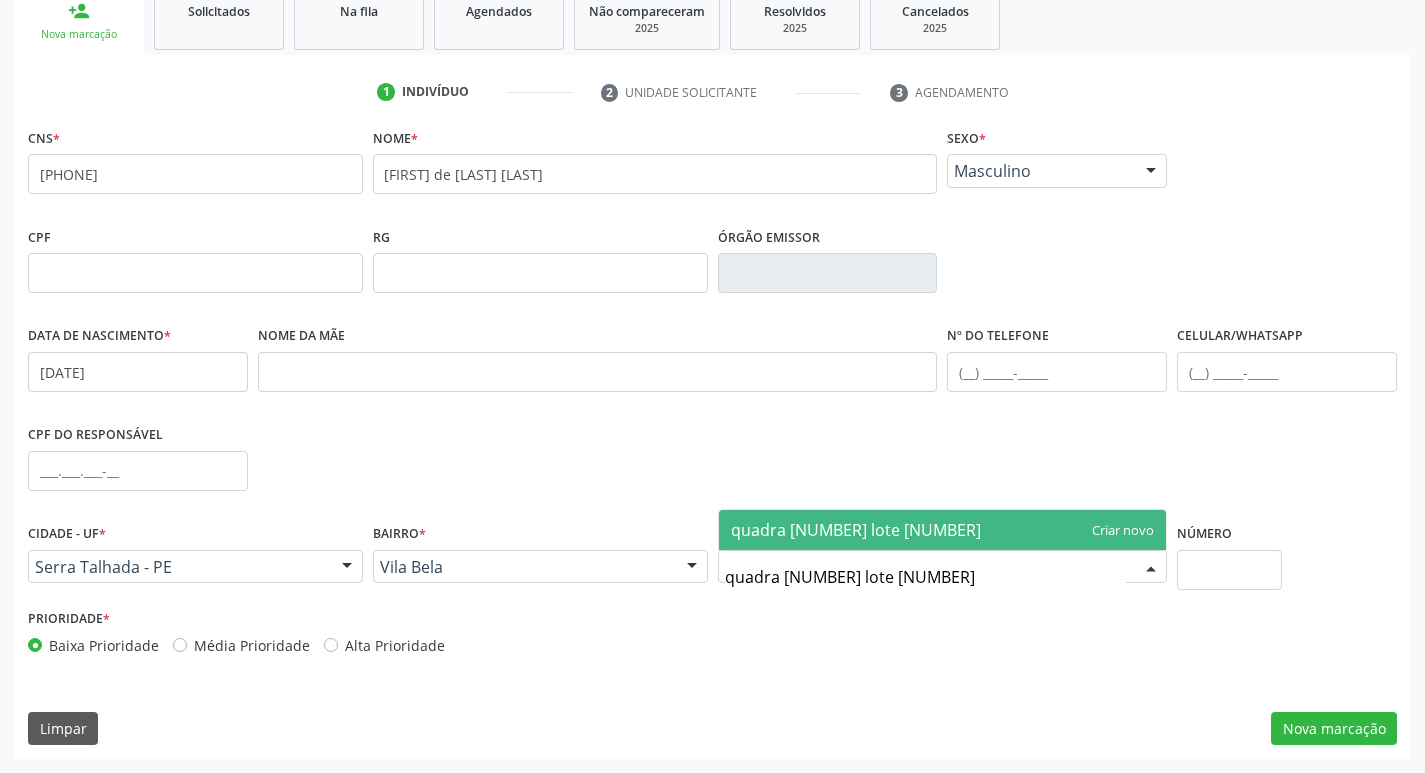 click on "quadra 30 lote 27" at bounding box center (856, 530) 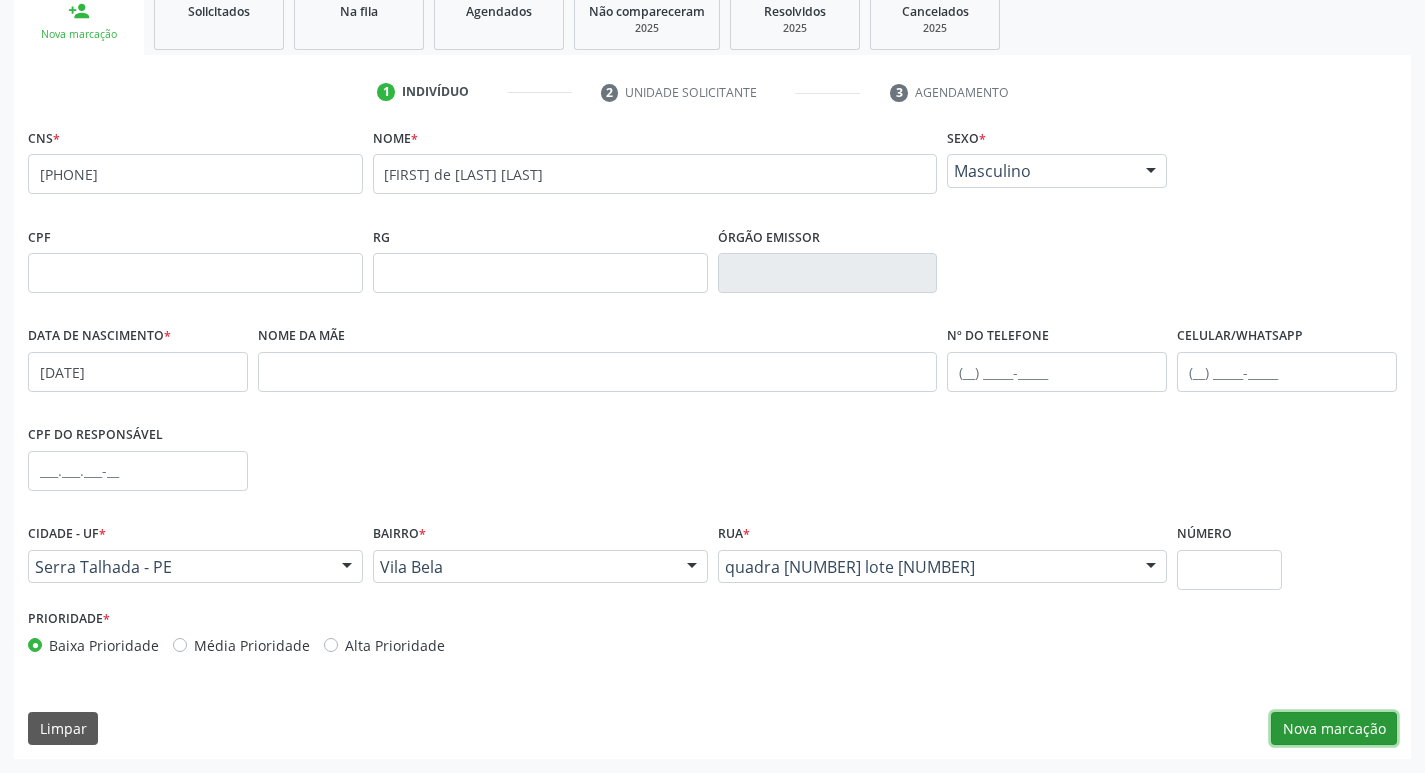 click on "Nova marcação" at bounding box center (1334, 729) 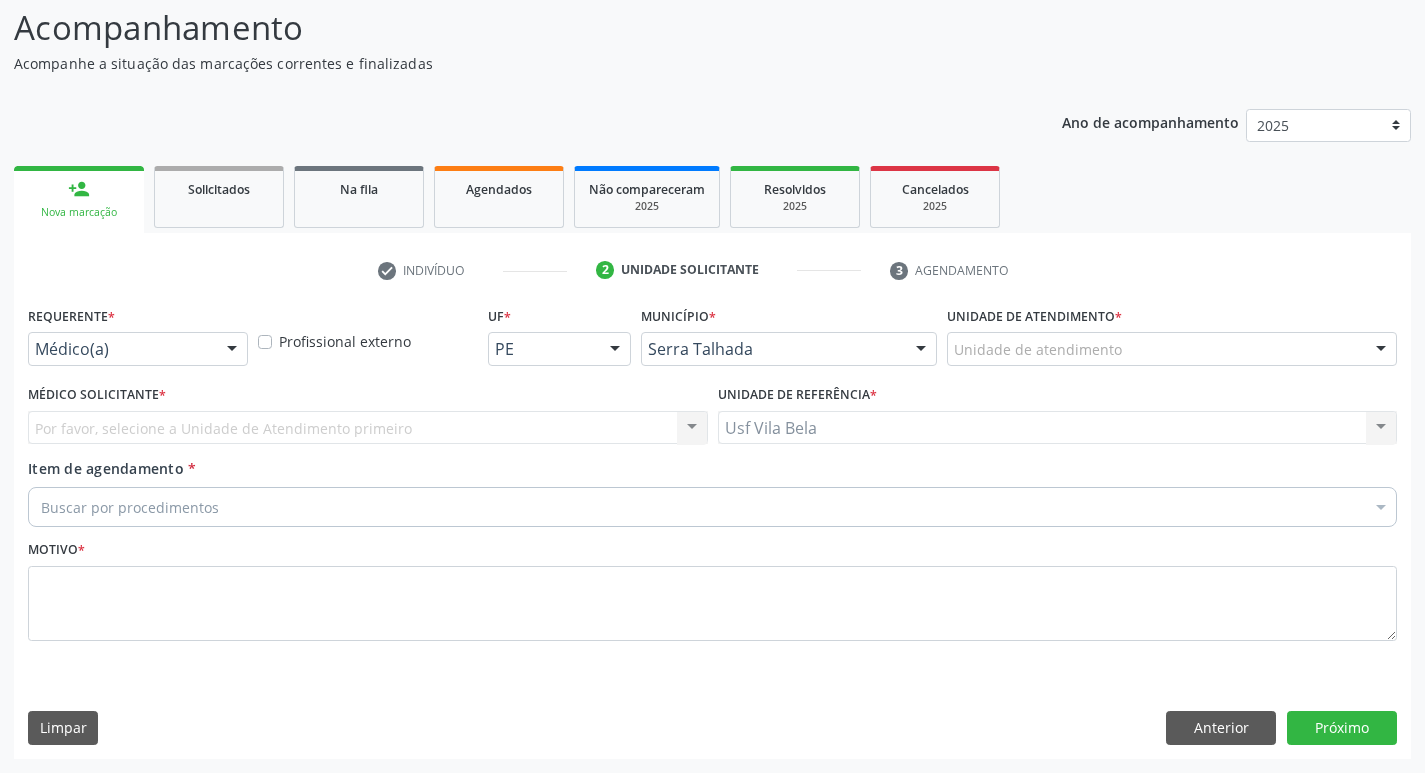 scroll, scrollTop: 133, scrollLeft: 0, axis: vertical 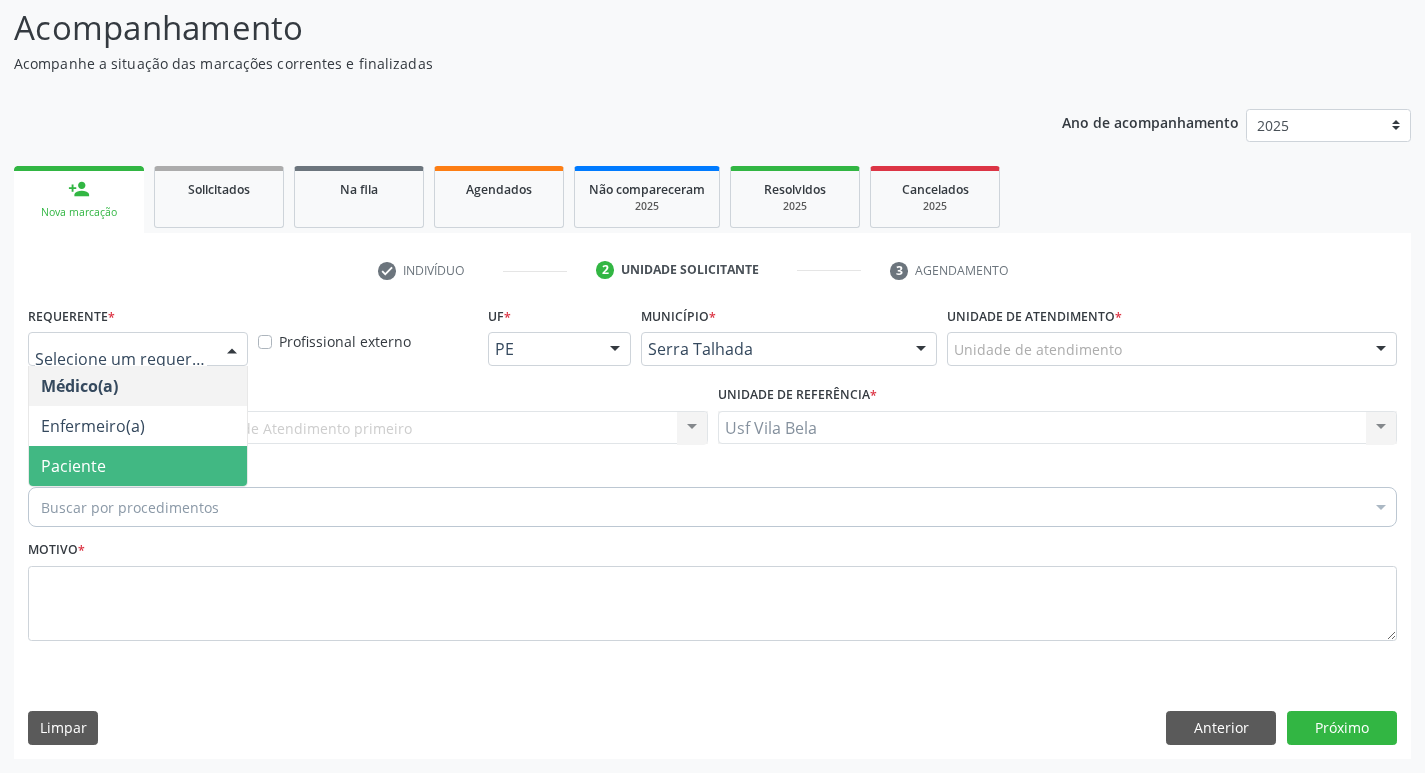 click on "Paciente" at bounding box center [138, 466] 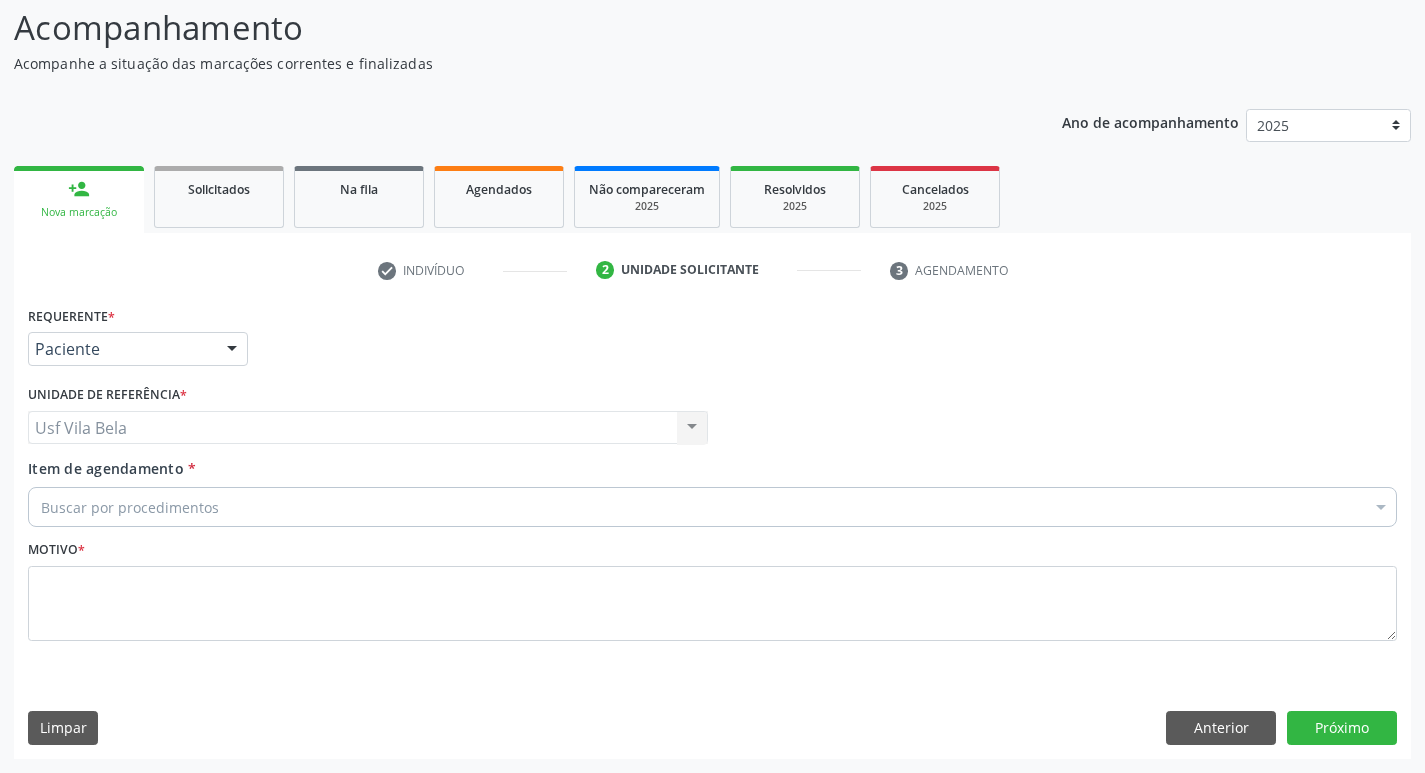 click on "Buscar por procedimentos" at bounding box center [712, 507] 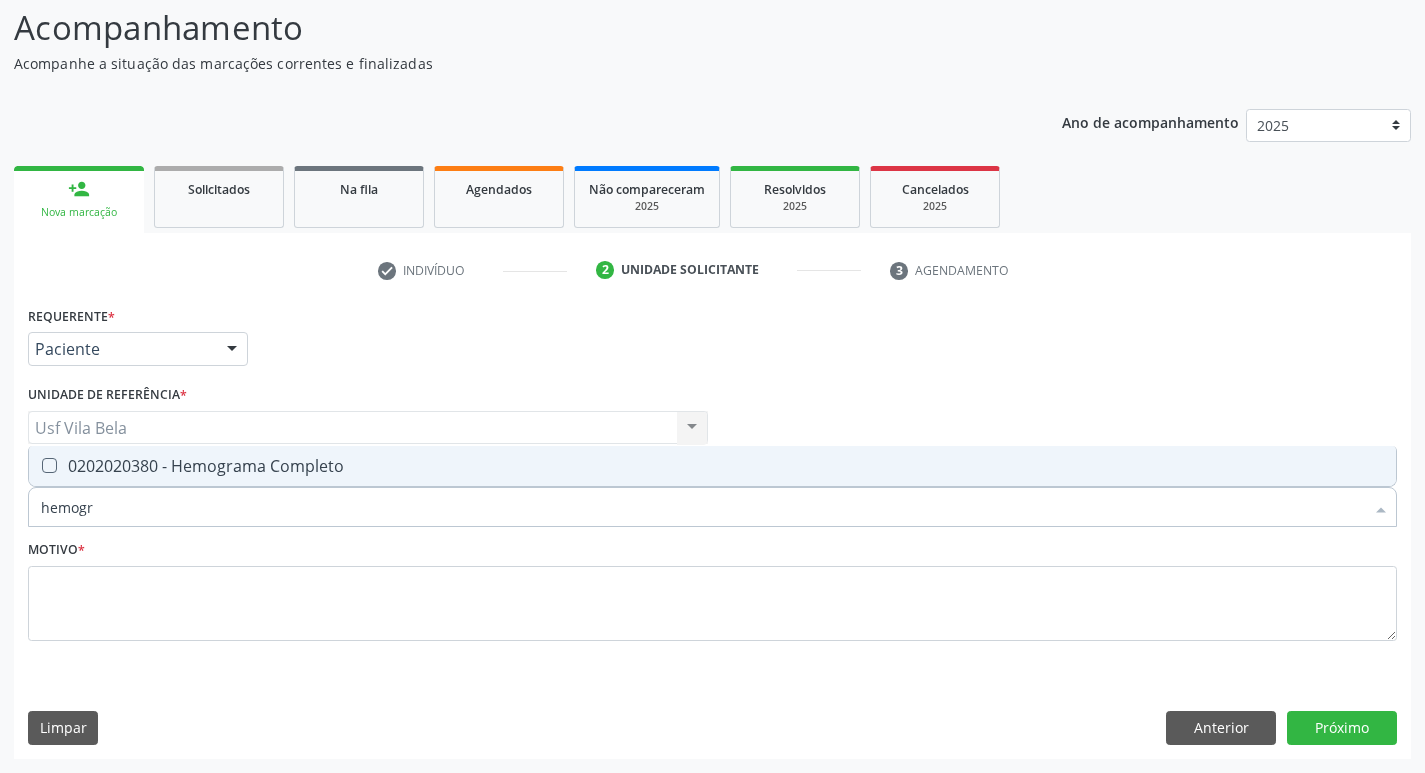 type on "hemogra" 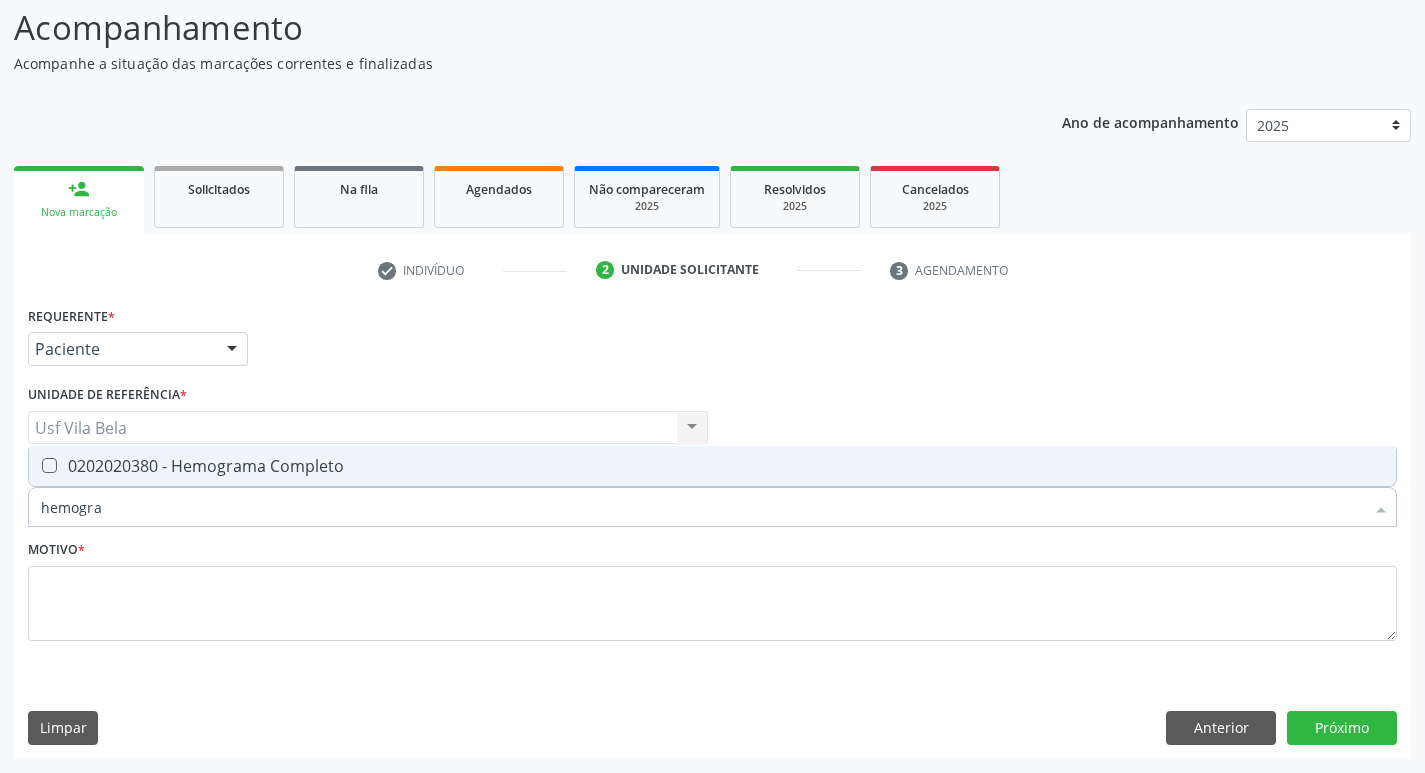 click on "0202020380 - Hemograma Completo" at bounding box center (712, 466) 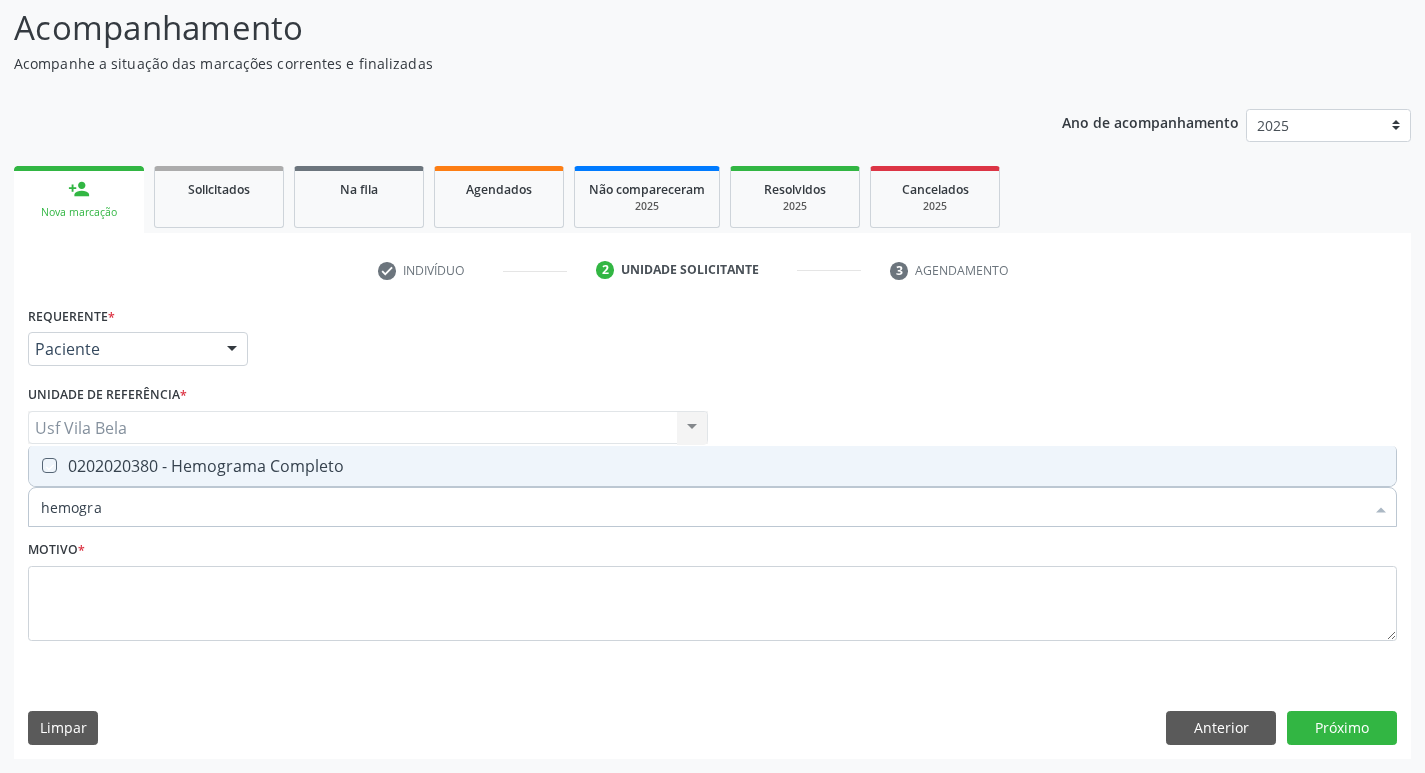 checkbox on "true" 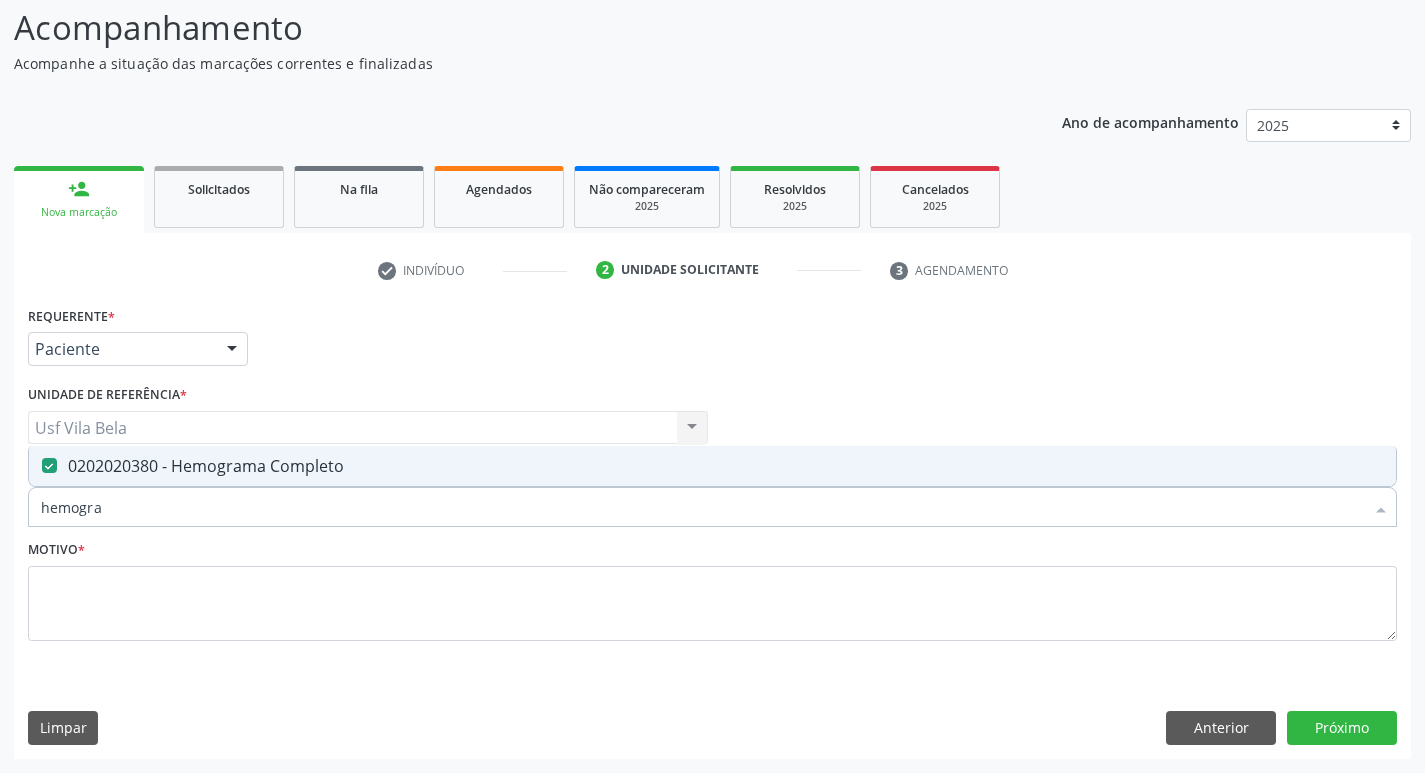 type on "hemogra" 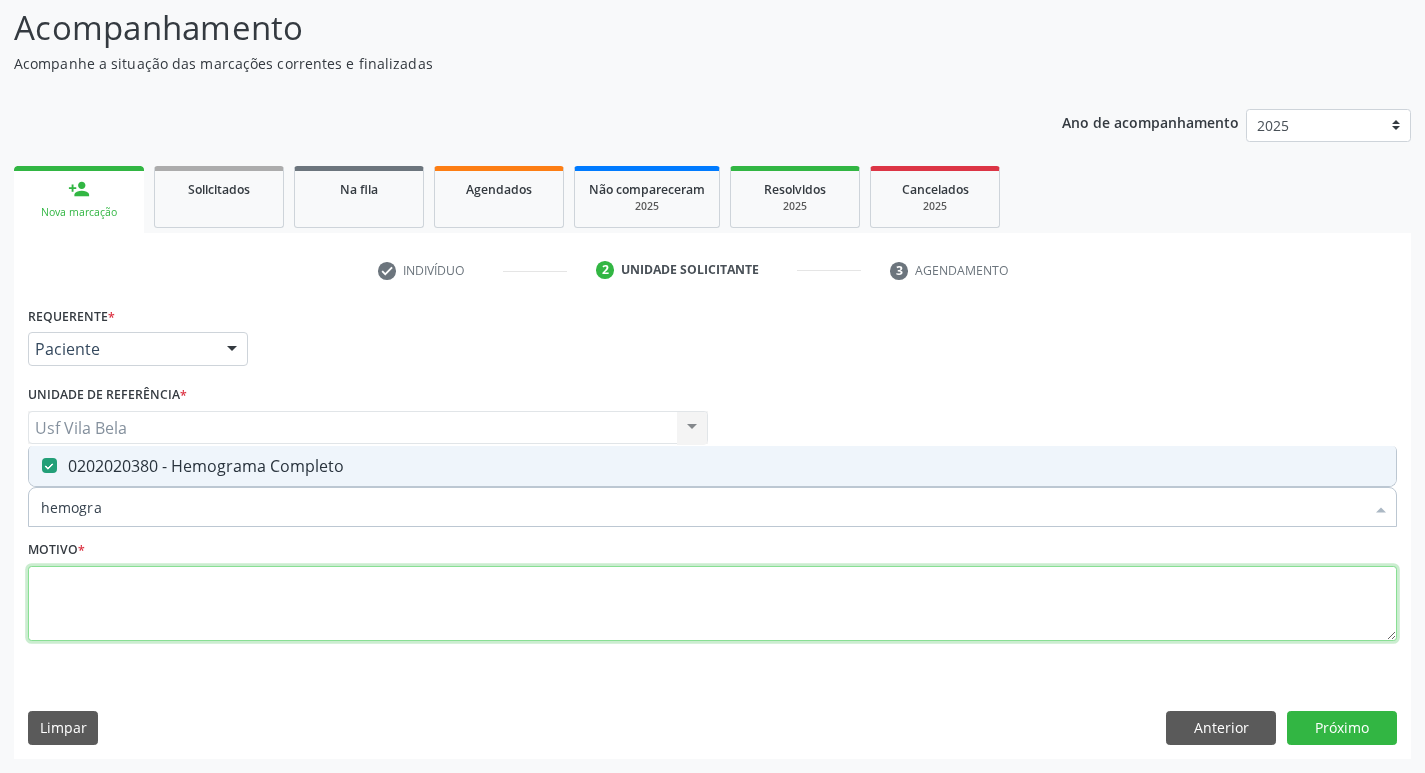 click at bounding box center [712, 604] 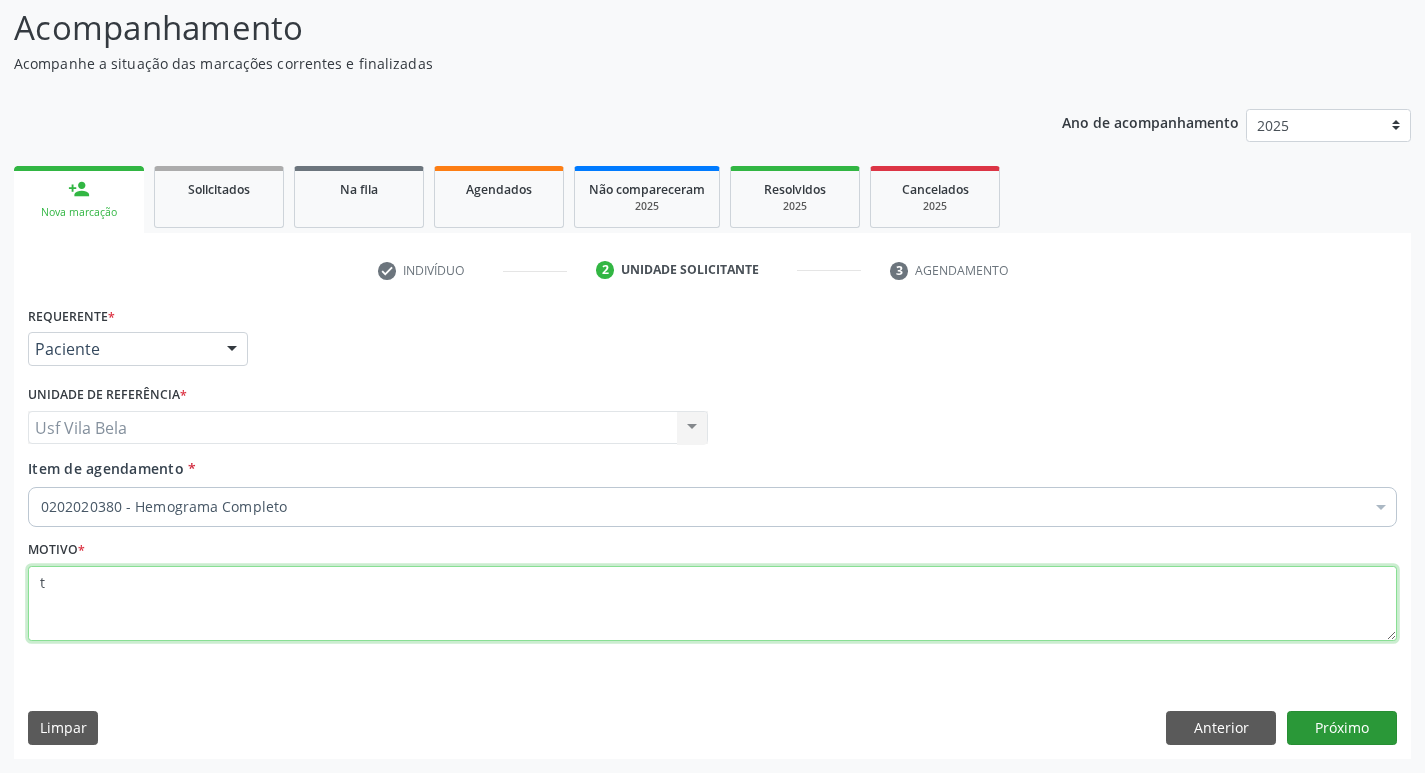 type on "t" 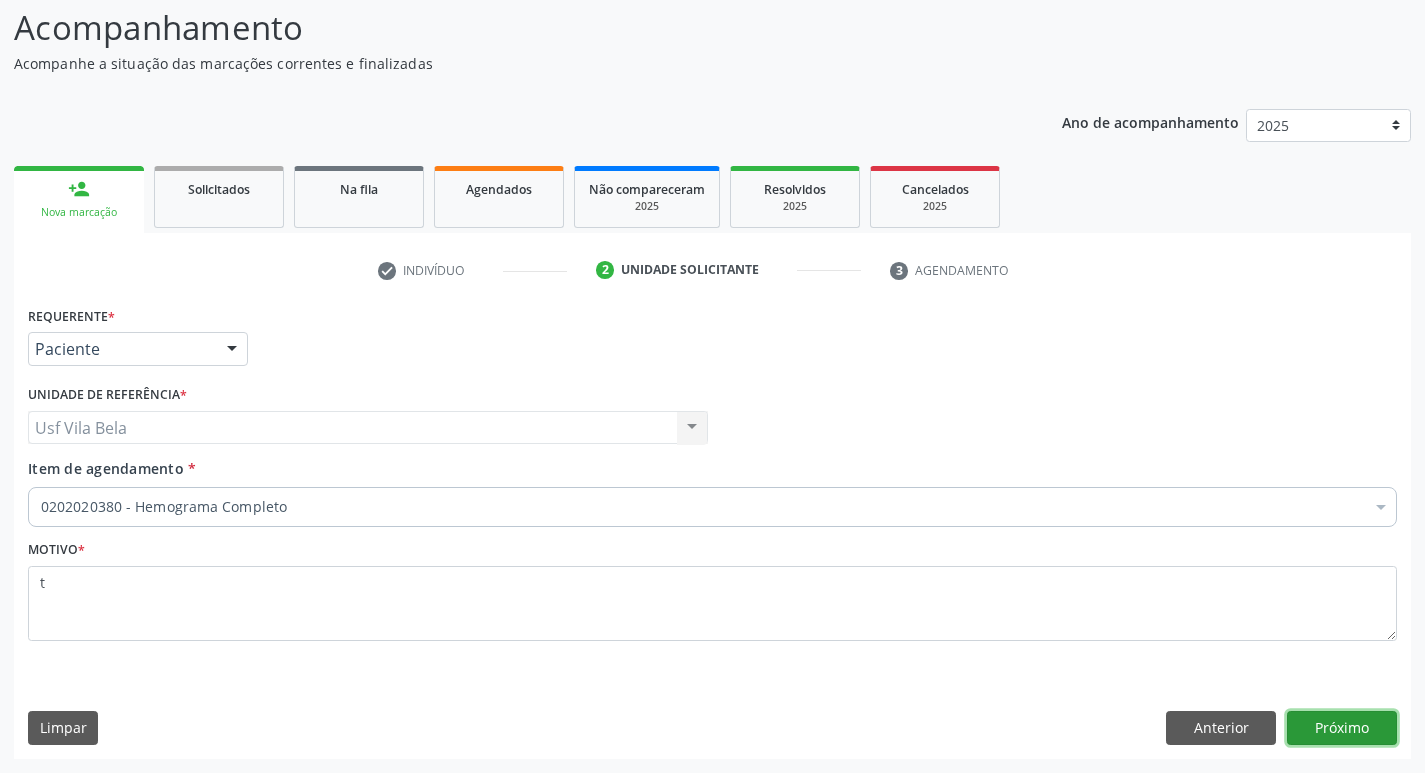 click on "Próximo" at bounding box center [1342, 728] 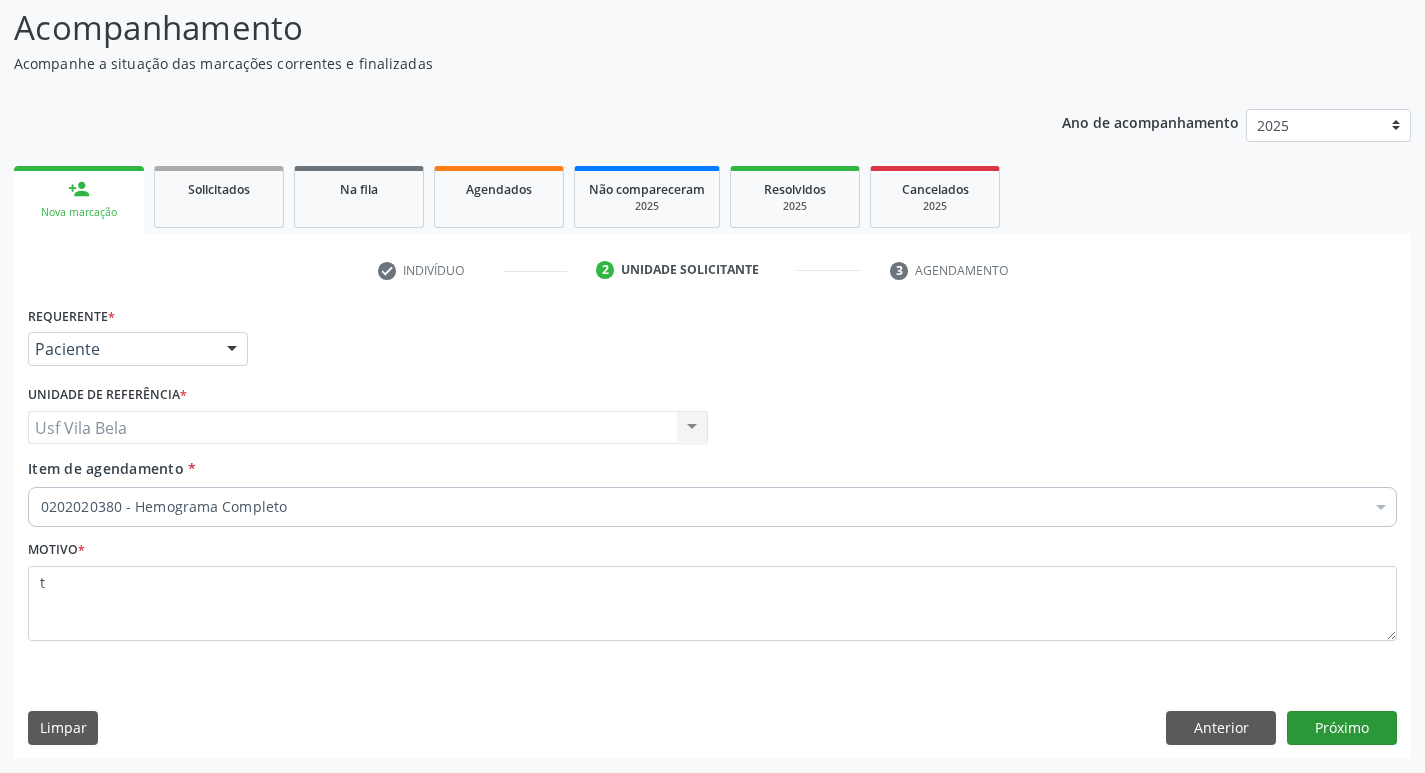 scroll, scrollTop: 97, scrollLeft: 0, axis: vertical 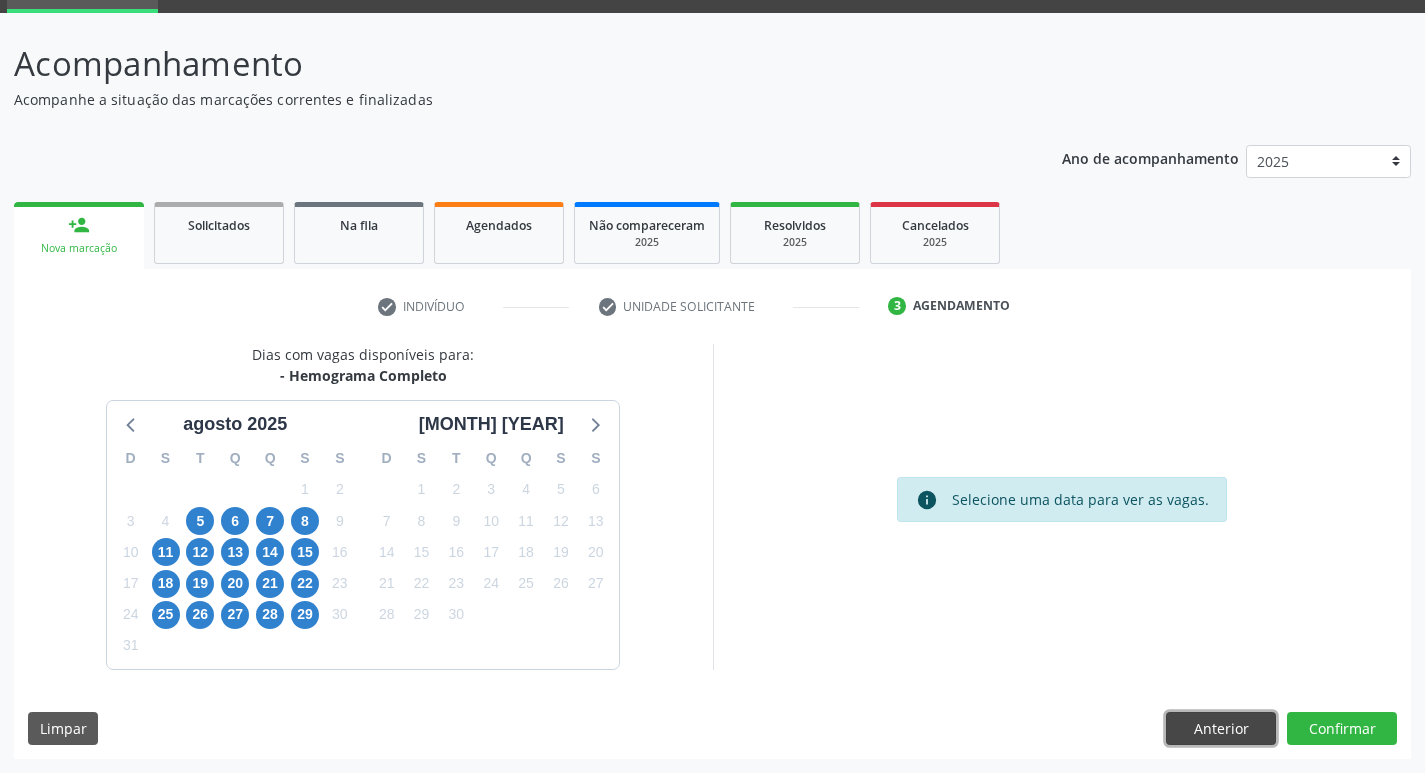 click on "Anterior" at bounding box center (1221, 729) 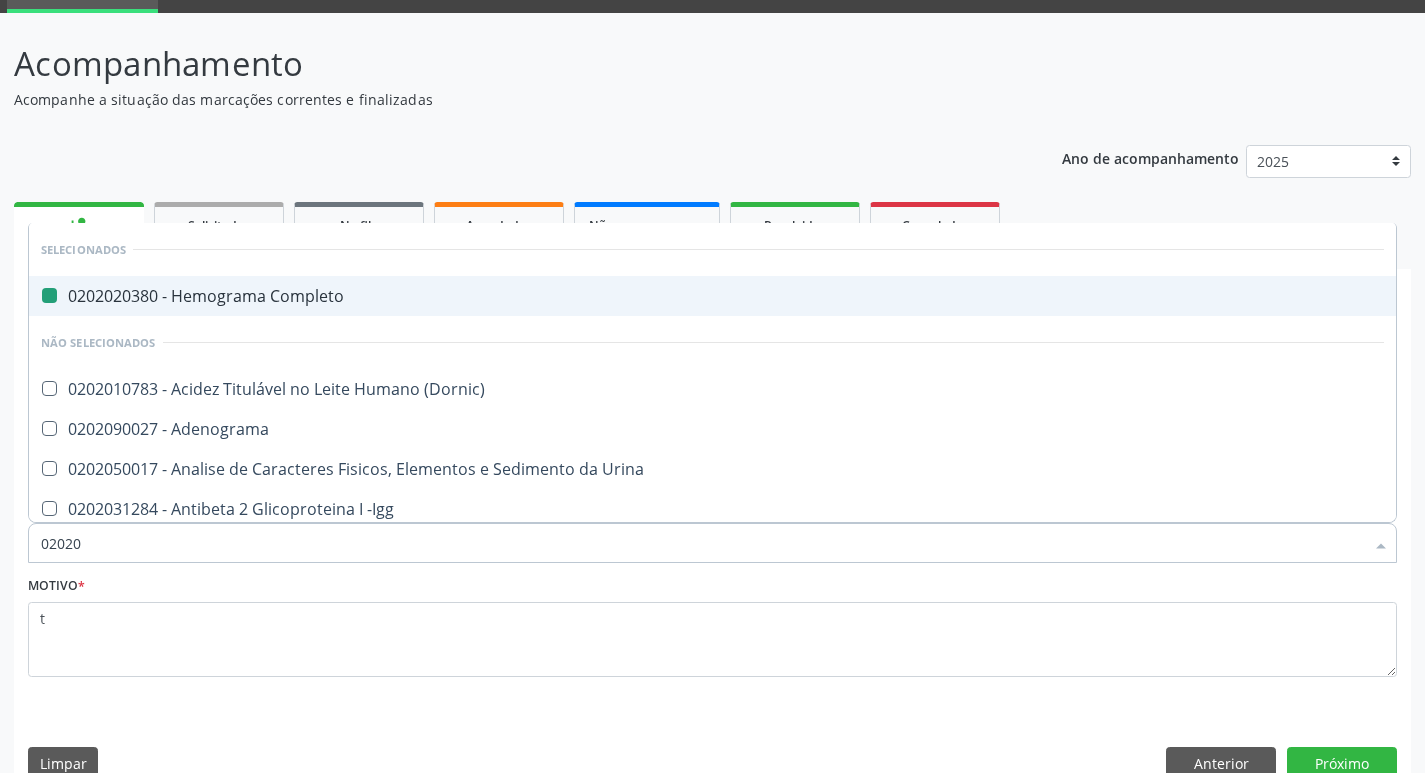 type on "020201" 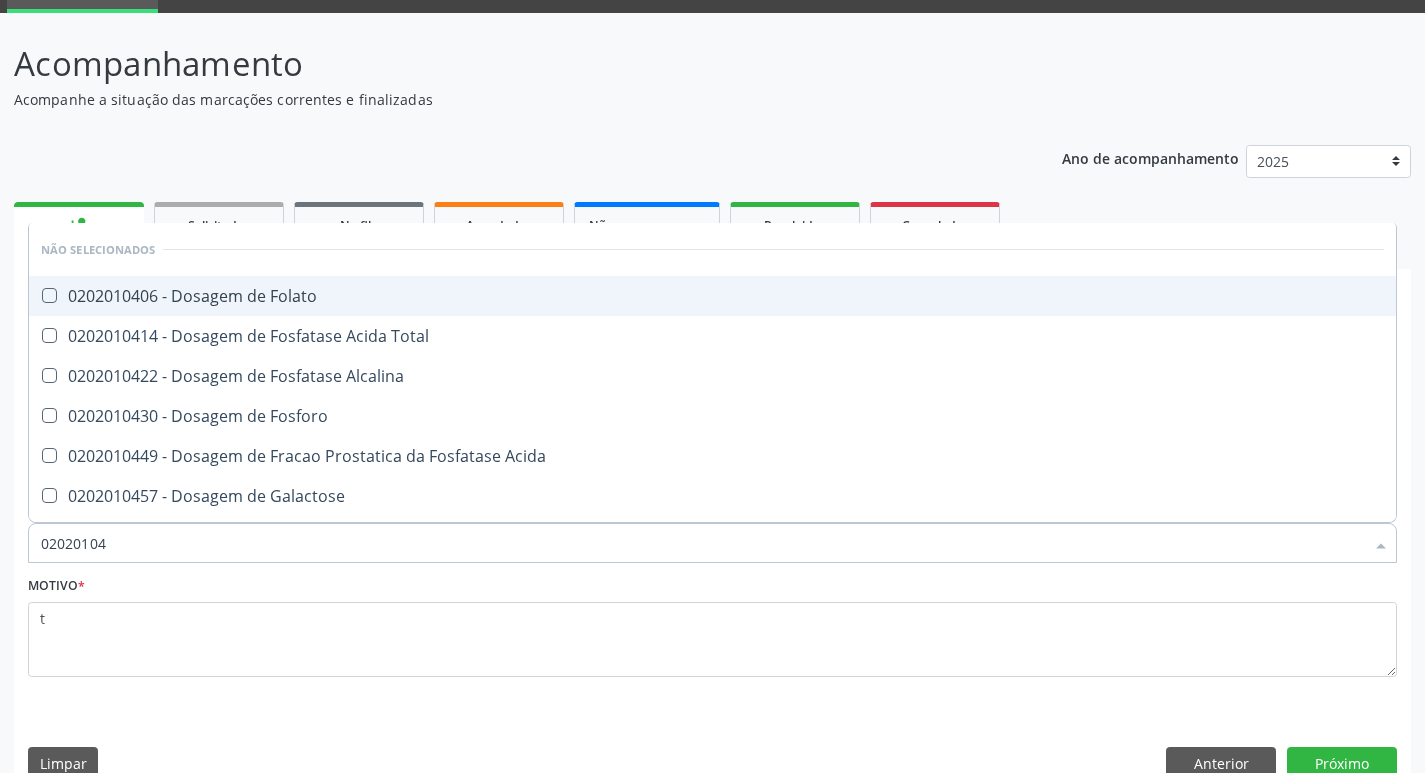 type on "020201047" 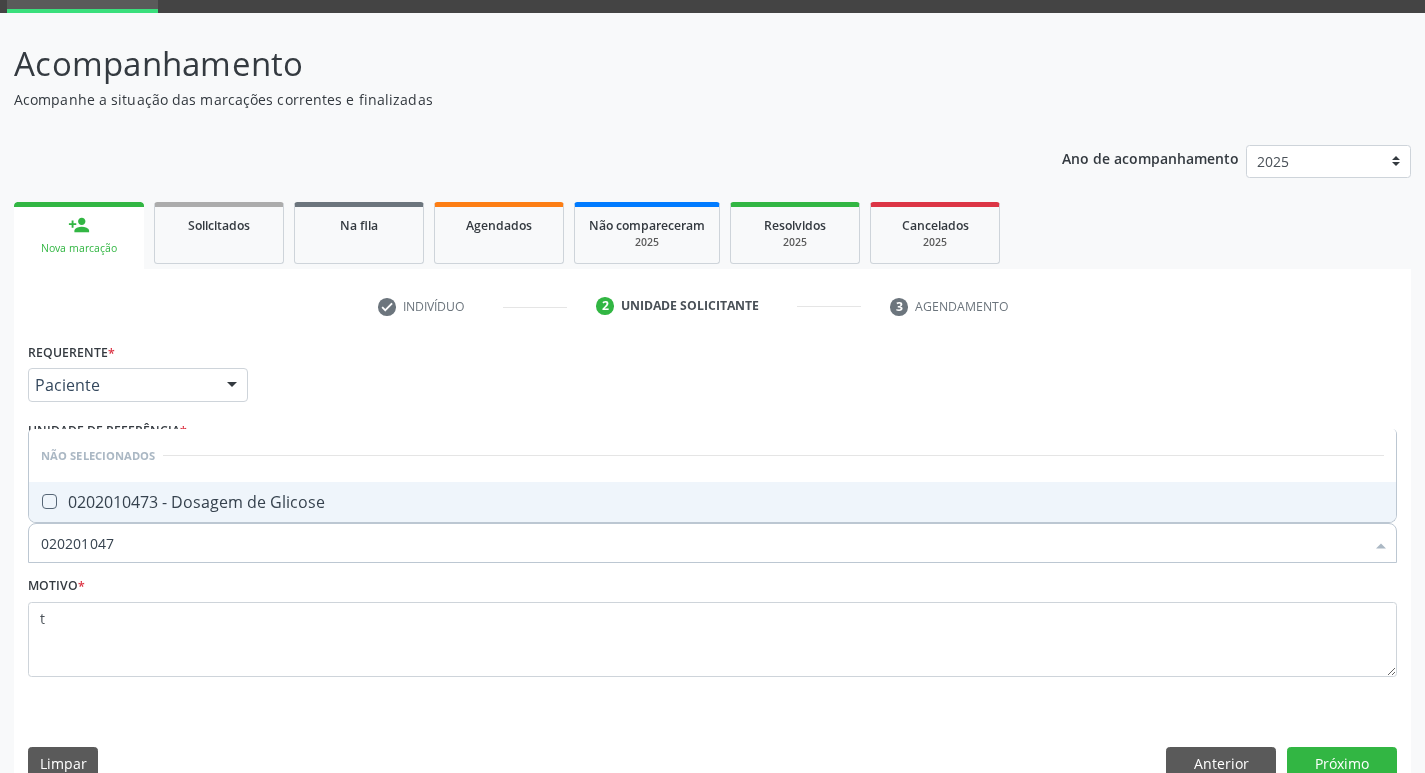 click on "0202010473 - Dosagem de Glicose" at bounding box center [712, 502] 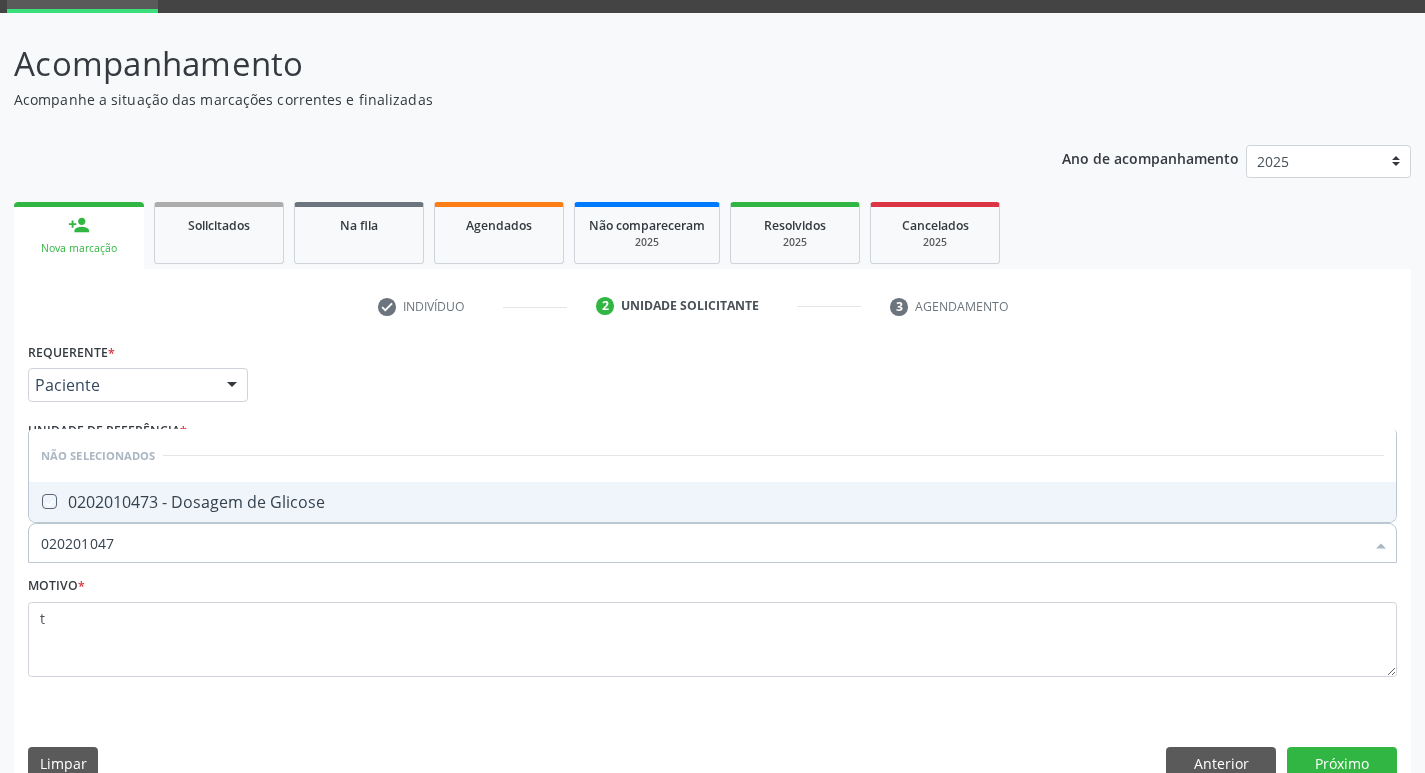checkbox on "true" 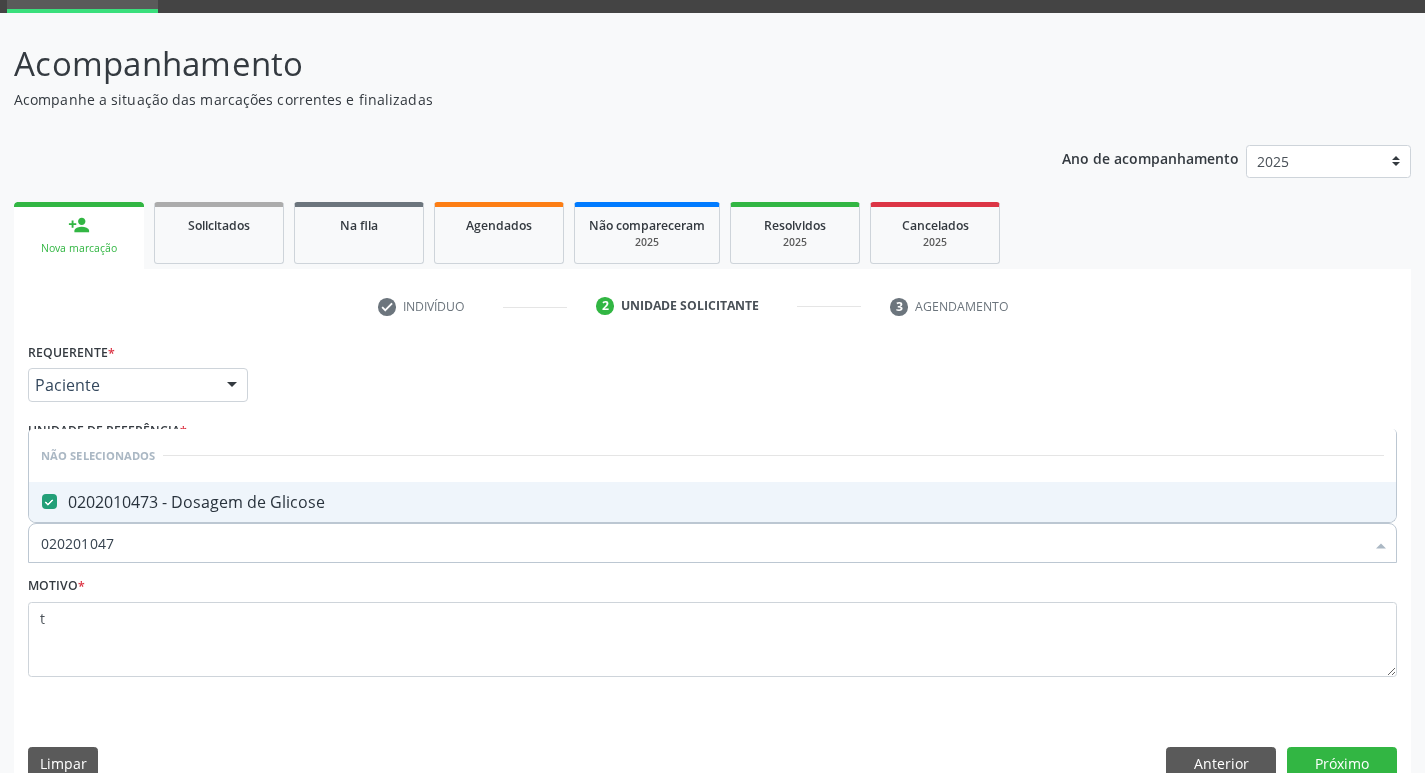 type on "02020104" 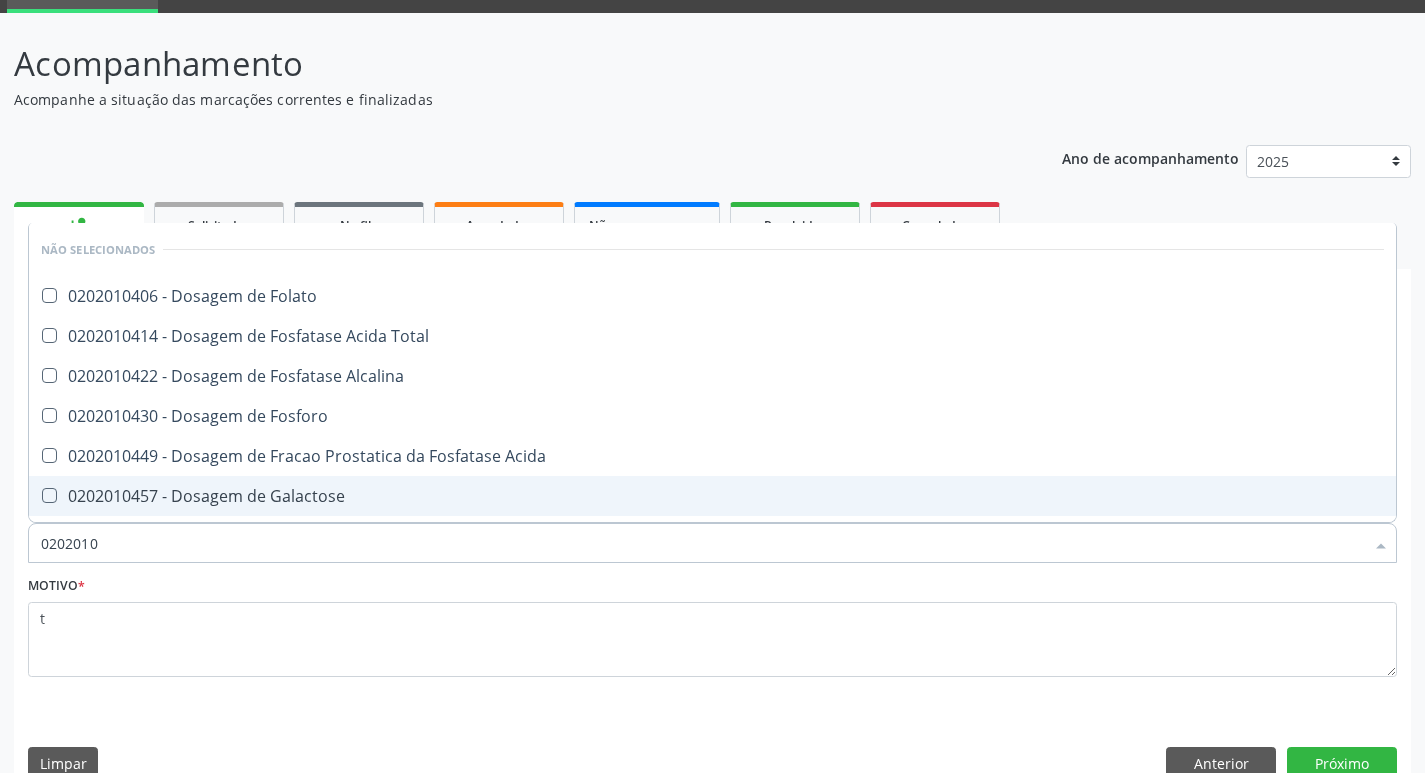 type on "020201" 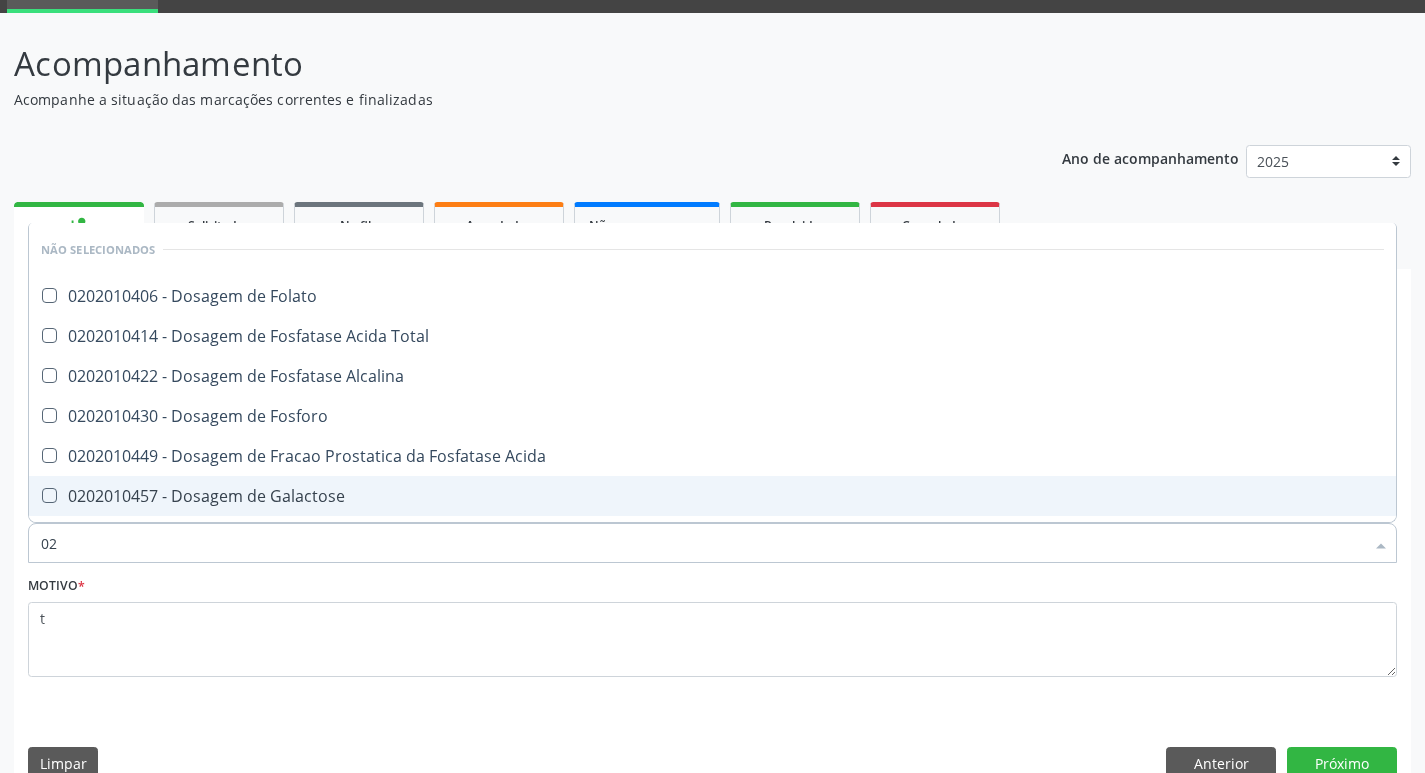 type on "0" 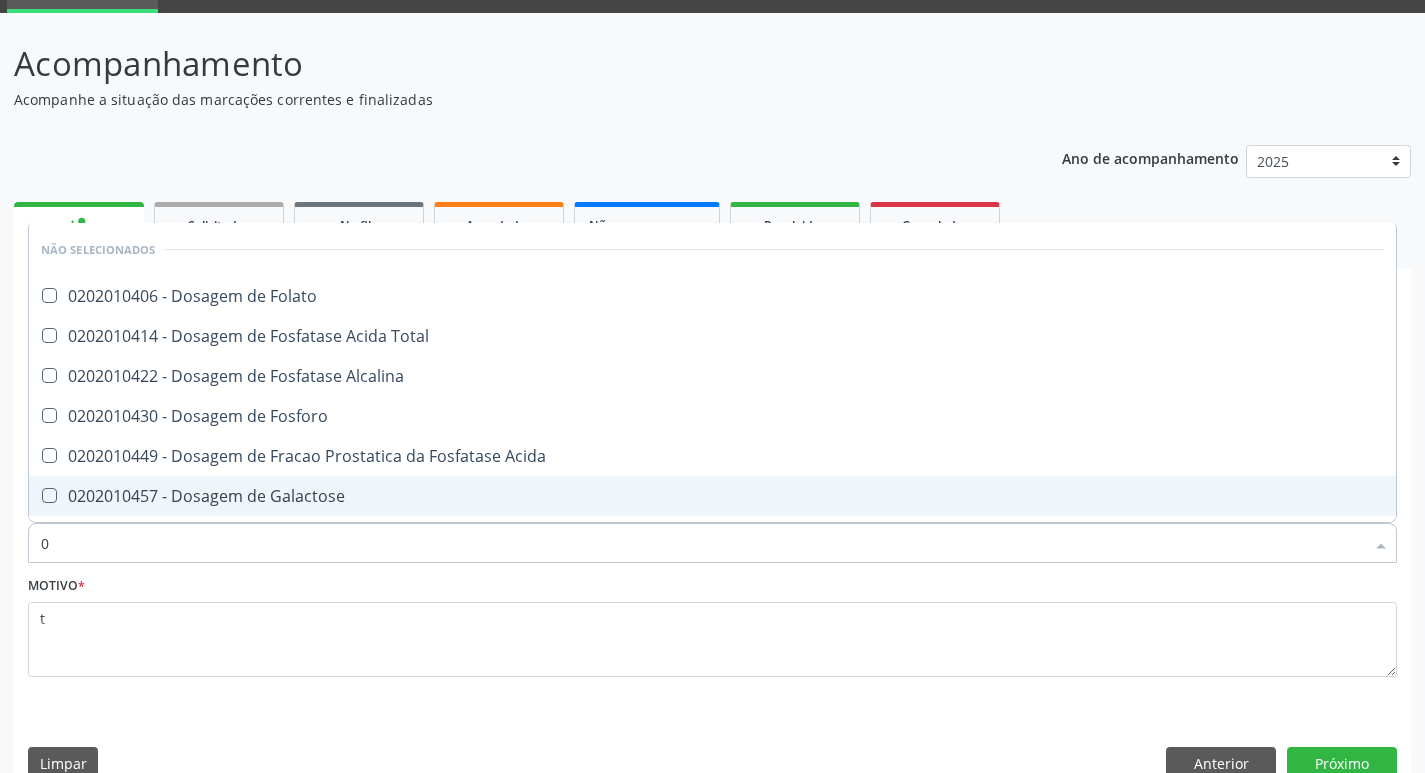 type 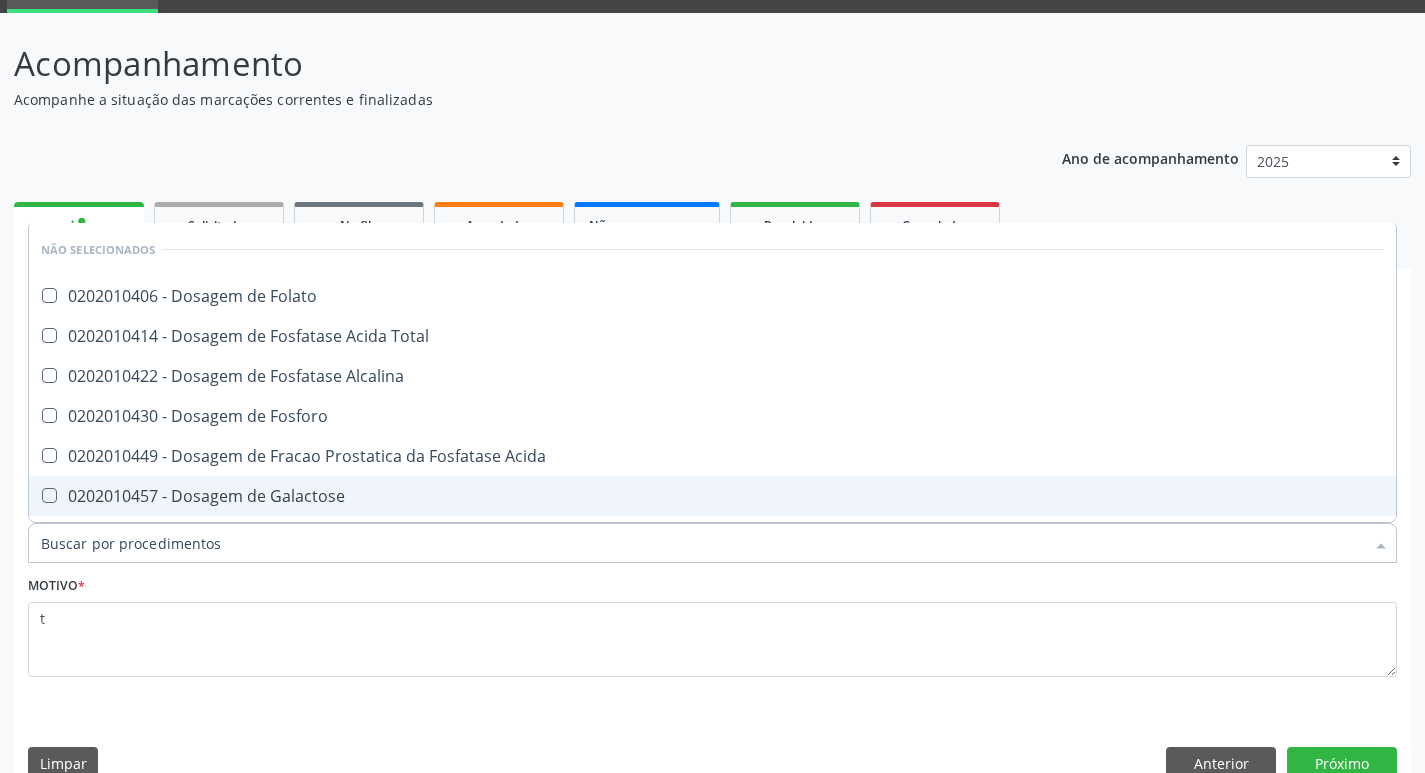 checkbox on "true" 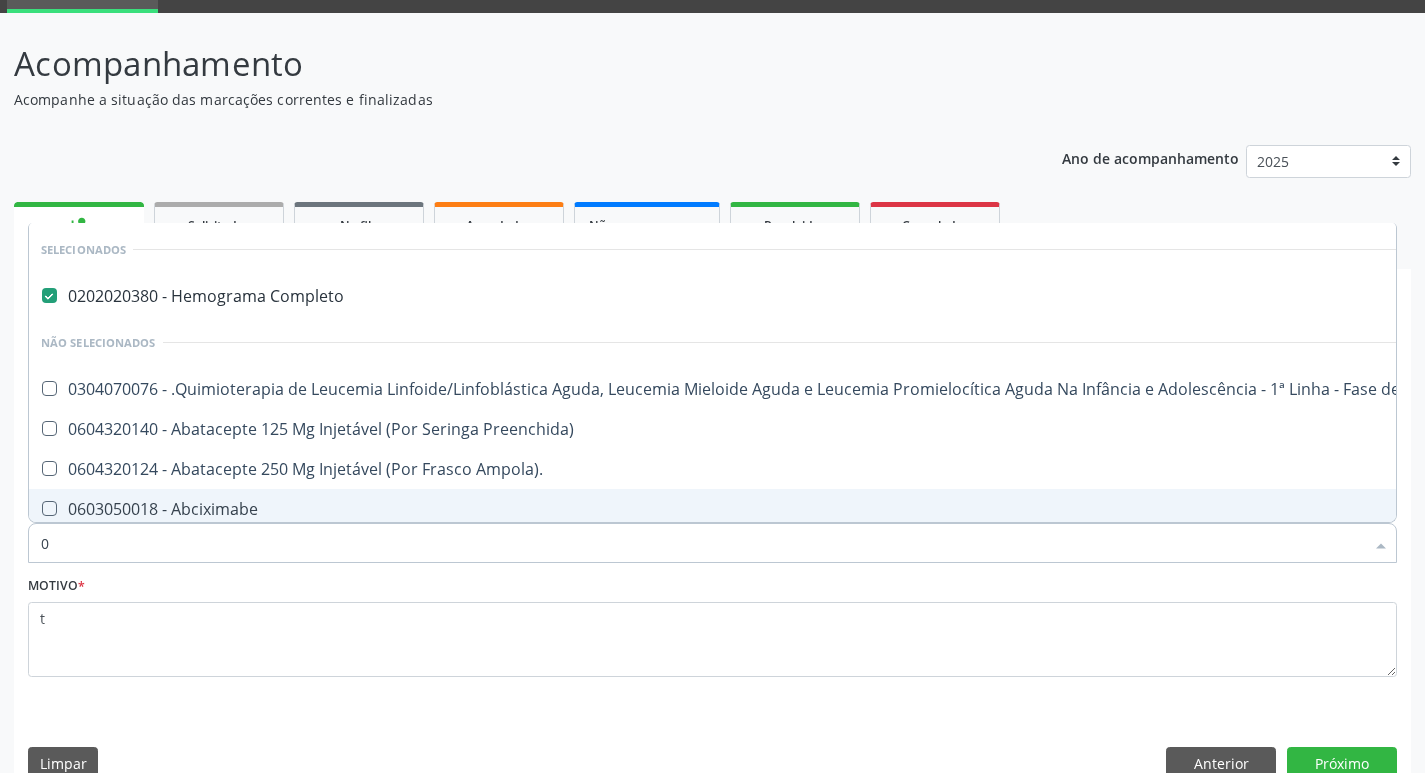 type on "02" 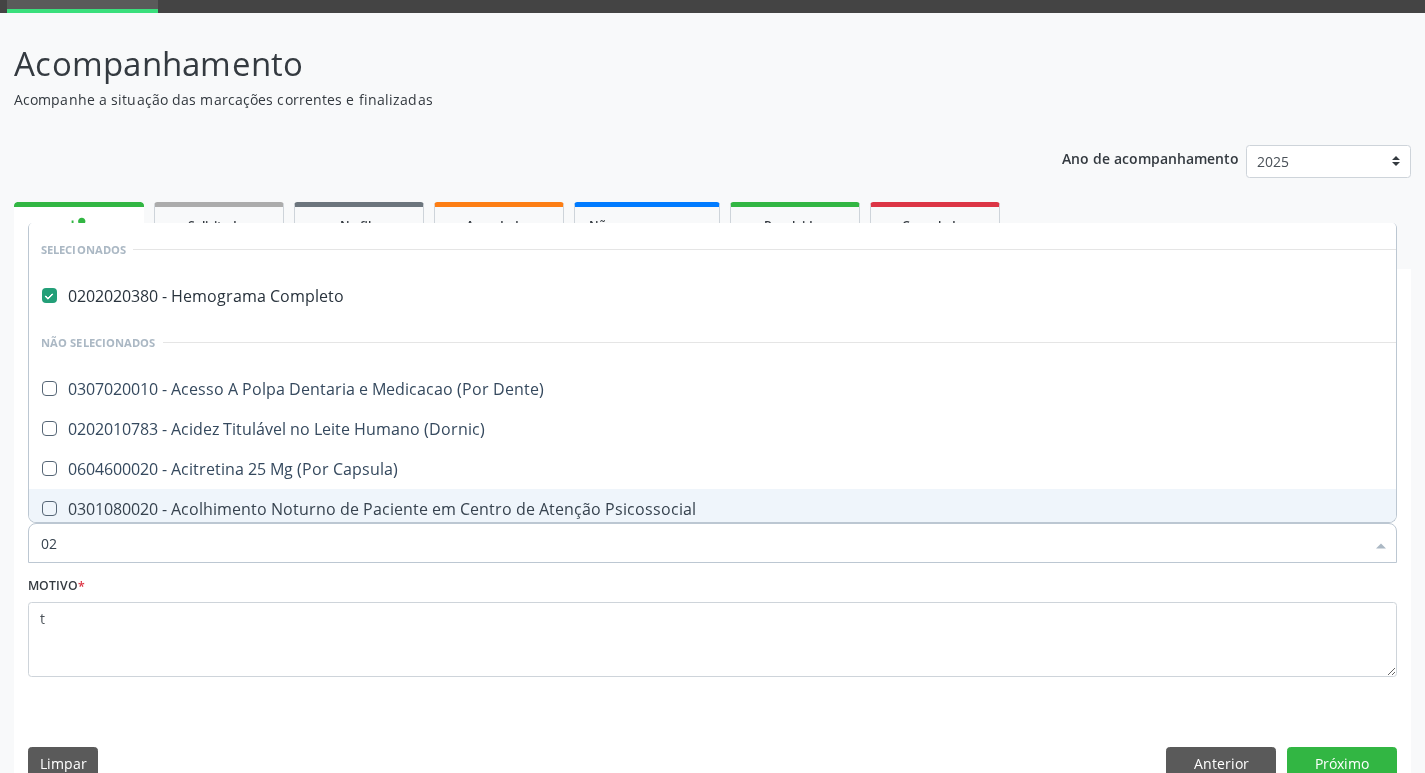 type on "020" 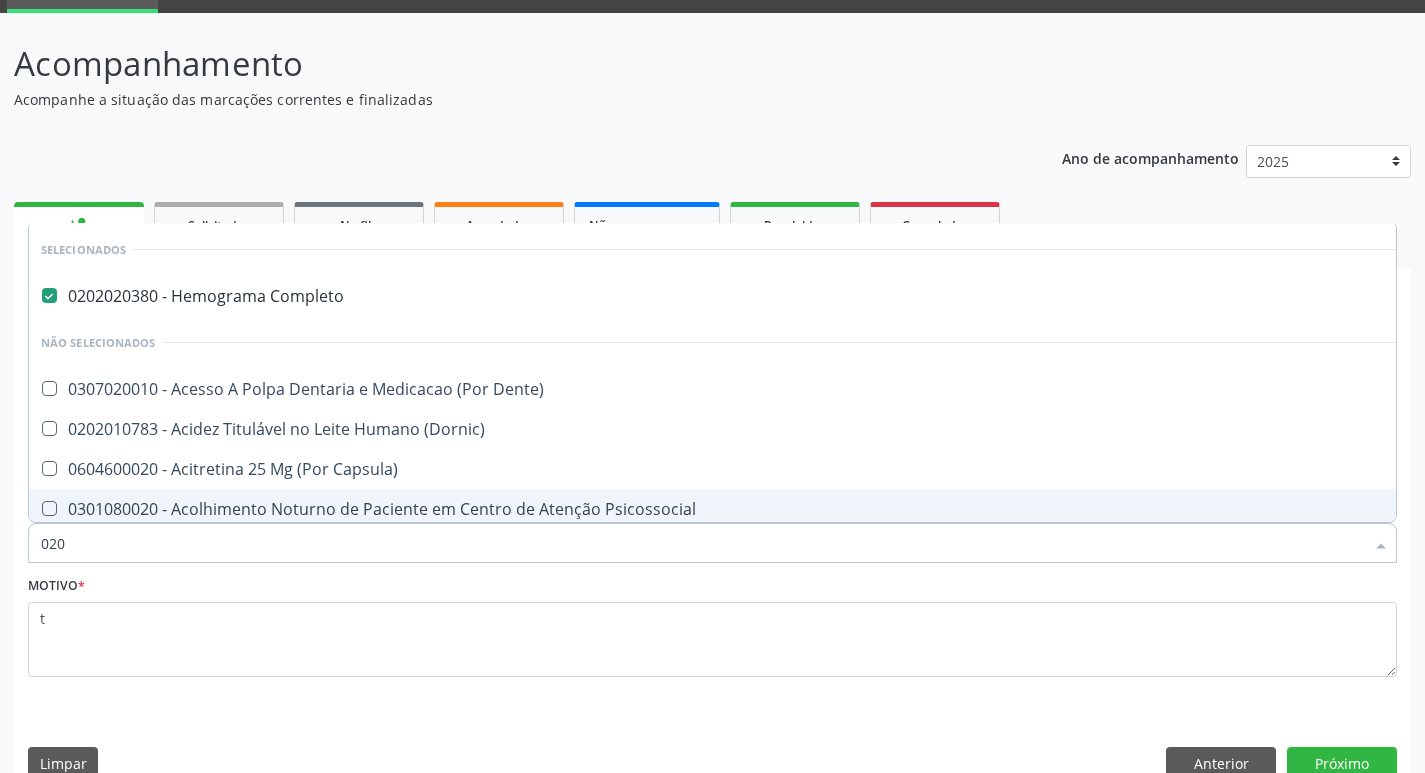 checkbox on "true" 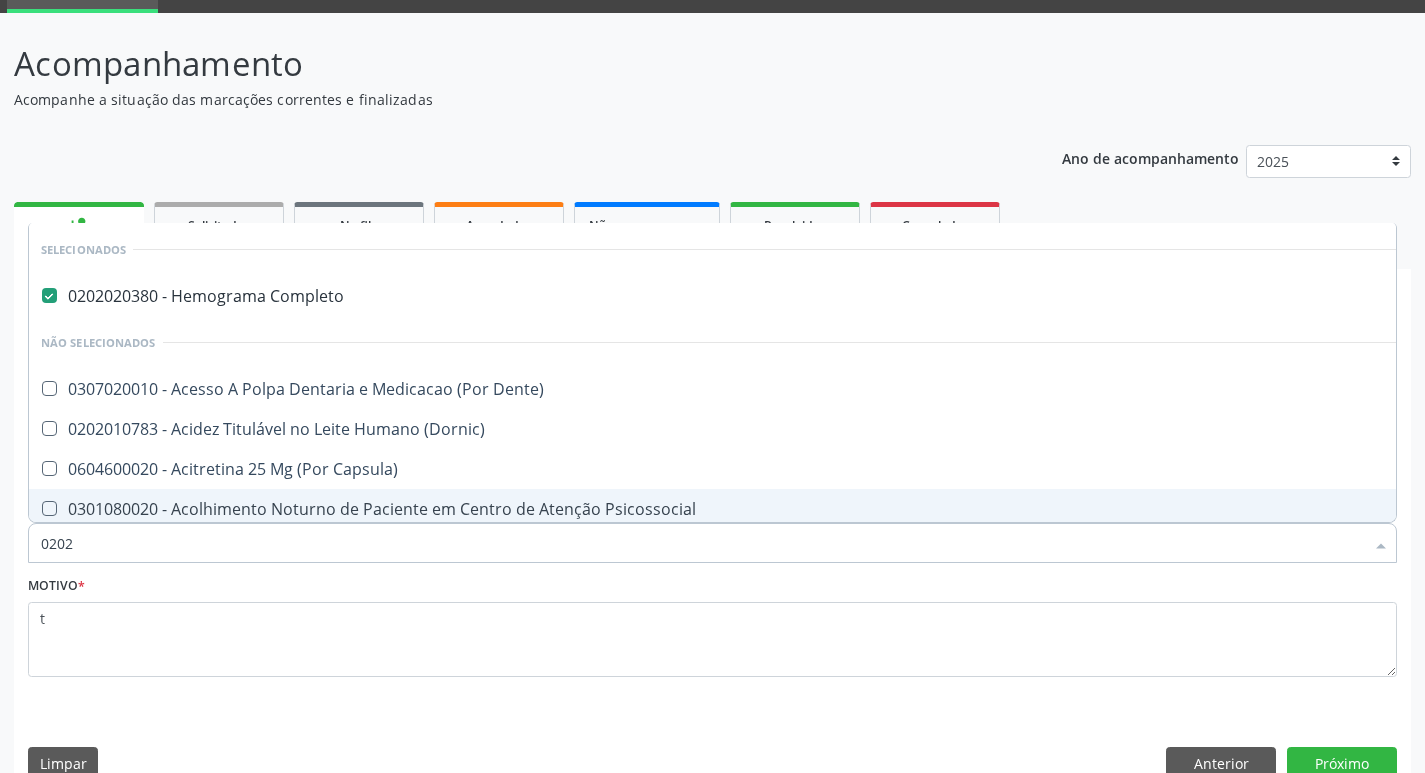 checkbox on "true" 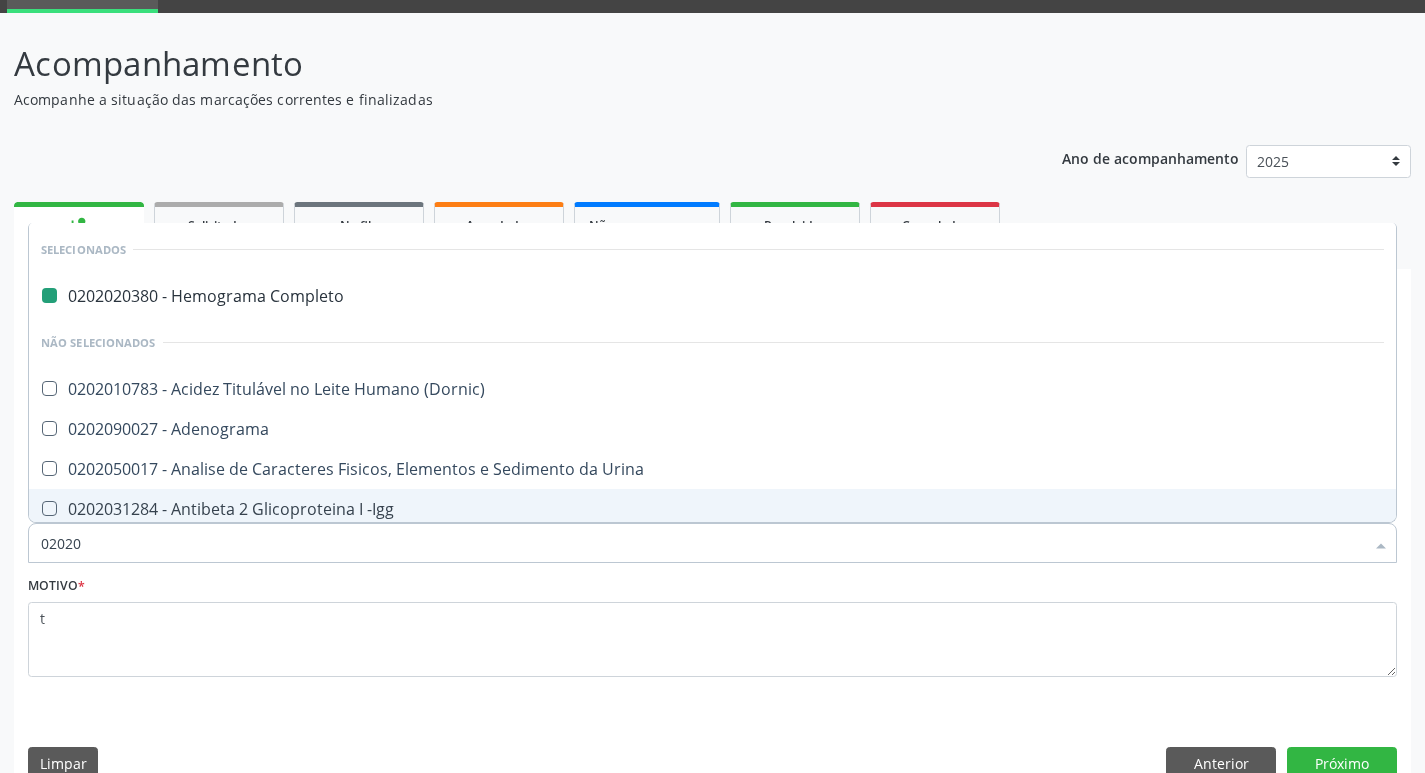 type on "020201" 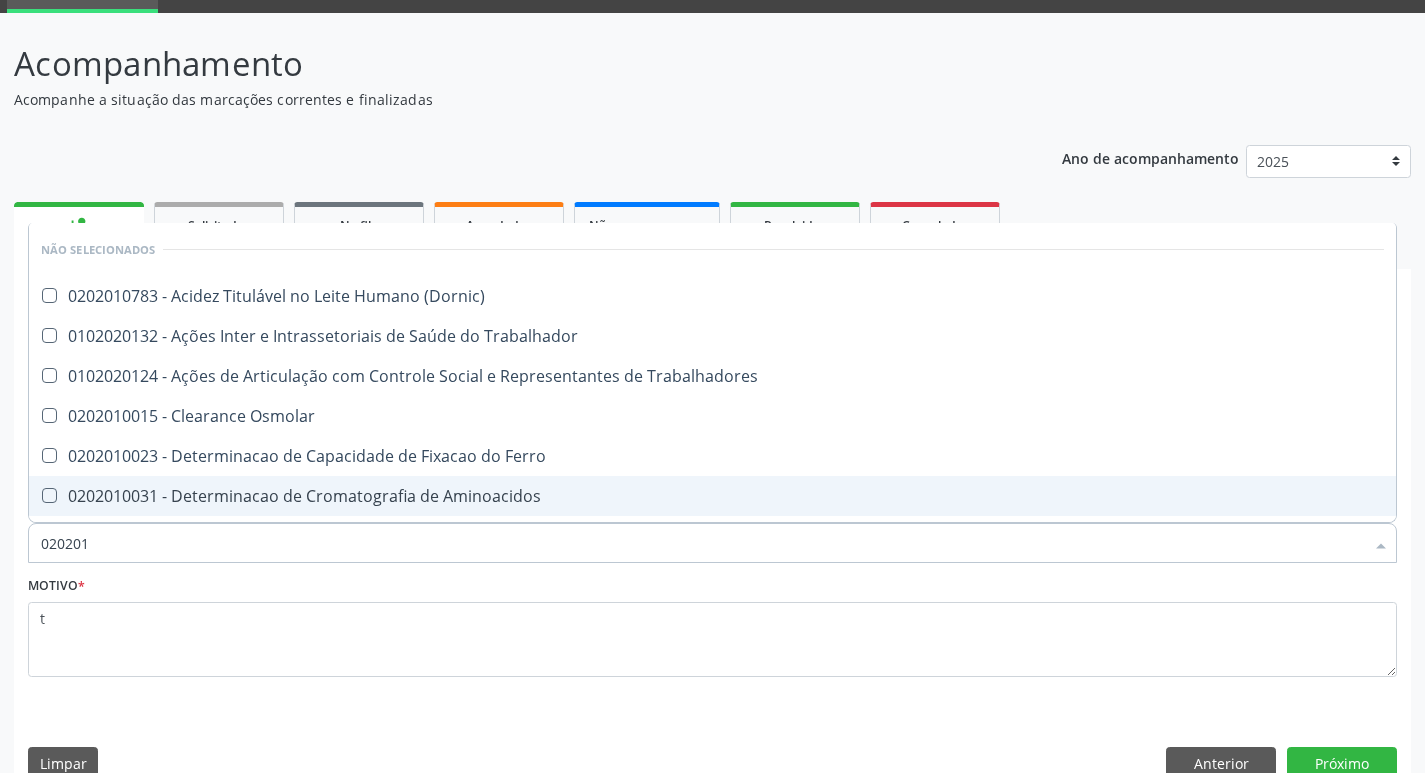 type on "0202010" 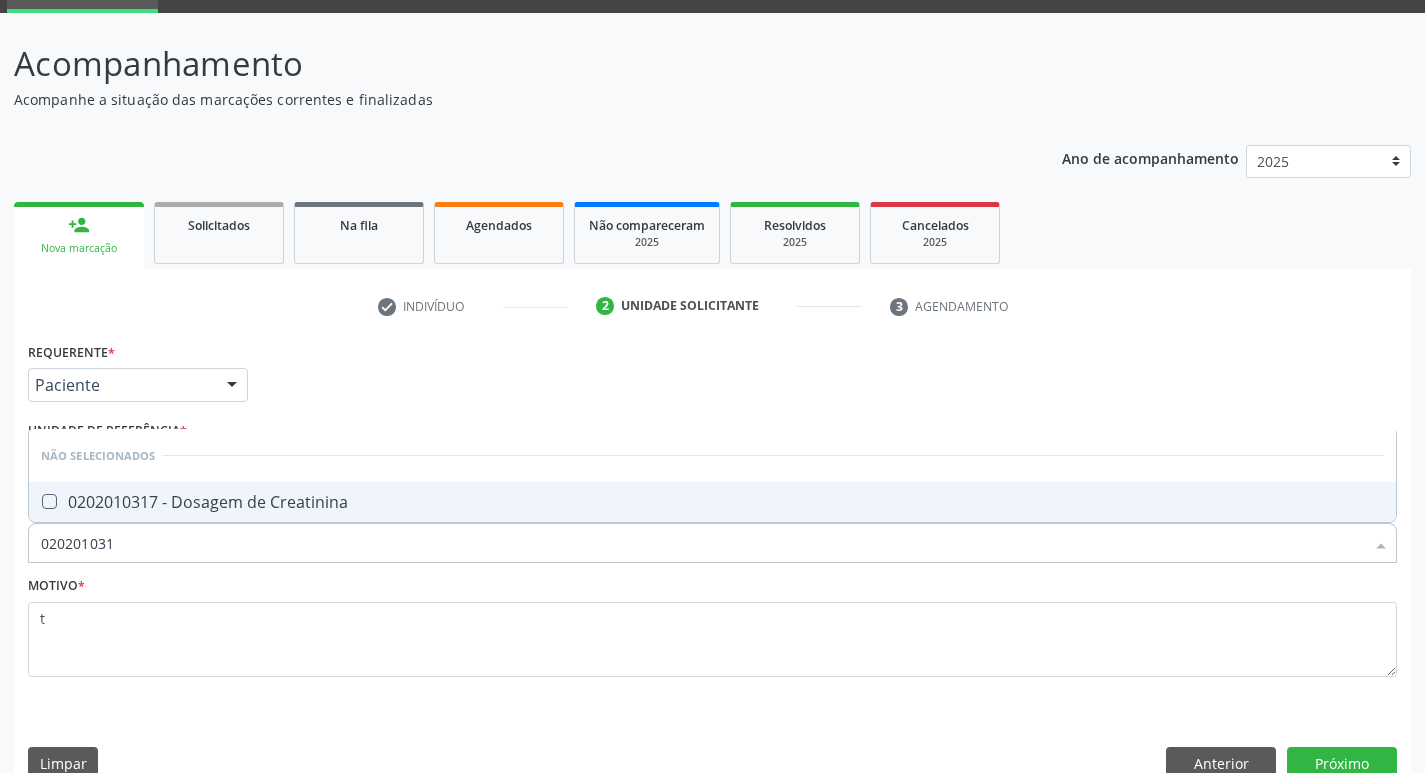 type on "0202010317" 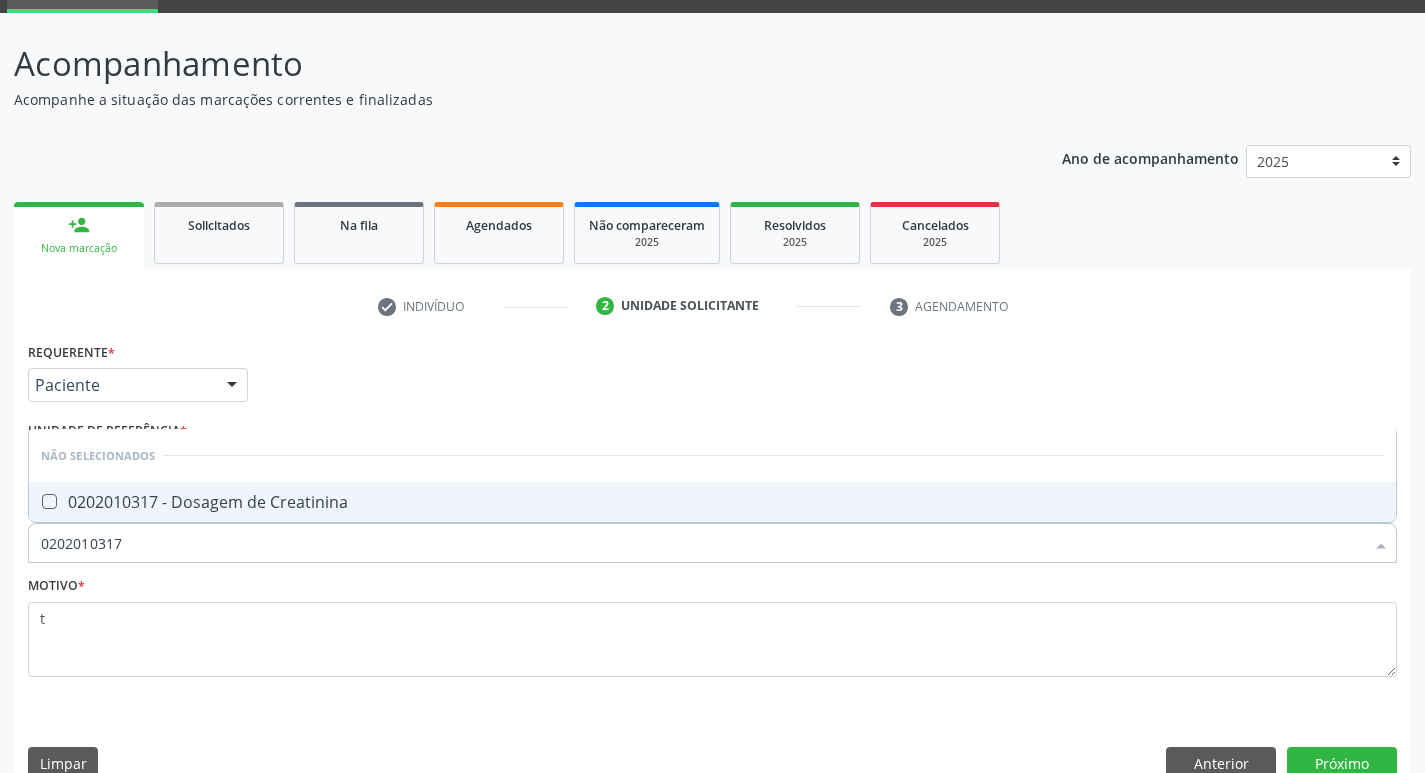 click on "0202010317 - Dosagem de Creatinina" at bounding box center [712, 502] 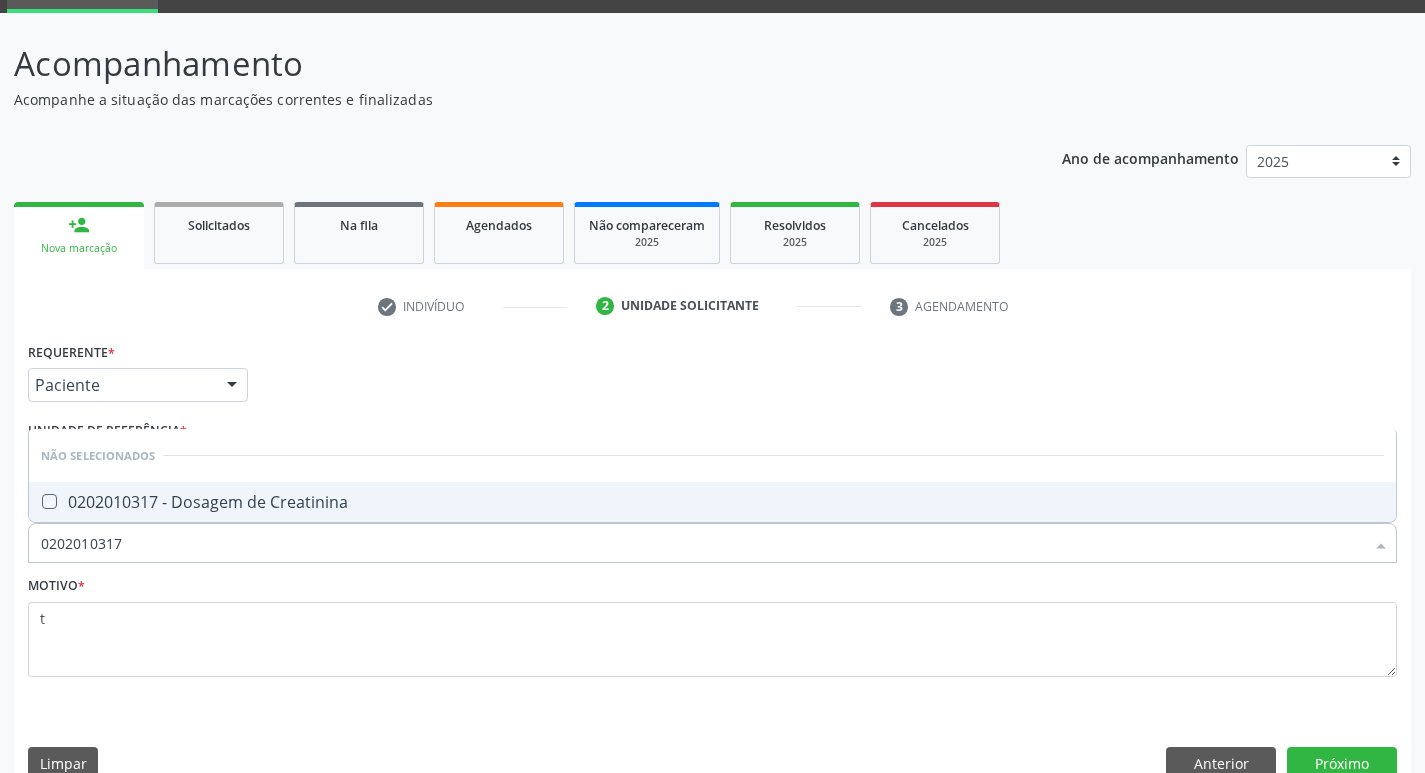 checkbox on "true" 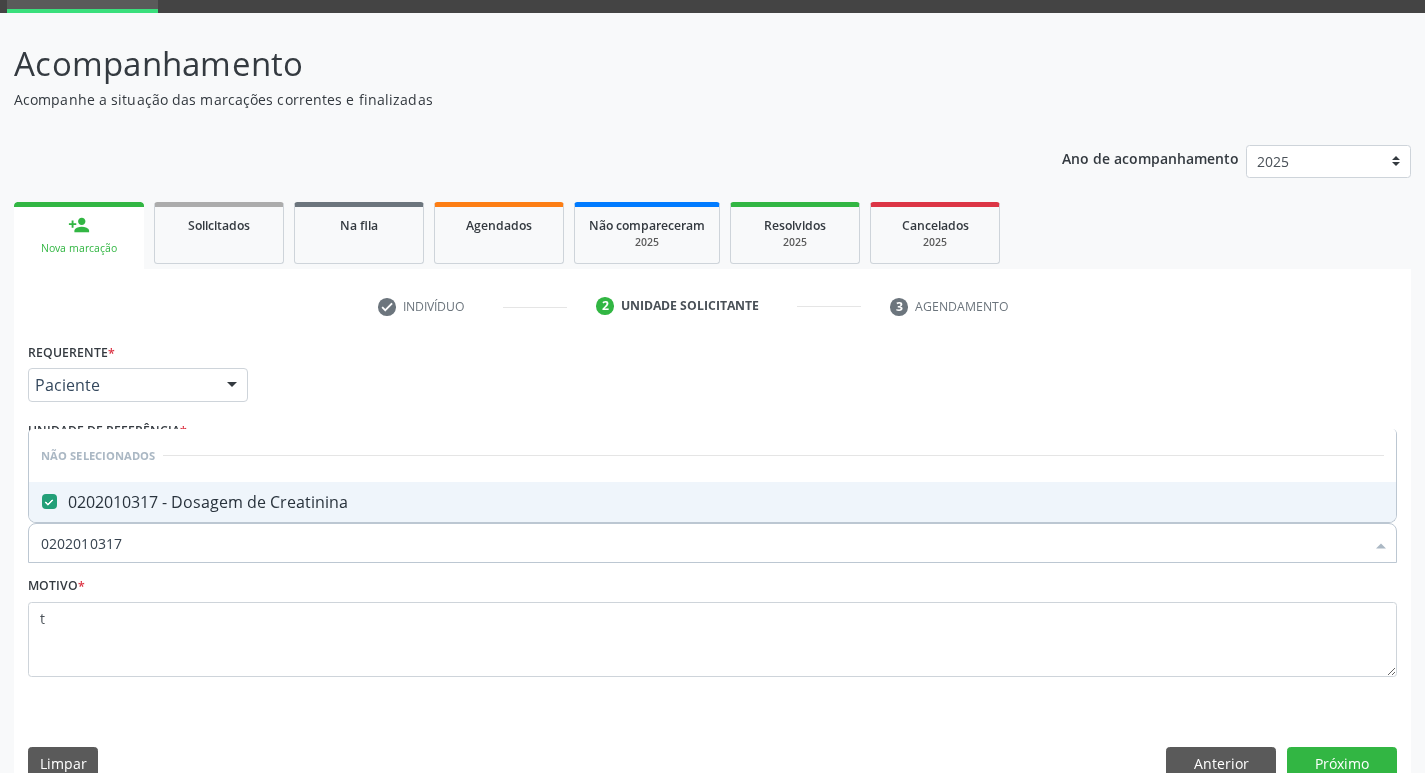 drag, startPoint x: 119, startPoint y: 545, endPoint x: 0, endPoint y: 546, distance: 119.0042 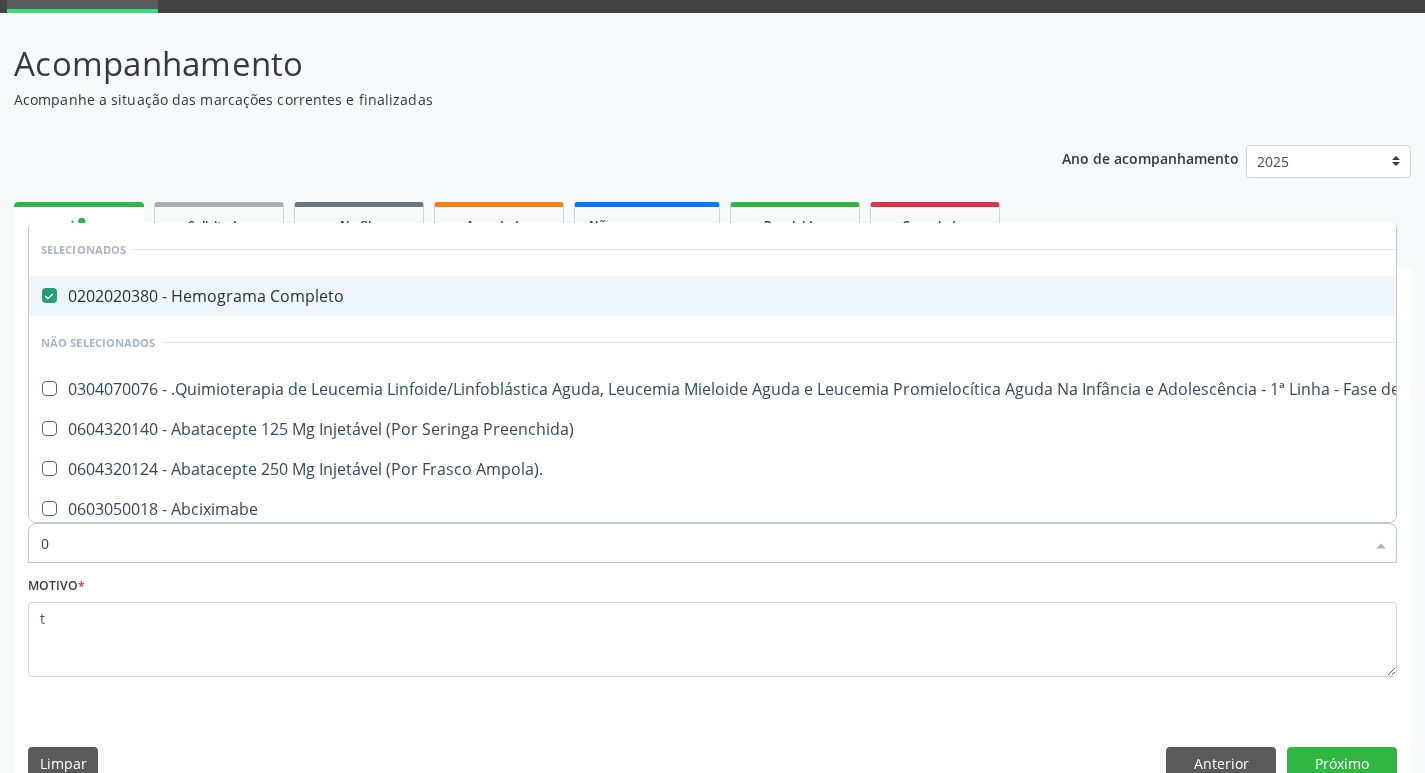 type on "02" 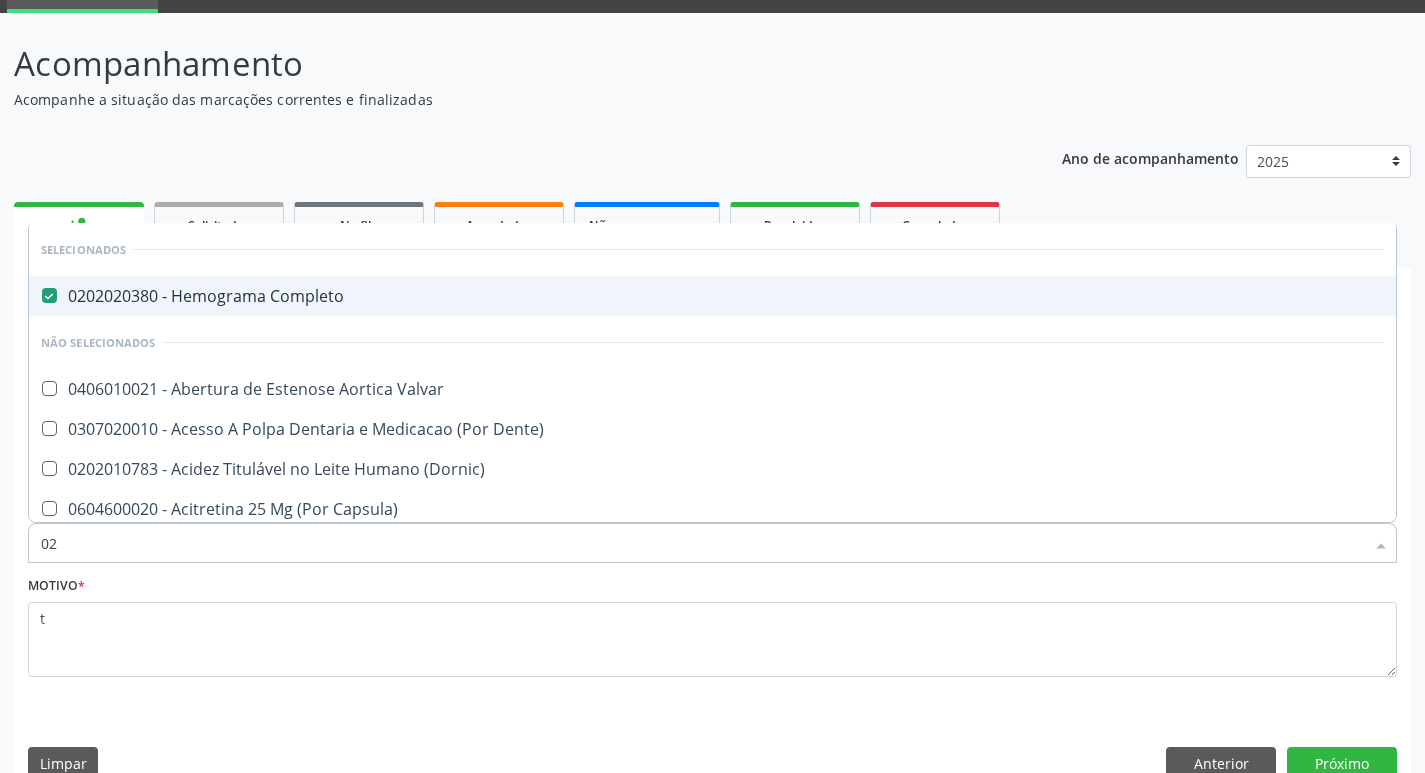 type on "020" 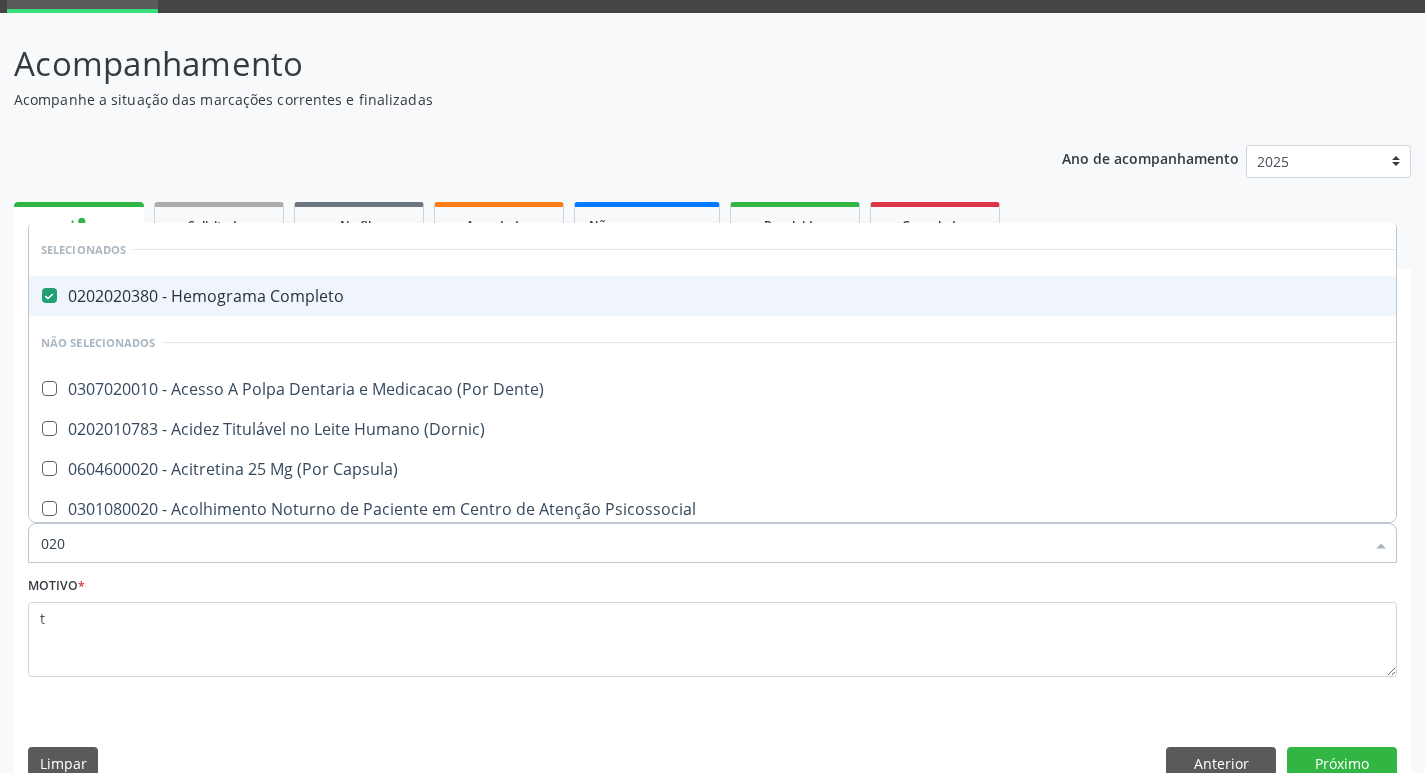 type on "0202" 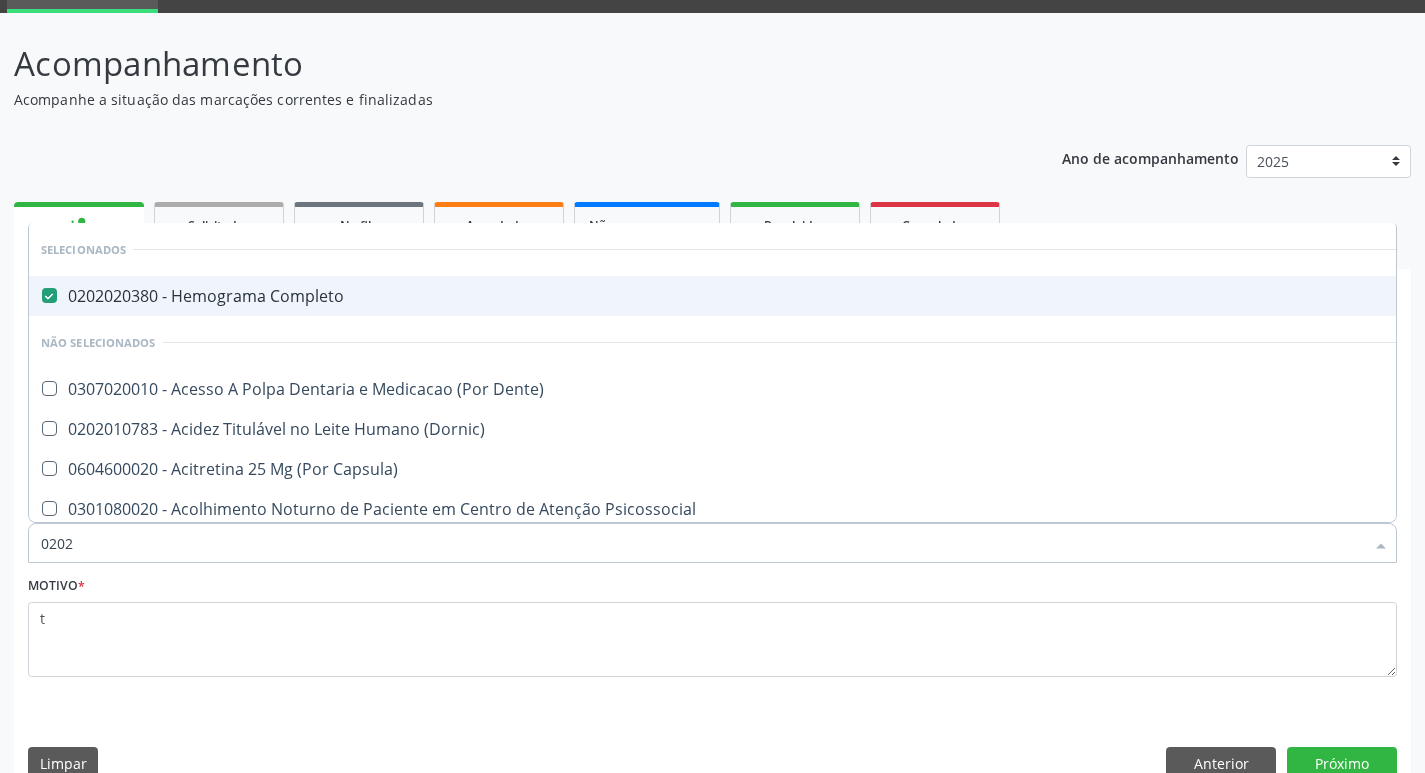 checkbox on "true" 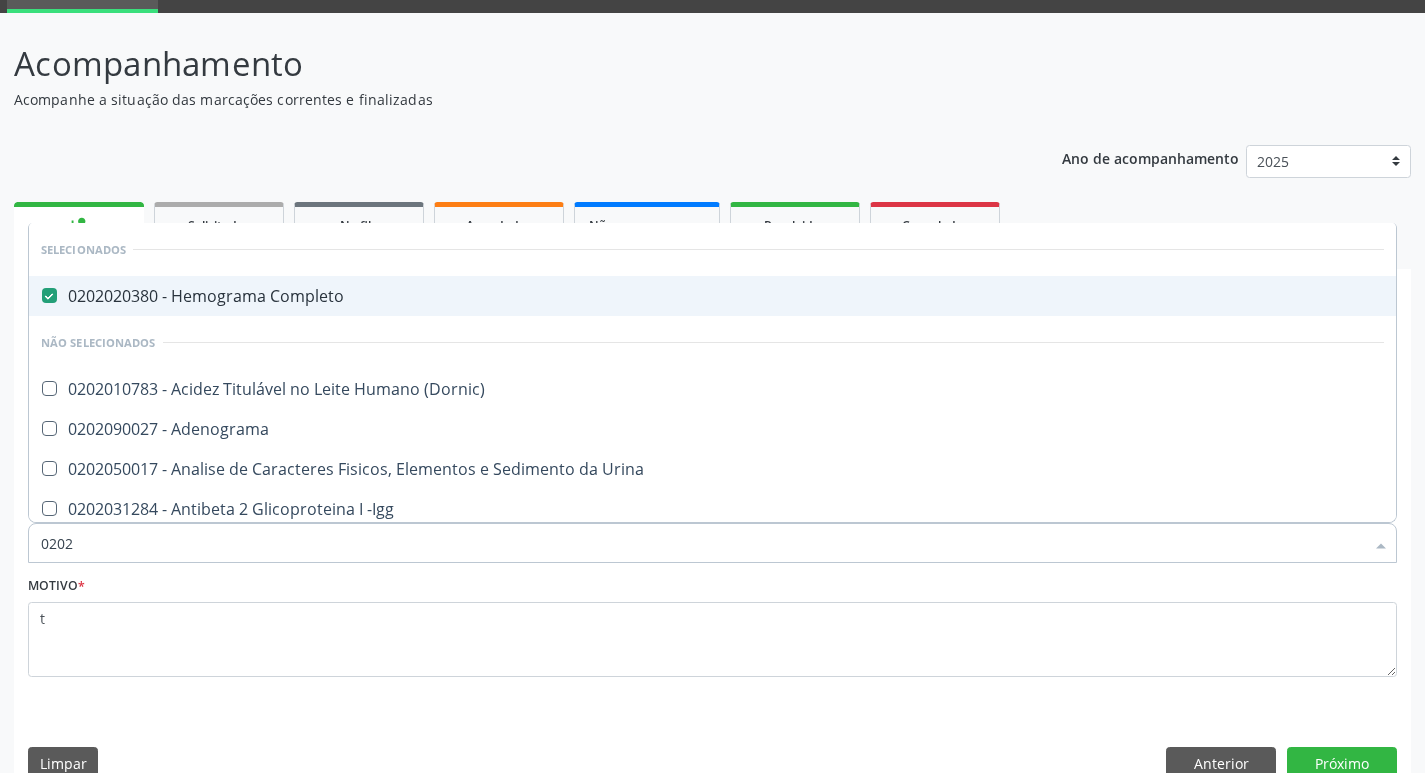 type on "02020" 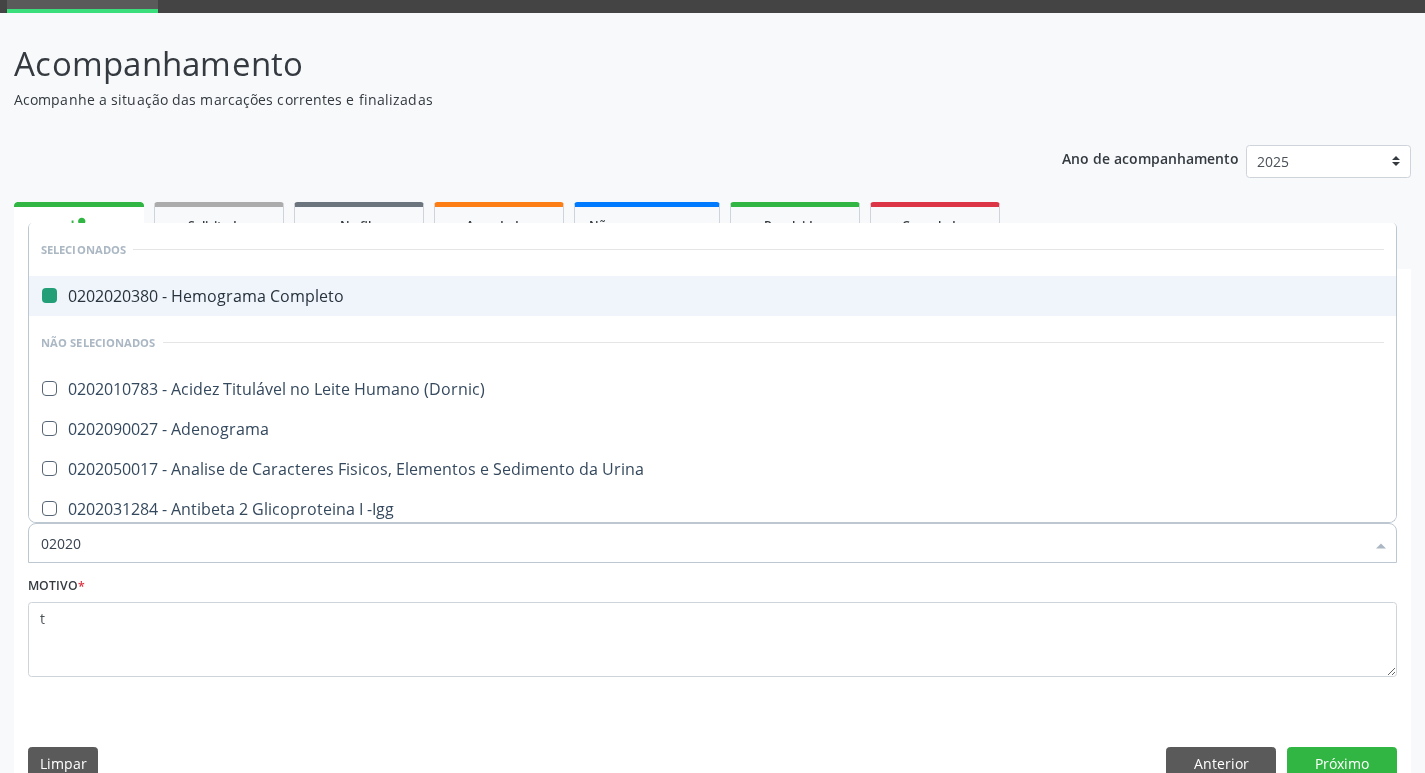 type on "020201" 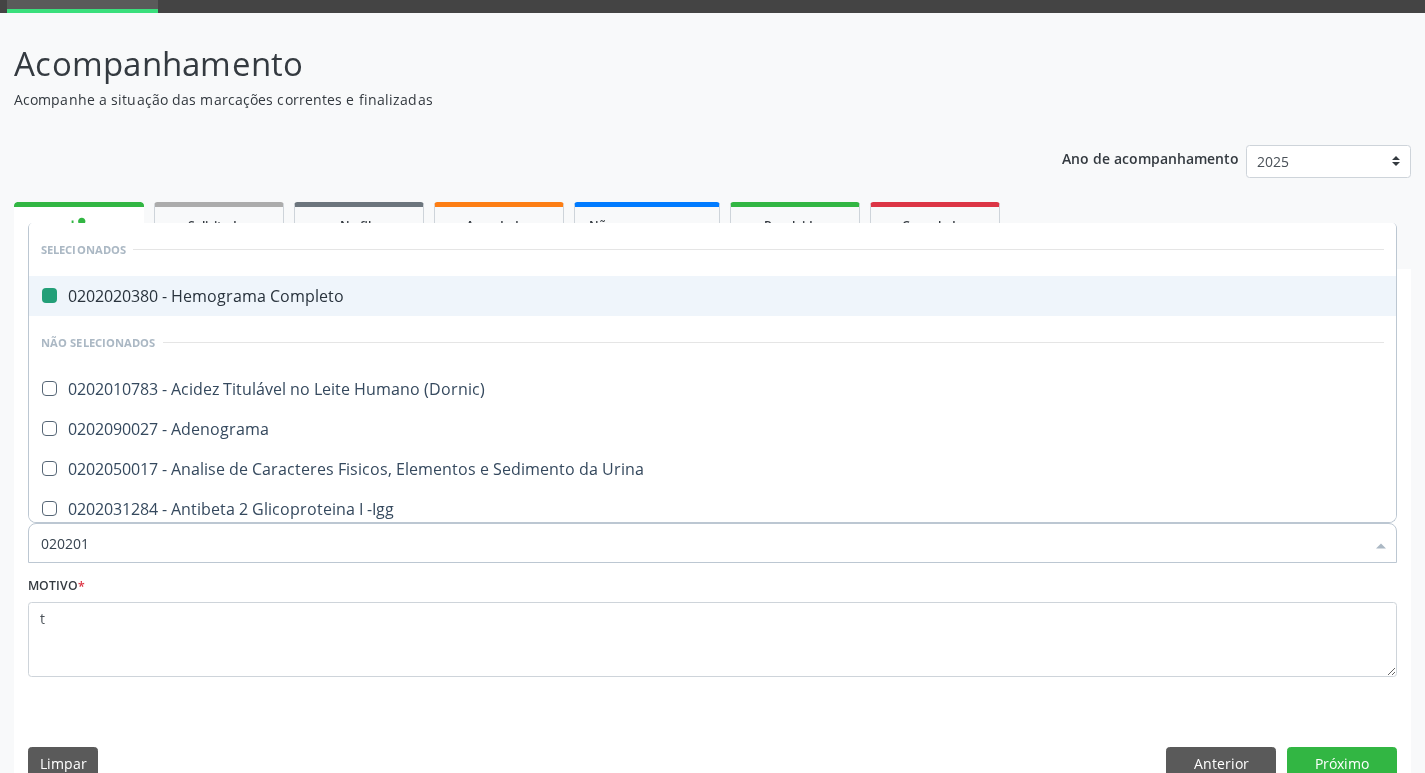 checkbox on "false" 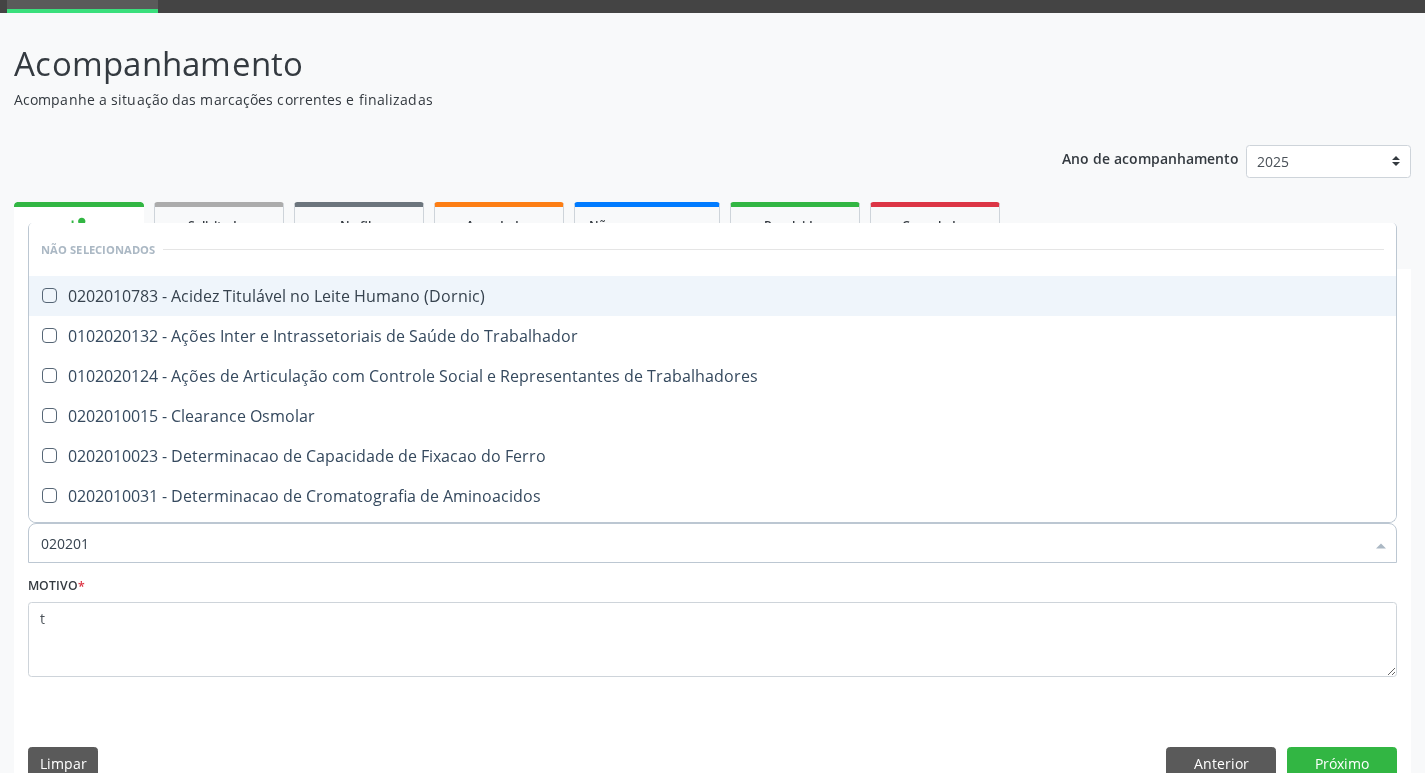 type on "0202010" 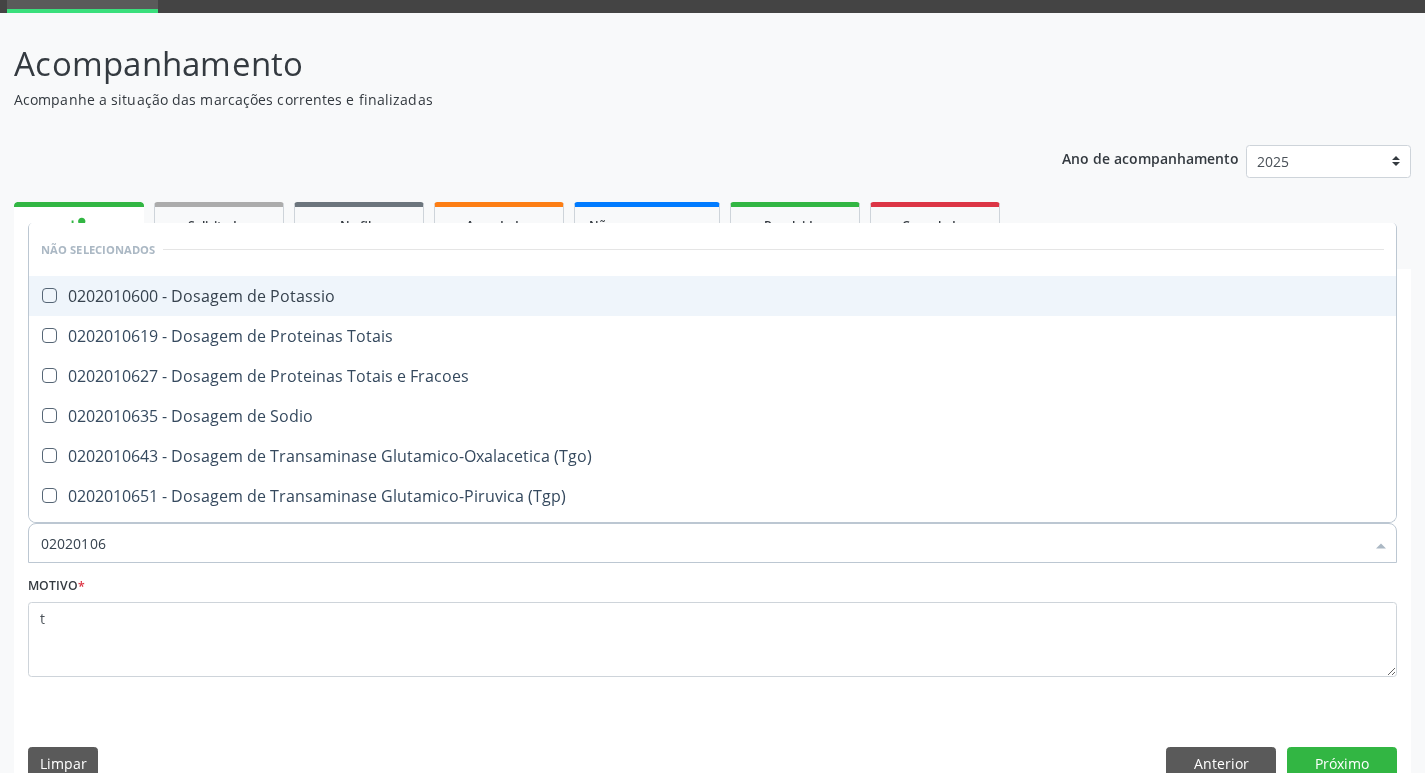 type on "020201069" 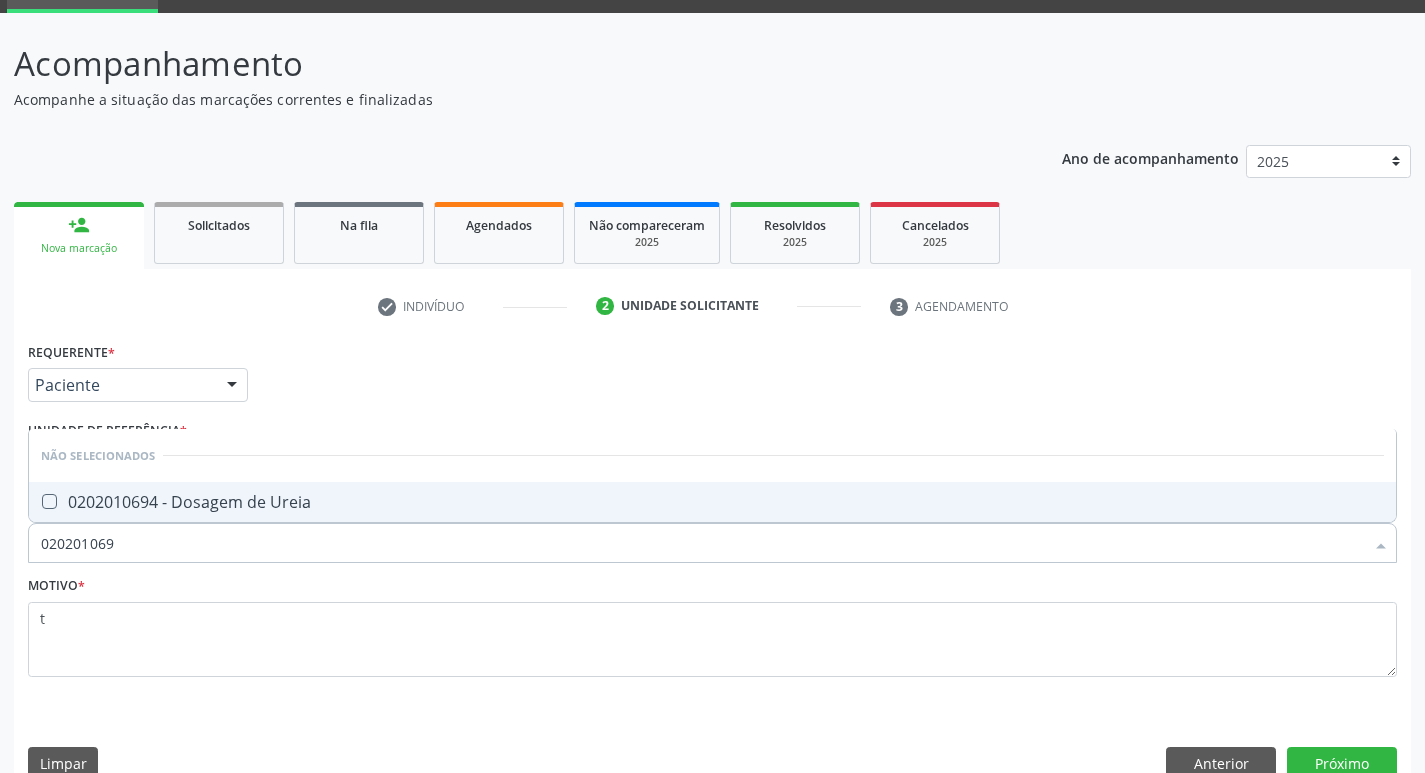 click on "0202010694 - Dosagem de Ureia" at bounding box center (712, 502) 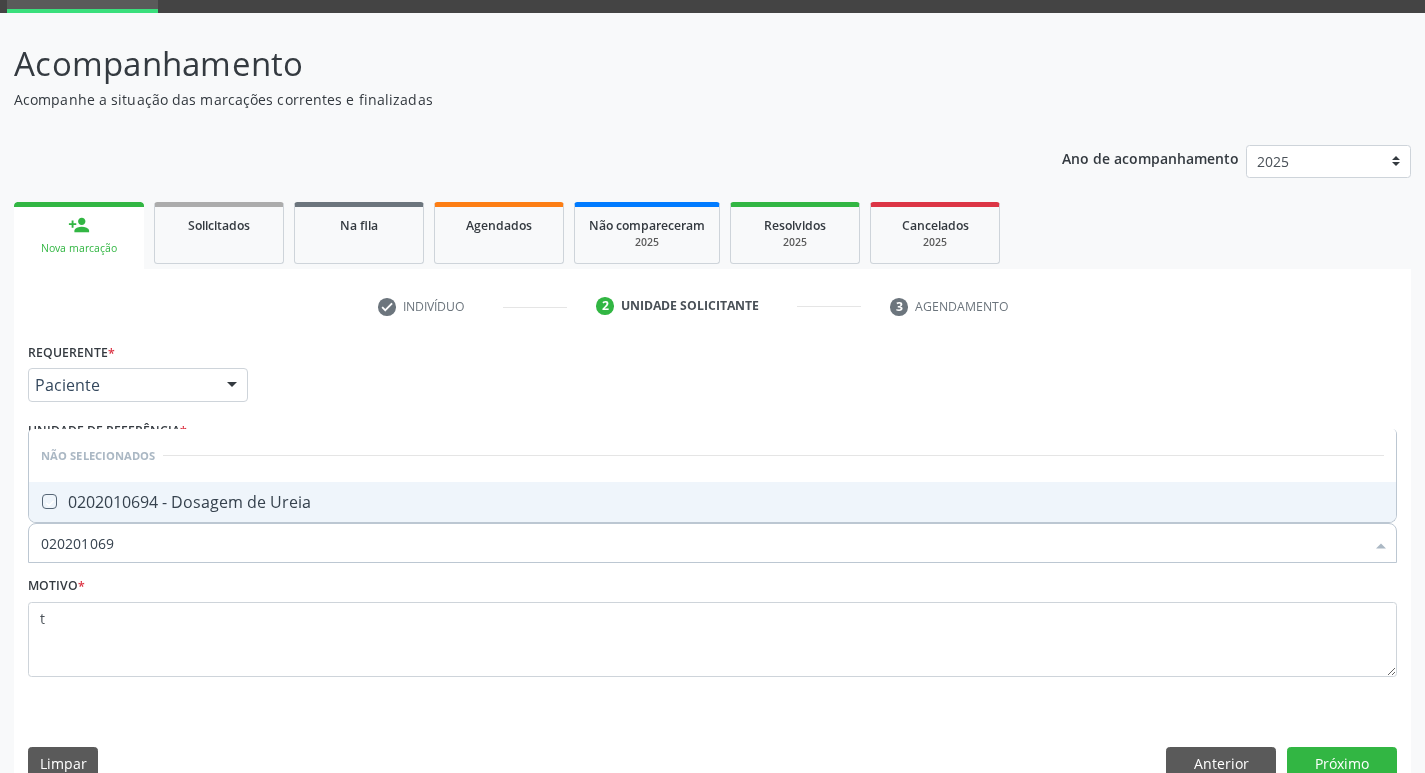 checkbox on "true" 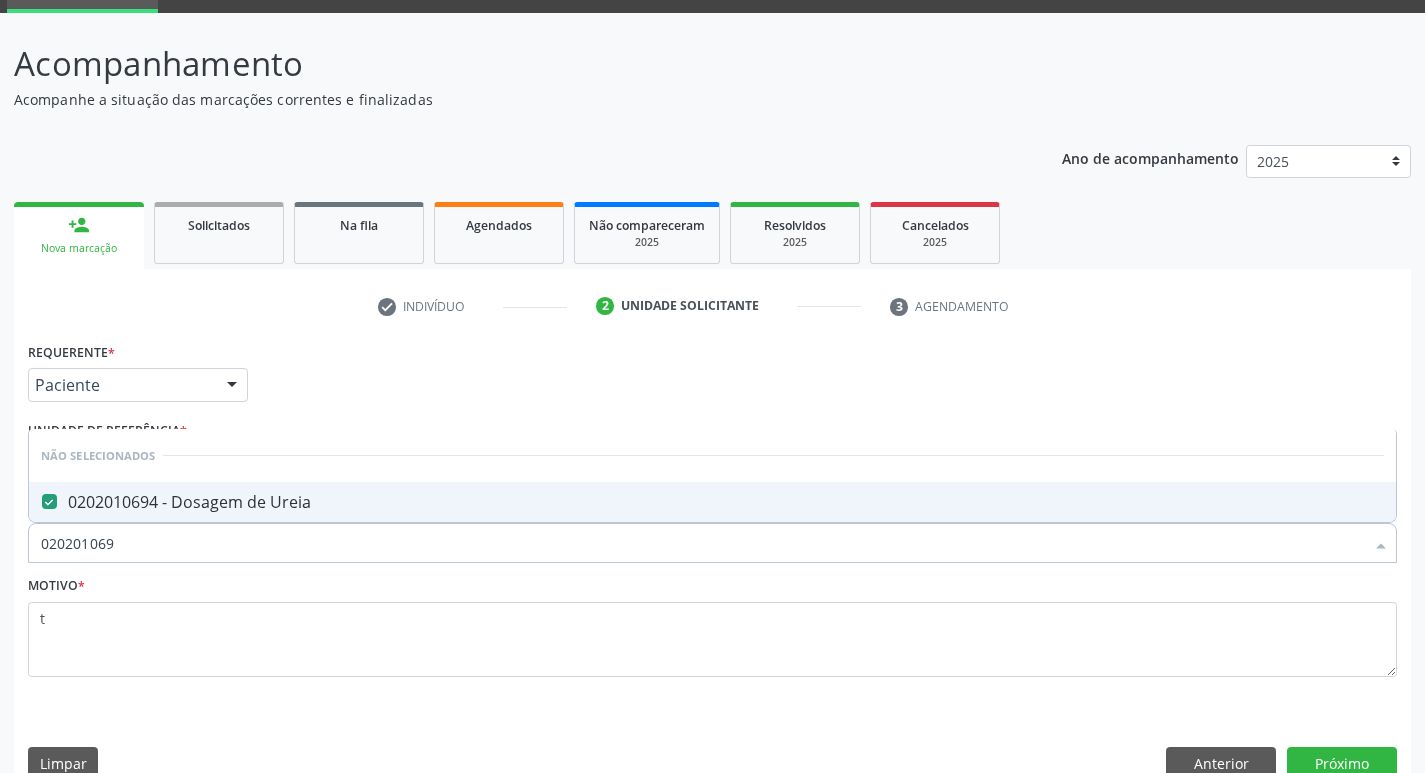 drag, startPoint x: 111, startPoint y: 536, endPoint x: 20, endPoint y: 533, distance: 91.04944 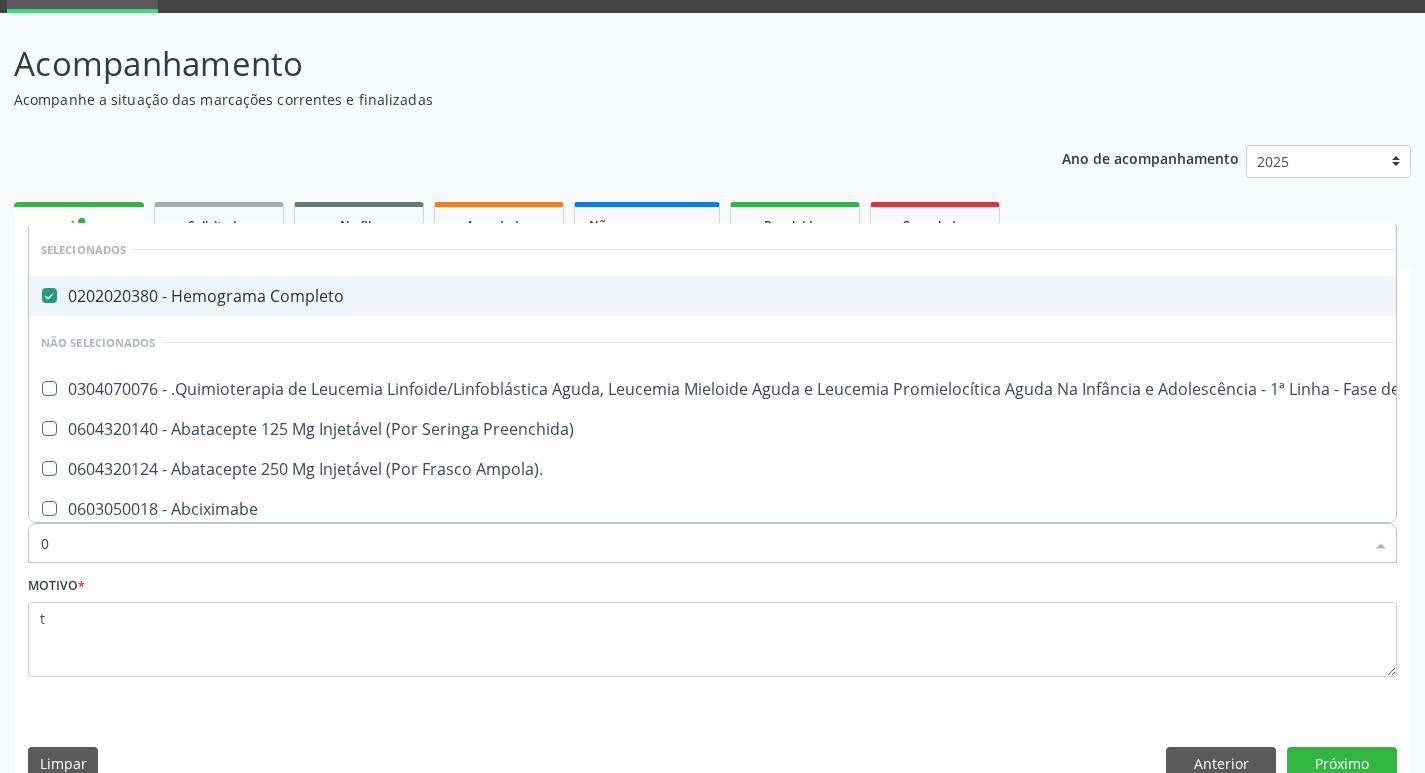 type on "02" 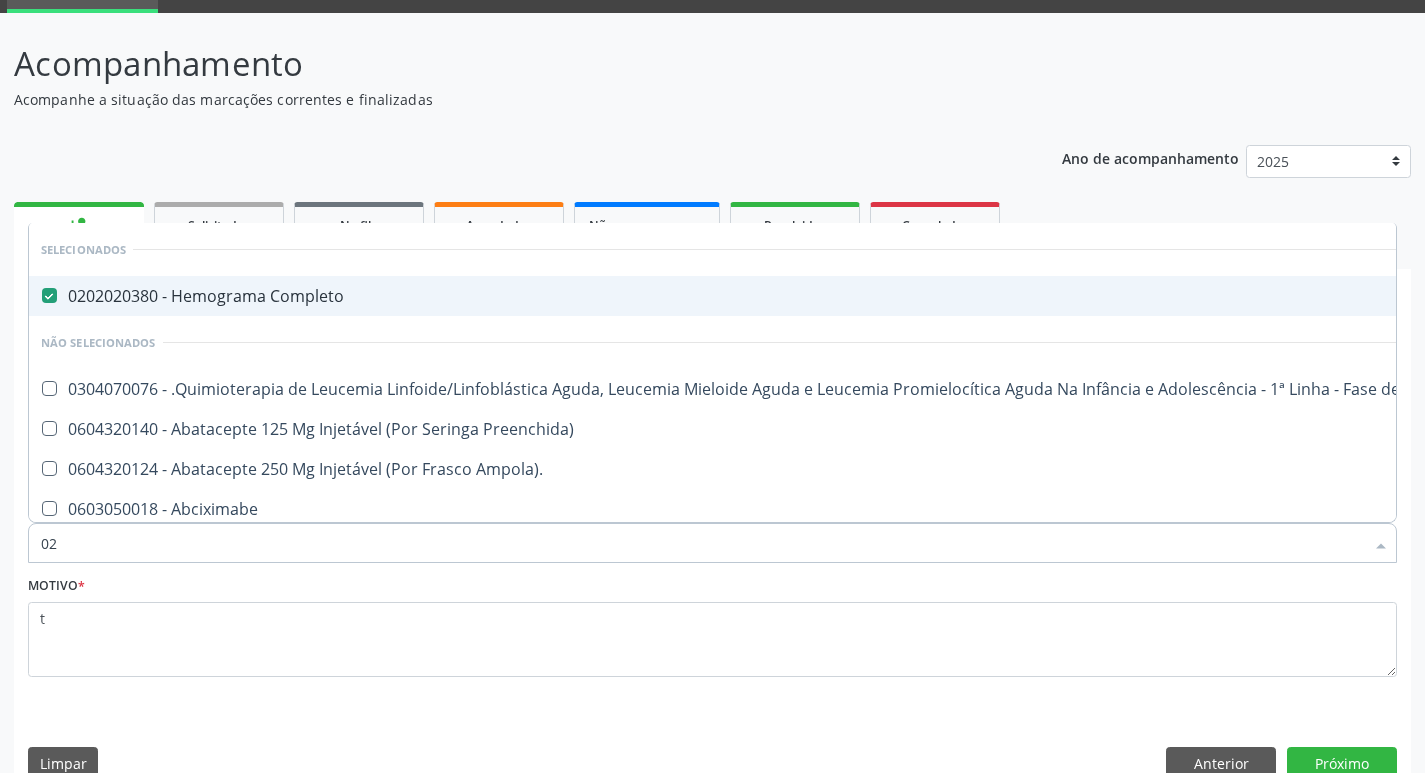 checkbox on "true" 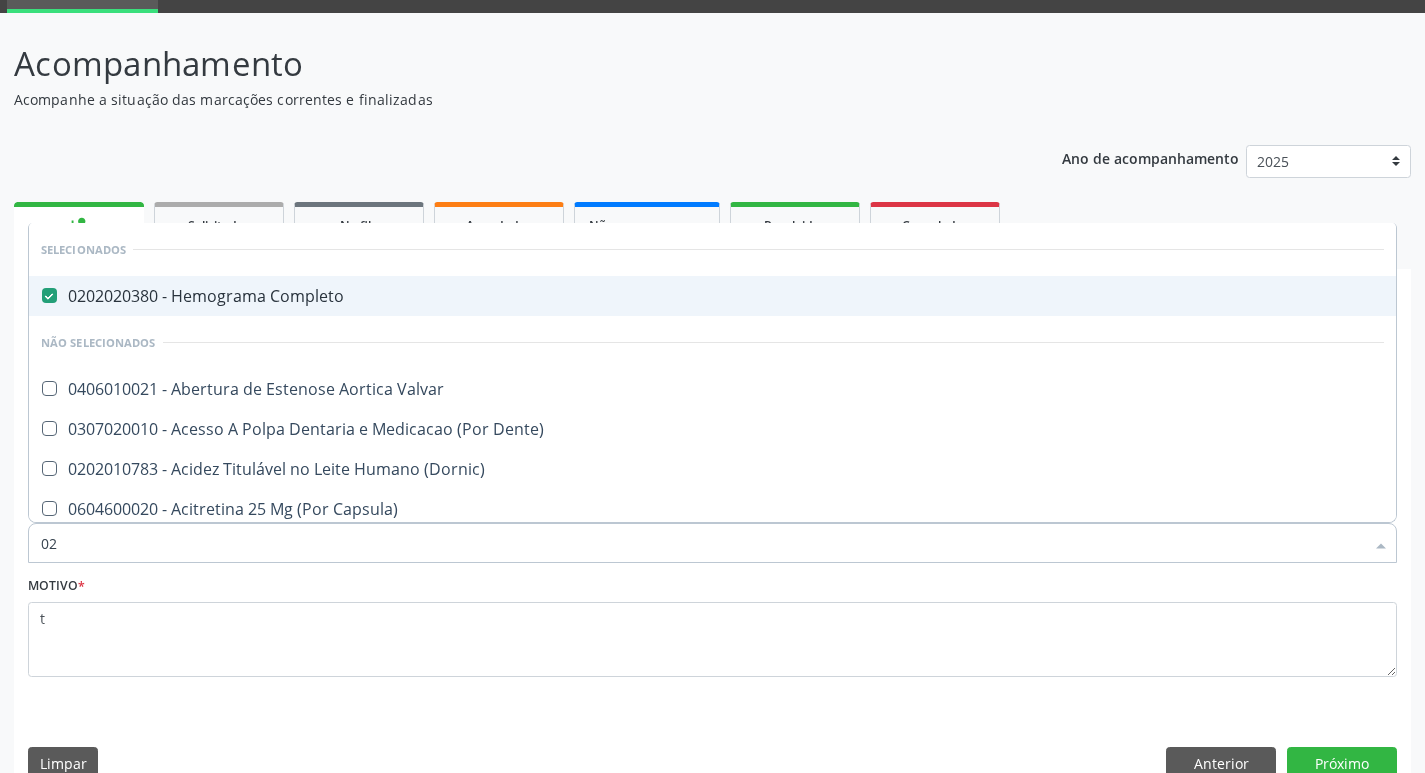 type on "020" 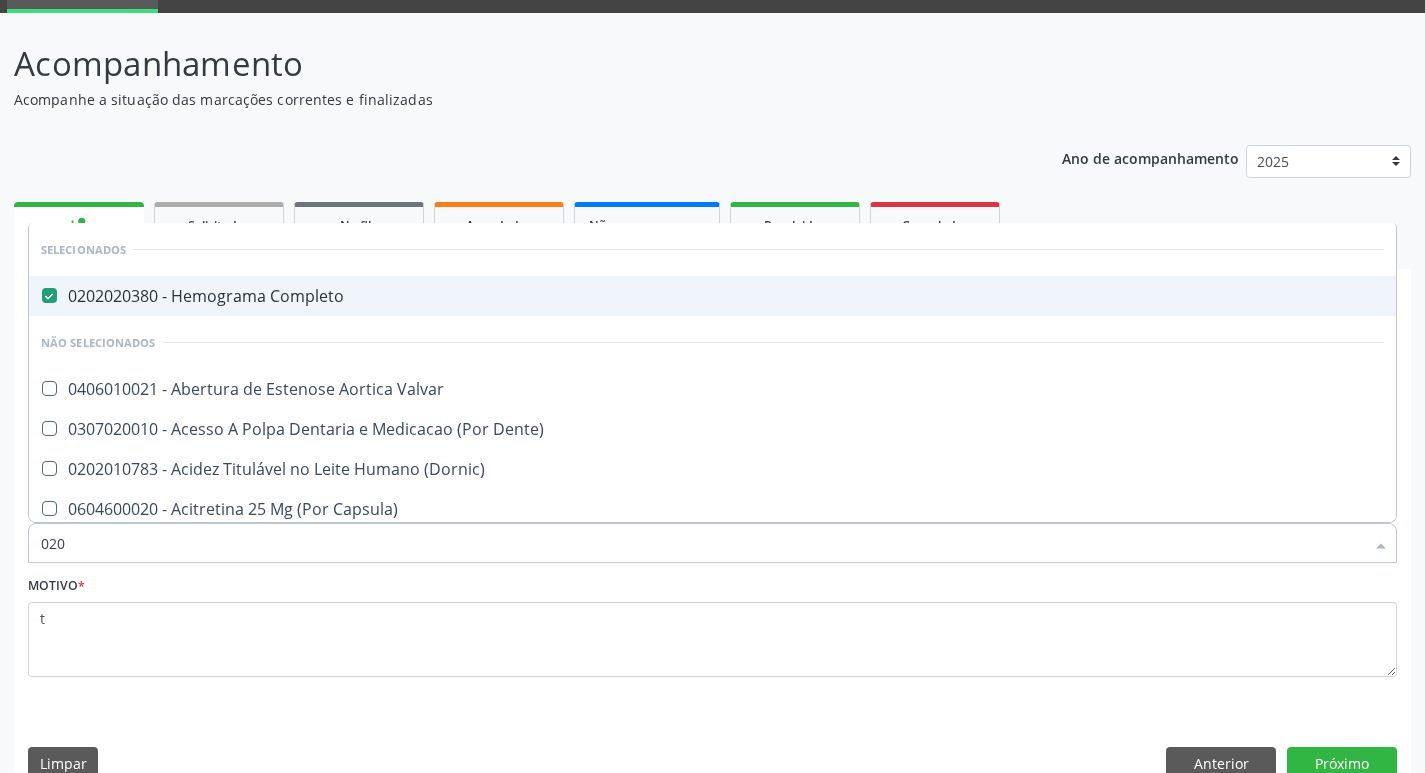 checkbox on "true" 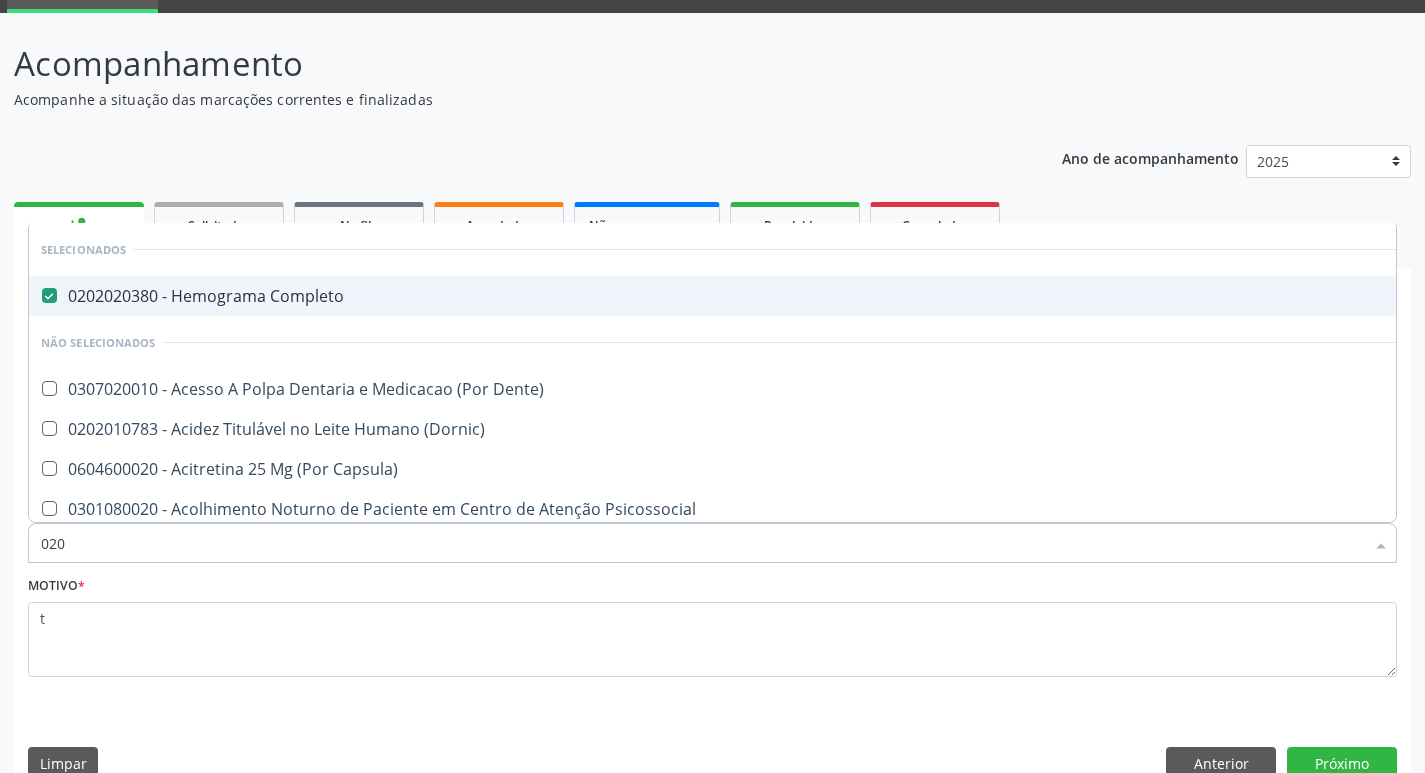 type on "0202" 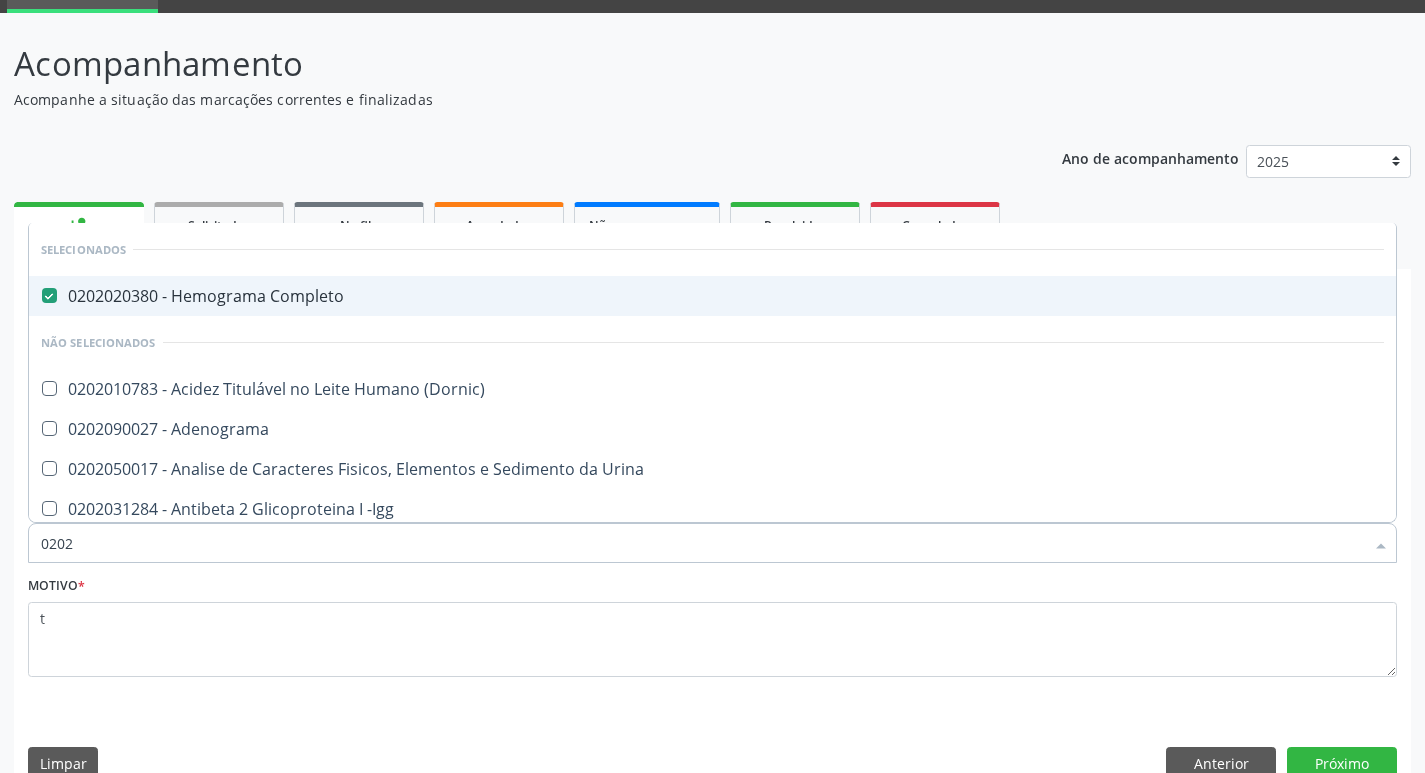type on "02020" 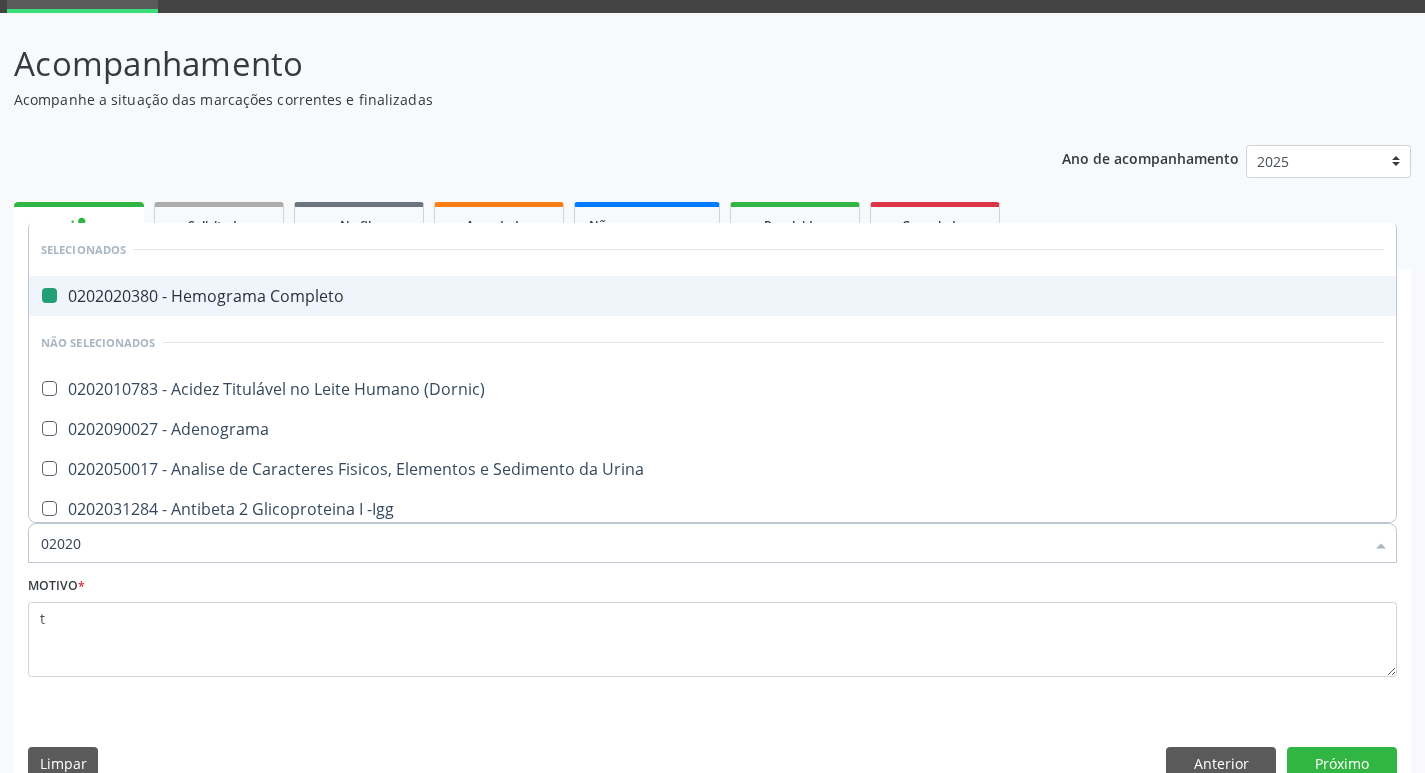 type on "020201" 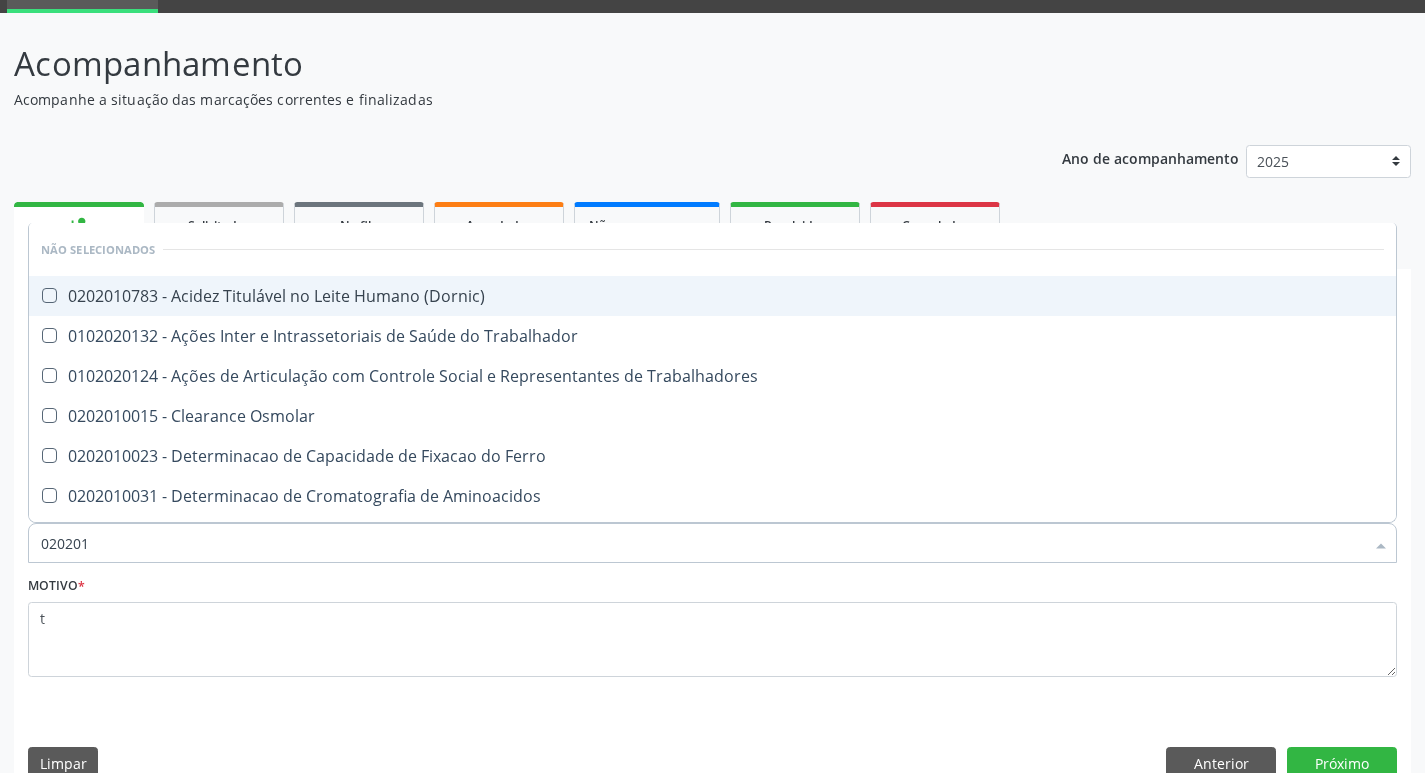 type on "0202010" 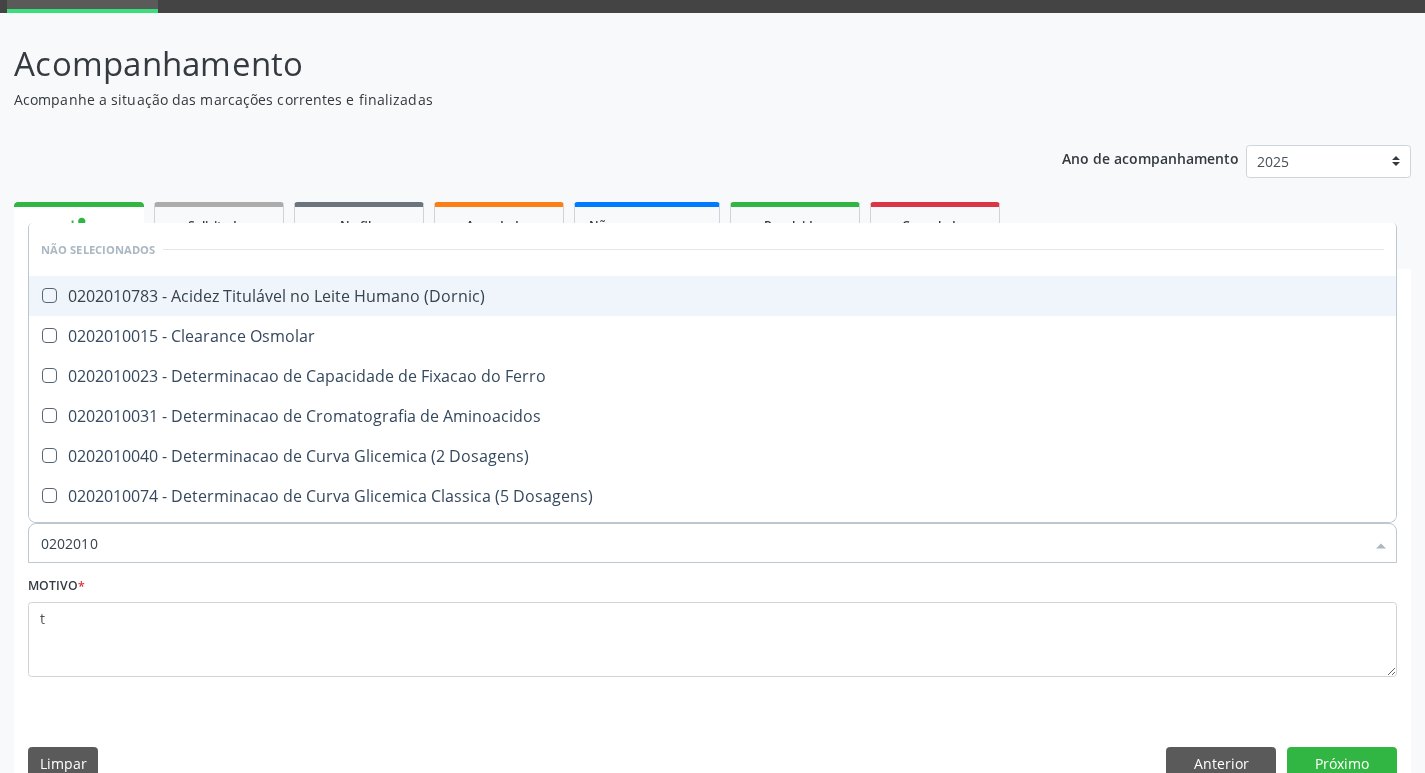 type on "02020106" 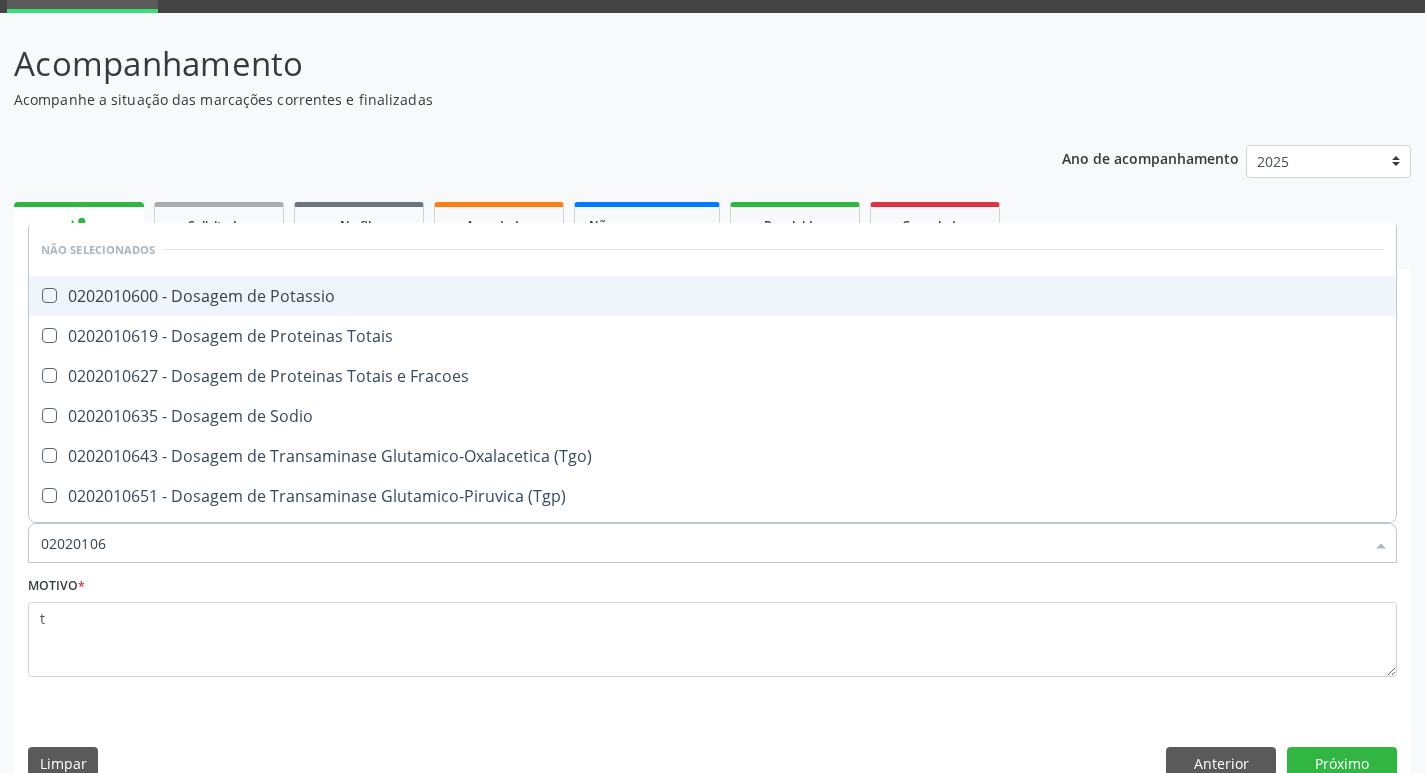 type on "020201064" 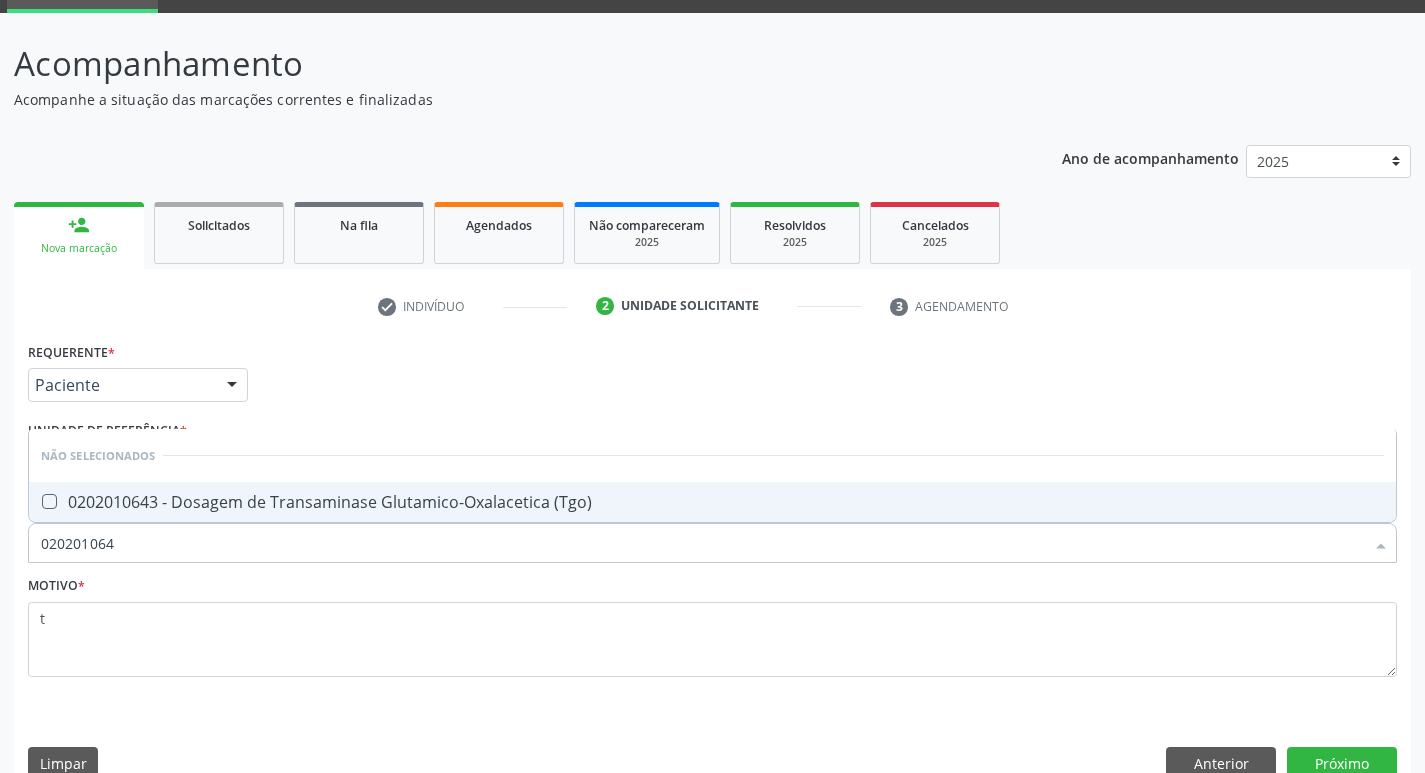 drag, startPoint x: 92, startPoint y: 496, endPoint x: 131, endPoint y: 514, distance: 42.953465 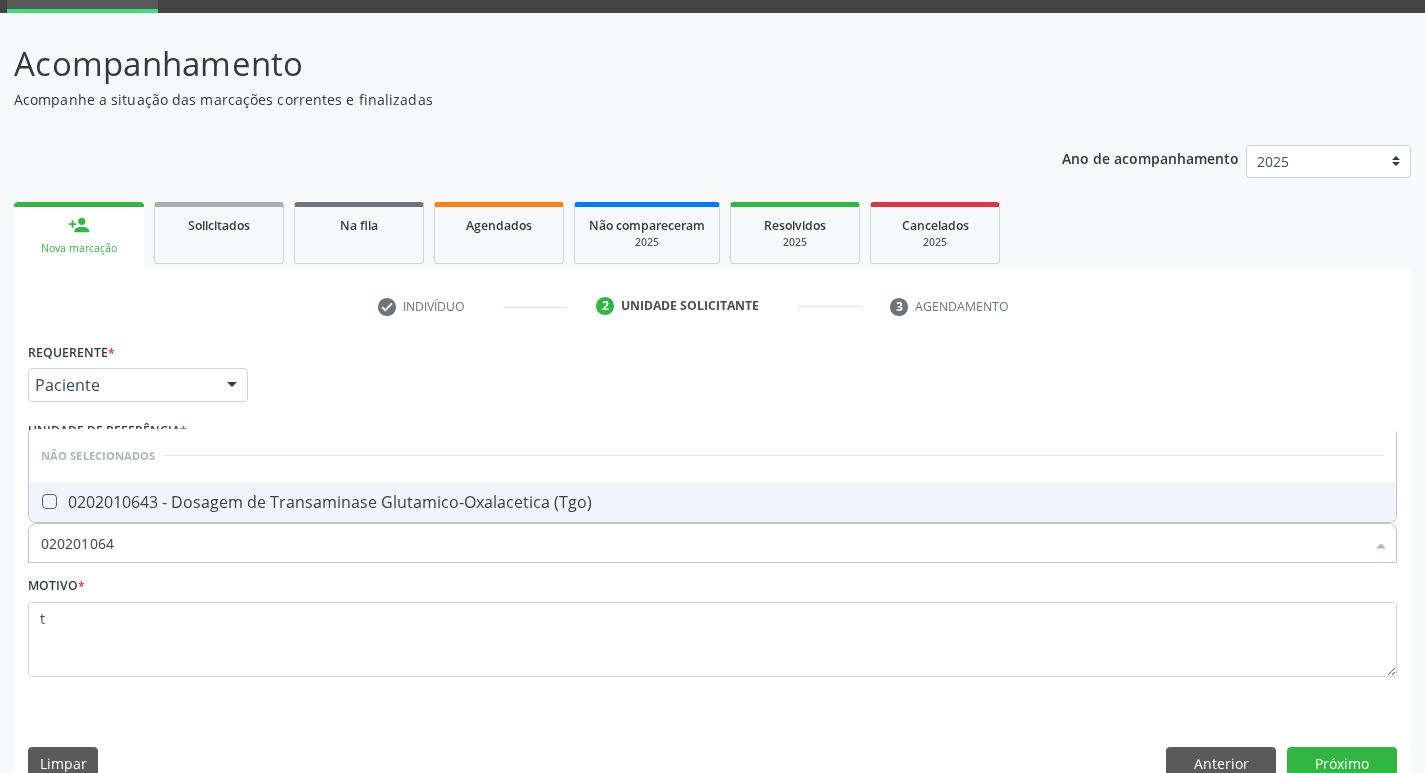 checkbox on "true" 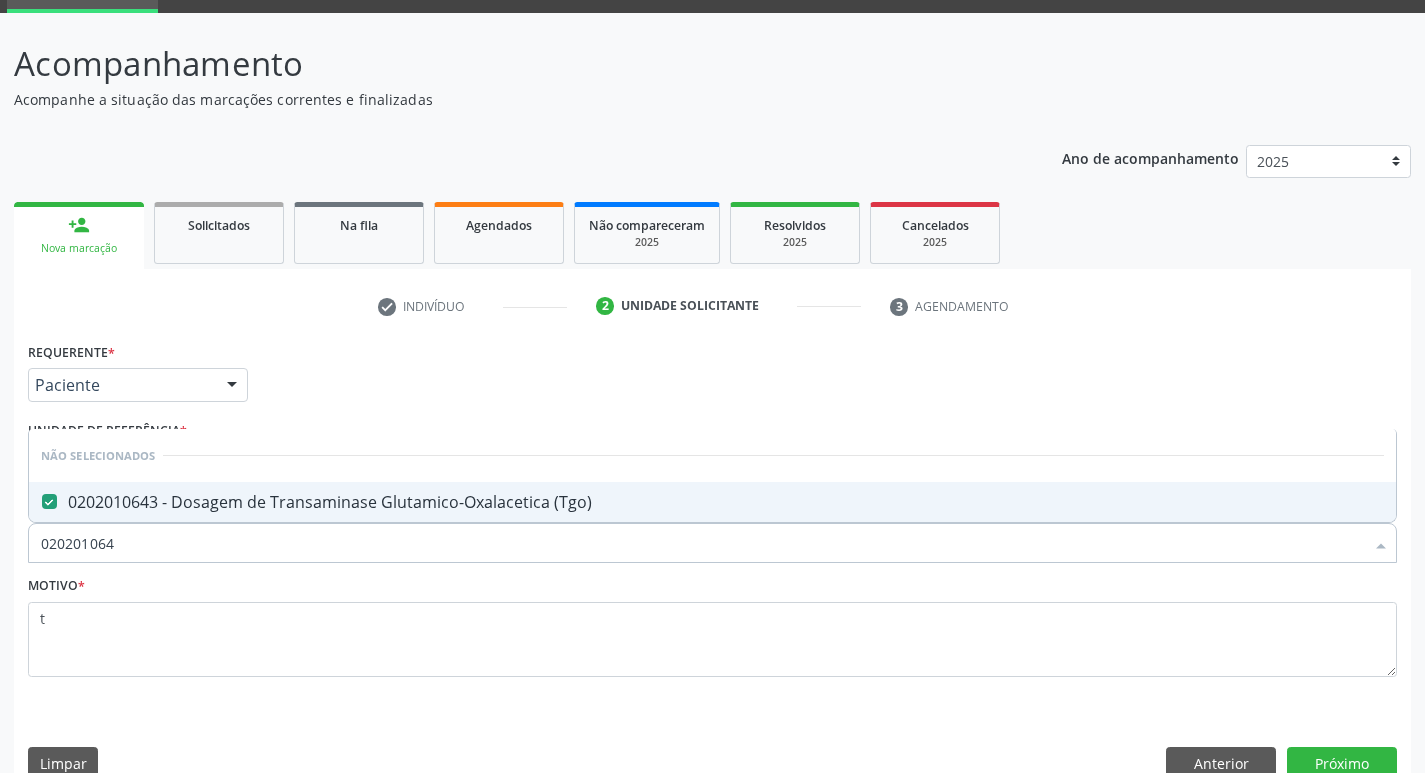 drag, startPoint x: 130, startPoint y: 532, endPoint x: 22, endPoint y: 538, distance: 108.16654 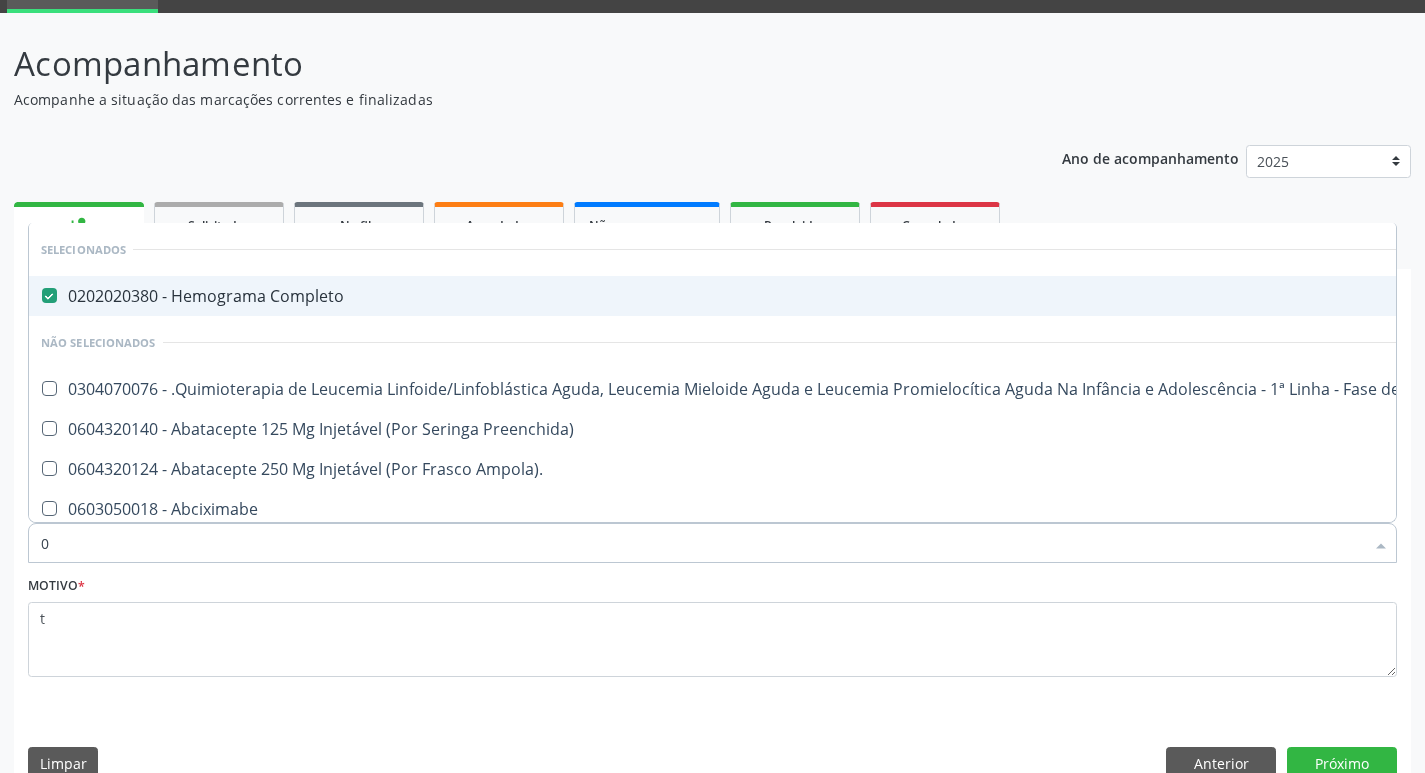 type on "02" 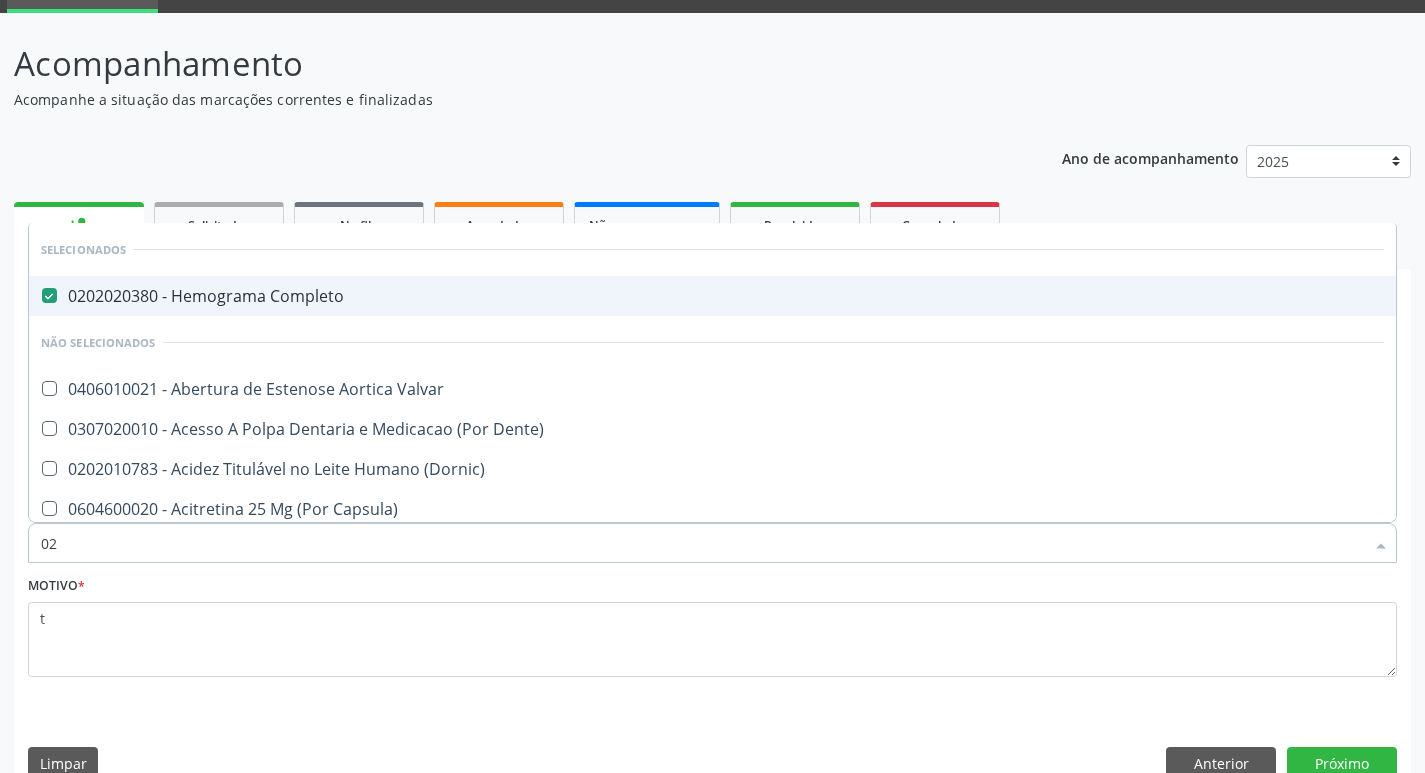 type on "020" 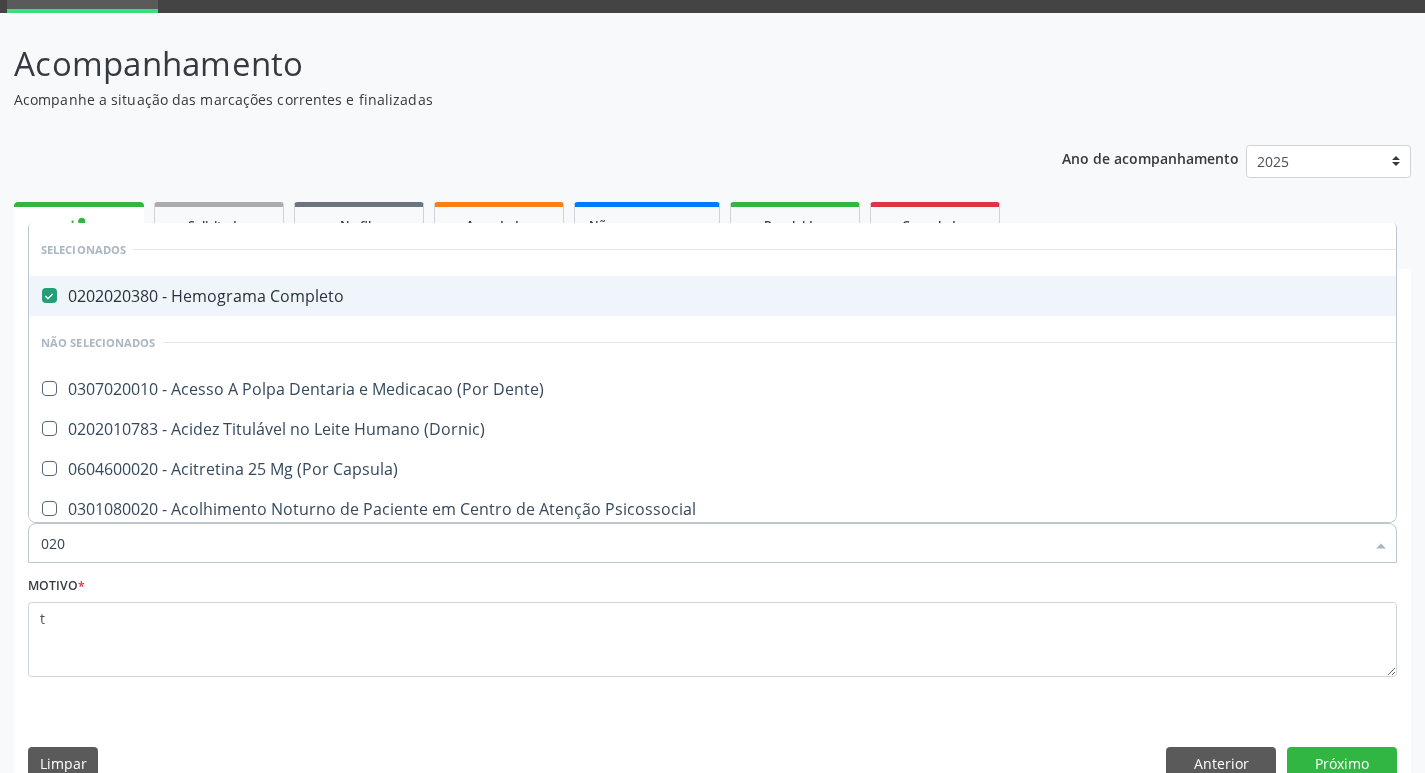 type on "0202" 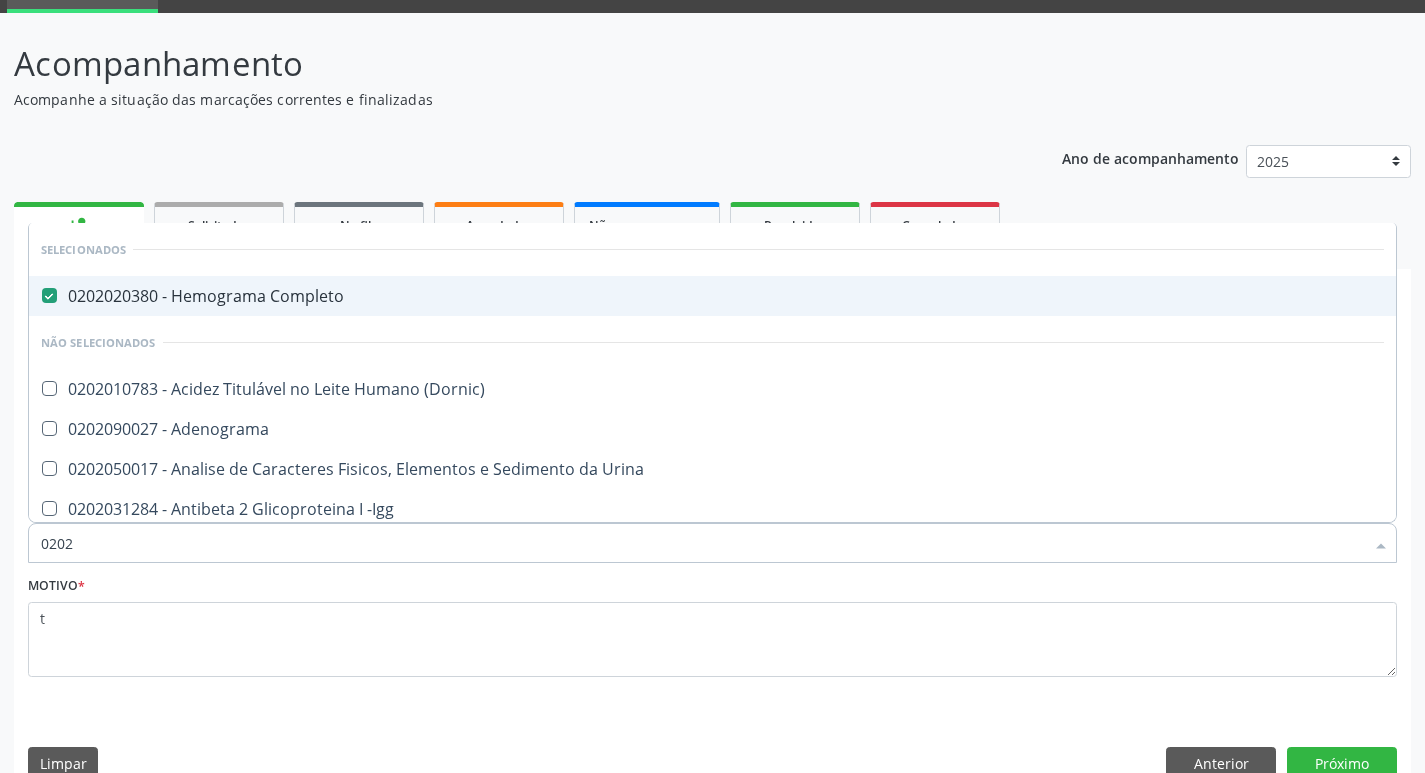type on "02020" 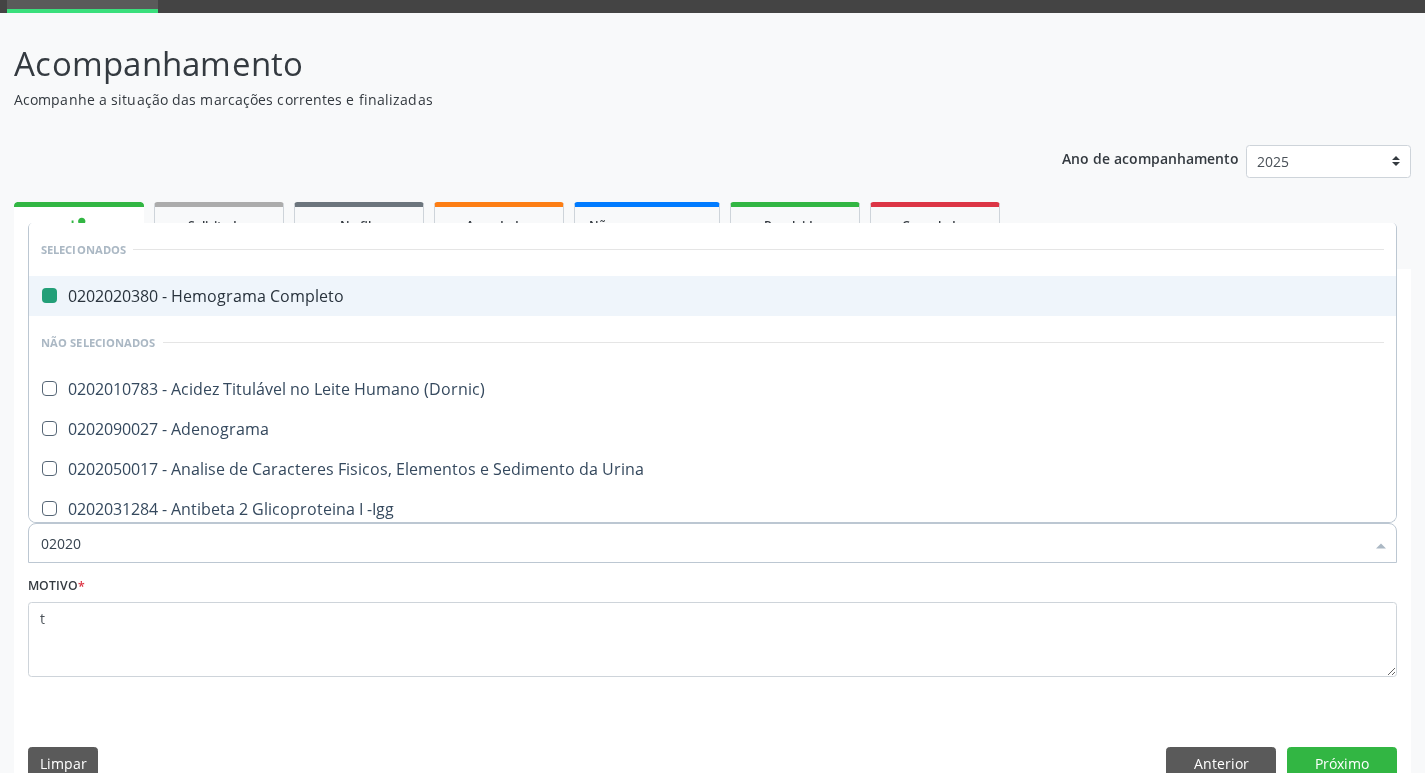 type on "020201" 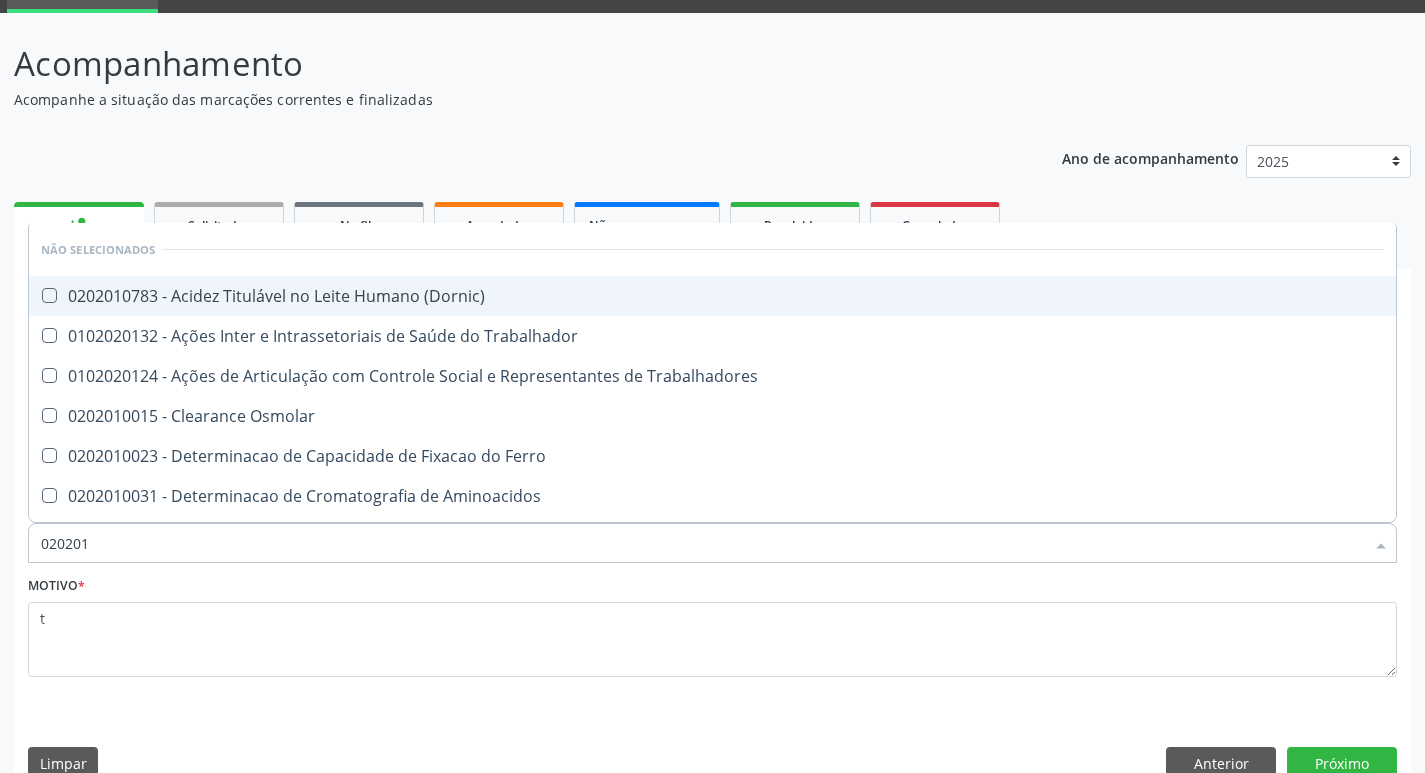 type on "0202010" 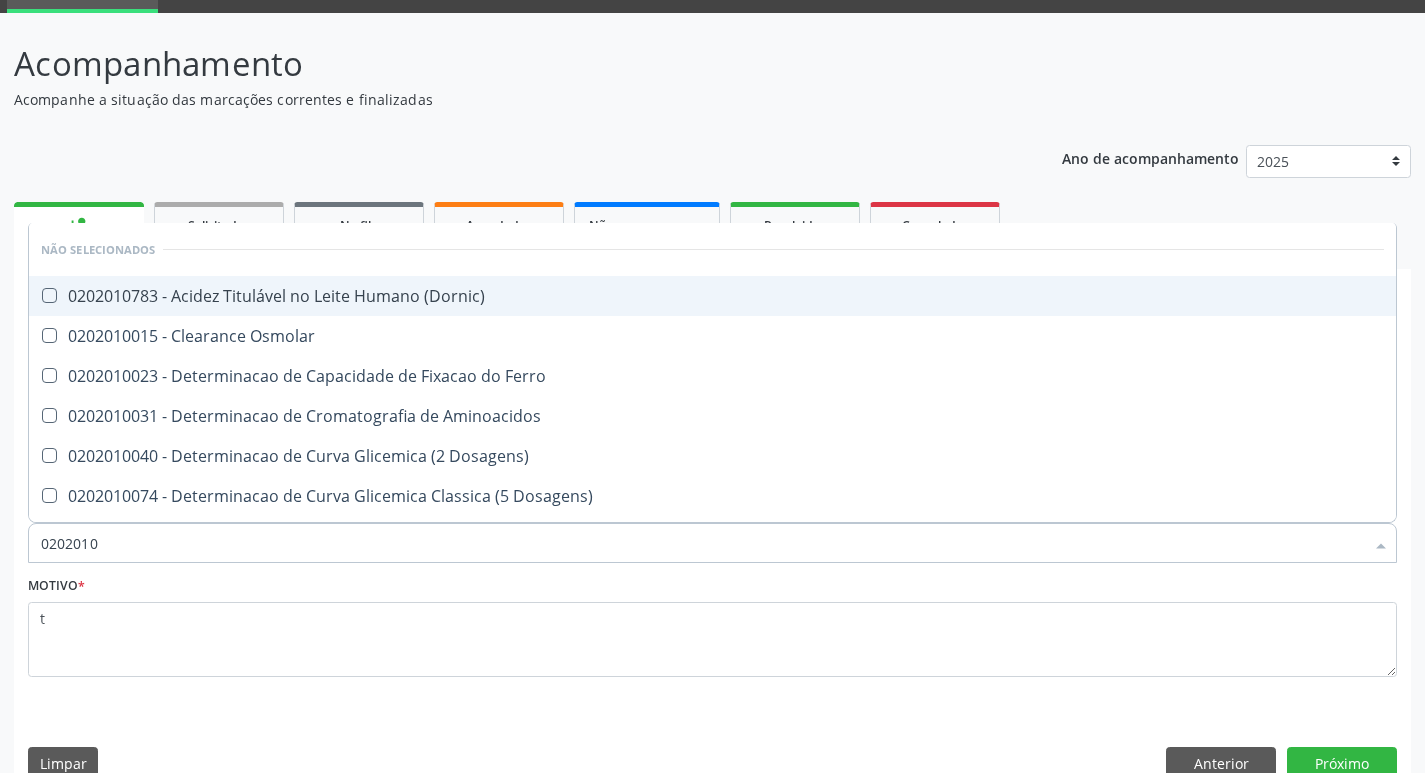 type on "02020106" 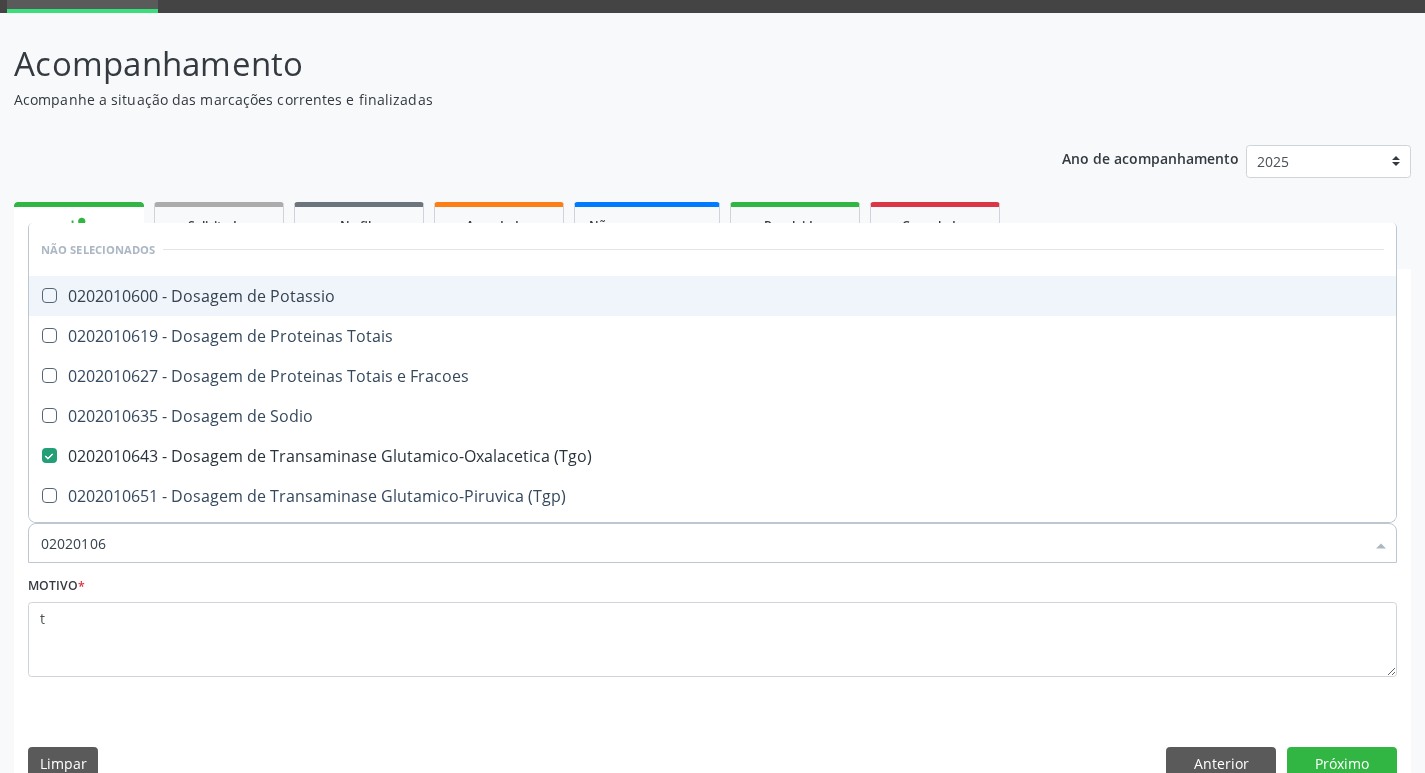 type on "020201065" 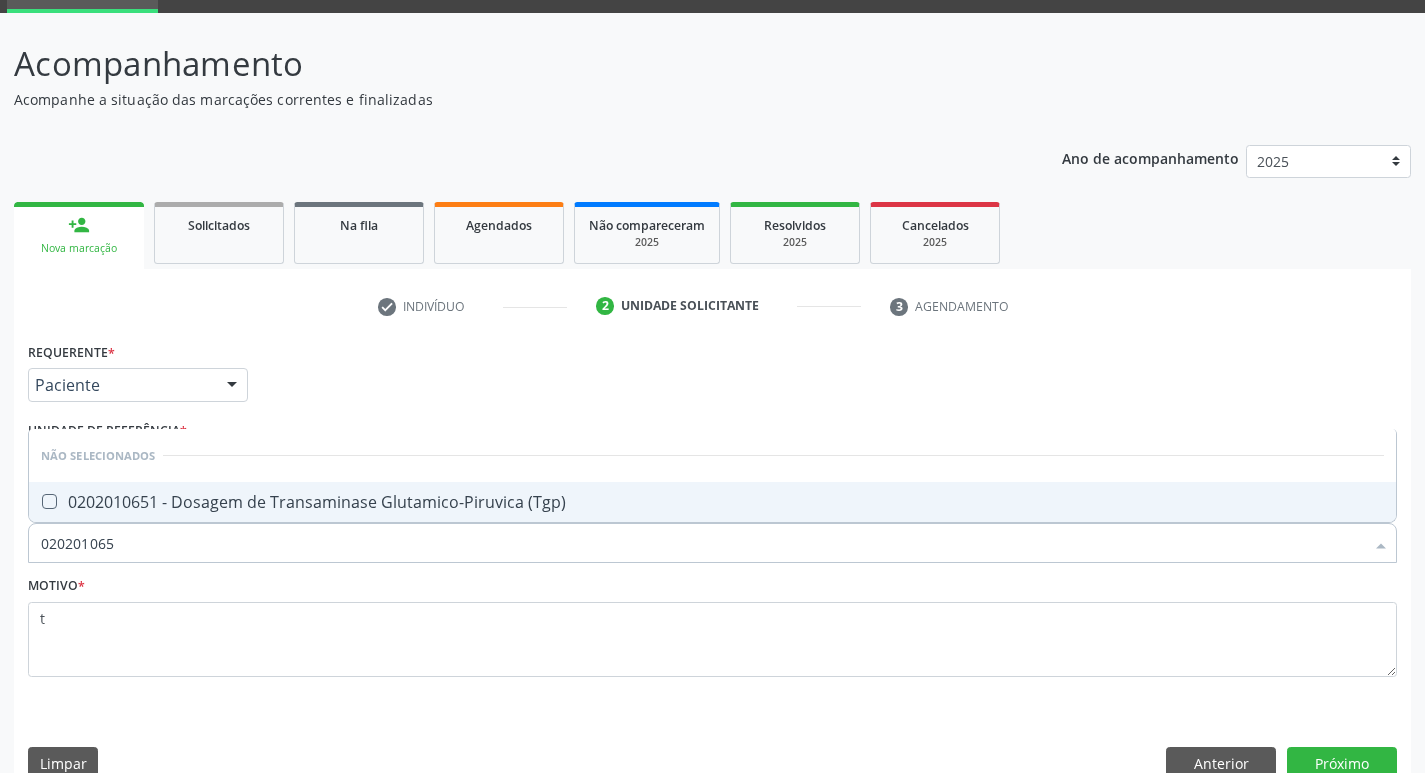 click at bounding box center (36, 502) 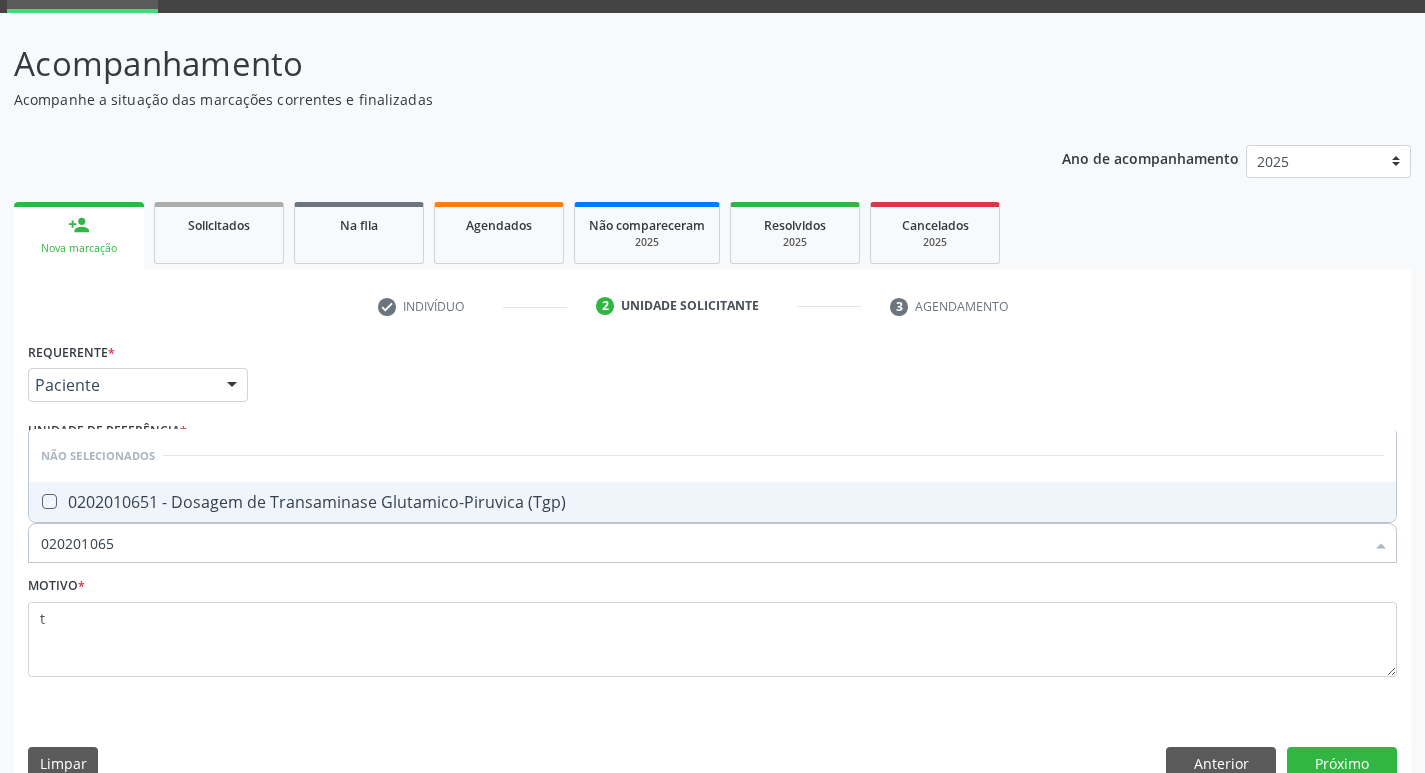 checkbox on "true" 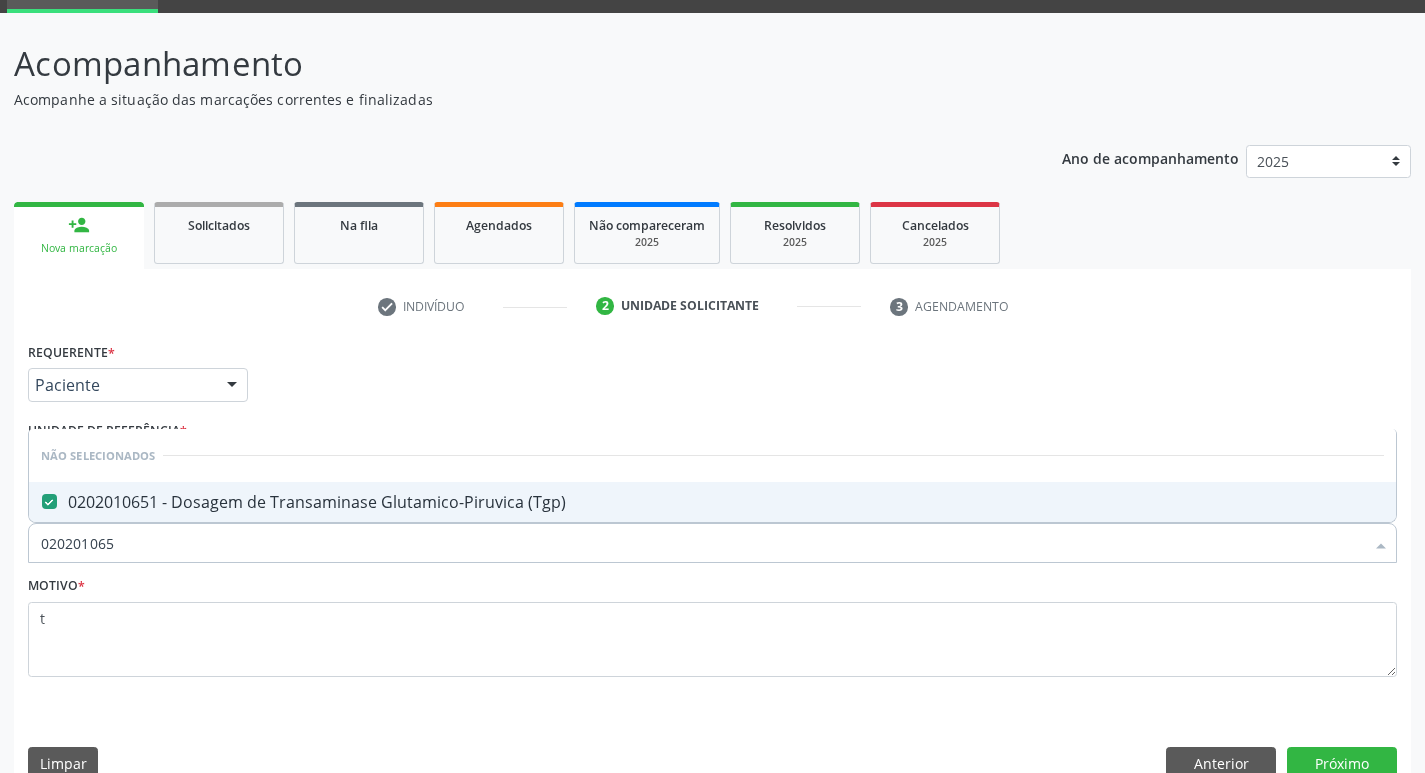 drag, startPoint x: 134, startPoint y: 524, endPoint x: 0, endPoint y: 539, distance: 134.83694 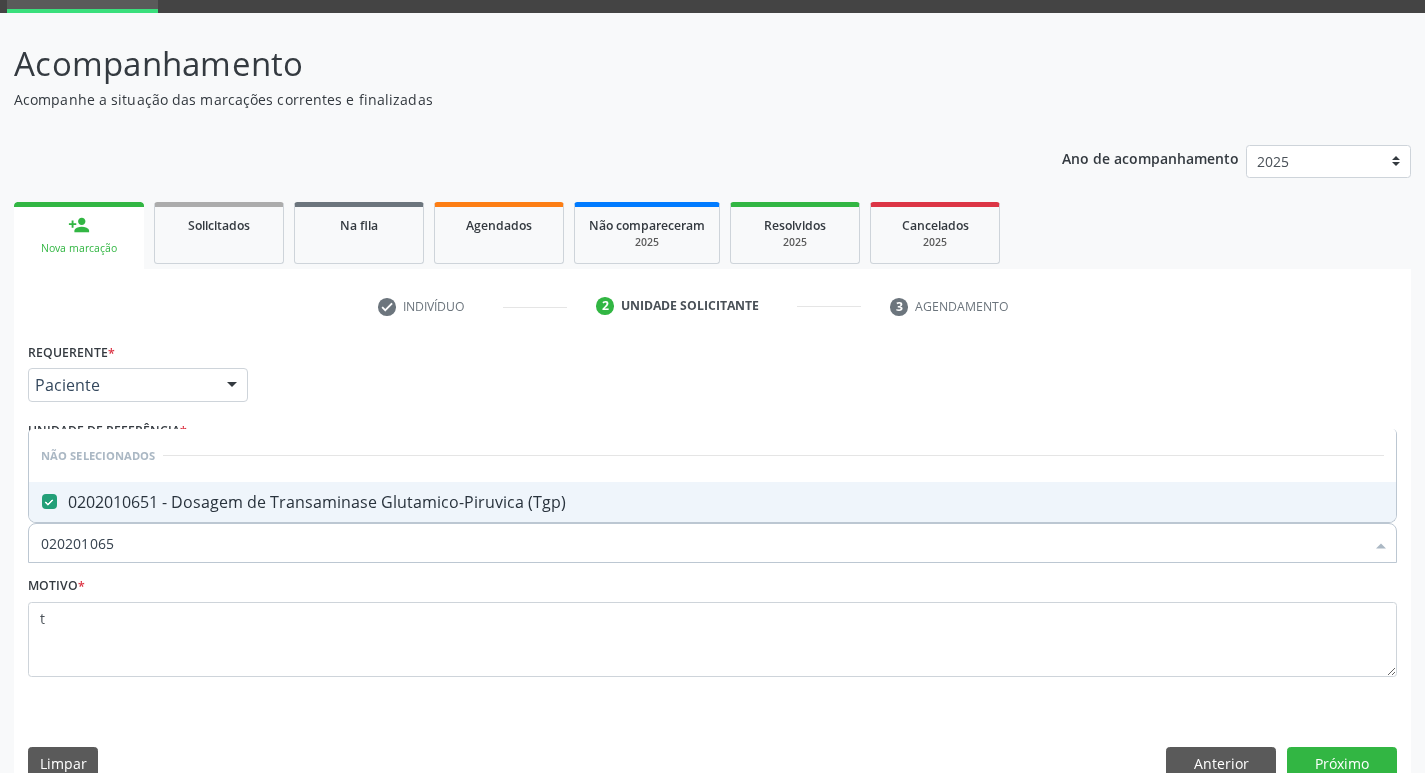 click on "Acompanhamento
Acompanhe a situação das marcações correntes e finalizadas
Relatórios
Ano de acompanhamento
2025 2024
person_add
Nova marcação
Solicitados   Na fila   Agendados   Não compareceram
2025
Resolvidos
2025
Cancelados
2025
check
Indivíduo
2
Unidade solicitante
3
Agendamento
CNS
*
702 6067 2639 9540       none
Nome
*
bernado de sousa silva
Sexo
*
Masculino         Masculino   Feminino
Nenhum resultado encontrado para: "   "
Não há nenhuma opção para ser exibida.
CPF
RG
Órgão emissor
Data de nascimento
*
15/10/2020
Nome da mãe
Nº do Telefone" at bounding box center [712, 411] 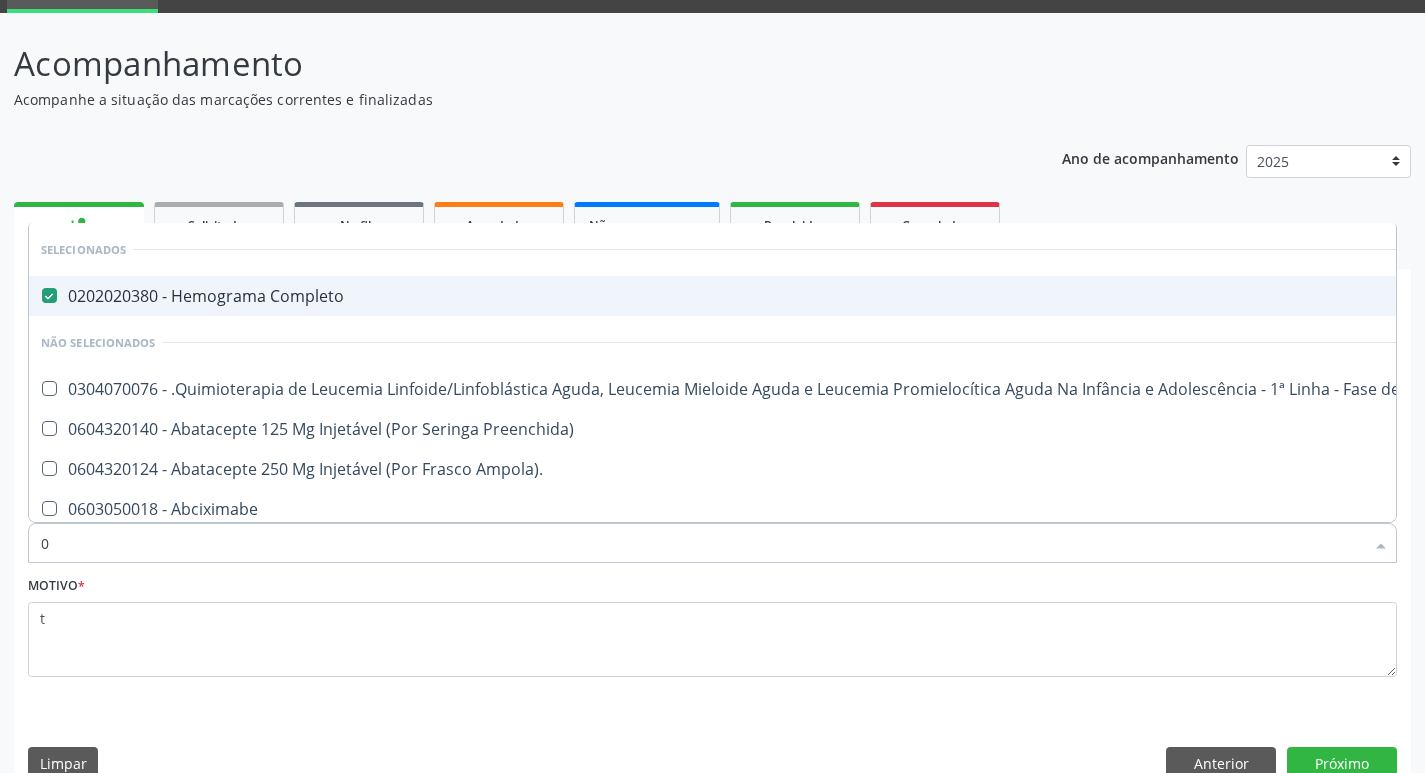 type on "02" 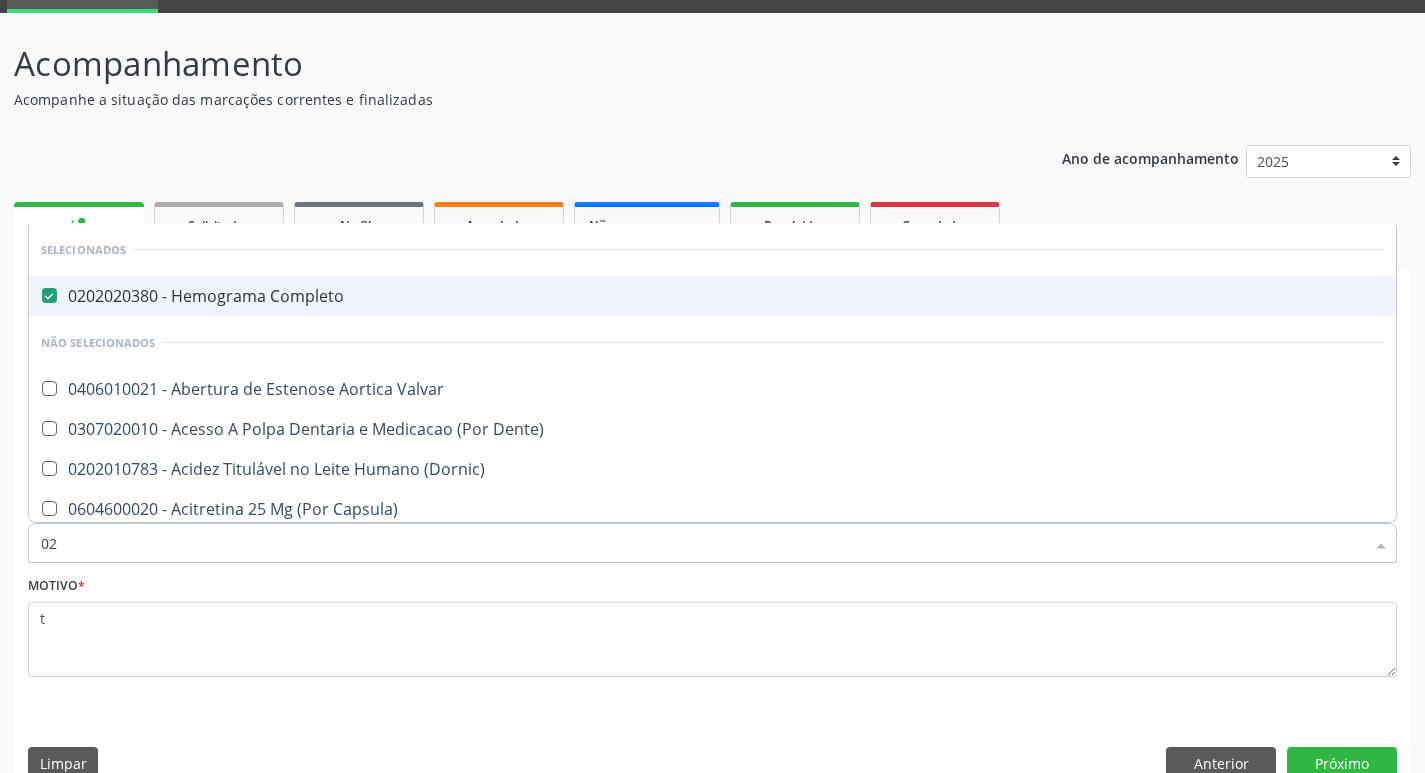 type on "020" 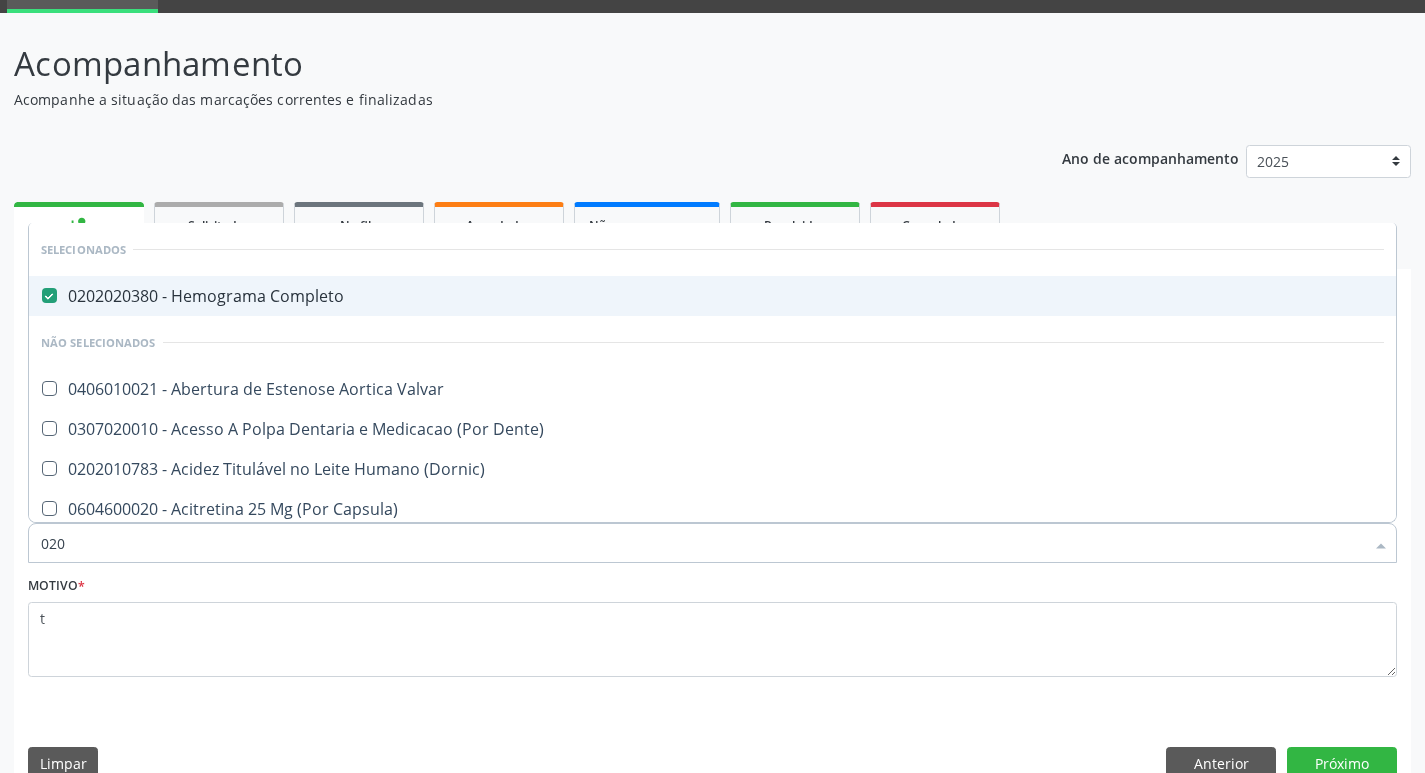 checkbox on "true" 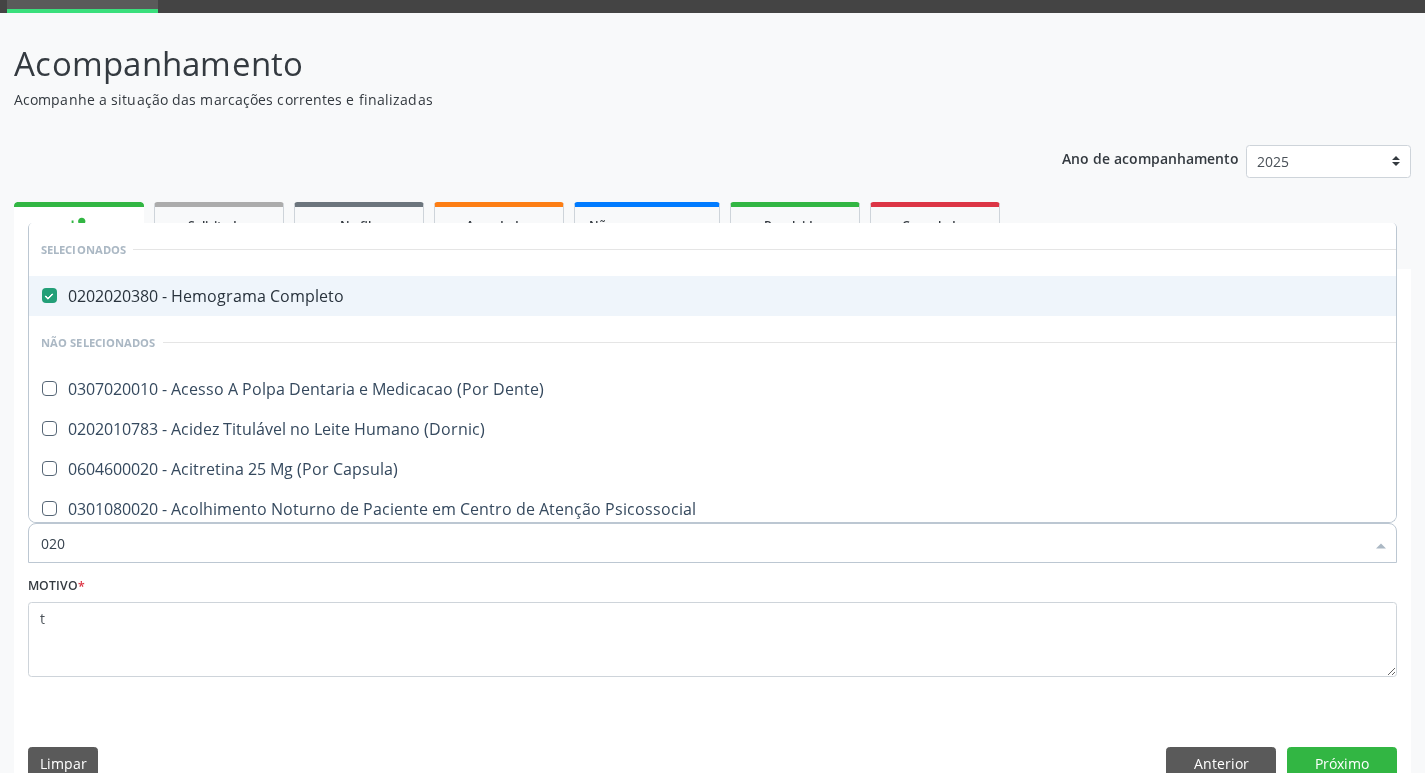 type on "0202" 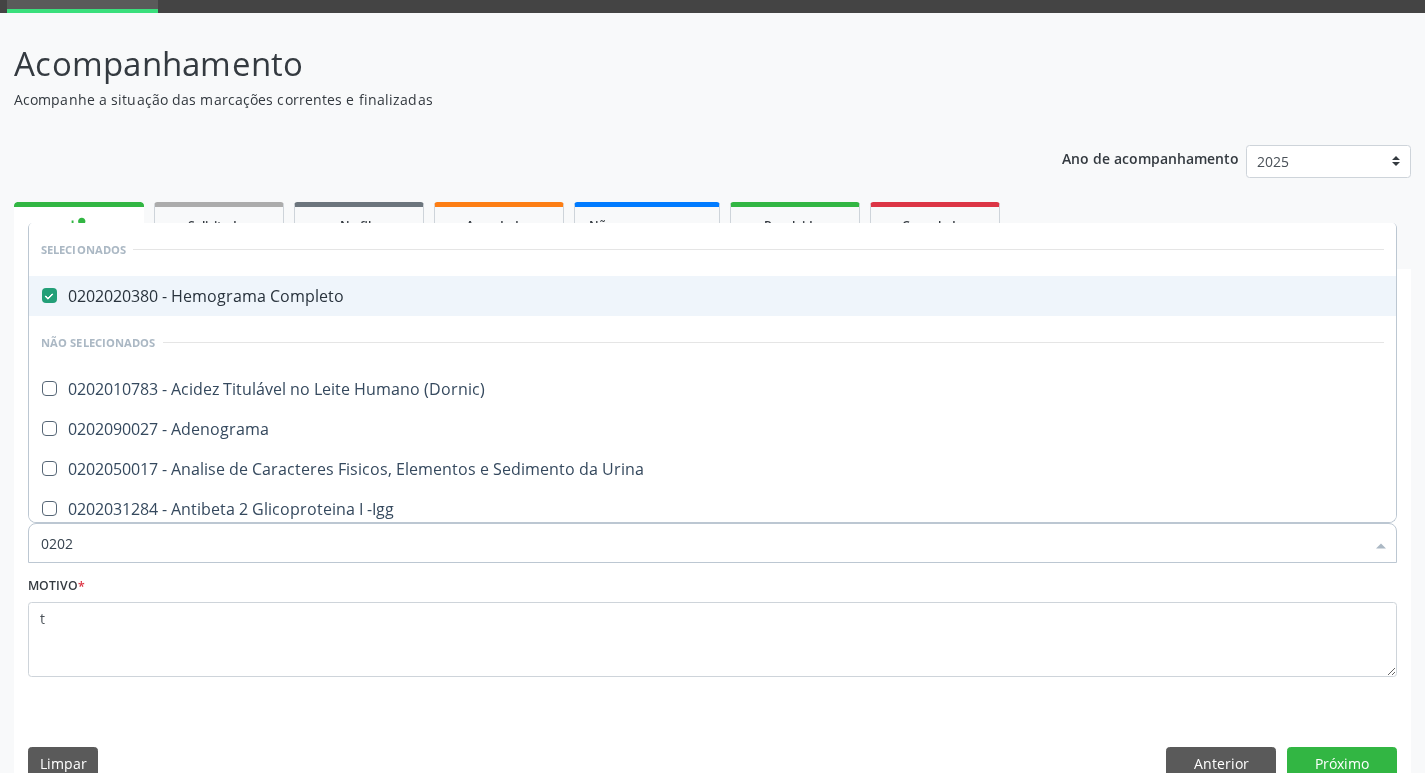type on "02020" 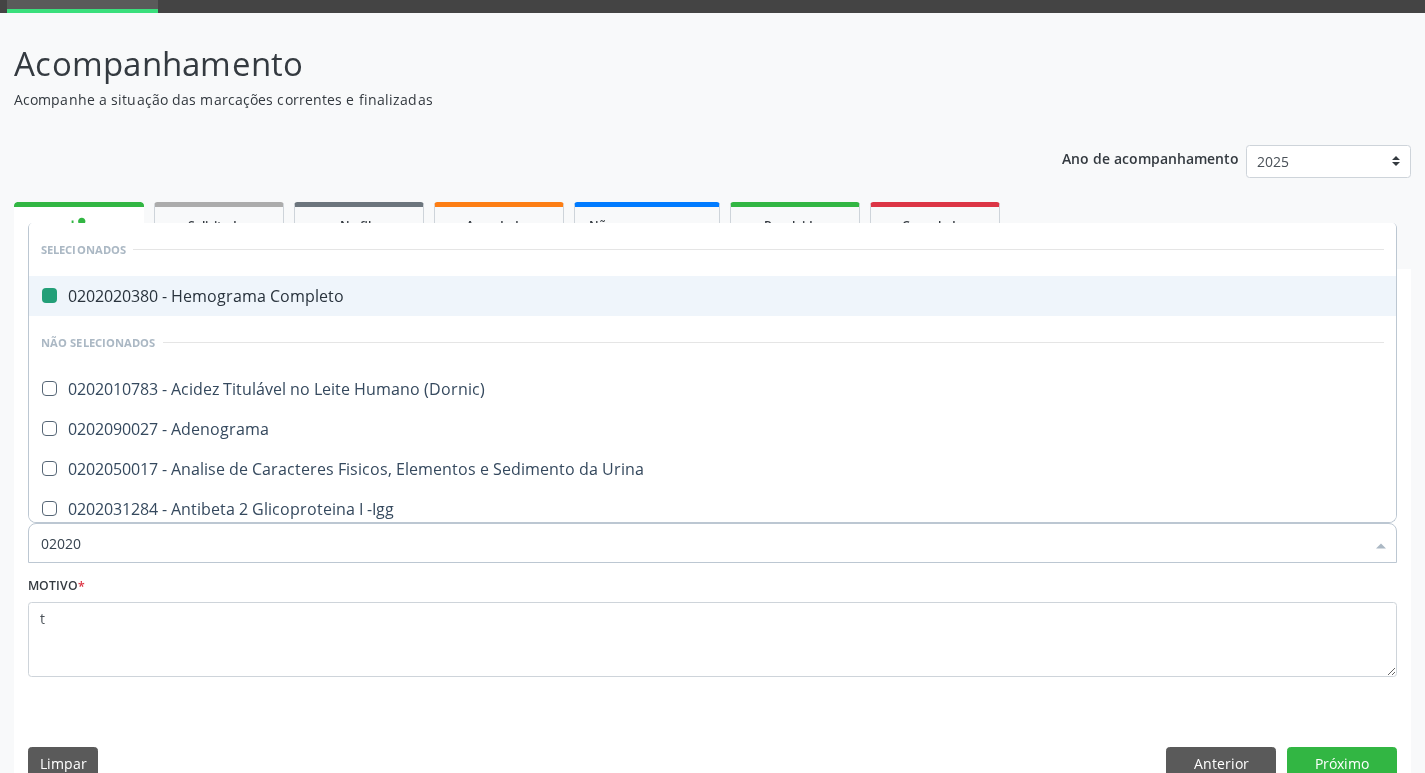 type on "020206" 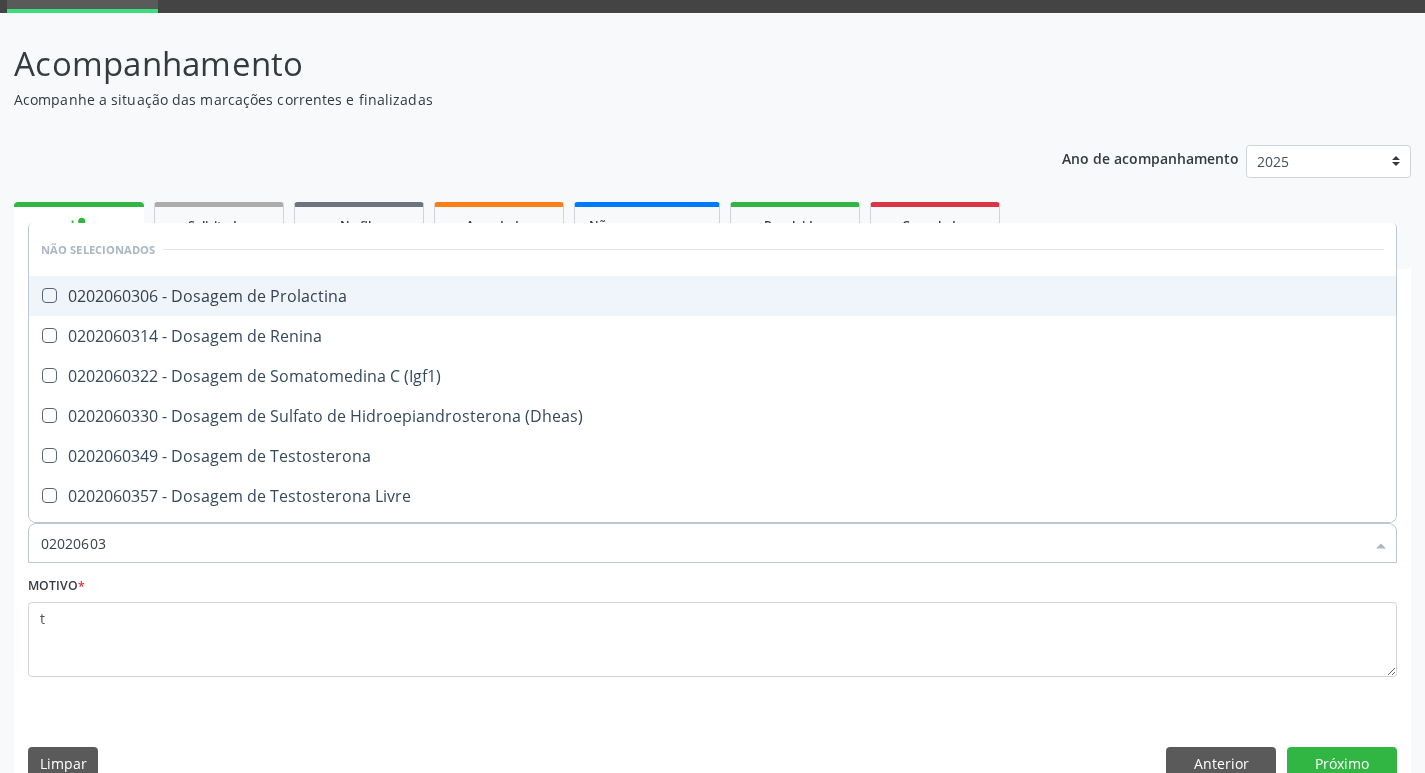 type on "020206038" 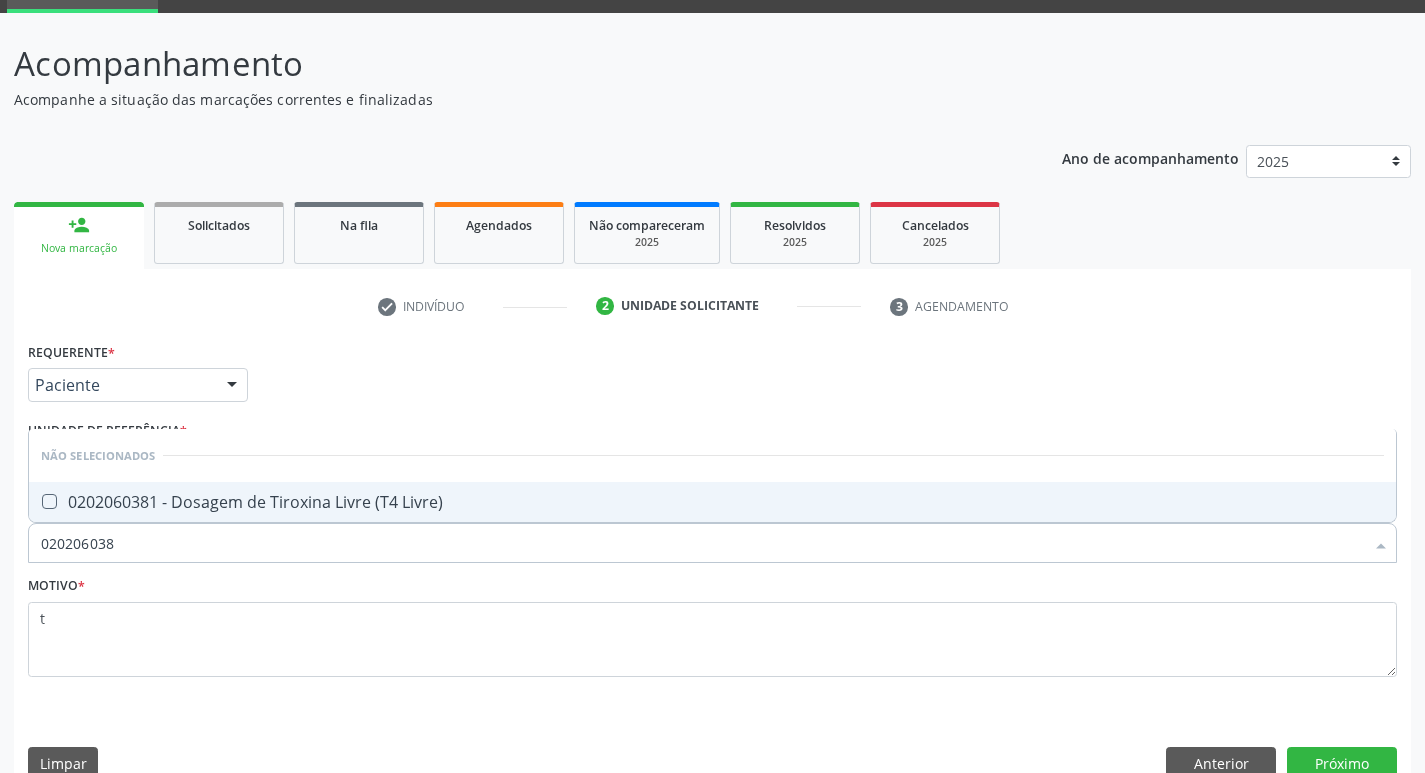 drag, startPoint x: 135, startPoint y: 494, endPoint x: 145, endPoint y: 521, distance: 28.79236 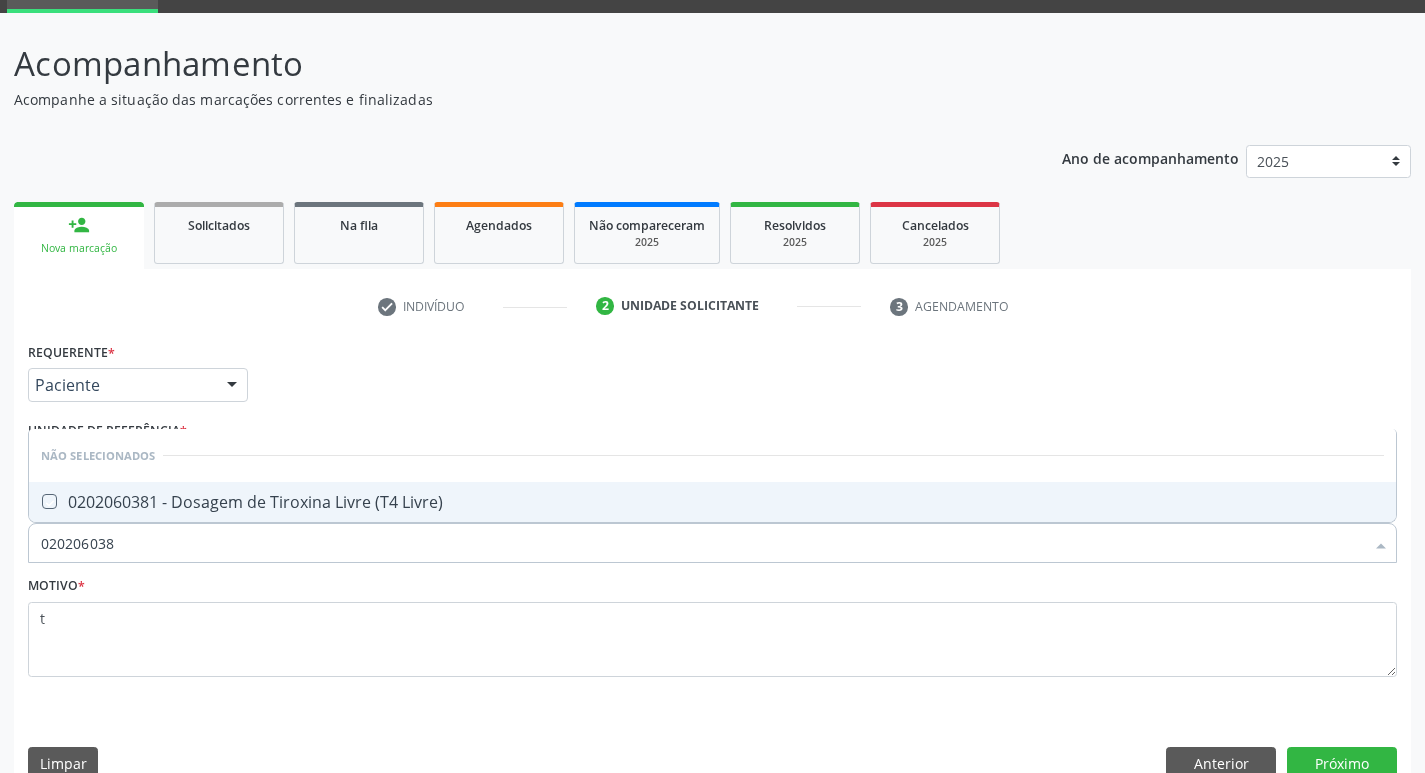 checkbox on "true" 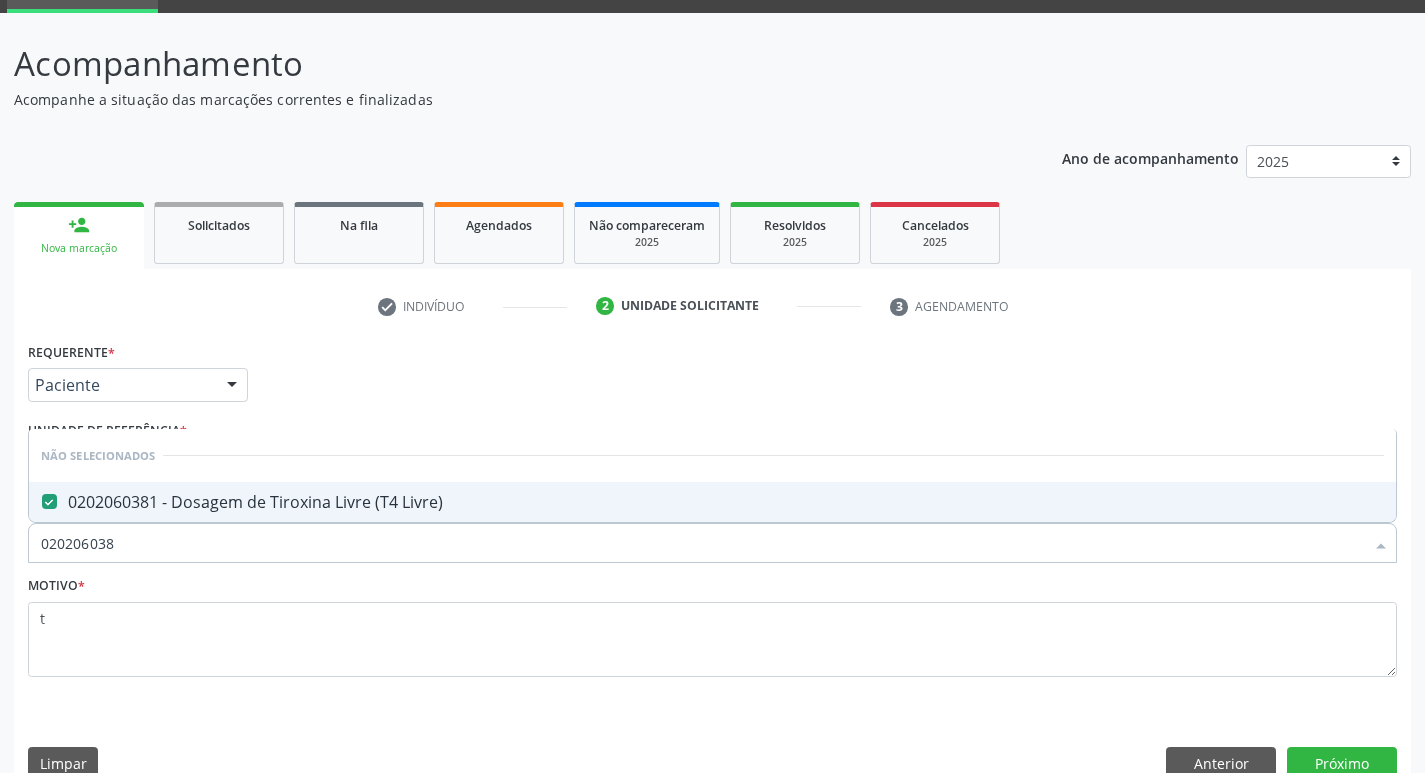 drag, startPoint x: 120, startPoint y: 537, endPoint x: 27, endPoint y: 555, distance: 94.72592 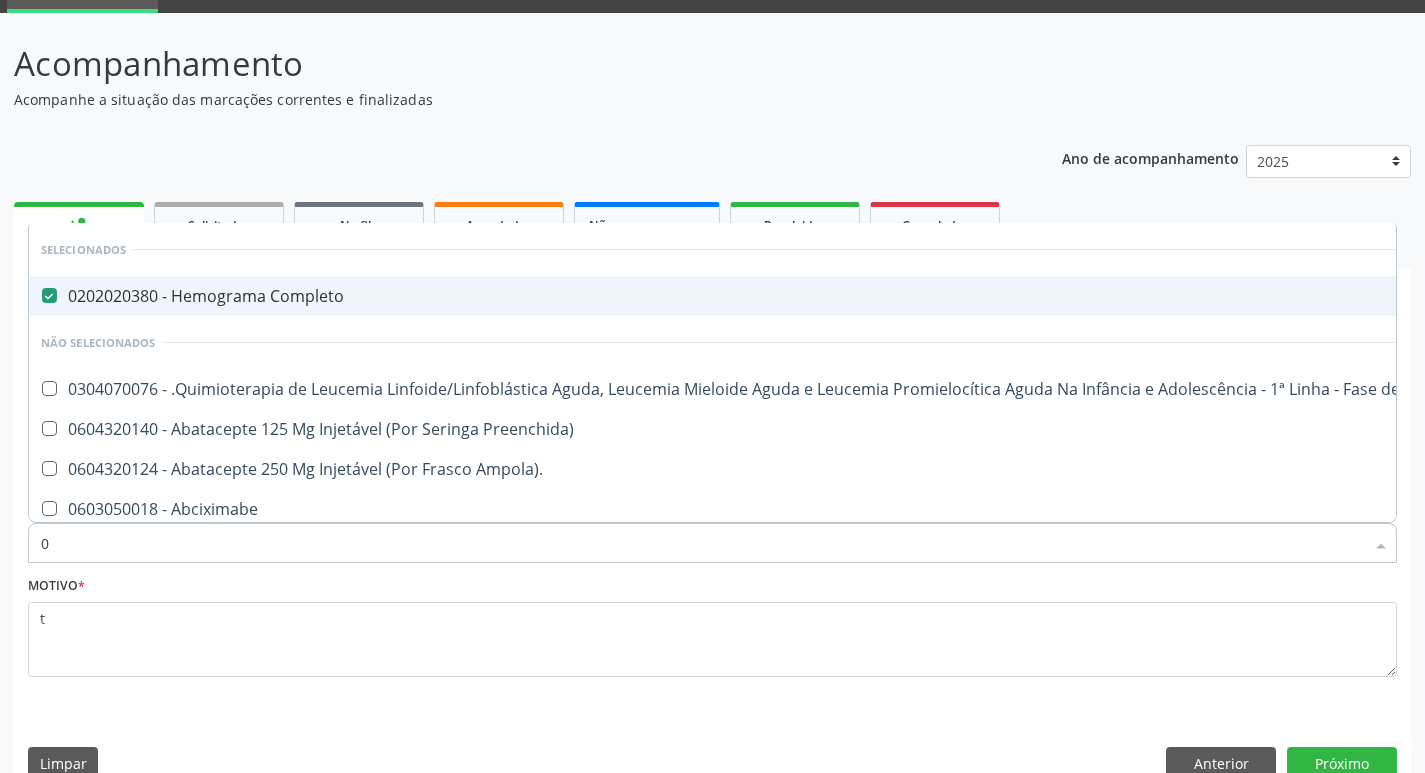 type on "02" 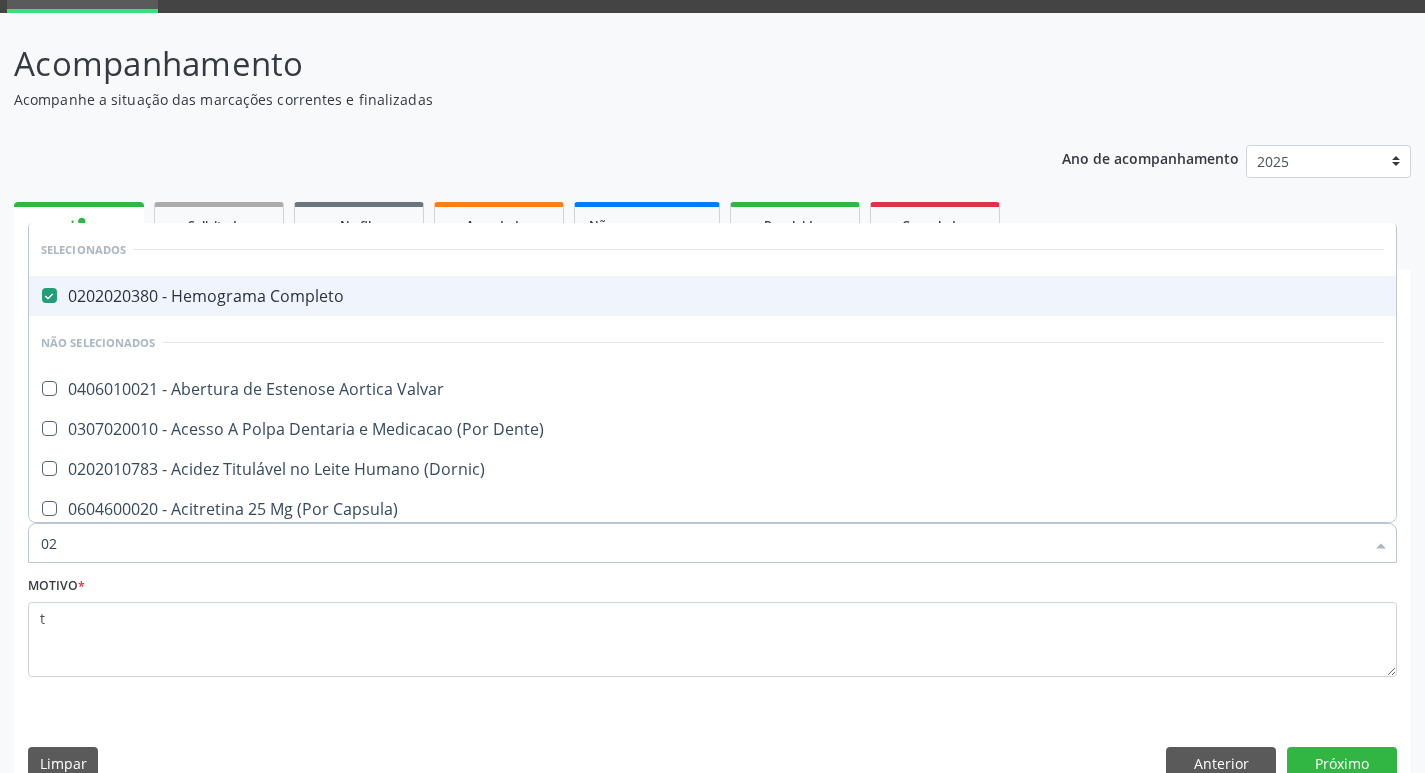 type 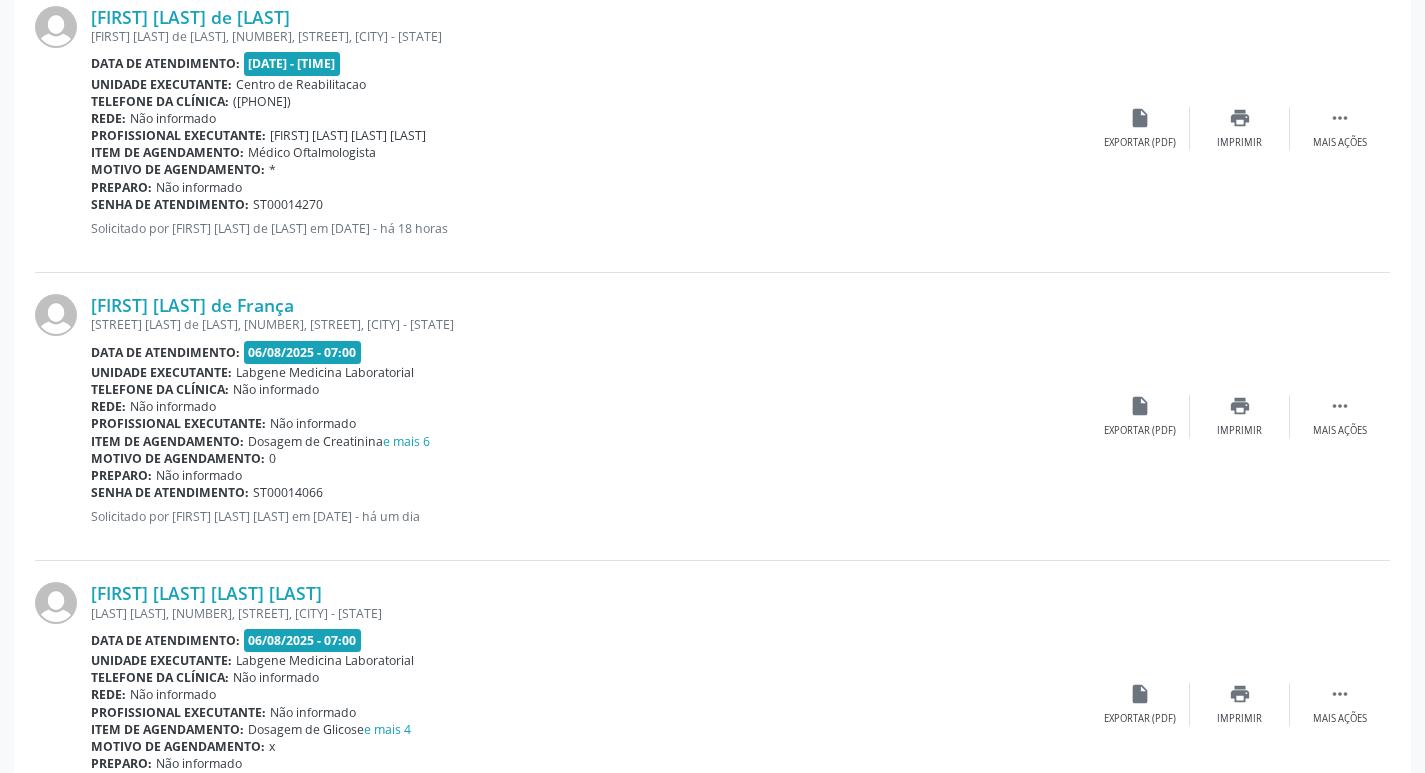 scroll, scrollTop: 700, scrollLeft: 0, axis: vertical 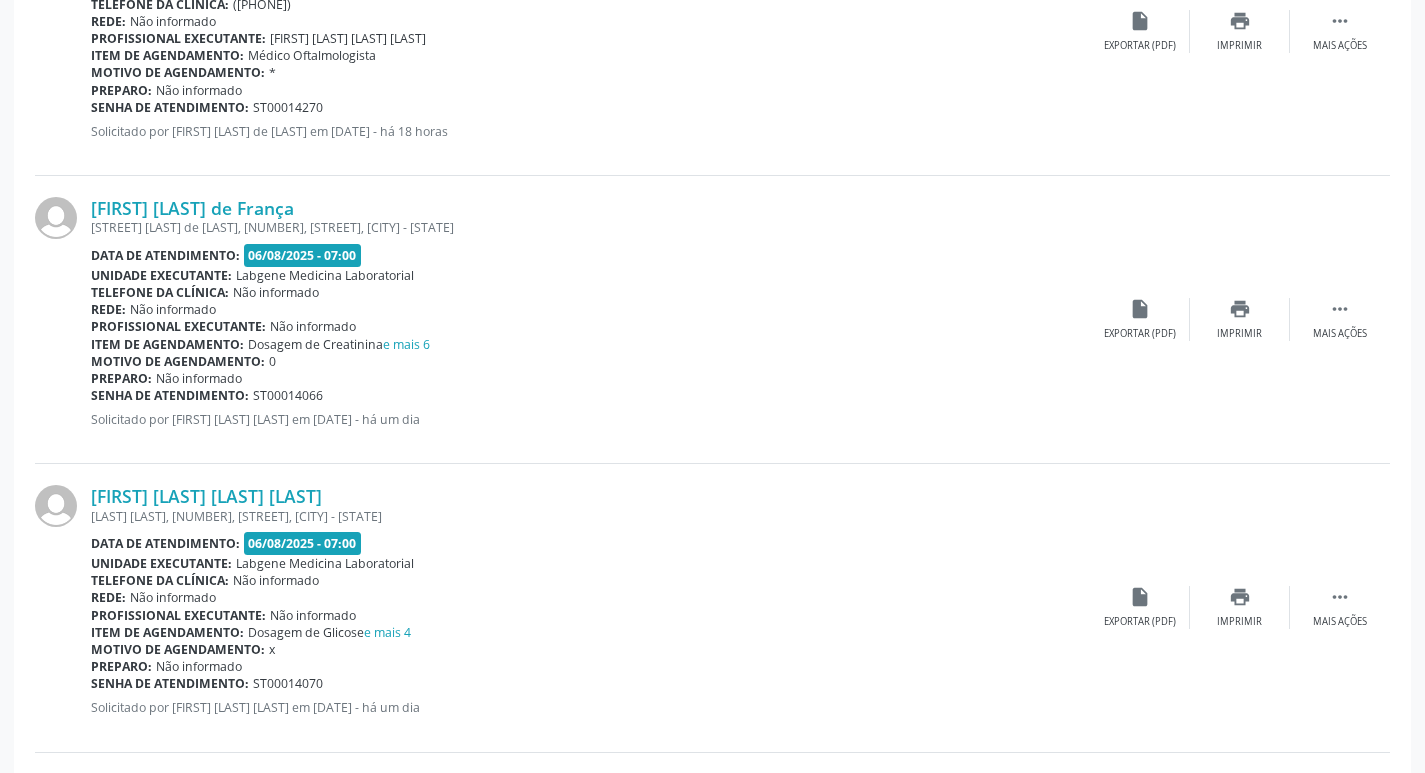 click on "[FIRST] [LAST] de [LAST]
[LAST] [LAST], [NUMBER], [STREET], [CITY] - [STATE]
Data de atendimento:
[DATE] - [TIME]
Unidade executante:
Labgene Medicina Laboratorial
Telefone da clínica:
Não informado
Rede:
Não informado
Profissional executante:
Não informado
Item de agendamento:
Dosagem de Glicose
e mais 4
Motivo de agendamento:
x
Preparo:
Não informado
Senha de atendimento:
[ID]
Solicitado por [FIRST] [LAST] [LAST] em [DATE] - há um dia

Mais ações
print
Imprimir
insert_drive_file
Exportar (PDF)" at bounding box center [712, 608] 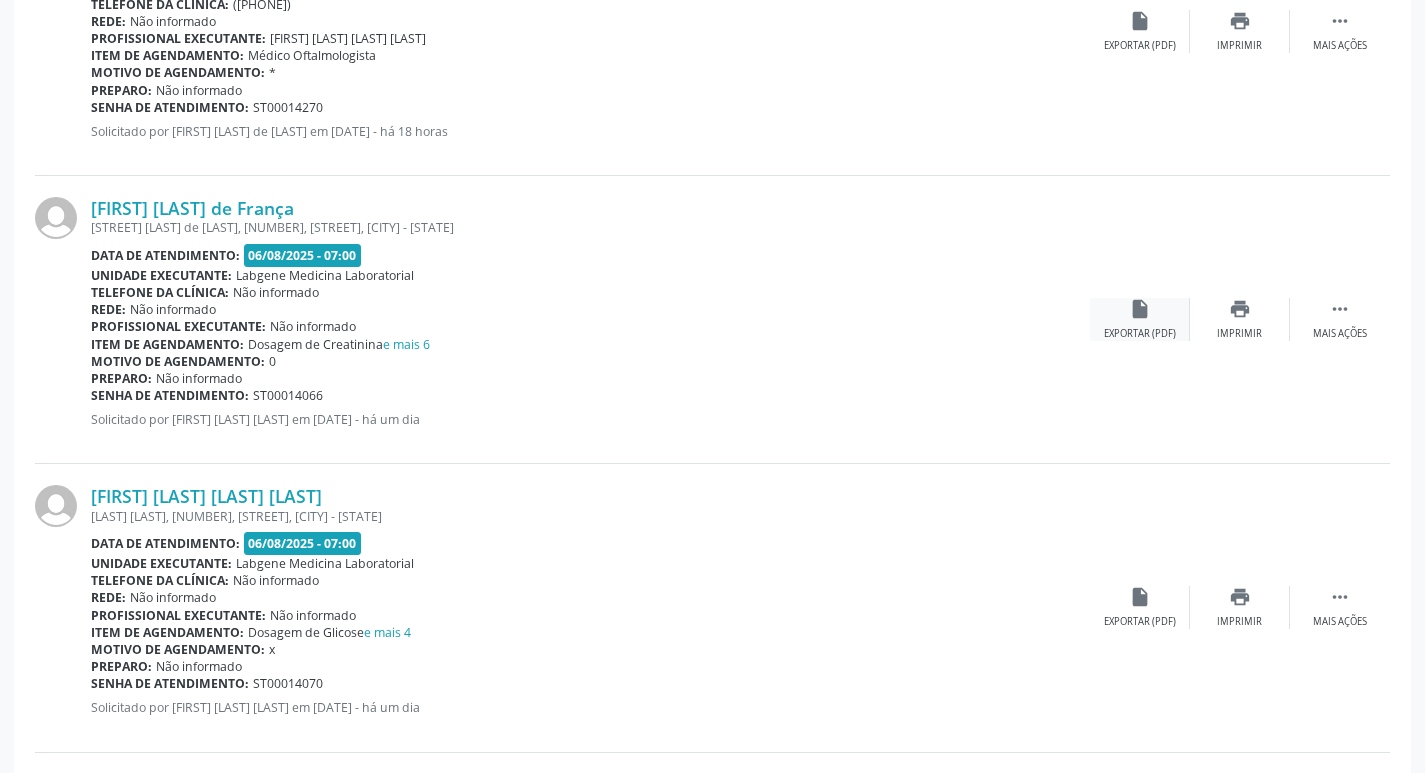 click on "Exportar (PDF)" at bounding box center [1140, 334] 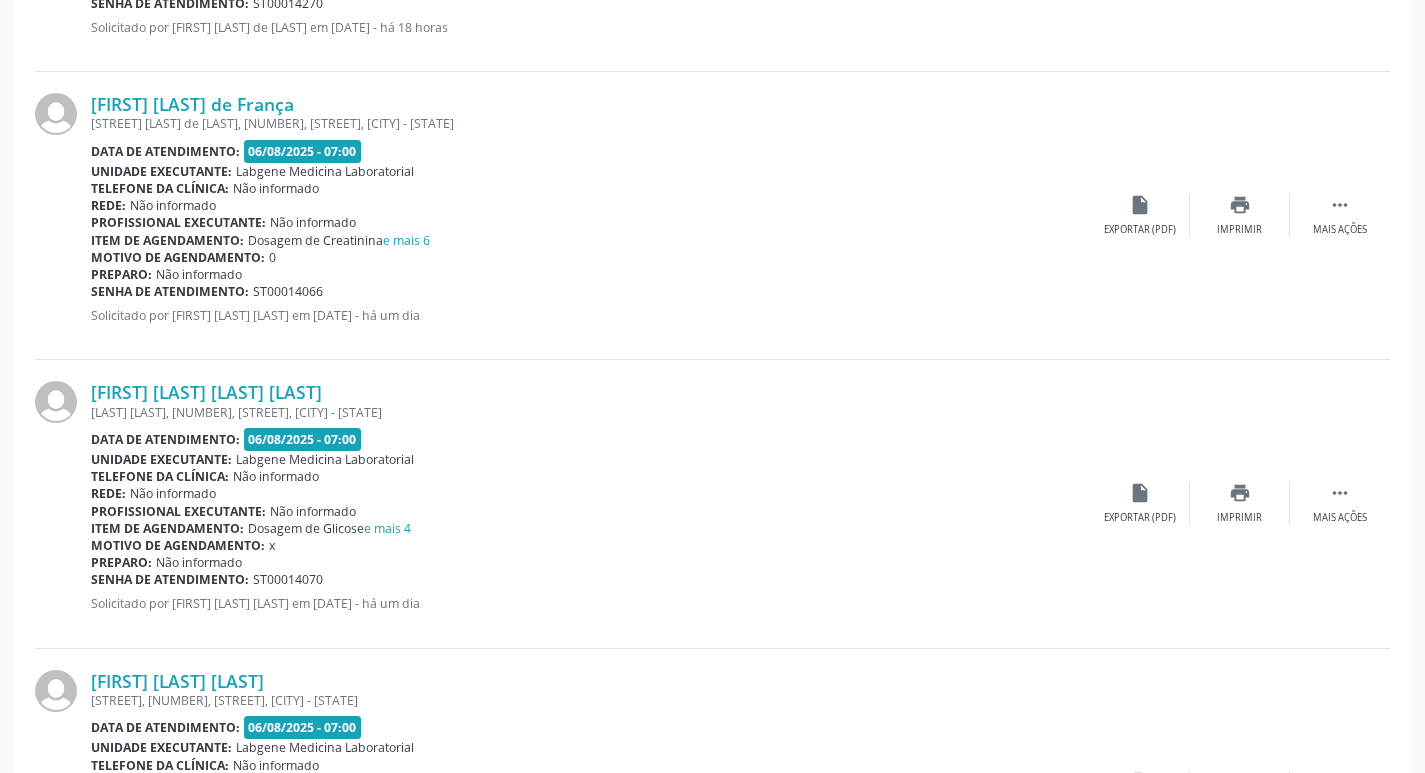 scroll, scrollTop: 1000, scrollLeft: 0, axis: vertical 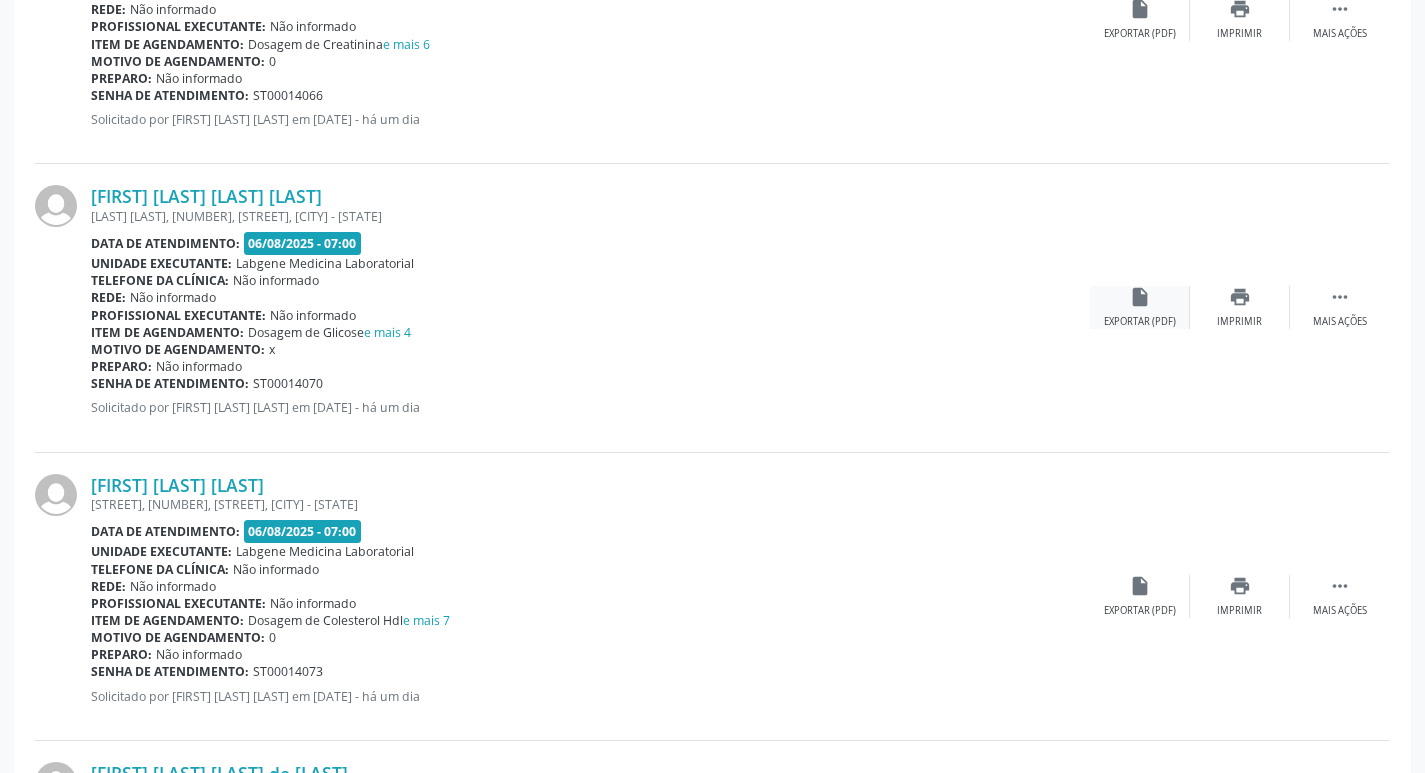 click on "insert_drive_file
Exportar (PDF)" at bounding box center [1140, 307] 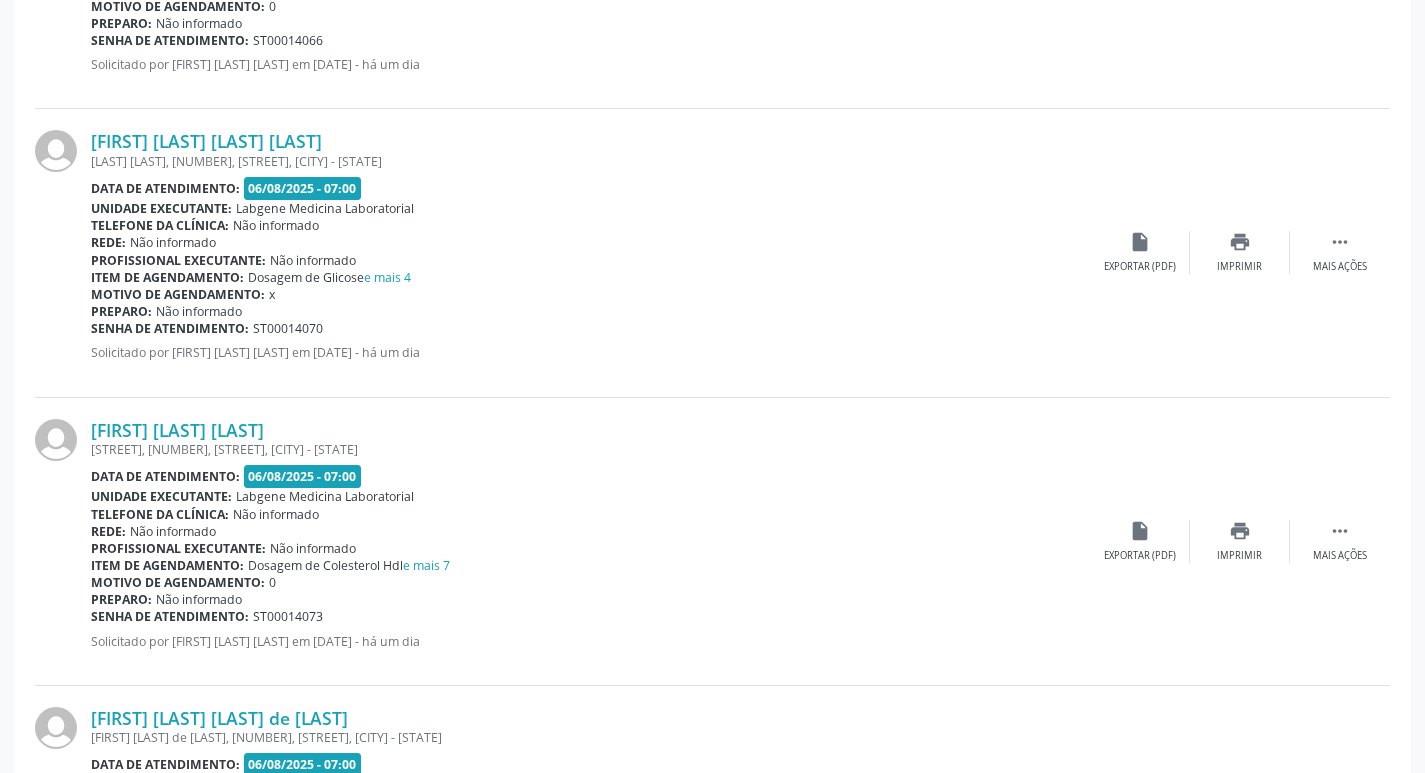 scroll, scrollTop: 1200, scrollLeft: 0, axis: vertical 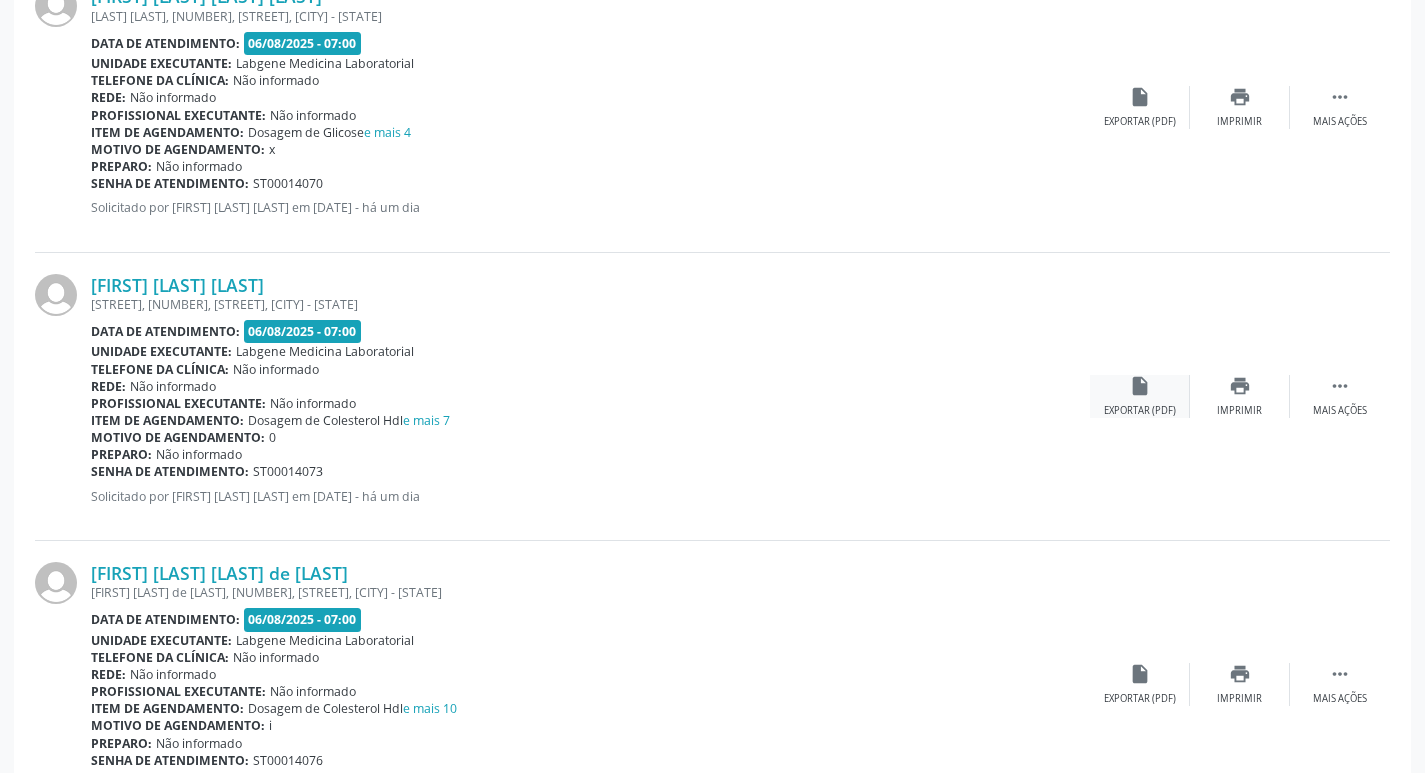 click on "insert_drive_file
Exportar (PDF)" at bounding box center (1140, 396) 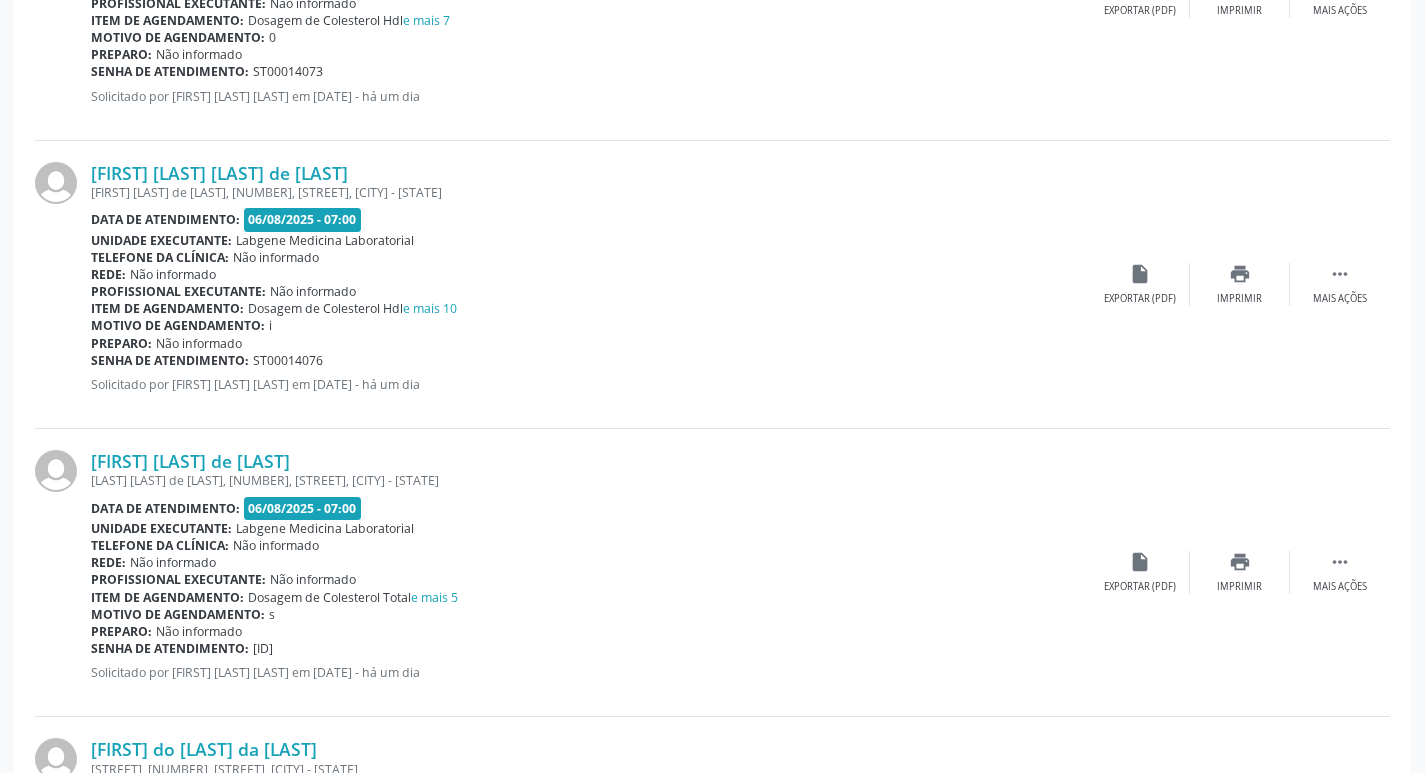 scroll, scrollTop: 1700, scrollLeft: 0, axis: vertical 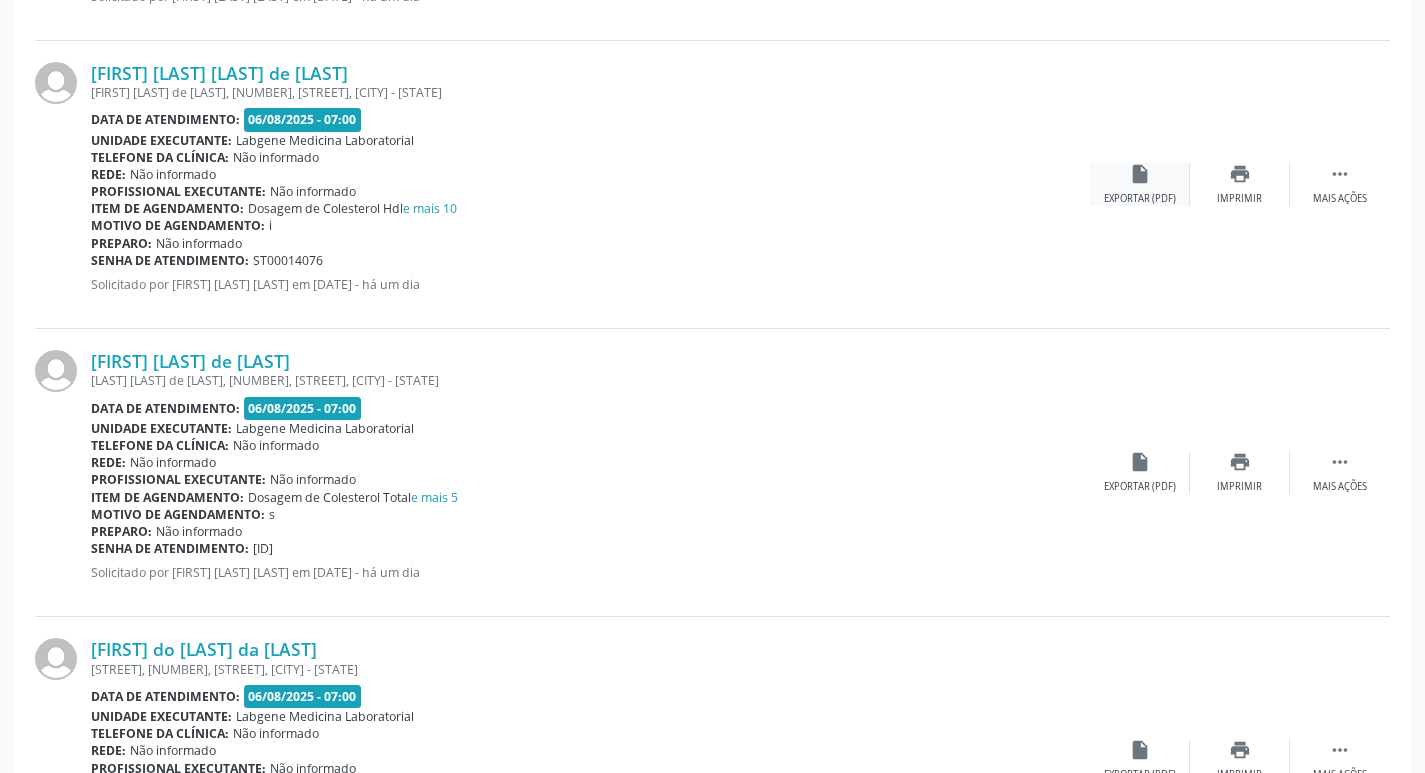 click on "Exportar (PDF)" at bounding box center [1140, 199] 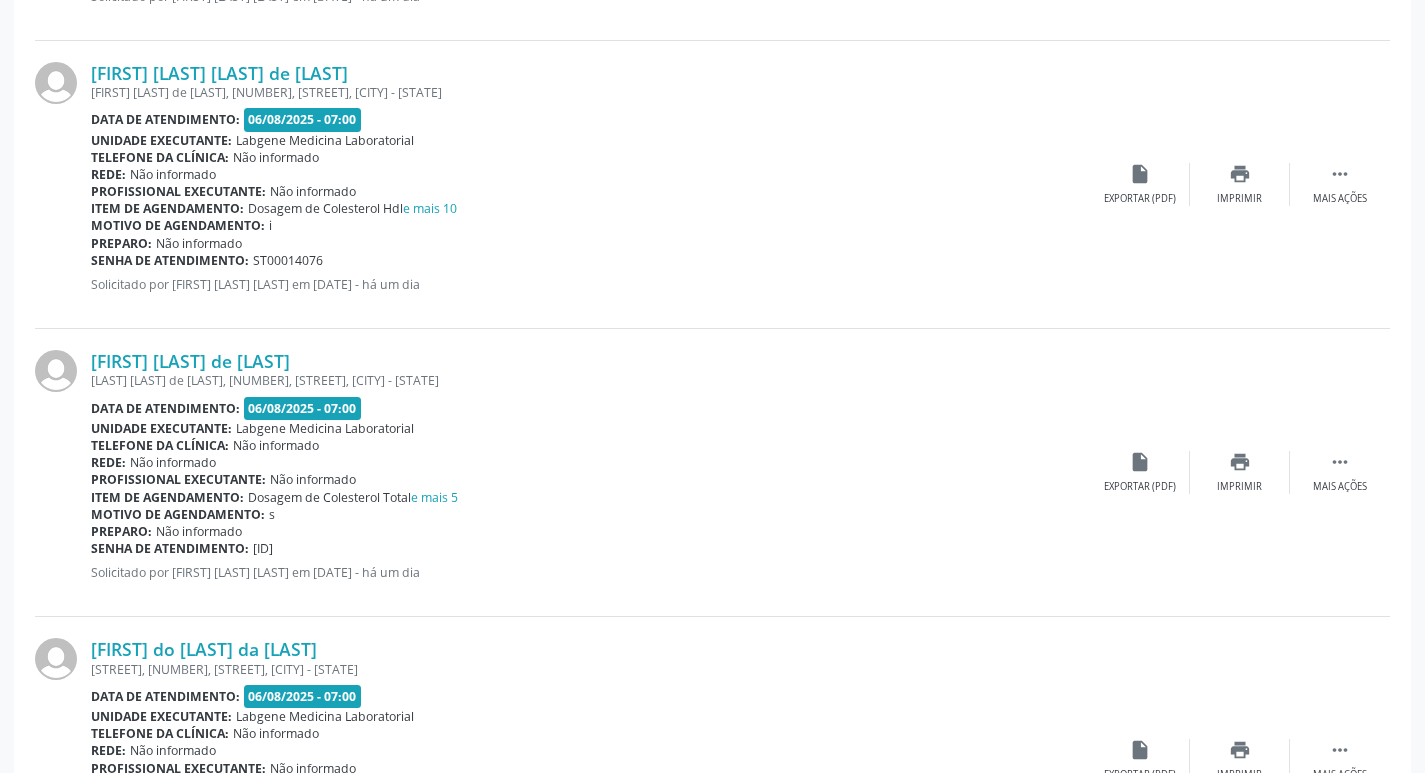 click on "[FIRST] [LAST] de [LAST]
[LAST] [LAST], [NUMBER], [STREET], [CITY] - [STATE]
Data de atendimento:
[DATE] - [TIME]
Unidade executante:
Labgene Medicina Laboratorial
Telefone da clínica:
Não informado
Rede:
Não informado
Profissional executante:
Não informado
Item de agendamento:
Dosagem de Colesterol Total
e mais 5
Motivo de agendamento:
s
Preparo:
Não informado
Senha de atendimento:
[ID]
Solicitado por [FIRST] [LAST] [LAST] em [DATE] - há um dia

Mais ações
print
Imprimir
insert_drive_file
Exportar (PDF)" at bounding box center (712, 473) 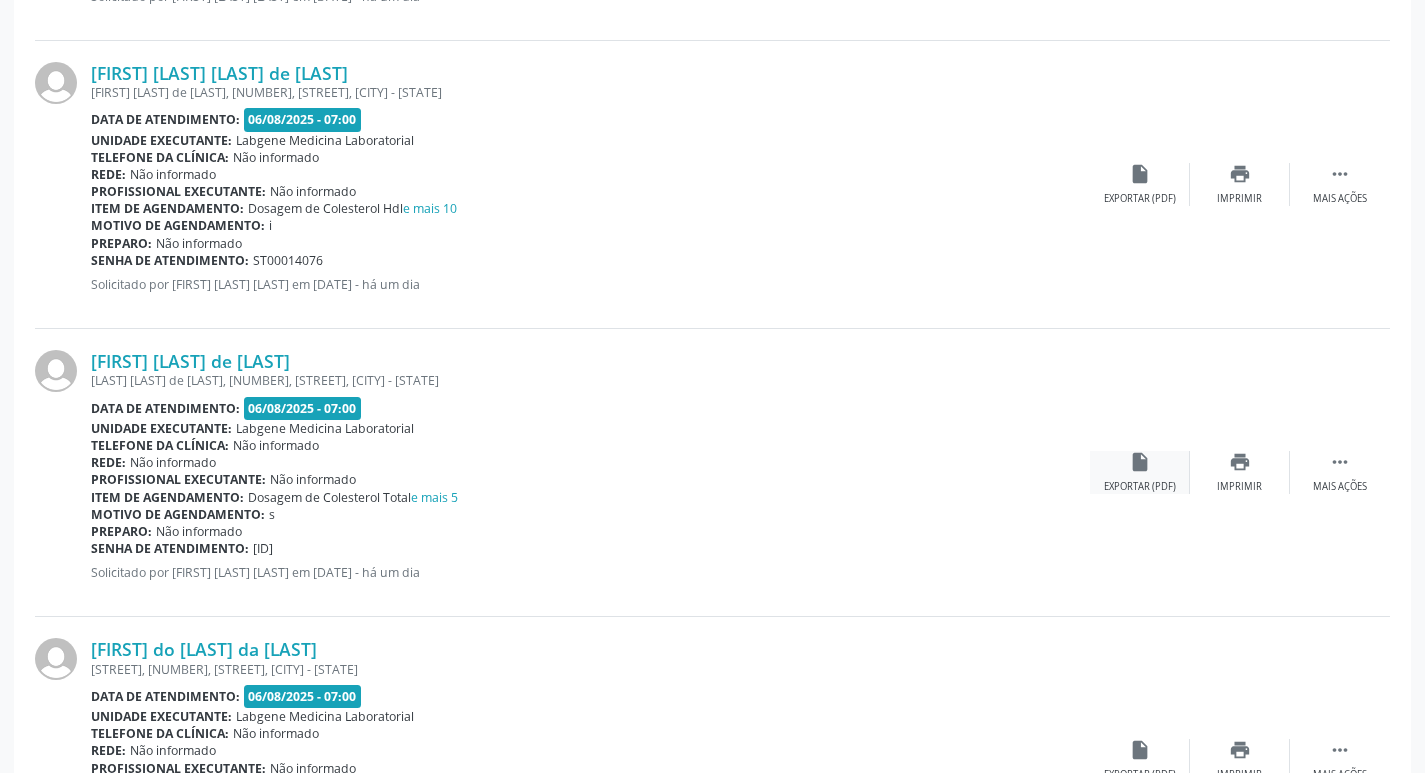 click on "insert_drive_file" at bounding box center (1140, 462) 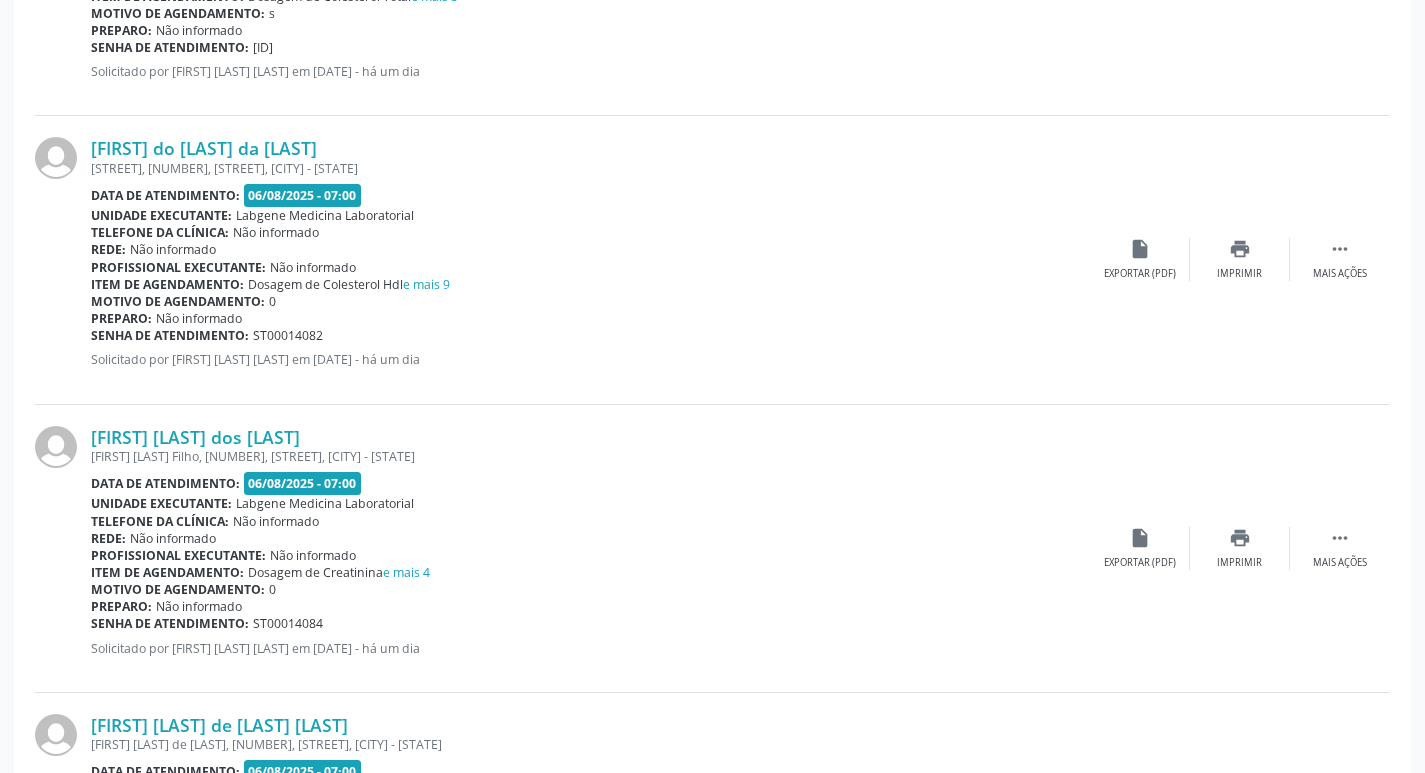 scroll, scrollTop: 2200, scrollLeft: 0, axis: vertical 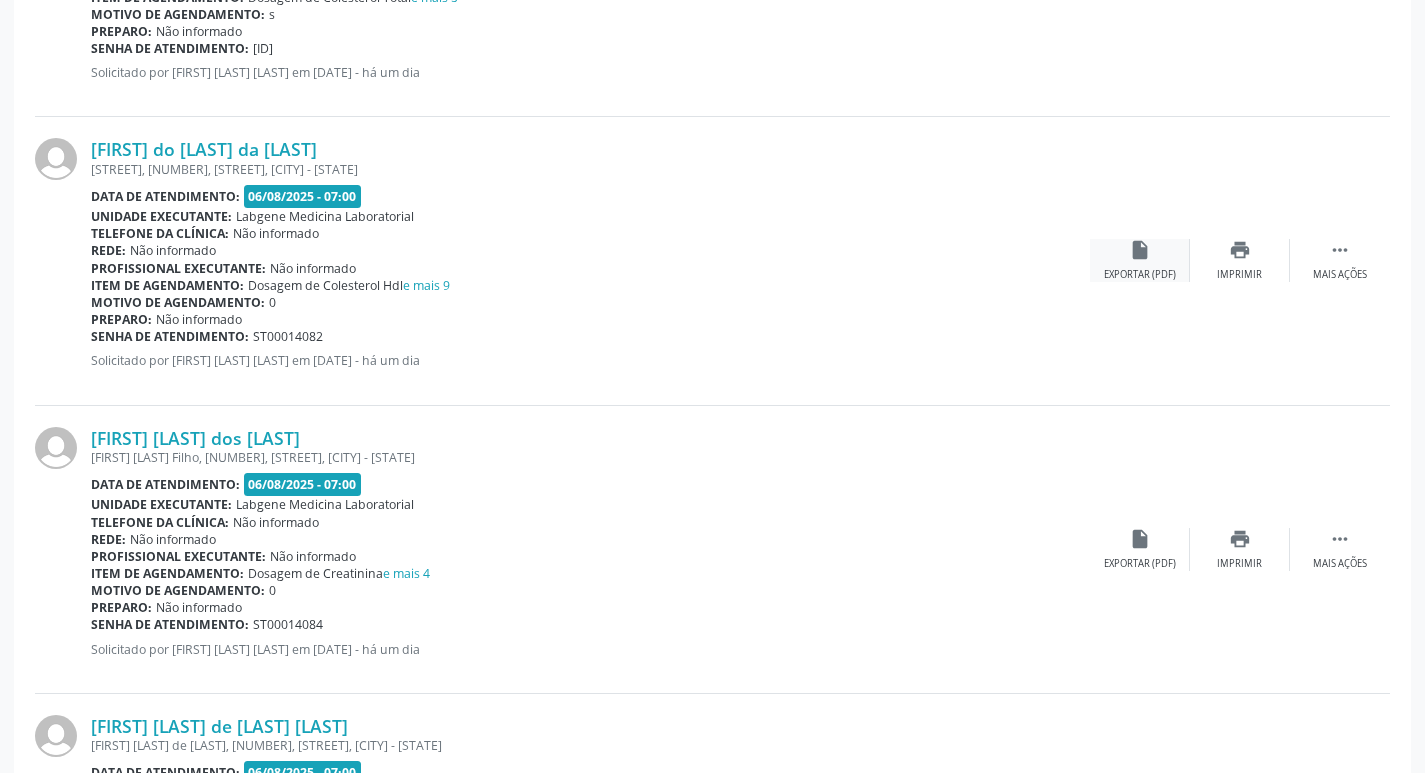 click on "insert_drive_file" at bounding box center [1140, 250] 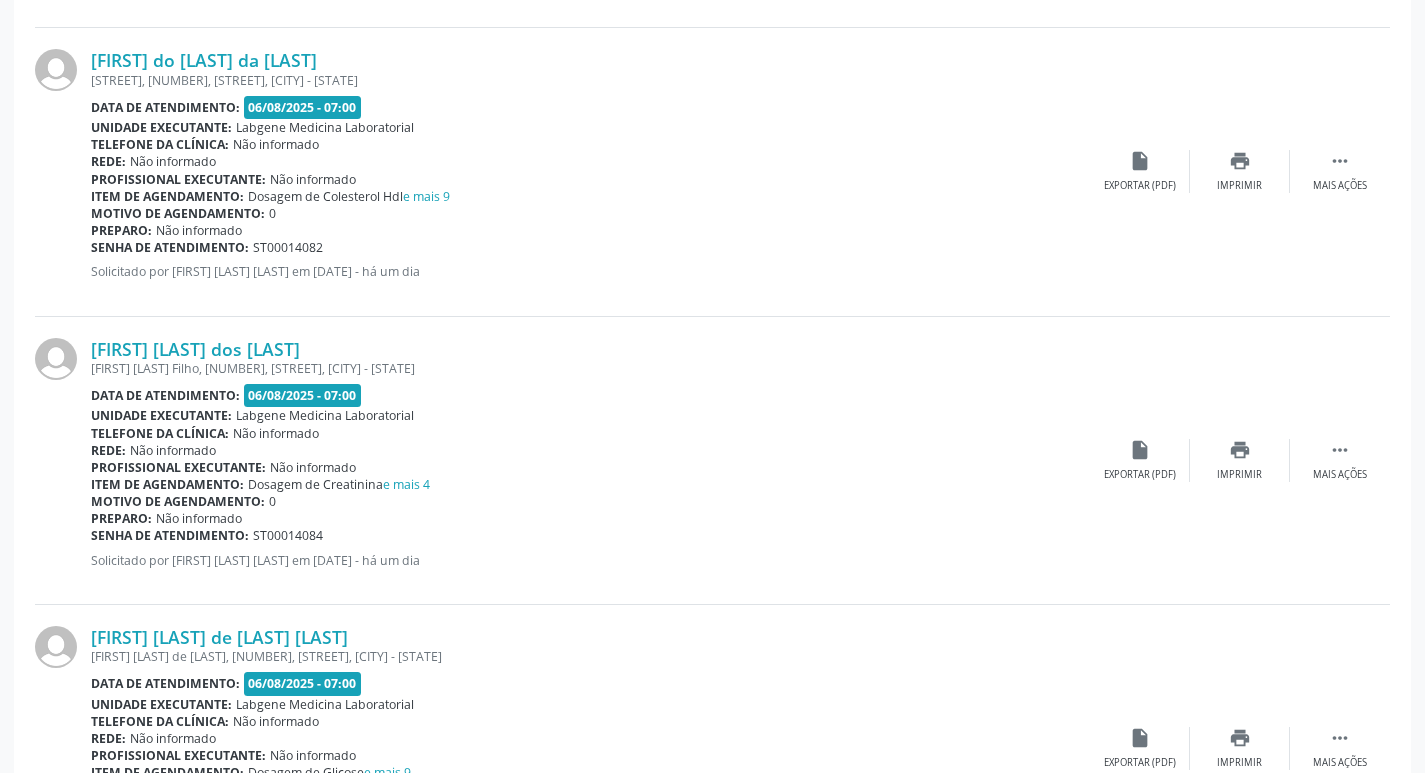 scroll, scrollTop: 2400, scrollLeft: 0, axis: vertical 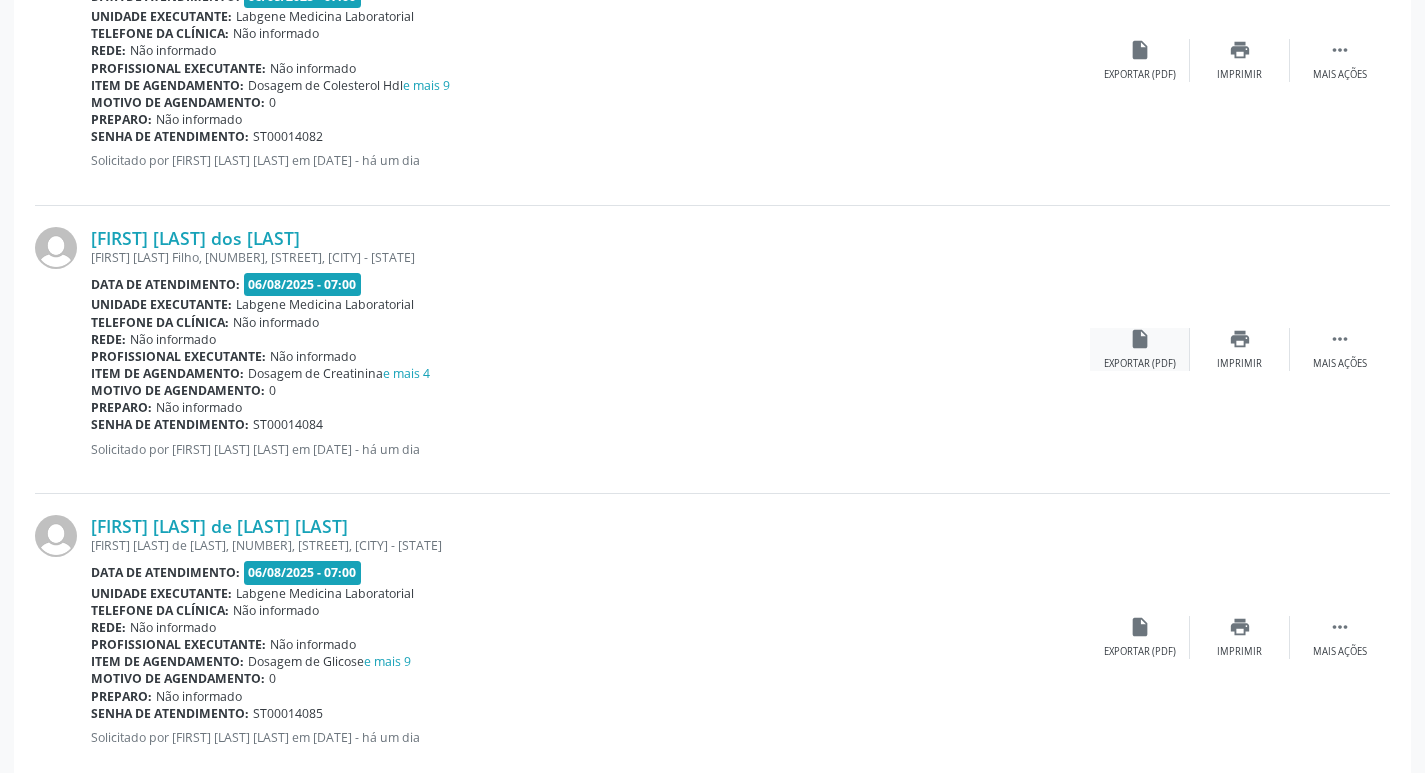 click on "Exportar (PDF)" at bounding box center (1140, 364) 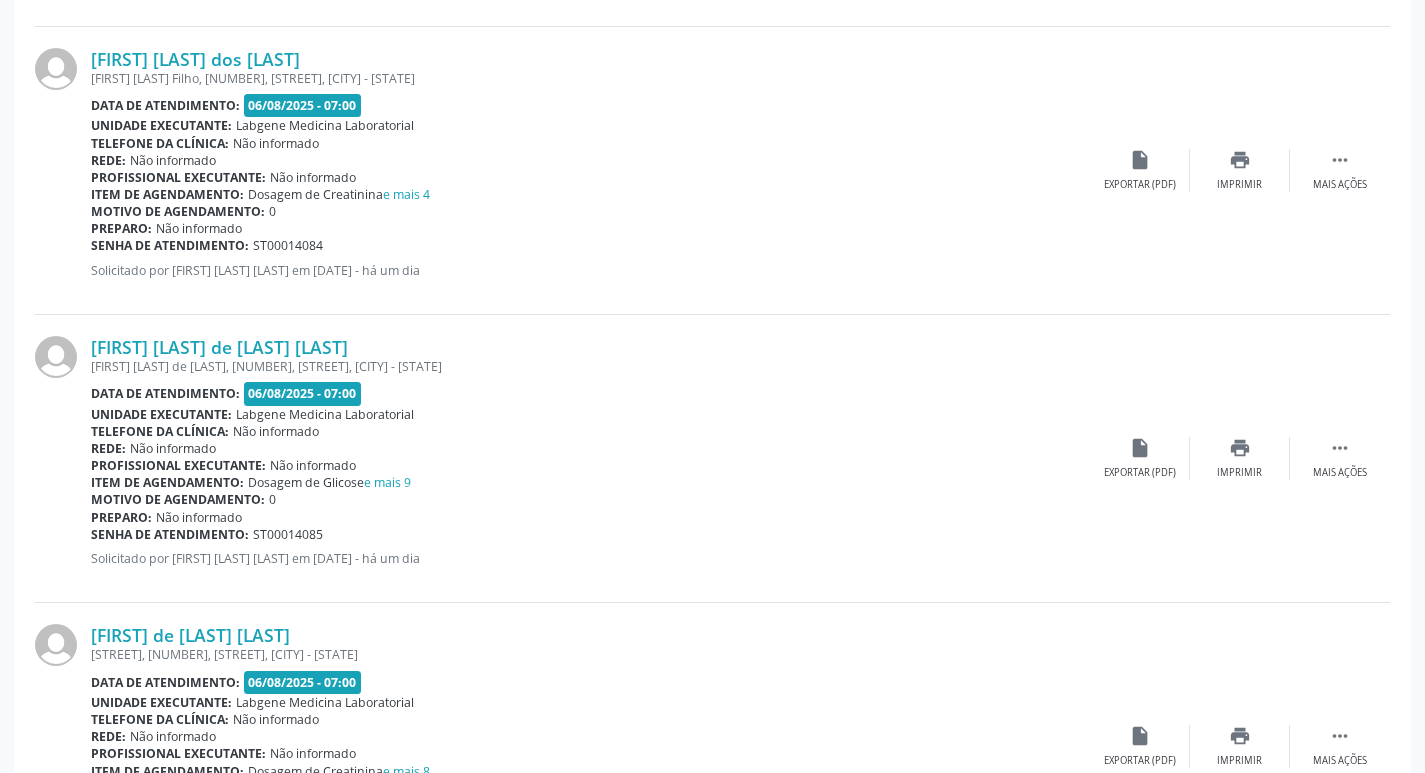scroll, scrollTop: 2600, scrollLeft: 0, axis: vertical 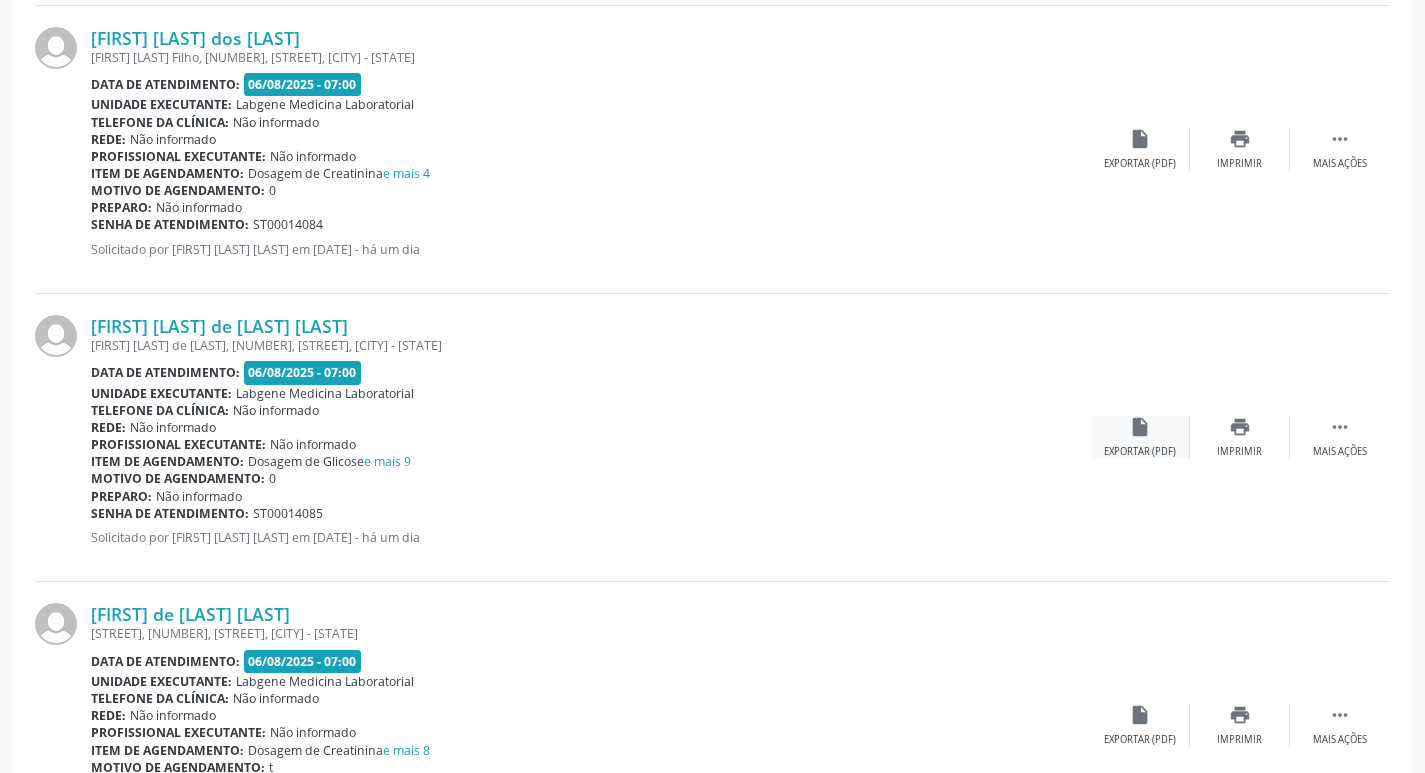 click on "insert_drive_file
Exportar (PDF)" at bounding box center [1140, 437] 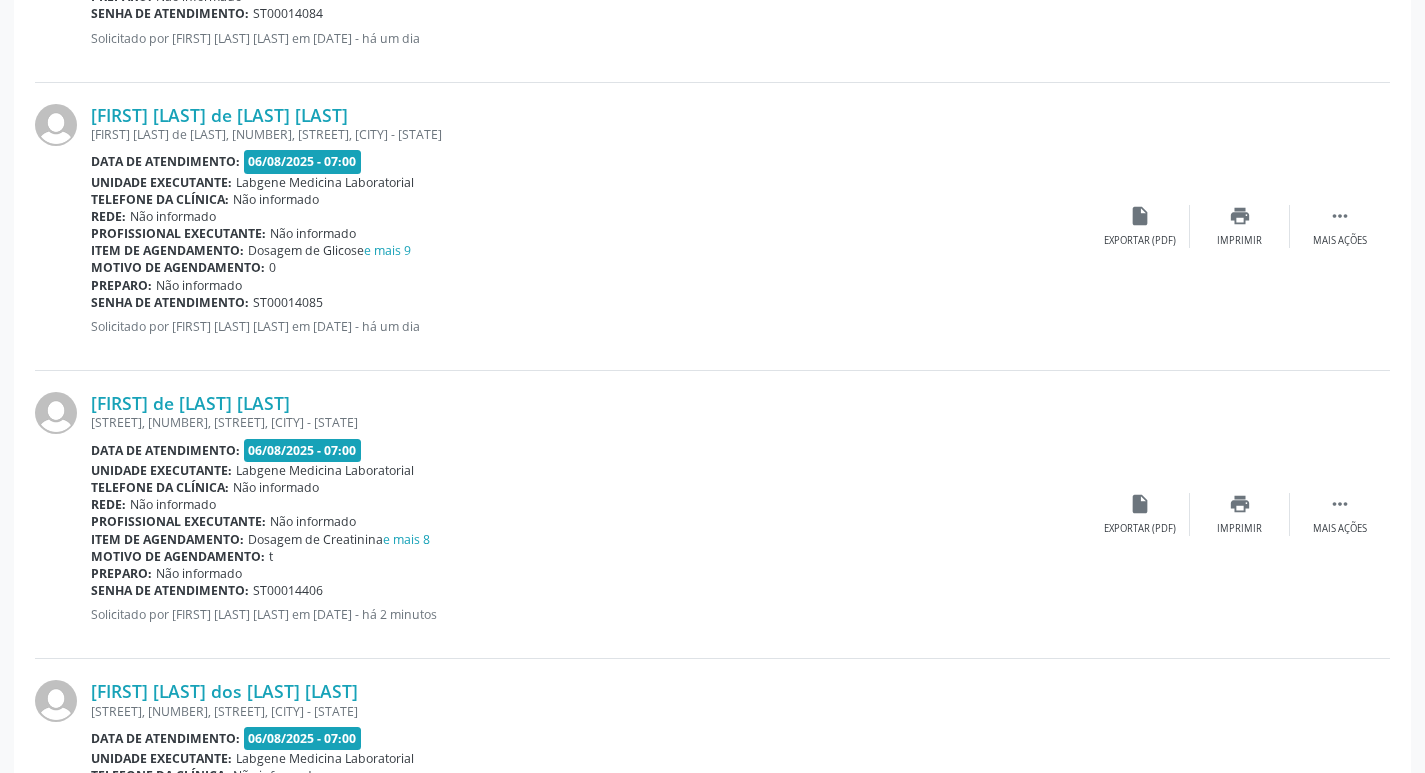 scroll, scrollTop: 2900, scrollLeft: 0, axis: vertical 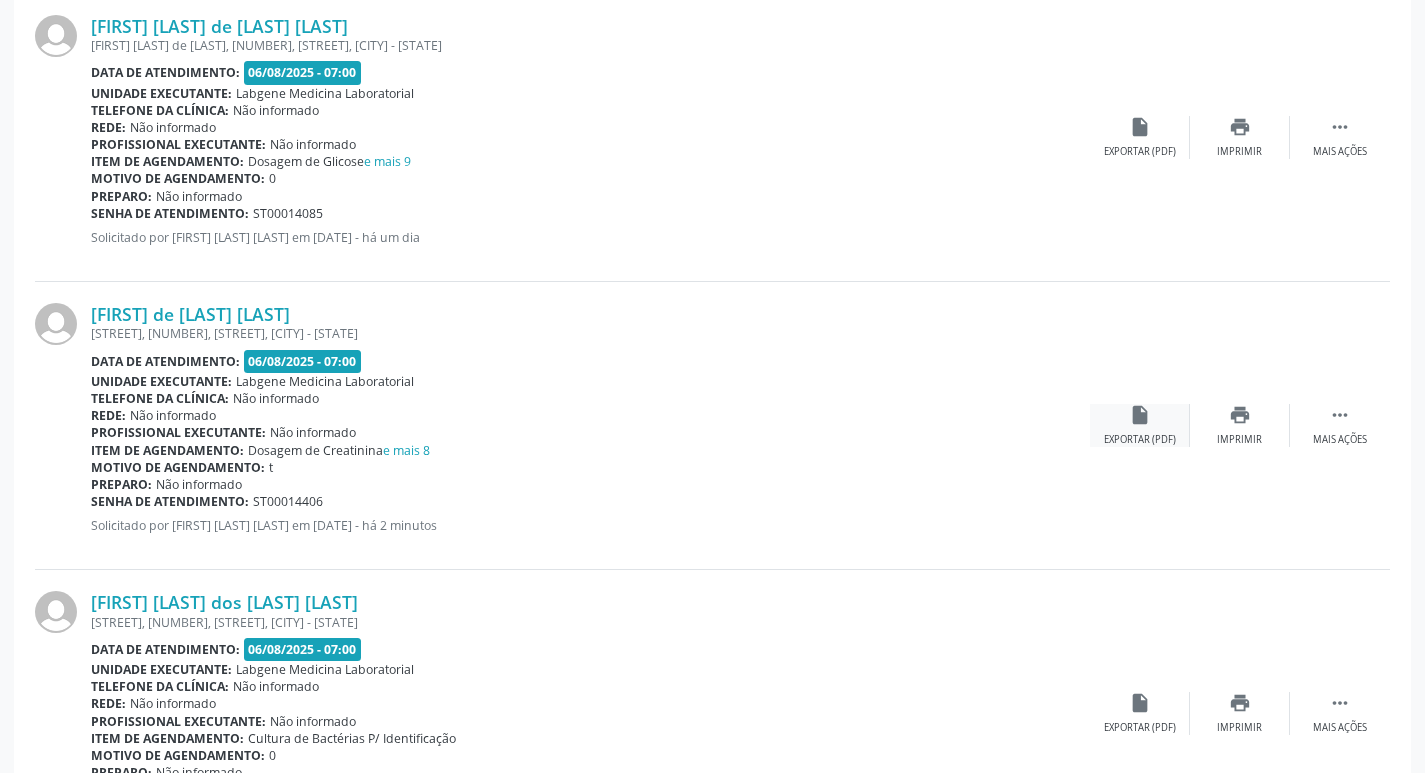 click on "insert_drive_file
Exportar (PDF)" at bounding box center [1140, 425] 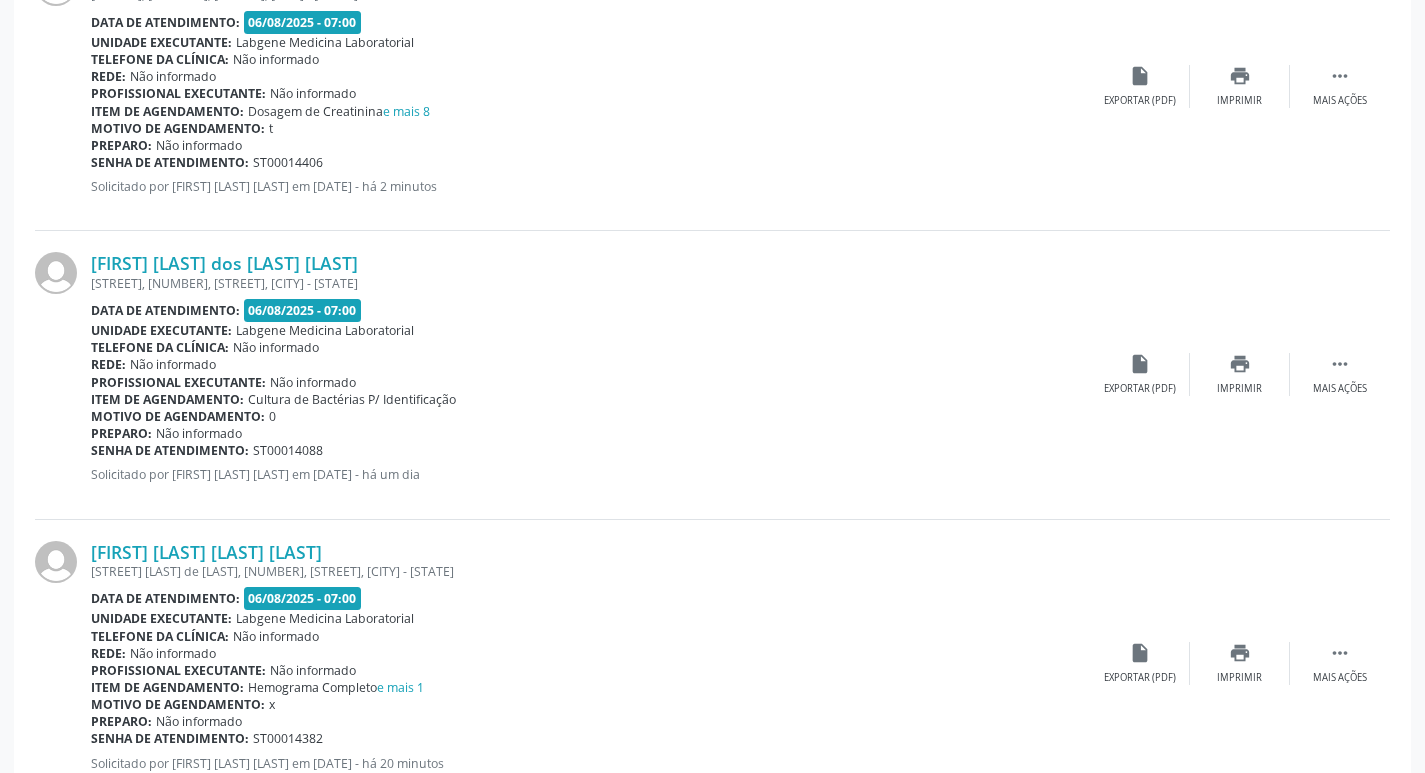 scroll, scrollTop: 3300, scrollLeft: 0, axis: vertical 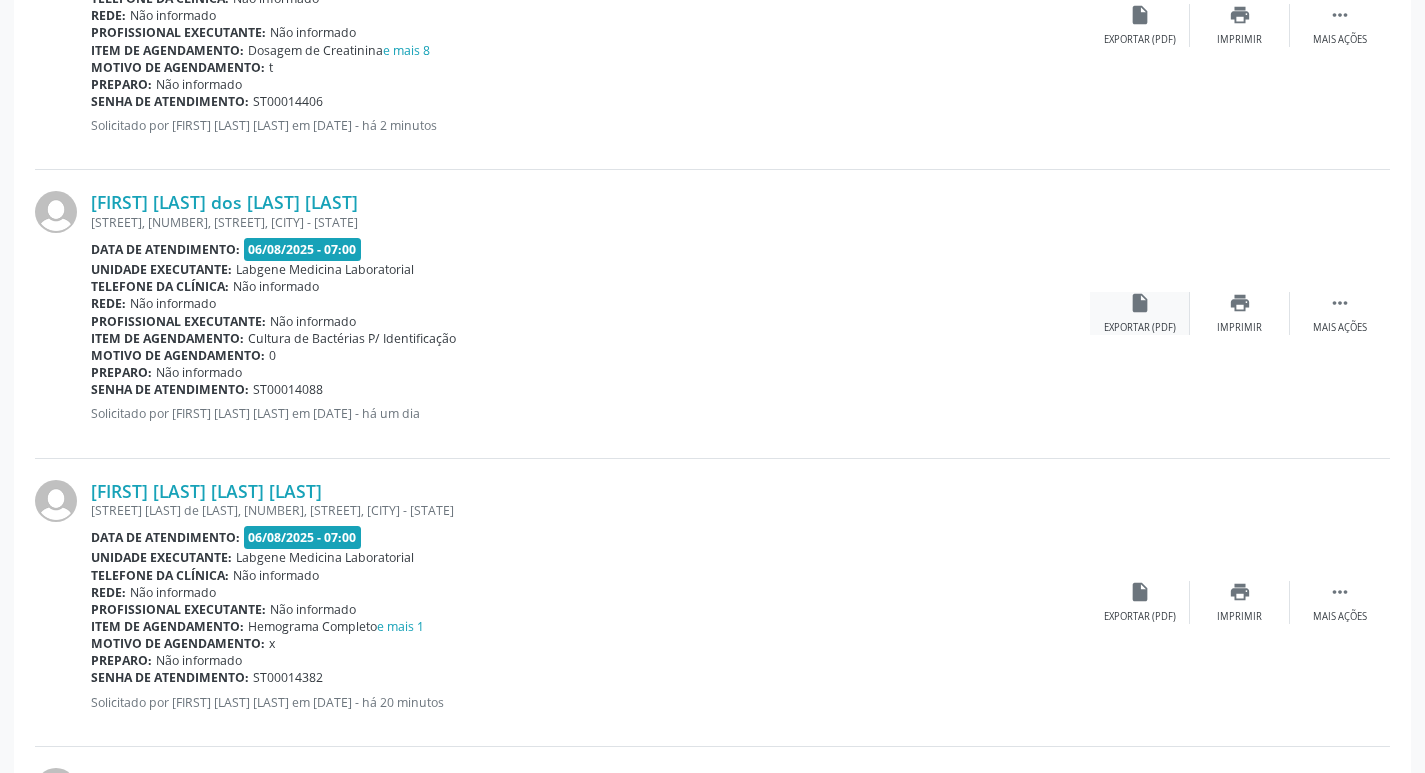 click on "insert_drive_file
Exportar (PDF)" at bounding box center [1140, 313] 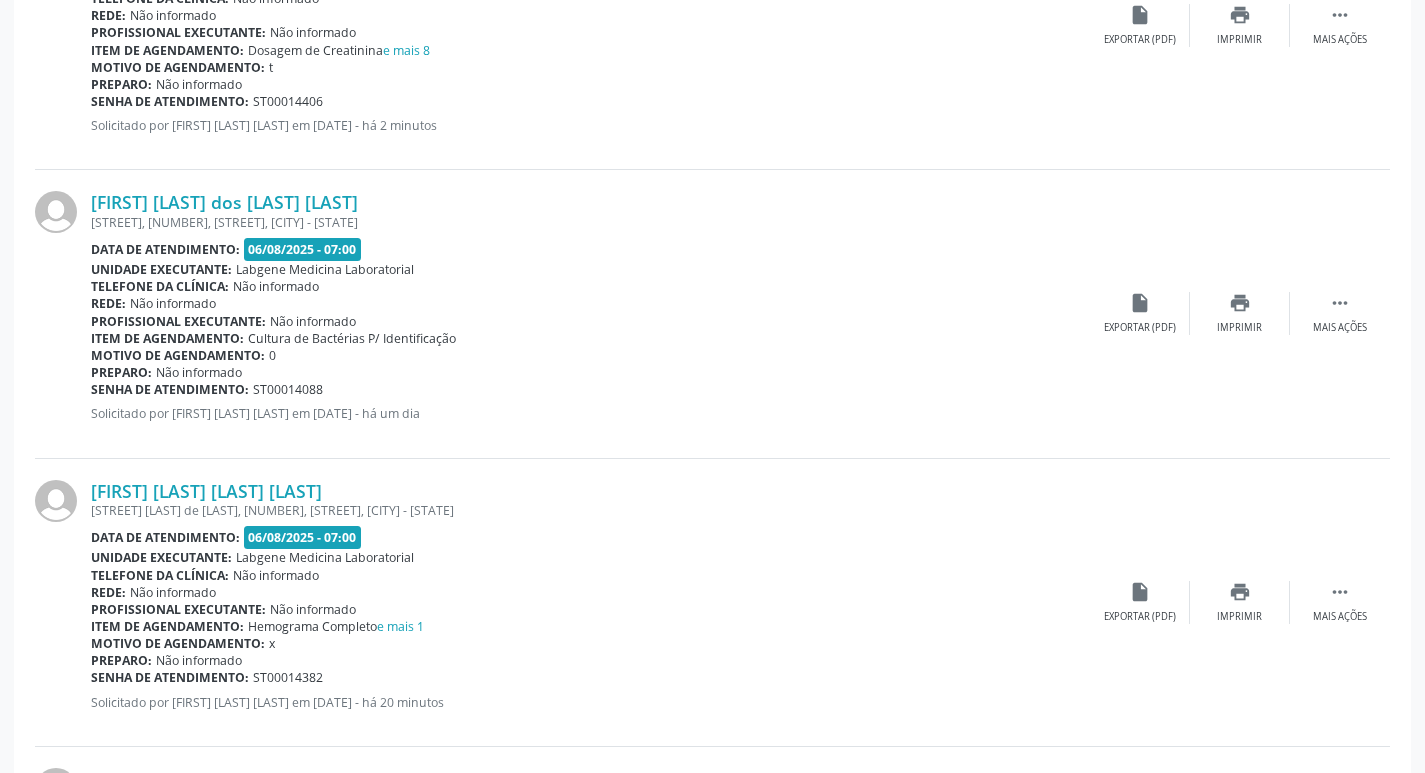 scroll, scrollTop: 3400, scrollLeft: 0, axis: vertical 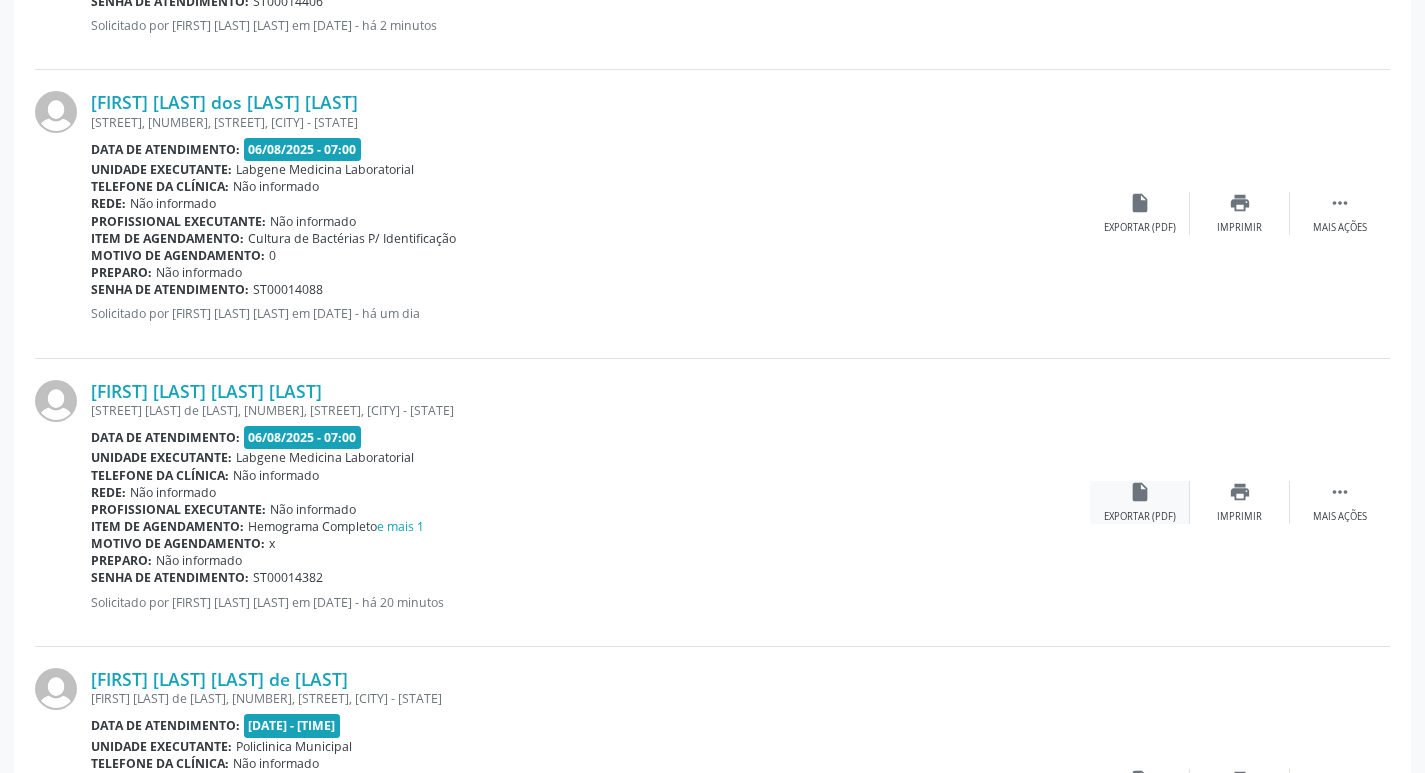 click on "insert_drive_file" at bounding box center [1140, 492] 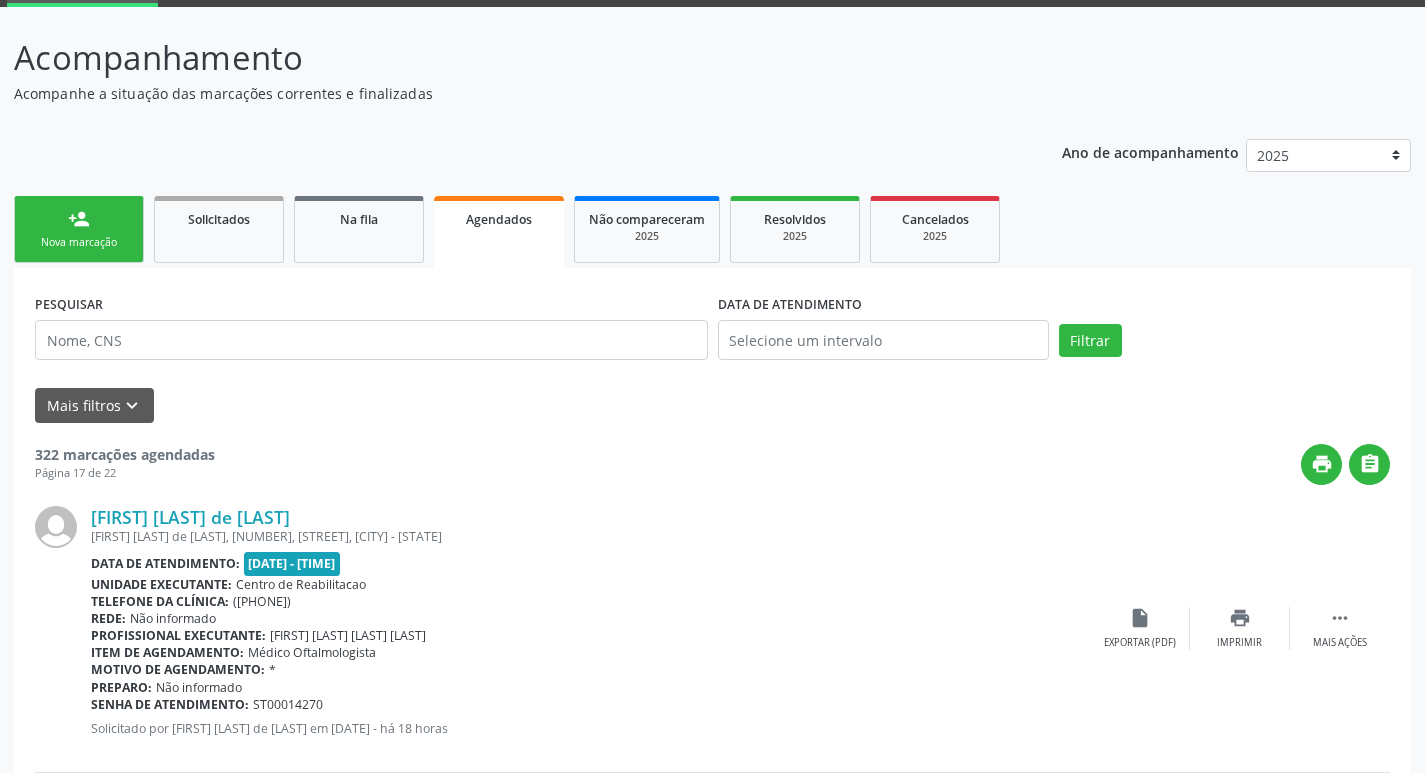 scroll, scrollTop: 0, scrollLeft: 0, axis: both 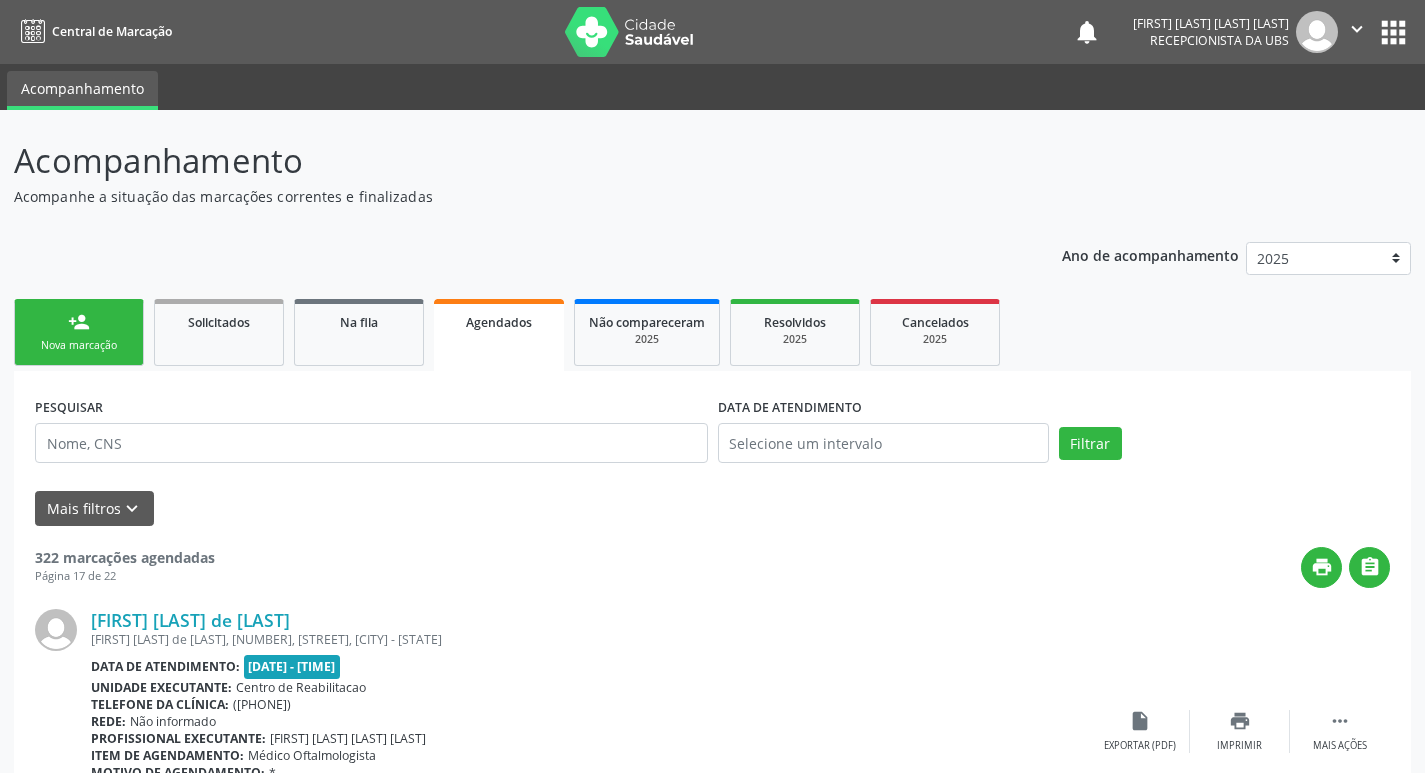 click on "Nova marcação" at bounding box center (79, 345) 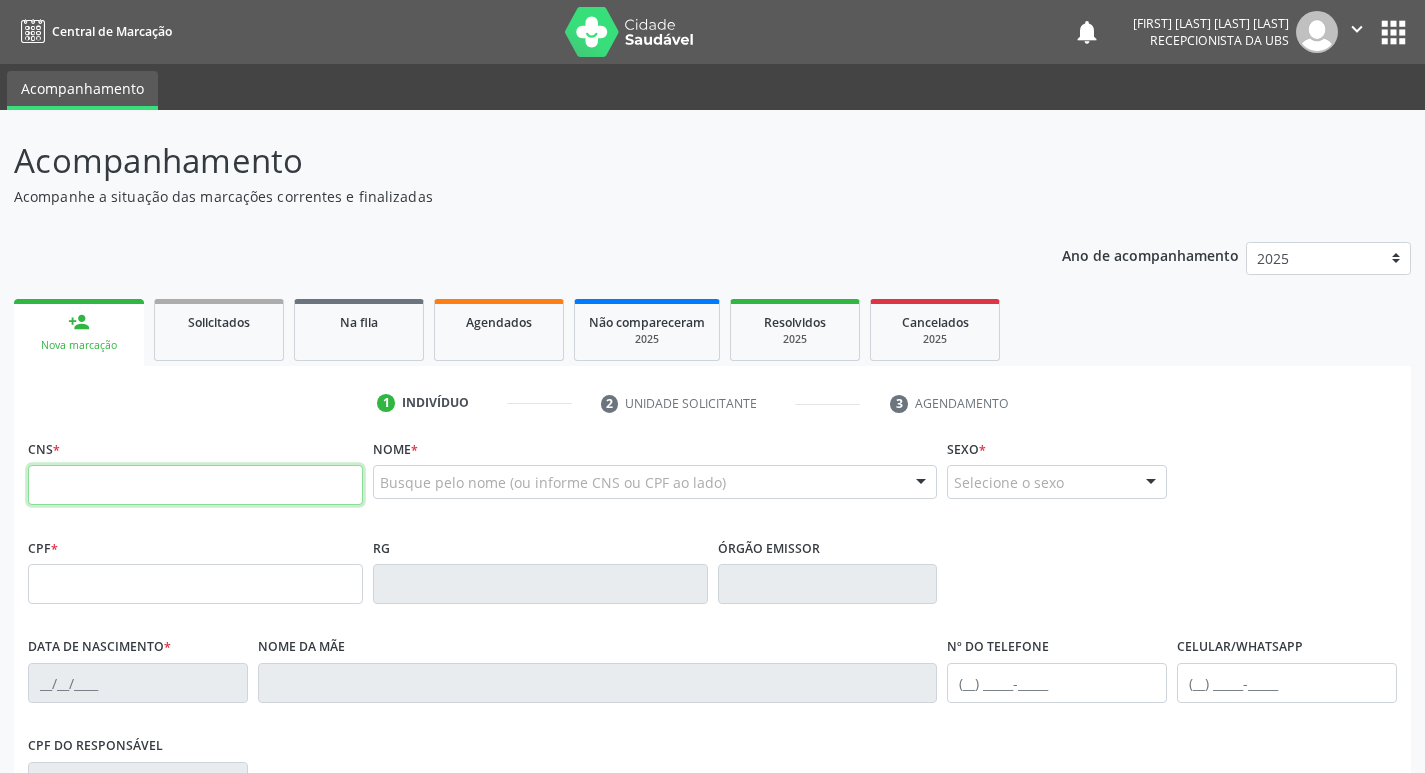 click at bounding box center (195, 485) 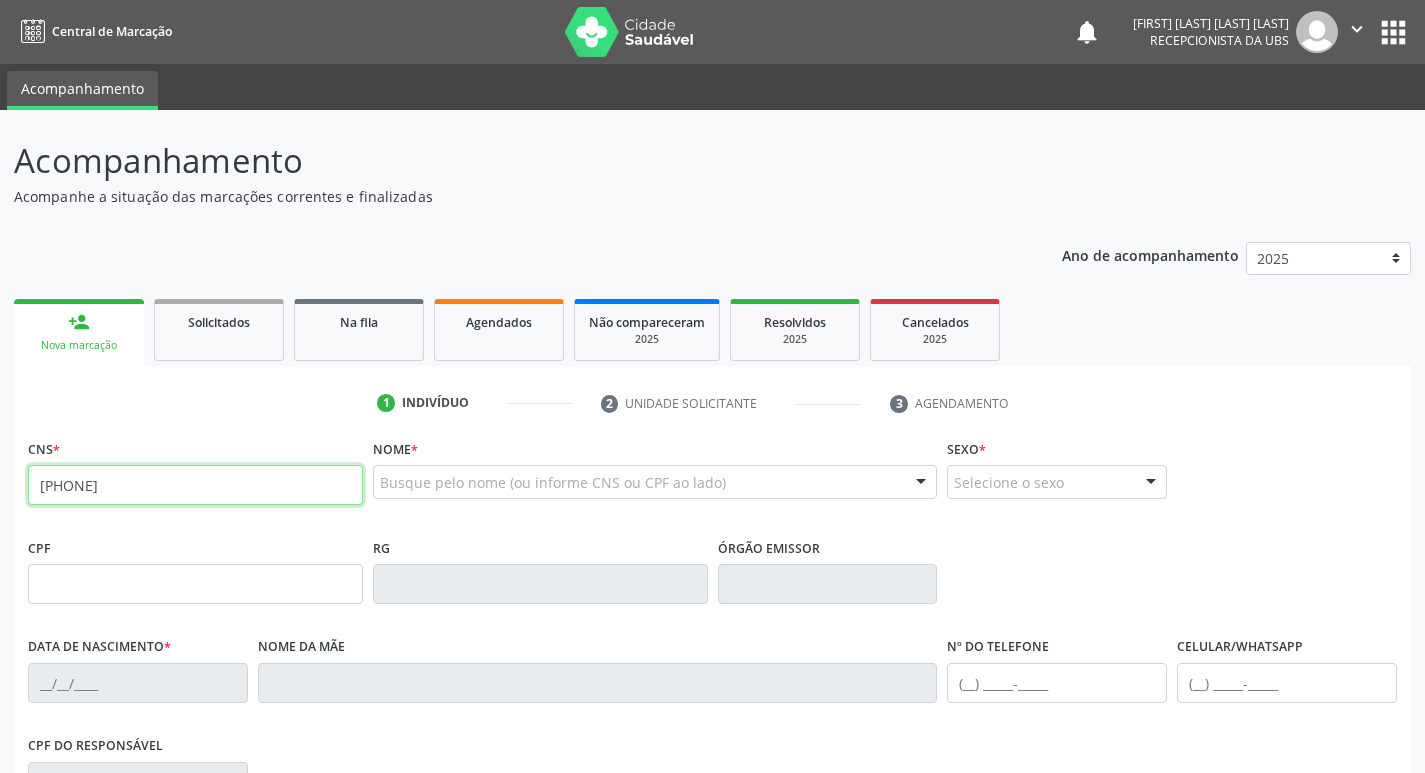 type on "[PHONE]" 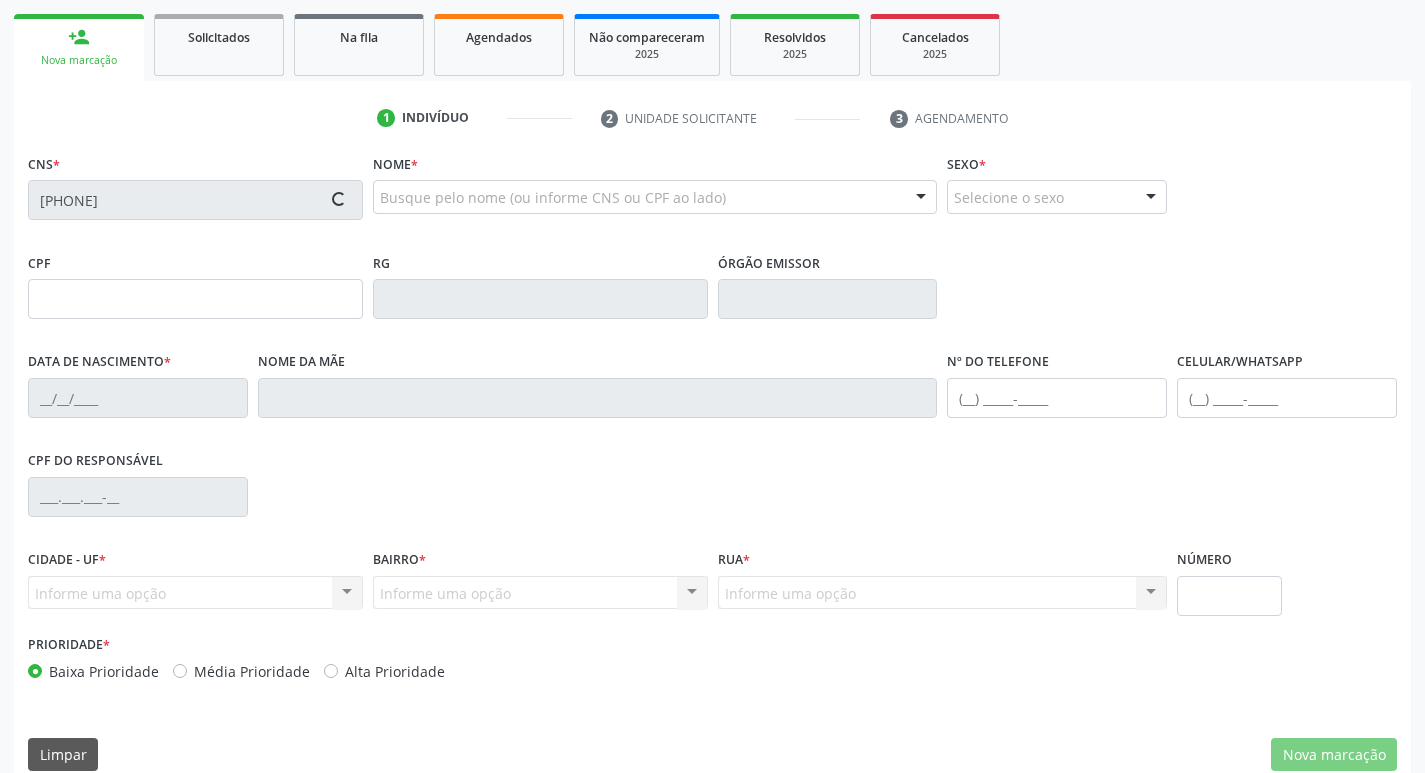 type on "[CPF]" 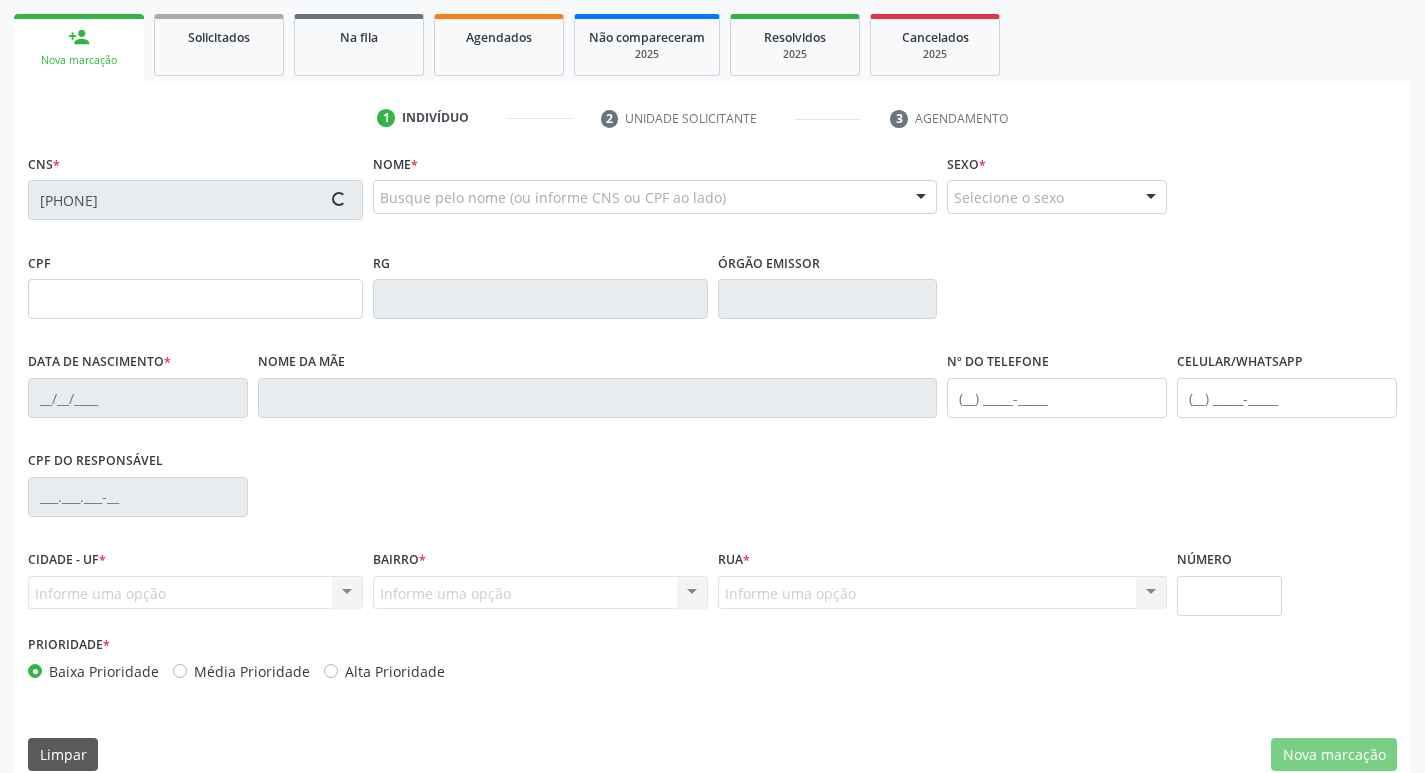 type on "[DATE]" 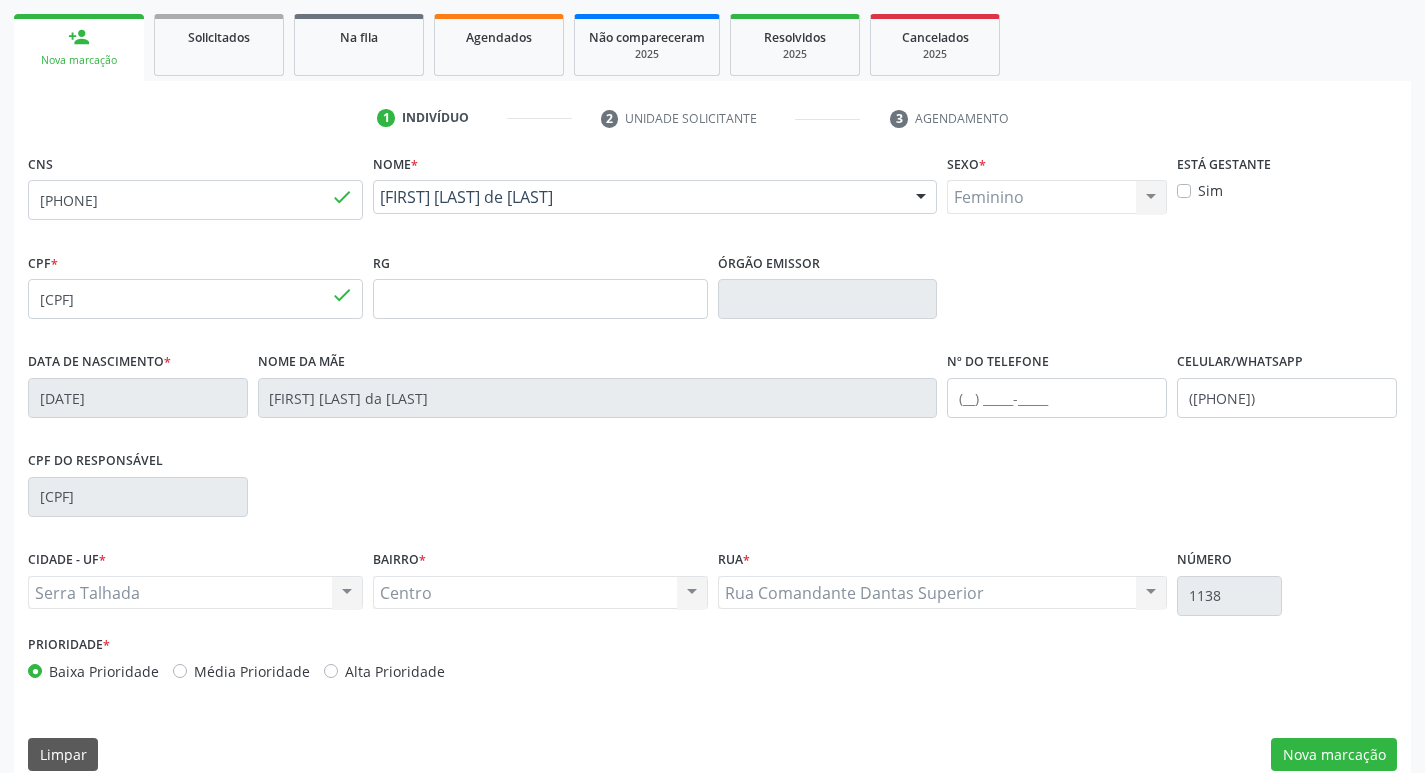 scroll, scrollTop: 311, scrollLeft: 0, axis: vertical 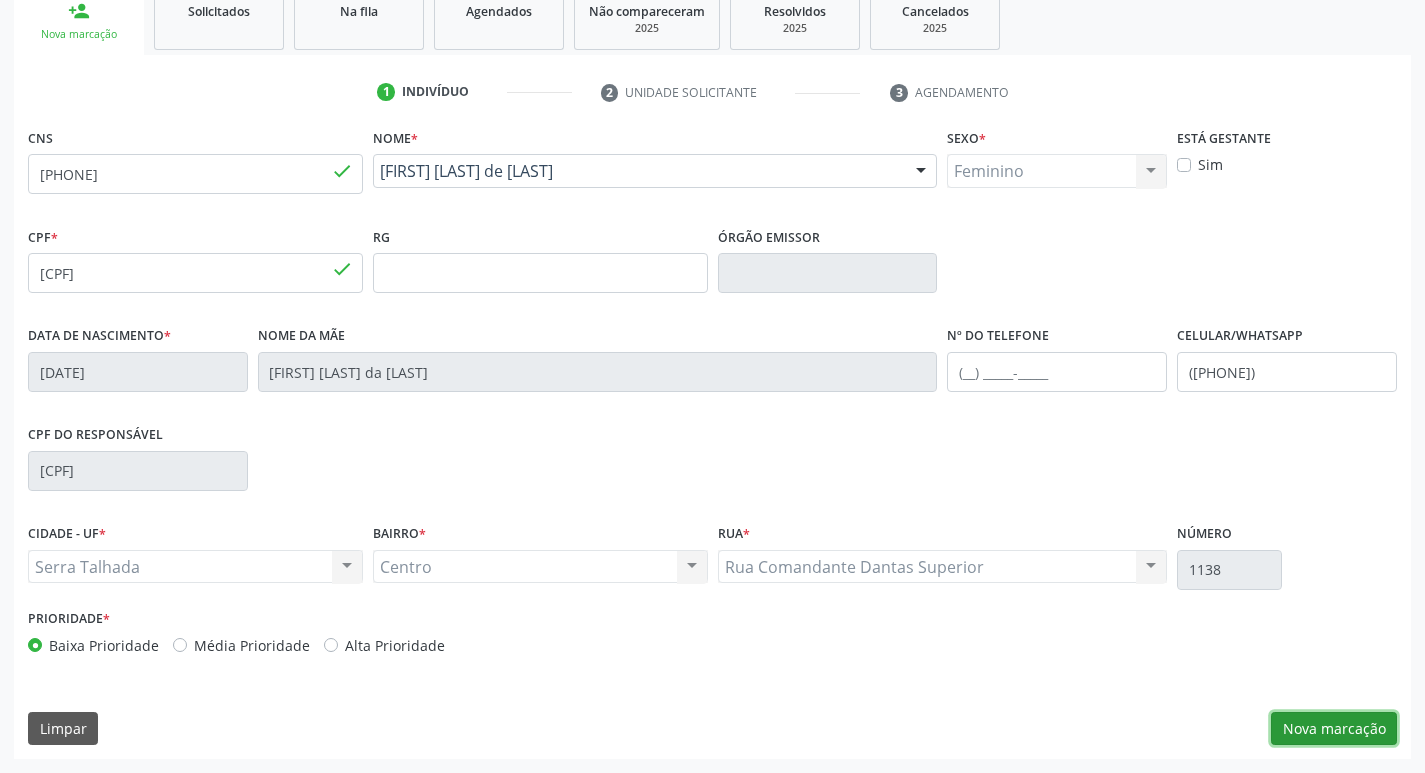 click on "Nova marcação" at bounding box center (1334, 729) 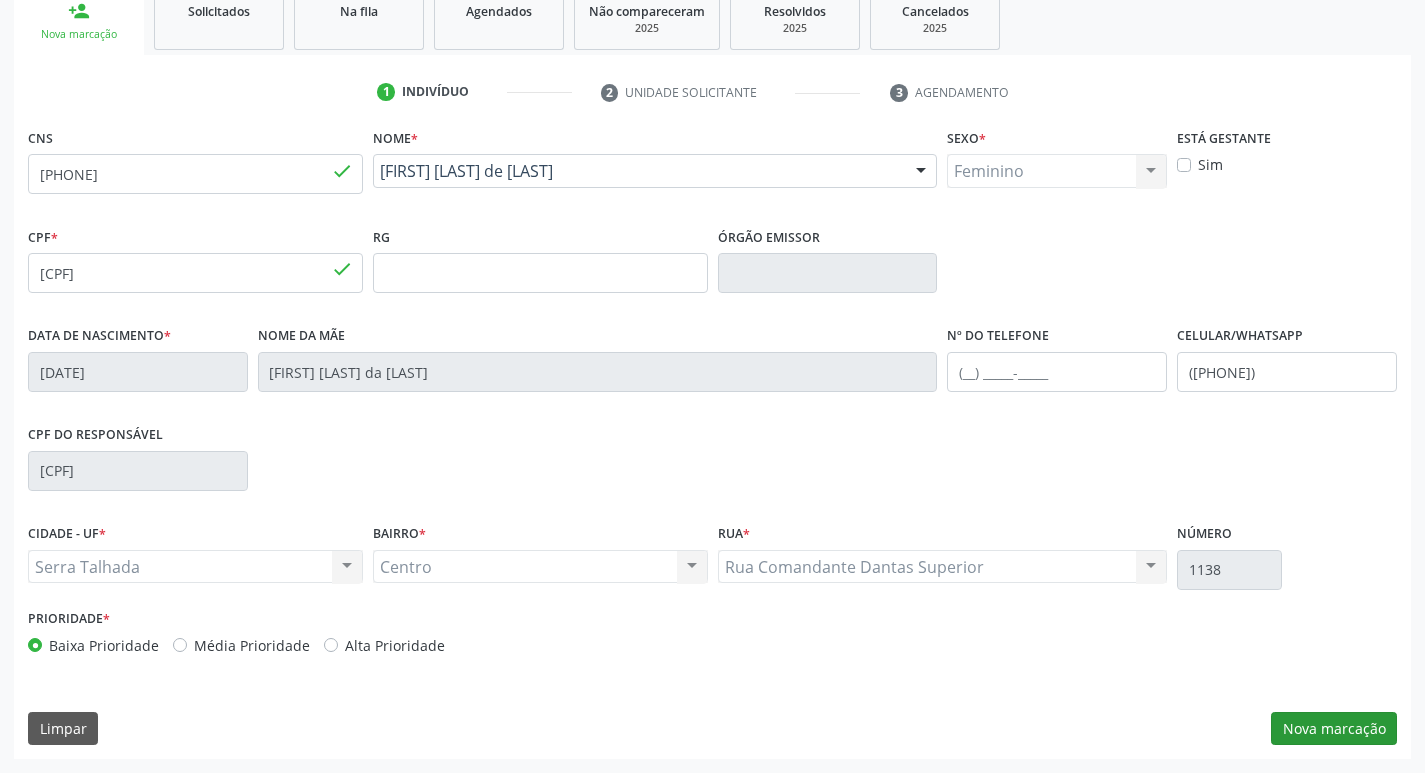 scroll, scrollTop: 133, scrollLeft: 0, axis: vertical 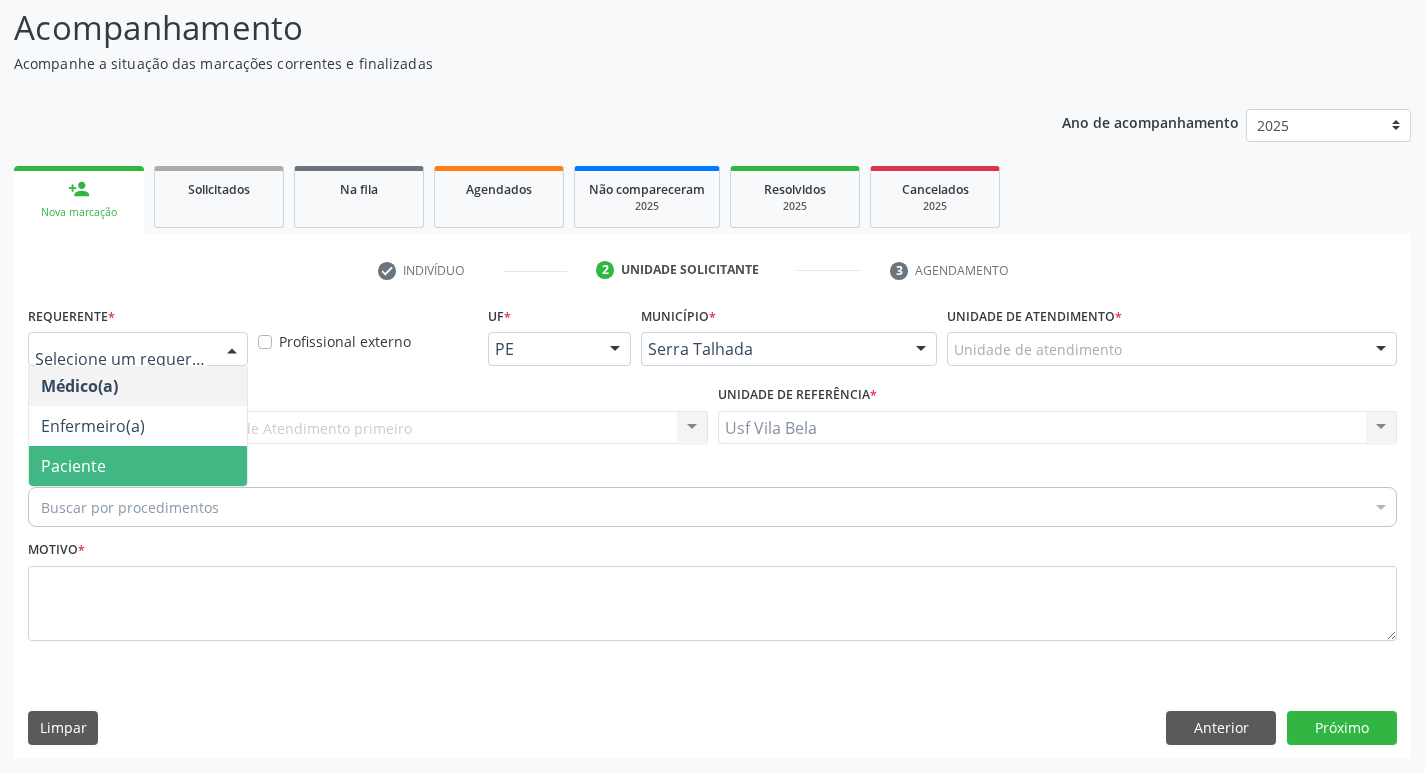 click on "Paciente" at bounding box center [138, 466] 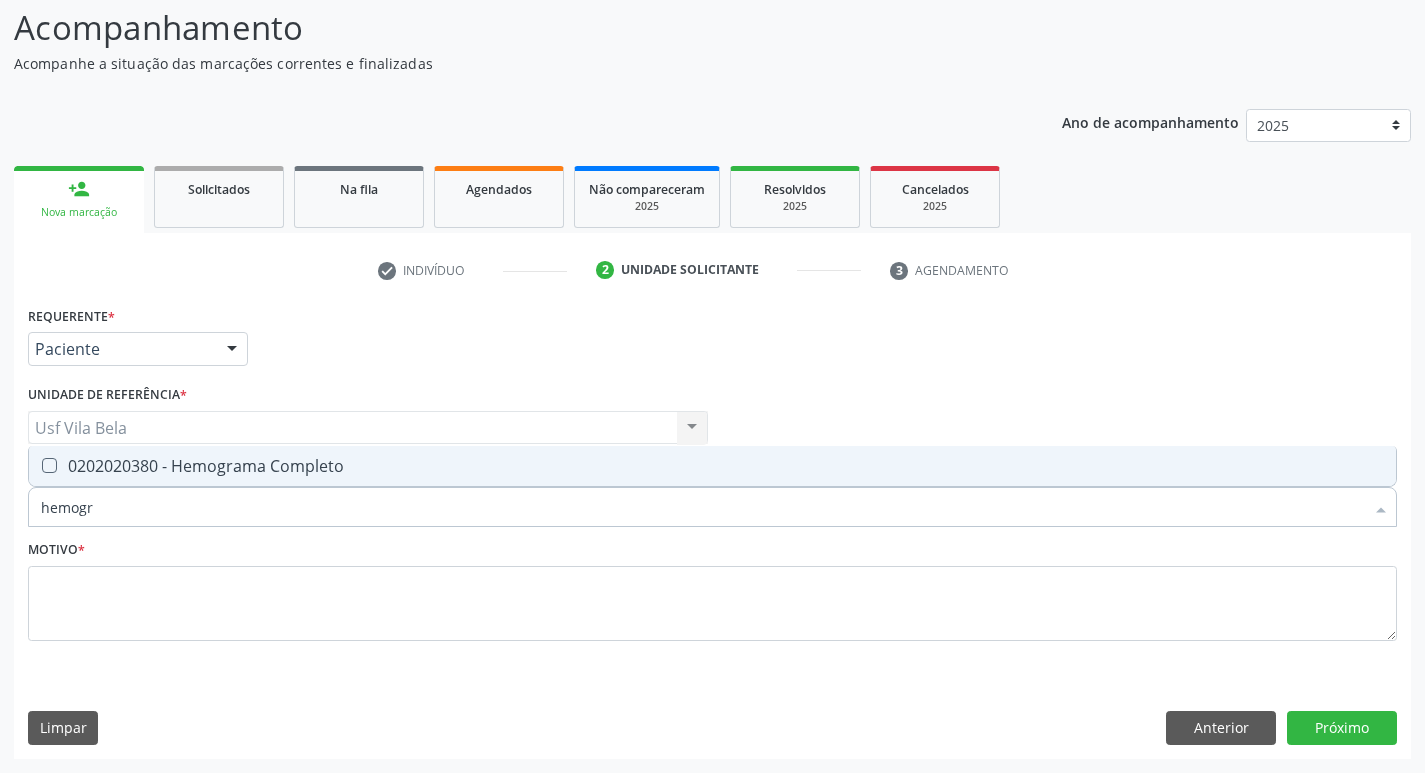 type on "hemogra" 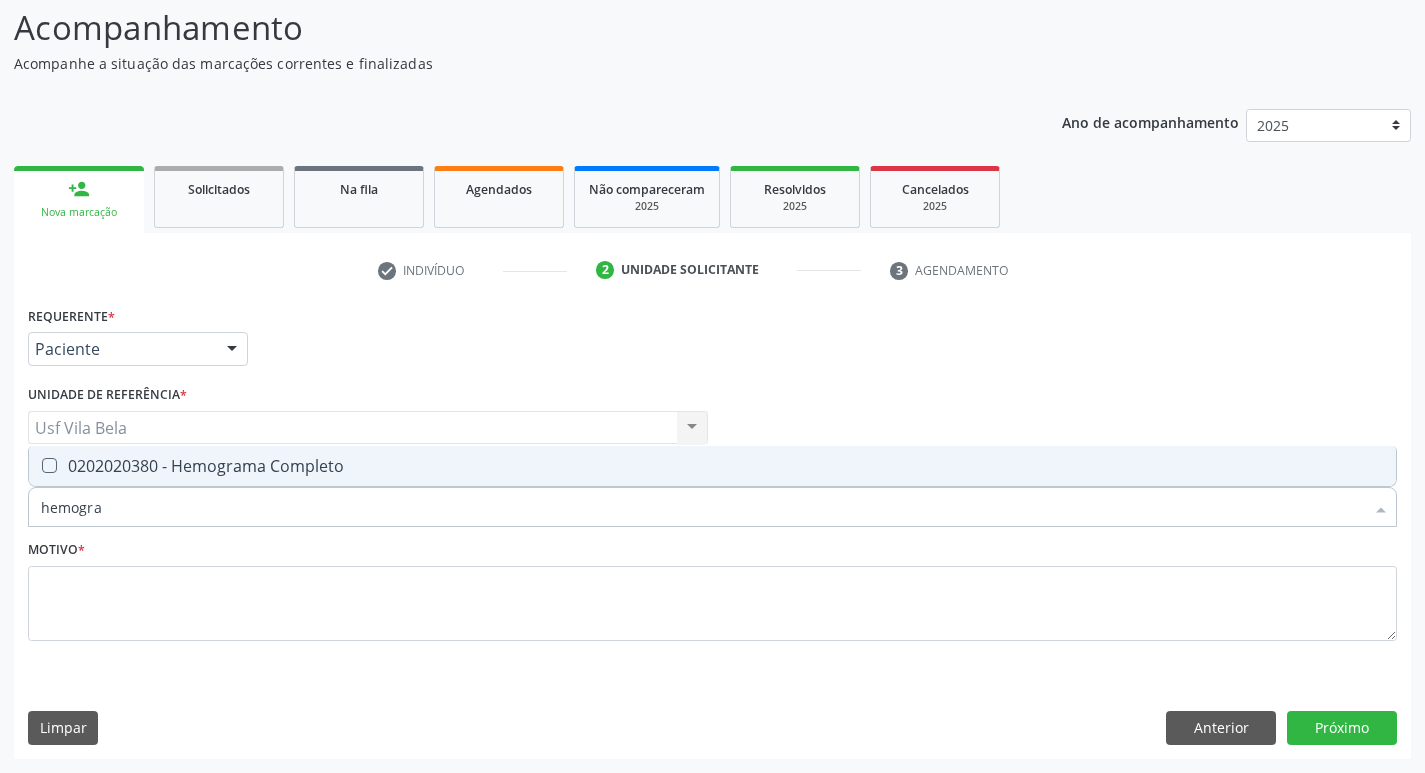 click on "0202020380 - Hemograma Completo" at bounding box center (712, 466) 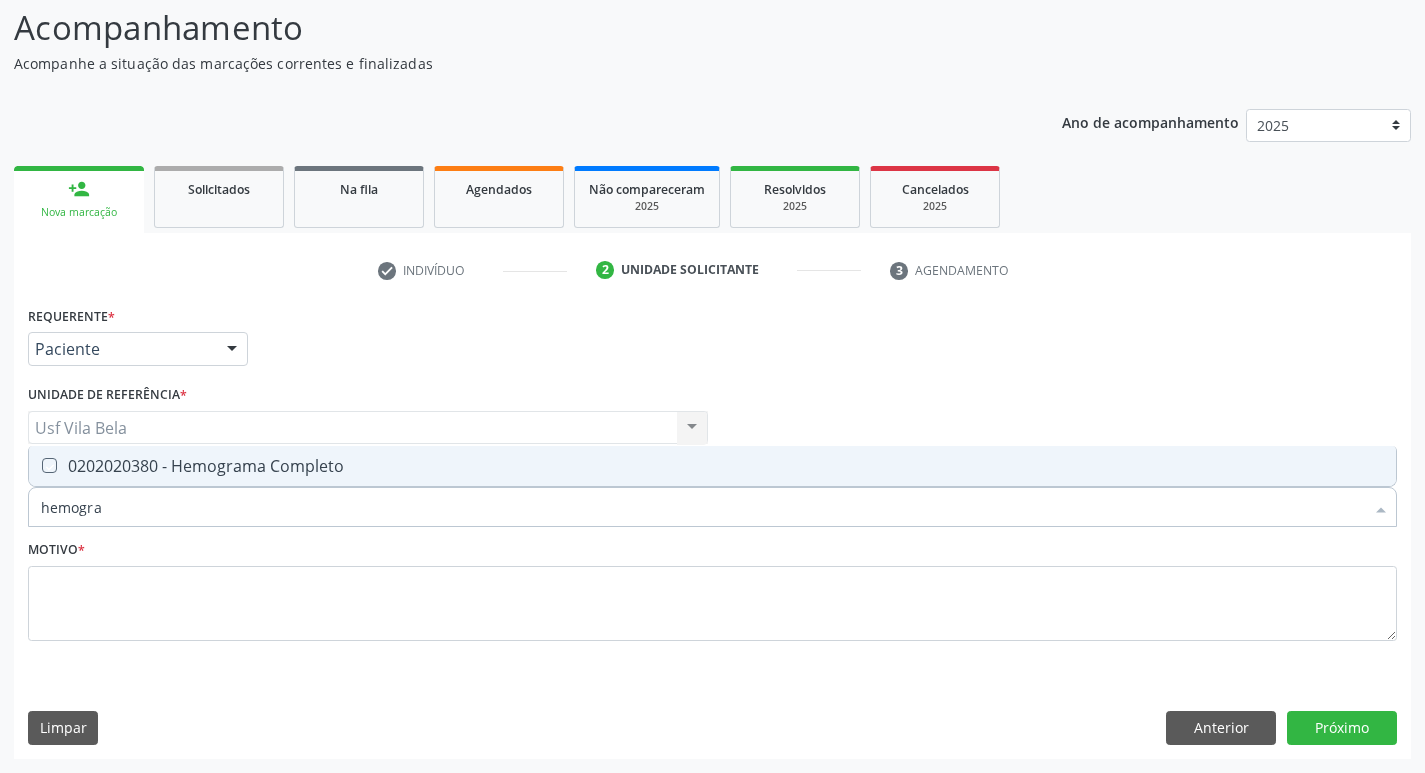 checkbox on "true" 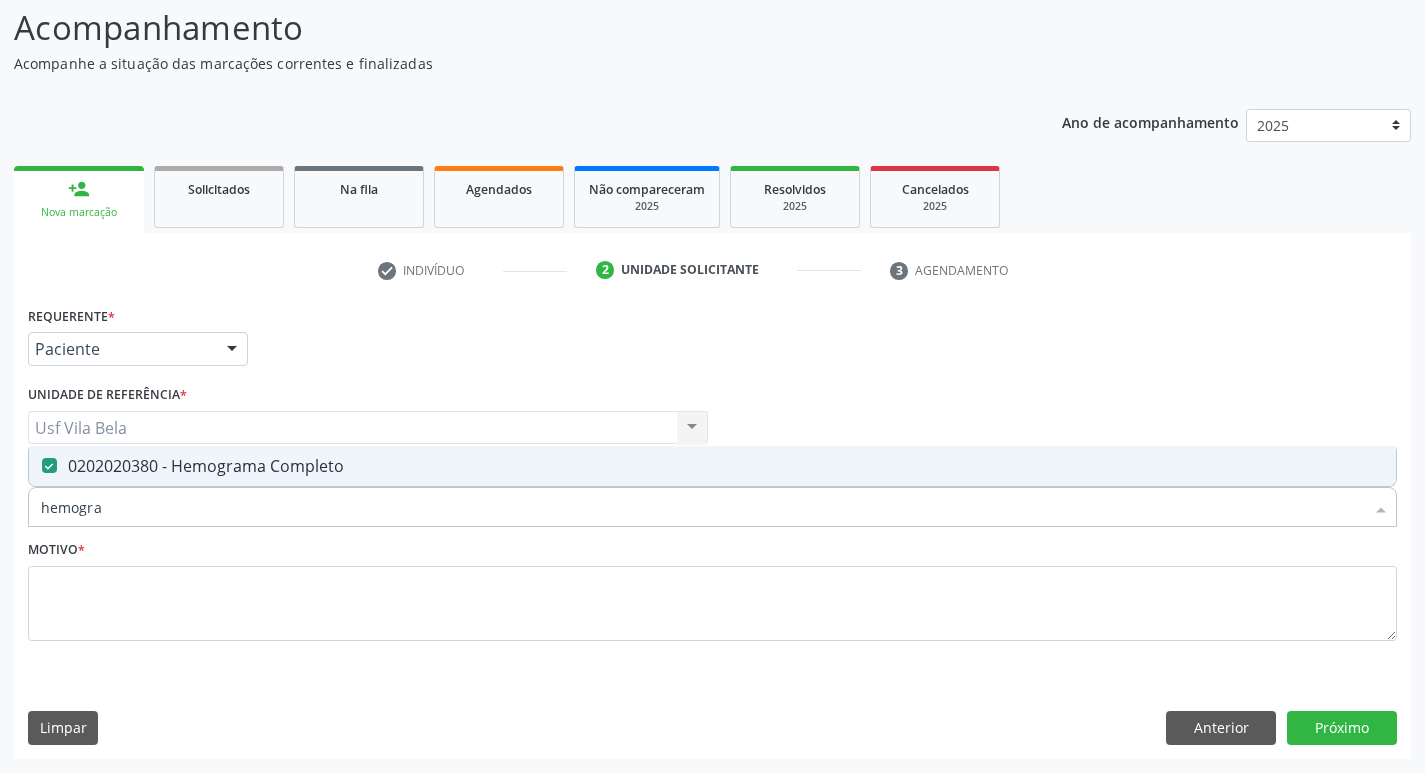 drag, startPoint x: 114, startPoint y: 489, endPoint x: 36, endPoint y: 502, distance: 79.07591 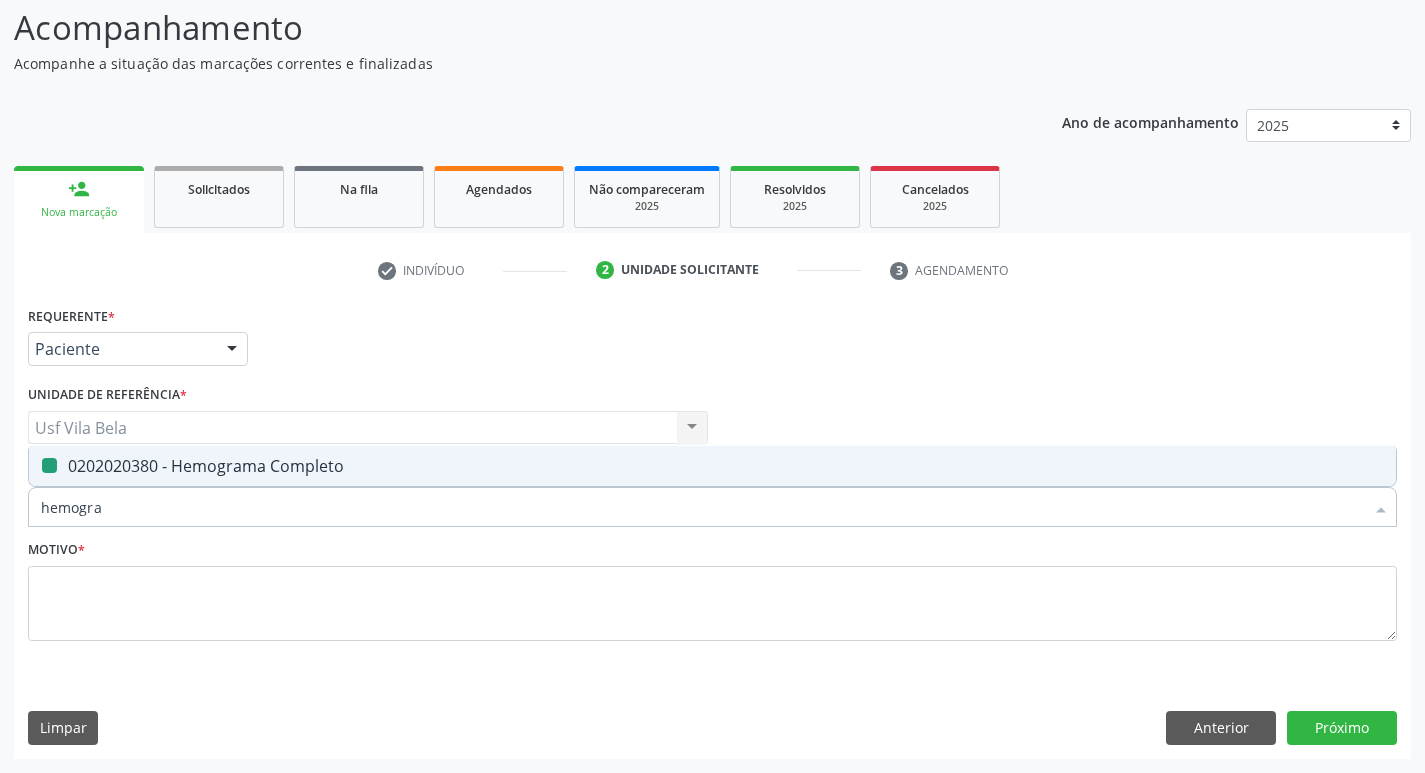 type 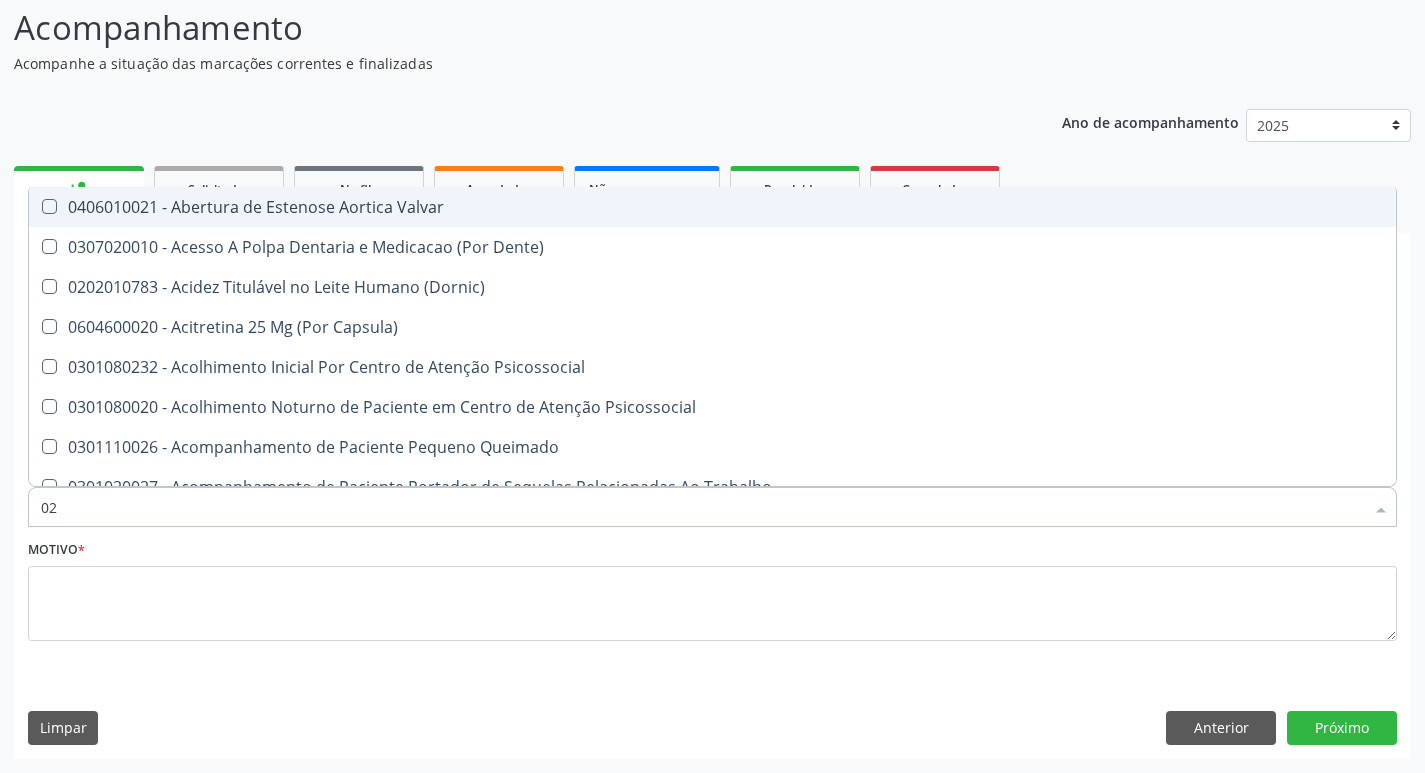type on "020" 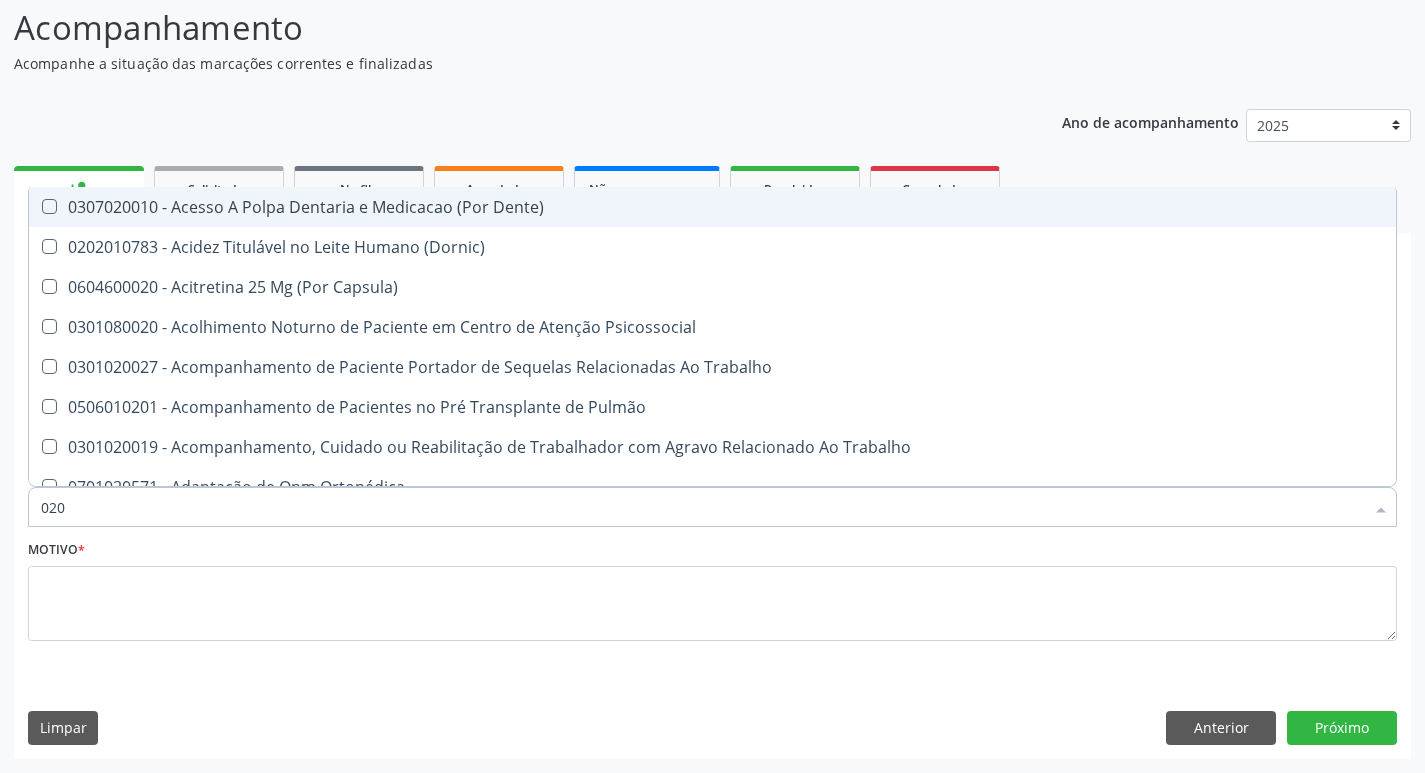 type on "0202" 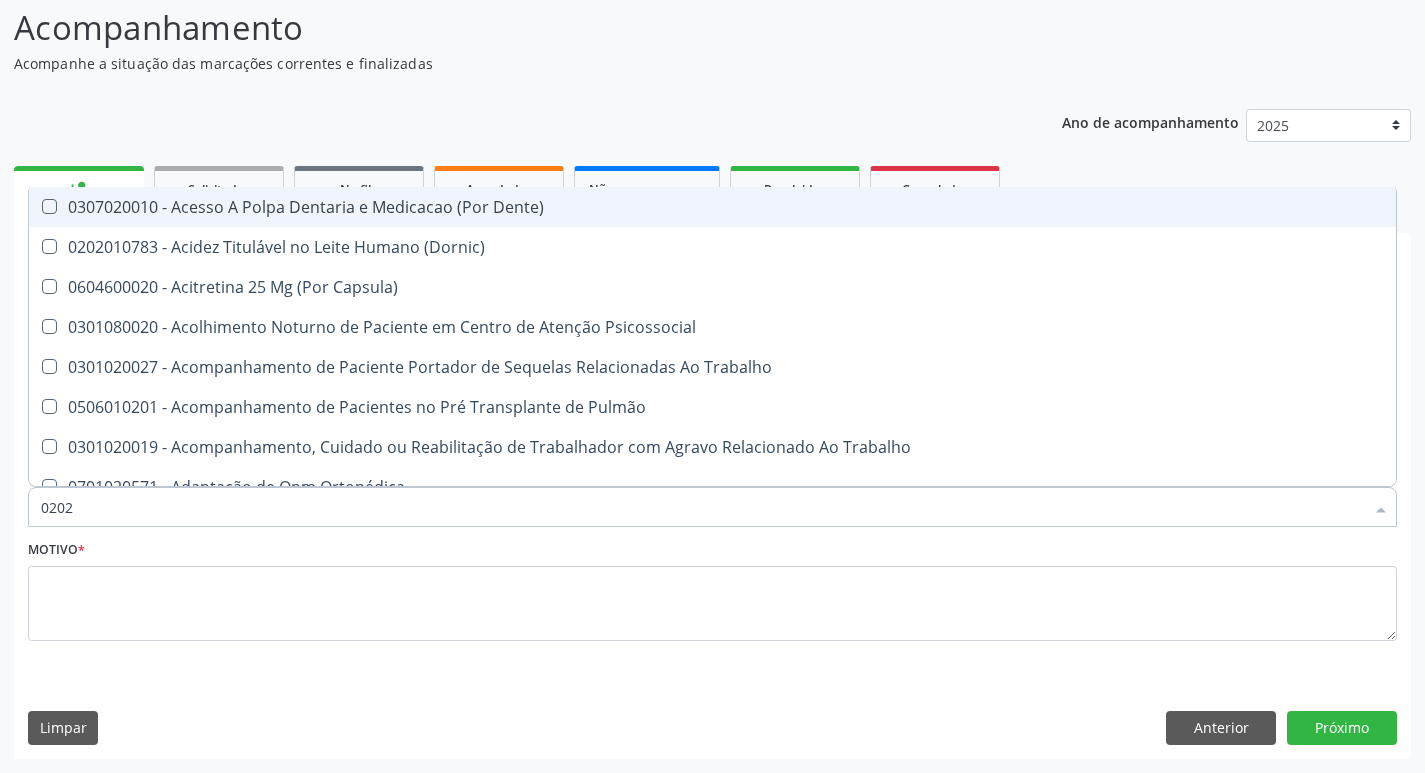 checkbox on "true" 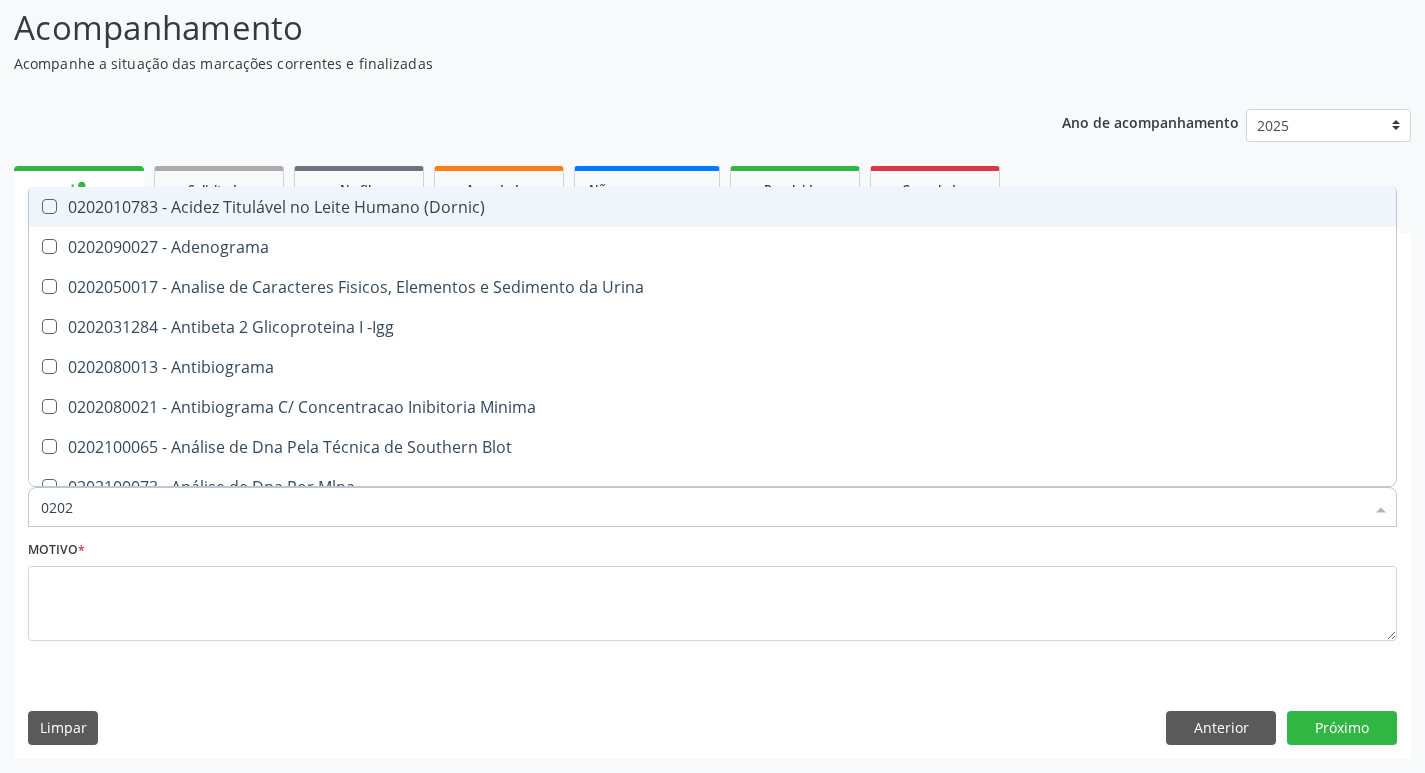 type on "02020" 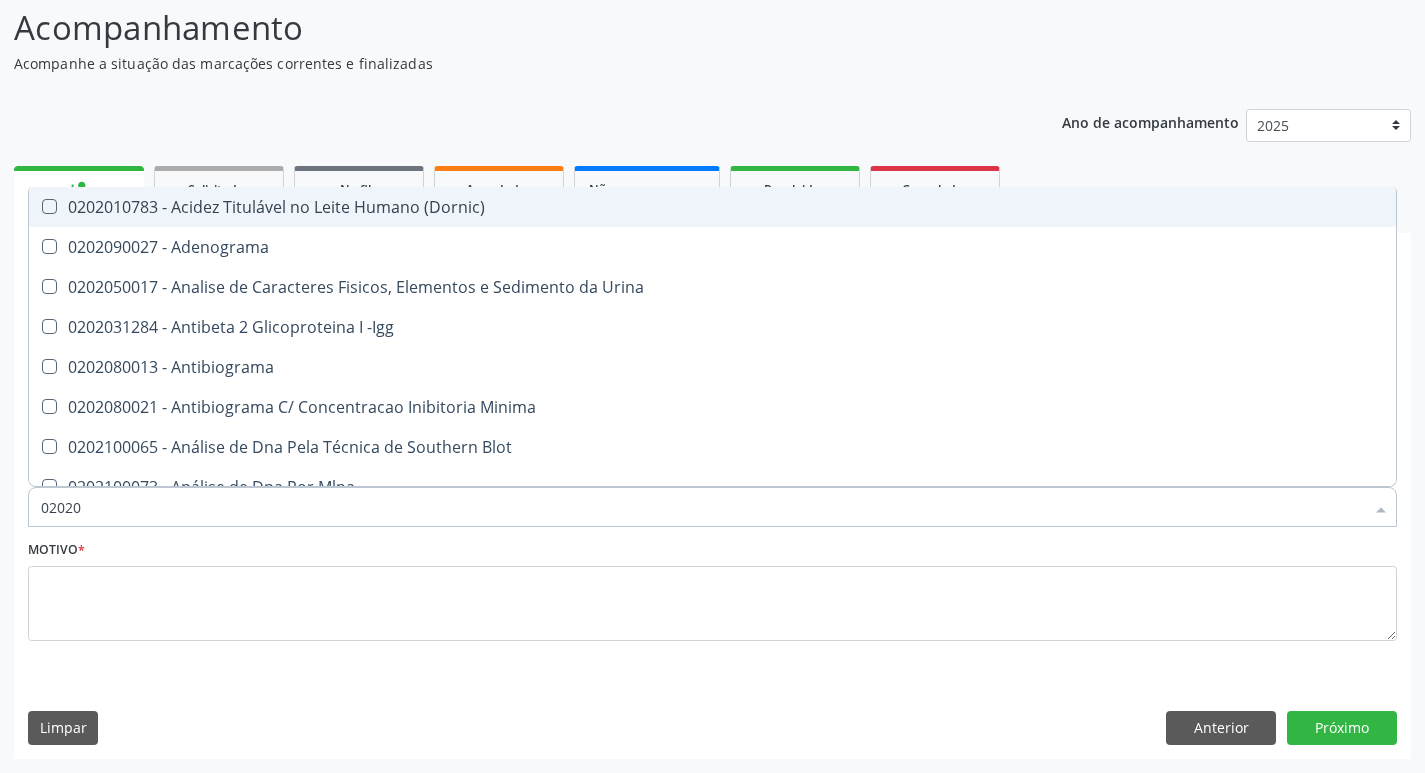 checkbox on "true" 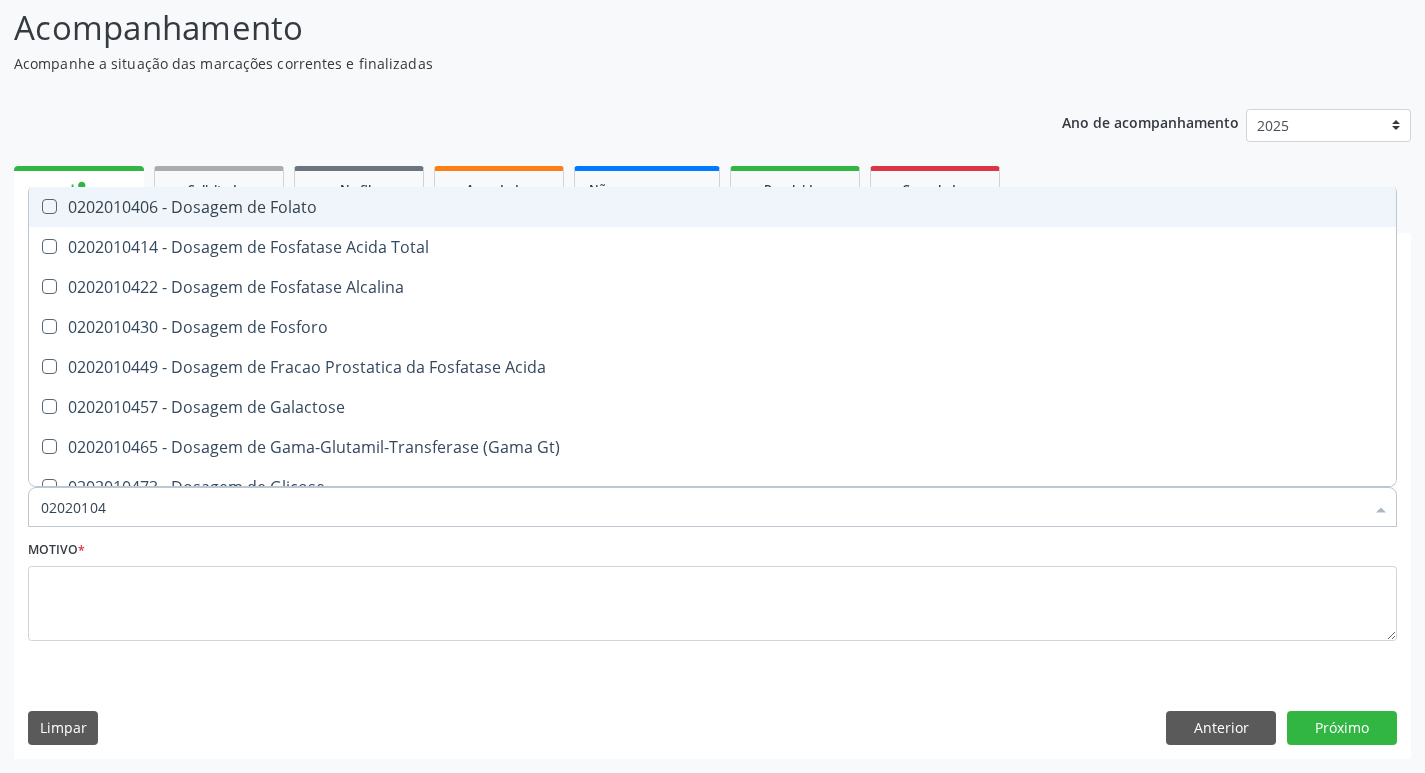 type on "020201047" 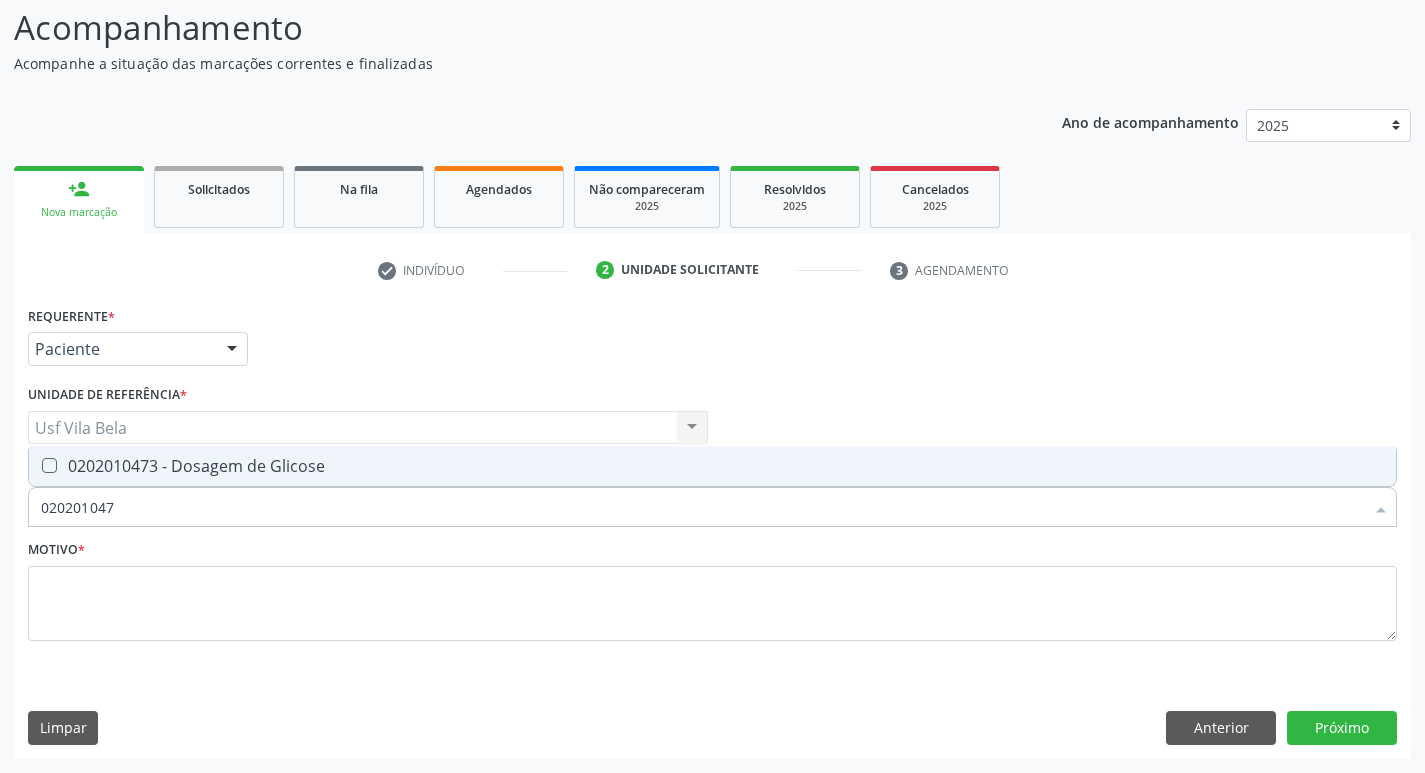 click at bounding box center [49, 465] 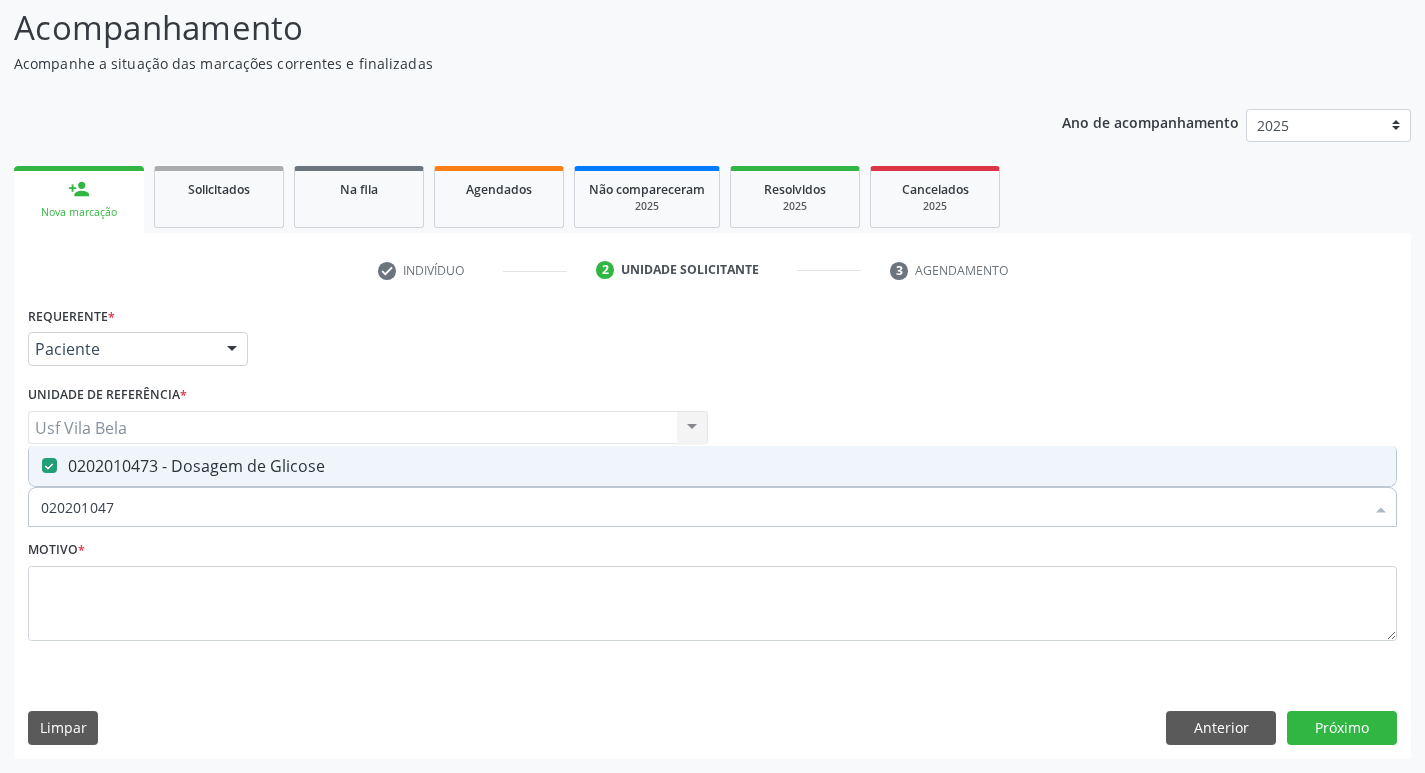drag, startPoint x: 73, startPoint y: 497, endPoint x: 0, endPoint y: 489, distance: 73.43705 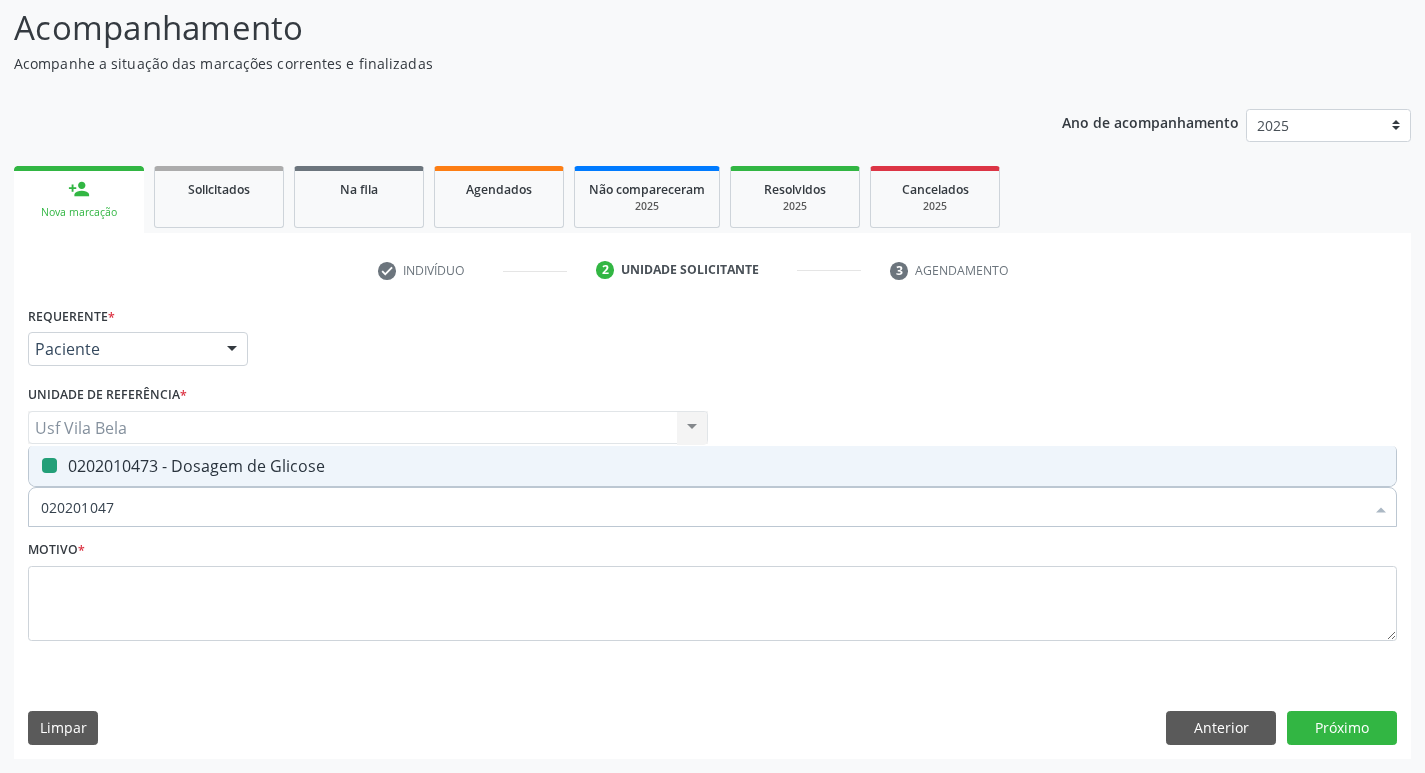type 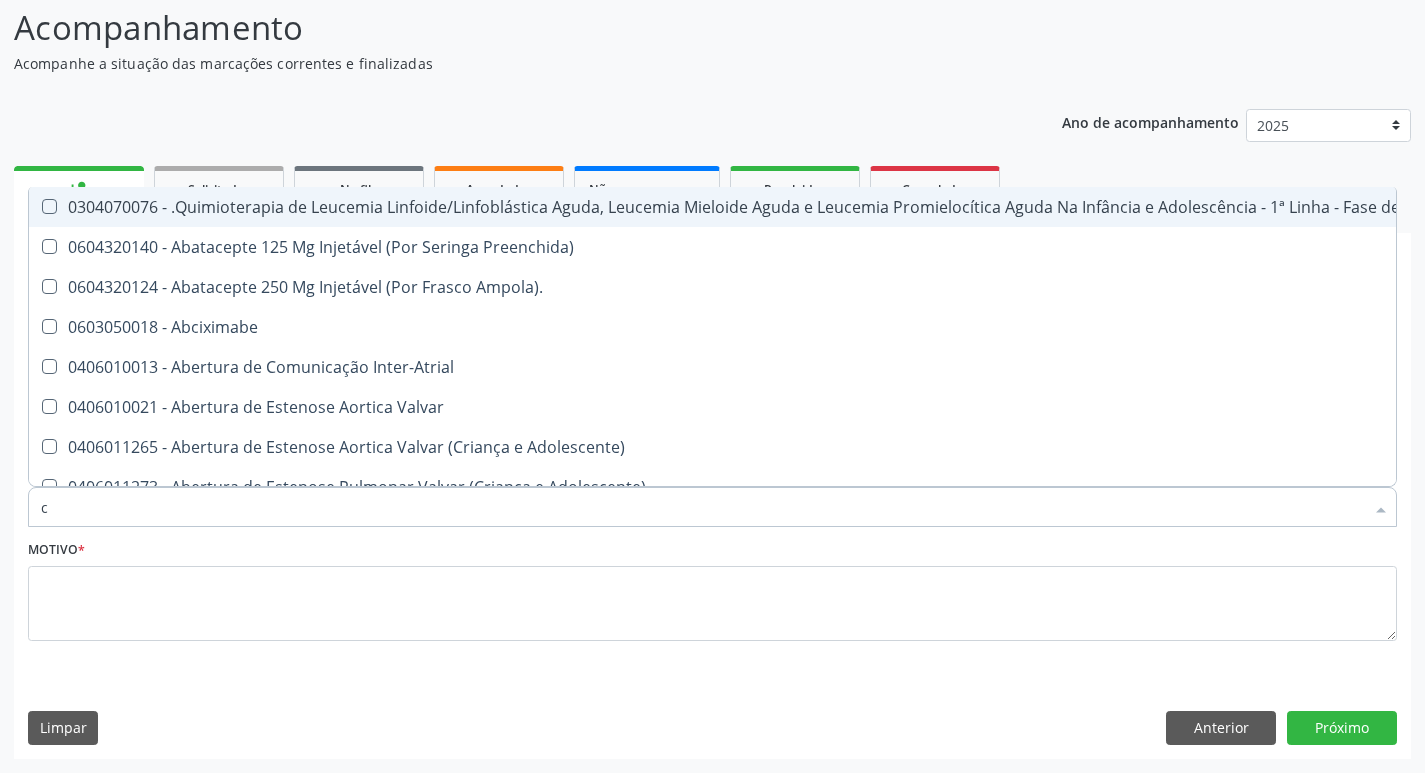 type on "co" 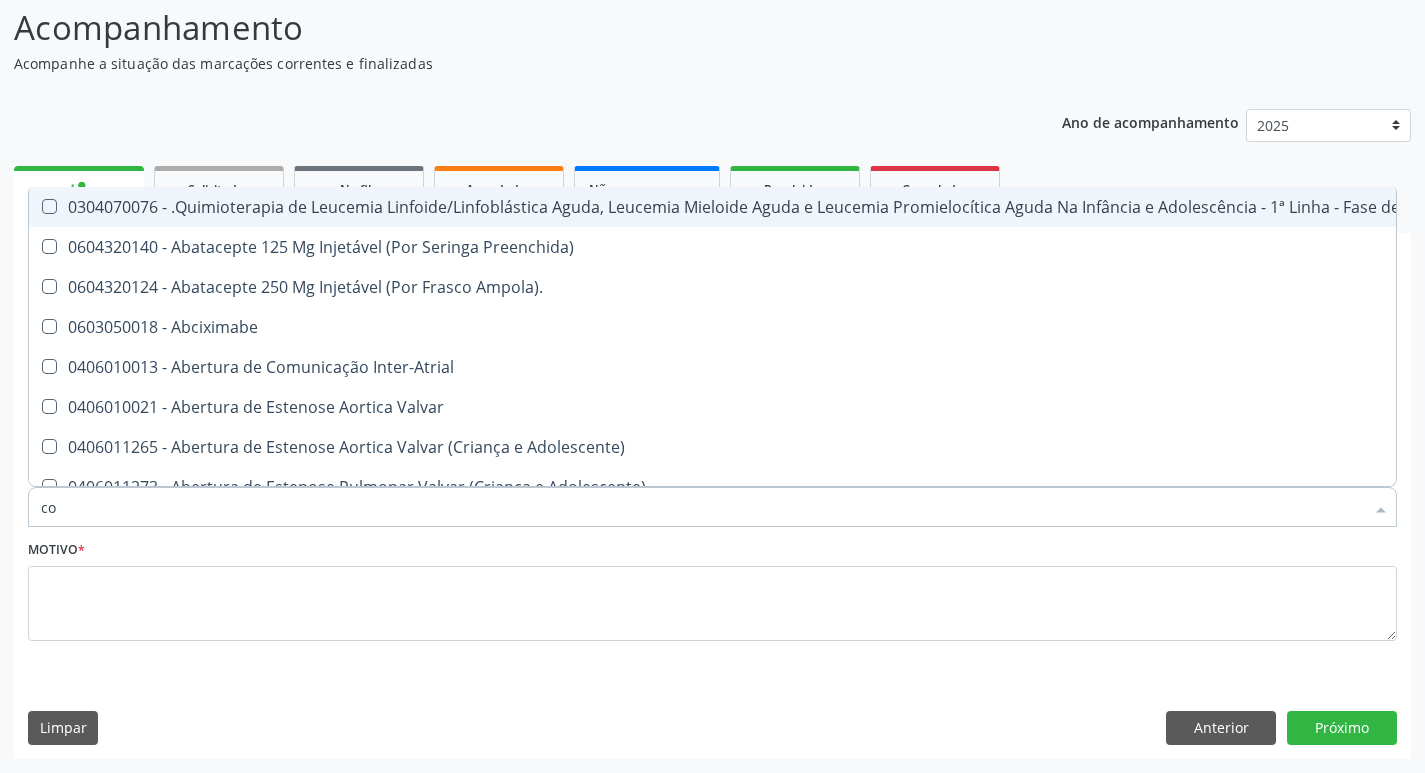 checkbox on "true" 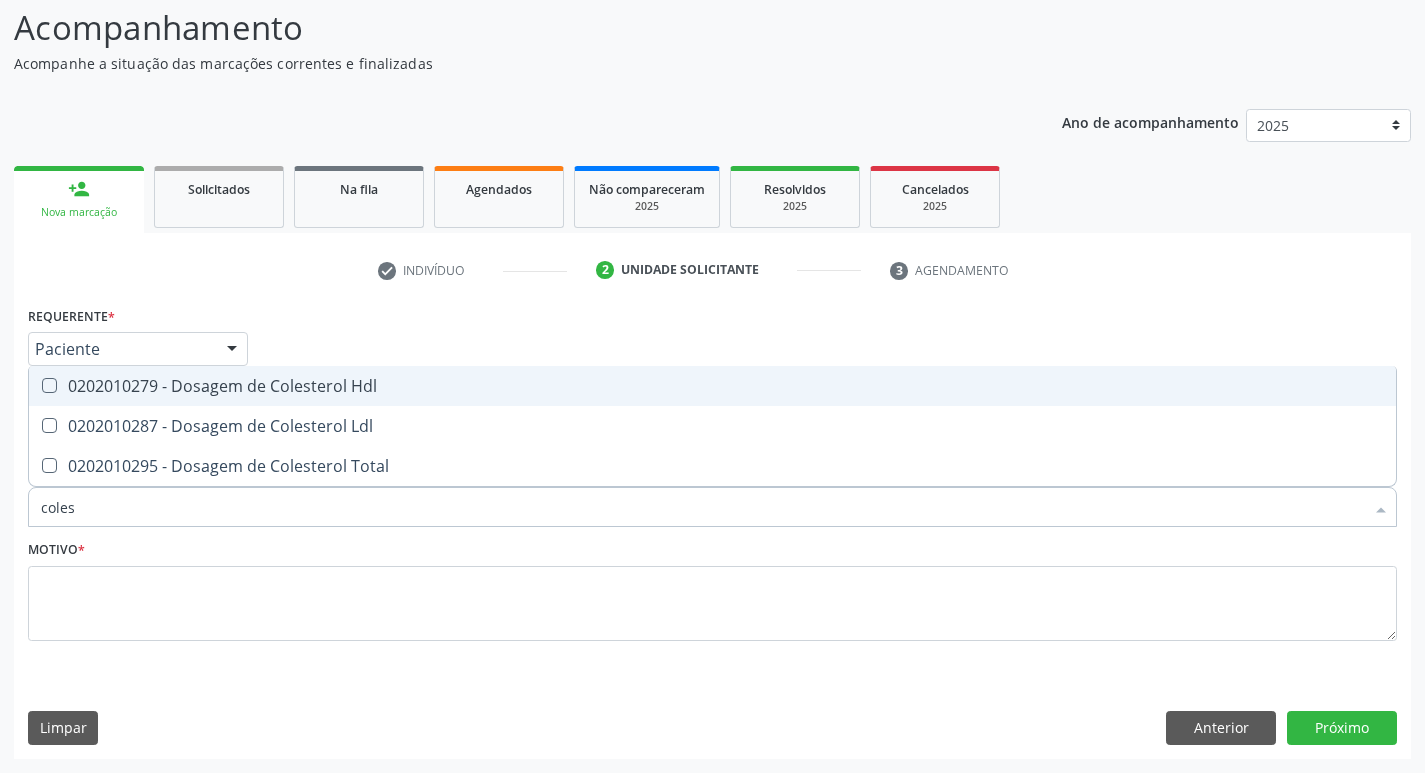 type on "colest" 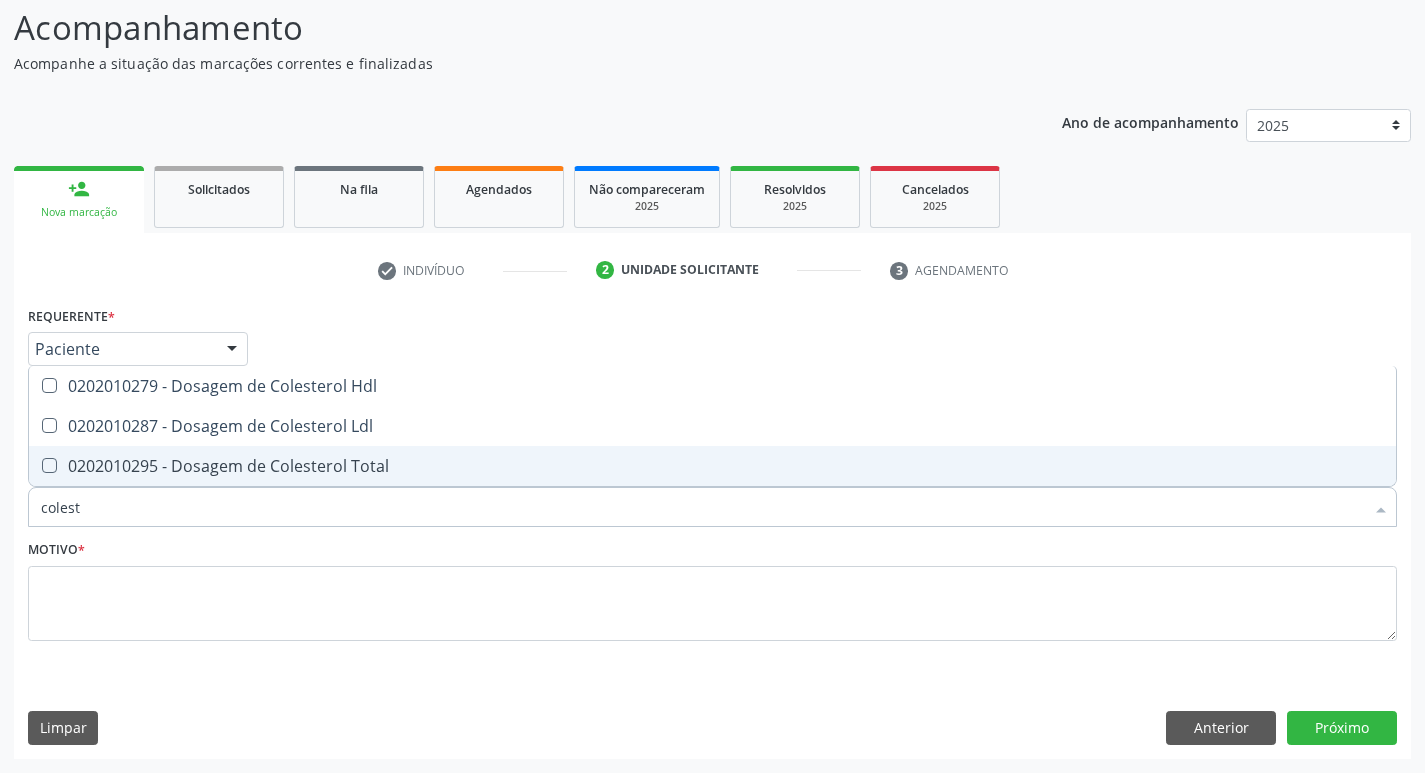 click on "0202010295 - Dosagem de Colesterol Total" at bounding box center [712, 466] 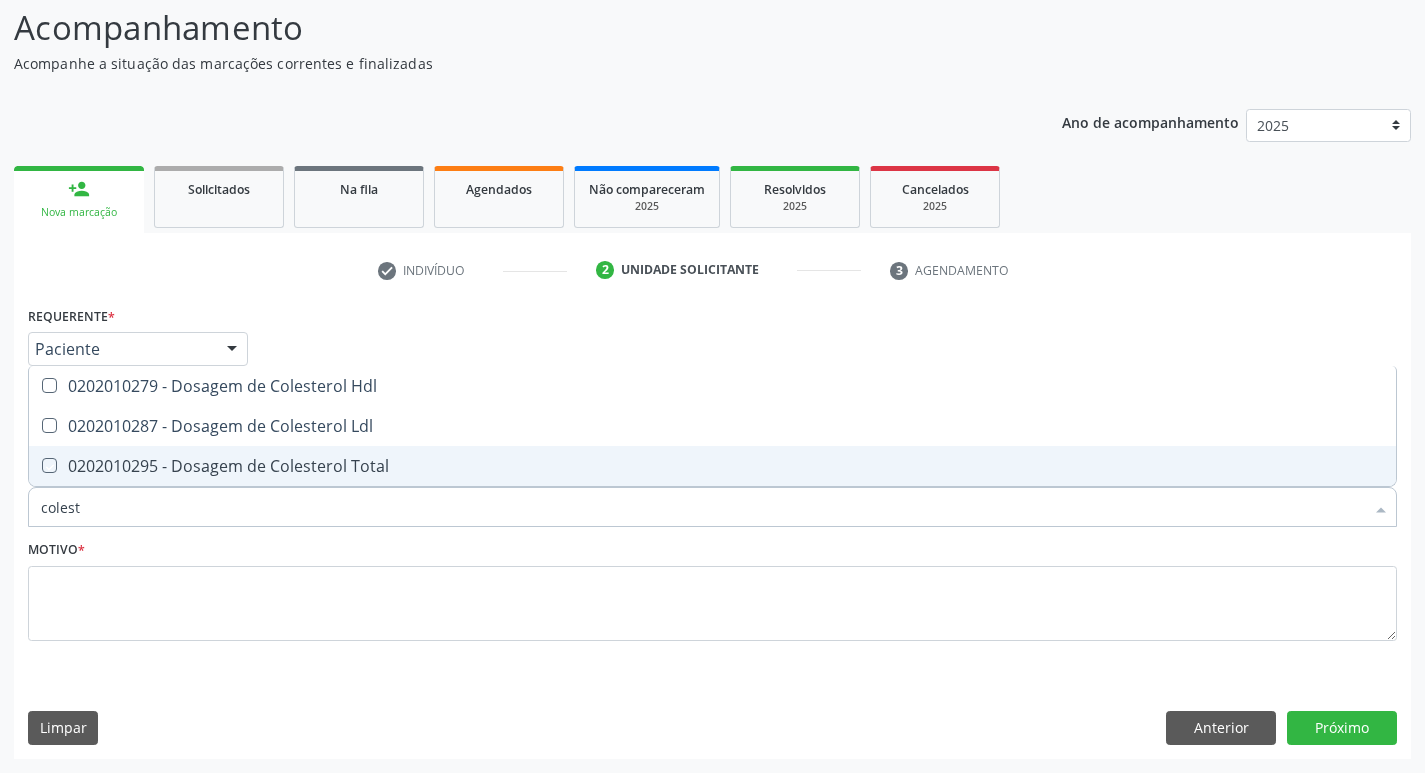 checkbox on "true" 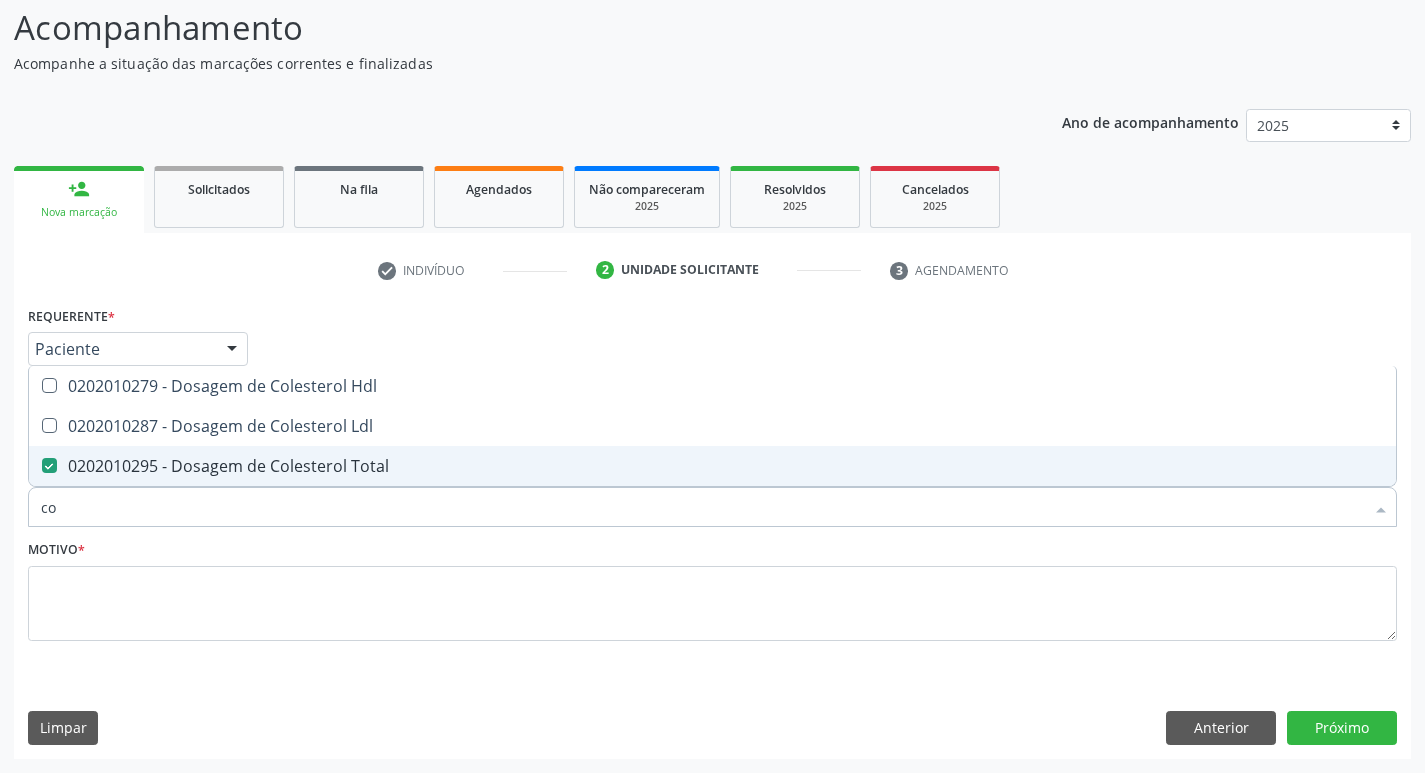 type on "c" 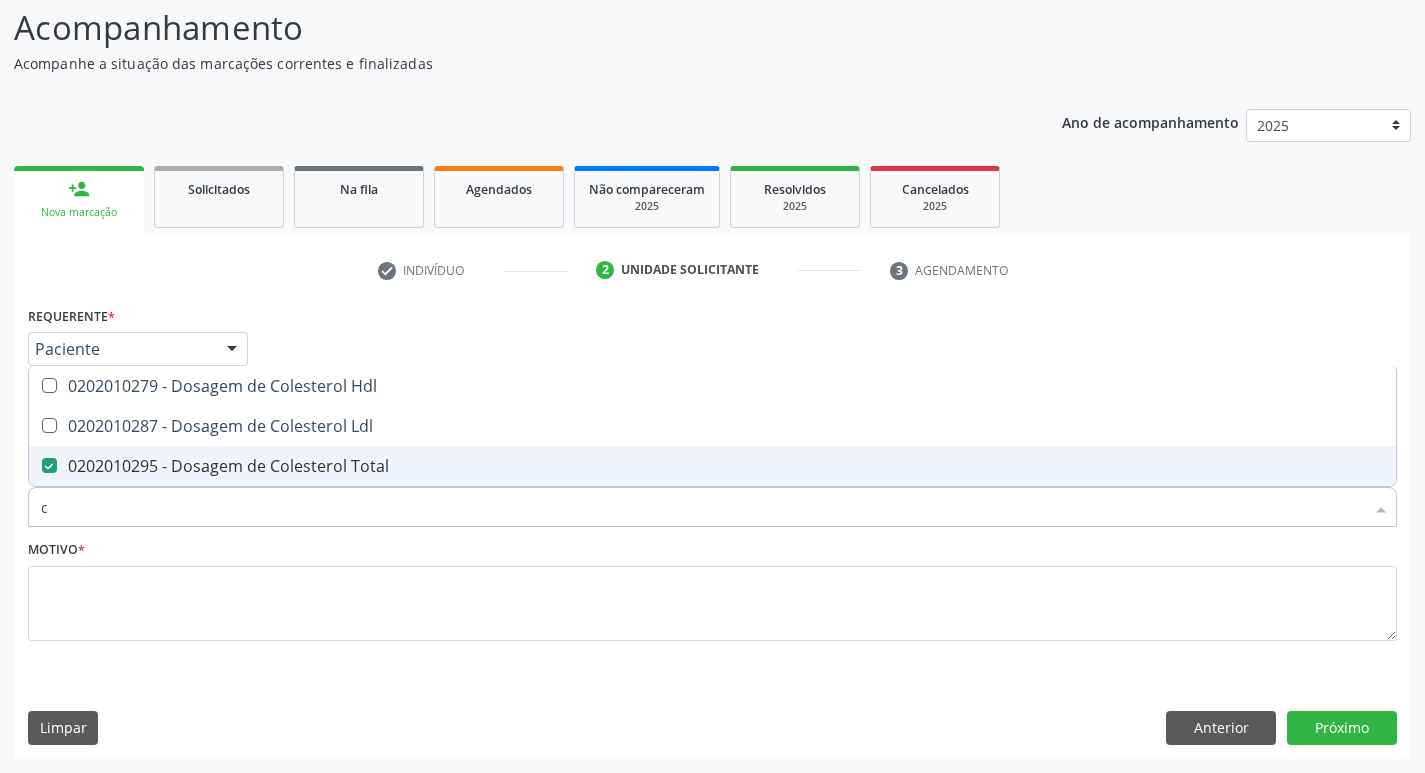 type 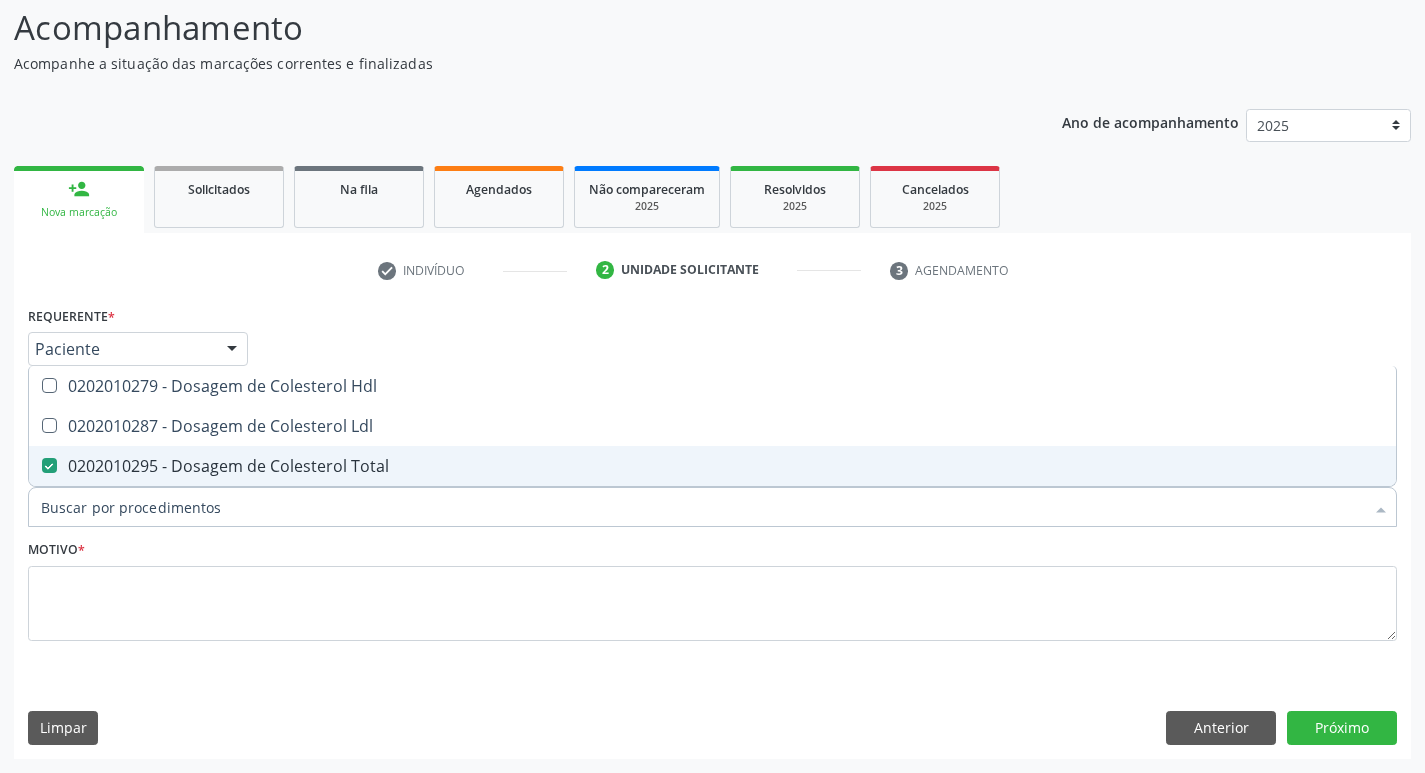 checkbox on "false" 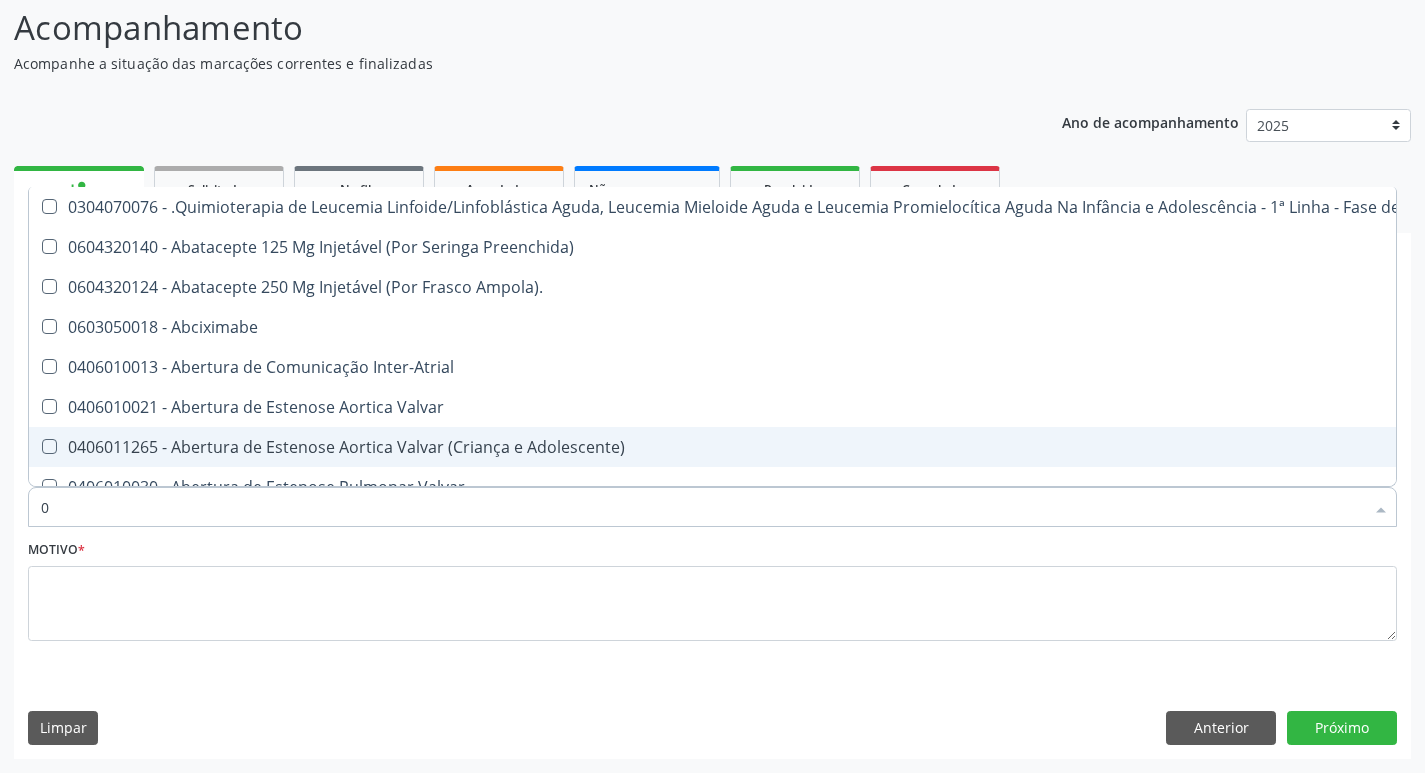 type on "02" 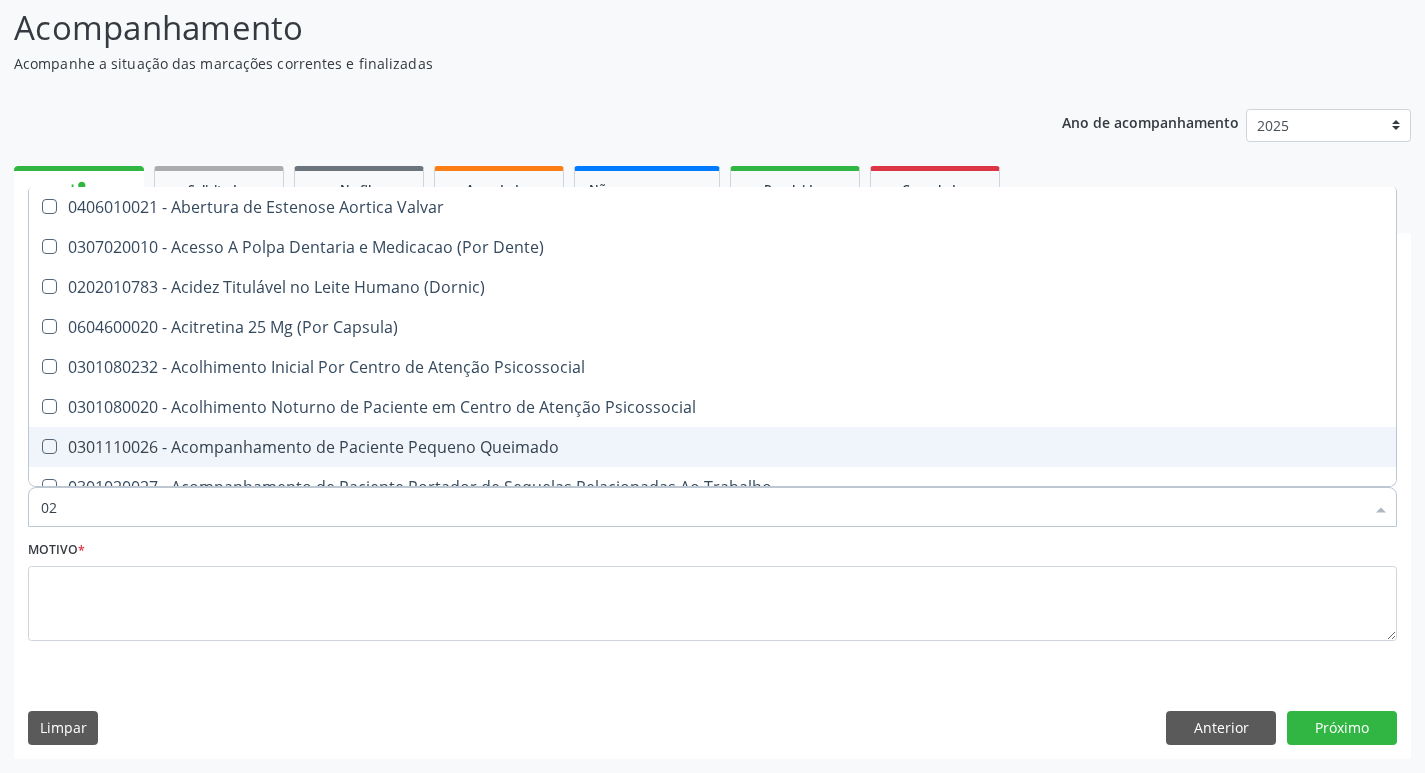 type on "020" 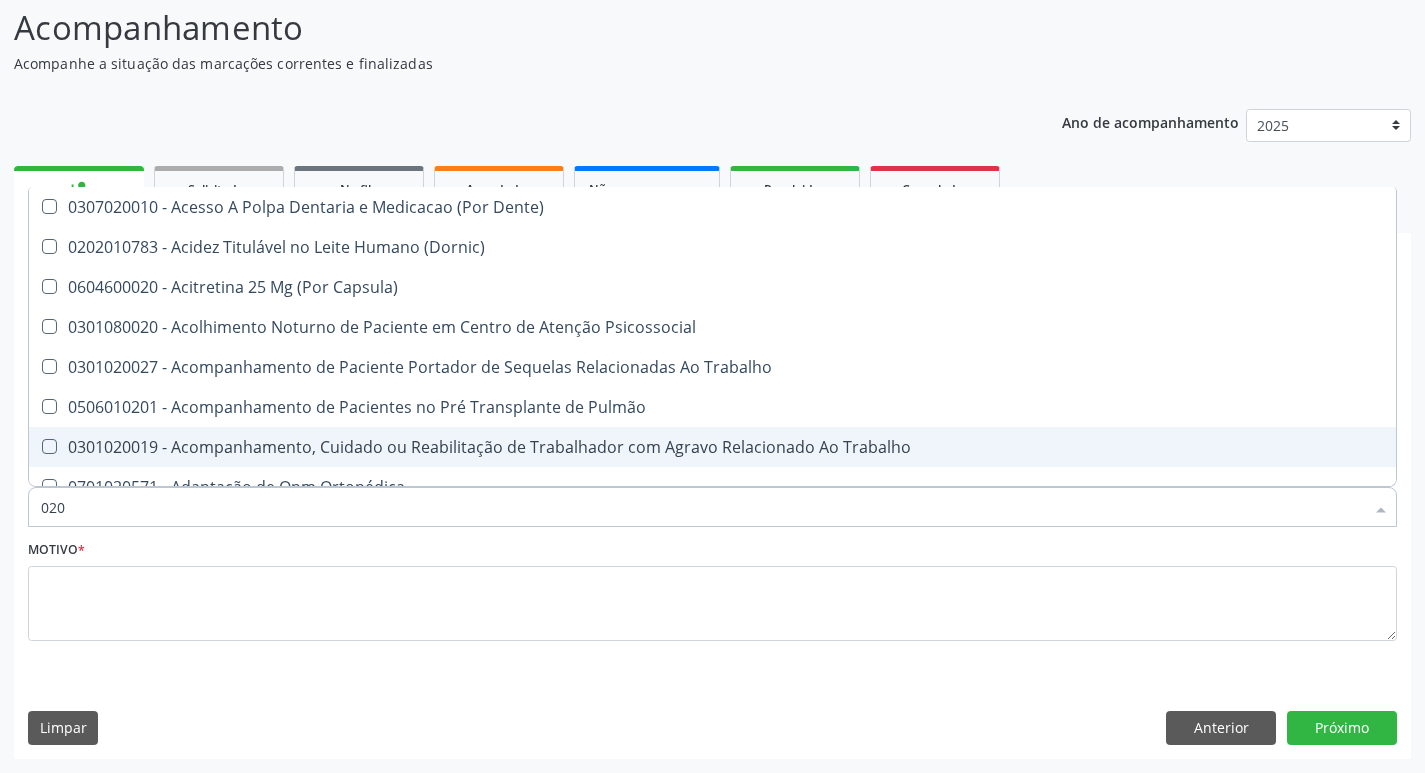 type on "0202" 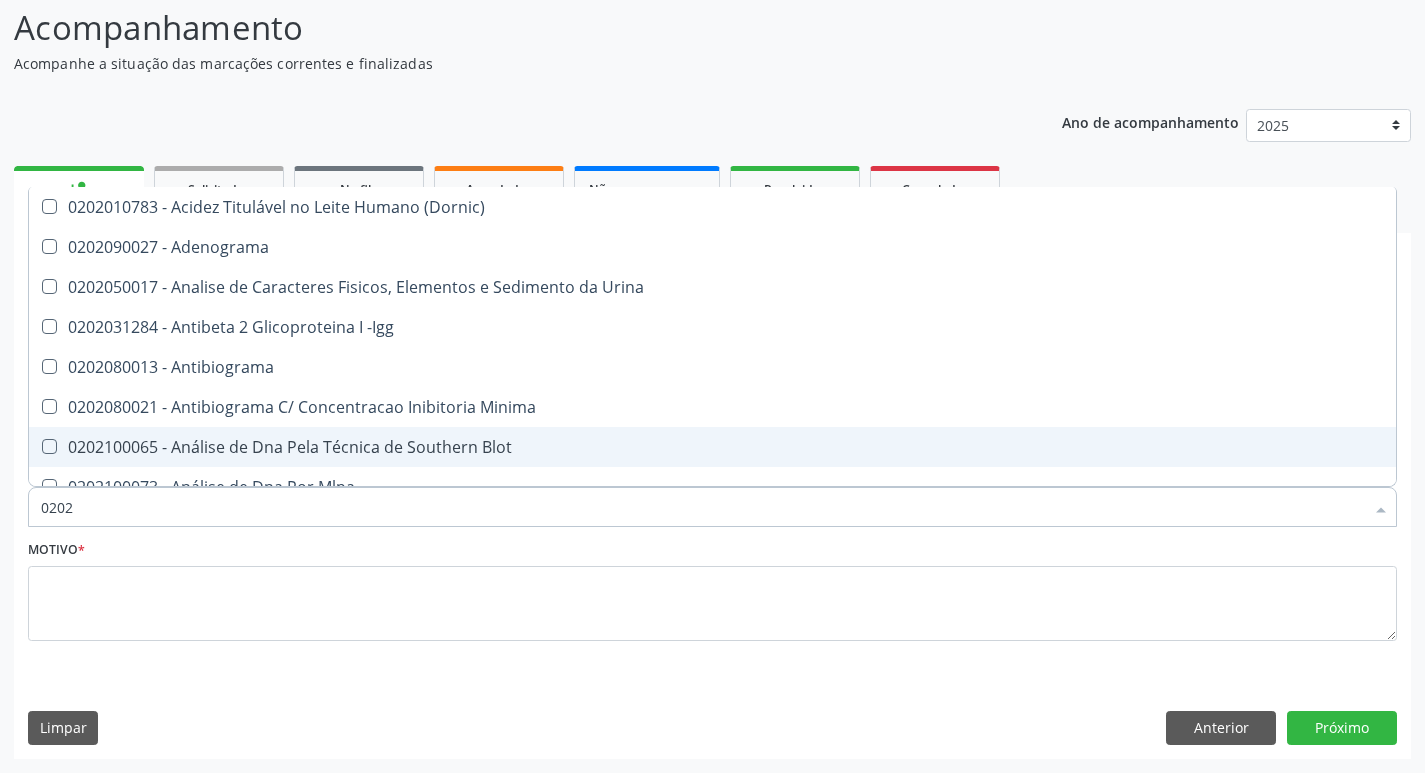 type on "02020" 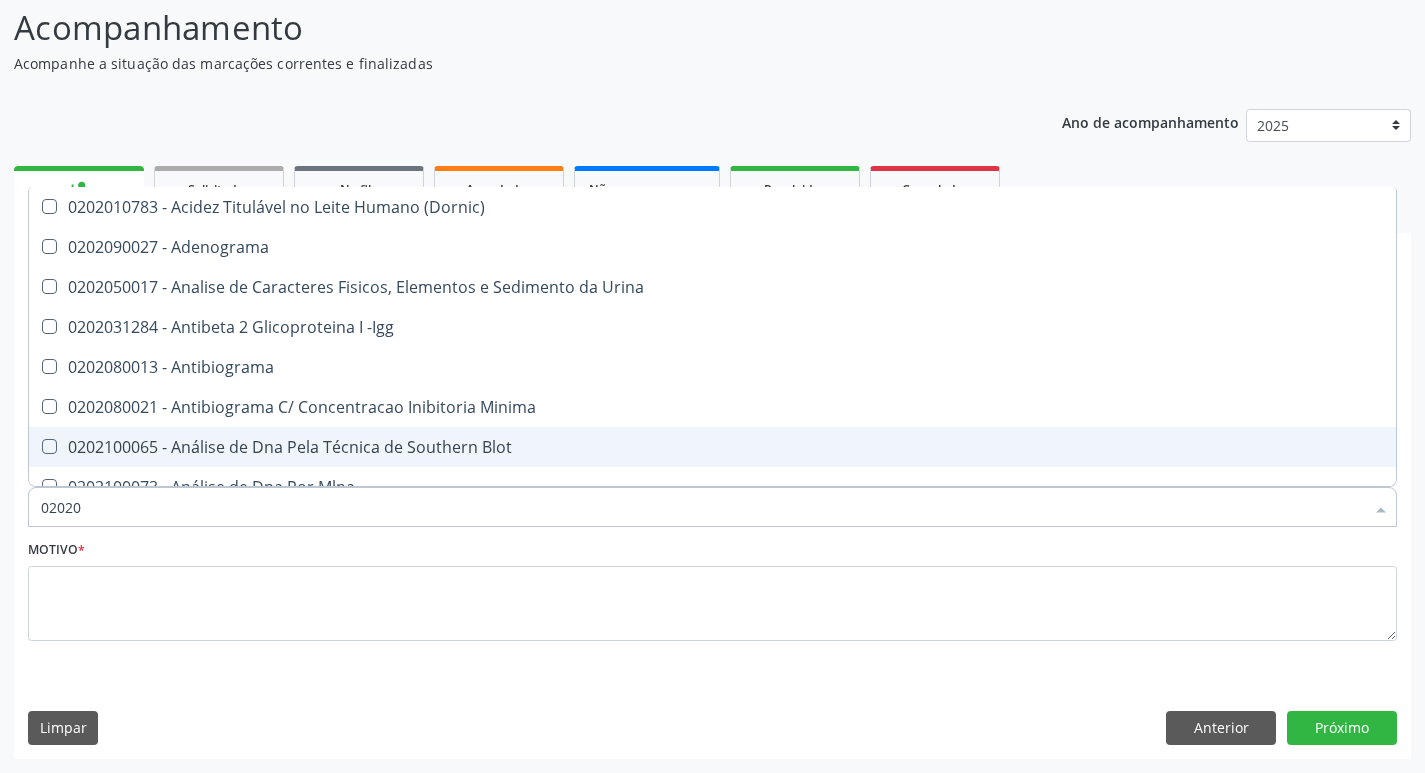 checkbox on "false" 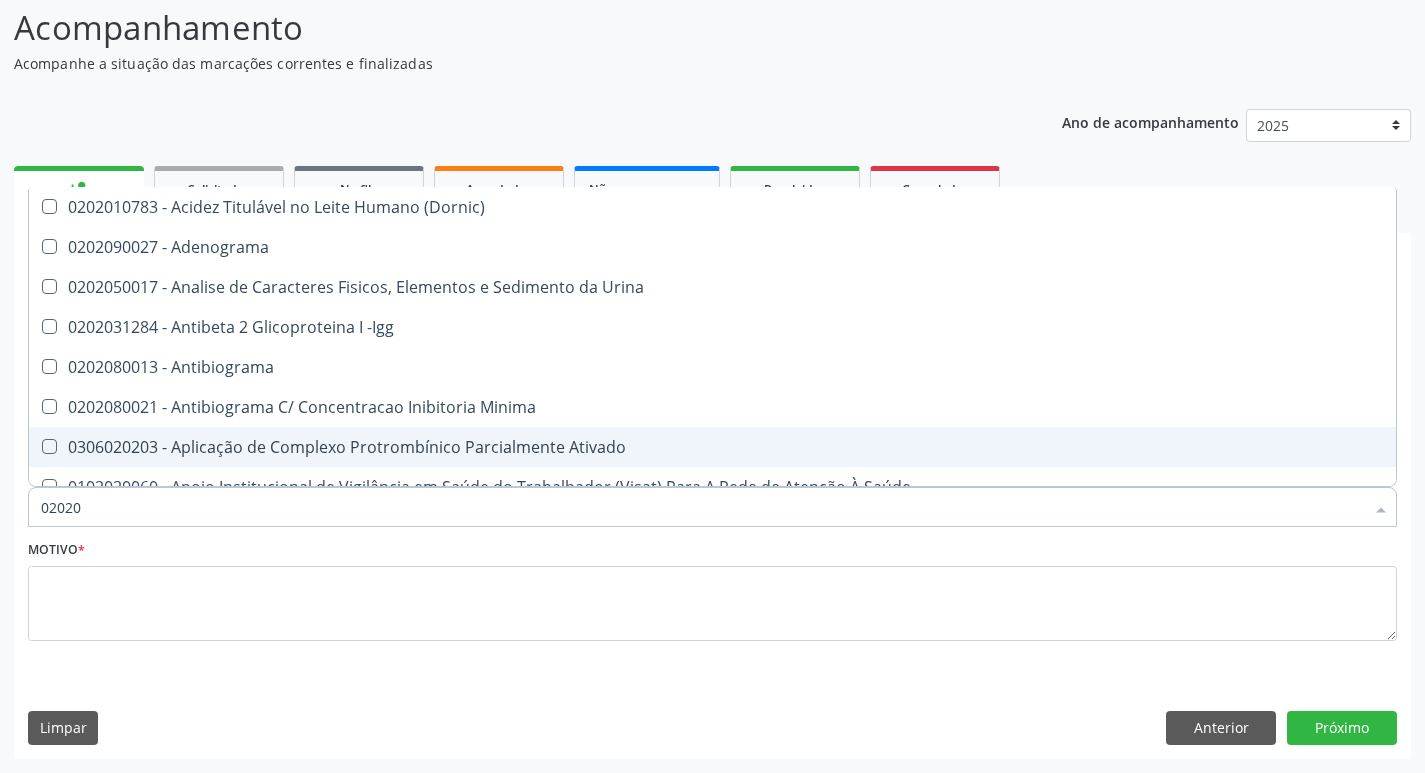 type on "020201" 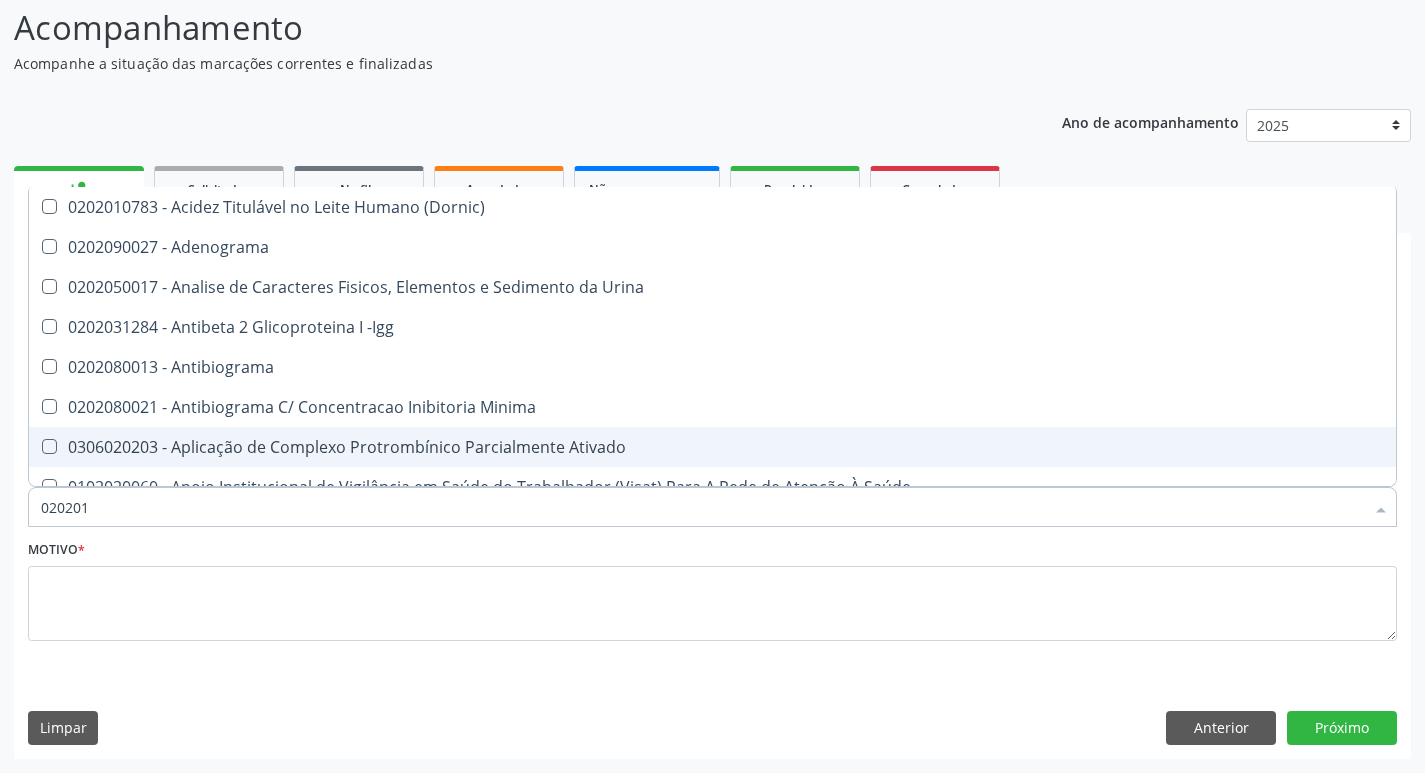 checkbox on "true" 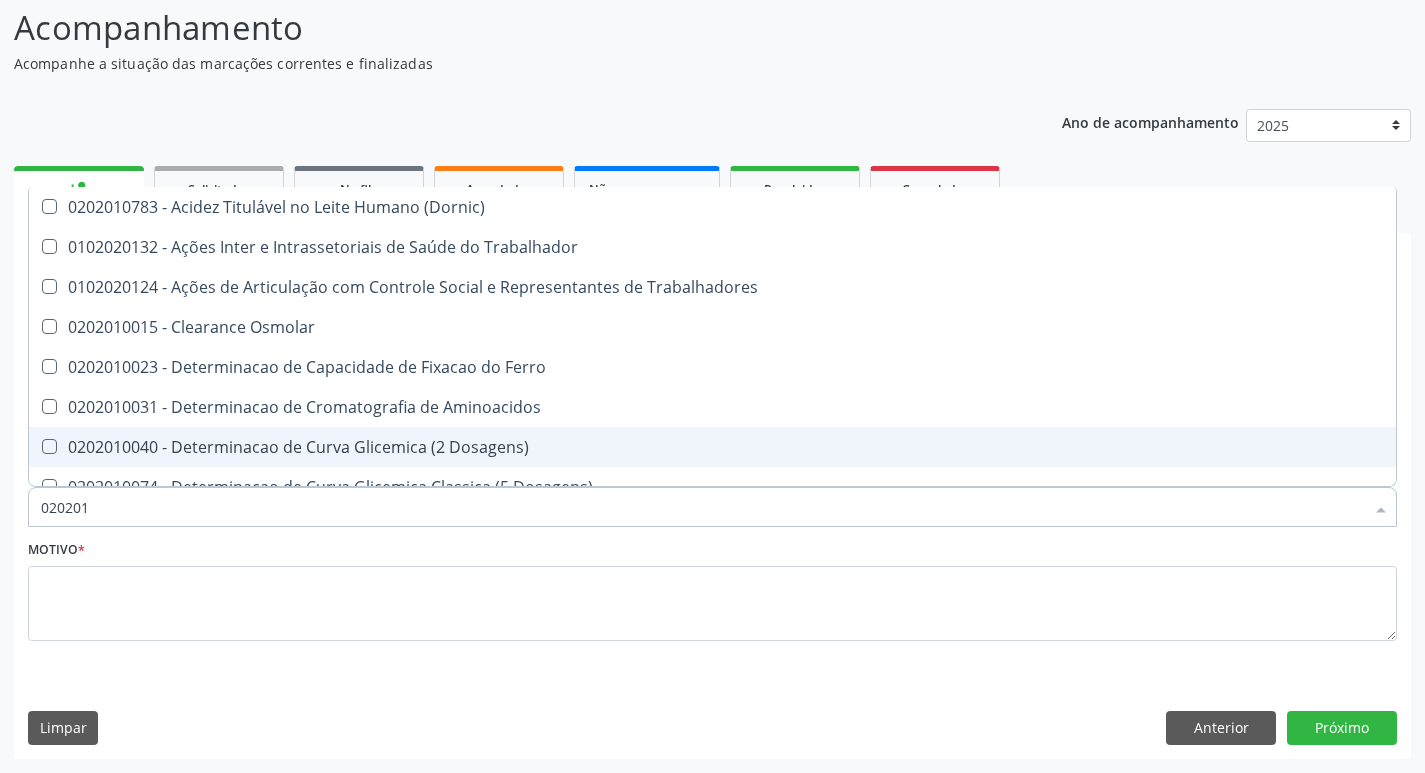 type on "0202010" 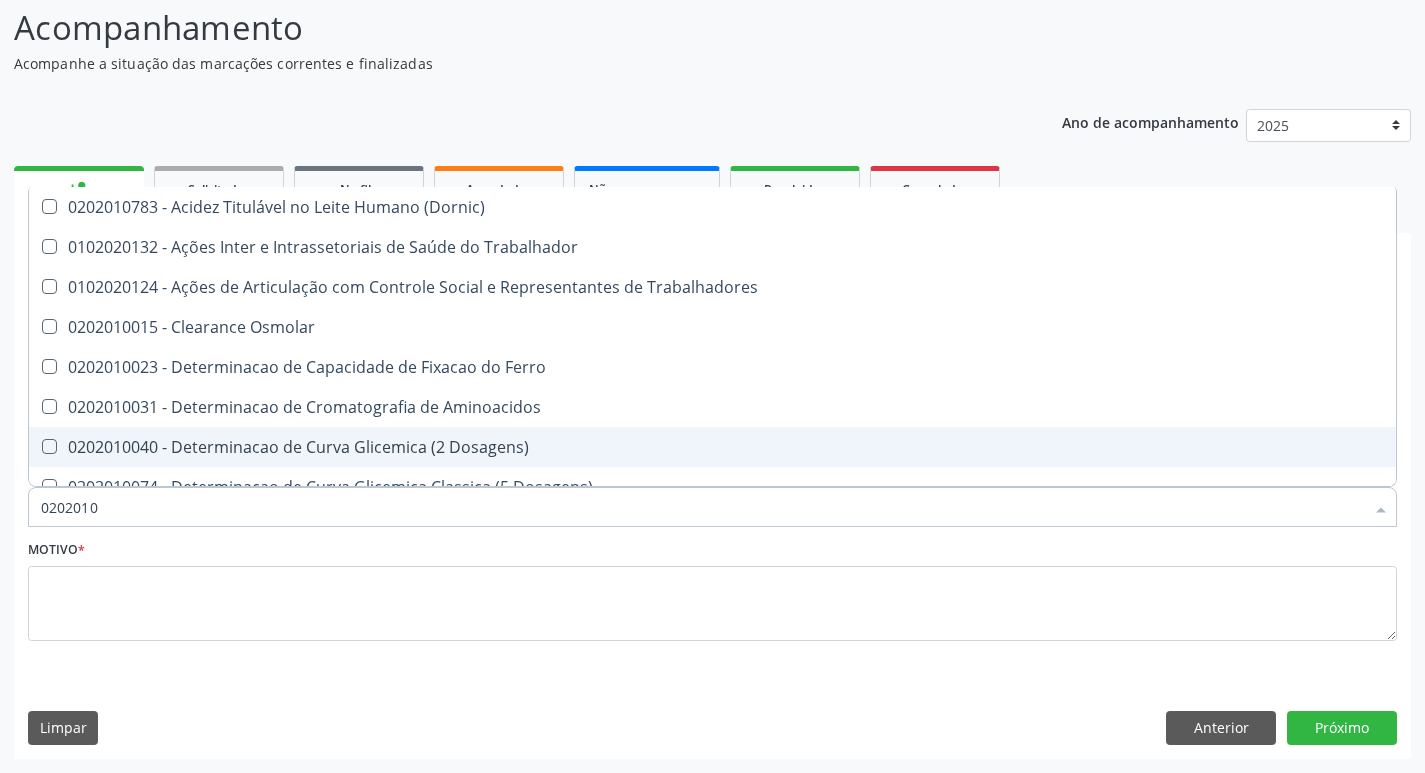 checkbox on "false" 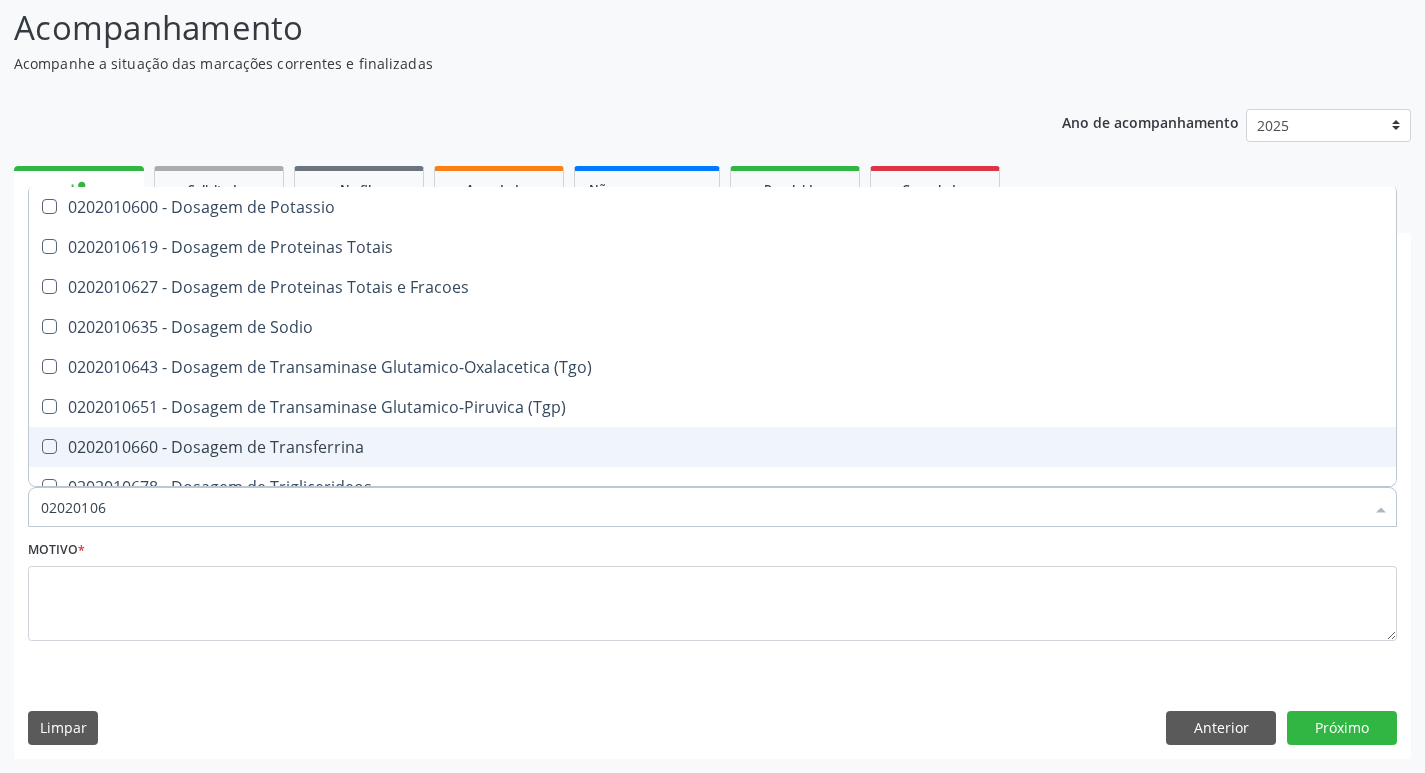type on "020201067" 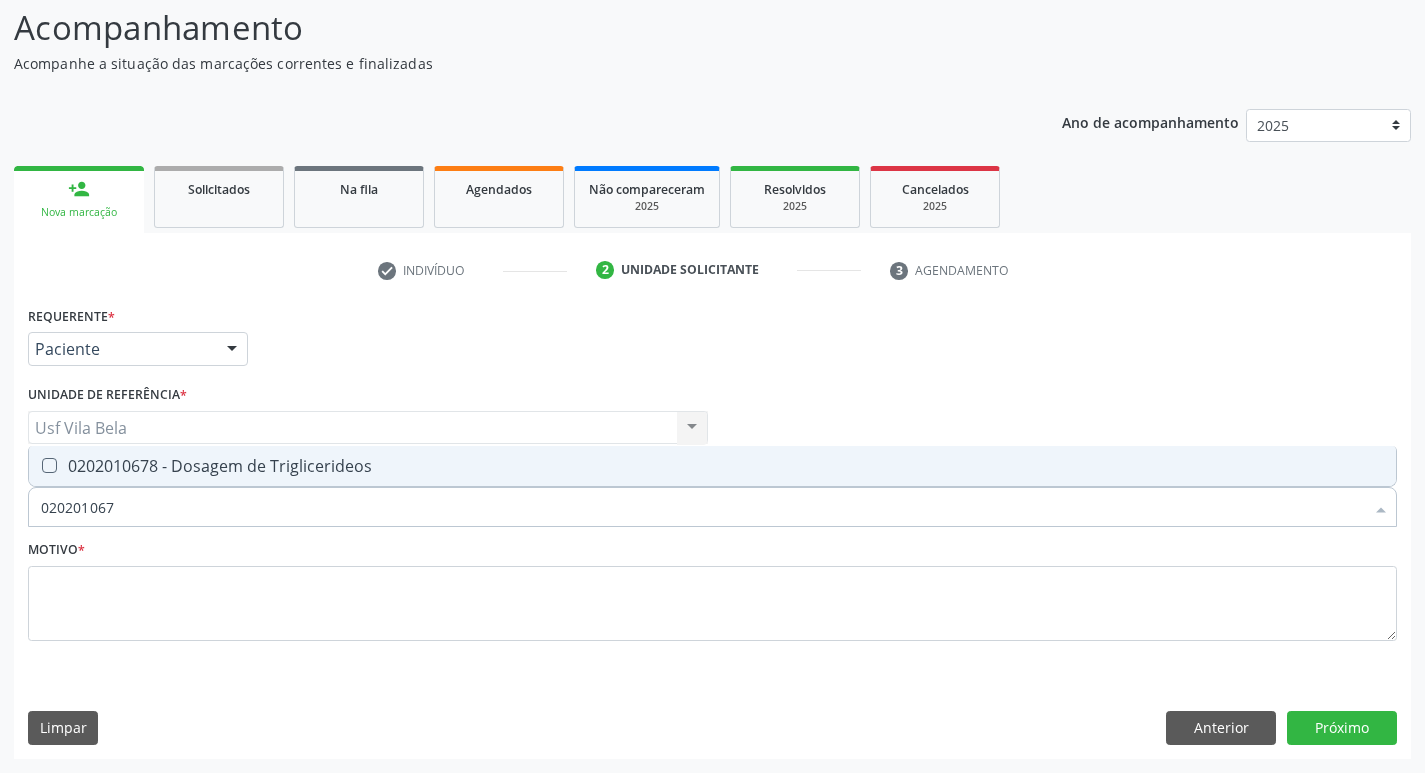 click on "0202010678 - Dosagem de Triglicerideos" at bounding box center [712, 466] 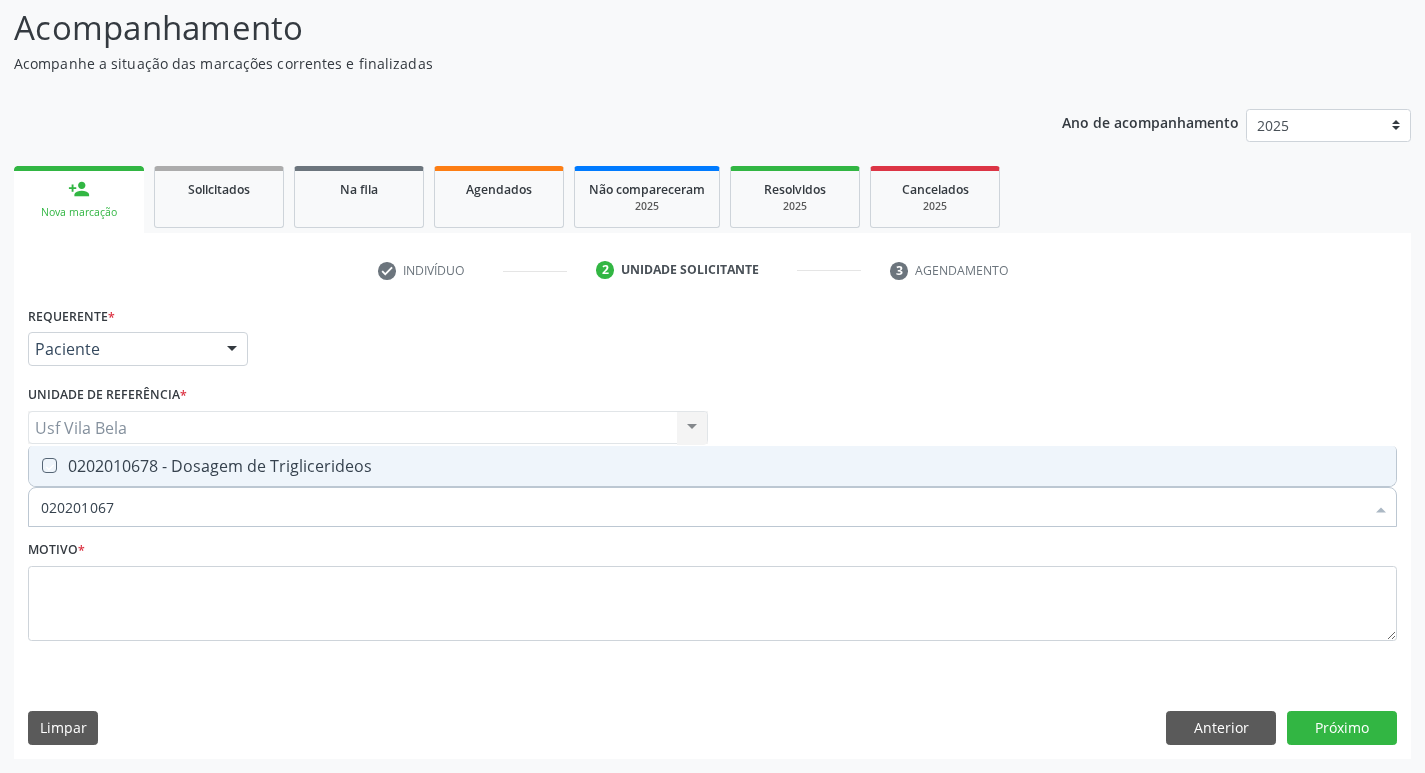 checkbox on "true" 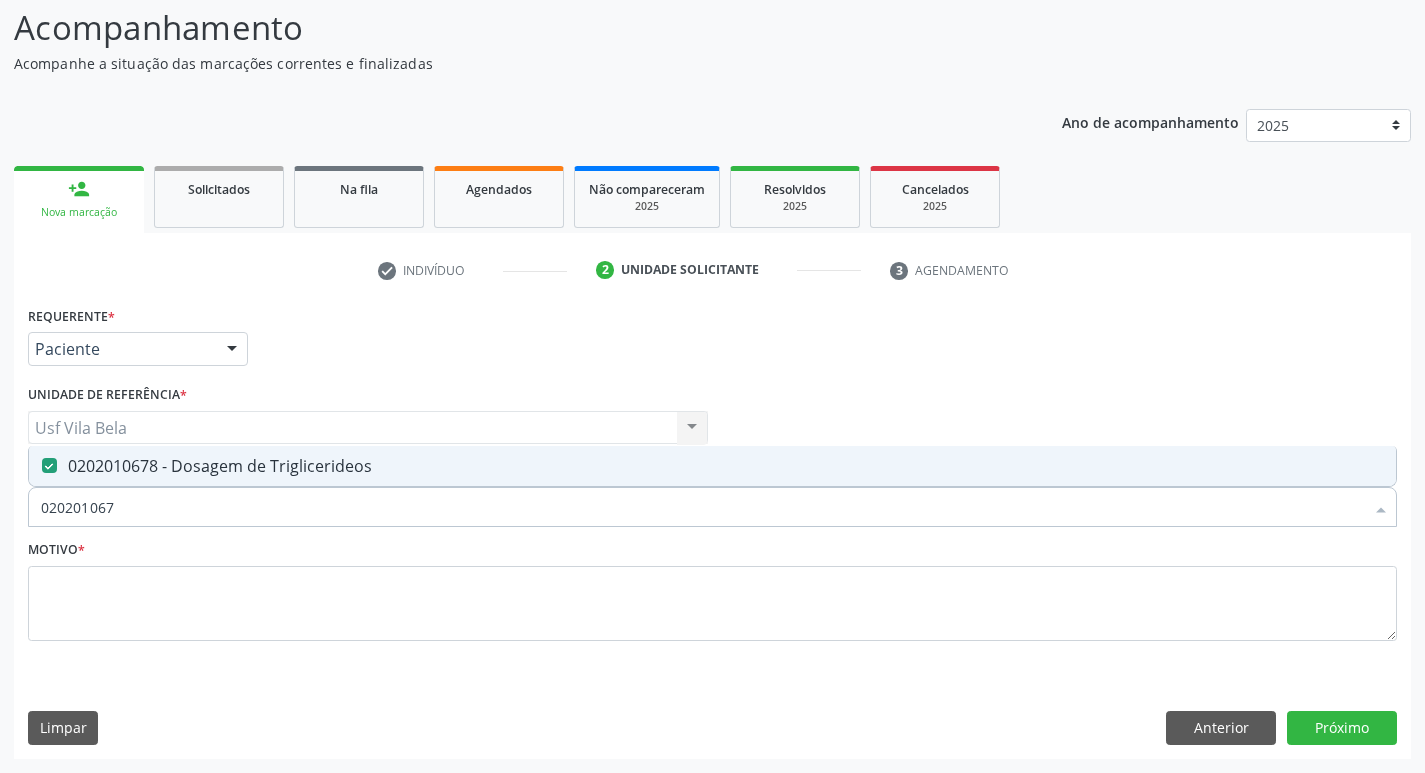 drag, startPoint x: 224, startPoint y: 490, endPoint x: 21, endPoint y: 469, distance: 204.08331 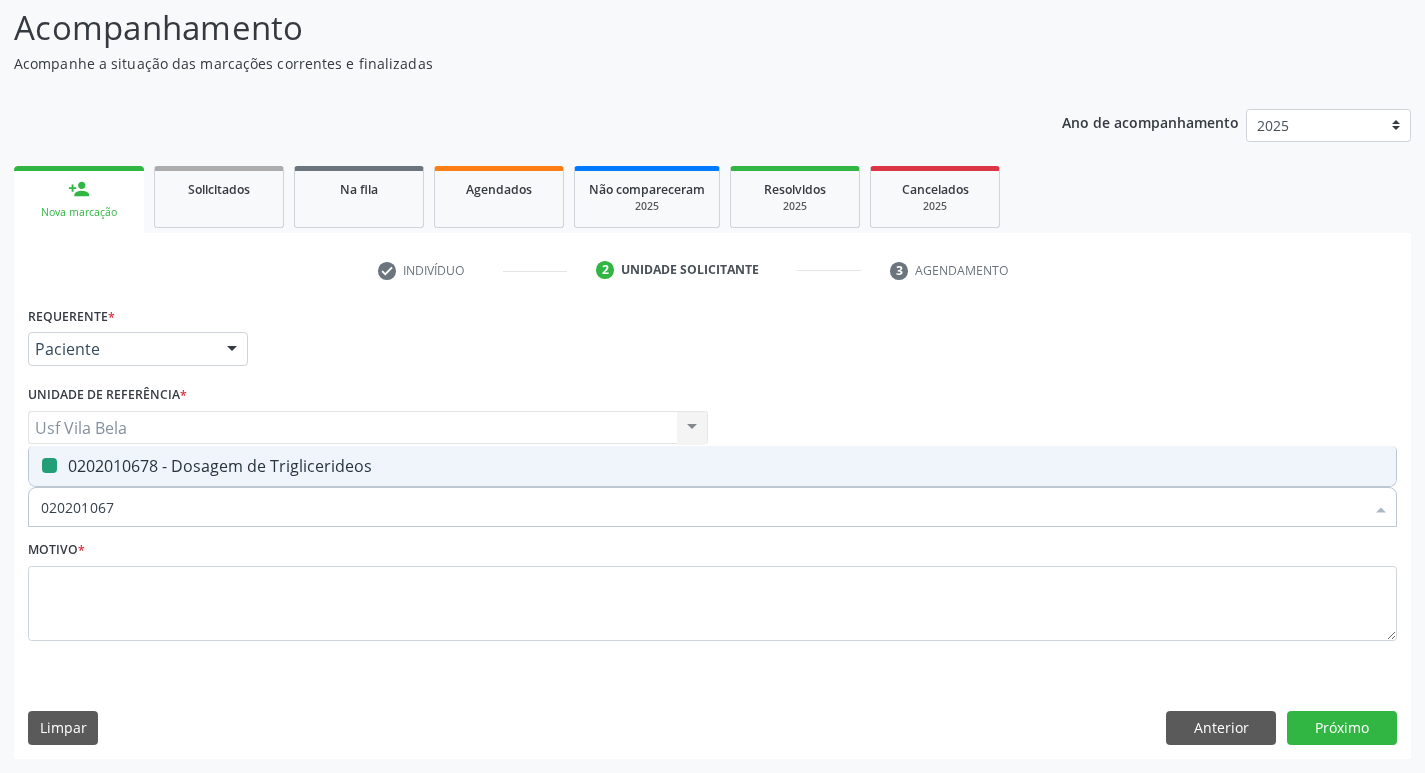 type 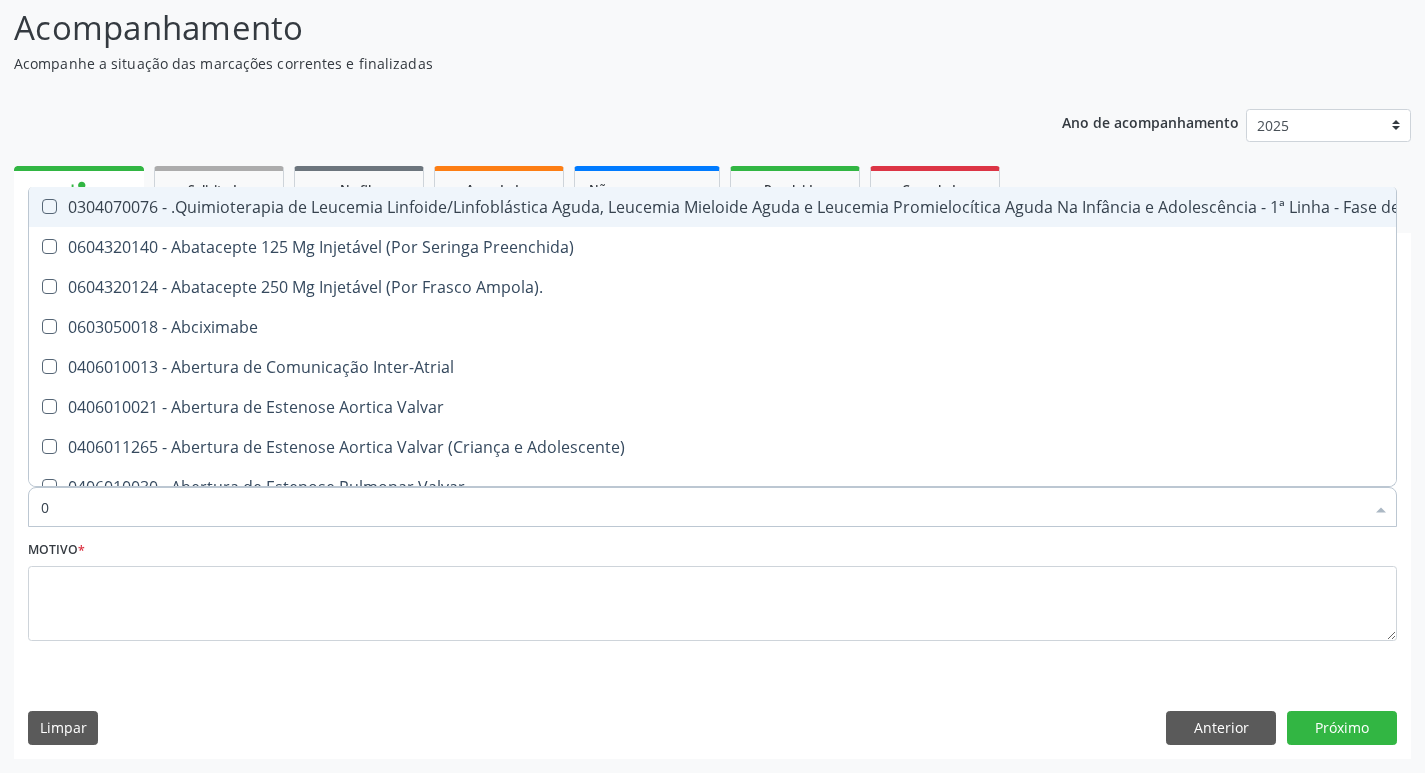type on "02" 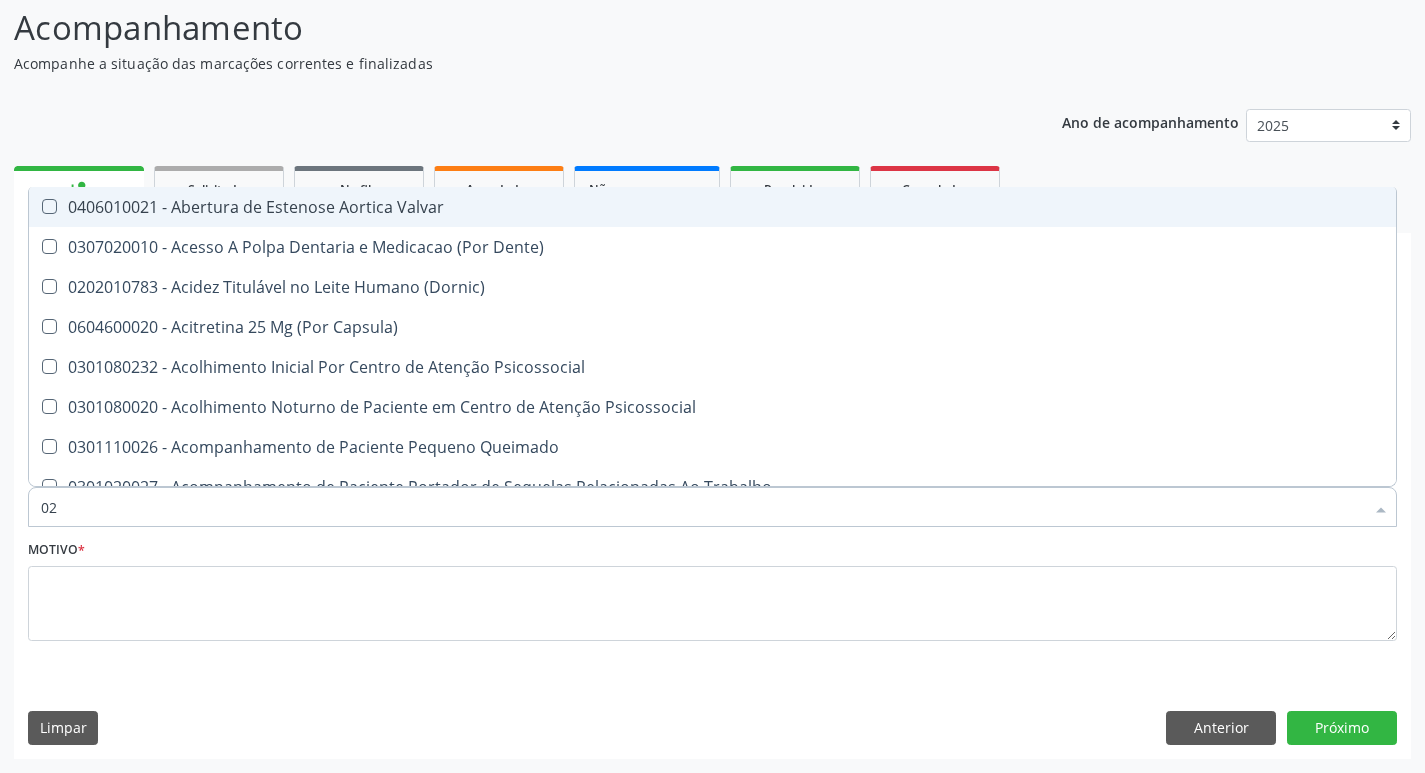 type on "020" 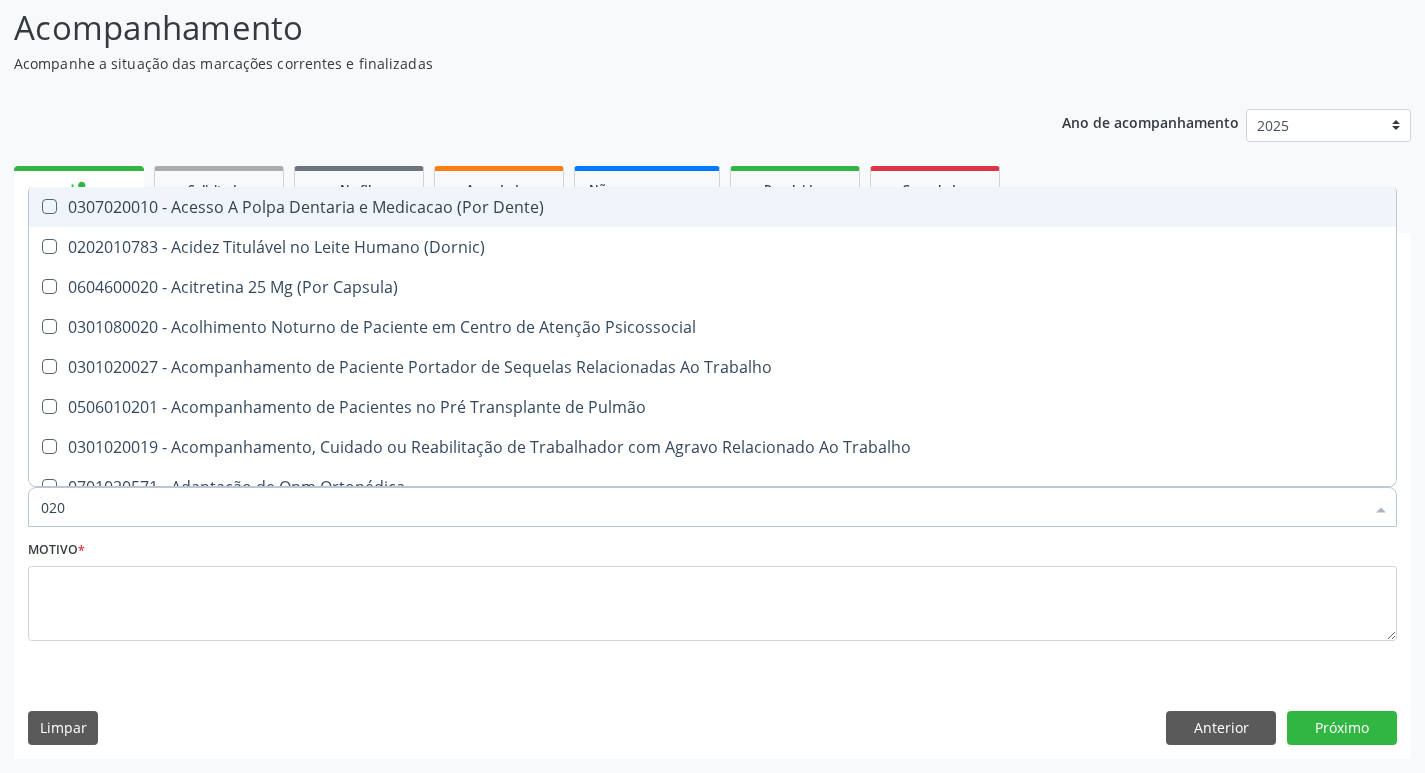 type on "0202" 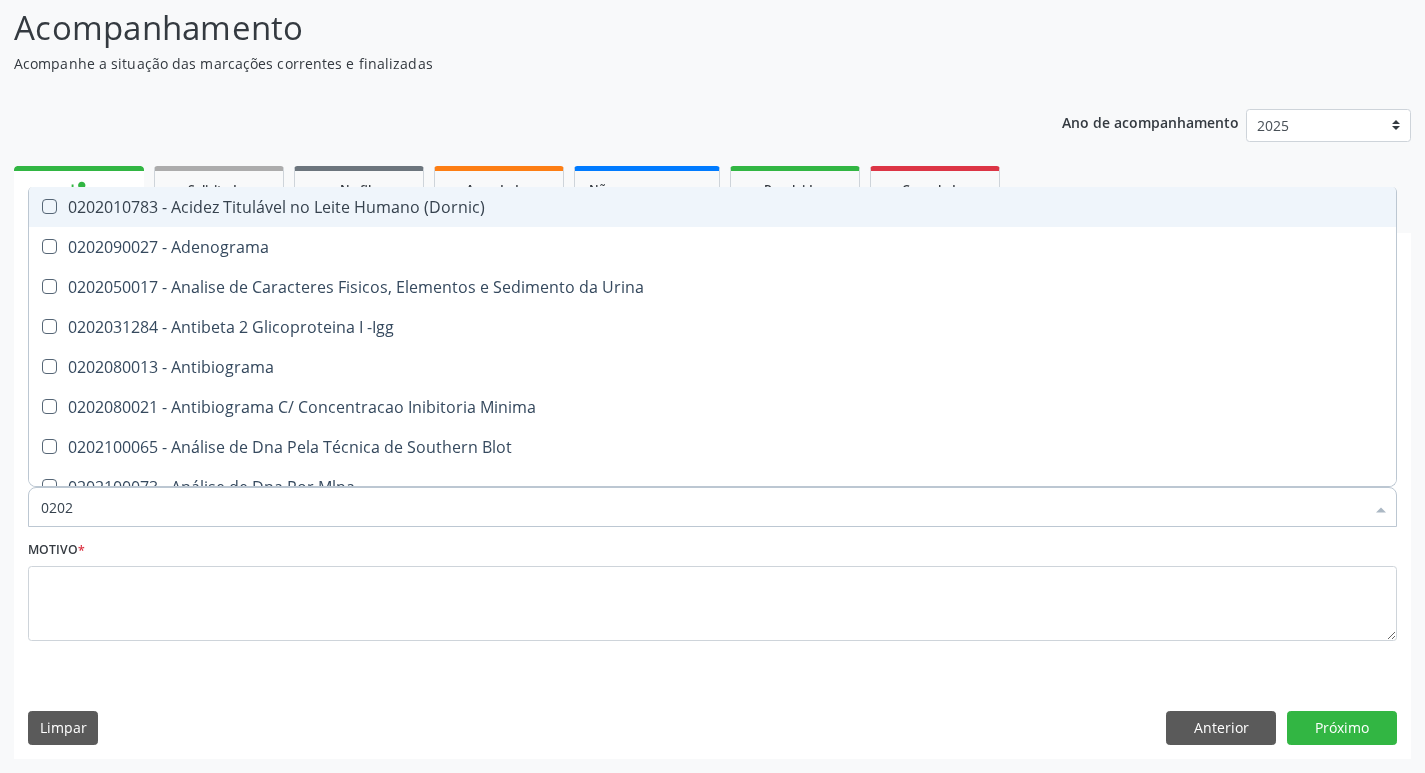 type on "02020" 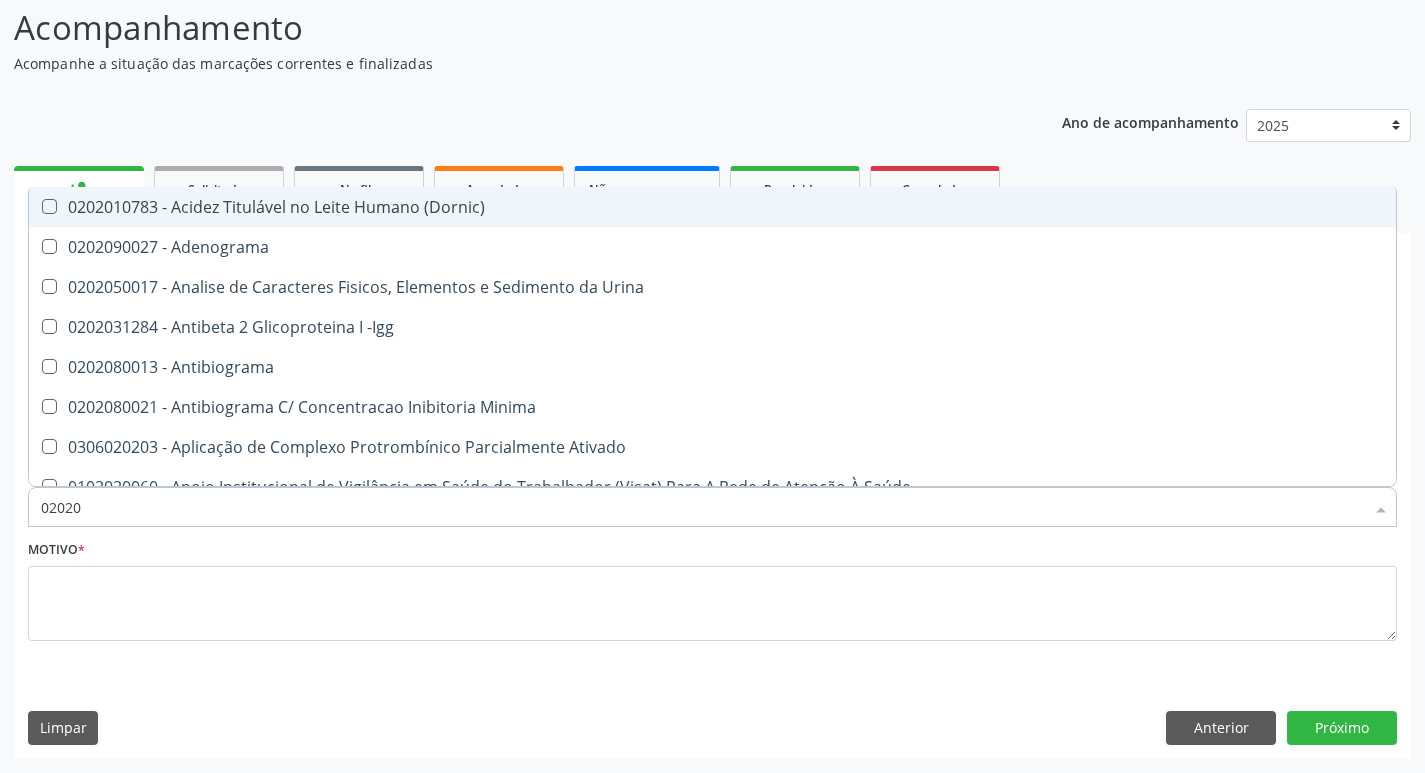 type on "020201" 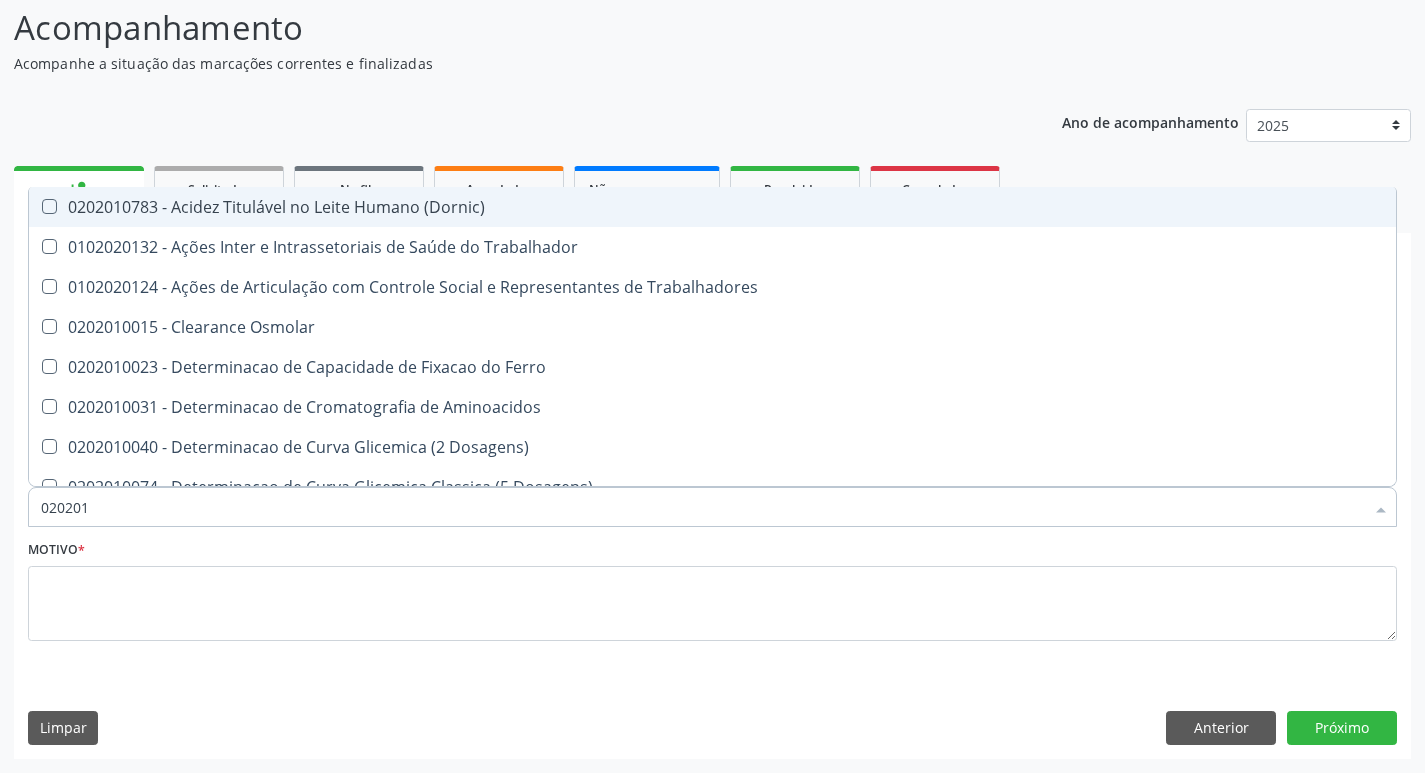 type on "0202010" 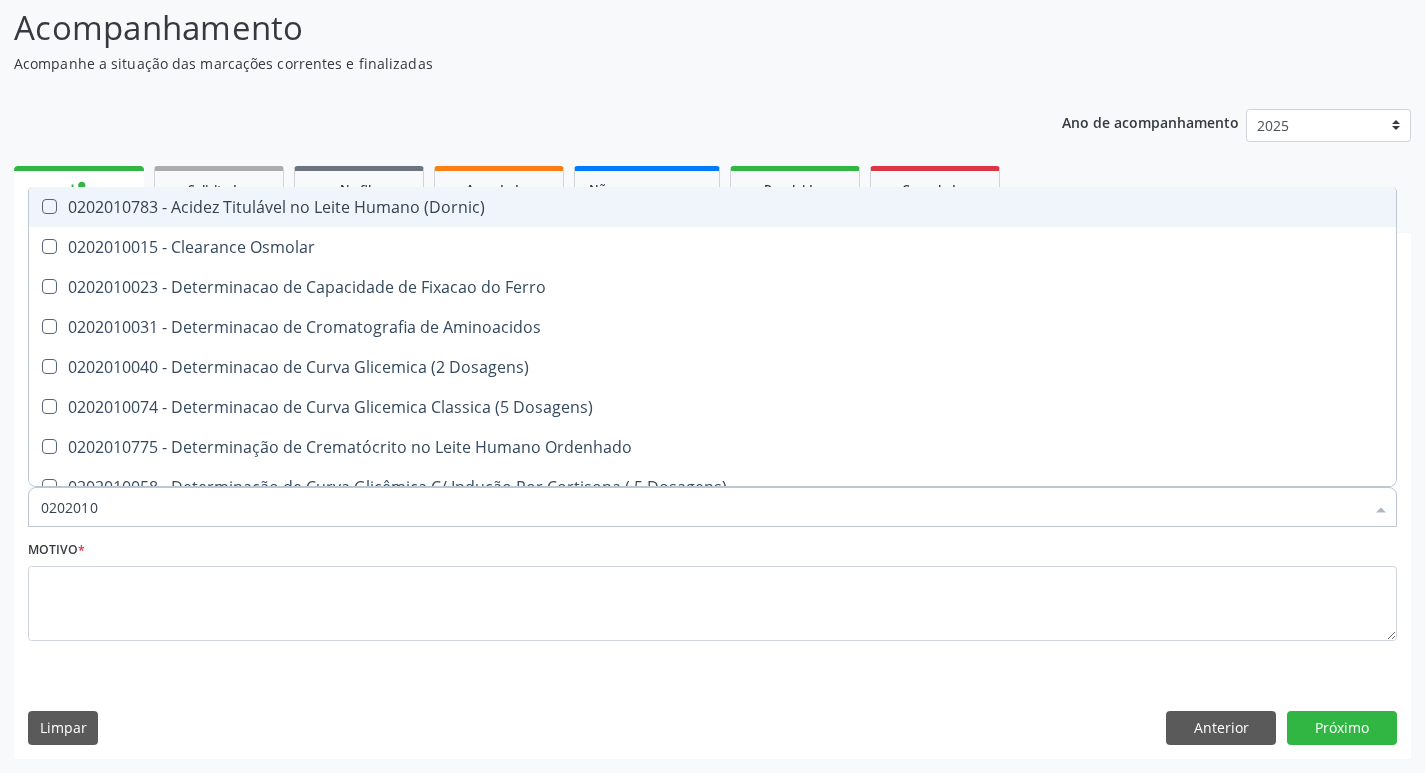 type on "02020102" 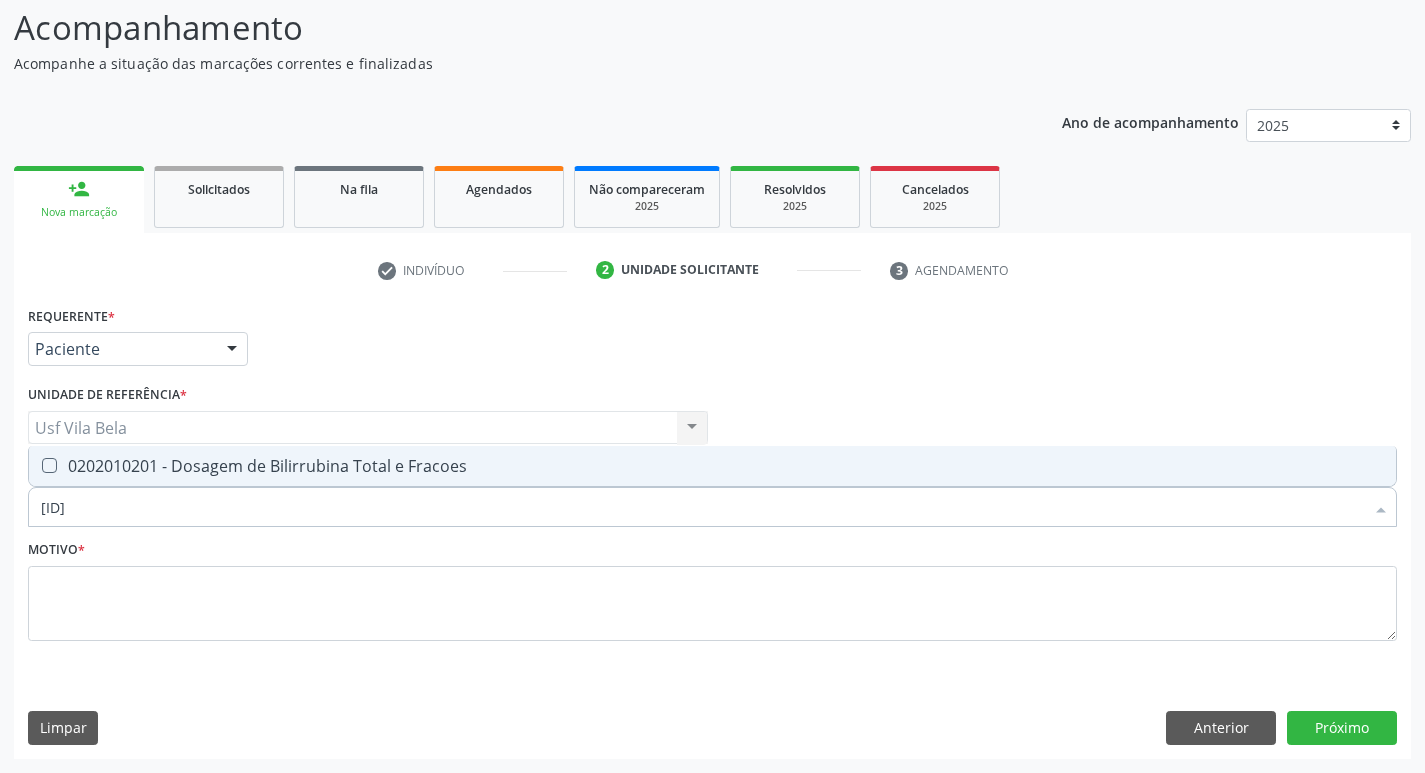 type on "0202010201" 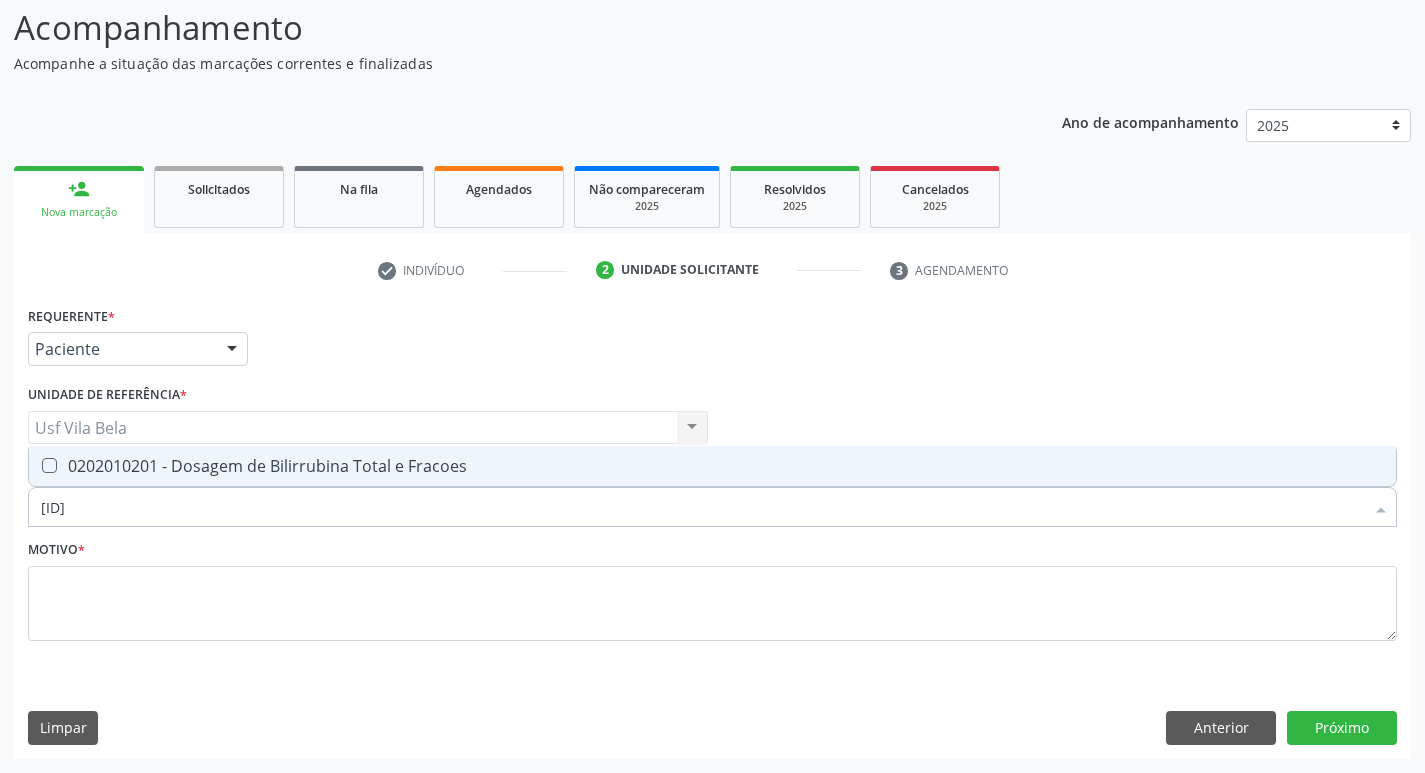 click on "0202010201 - Dosagem de Bilirrubina Total e Fracoes" at bounding box center (712, 466) 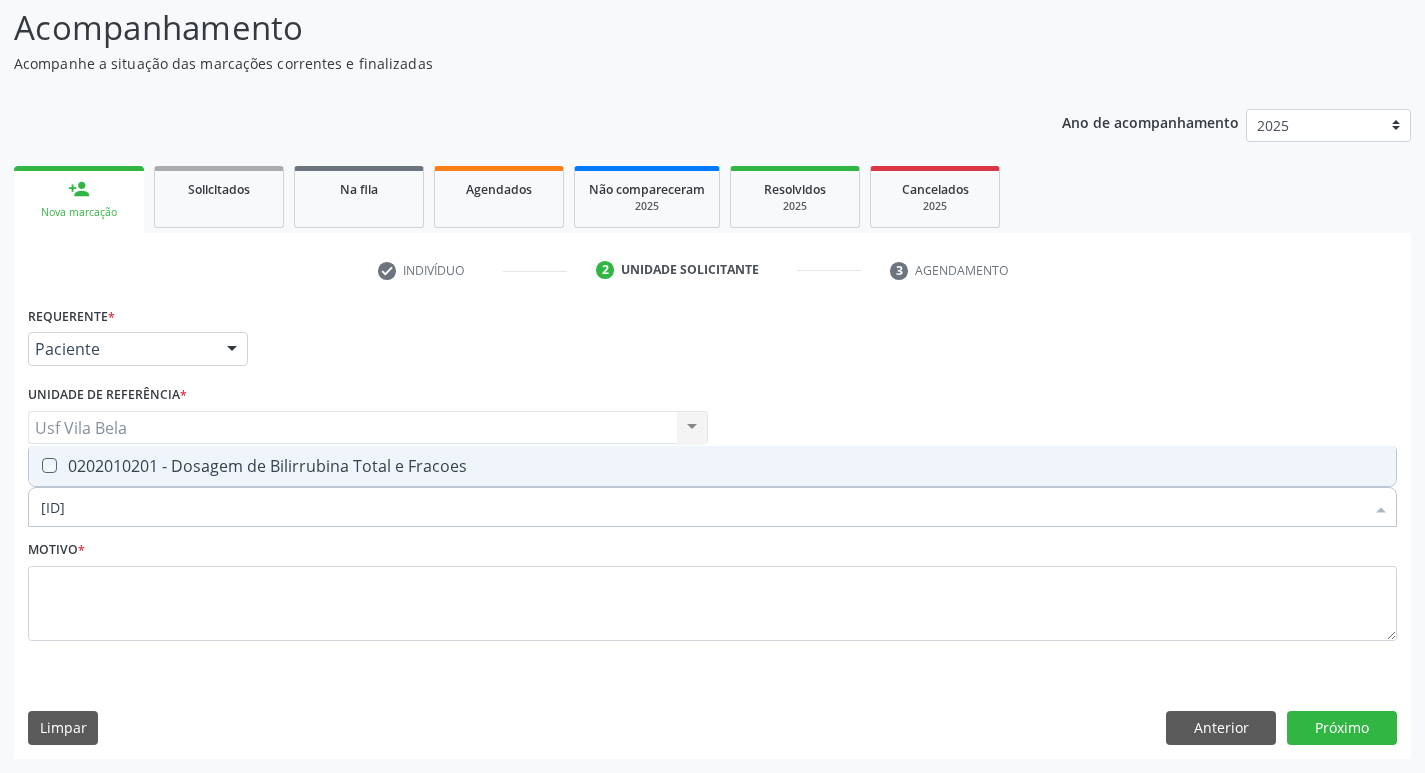 checkbox on "true" 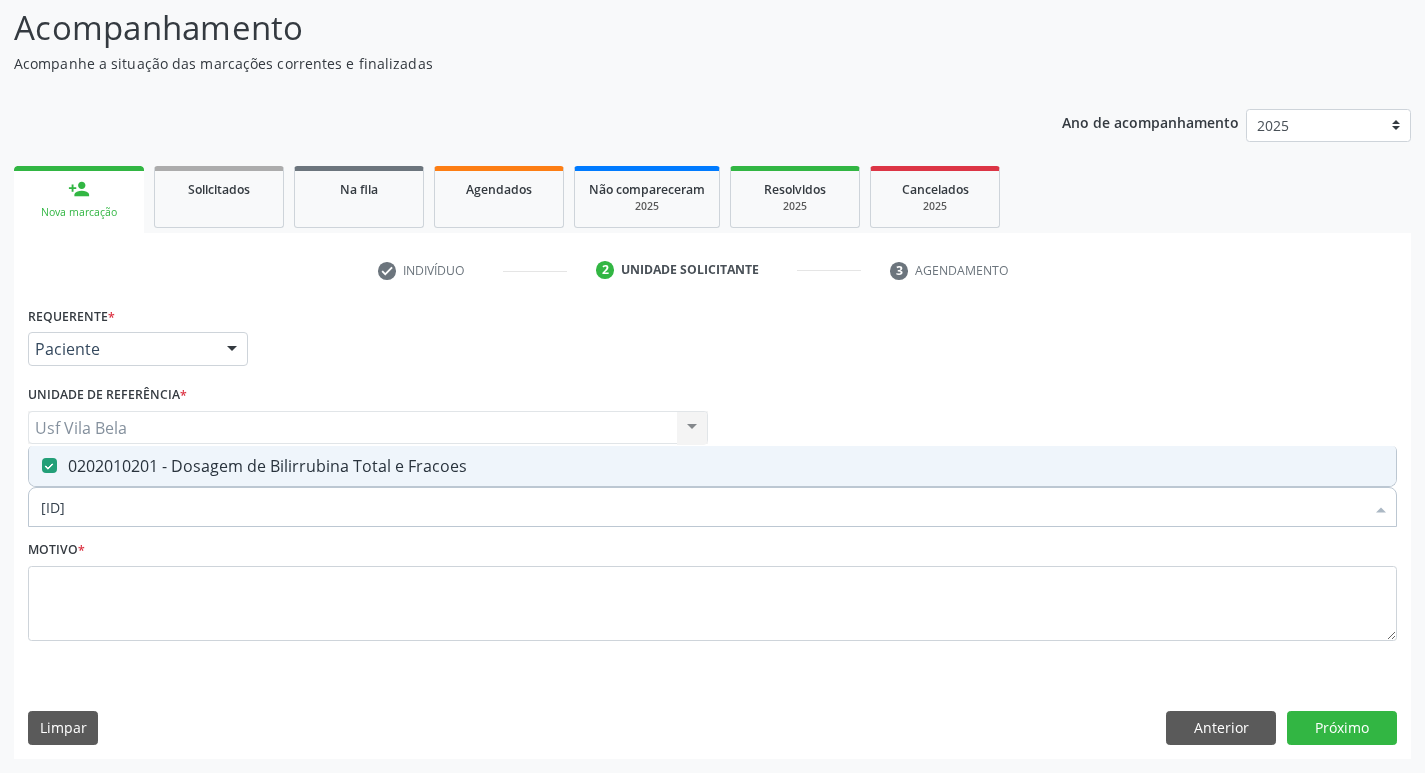 drag, startPoint x: 161, startPoint y: 512, endPoint x: 0, endPoint y: 506, distance: 161.11176 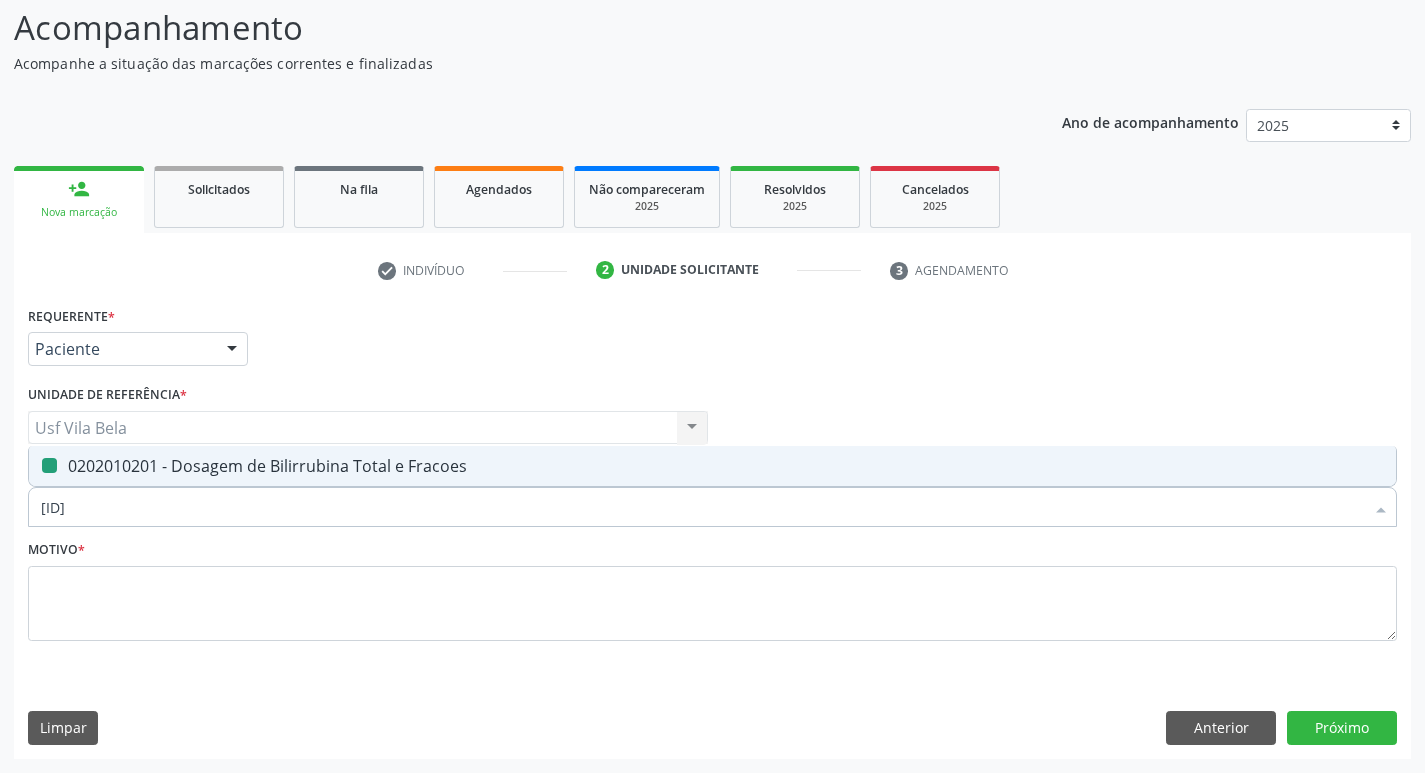 type 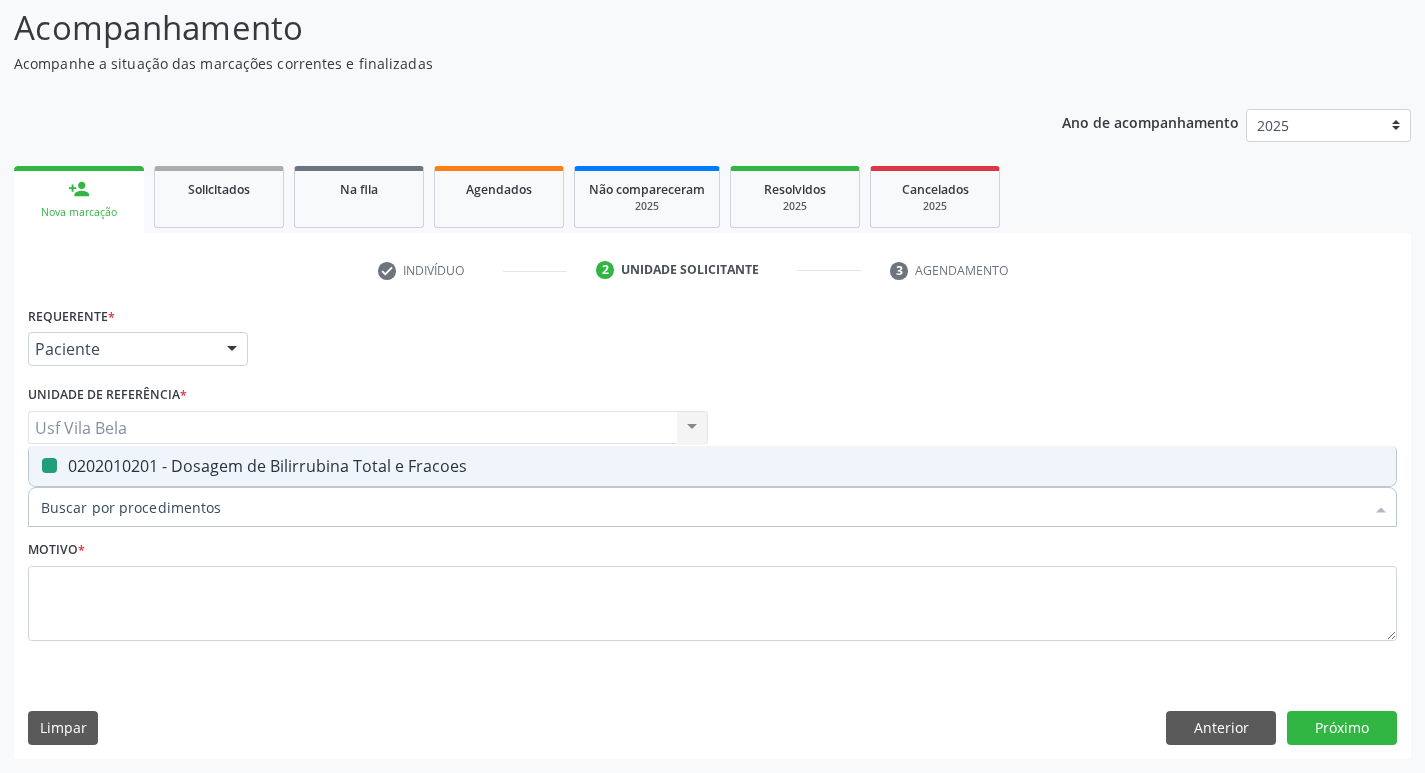 checkbox on "false" 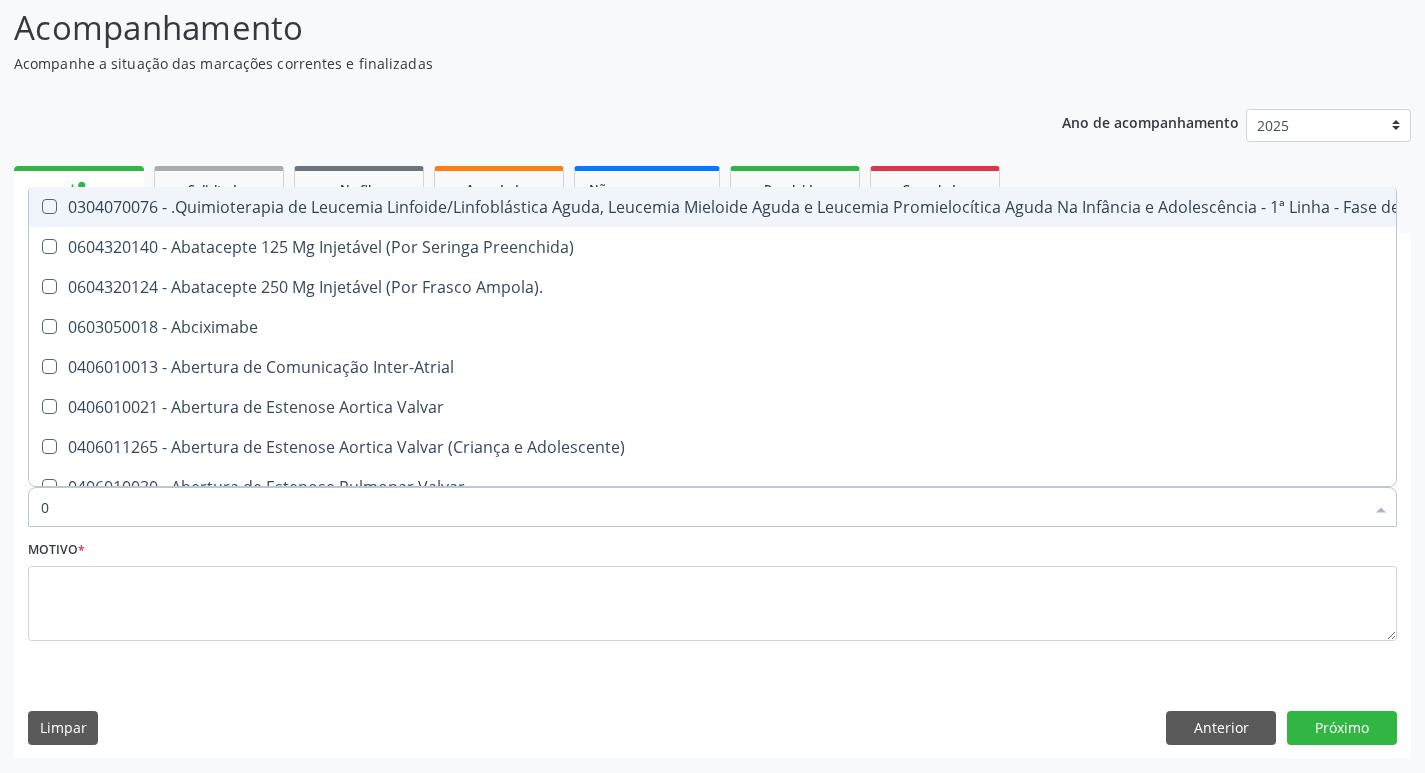 type on "02" 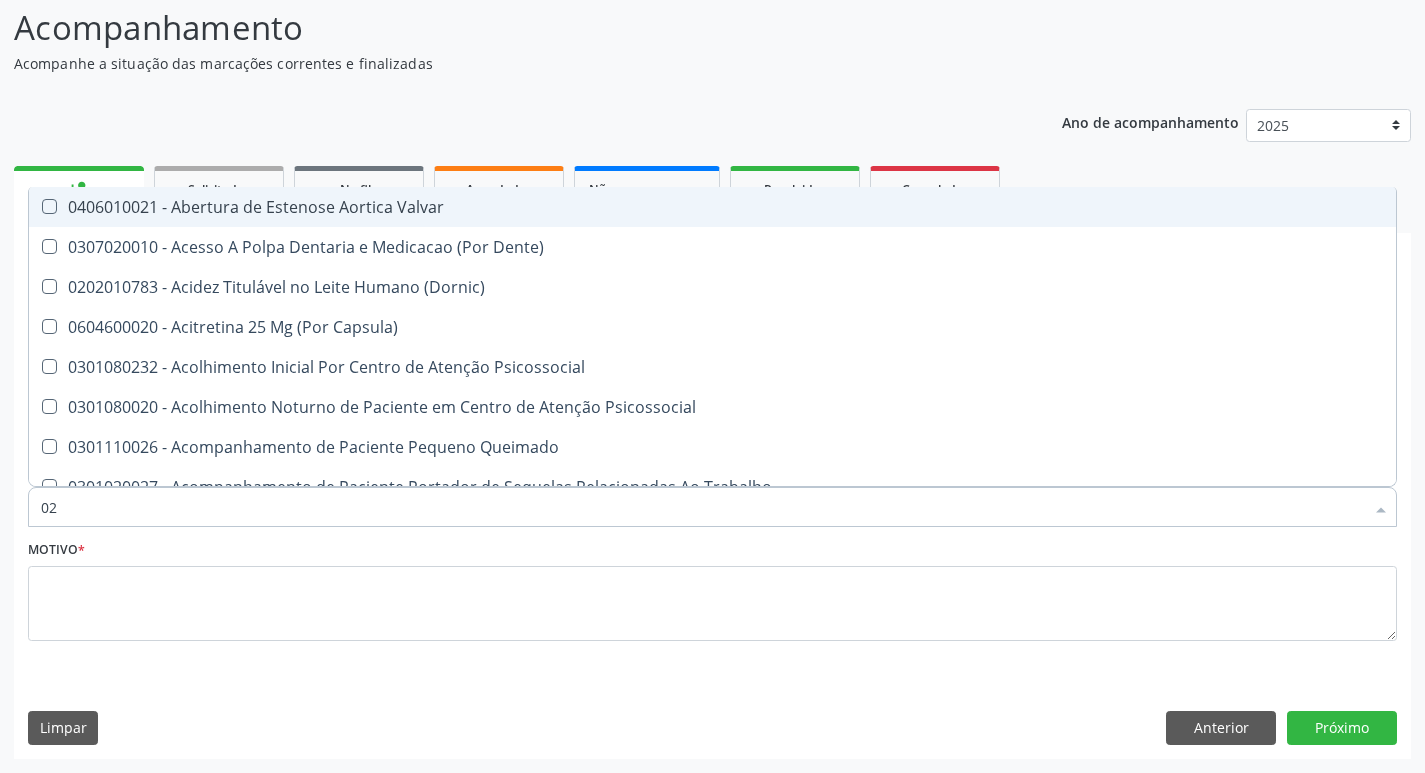 type on "020" 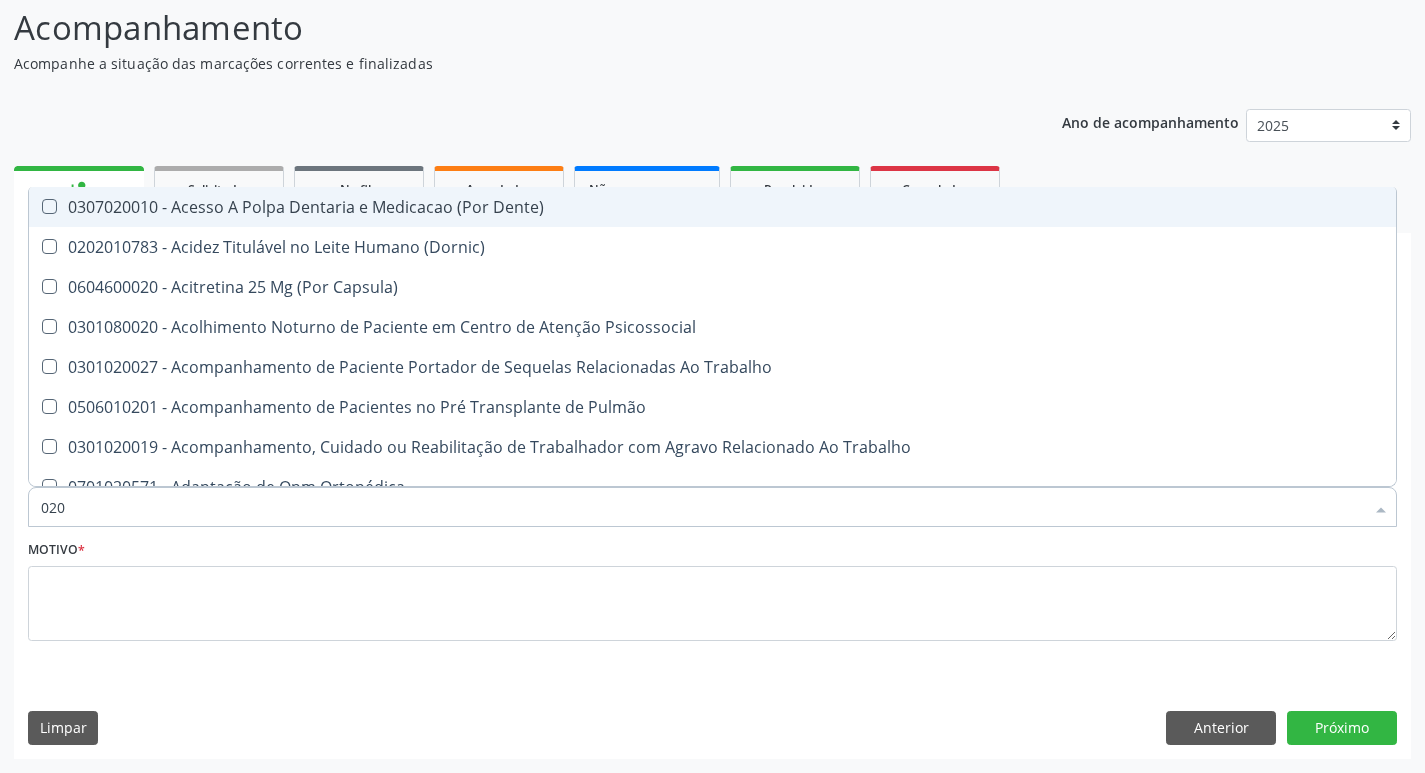 type on "0202" 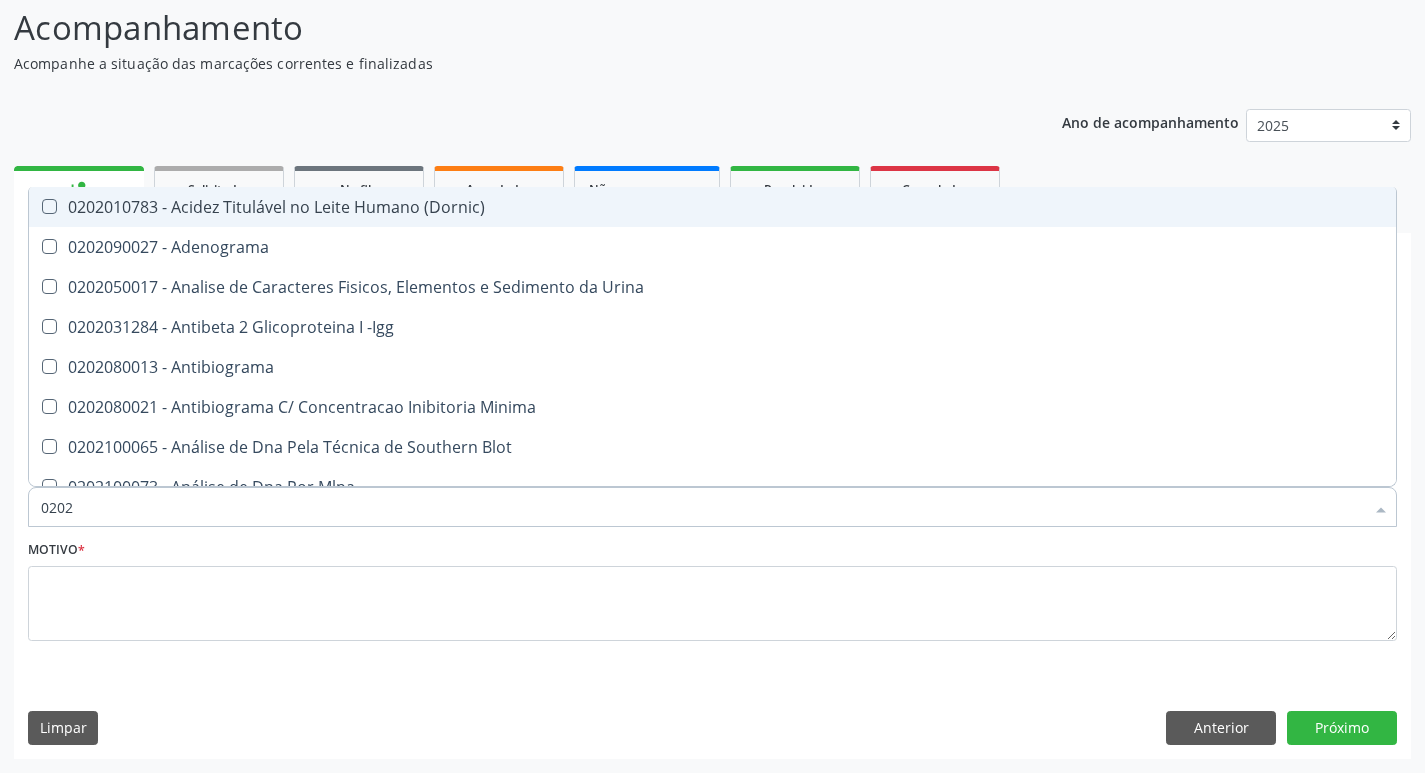 type on "02020" 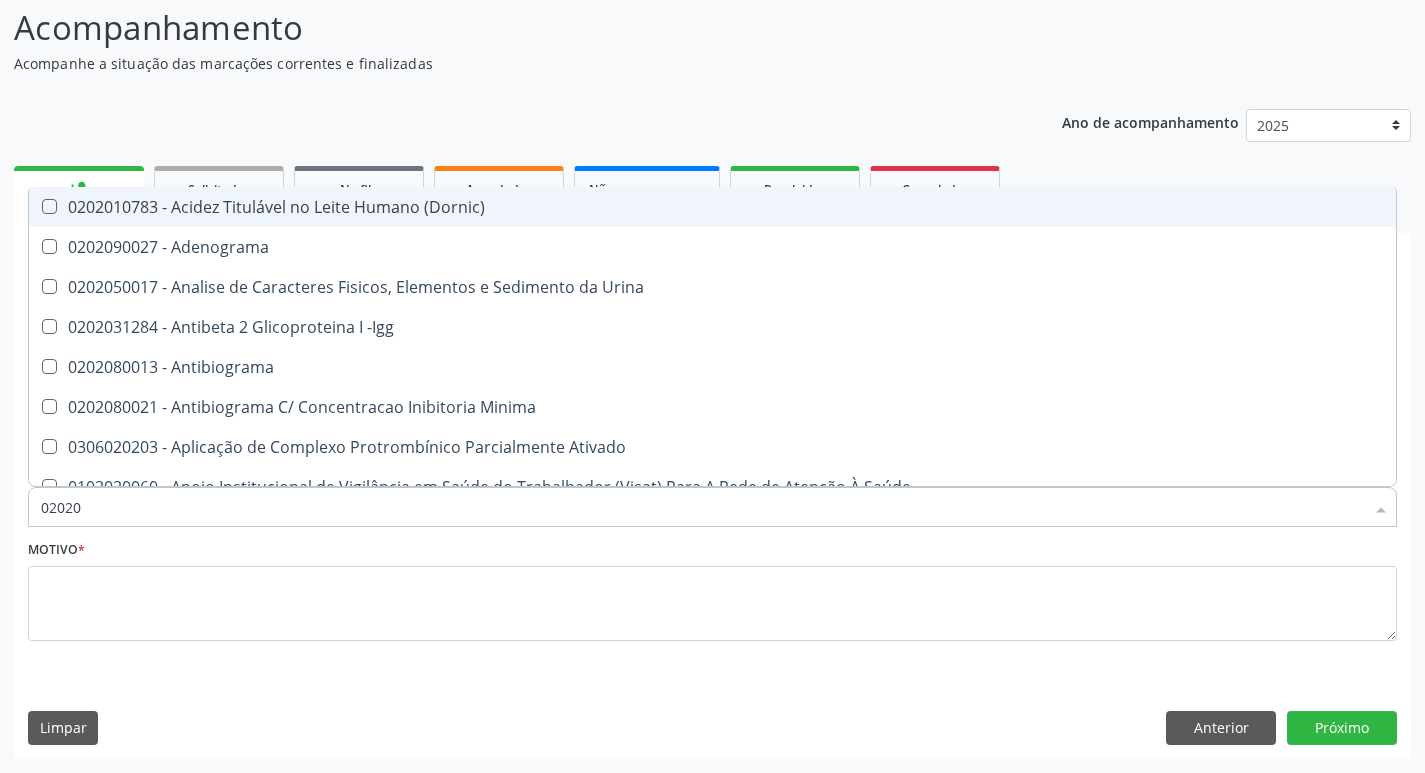 type on "020201" 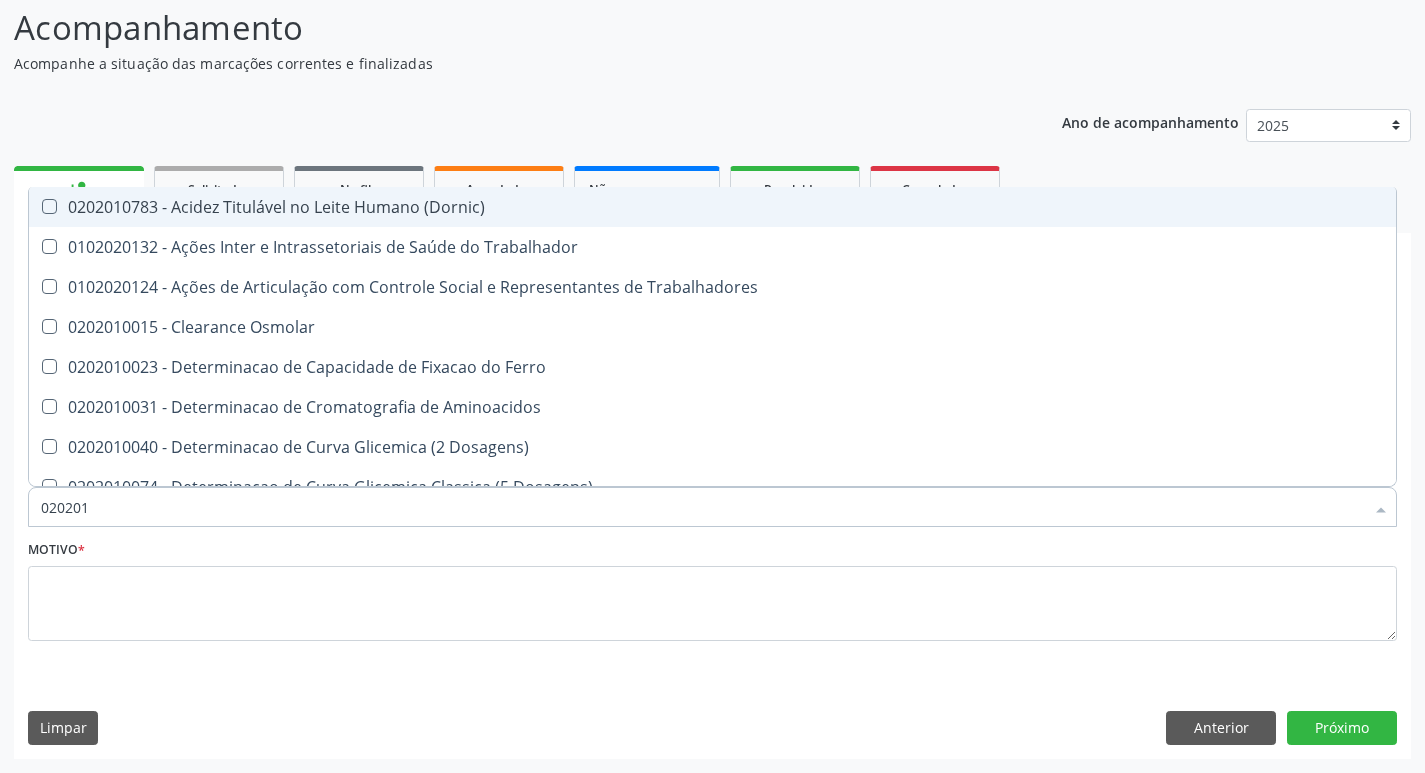 type on "0202010" 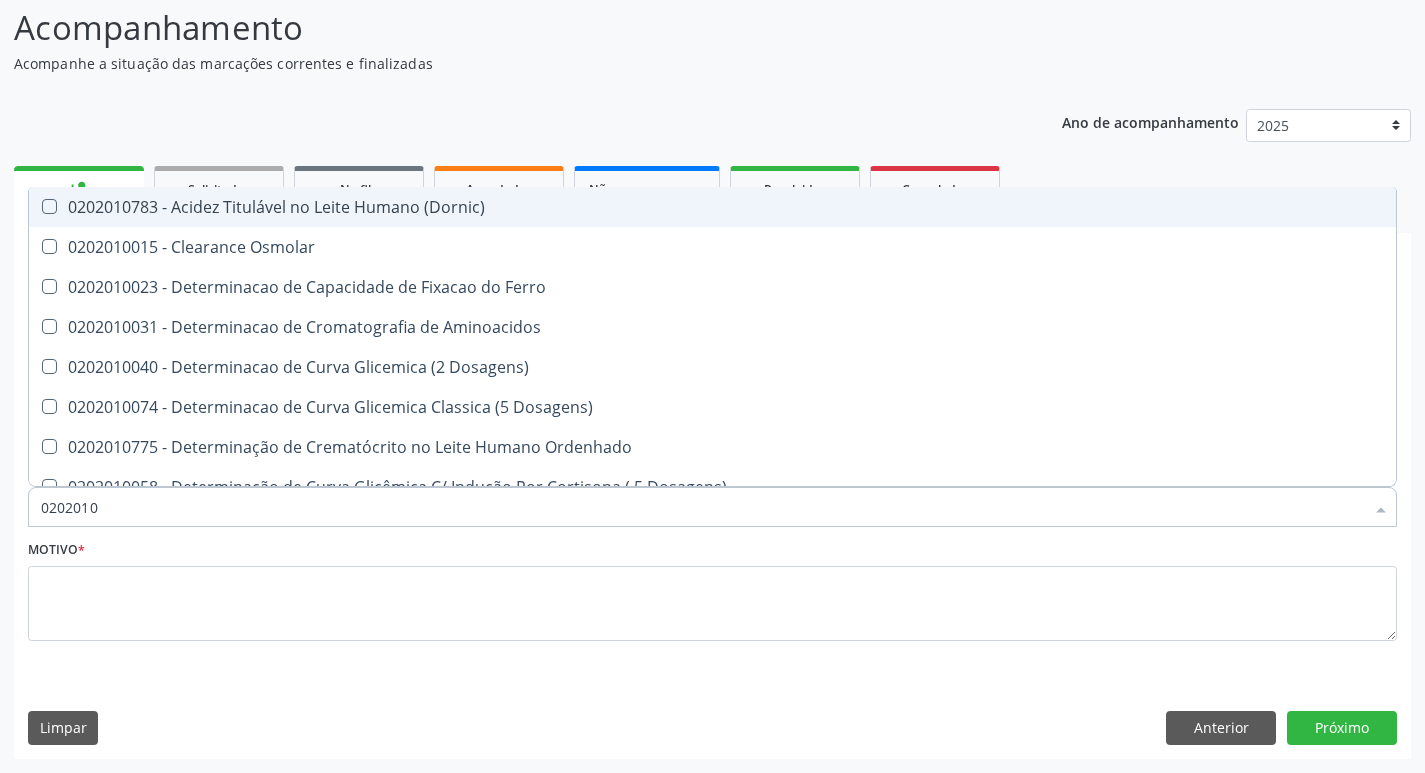type on "02020106" 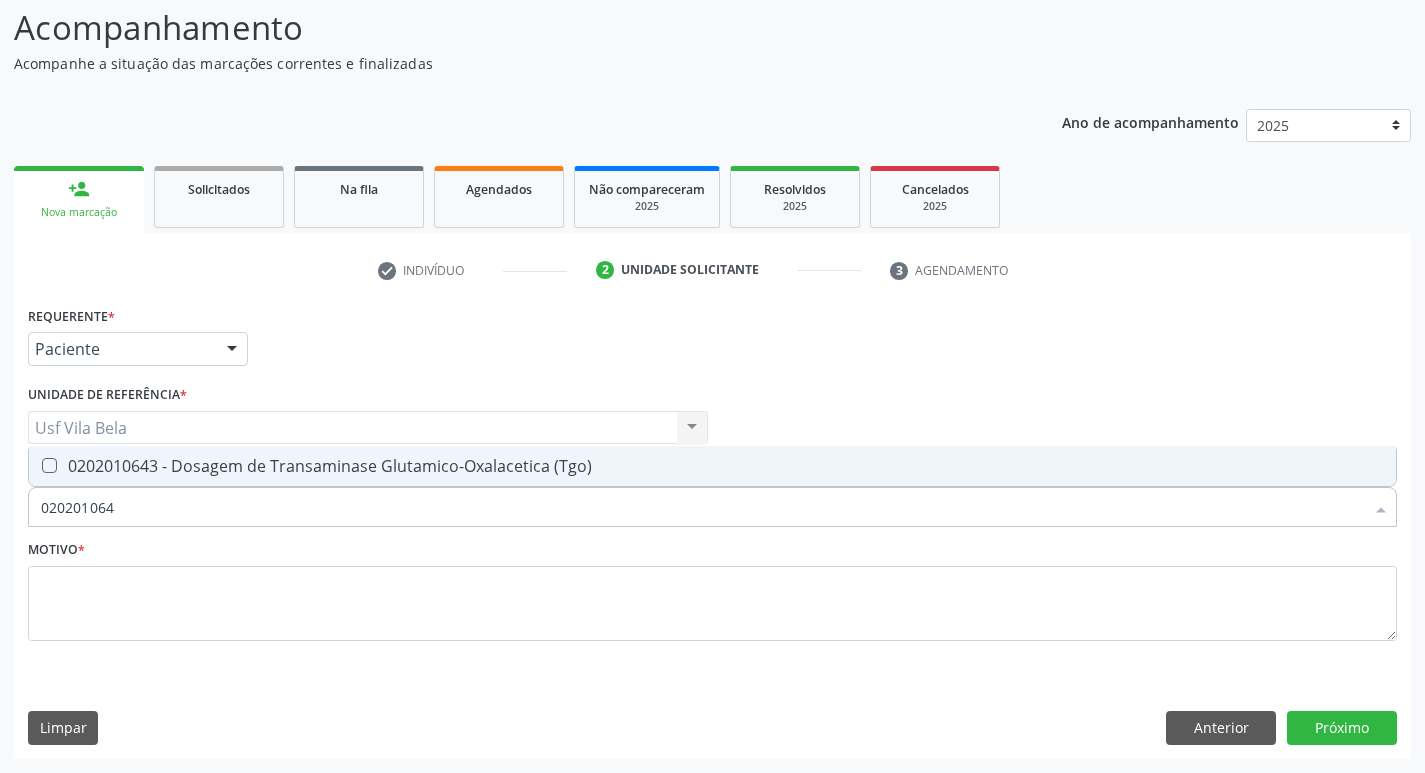 type on "020201064" 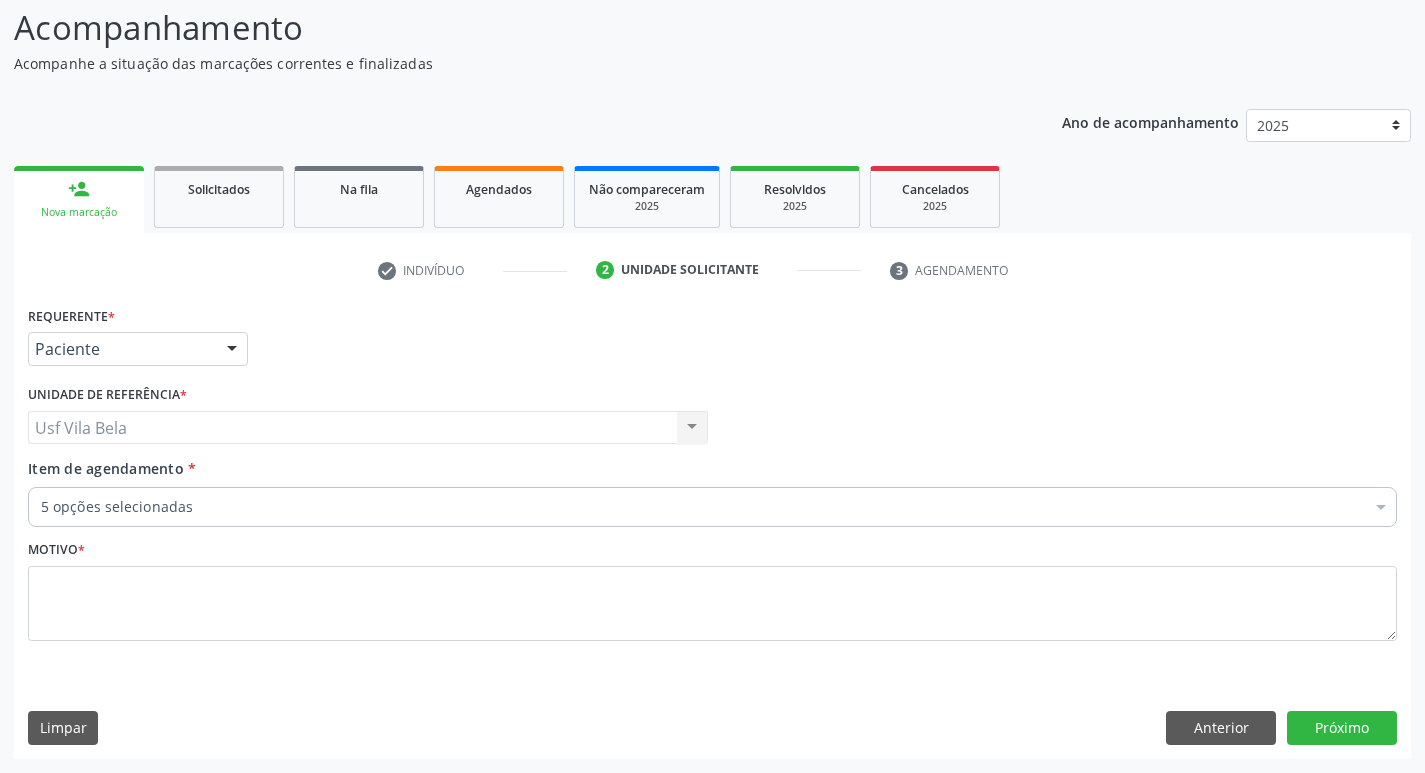 click on "Item de agendamento
*
5 opções selecionadas
Desfazer seleção
Selecionados
0202020380 - Hemograma Completo
0202010473 - Dosagem de Glicose
0202010295 - Dosagem de Colesterol Total
0202010678 - Dosagem de Triglicerideos
0202010201 - Dosagem de Bilirrubina Total e Fracoes
Não selecionados
0304070076 - .Quimioterapia de Leucemia Linfoide/Linfoblástica Aguda, Leucemia Mieloide Aguda e Leucemia Promielocítica Aguda Na Infância e Adolescência - 1ª Linha - Fase de Manutenção
0604320140 - Abatacepte 125 Mg Injetável (Por Seringa Preenchida)
0604320124 - Abatacepte 250 Mg Injetável (Por Frasco Ampola).
0603050018 - Abciximabe
0406010013 - Abertura de Comunicação Inter-Atrial
0406010021 - Abertura de Estenose Aortica Valvar
0406010030 - Abertura de Estenose Pulmonar Valvar" at bounding box center (712, 490) 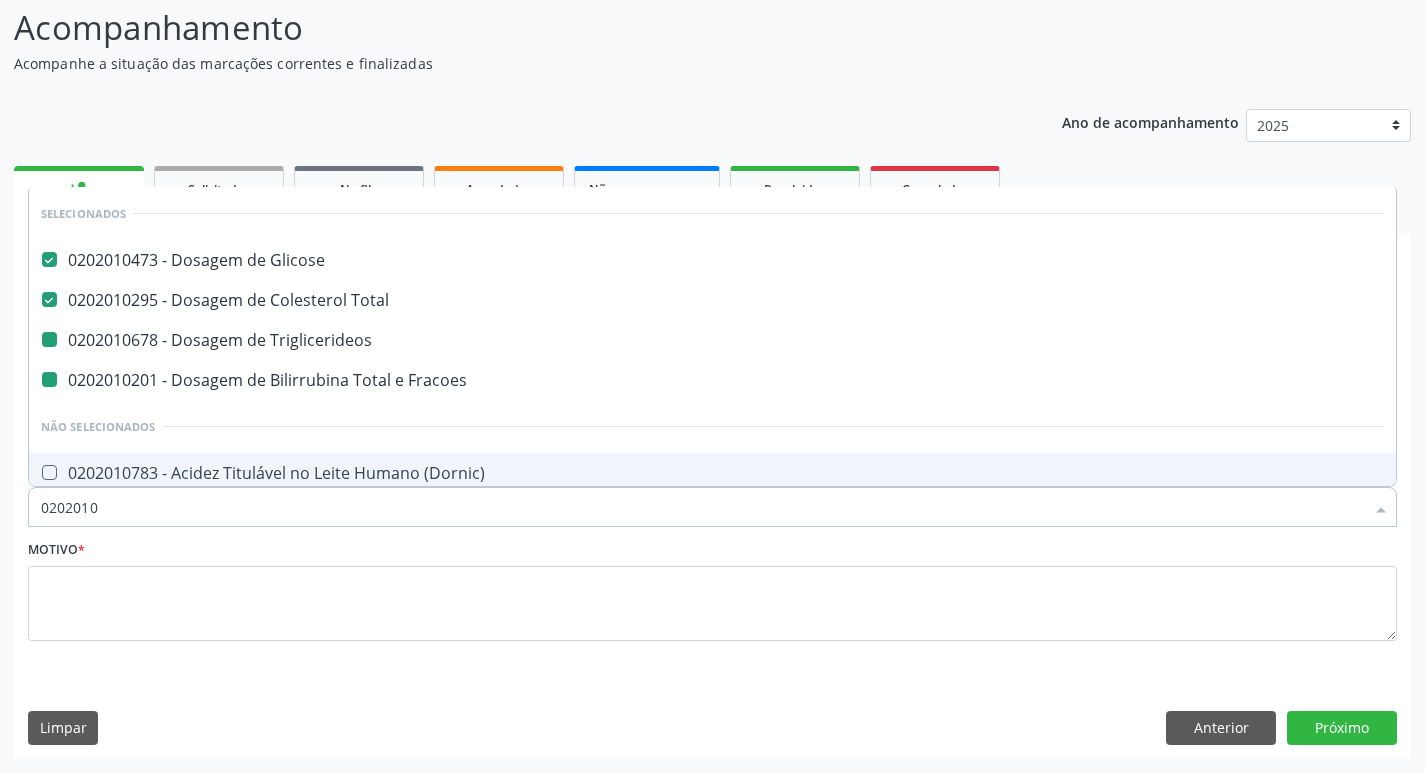 type on "02020106" 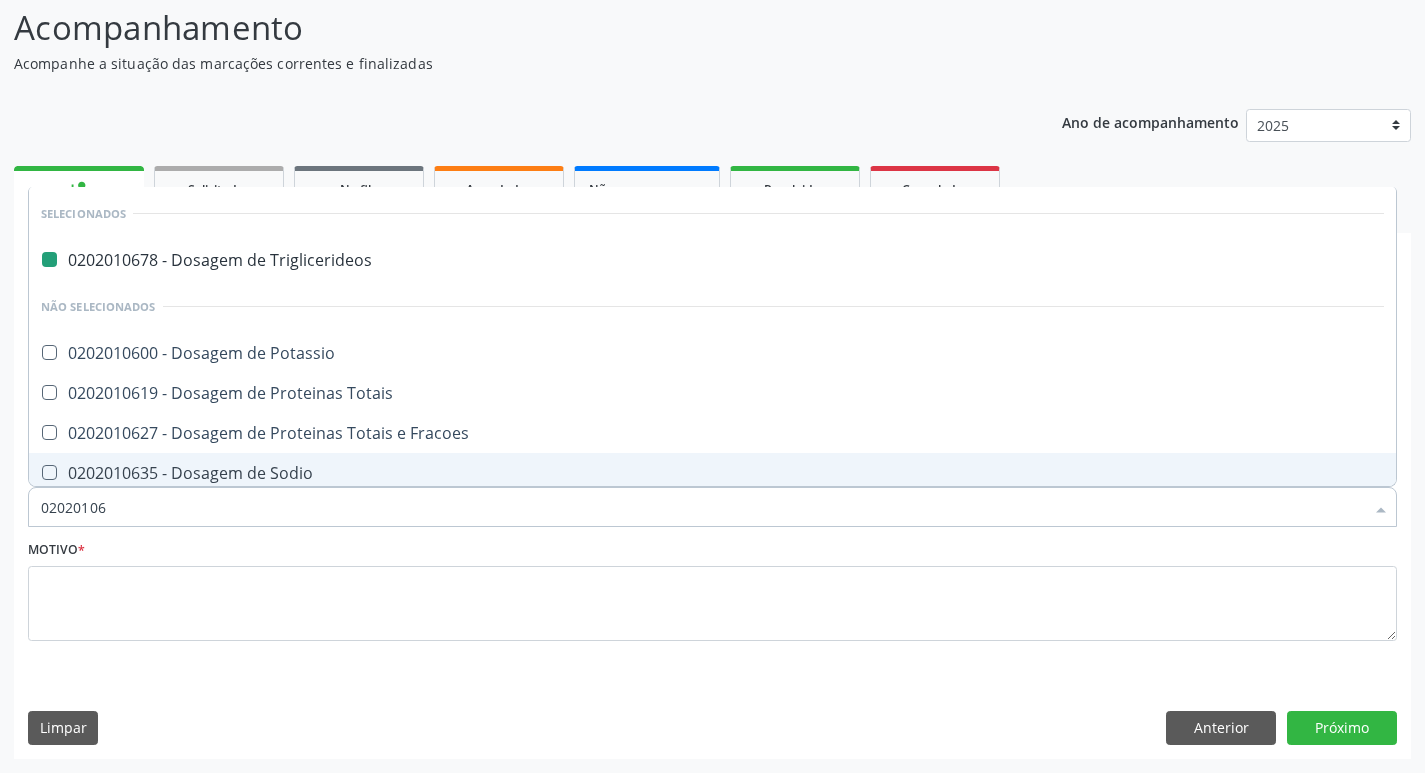 type on "020201064" 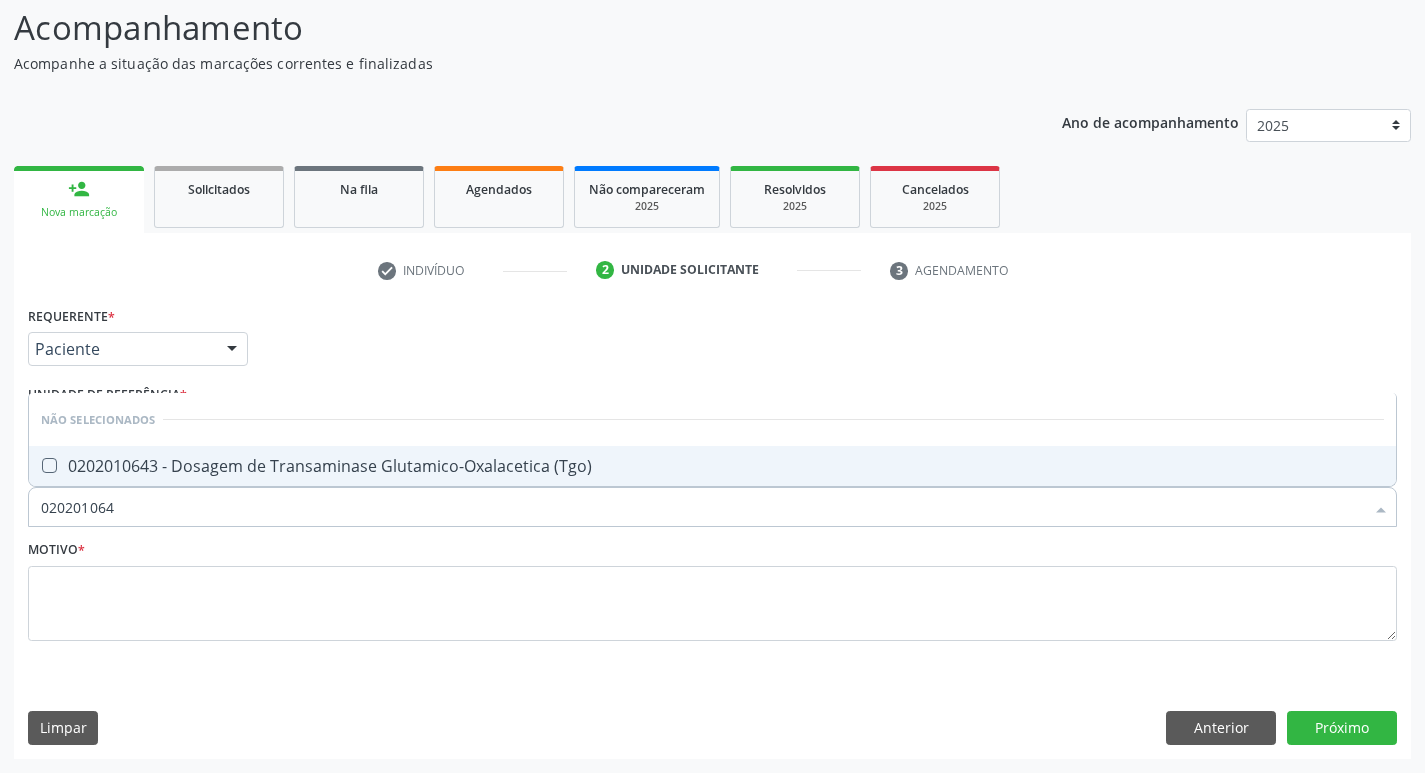 click on "0202010643 - Dosagem de Transaminase Glutamico-Oxalacetica (Tgo)" at bounding box center (712, 466) 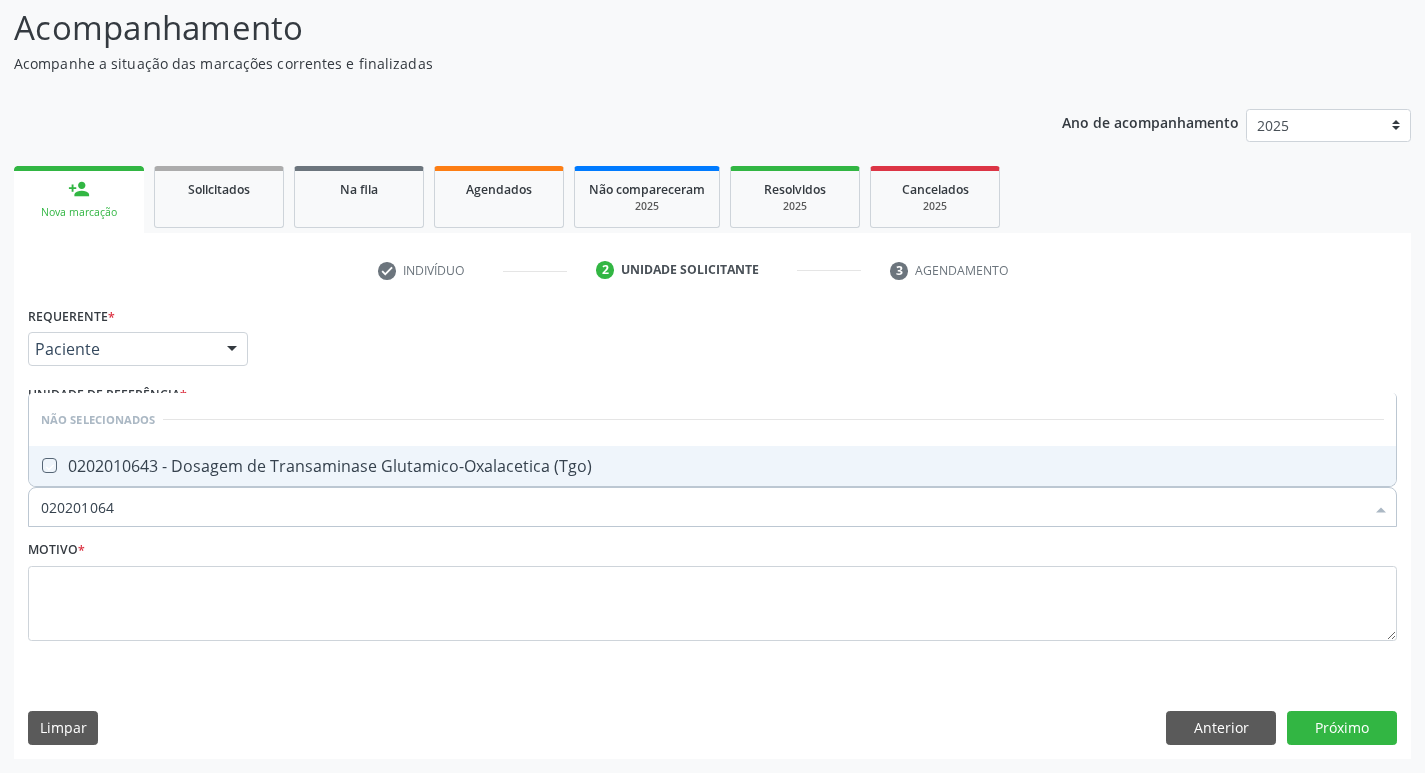 checkbox on "true" 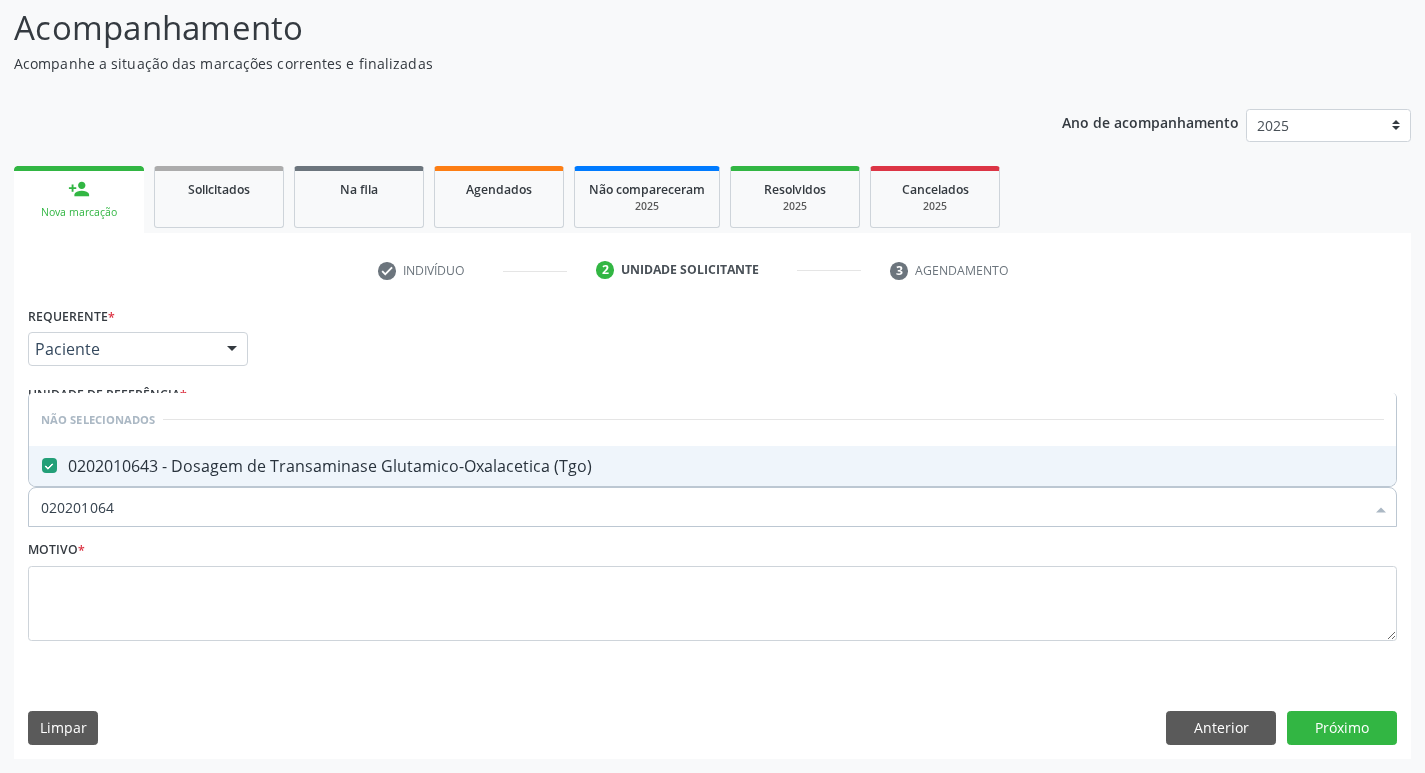 drag, startPoint x: 134, startPoint y: 492, endPoint x: 0, endPoint y: 492, distance: 134 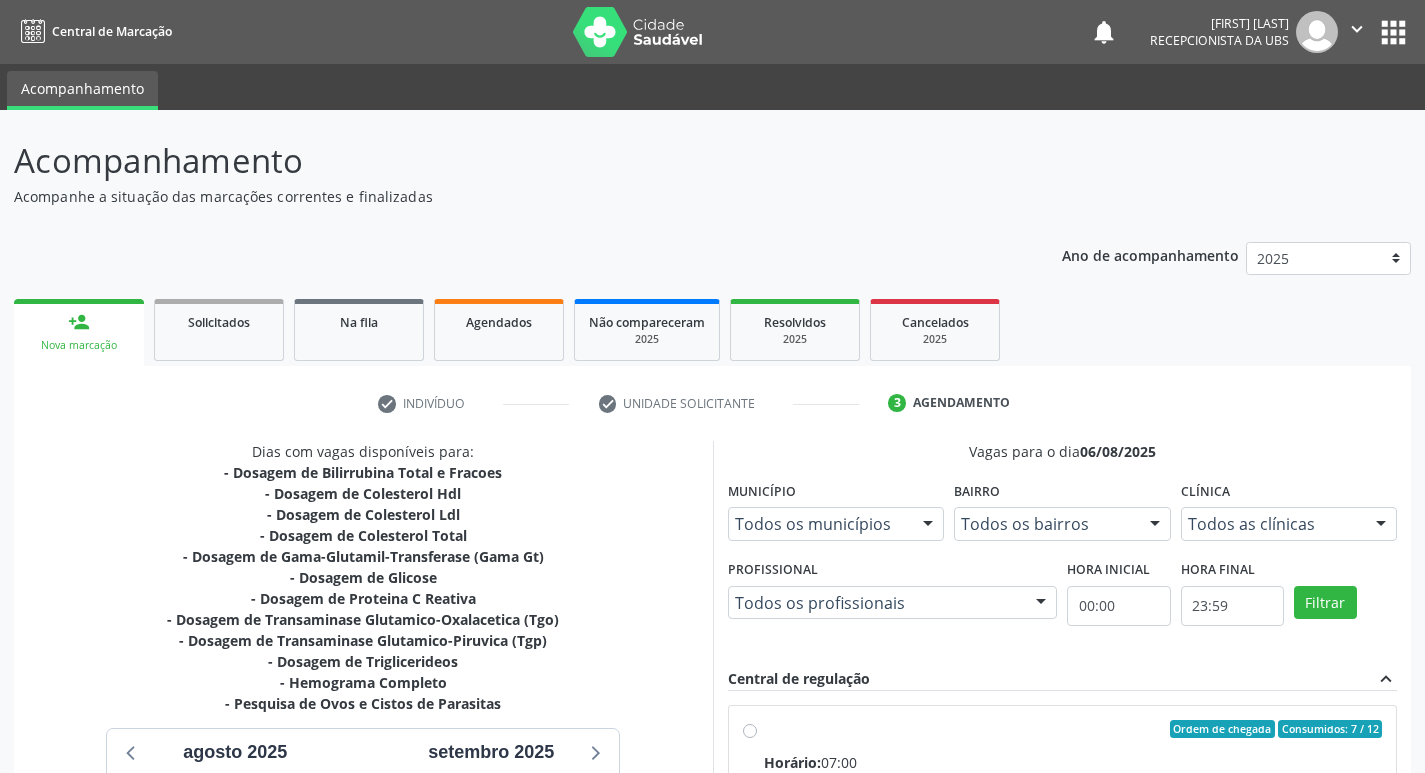 scroll, scrollTop: 422, scrollLeft: 0, axis: vertical 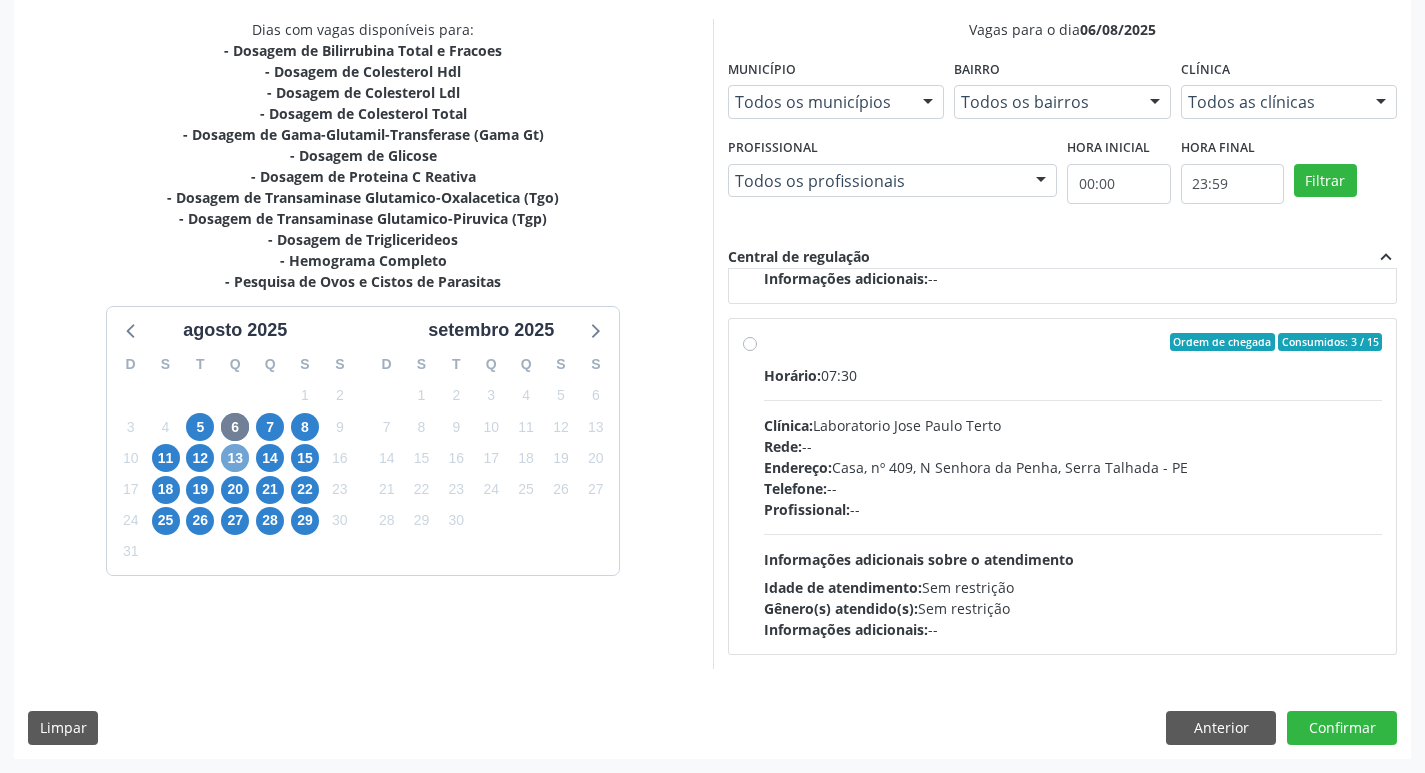 click on "13" at bounding box center [235, 458] 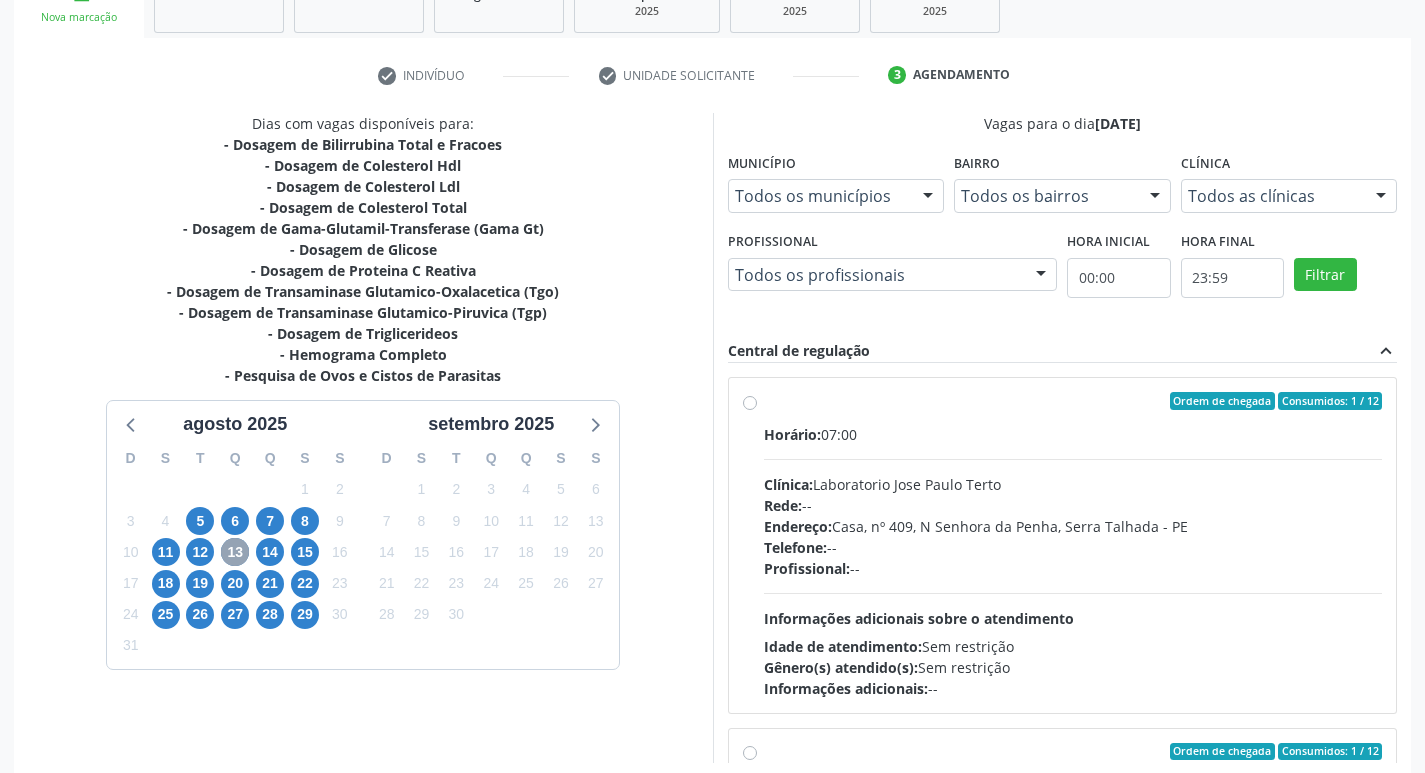 scroll, scrollTop: 422, scrollLeft: 0, axis: vertical 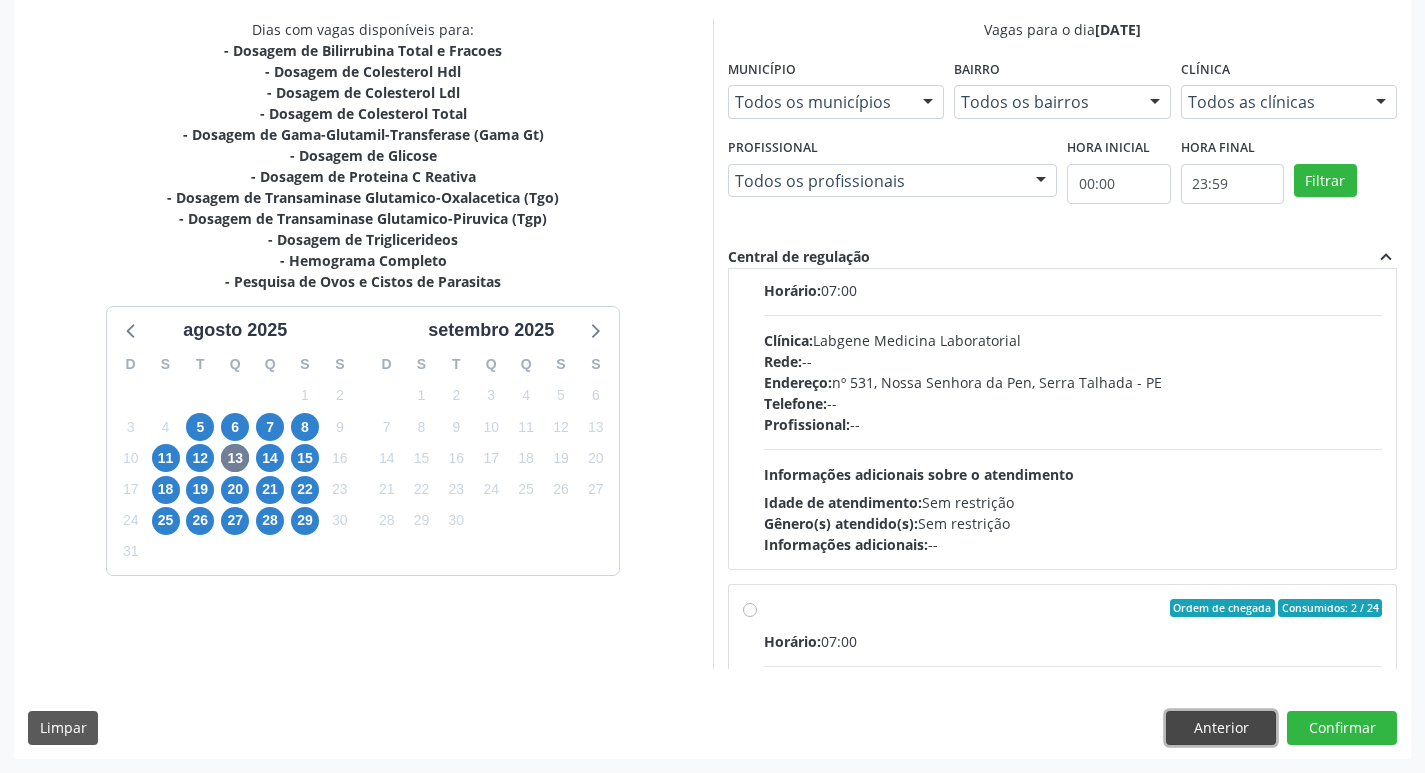 click on "Anterior" at bounding box center (1221, 728) 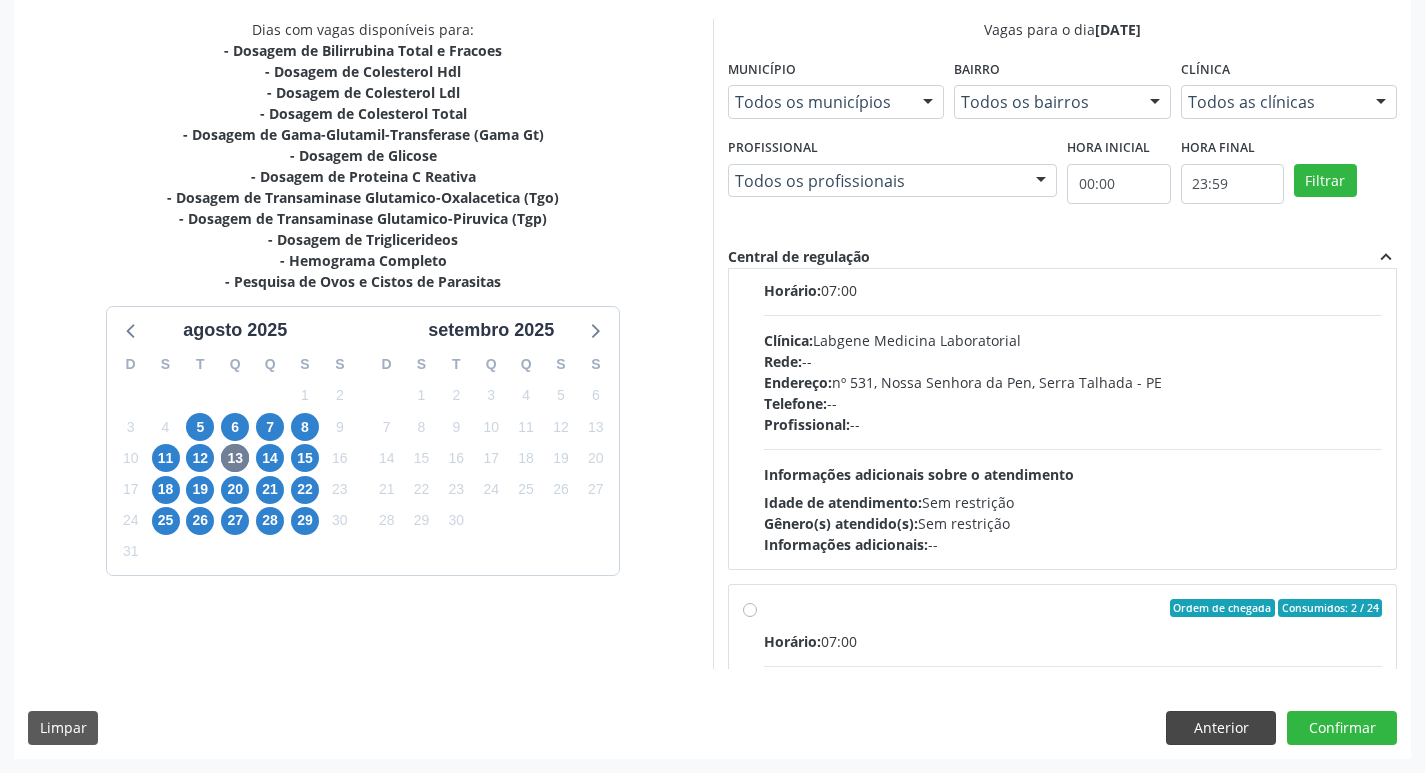 scroll, scrollTop: 133, scrollLeft: 0, axis: vertical 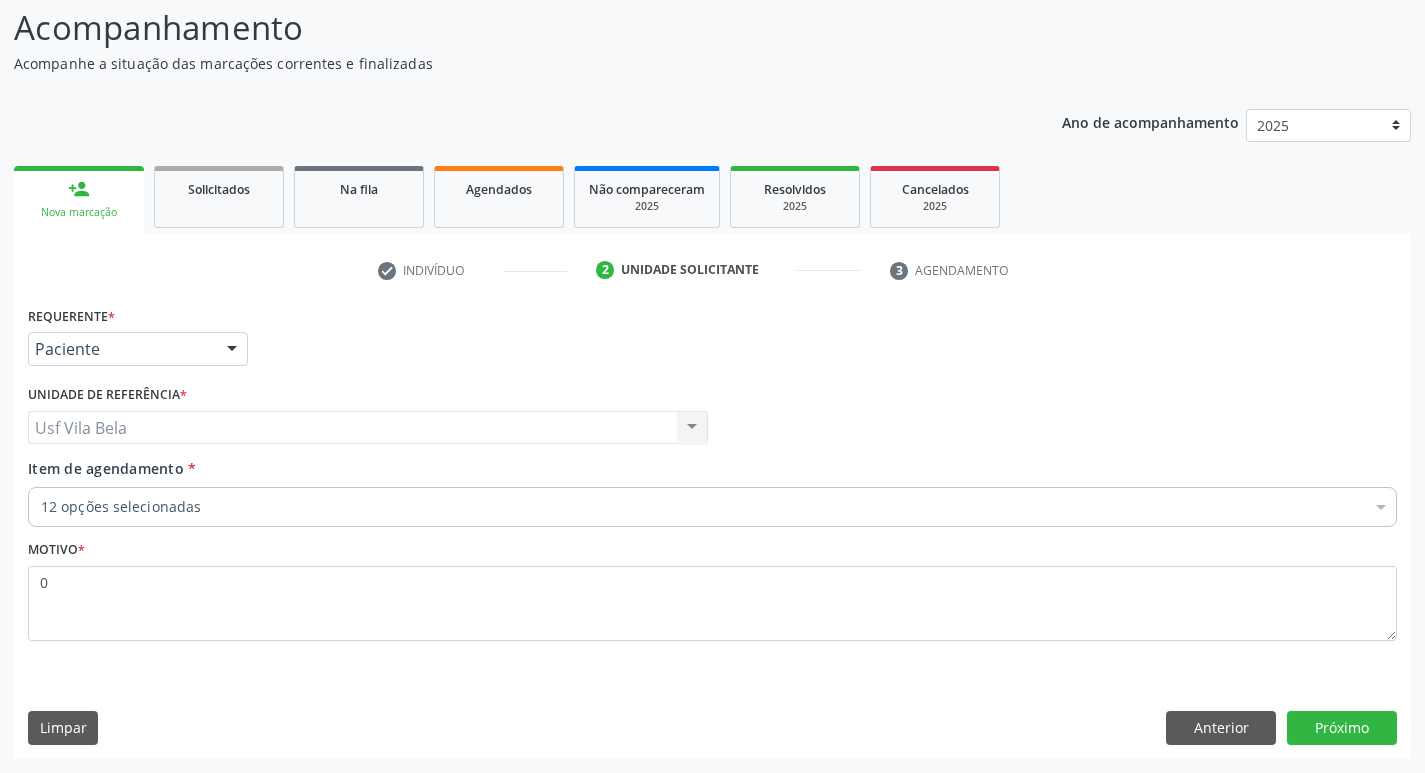 click on "Requerente
*
Paciente         Médico(a)   Enfermeiro(a)   Paciente
Nenhum resultado encontrado para: "   "
Não há nenhuma opção para ser exibida.
UF
[STATE]         [STATE]
Nenhum resultado encontrado para: "   "
Não há nenhuma opção para ser exibida.
Município
[CITY]         [CITY]
Nenhum resultado encontrado para: "   "
Não há nenhuma opção para ser exibida.
Médico Solicitante
Por favor, selecione a Unidade de Atendimento primeiro
Nenhum resultado encontrado para: "   "
Não há nenhuma opção para ser exibida.
Unidade de referência
*
Usf [NEIGHBORHOOD]         Usf [NEIGHBORHOOD]
Nenhum resultado encontrado para: "   "
Não há nenhuma opção para ser exibida.
Item de agendamento
*" at bounding box center [712, 529] 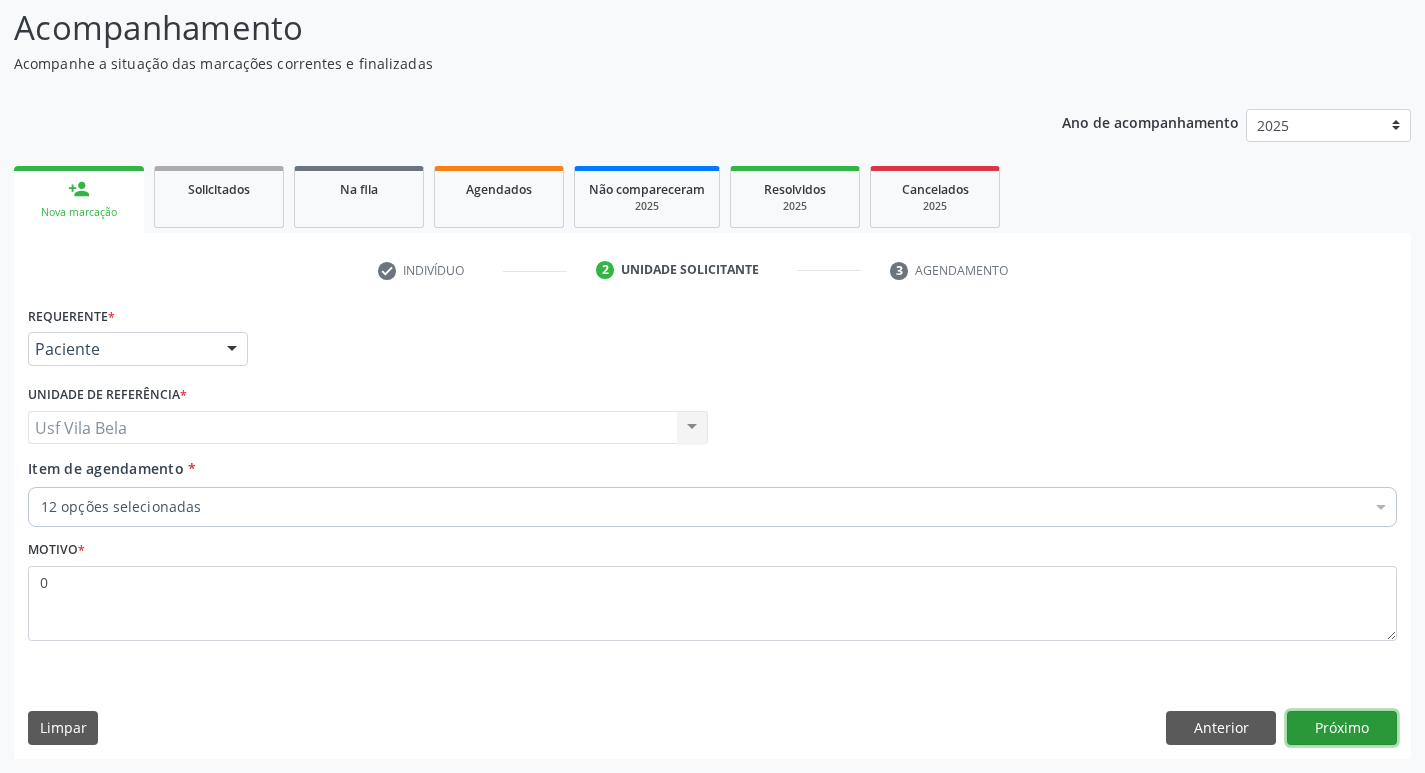 click on "Próximo" at bounding box center (1342, 728) 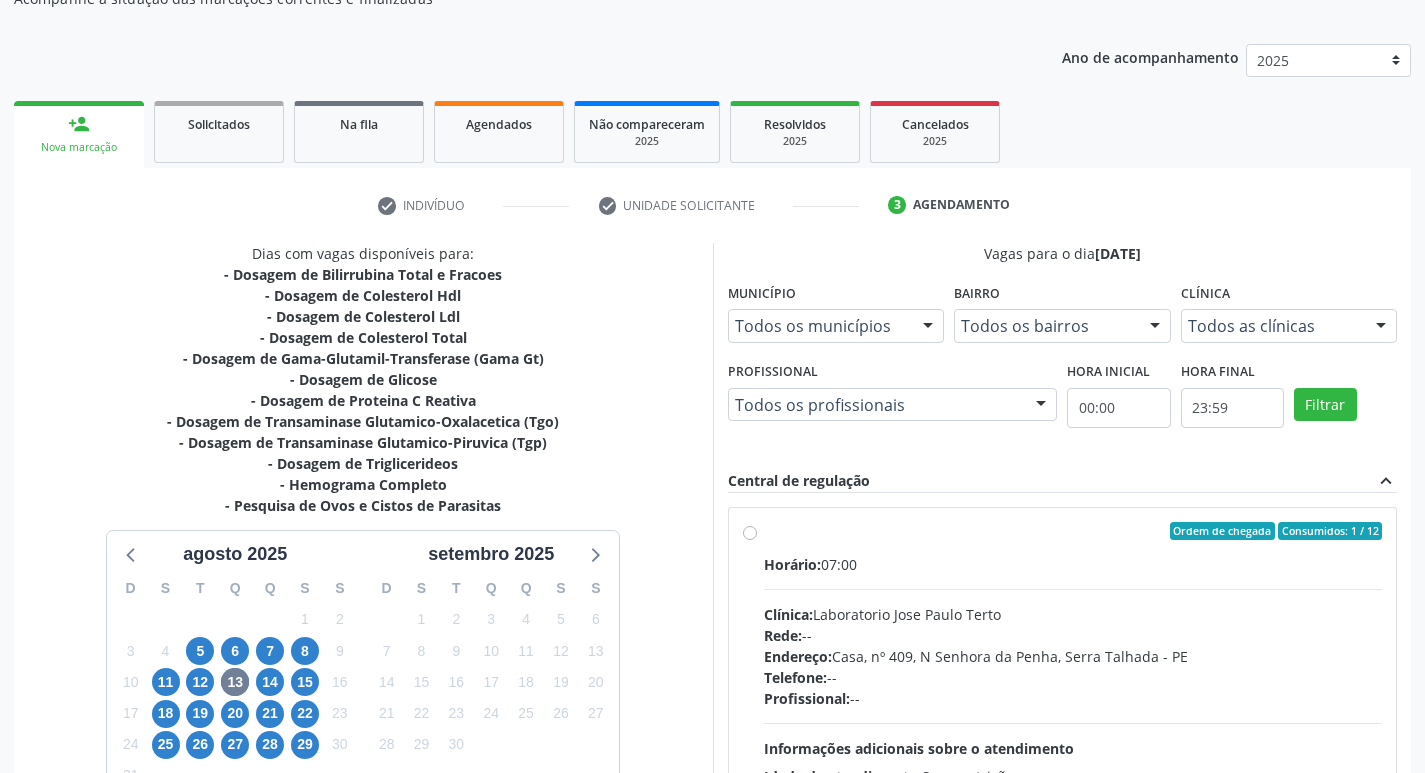 scroll, scrollTop: 233, scrollLeft: 0, axis: vertical 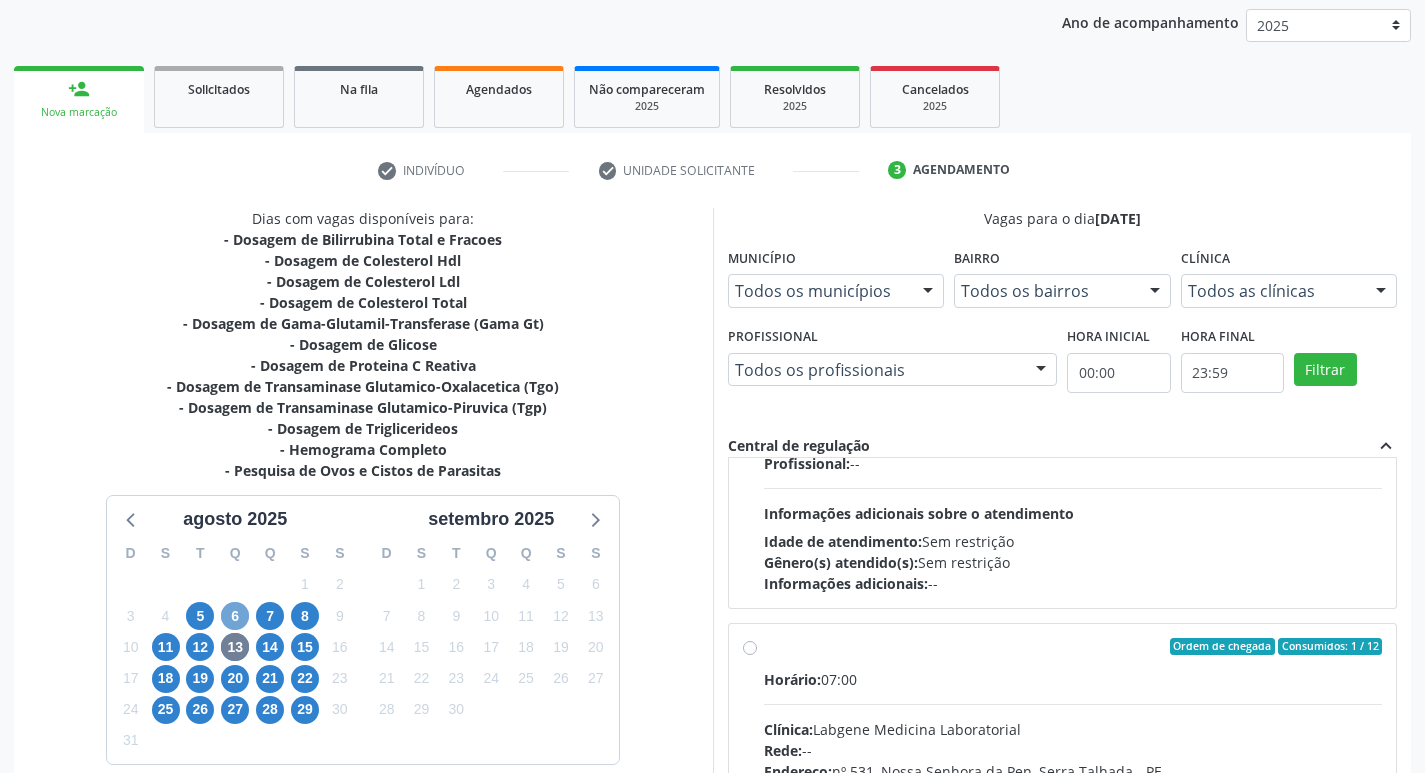 click on "6" at bounding box center (235, 616) 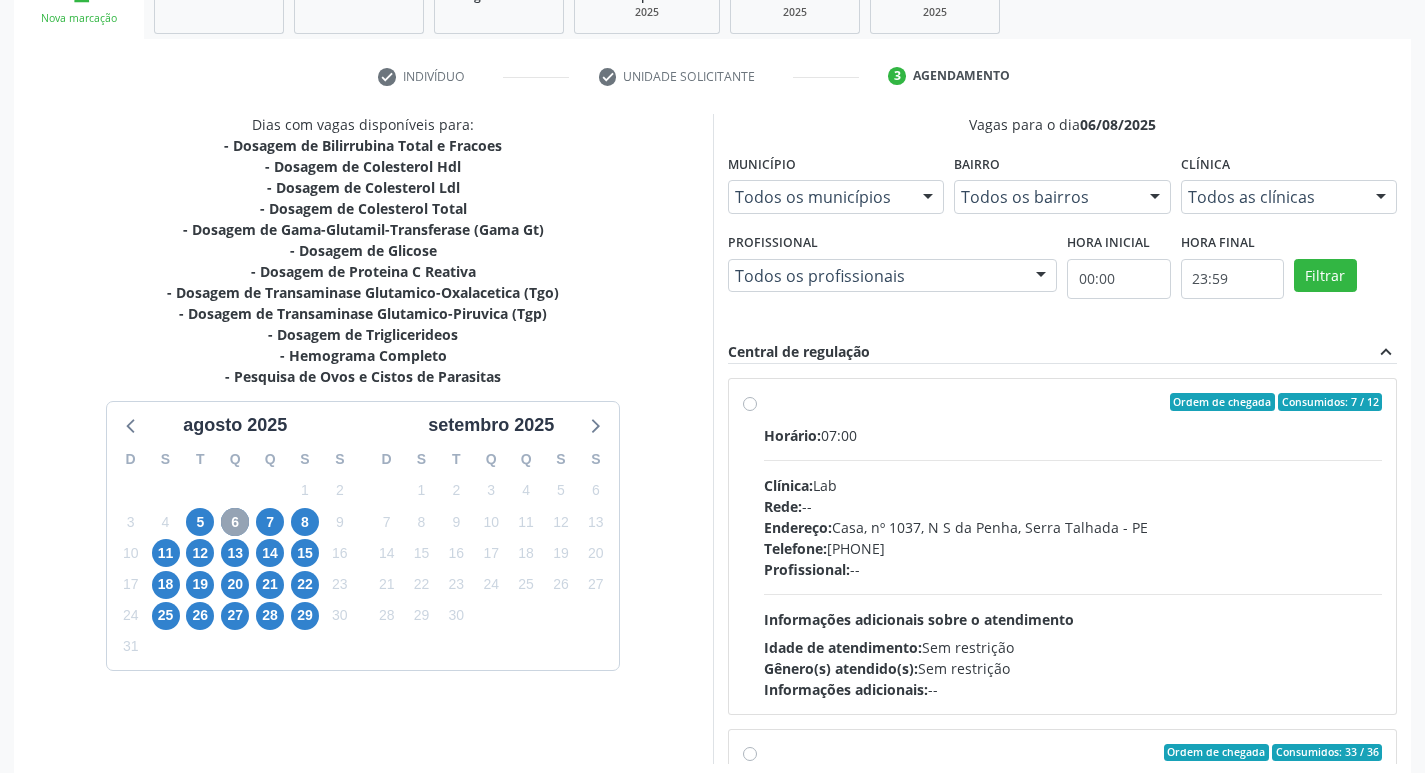 scroll, scrollTop: 422, scrollLeft: 0, axis: vertical 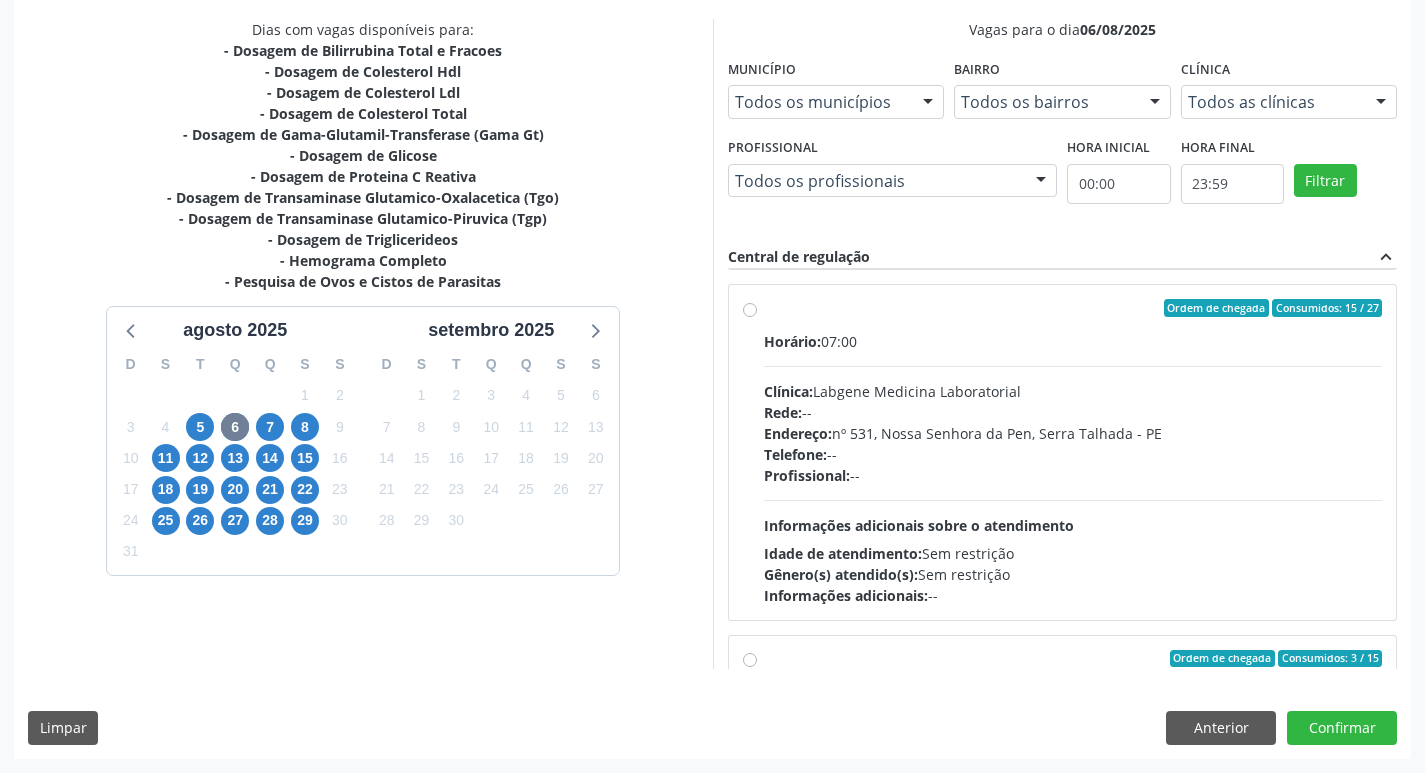 click on "Clínica:  Labgene Medicina Laboratorial" at bounding box center (1073, 391) 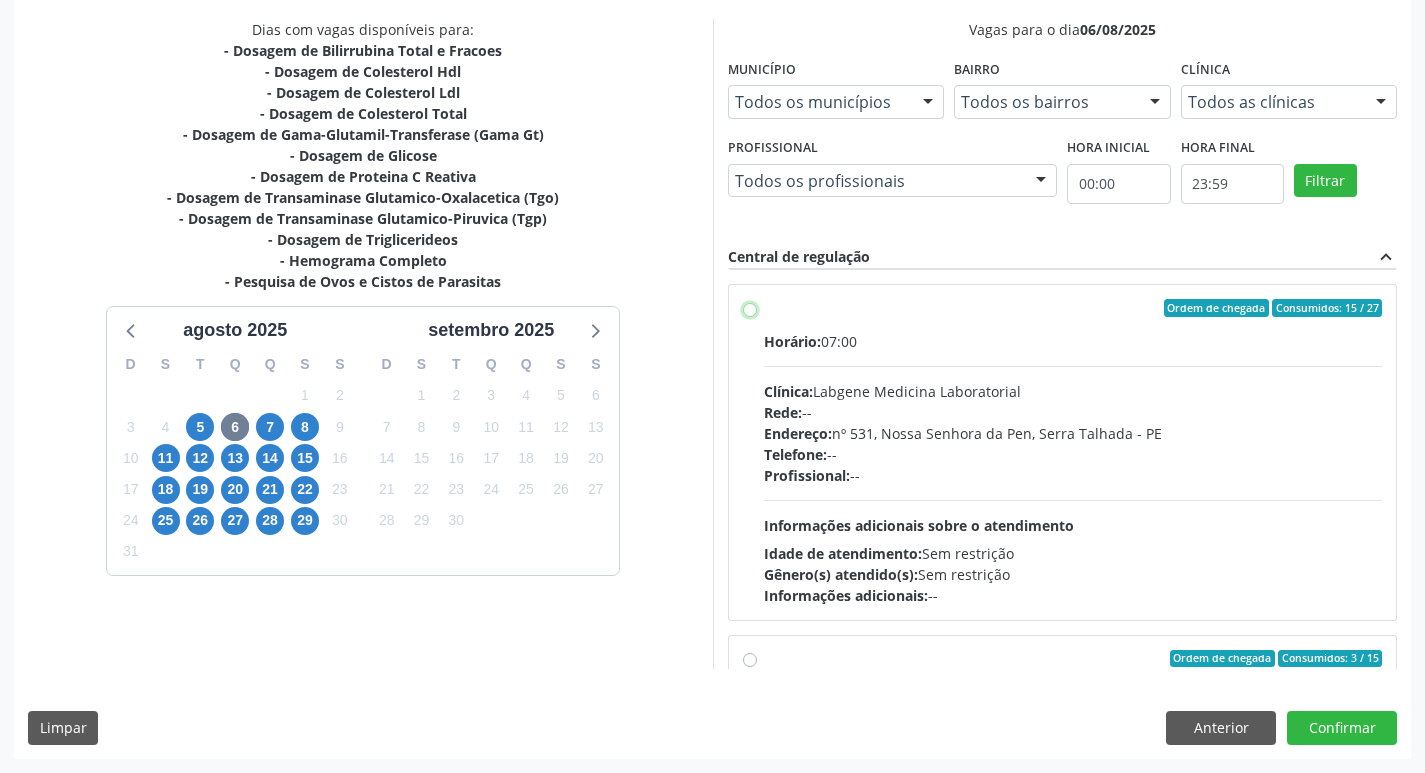 radio on "true" 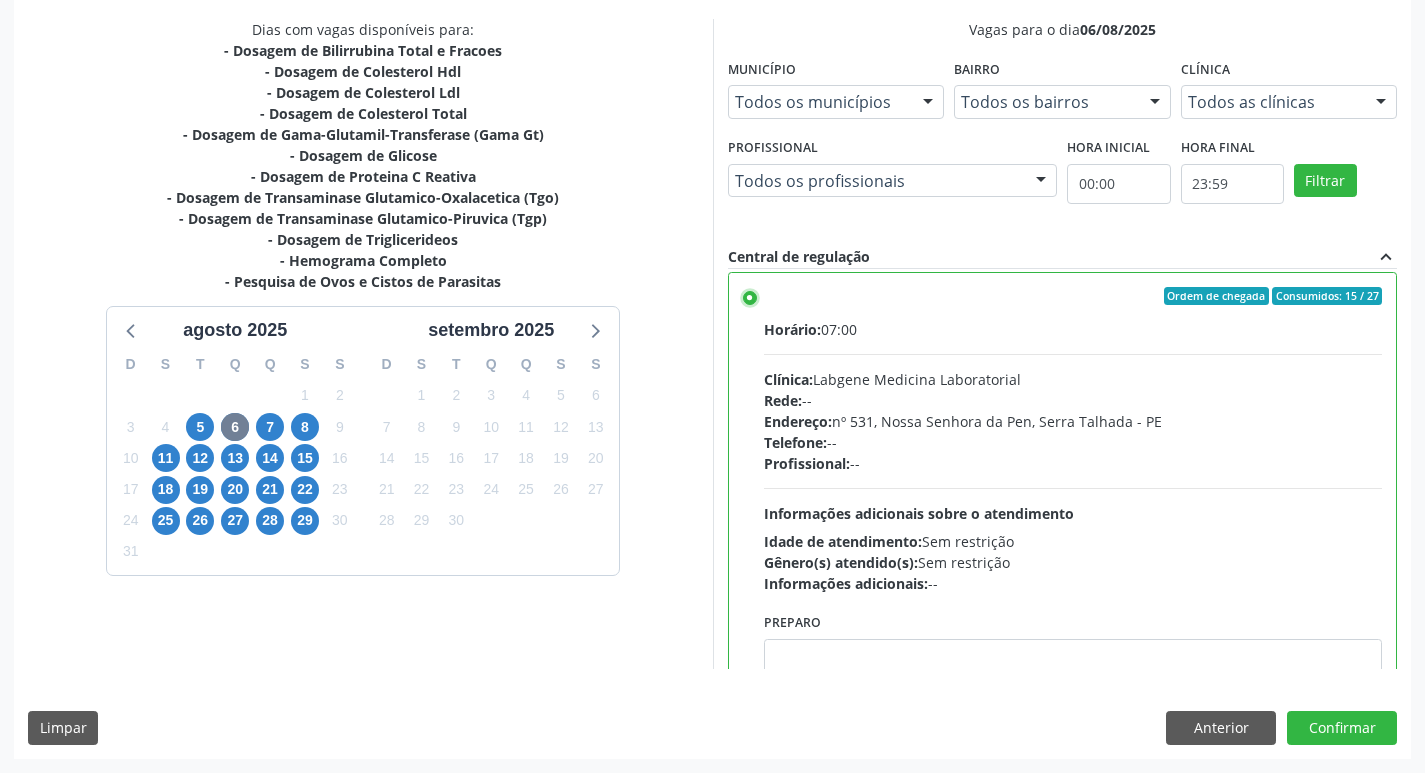 scroll, scrollTop: 700, scrollLeft: 0, axis: vertical 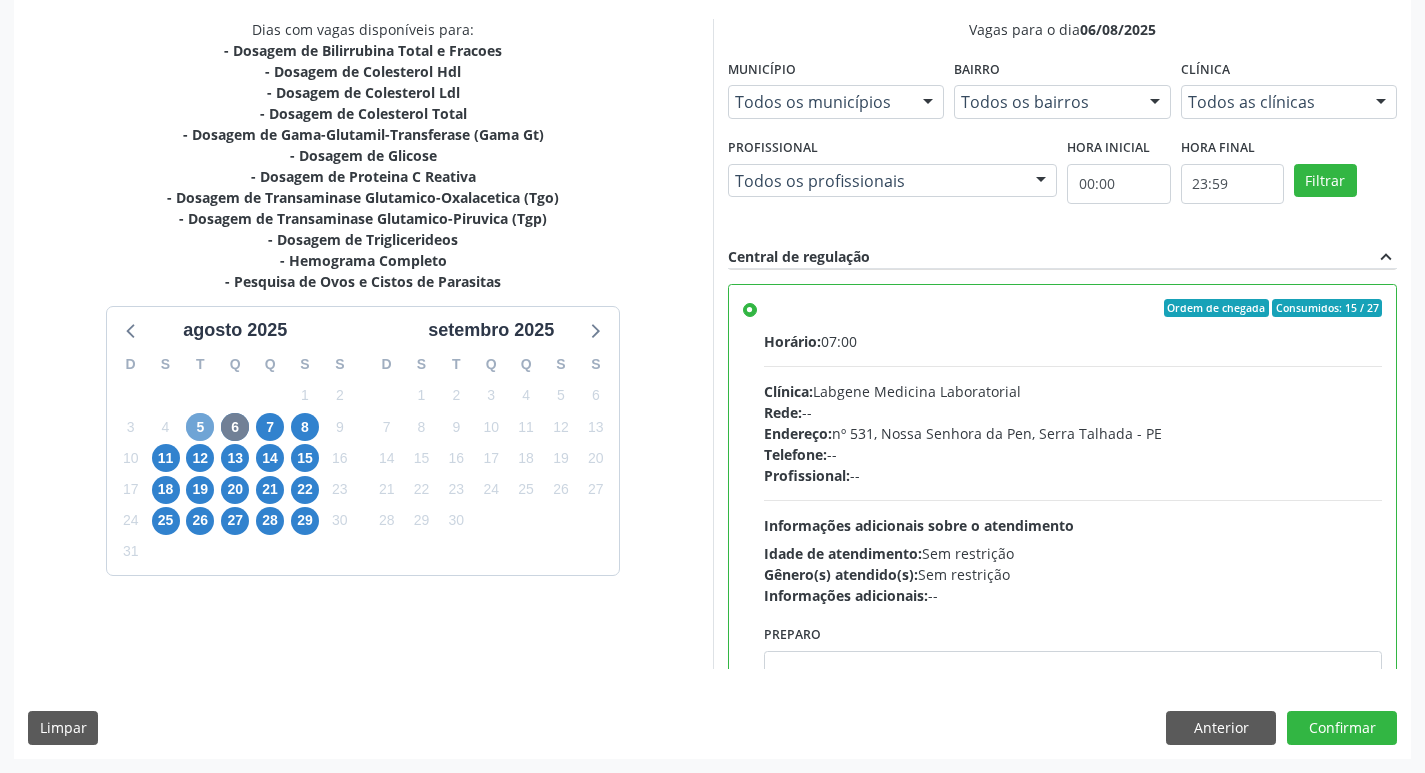 click on "5" at bounding box center (200, 427) 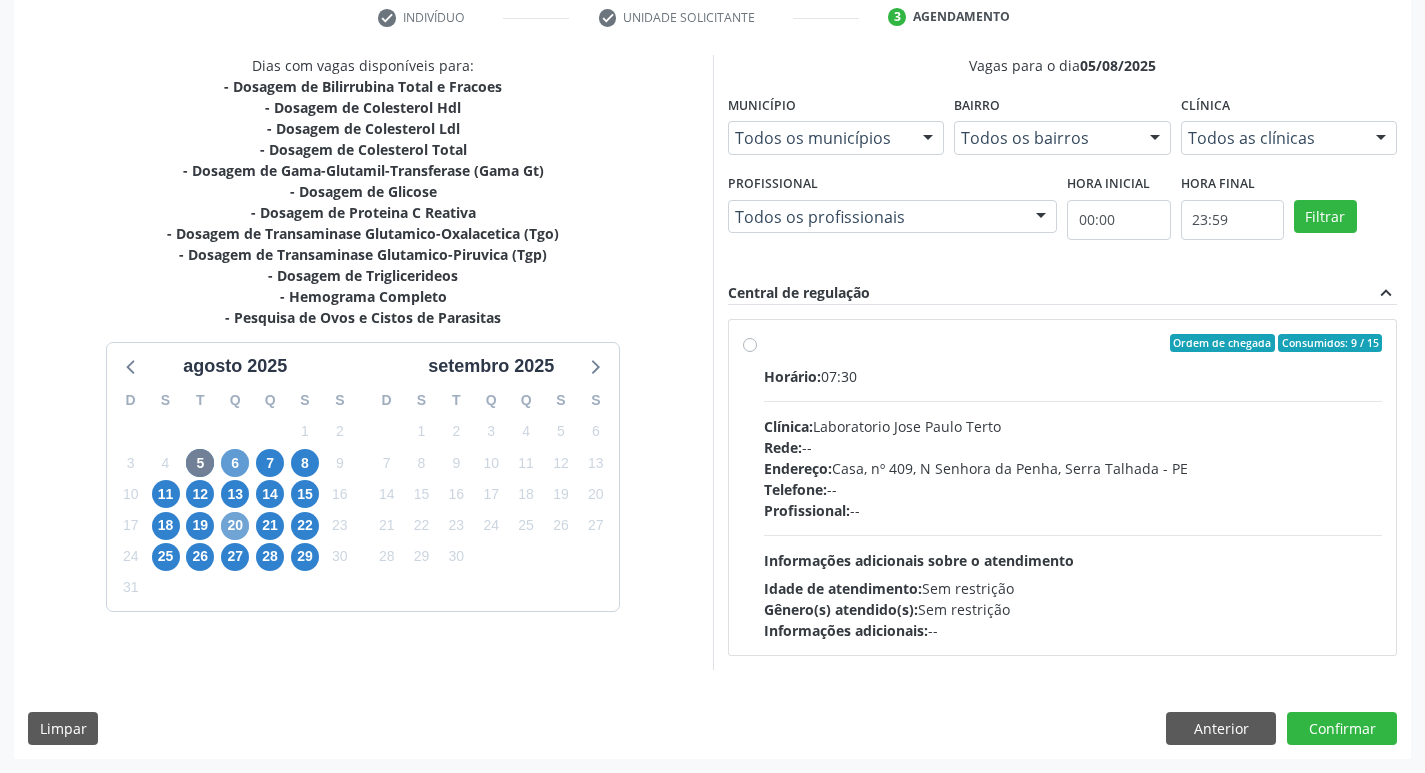 click on "20" at bounding box center [235, 526] 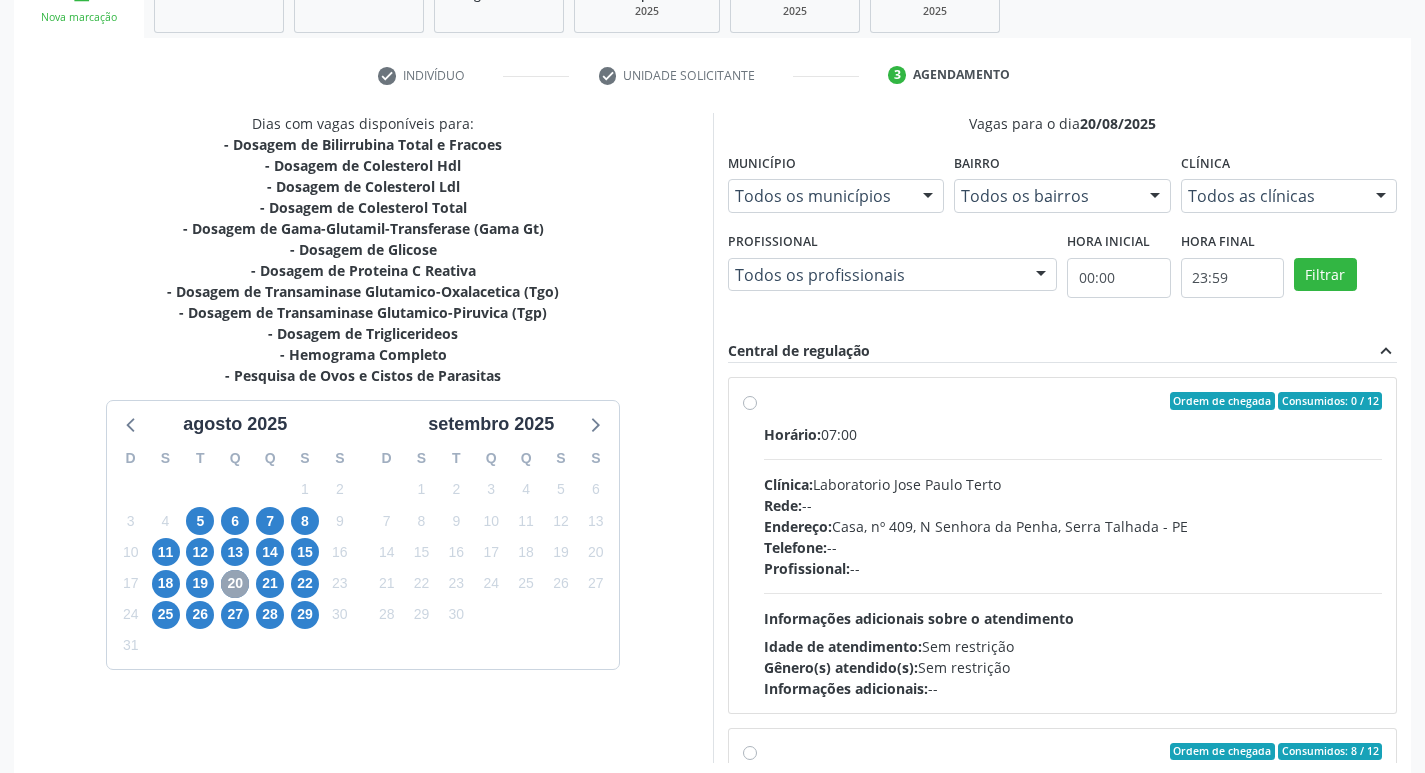scroll, scrollTop: 386, scrollLeft: 0, axis: vertical 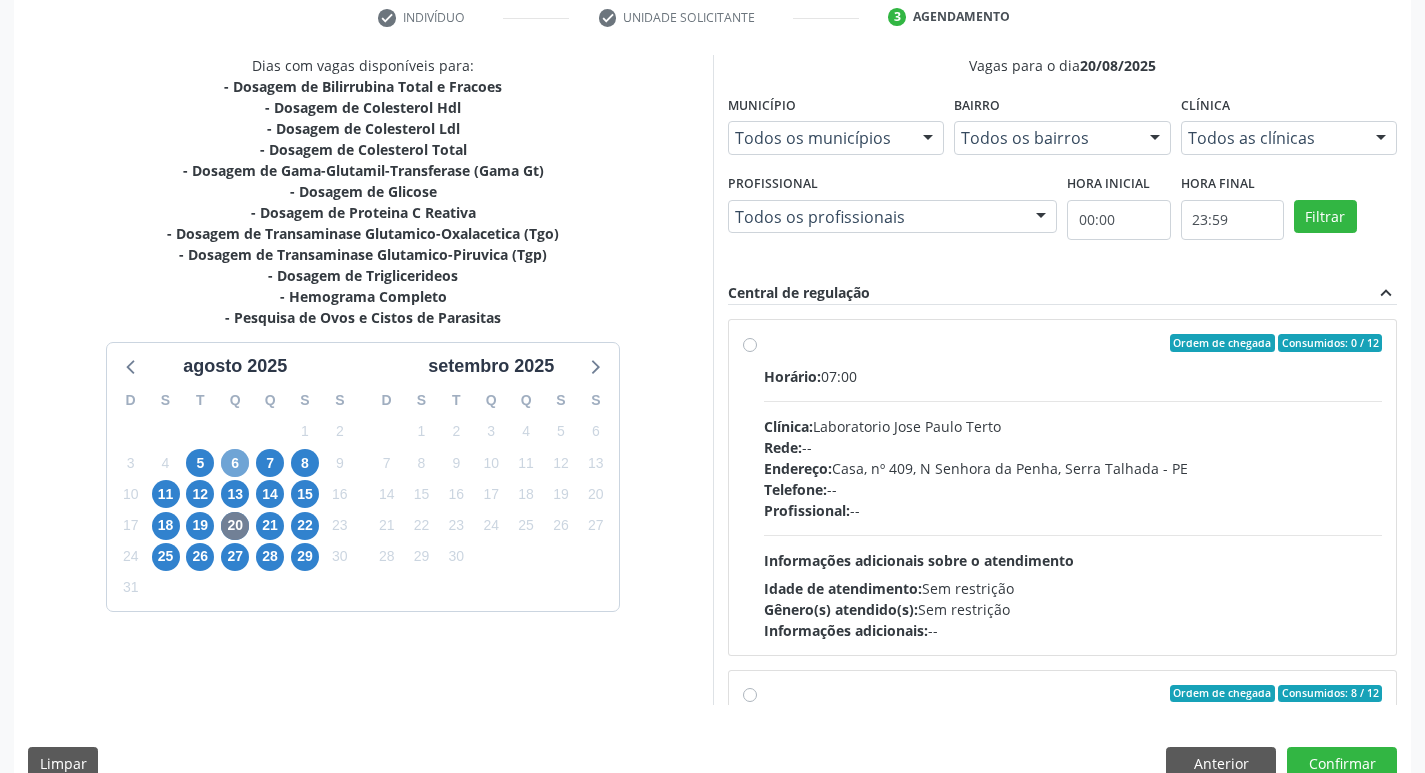 click on "6" at bounding box center (235, 463) 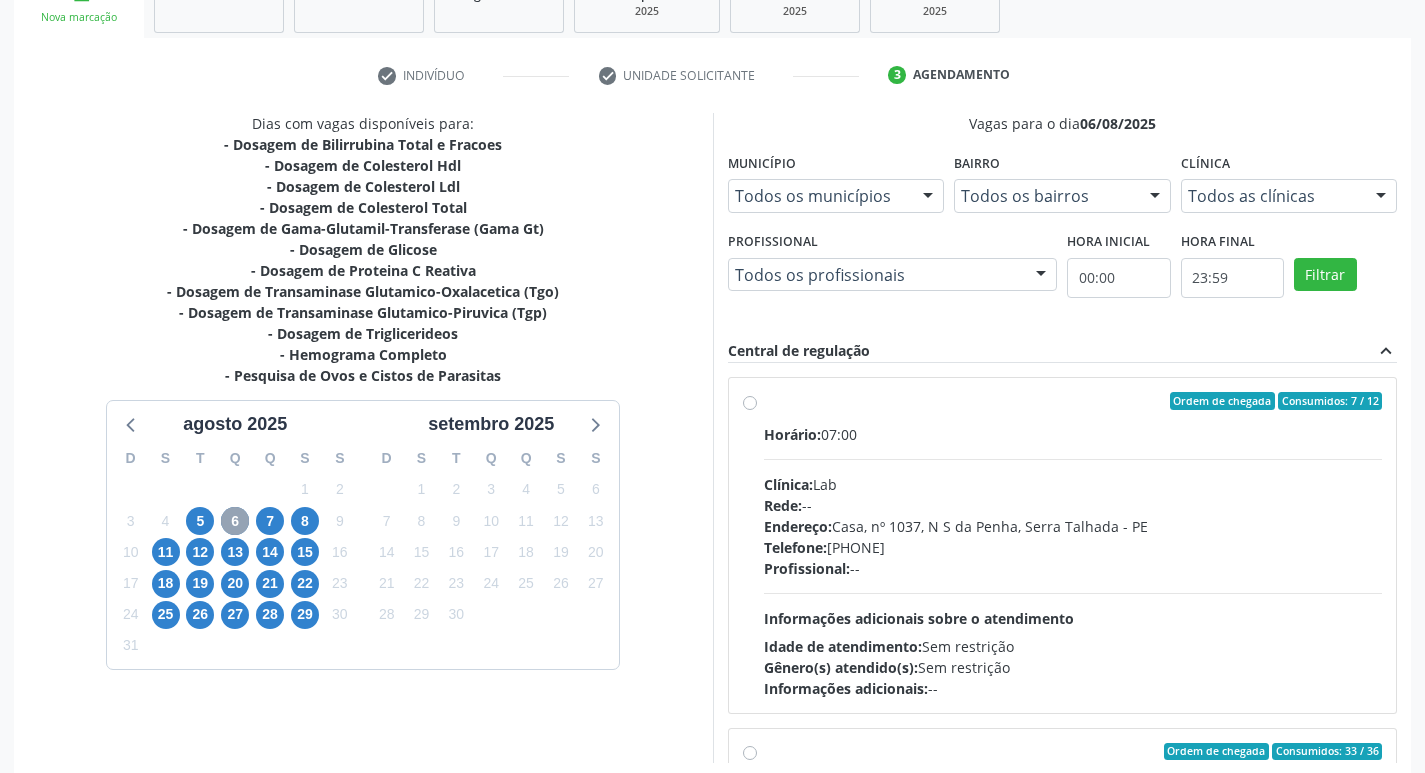 scroll, scrollTop: 386, scrollLeft: 0, axis: vertical 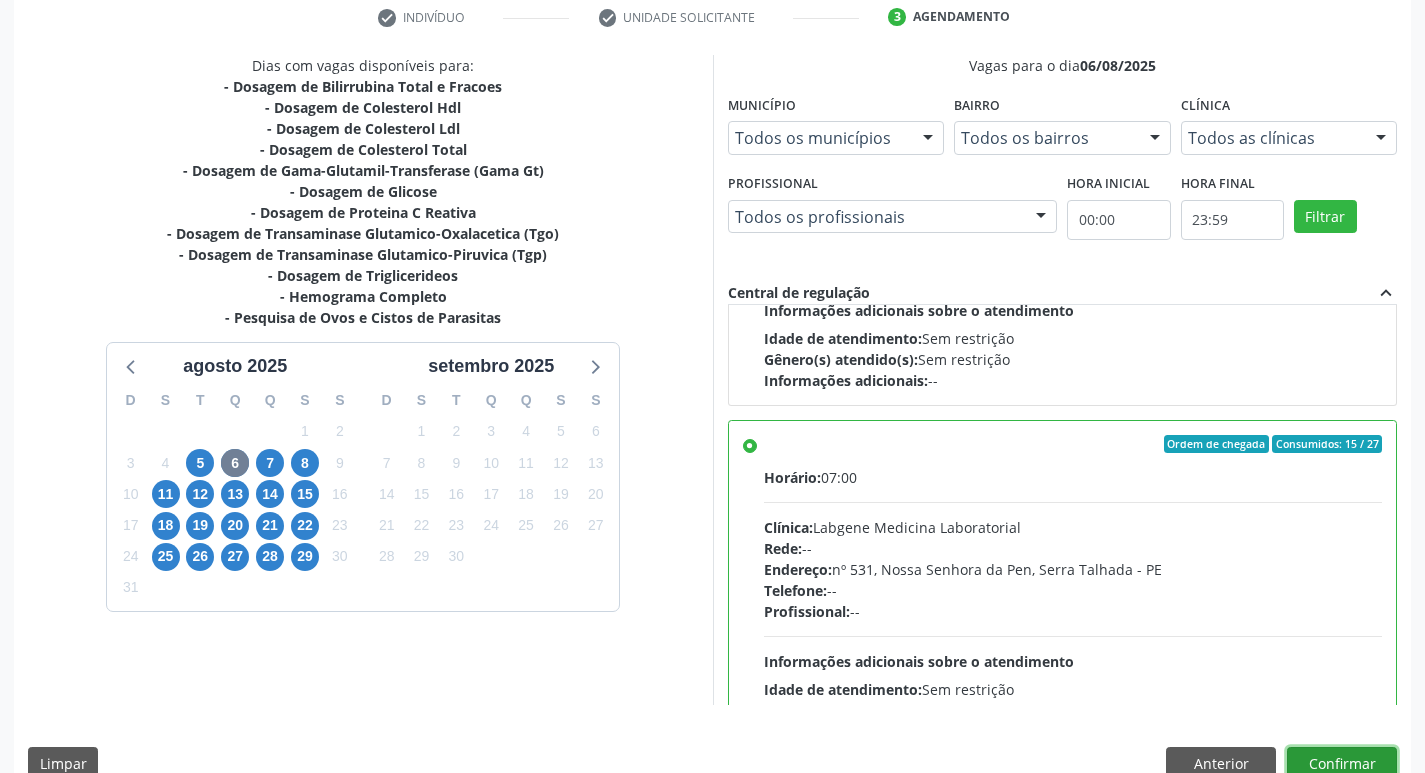 click on "Confirmar" at bounding box center (1342, 764) 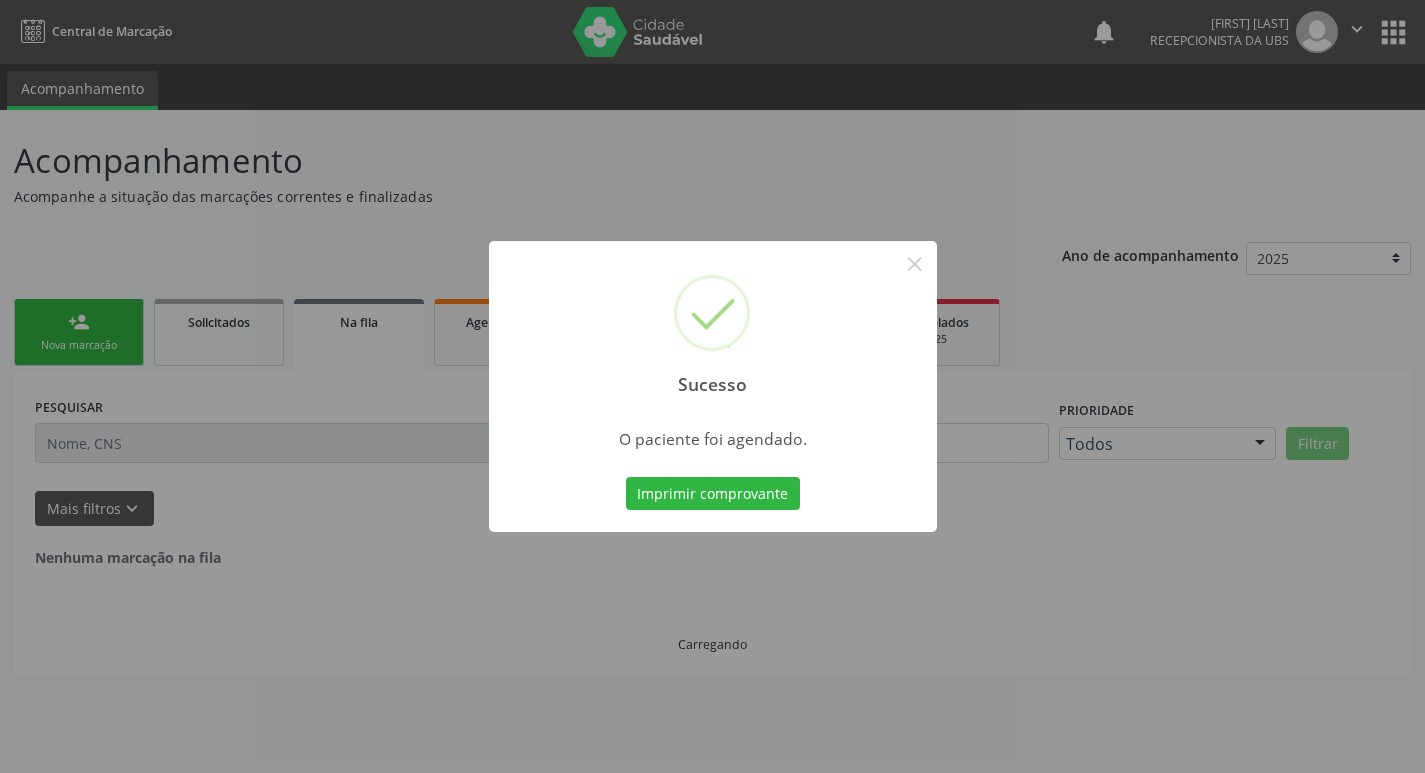 scroll, scrollTop: 0, scrollLeft: 0, axis: both 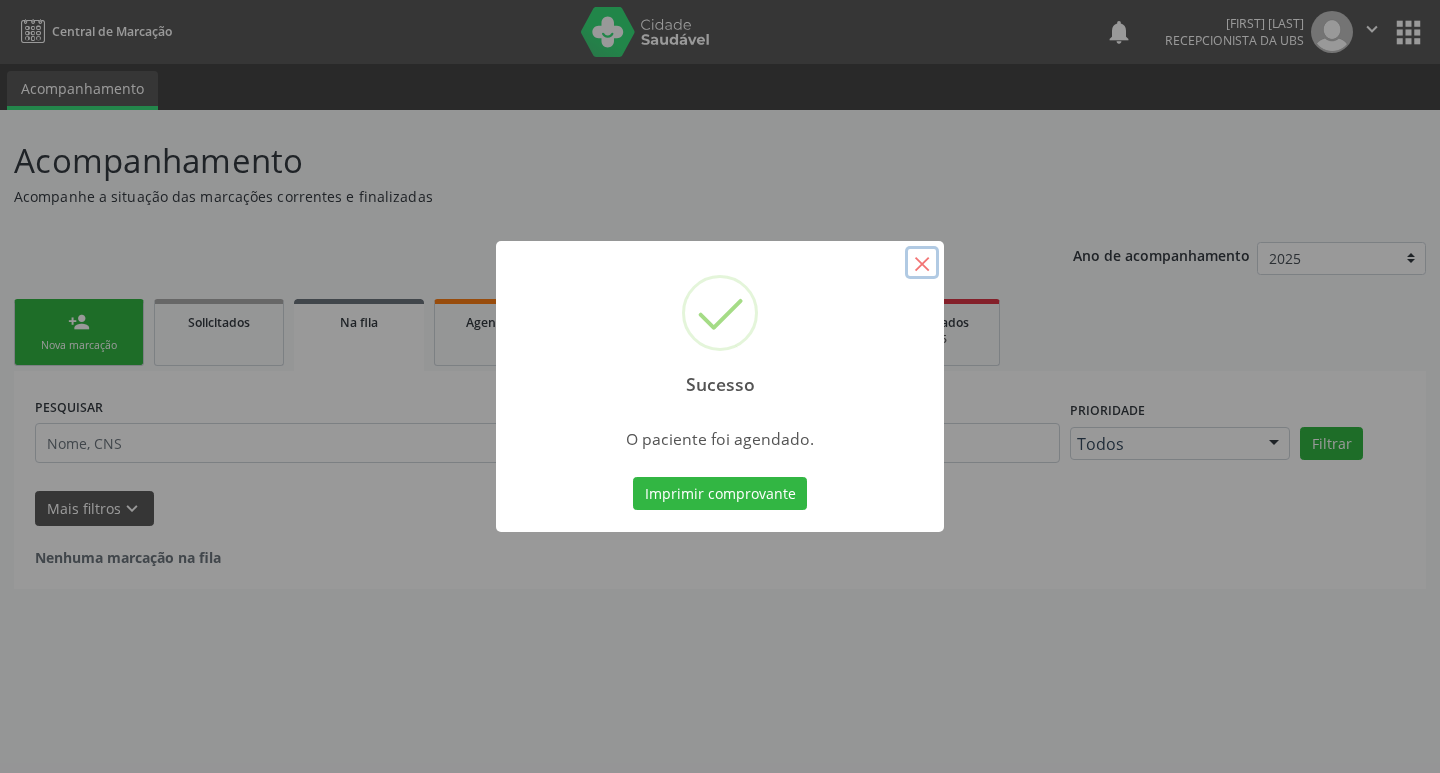 click on "×" at bounding box center [922, 263] 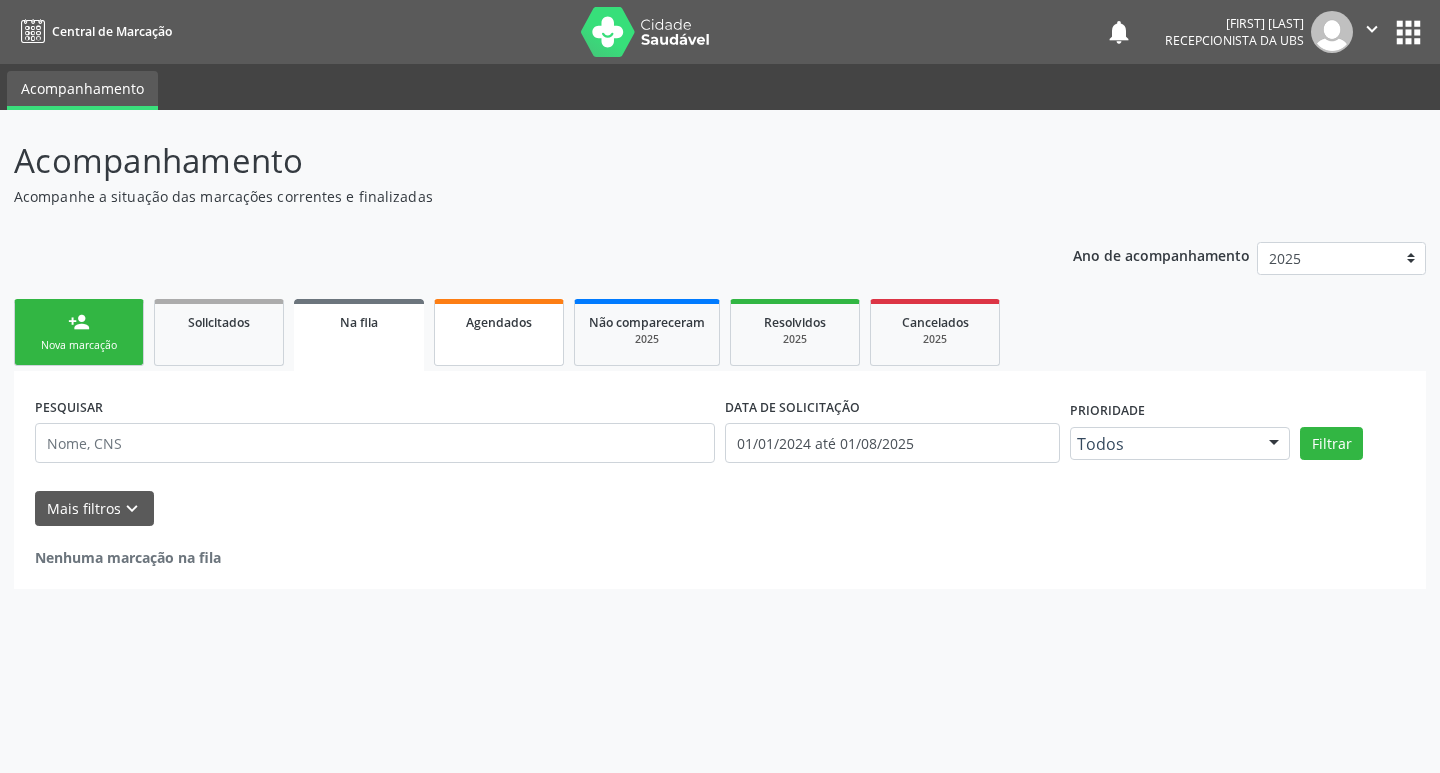 click on "Agendados" at bounding box center [499, 332] 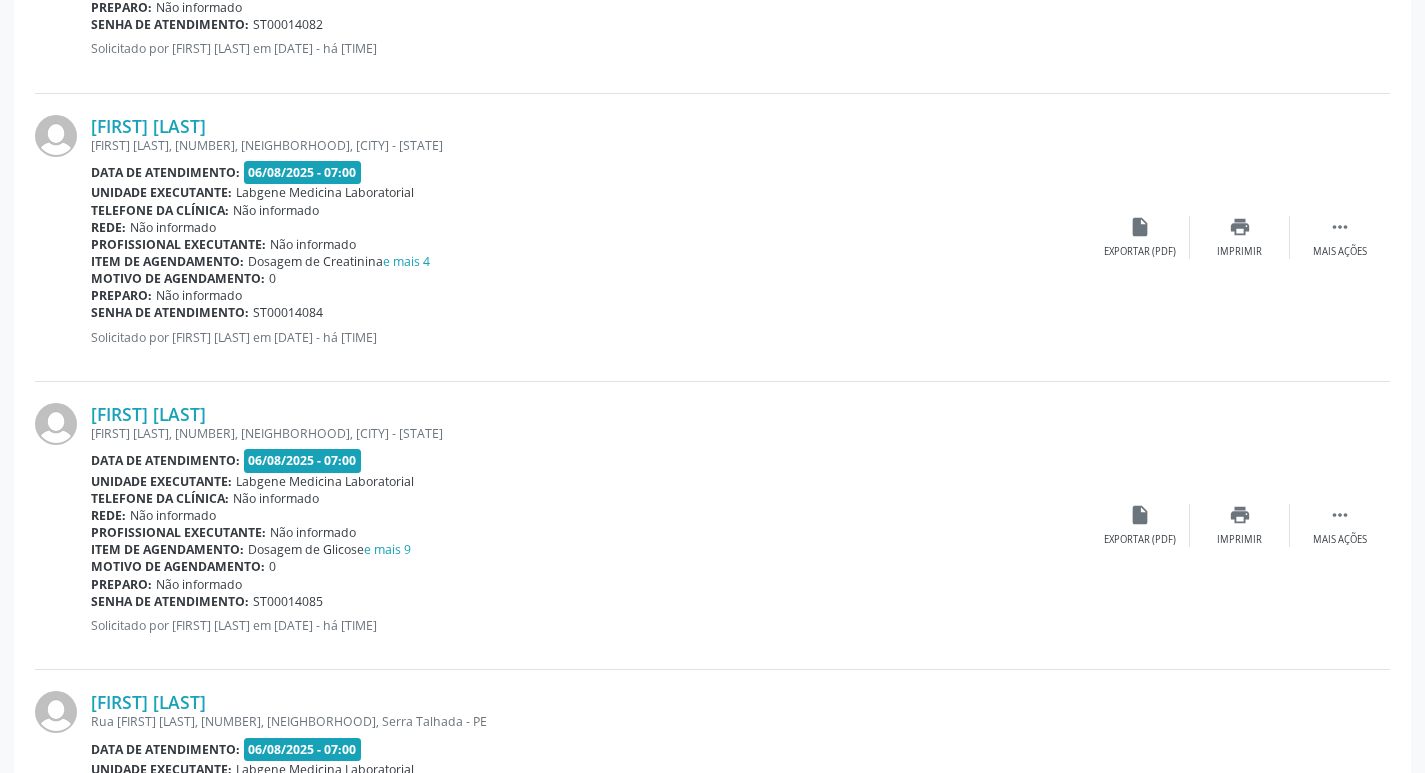 scroll, scrollTop: 2900, scrollLeft: 0, axis: vertical 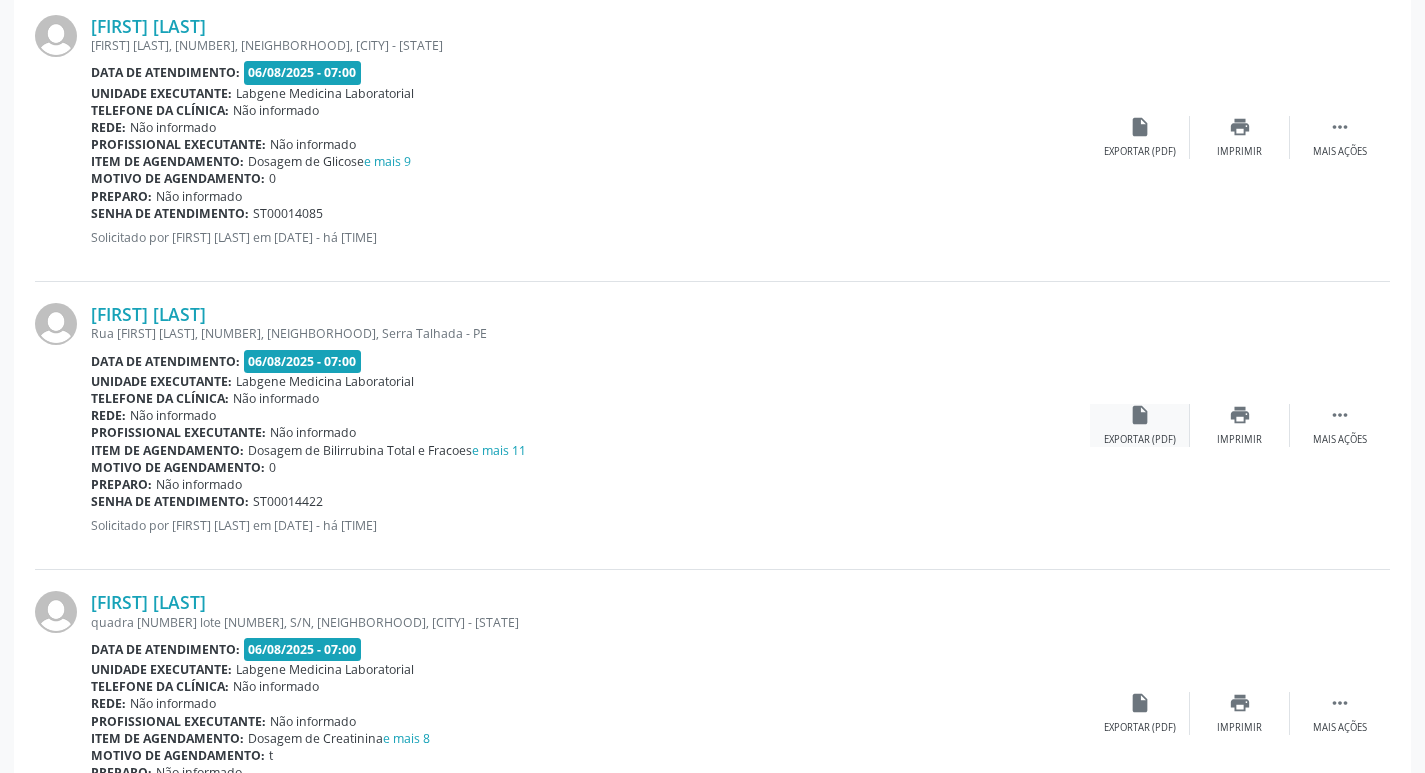 click on "Exportar (PDF)" at bounding box center [1140, 440] 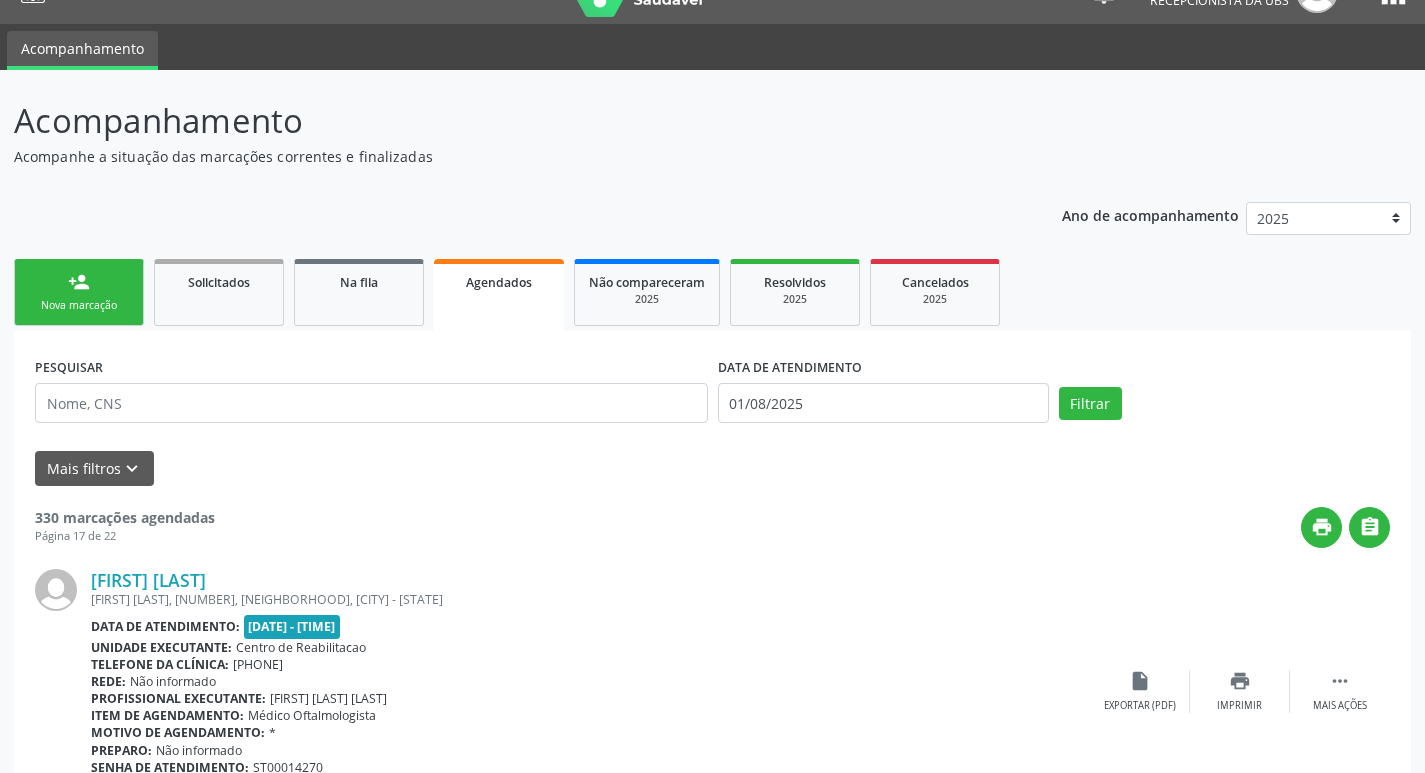 scroll, scrollTop: 0, scrollLeft: 0, axis: both 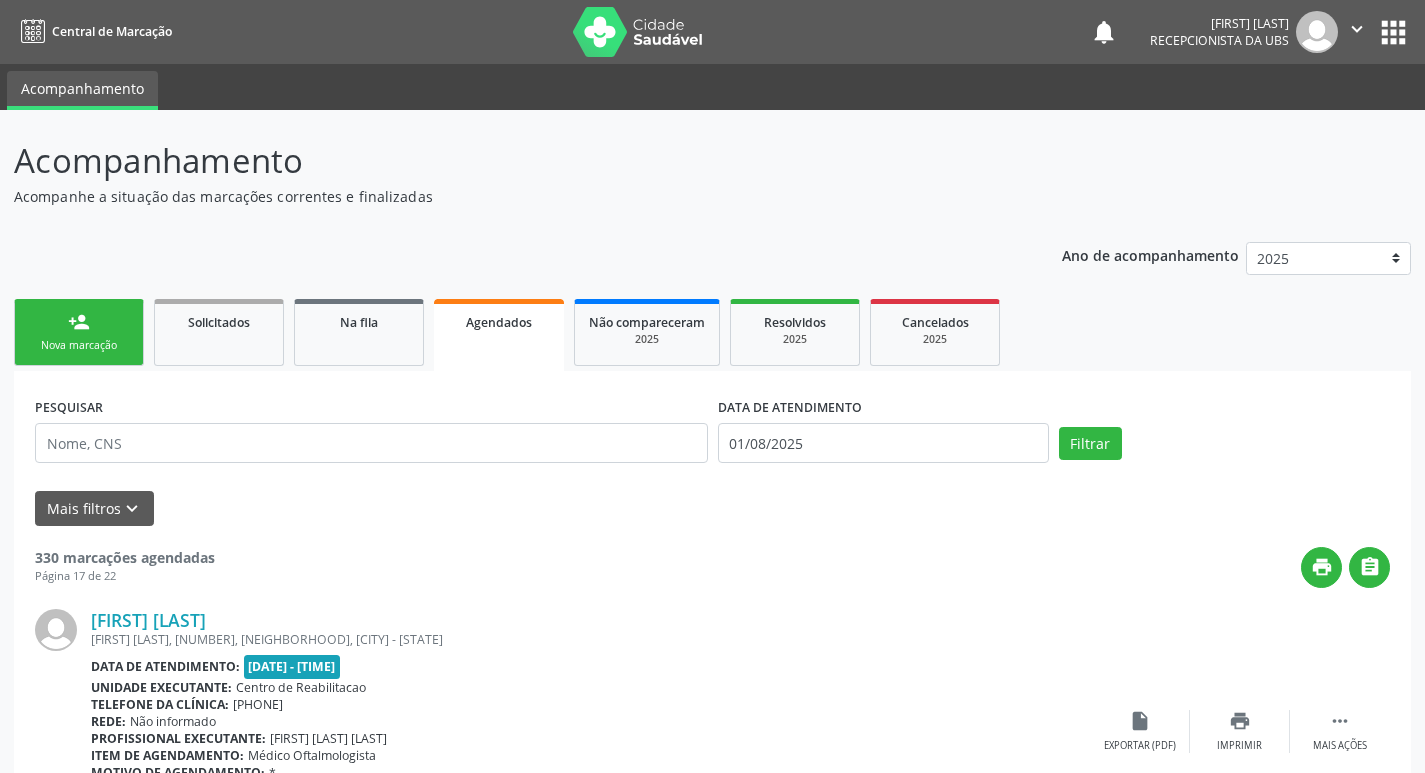 click on "[FIRST] [LAST]" at bounding box center (1219, 23) 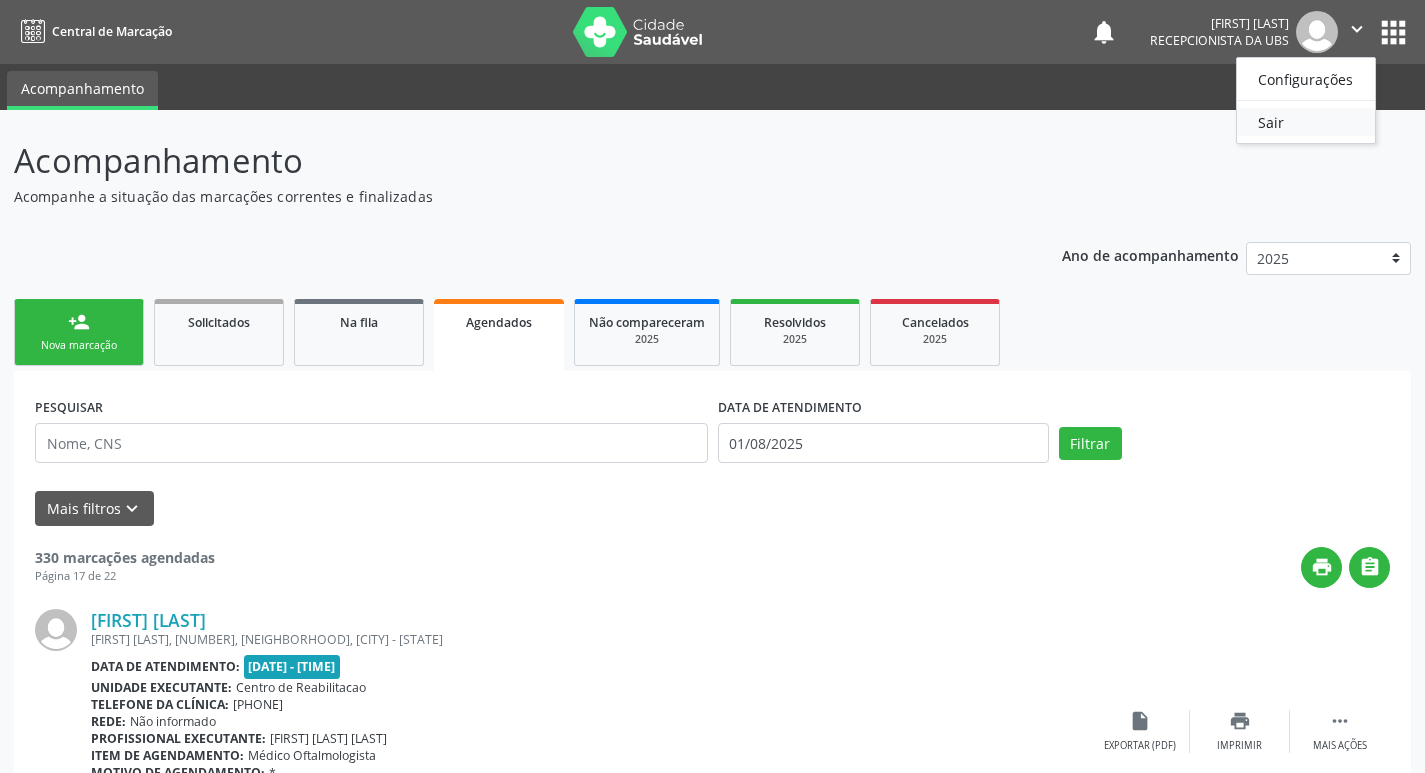 click on "Sair" at bounding box center (1306, 122) 